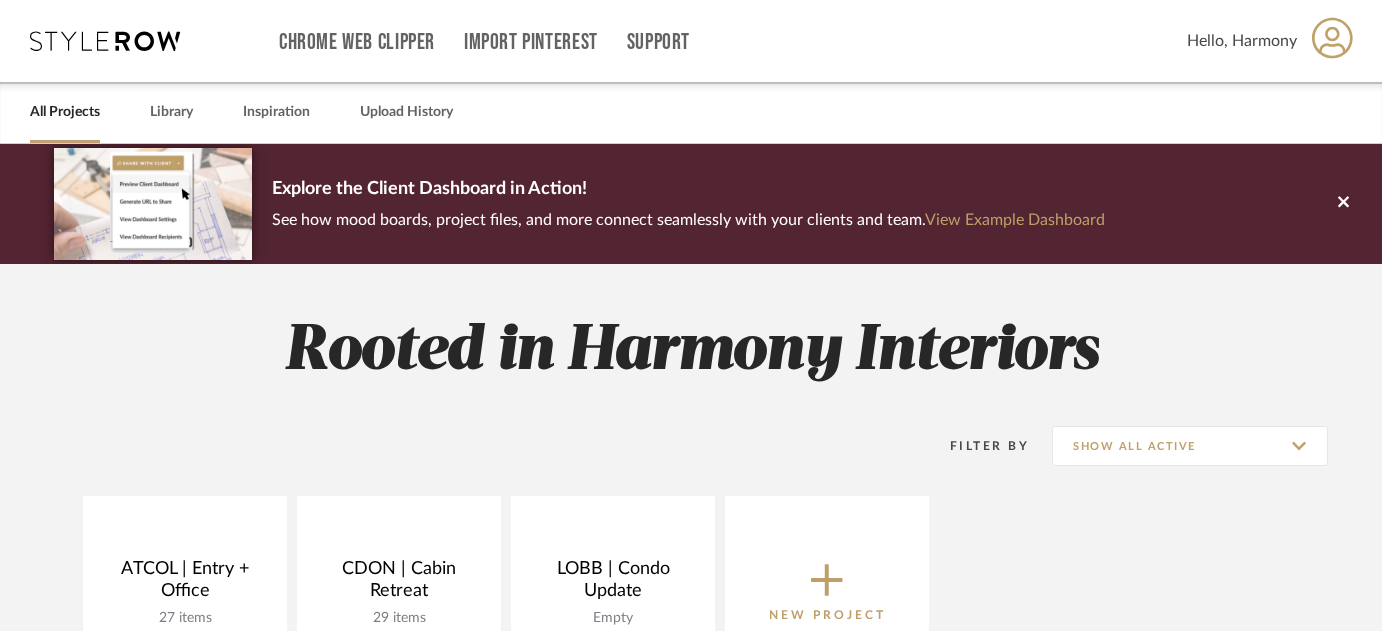 scroll, scrollTop: 0, scrollLeft: 0, axis: both 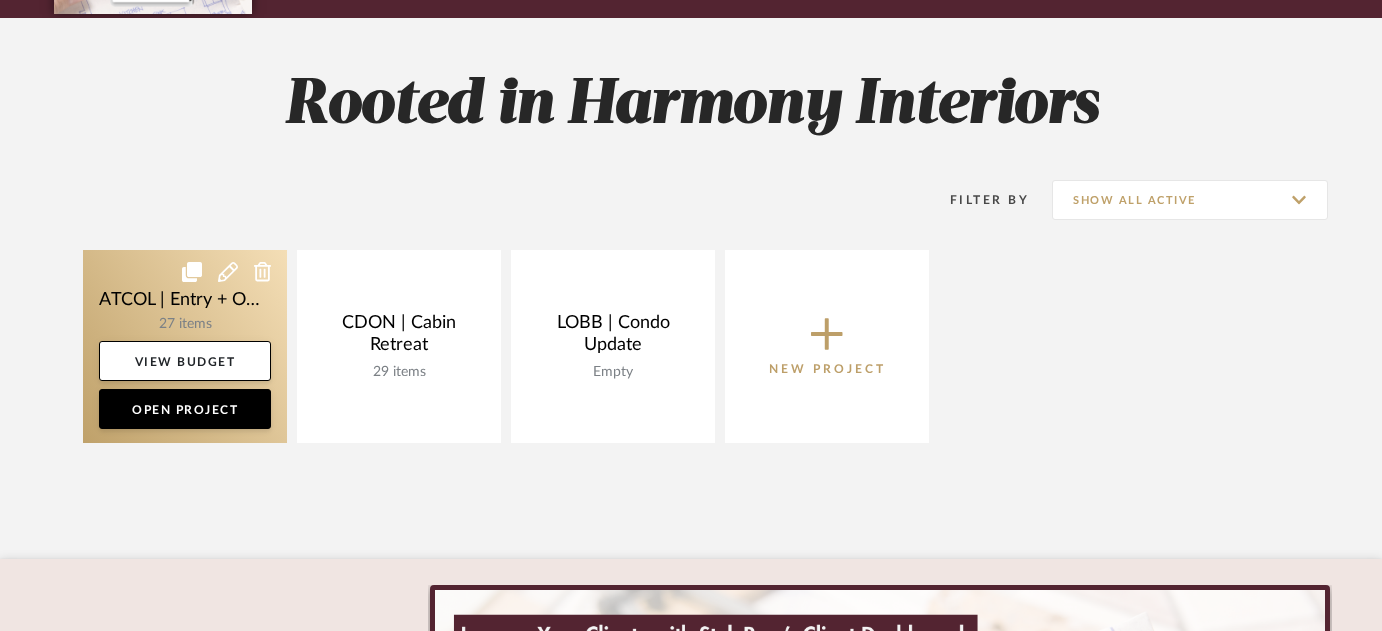 click 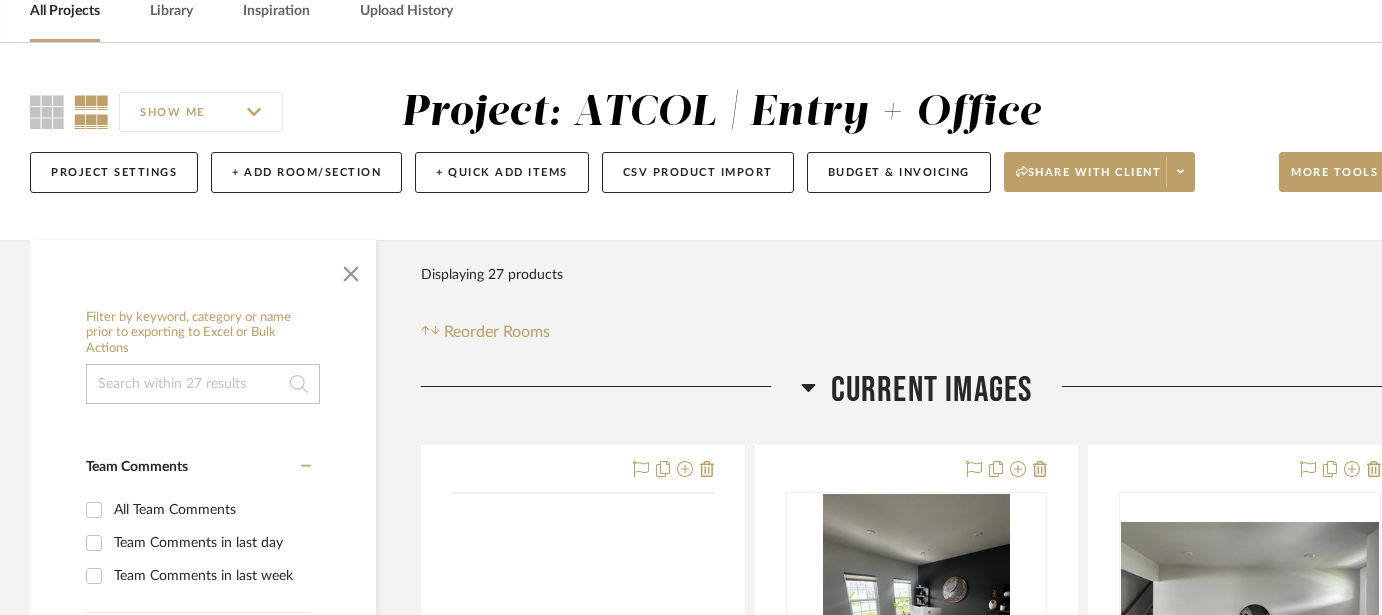 scroll, scrollTop: 268, scrollLeft: 0, axis: vertical 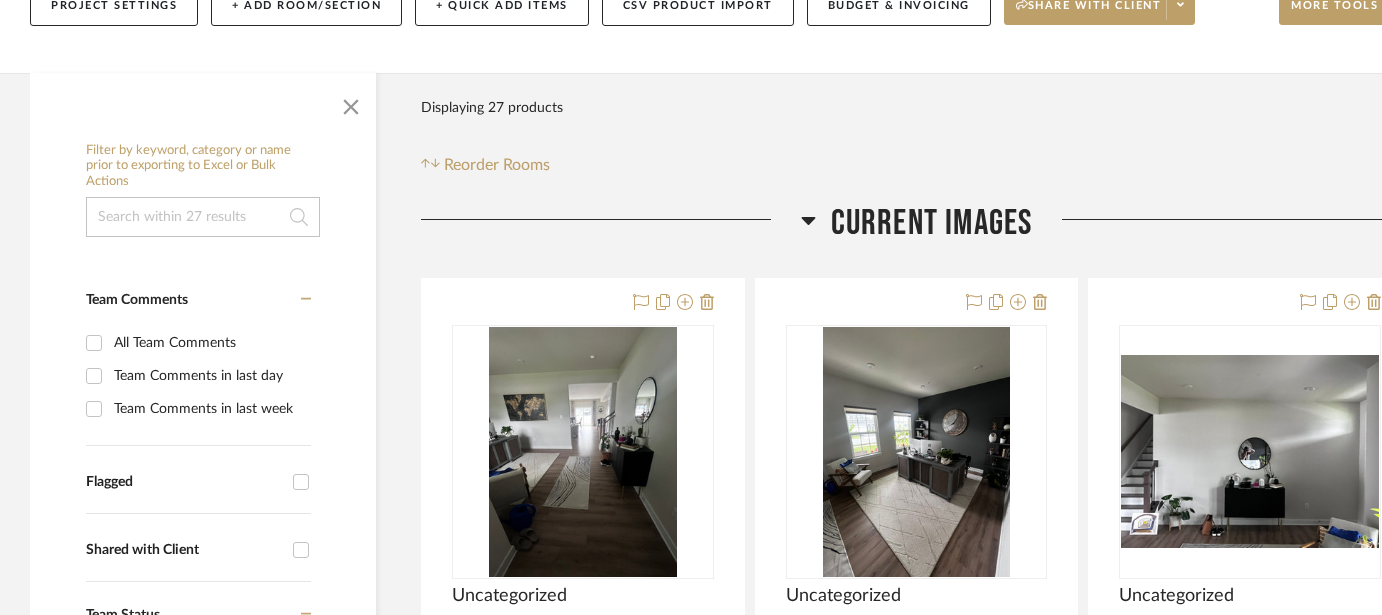 click 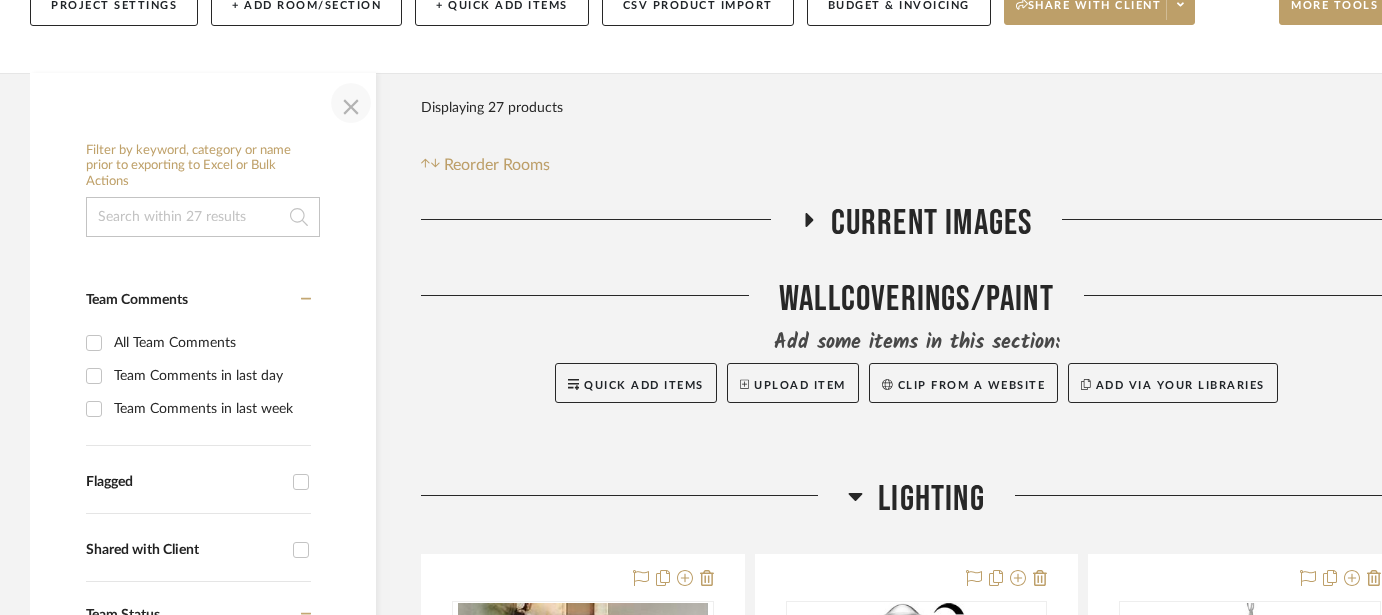 click 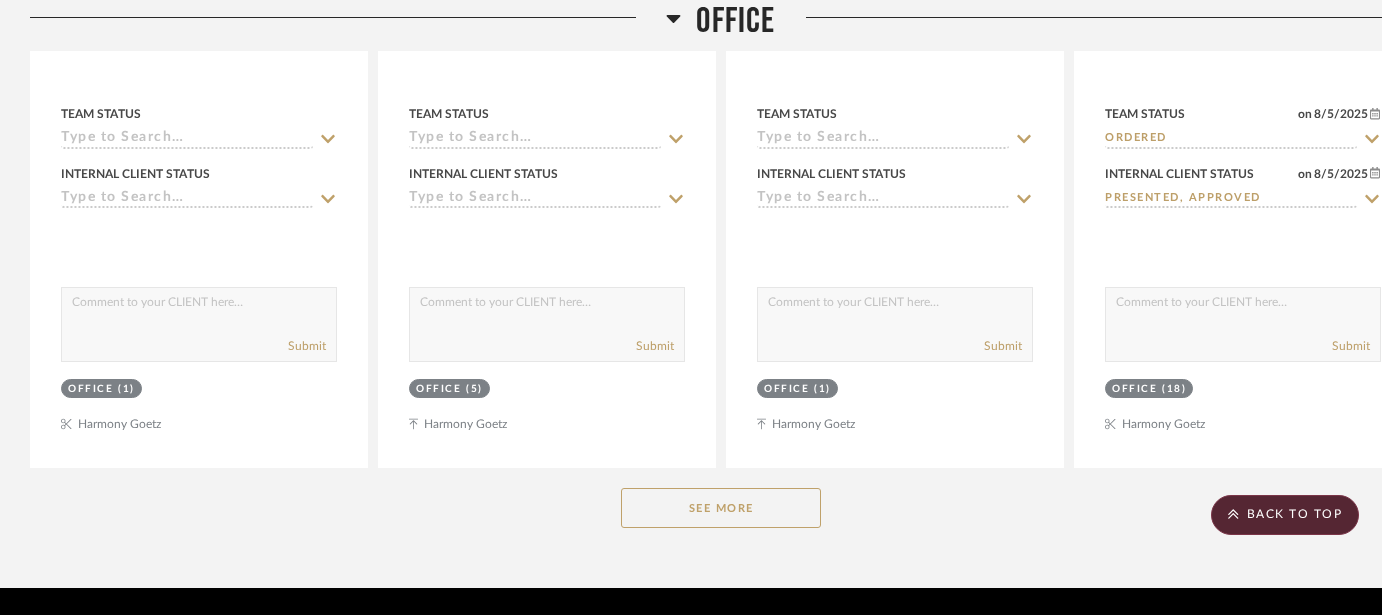 scroll, scrollTop: 4308, scrollLeft: 0, axis: vertical 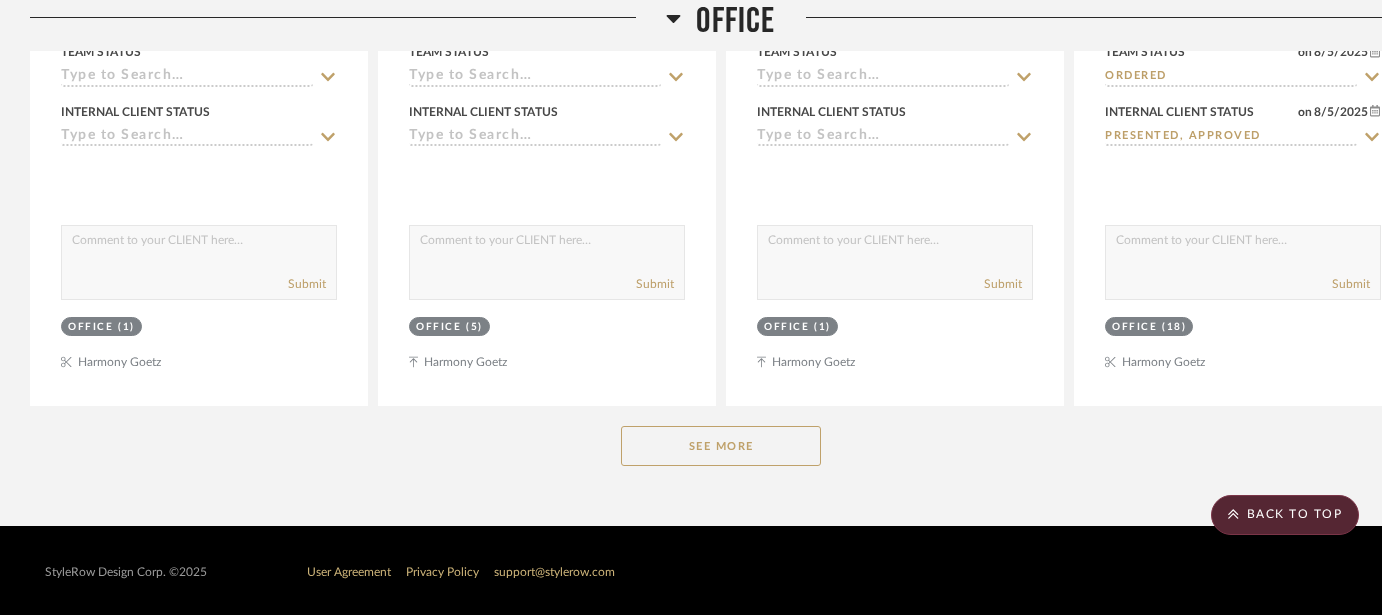 click on "See More" 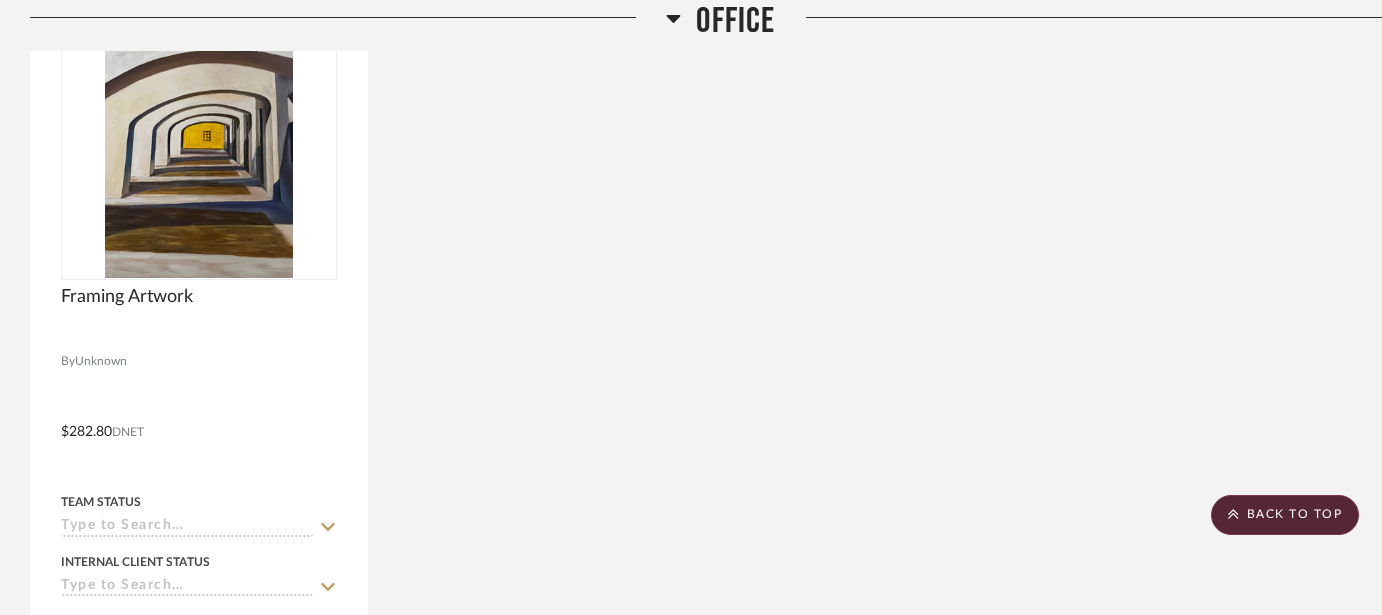 scroll, scrollTop: 5641, scrollLeft: 0, axis: vertical 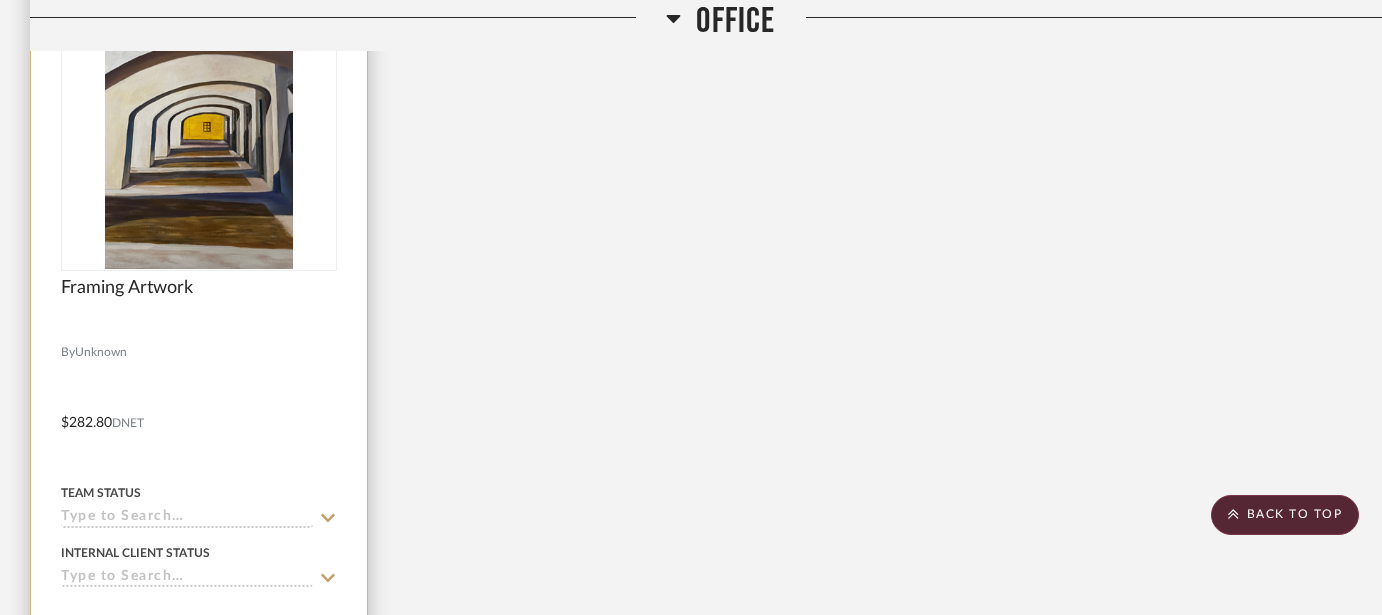 click at bounding box center [199, 408] 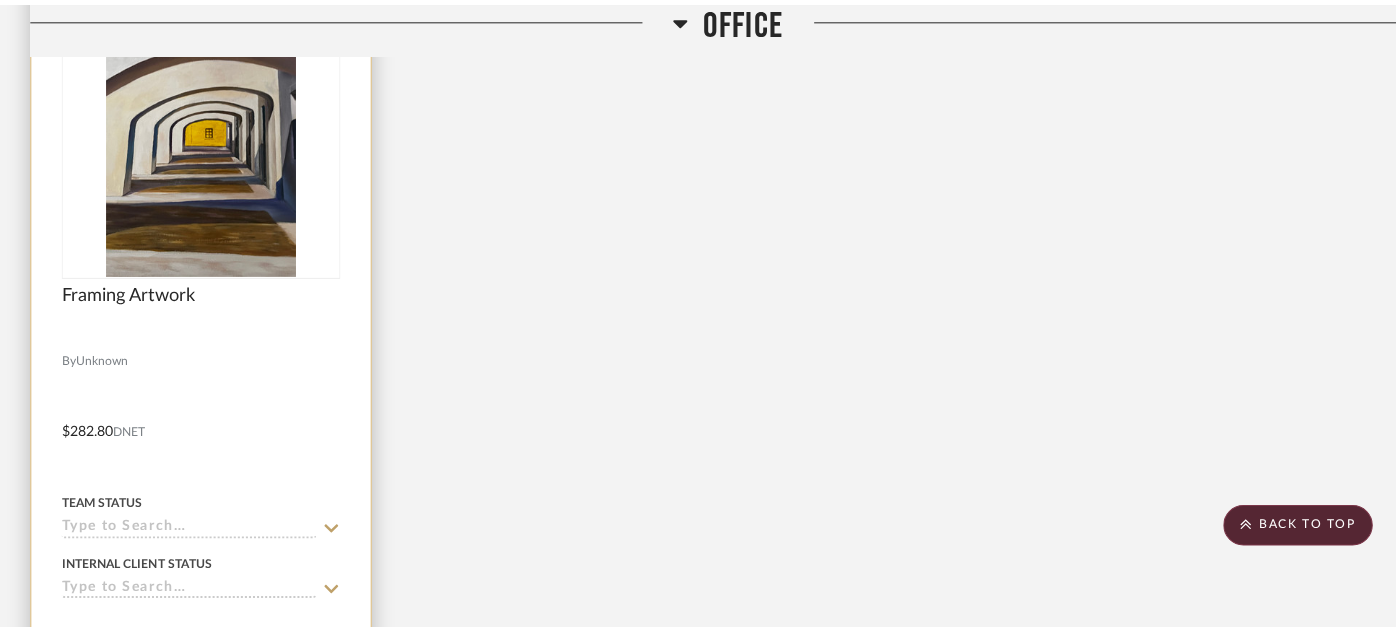 scroll, scrollTop: 0, scrollLeft: 0, axis: both 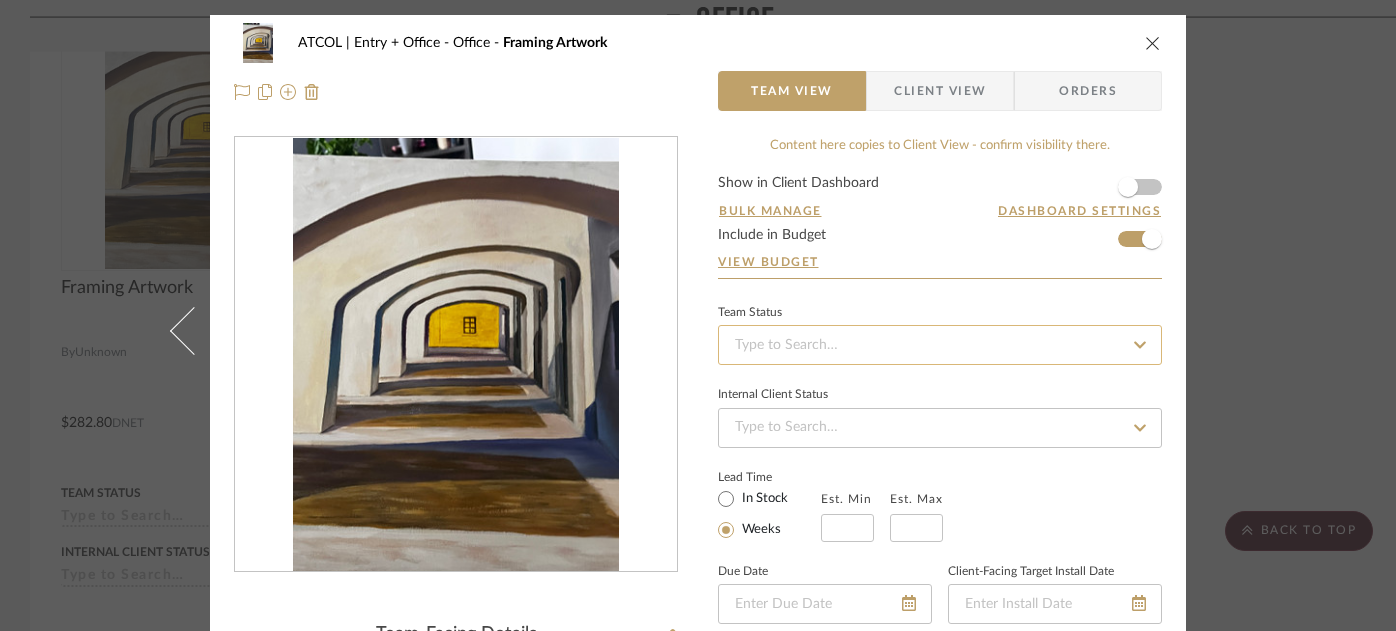 click 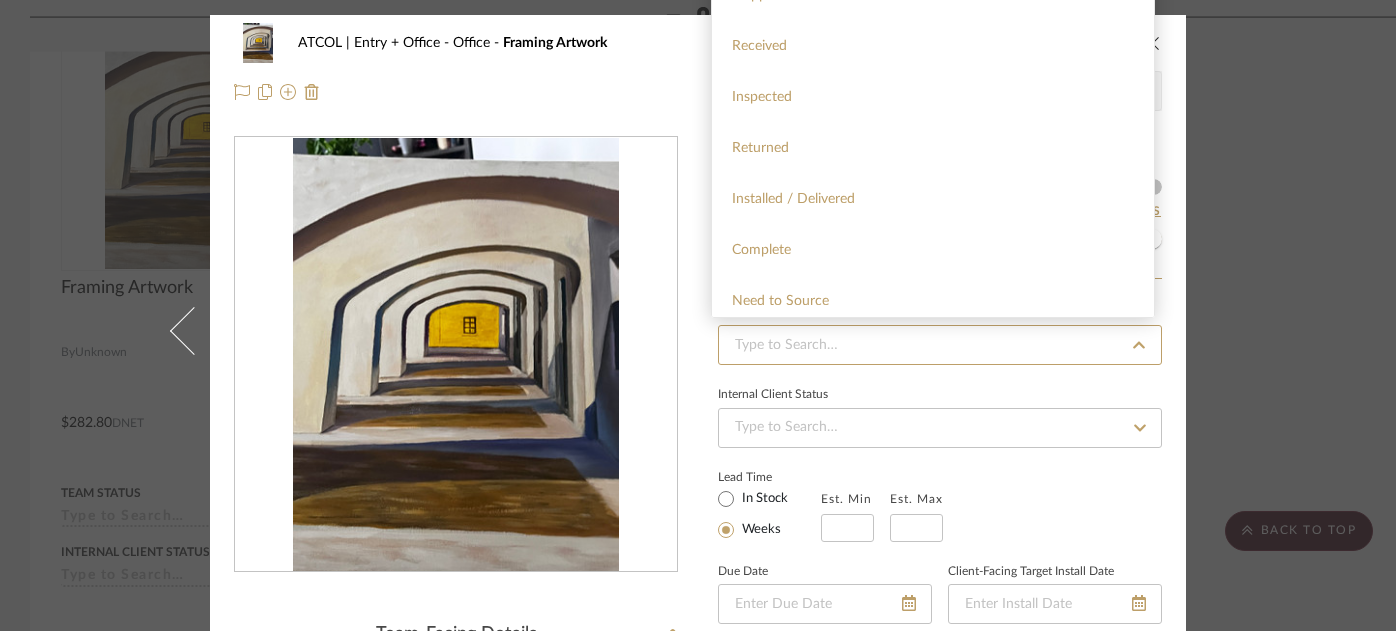 scroll, scrollTop: 349, scrollLeft: 0, axis: vertical 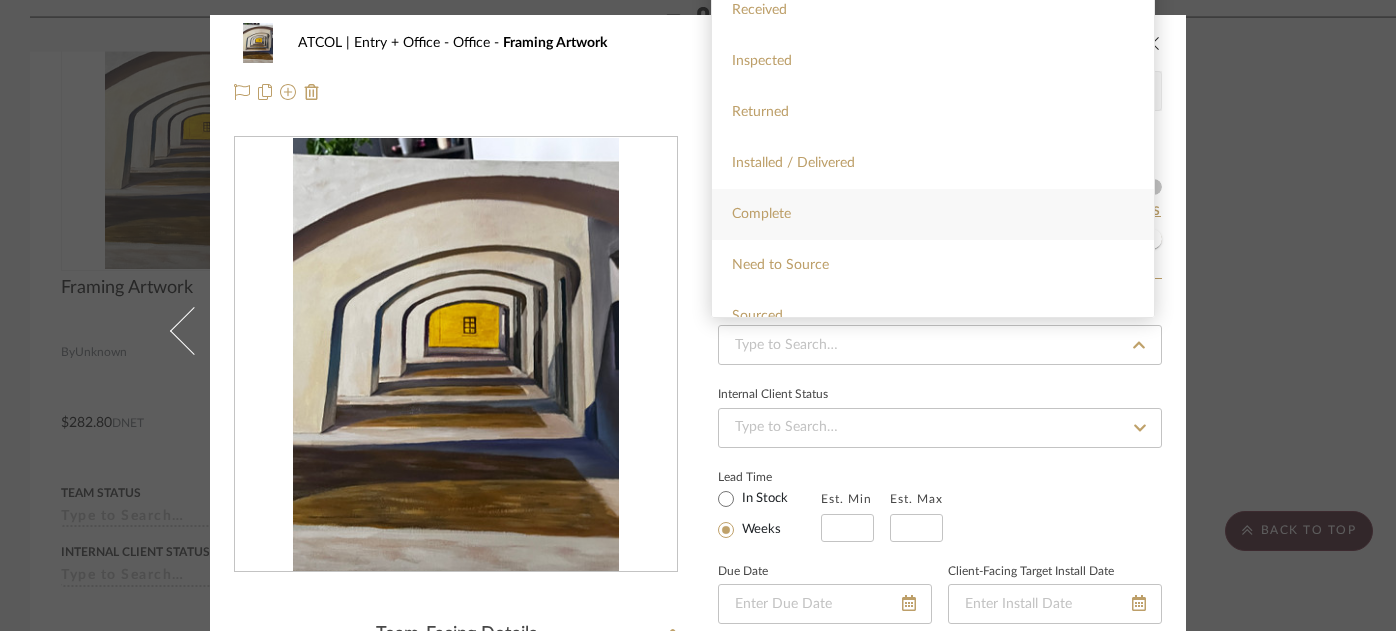 click on "Complete" at bounding box center [933, 214] 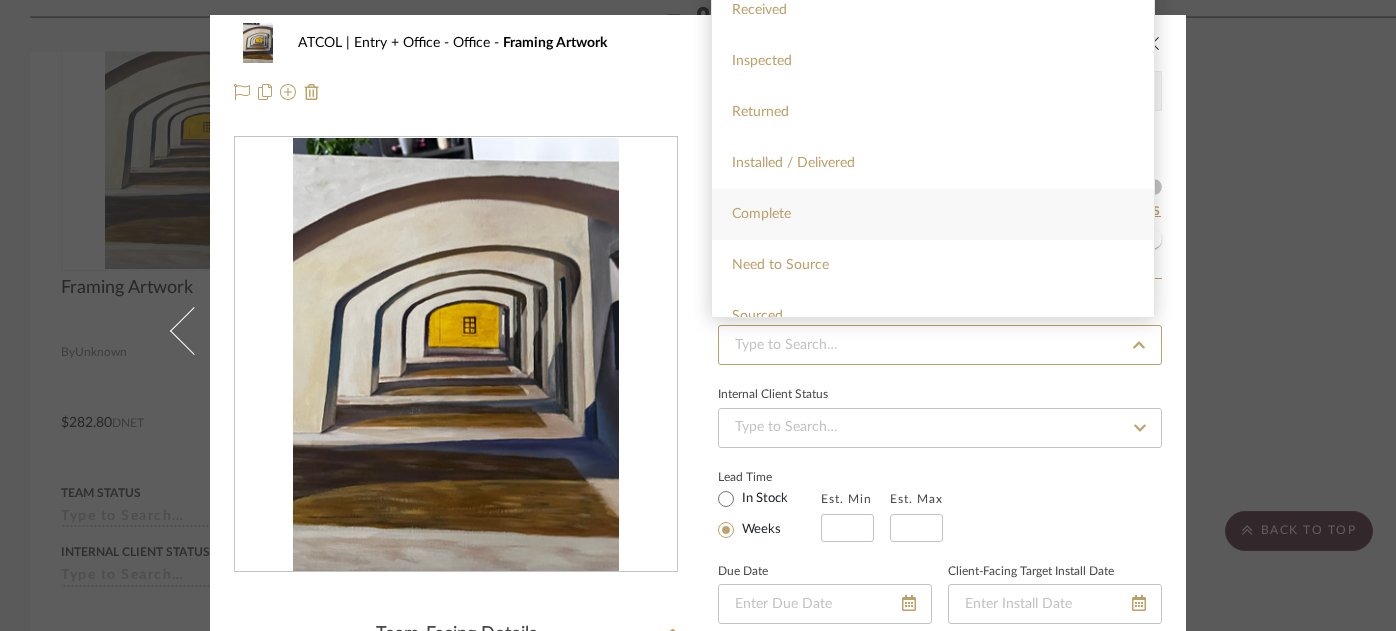 type on "8/8/2025" 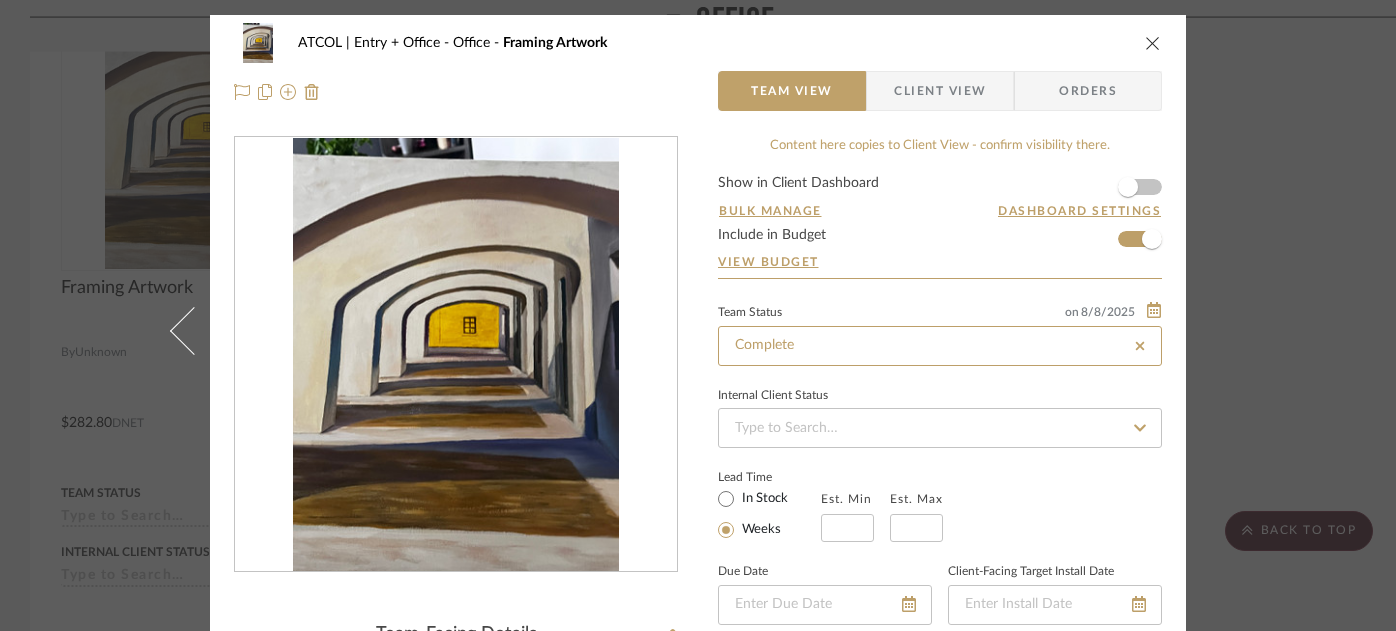 type on "8/8/2025" 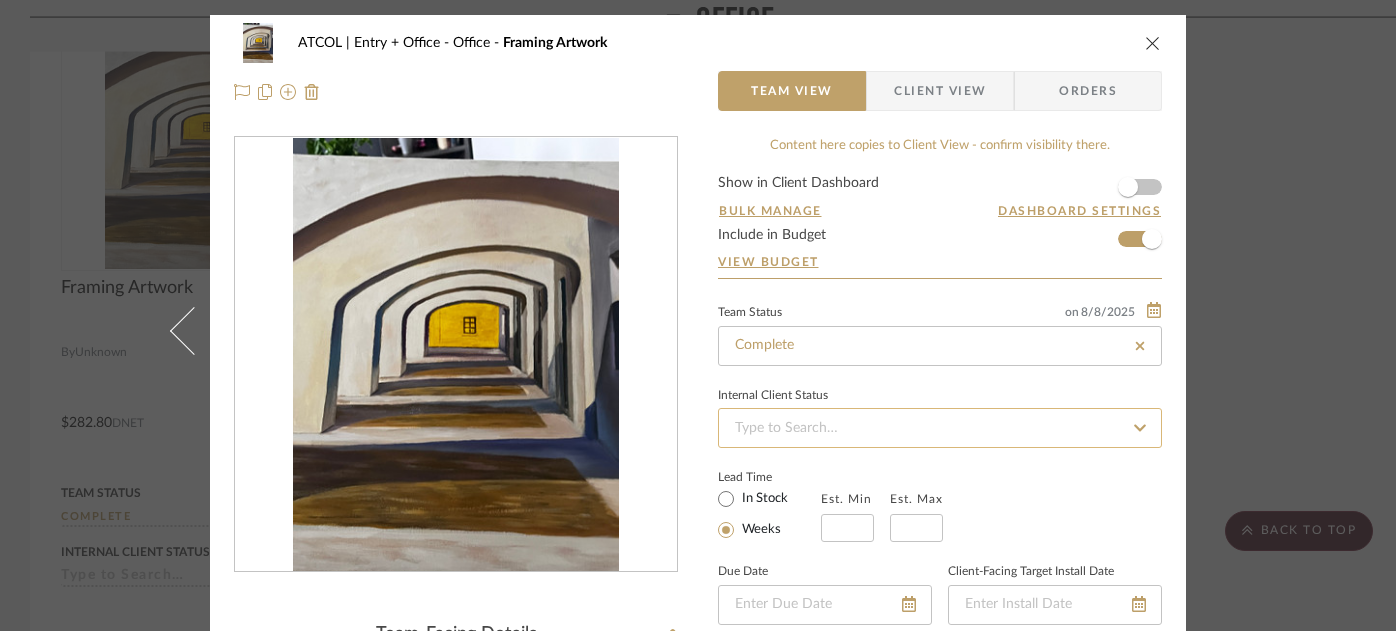 click 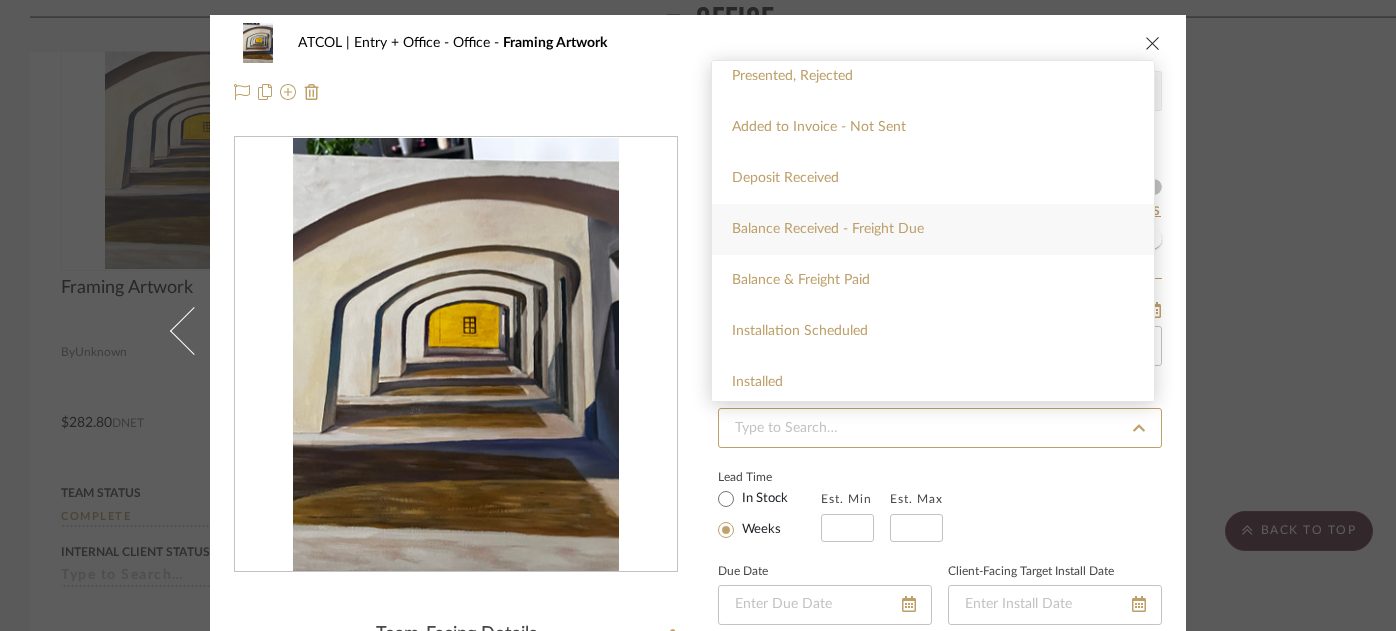 scroll, scrollTop: 318, scrollLeft: 0, axis: vertical 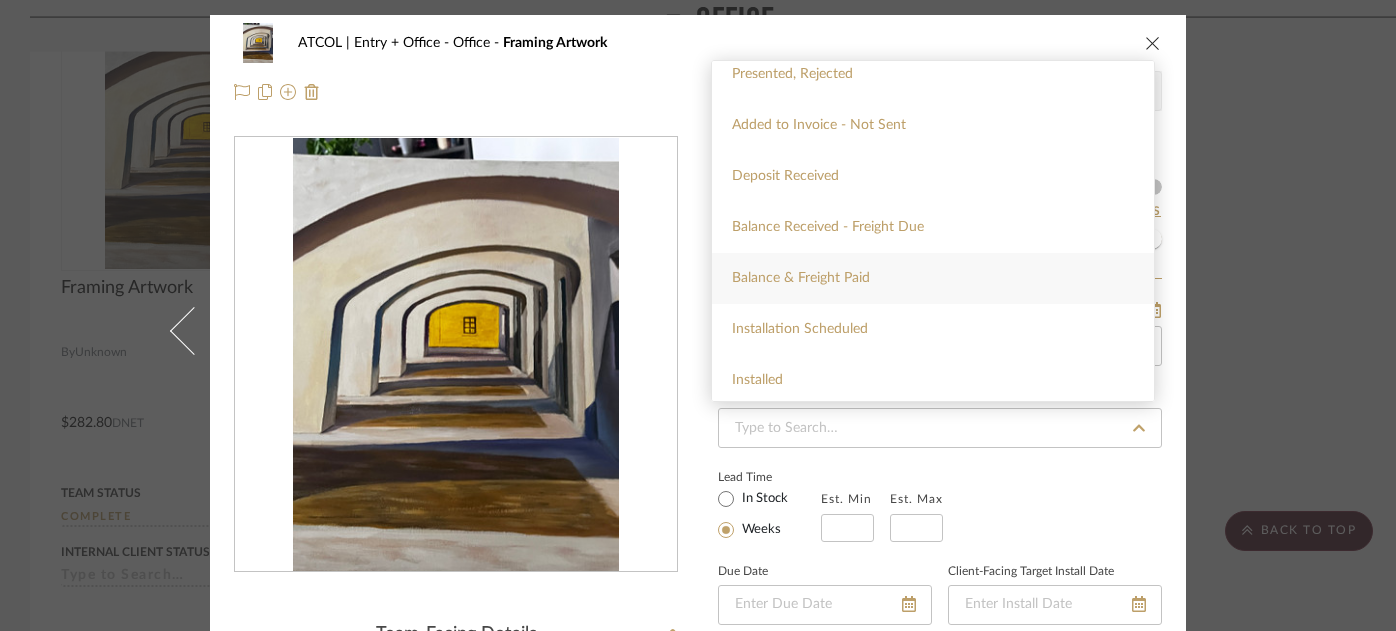 click on "Balance & Freight Paid" at bounding box center (933, 278) 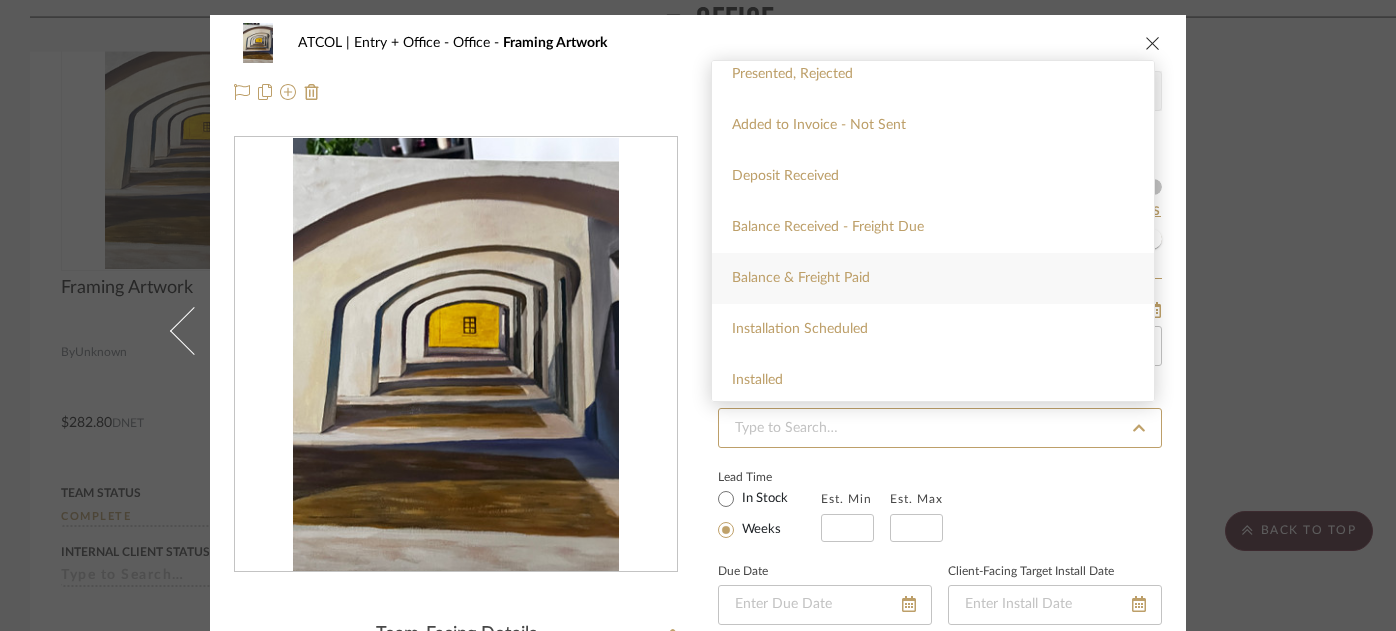 type on "8/8/2025" 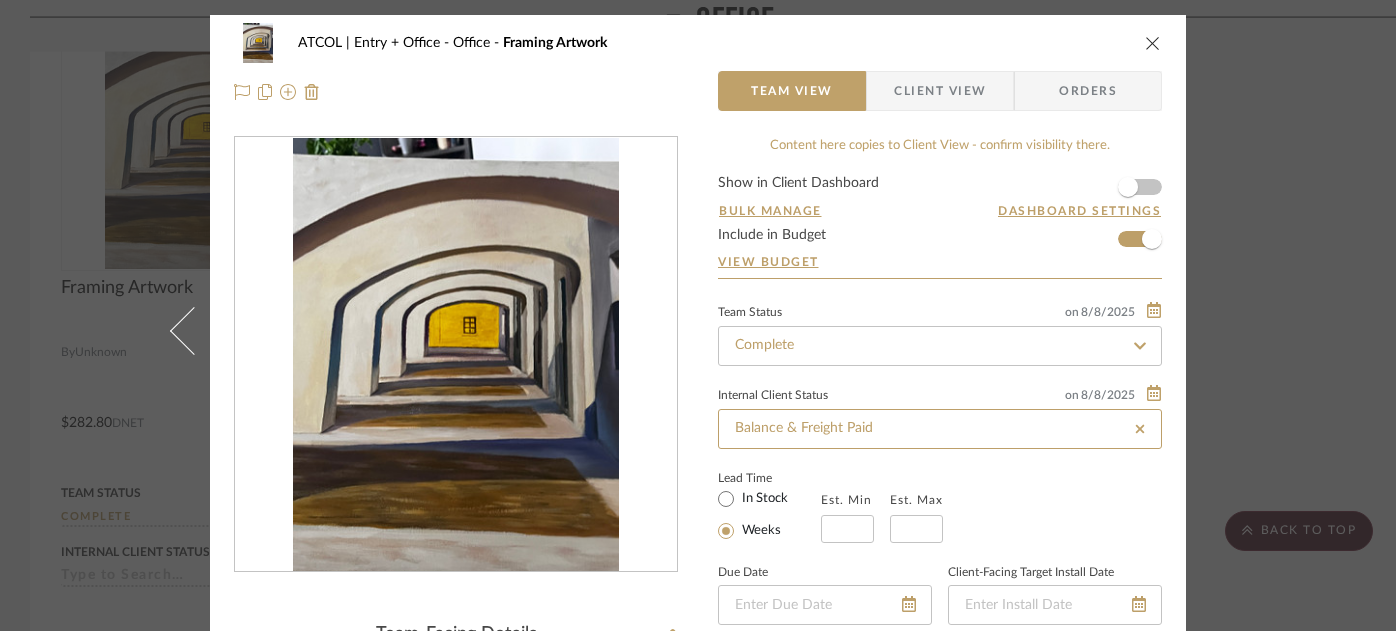 type on "8/8/2025" 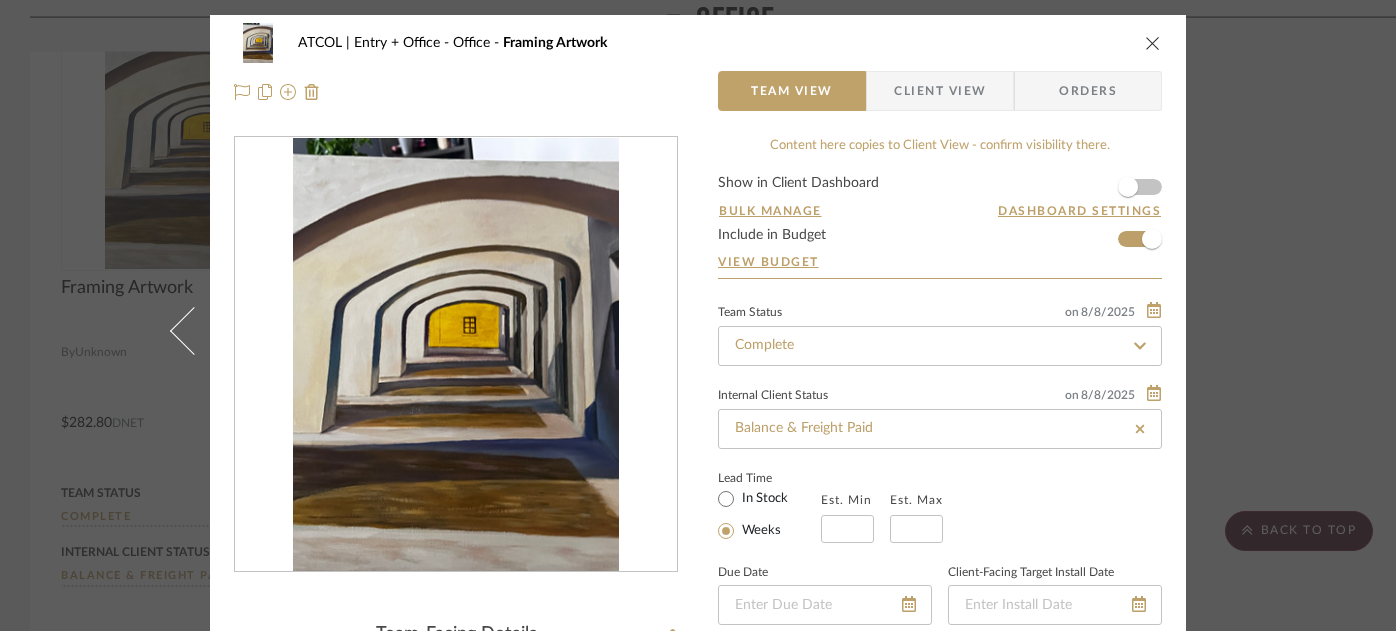 click on "Lead Time  In Stock Weeks  Est. Min   Est. Max" 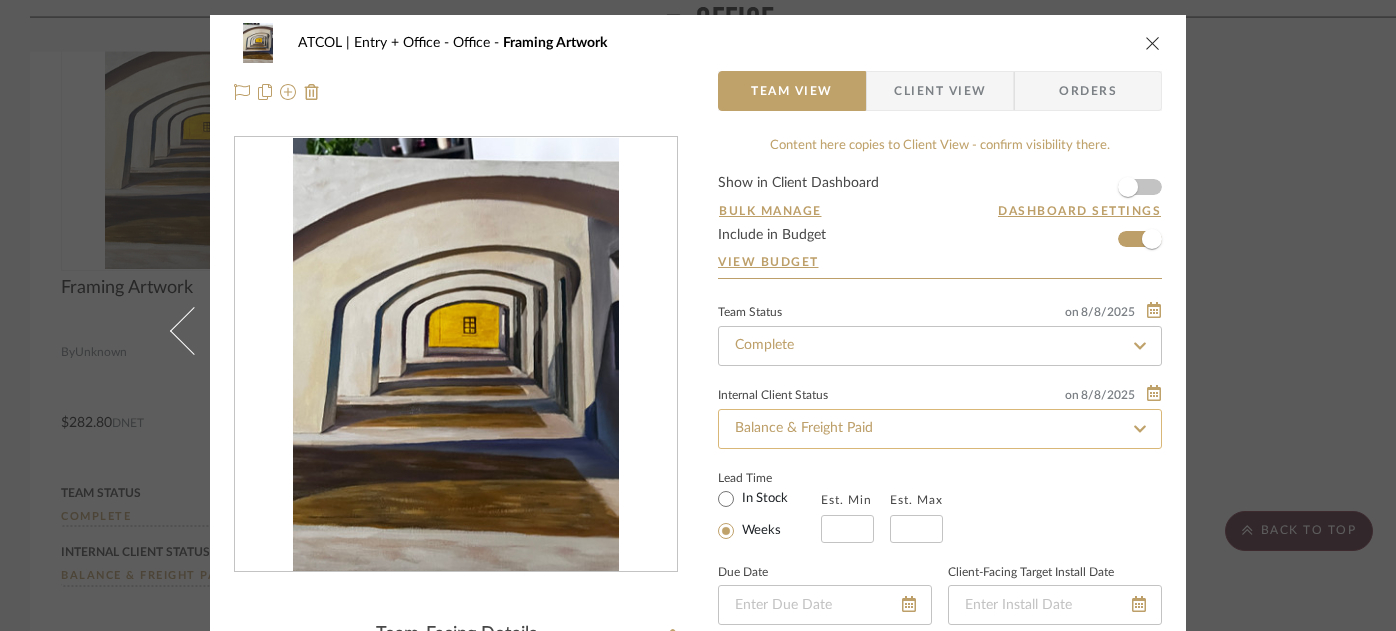 click on "Team Status on 8/8/2025 8/8/2025 Complete Internal Client Status on 8/8/2025 8/8/2025 Balance & Freight Paid  Lead Time  In Stock Weeks  Est. Min   Est. Max   Due Date   Client-Facing Target Install Date" at bounding box center [940, 479] 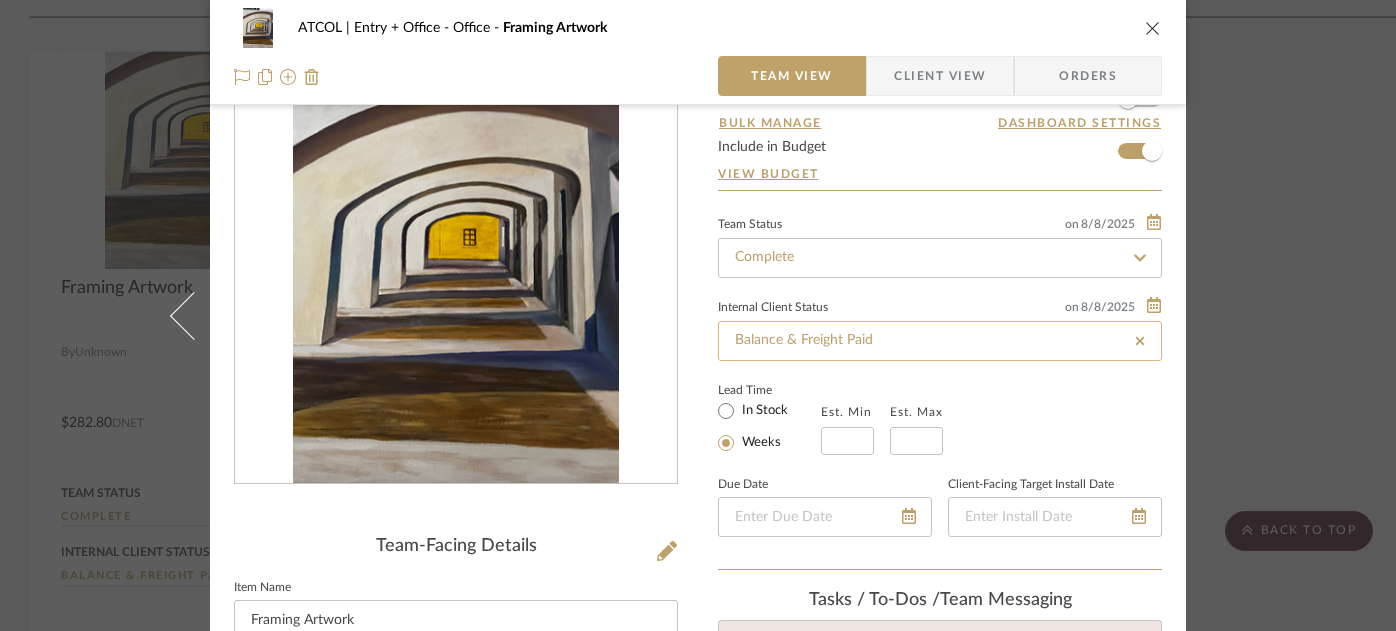 scroll, scrollTop: 154, scrollLeft: 0, axis: vertical 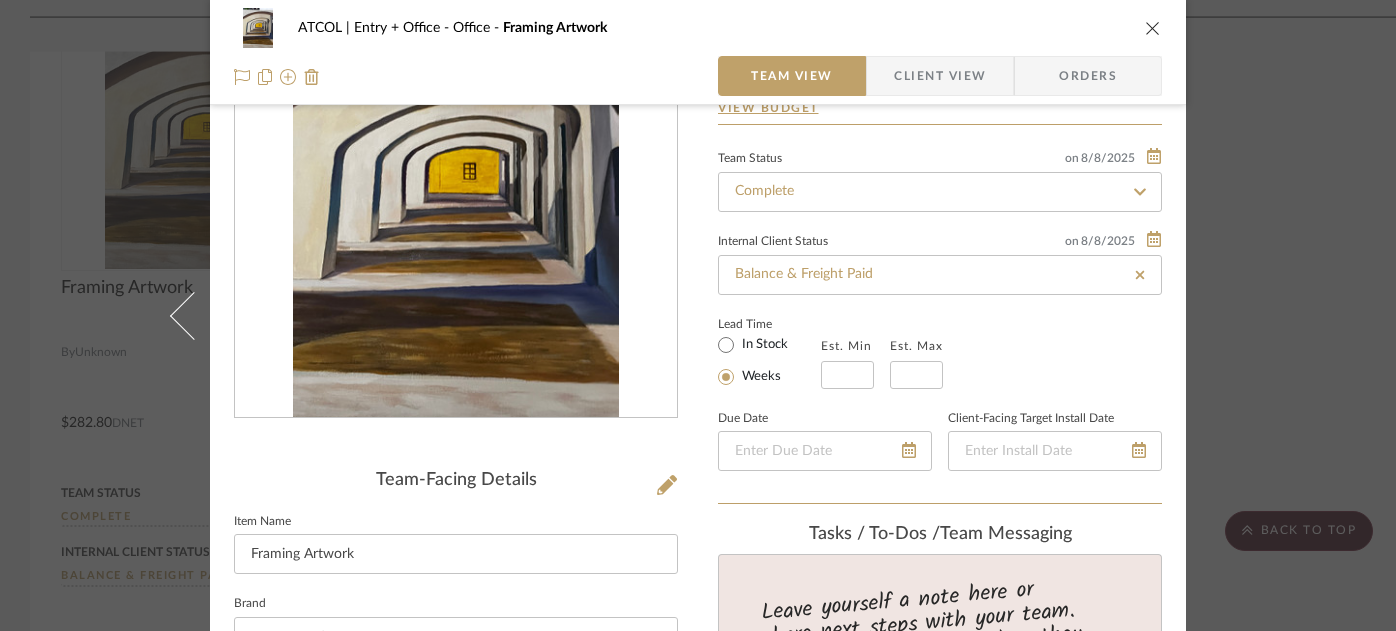 click on "ATCOL | Entry + Office Office Framing Artwork Team View Client View Orders  Team-Facing Details   Item Name  Framing Artwork  Brand   Internal Description   Dimensions   Product Specifications   Reference Price   Reference Price Type  DNET  Item Costs   View Budget   Markup %  (Use "-X%" to discount) 20%  Unit Cost  $282.80  Cost Type  DNET  Client Unit Price  $339.36  Quantity  1  Unit Type  Each  Subtotal   $339.36   Tax %  6%  Total Tax   $20.36   Shipping Cost  $0.00  Ship. Markup %  0% Taxable  Total Shipping   $0.00  Total Client Price  $359.72  Your Cost  $299.77  Your Margin  $56.56  Content here copies to Client View - confirm visibility there.  Show in Client Dashboard  Bulk Manage Dashboard Settings  Include in Budget   View Budget  Team Status on 8/8/2025 8/8/2025 Complete Internal Client Status on 8/8/2025 8/8/2025 Balance & Freight Paid  Lead Time  In Stock Weeks  Est. Min   Est. Max   Due Date   Client-Facing Target Install Date  Tasks / To-Dos /  team Messaging Invite Collaborator Recipients:" at bounding box center (698, 782) 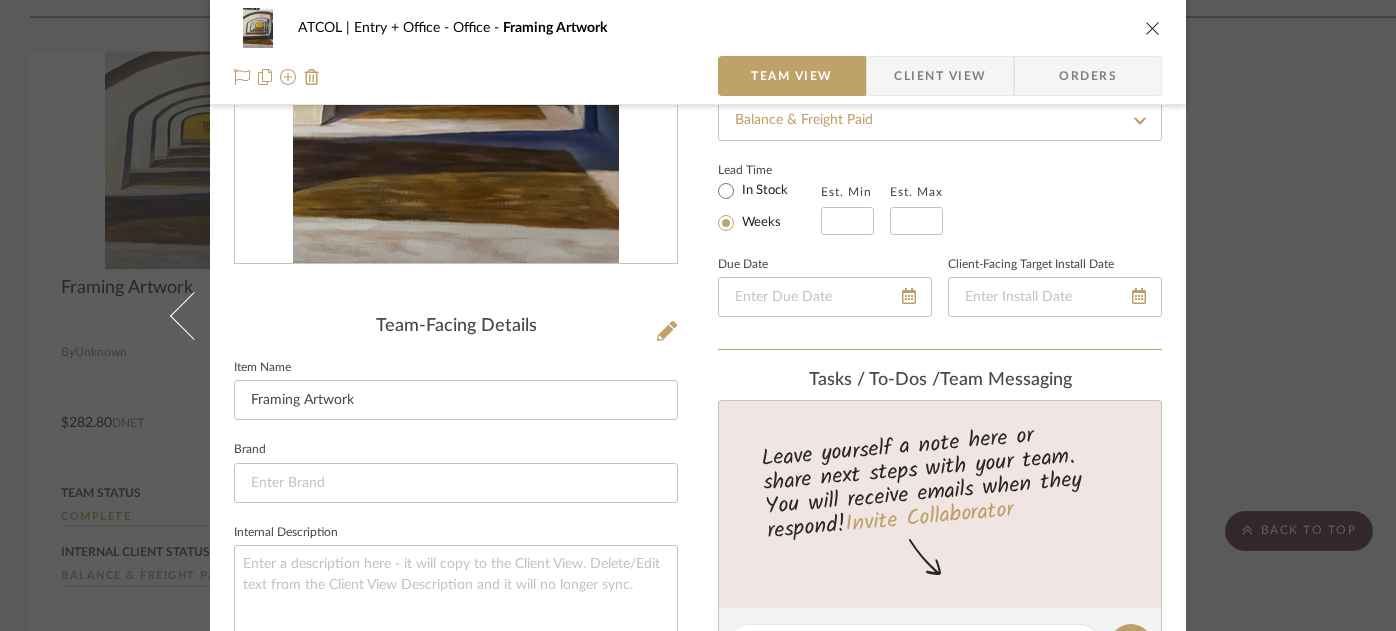 scroll, scrollTop: 284, scrollLeft: 0, axis: vertical 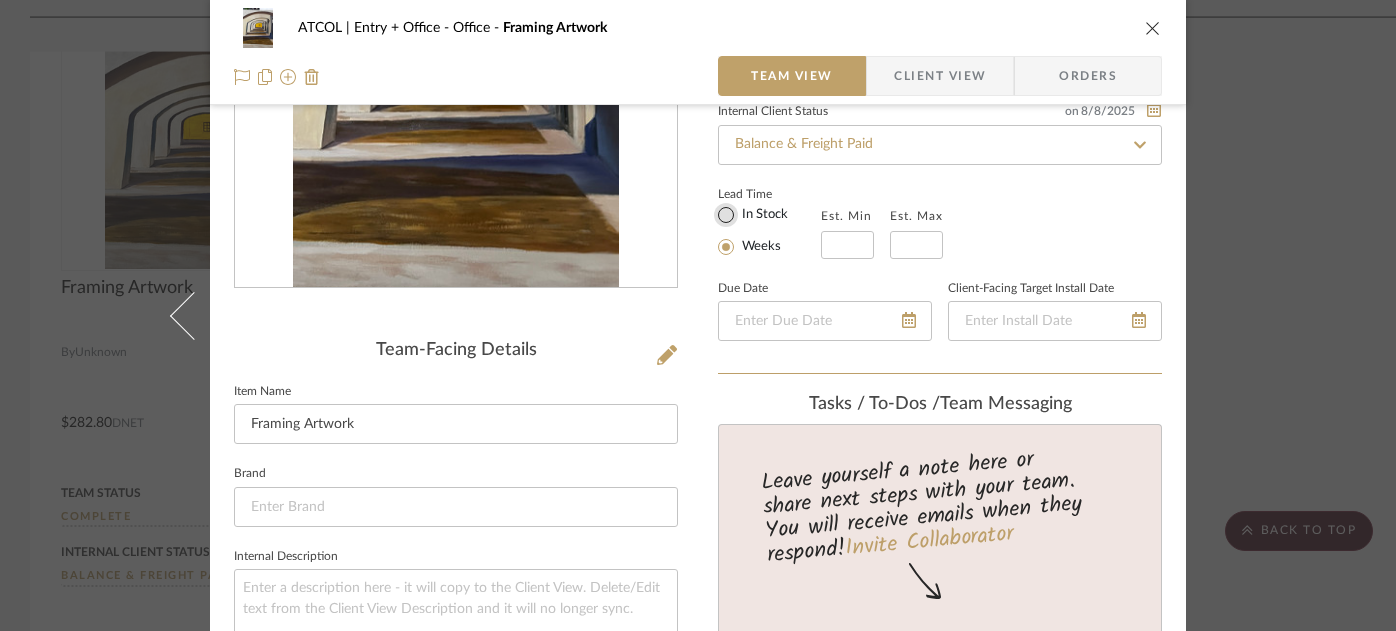 click on "In Stock" at bounding box center (726, 215) 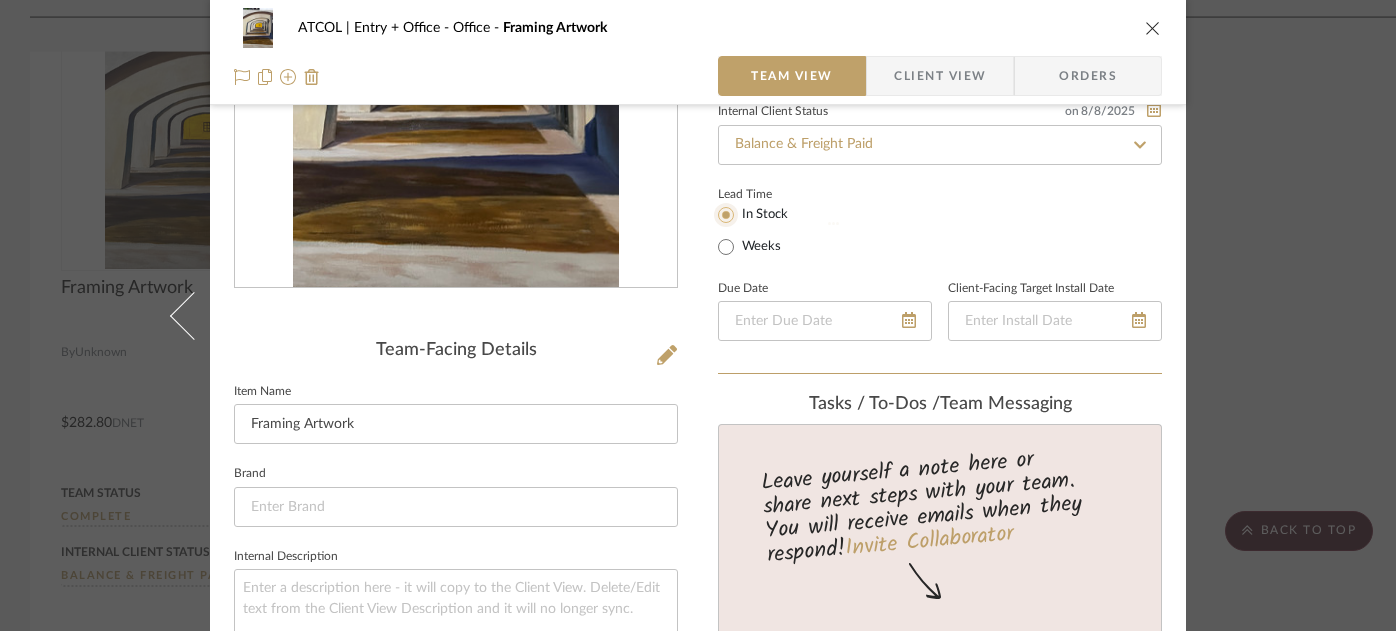 type 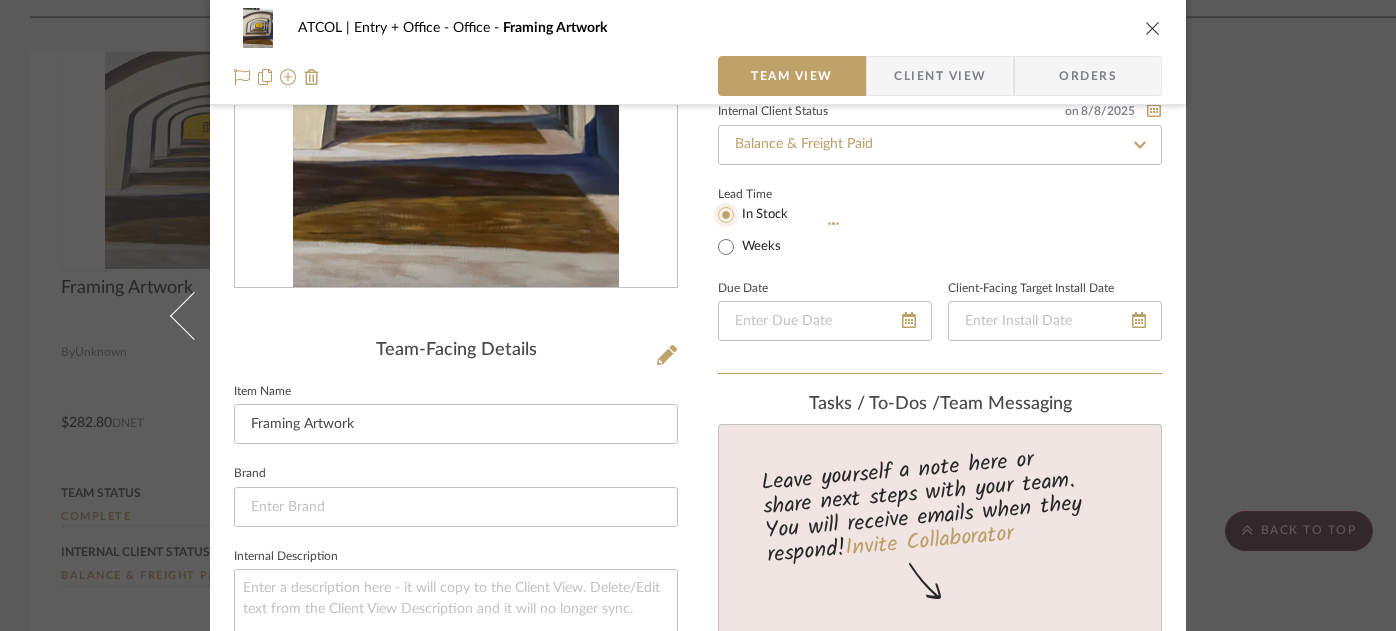 type 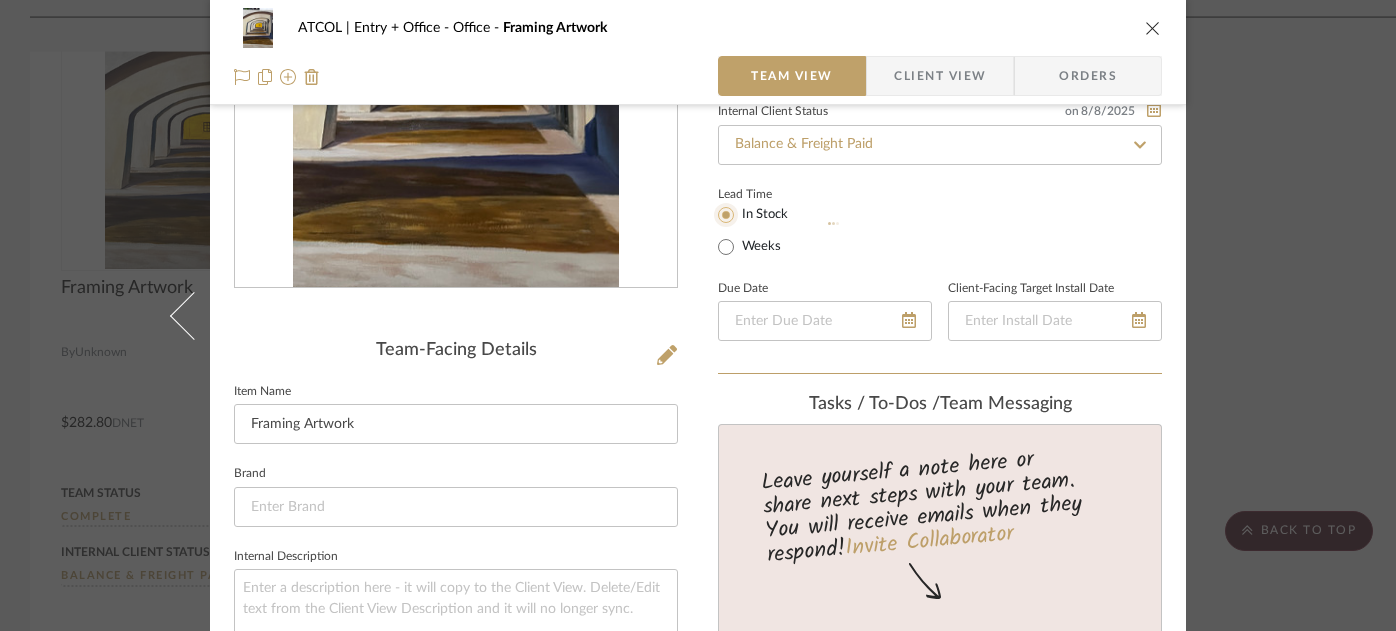 type 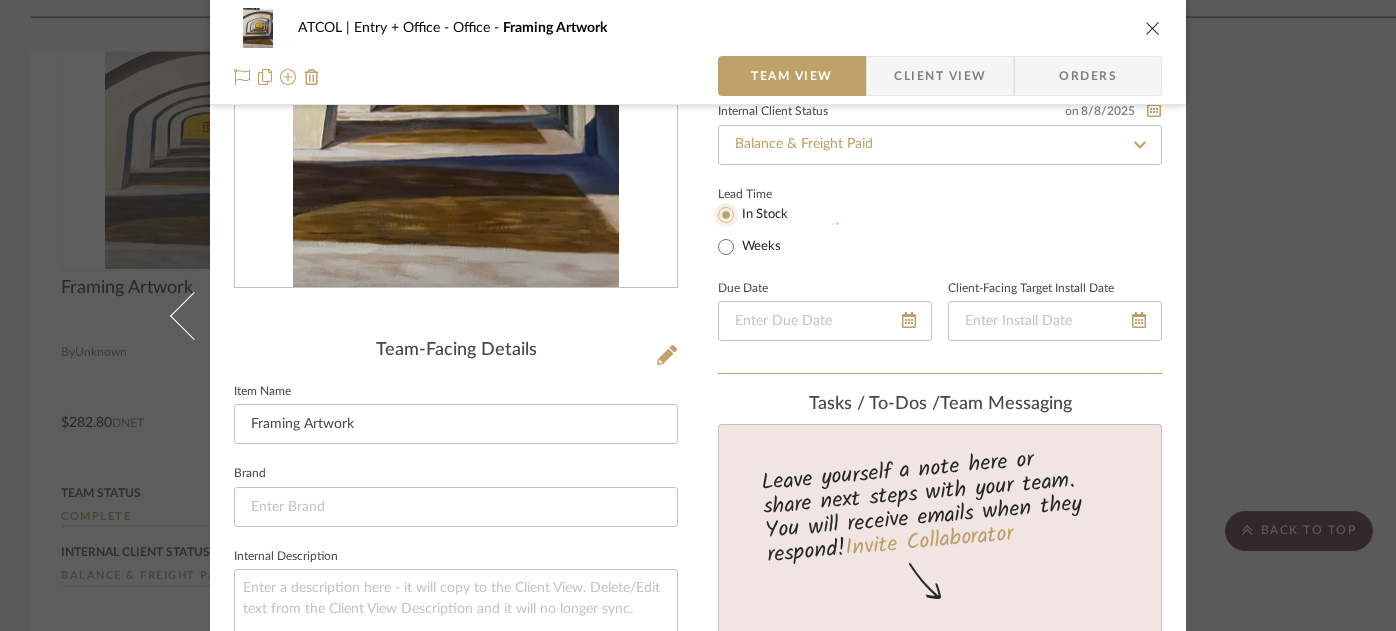 type 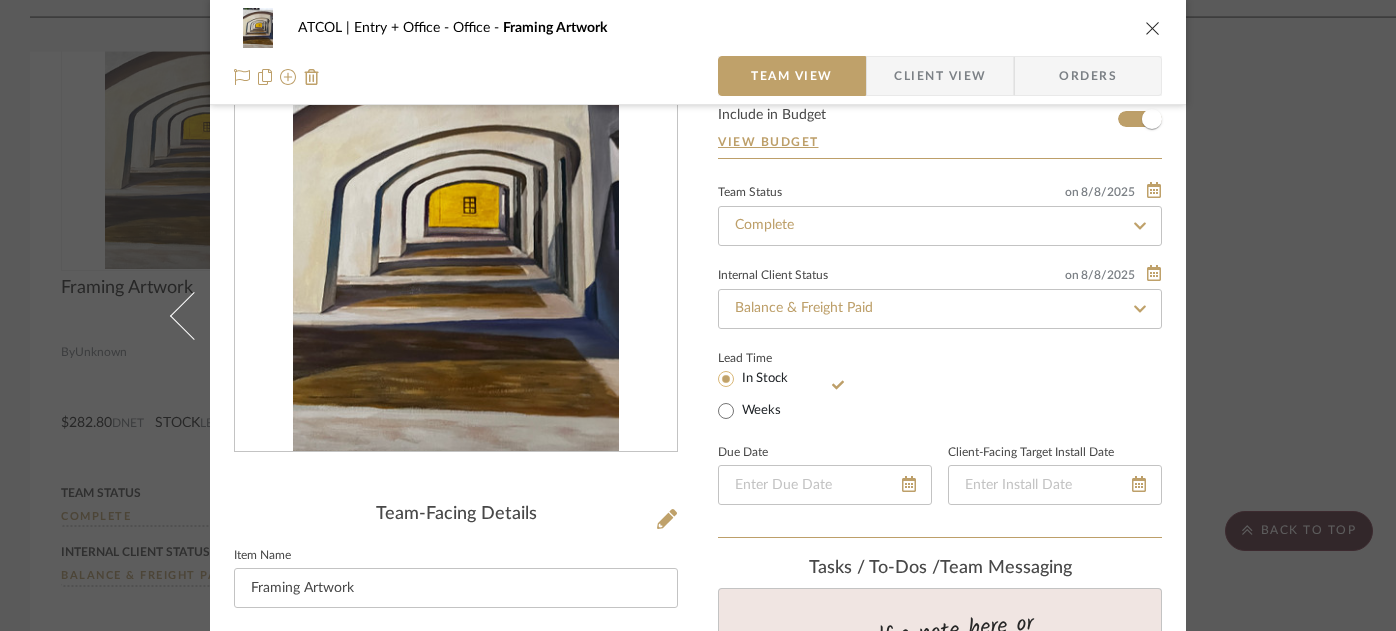scroll, scrollTop: 0, scrollLeft: 0, axis: both 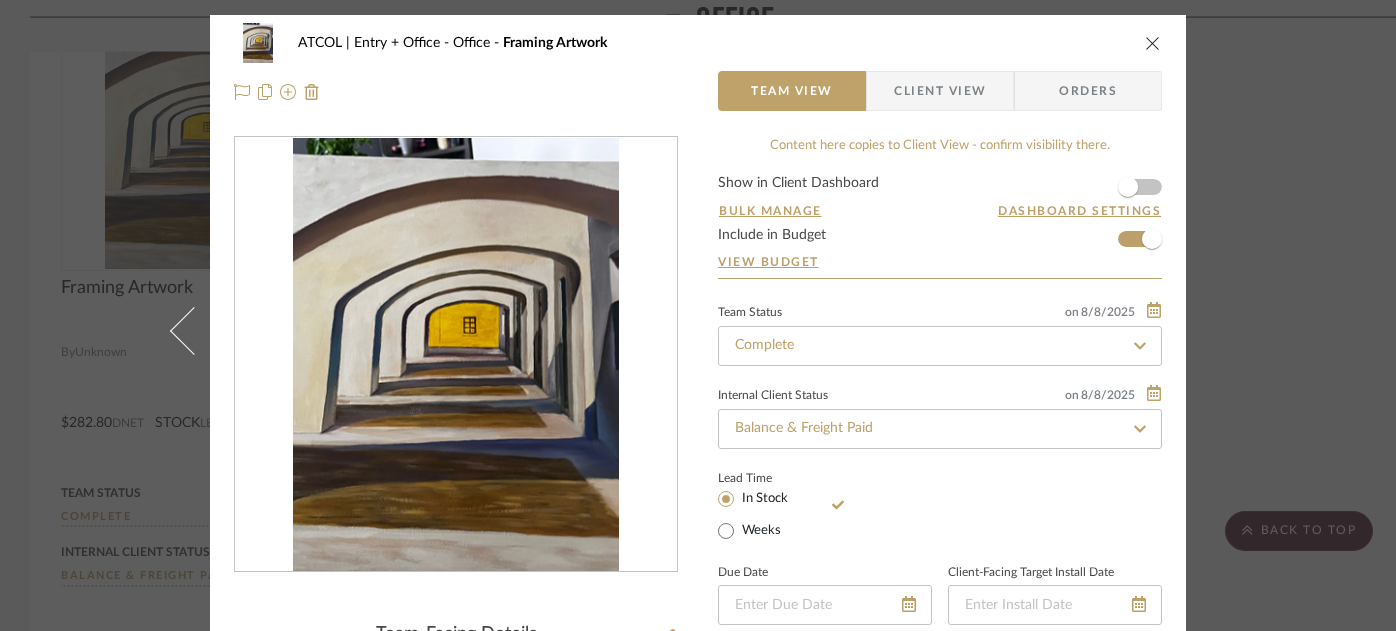 click on "Orders" at bounding box center [1088, 91] 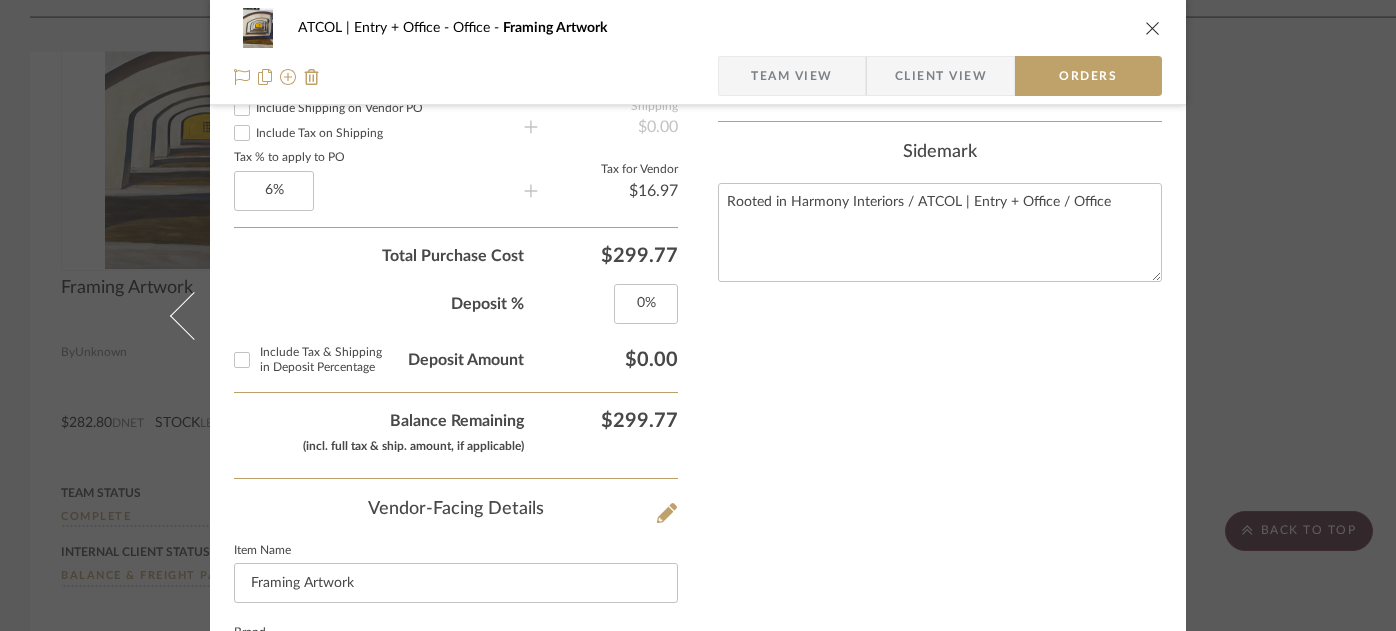 scroll, scrollTop: 829, scrollLeft: 0, axis: vertical 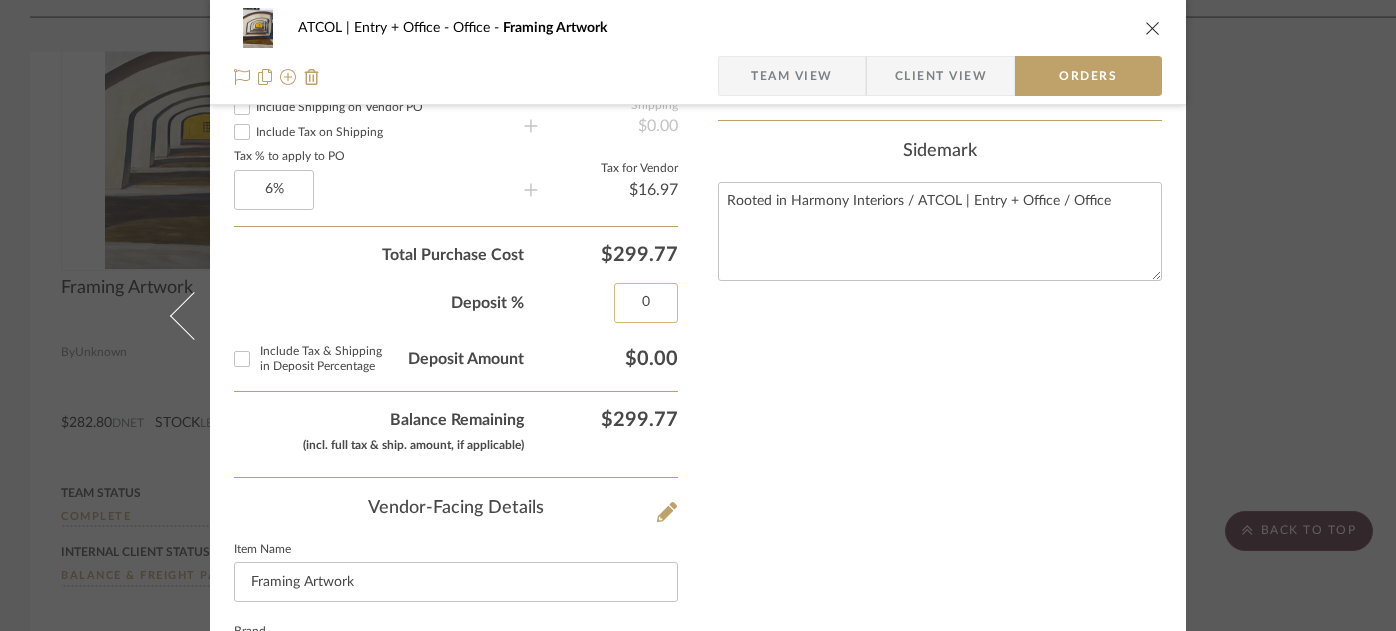 click on "0" 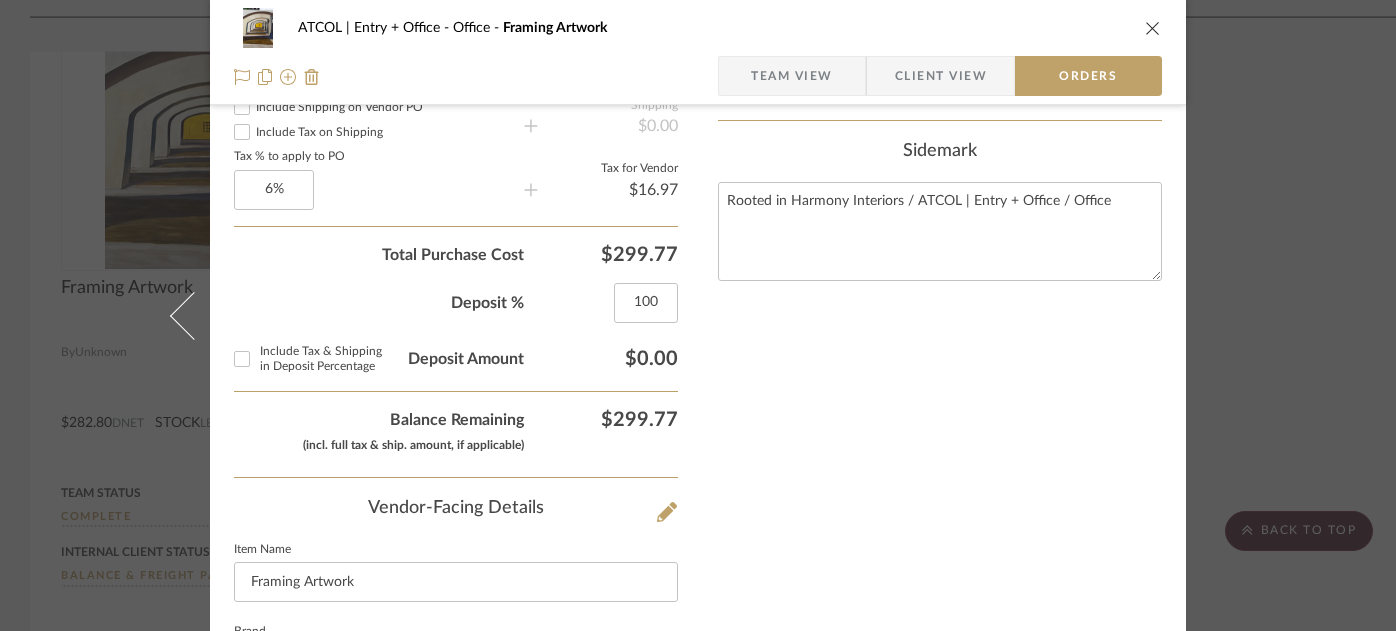 type on "100%" 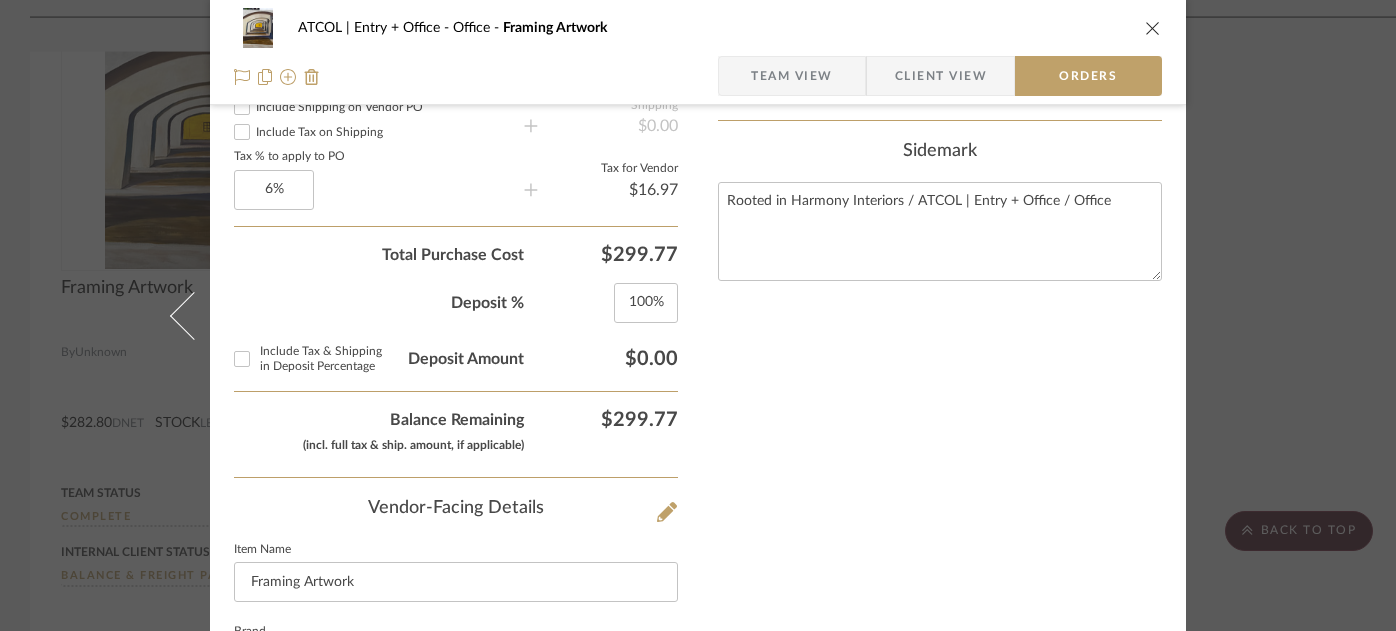 click on "Include Tax & Shipping in Deposit Percentage" at bounding box center (242, 359) 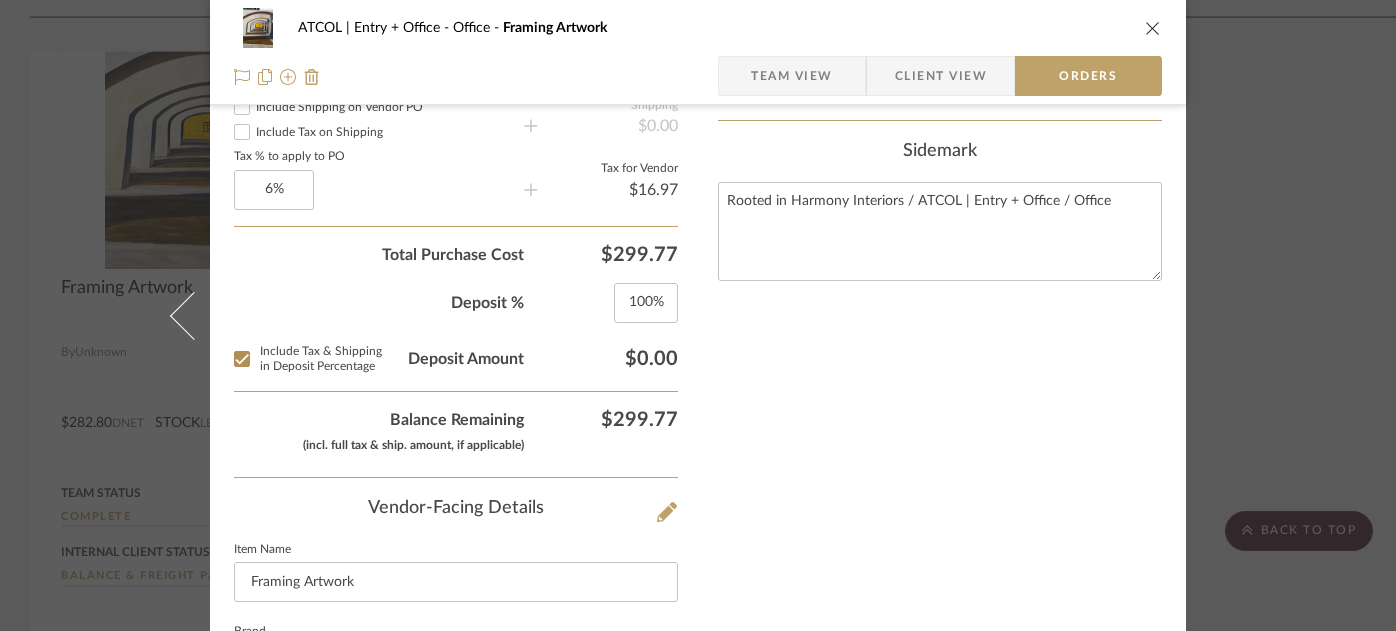 checkbox on "true" 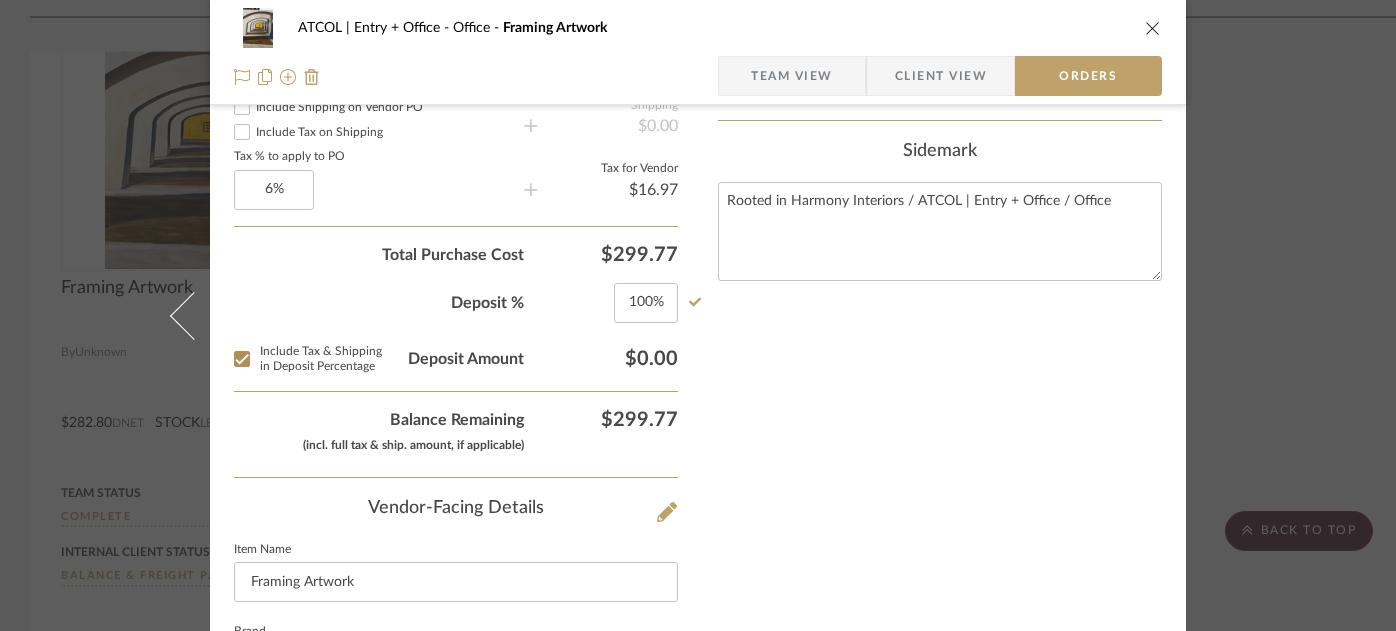 type 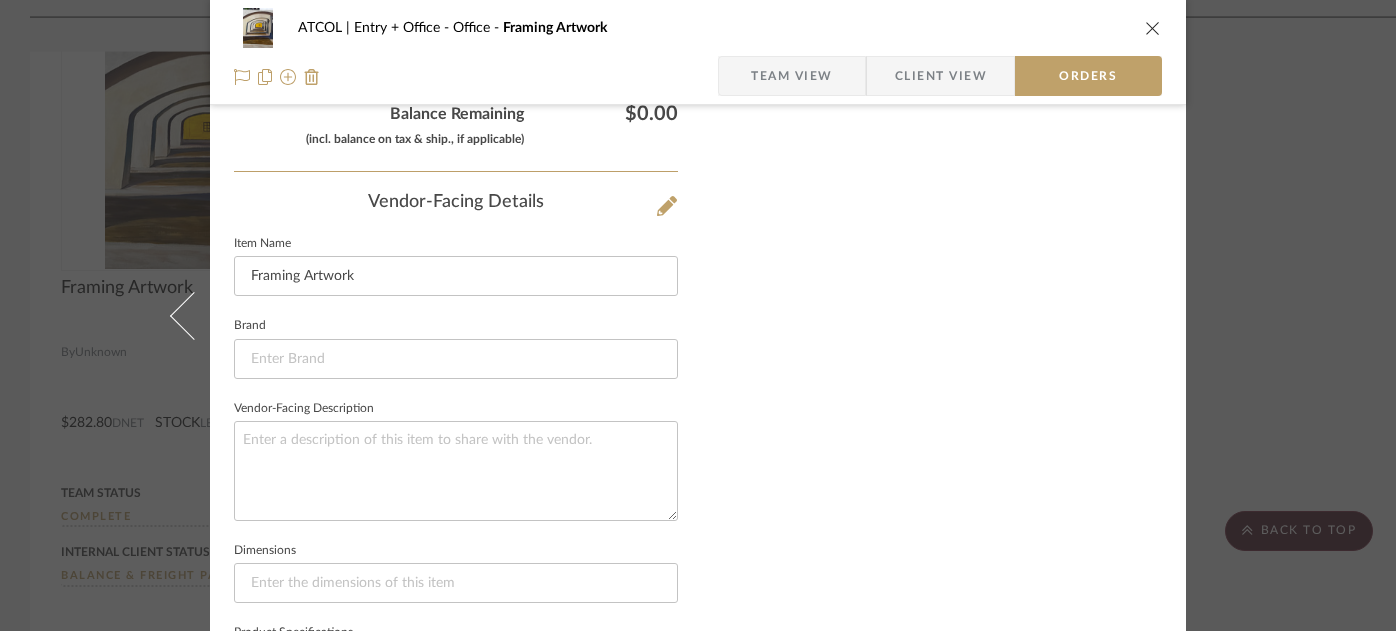 scroll, scrollTop: 953, scrollLeft: 0, axis: vertical 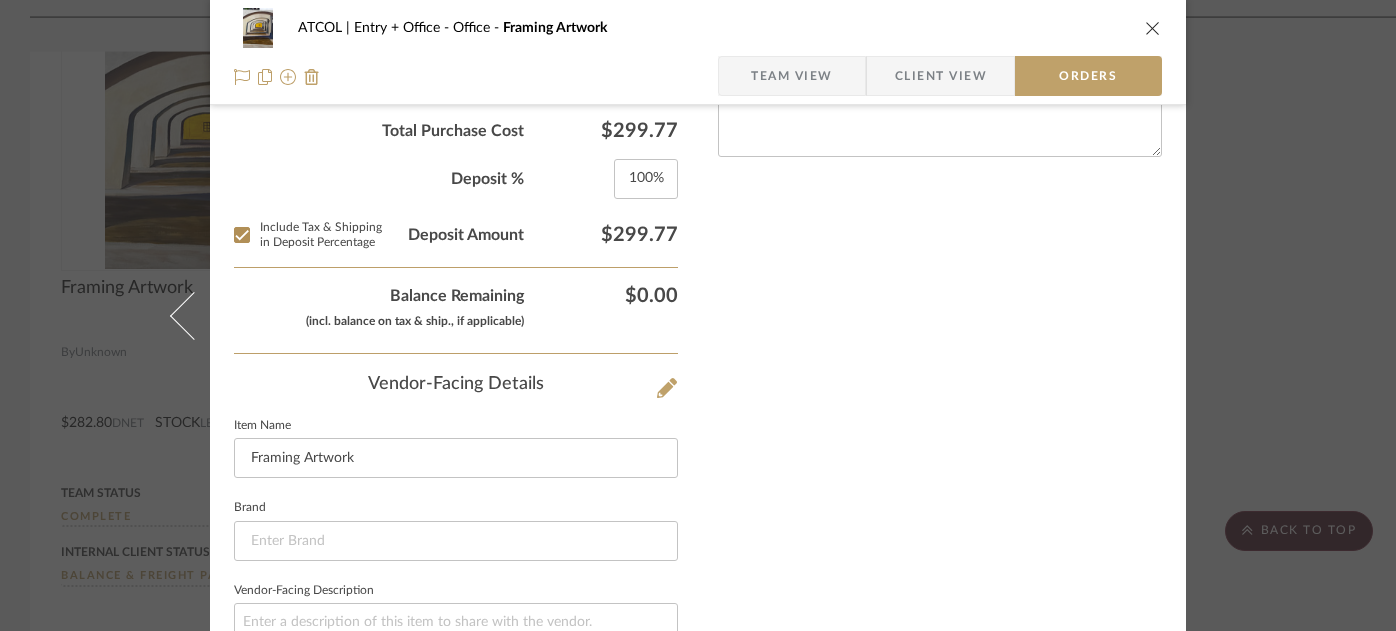 click at bounding box center [1153, 28] 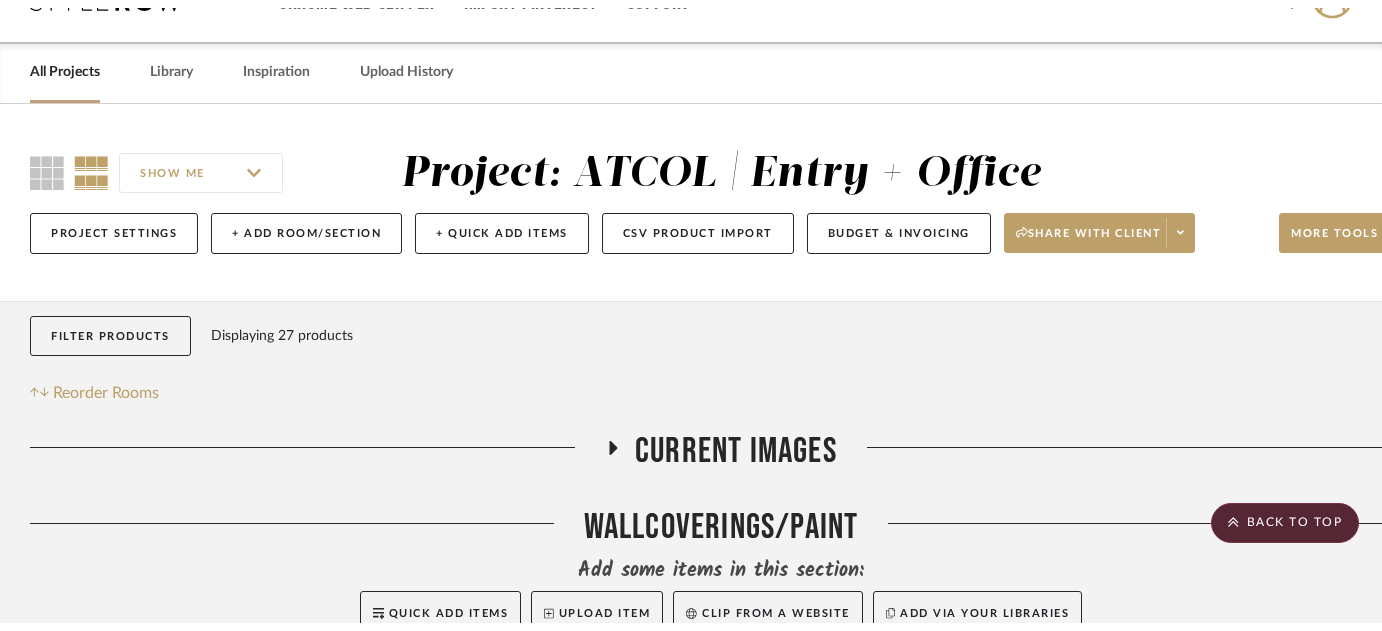 scroll, scrollTop: 0, scrollLeft: 0, axis: both 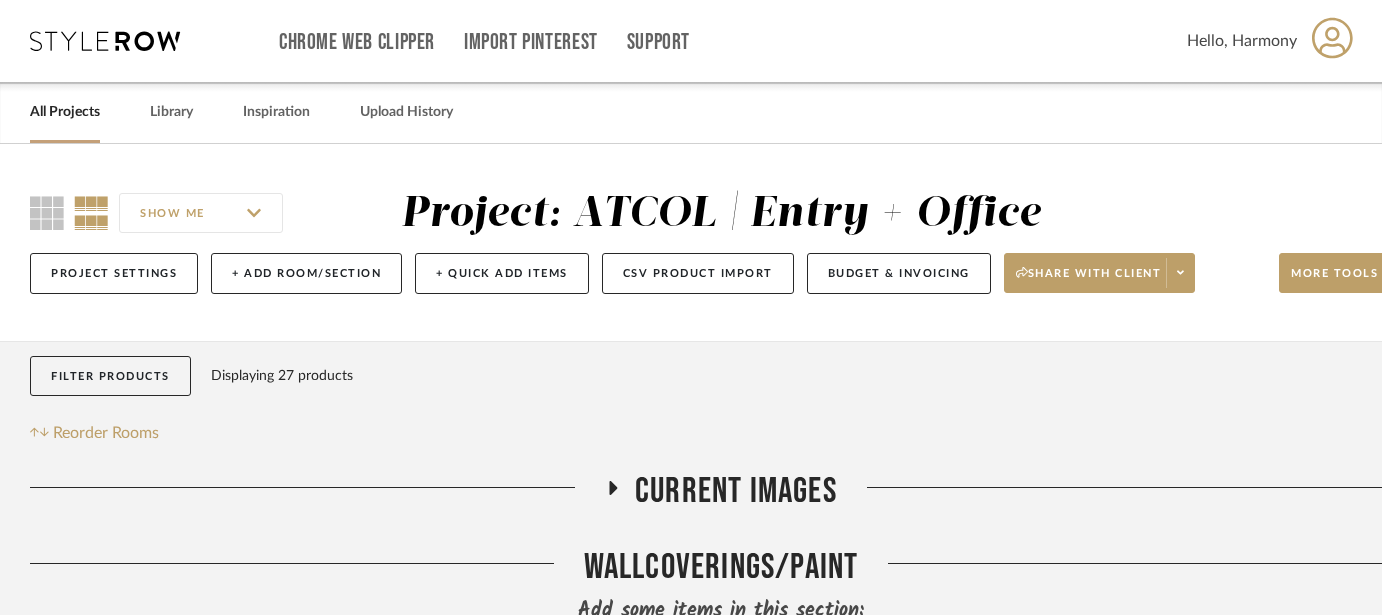 click on "All Projects" at bounding box center (65, 112) 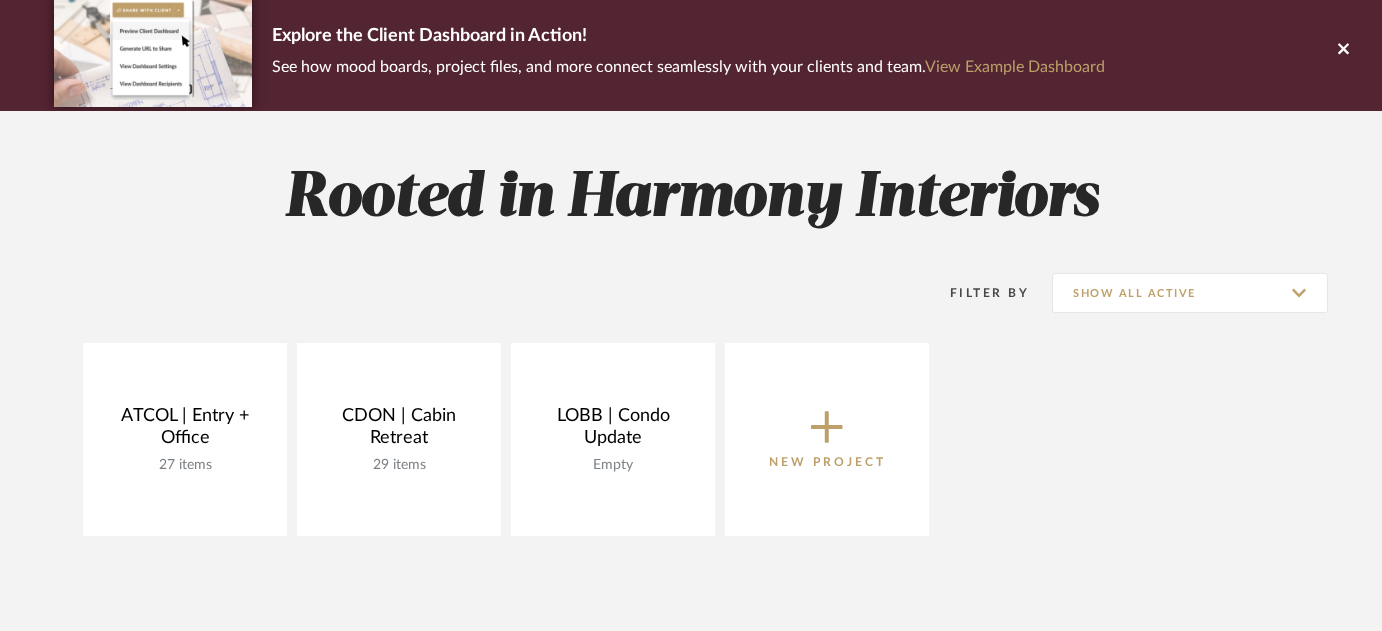 scroll, scrollTop: 182, scrollLeft: 0, axis: vertical 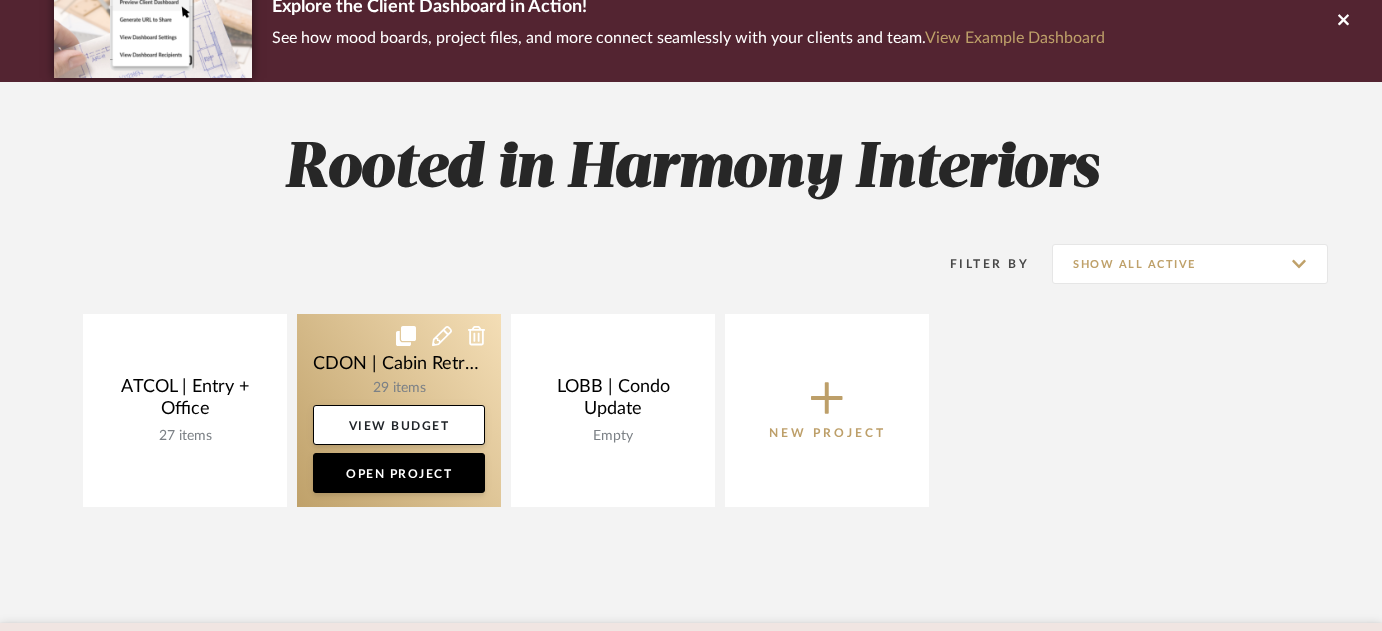 click 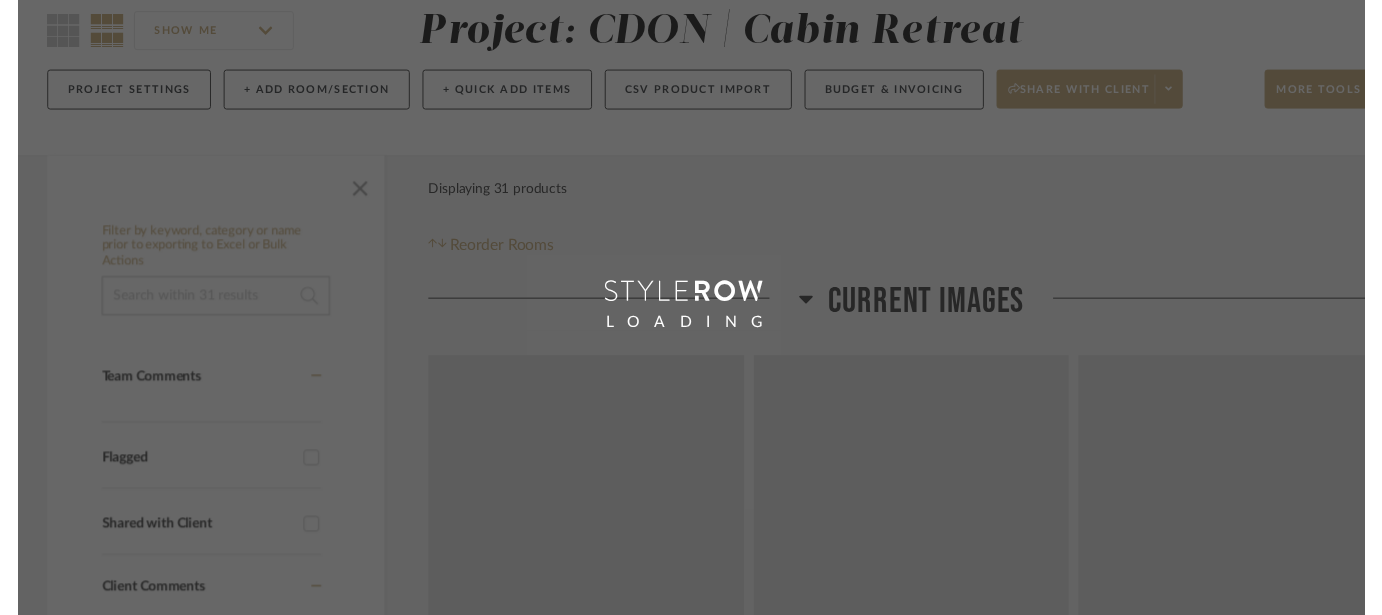 scroll, scrollTop: 0, scrollLeft: 0, axis: both 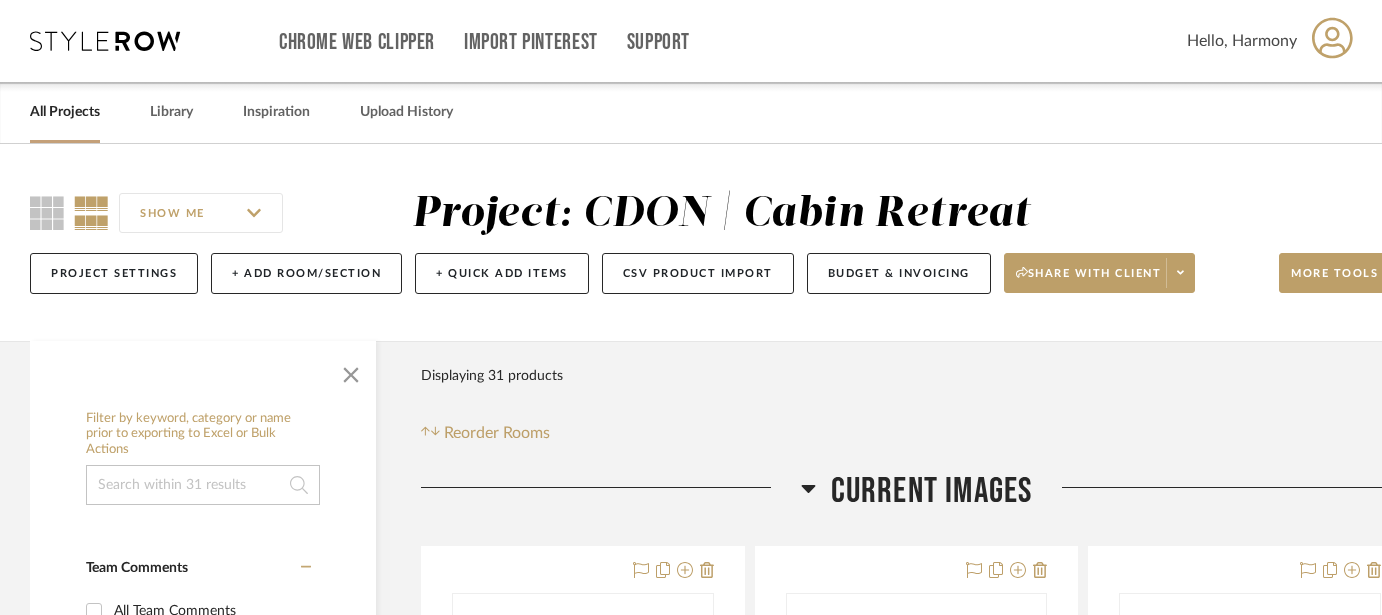 click on "Current Images" 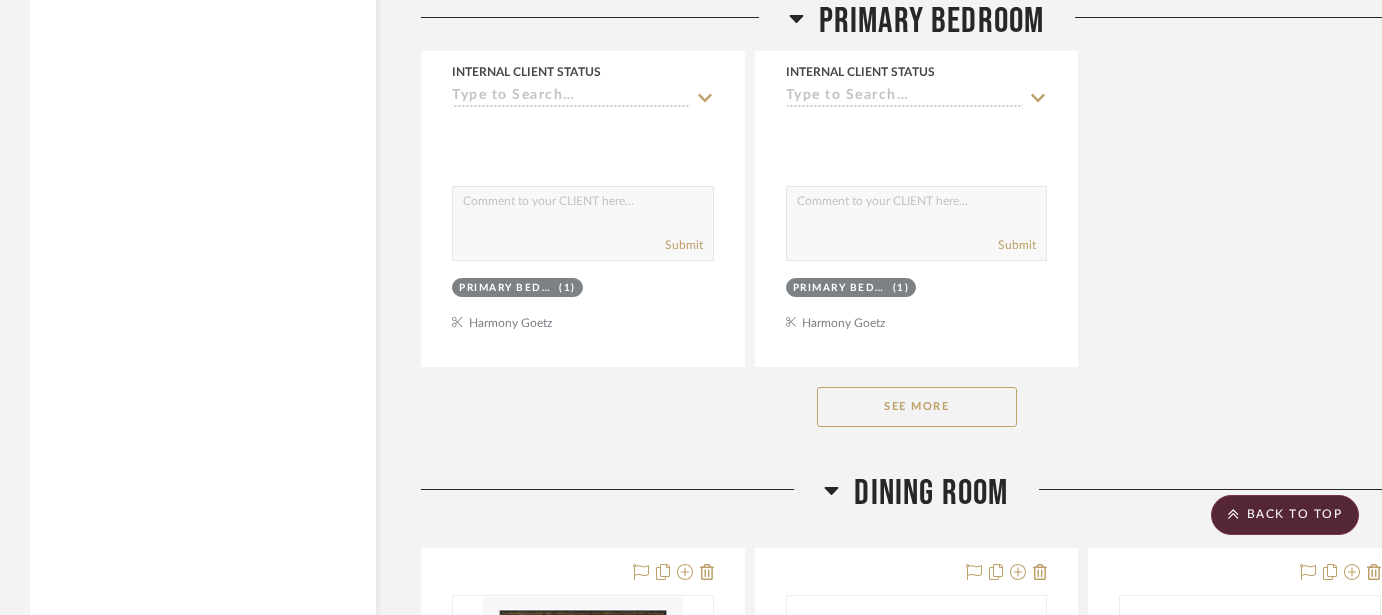scroll, scrollTop: 2907, scrollLeft: 0, axis: vertical 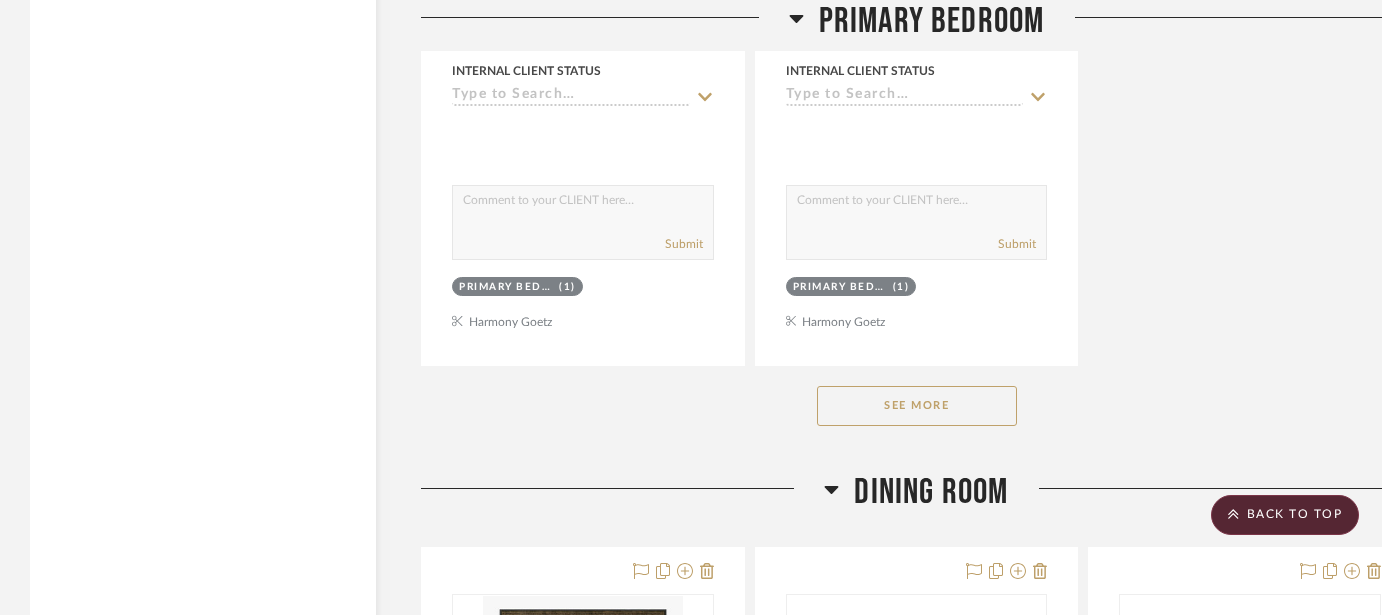 click on "See More" 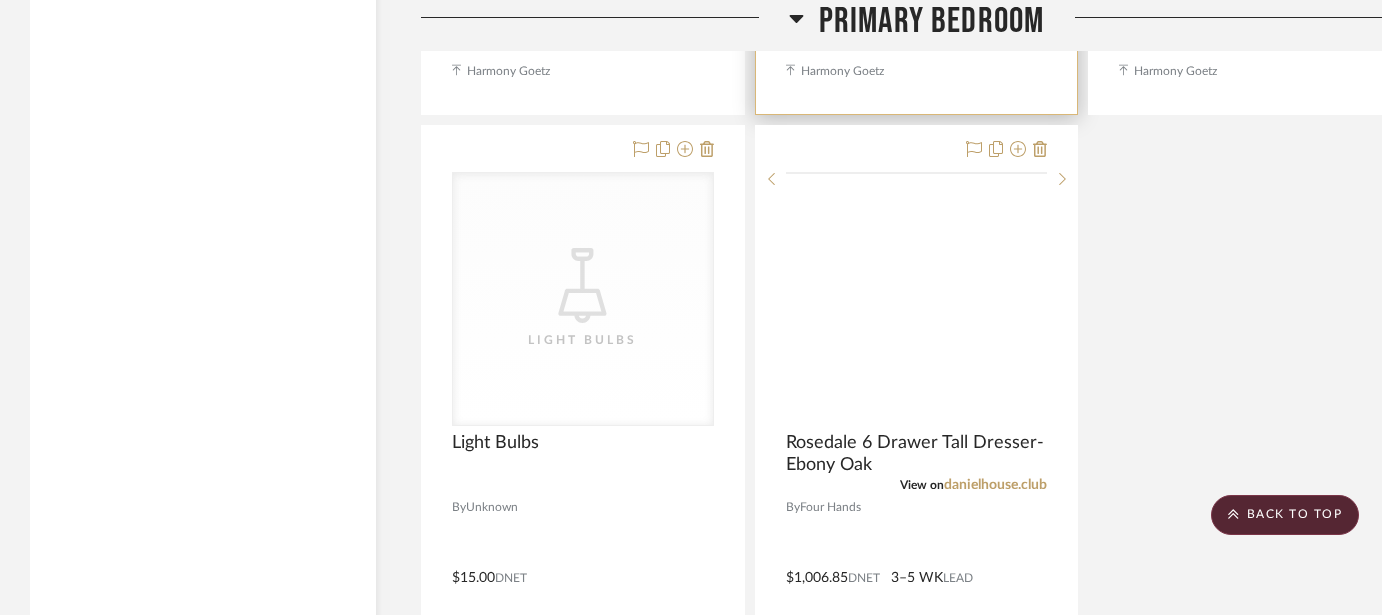 scroll, scrollTop: 4097, scrollLeft: 0, axis: vertical 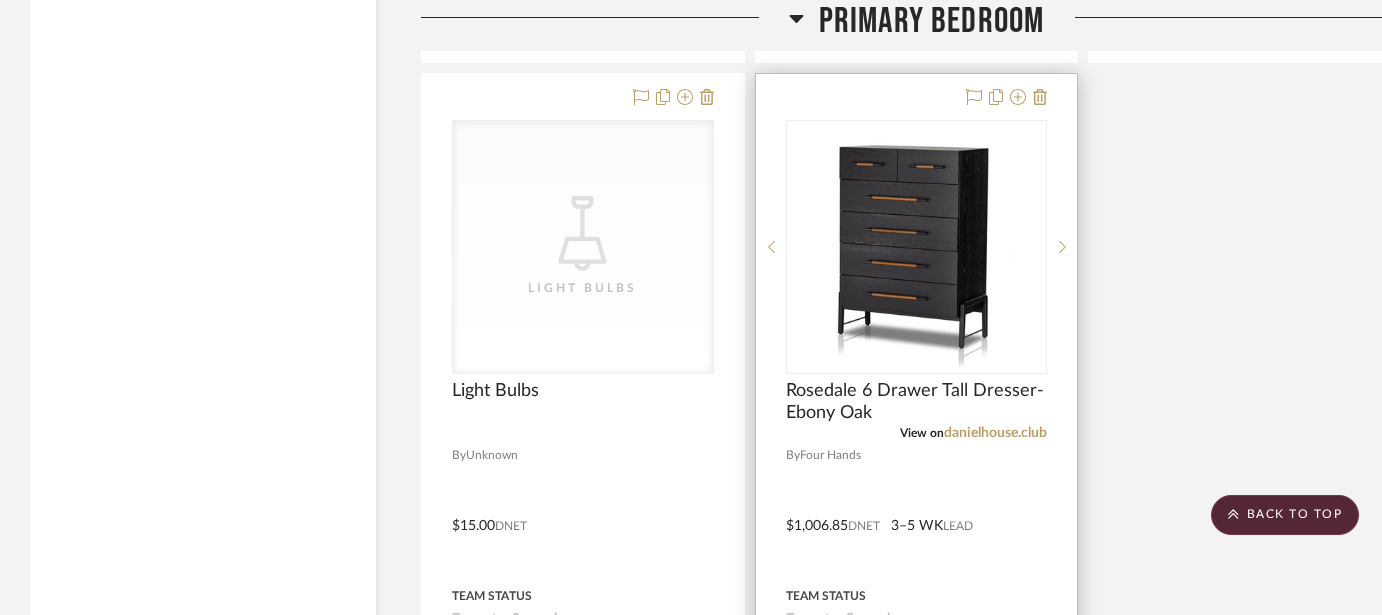click at bounding box center [917, 511] 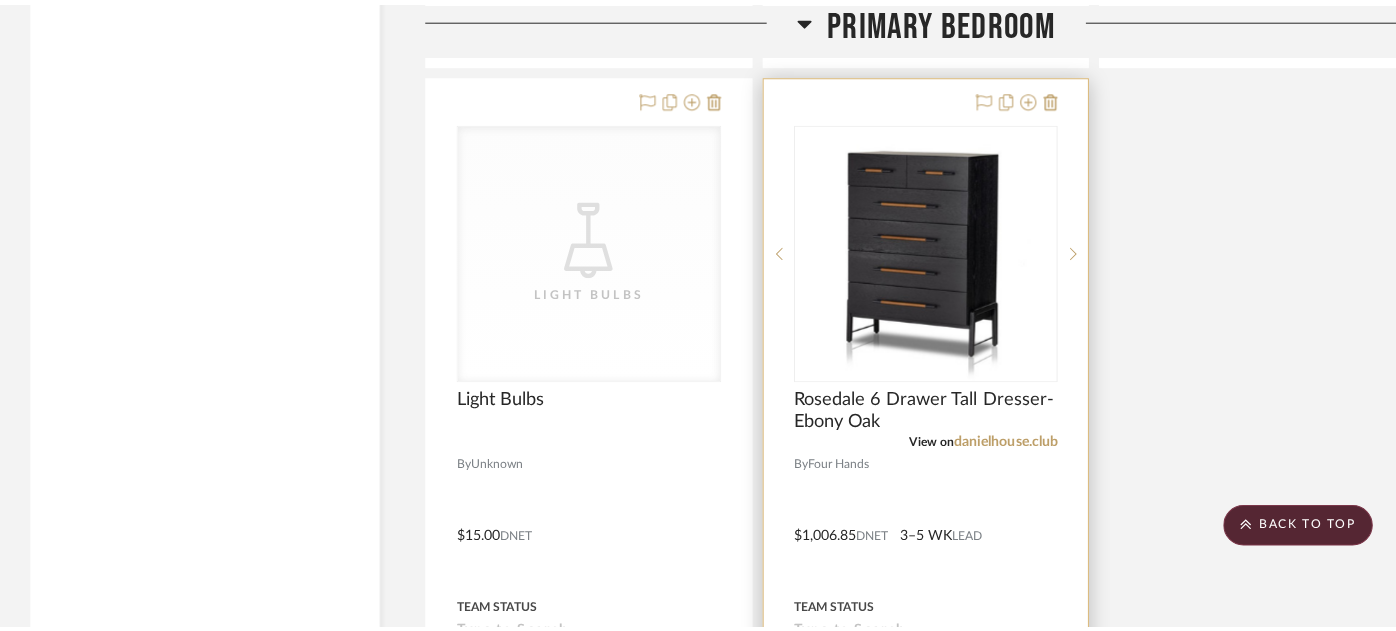 scroll, scrollTop: 0, scrollLeft: 0, axis: both 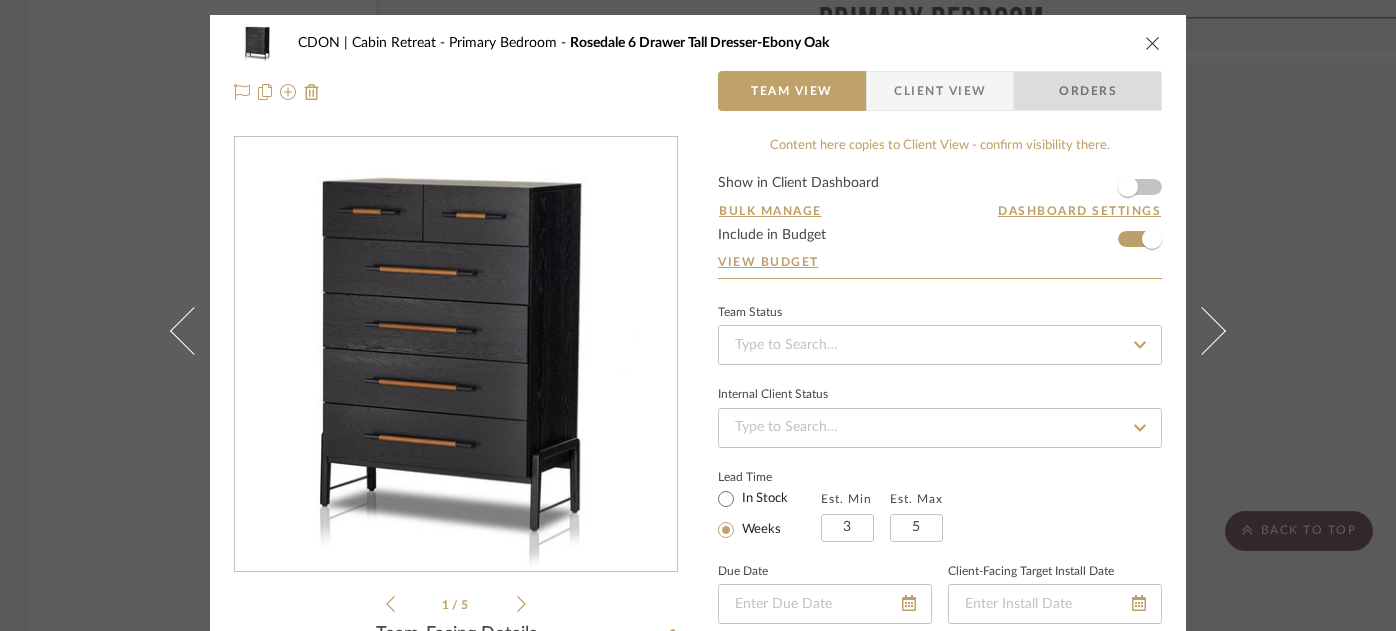 click on "Orders" at bounding box center [1088, 91] 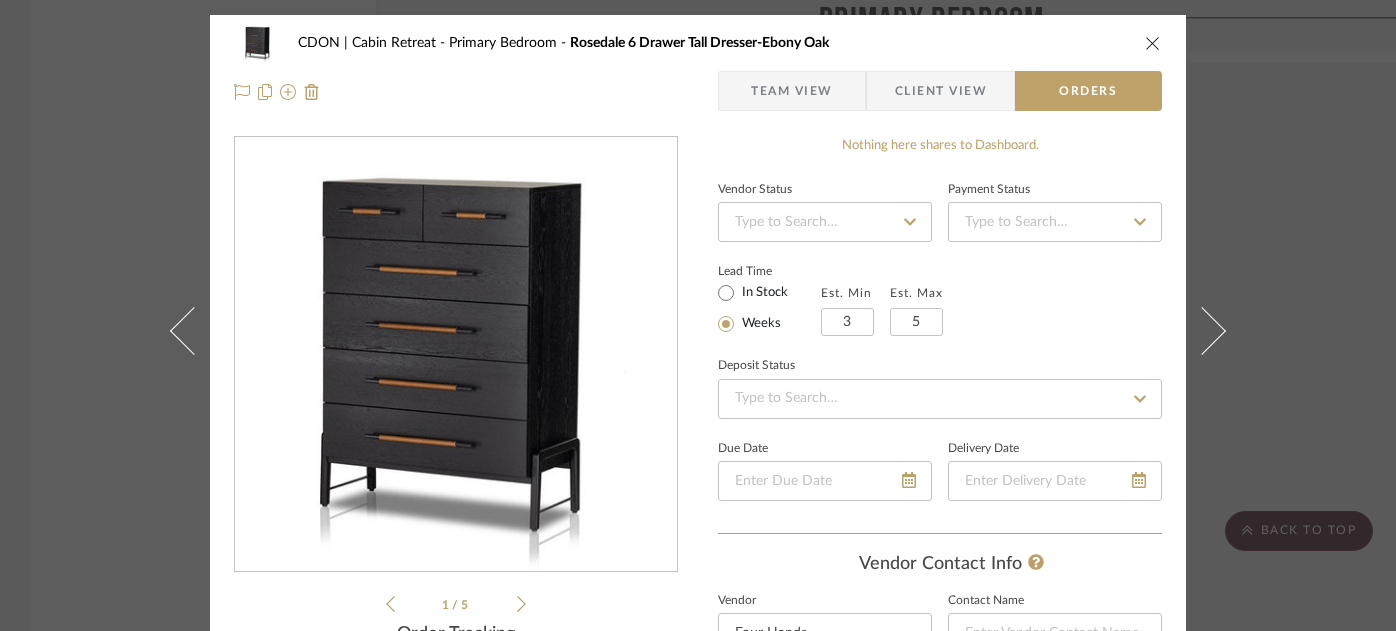 click 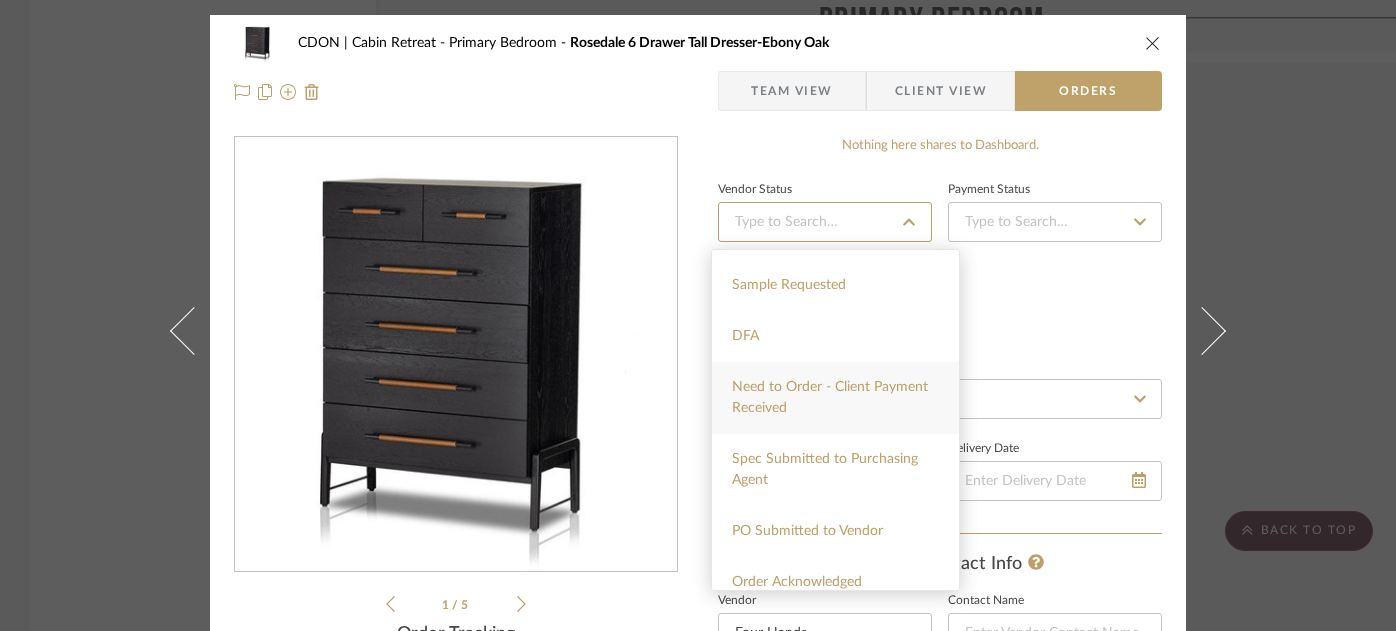 scroll, scrollTop: 100, scrollLeft: 0, axis: vertical 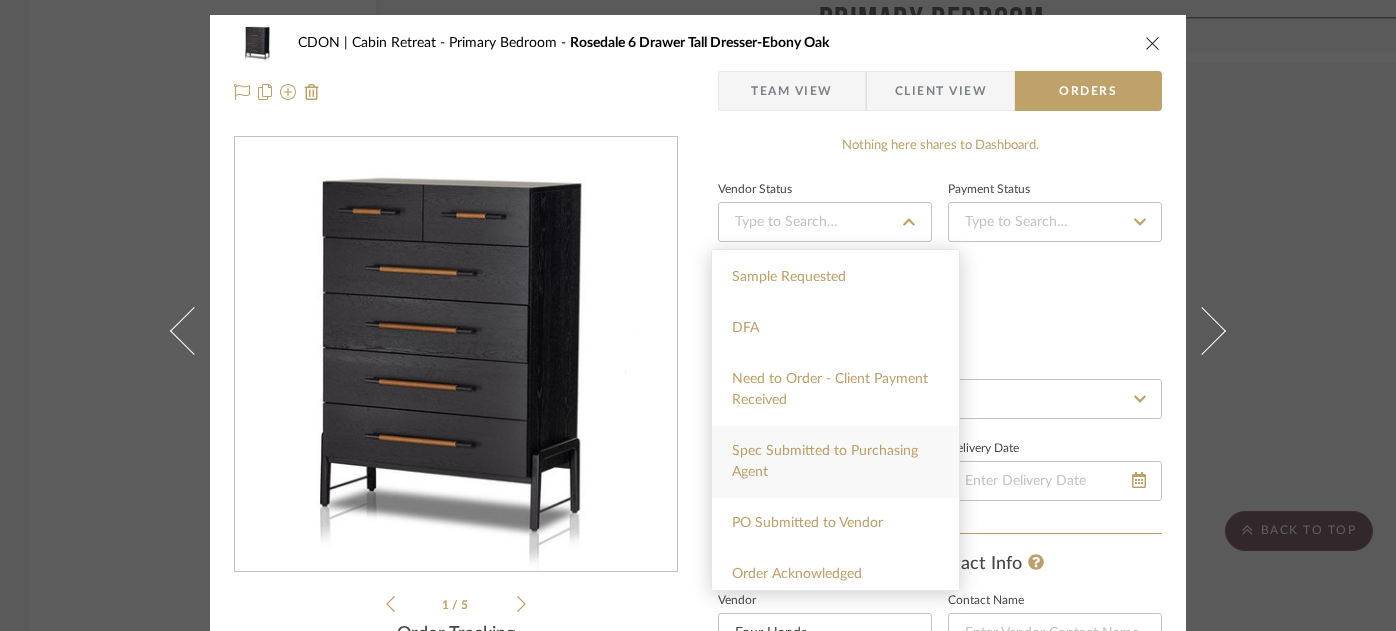 click on "Spec Submitted to Purchasing Agent" at bounding box center [825, 461] 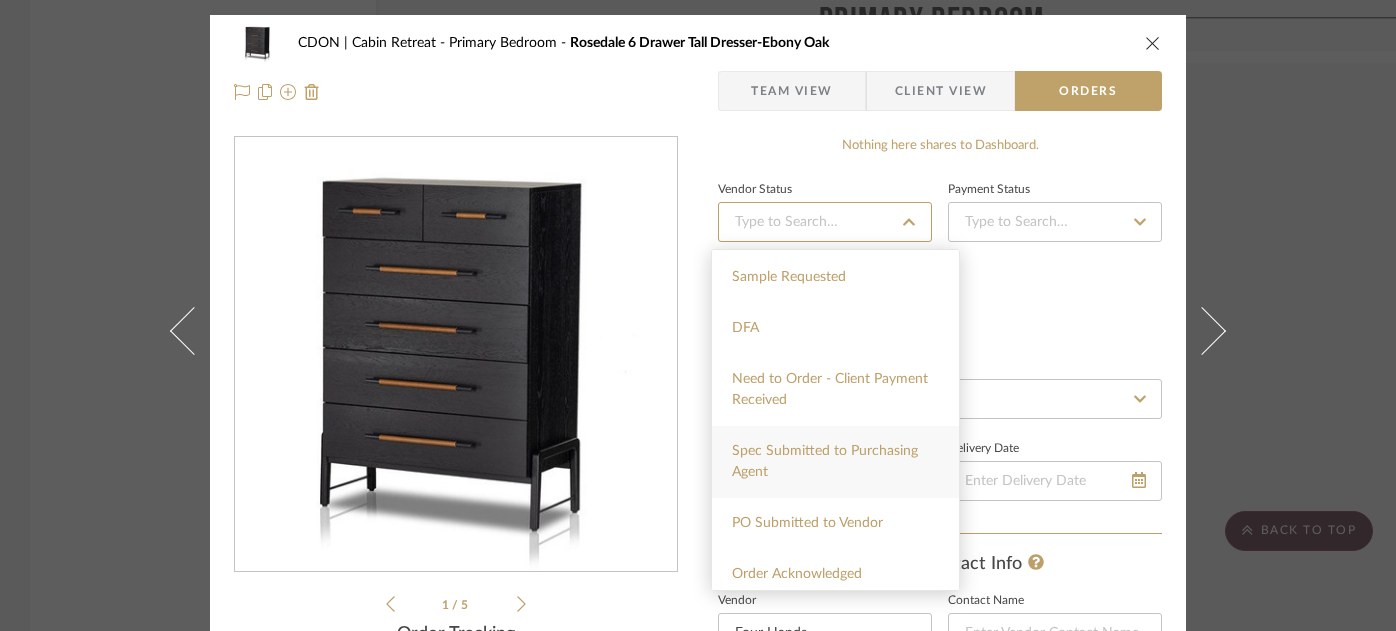 type on "8/8/2025" 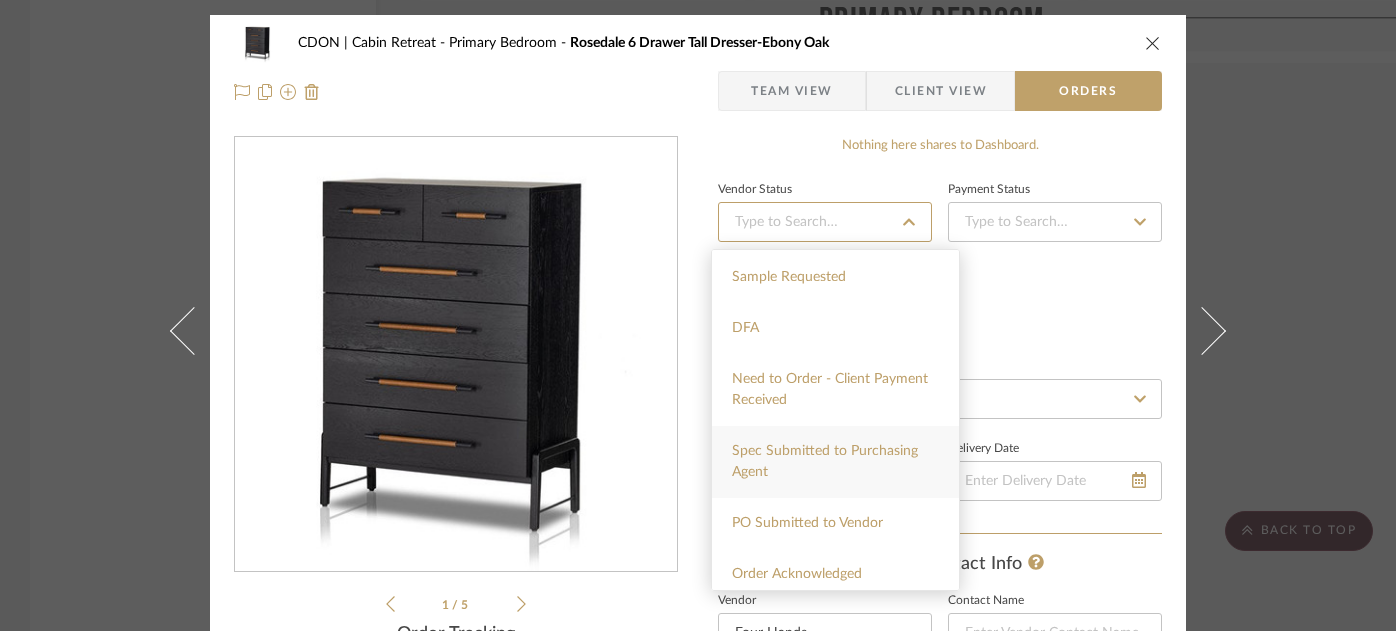 type on "Spec Submitted to Purchasing Agent" 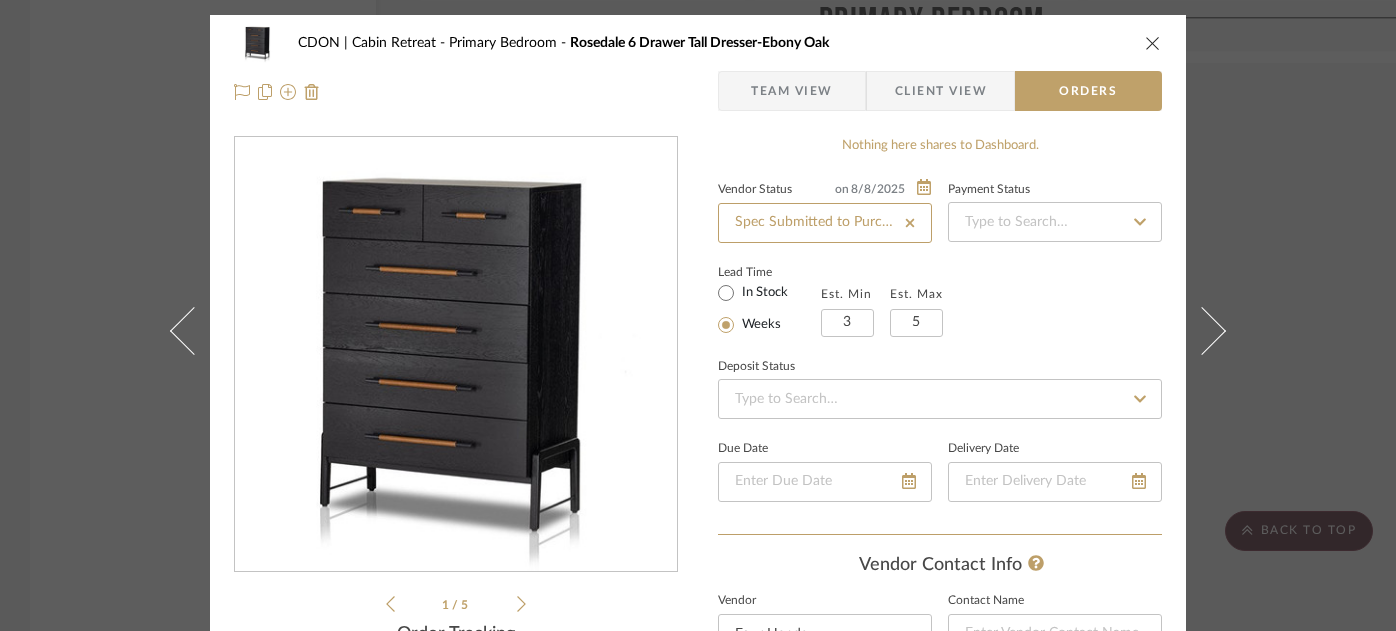 type on "8/8/2025" 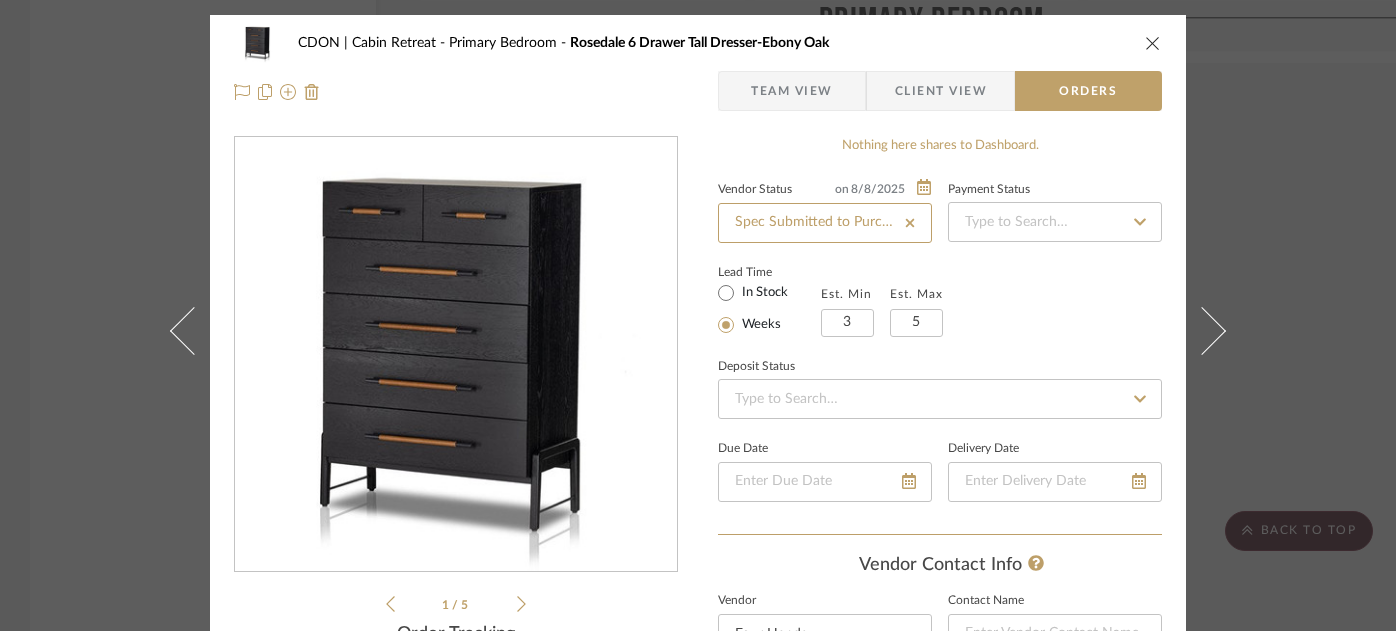 type 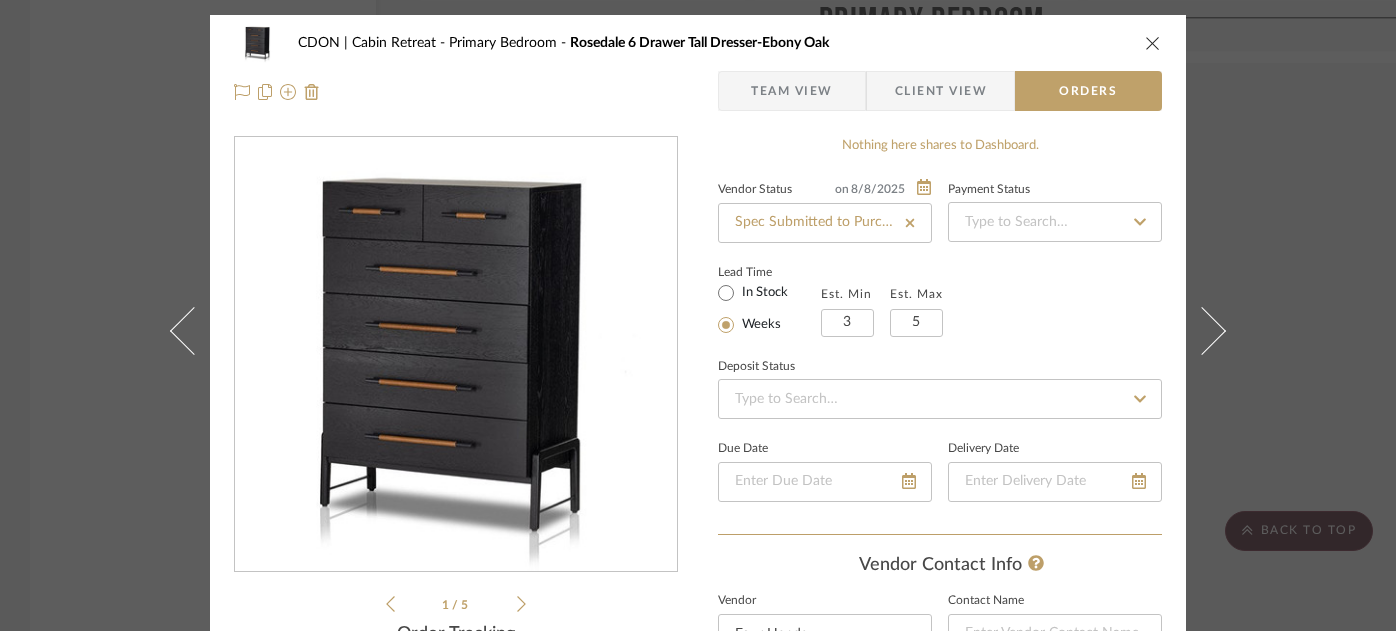 click 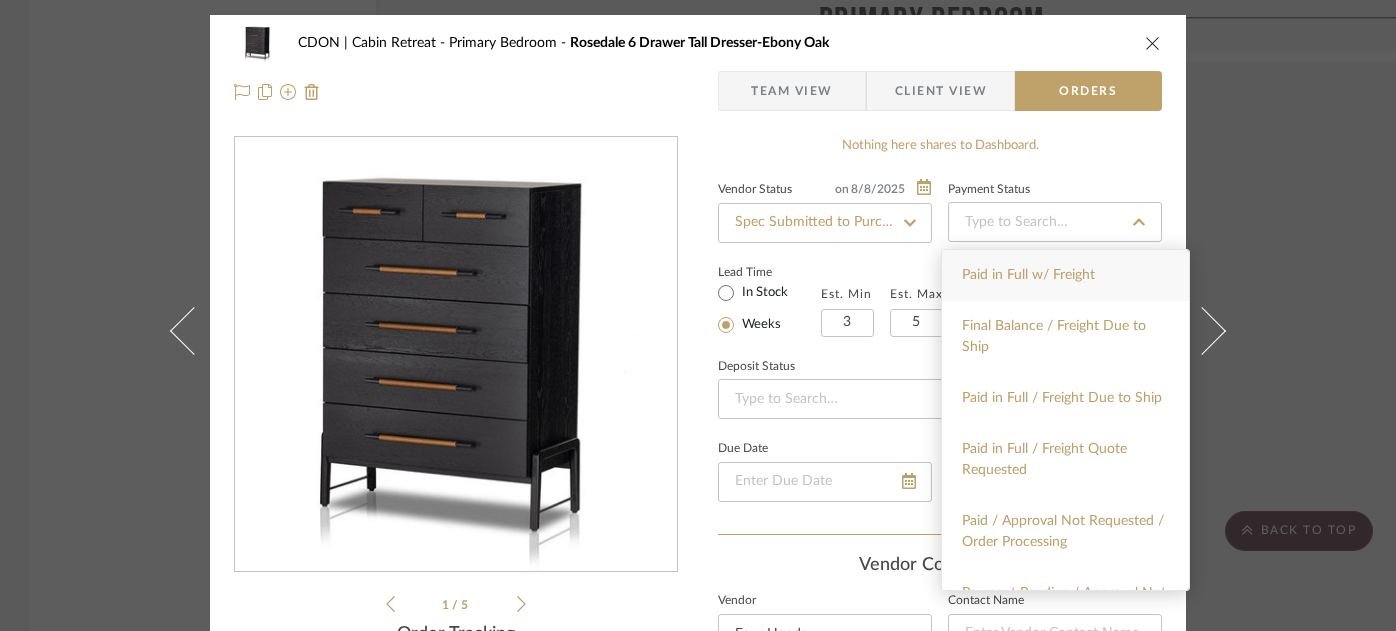 click on "Paid in Full w/ Freight" at bounding box center (1065, 275) 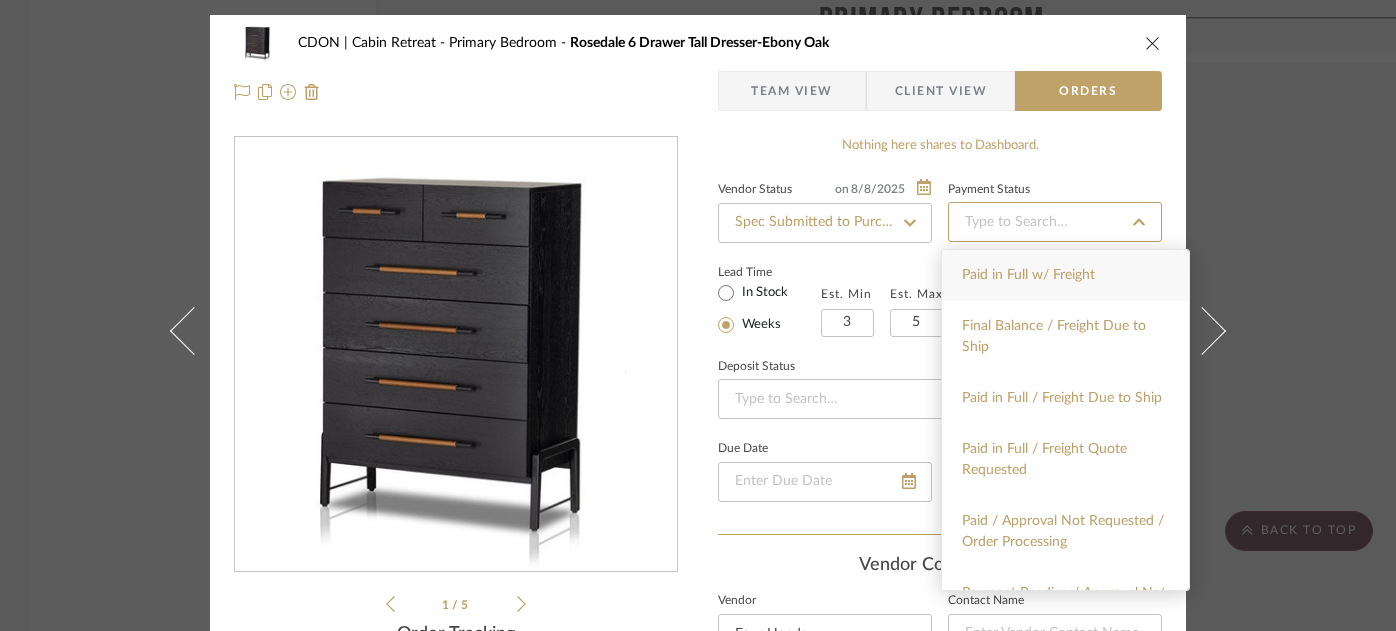 type on "8/8/2025" 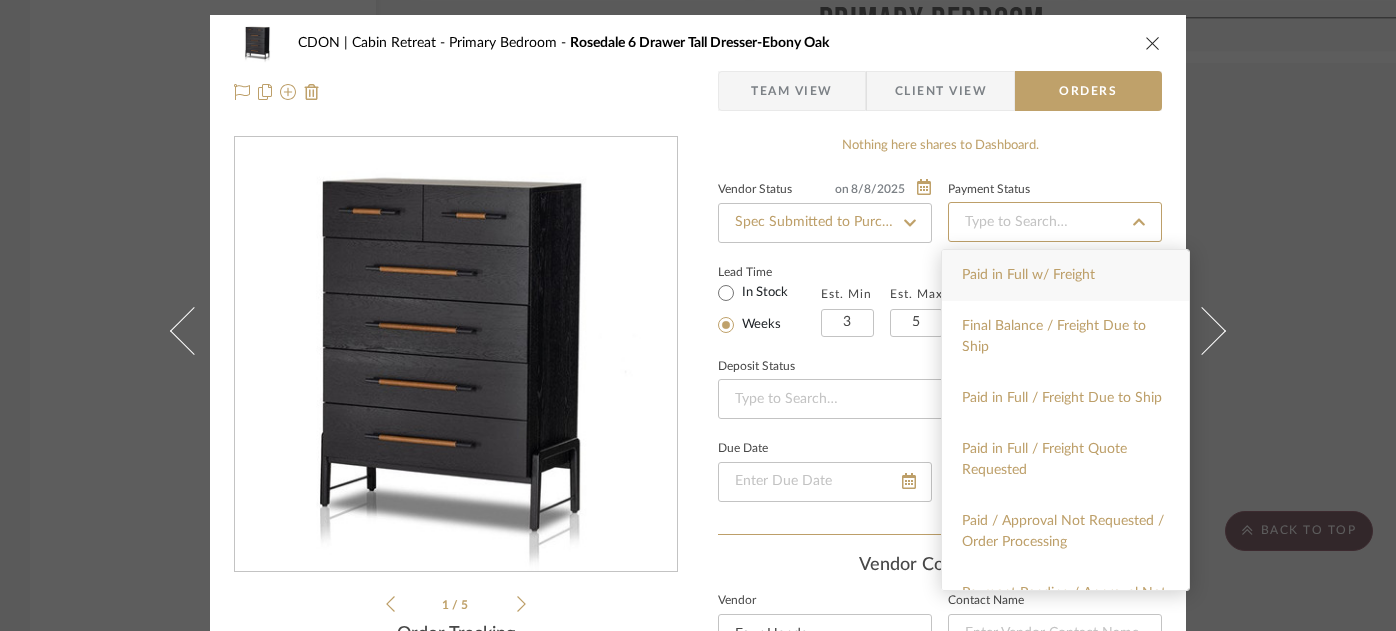 type on "Paid in Full w/ Freight" 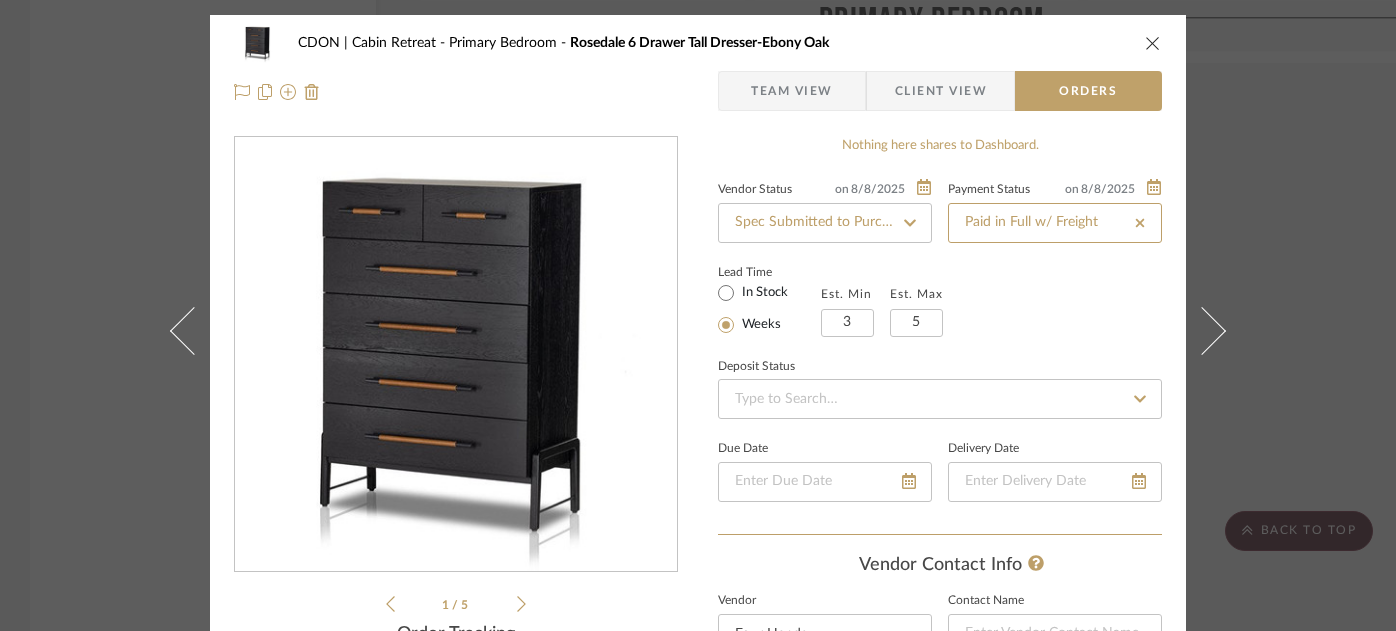 type 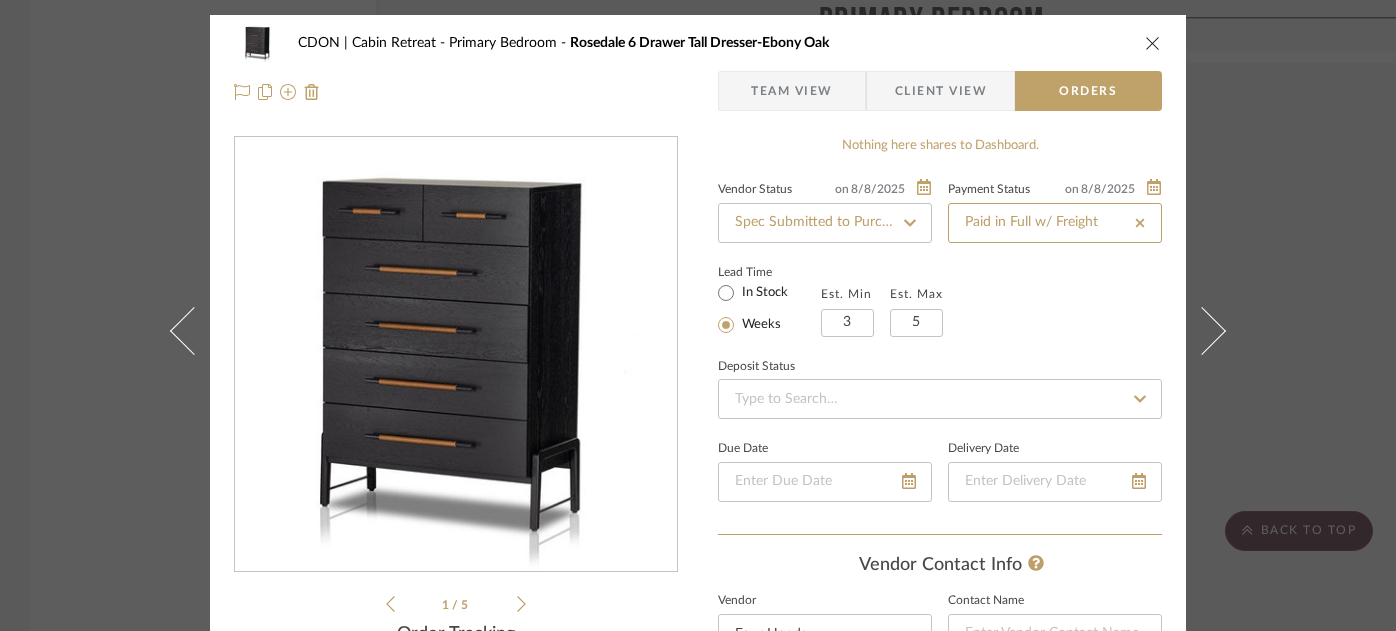 type 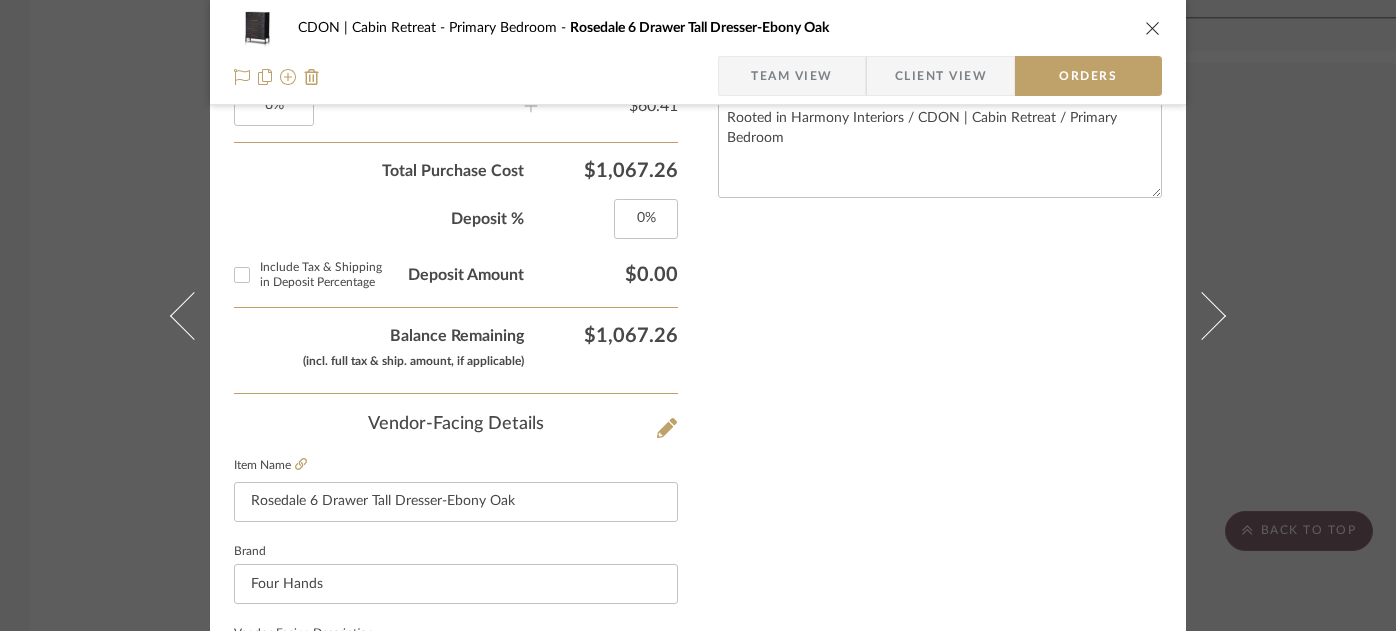 scroll, scrollTop: 920, scrollLeft: 0, axis: vertical 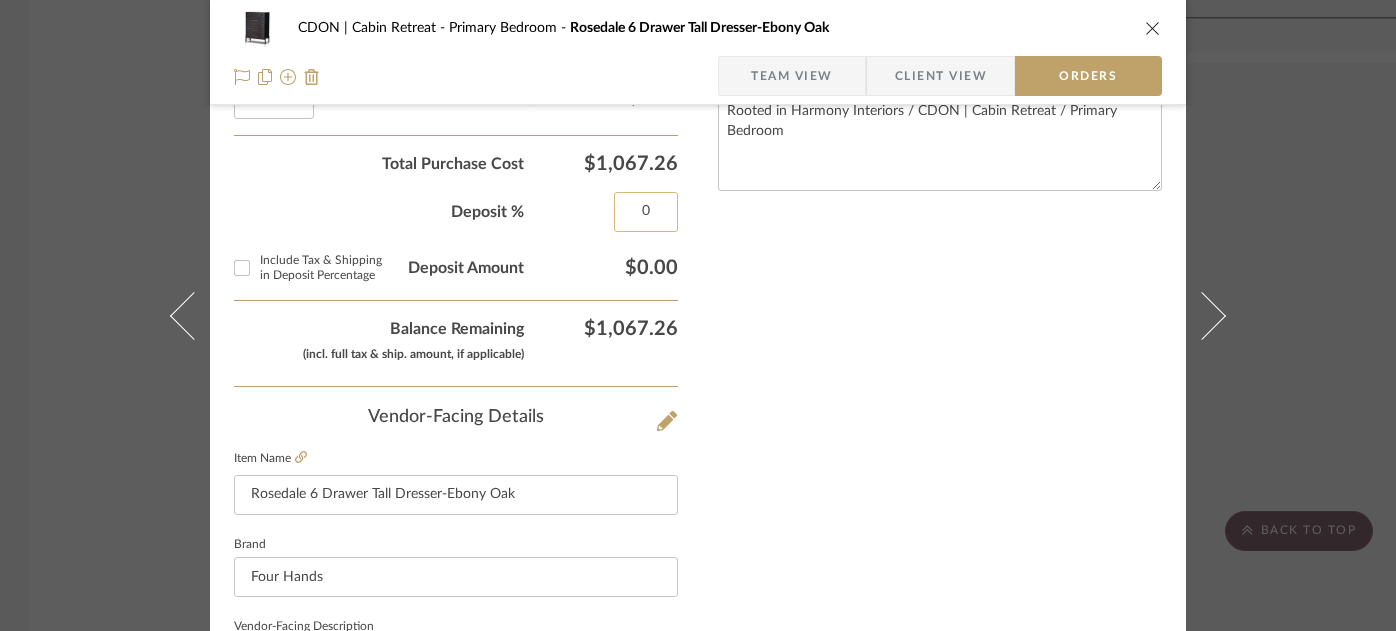 click on "0" 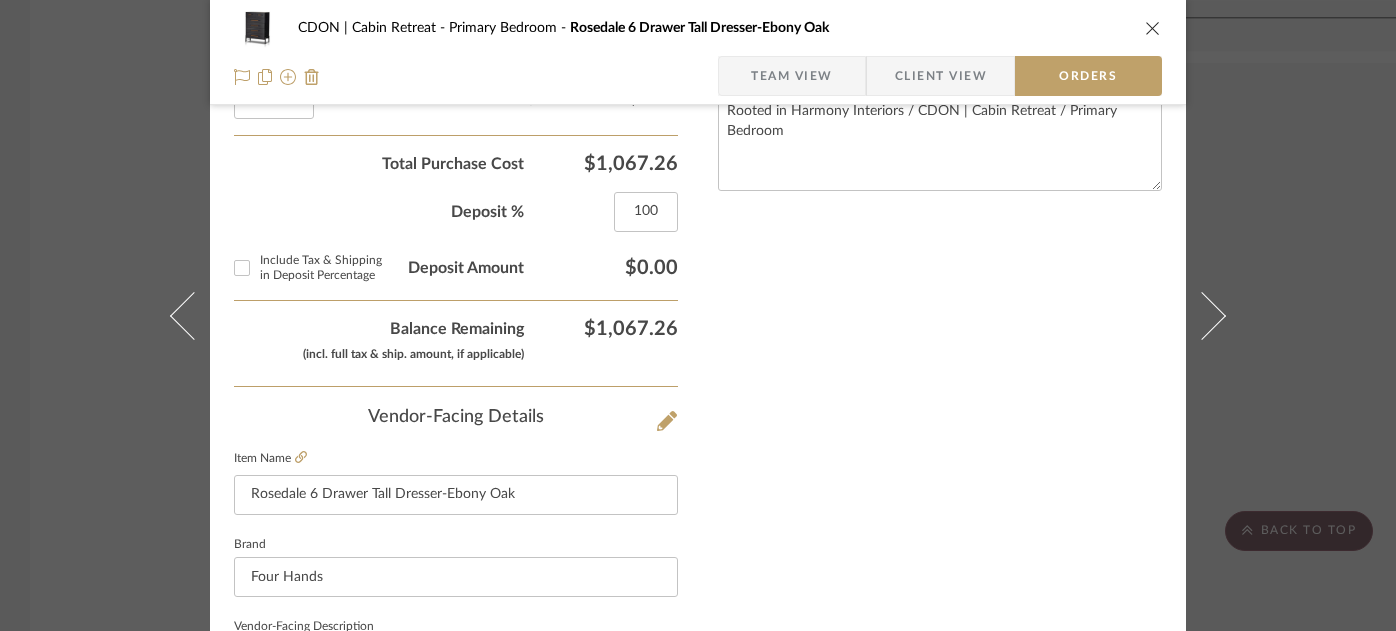 type on "100%" 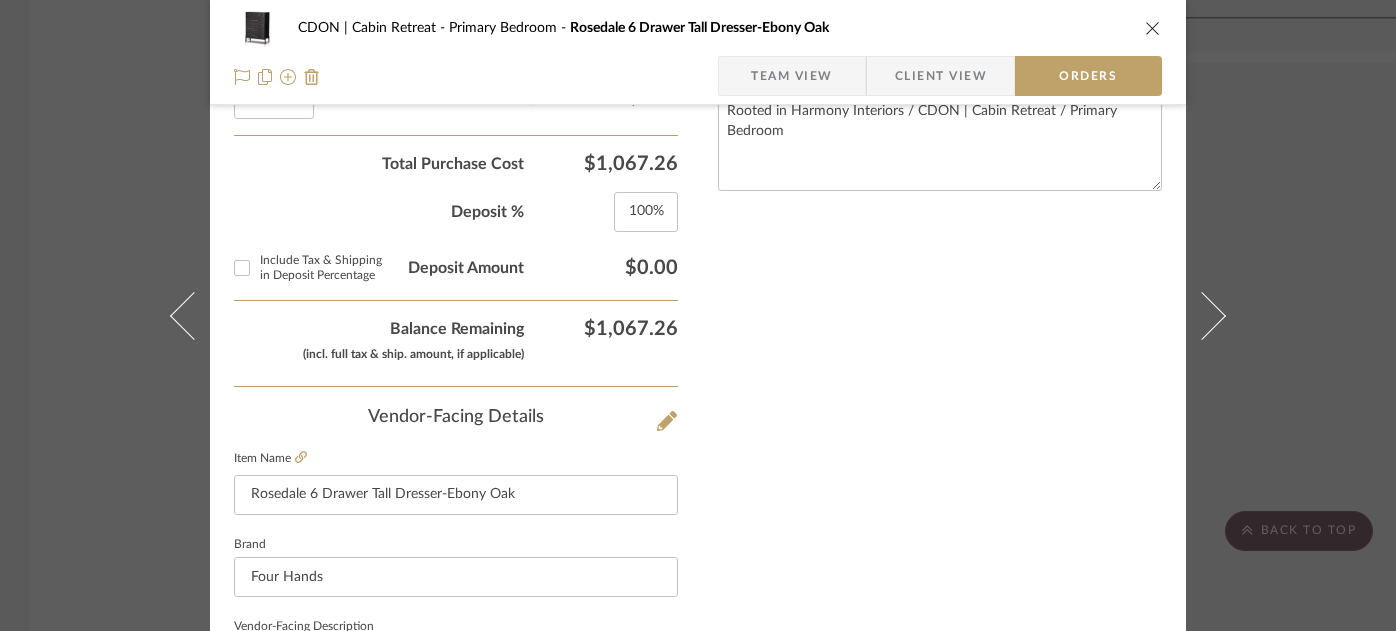 click on "Nothing here shares to Dashboard. Vendor Status on 8/8/2025 8/8/2025 Spec Submitted to Purchasing Agent Payment Status on 8/8/2025 8/8/2025 Paid in Full w/ Freight  Lead Time  In Stock Weeks  Est. Min  3  Est. Max  5 Deposit Status  Due Date   Delivery Date  Vendor Contact Info  Vendor  Four Hands  Contact Name   Contact Phone   Contact Email   Documents  Choose a file  or drag it here. Sidemark Rooted in Harmony Interiors / CDON | Cabin Retreat / Primary Bedroom" at bounding box center [940, 171] 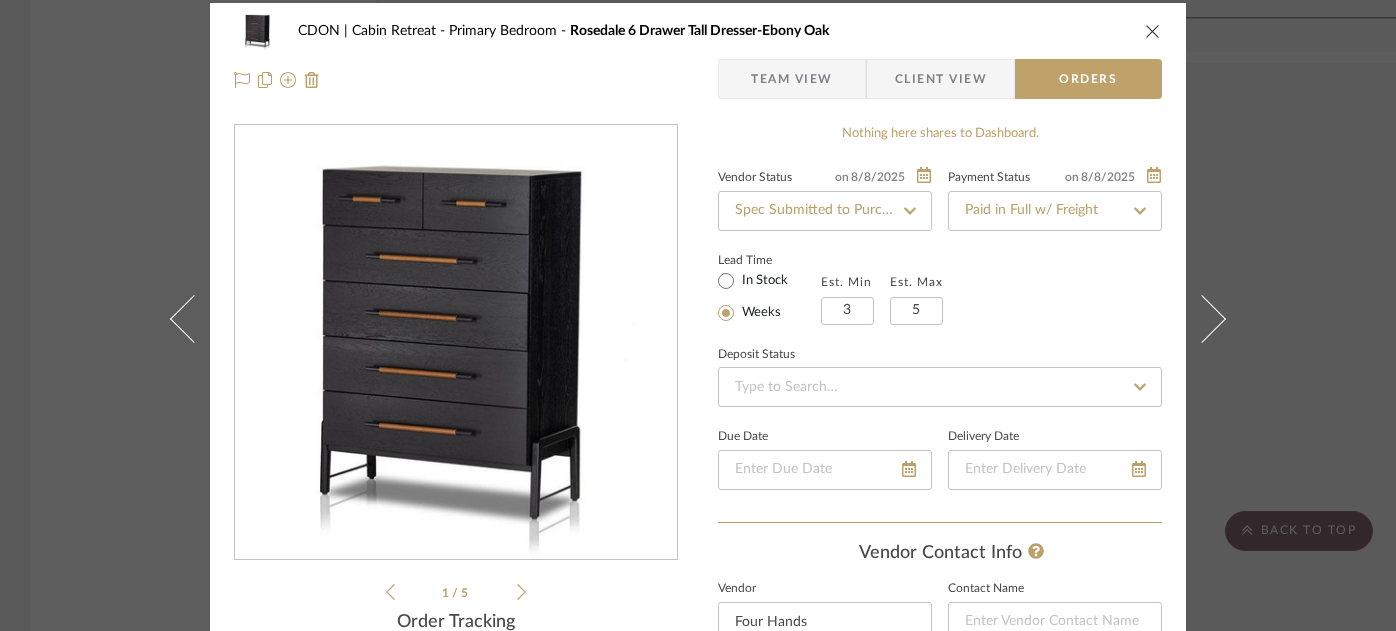 scroll, scrollTop: 0, scrollLeft: 0, axis: both 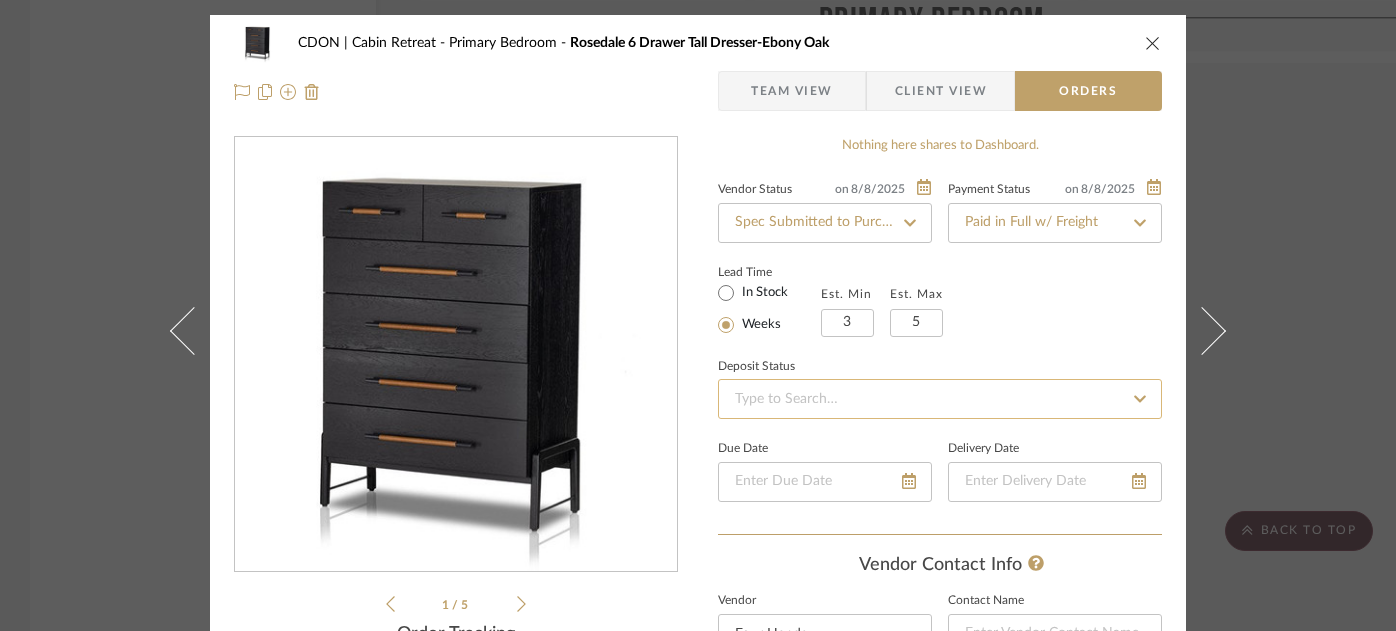 click 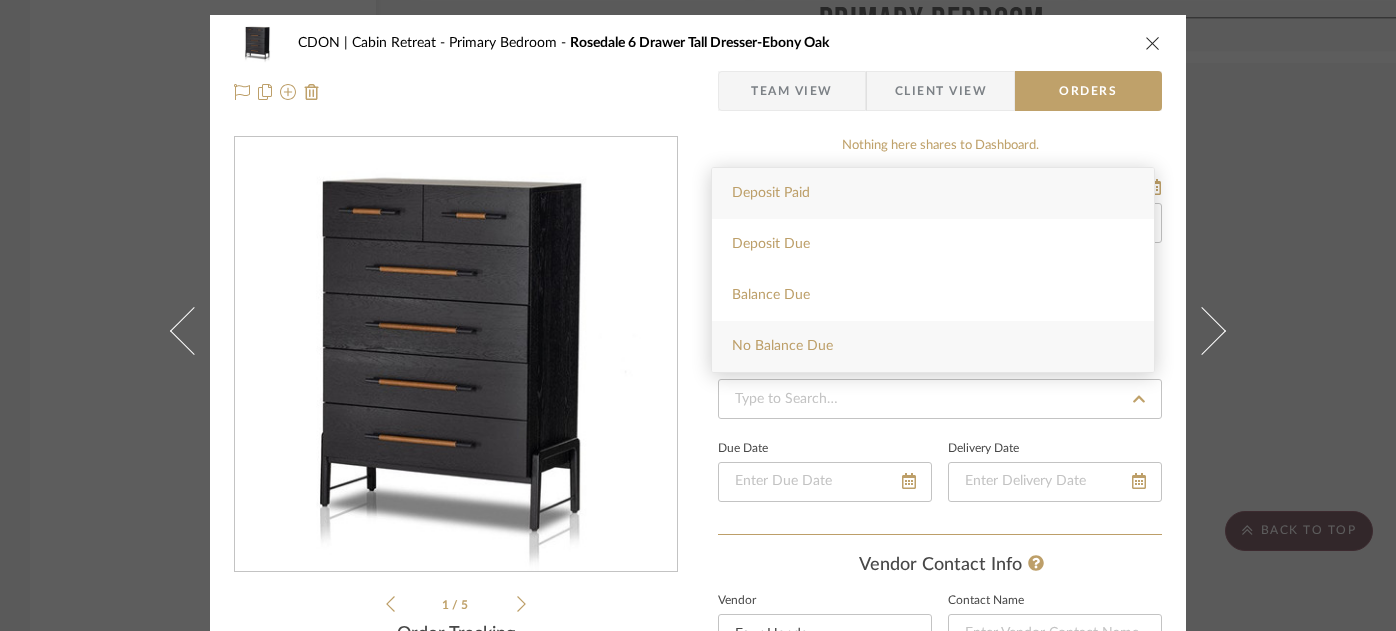 click on "No Balance Due" at bounding box center [933, 346] 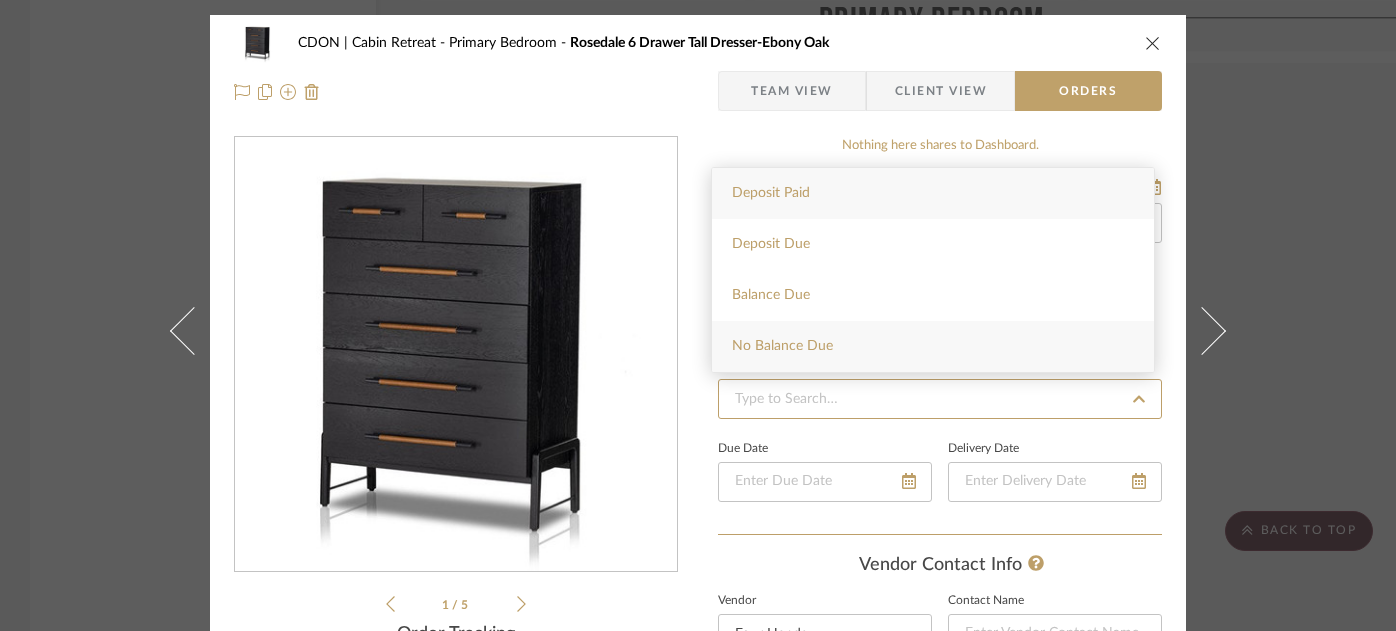 type on "8/8/2025" 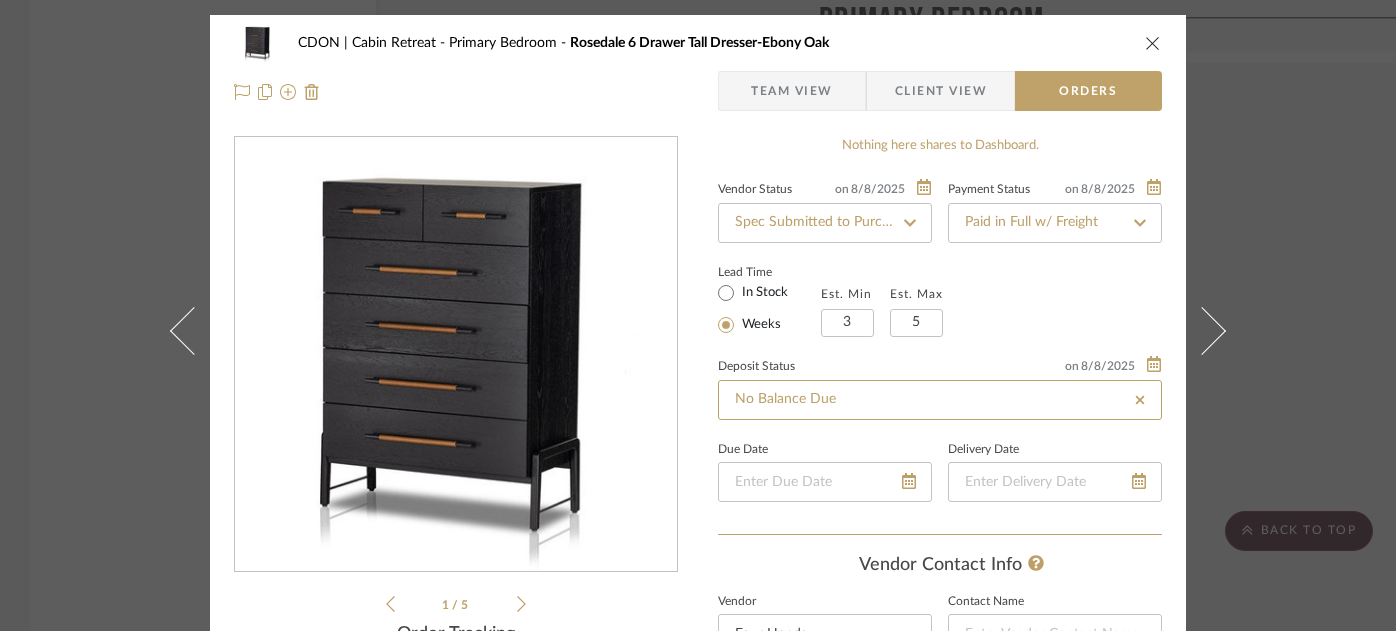 type 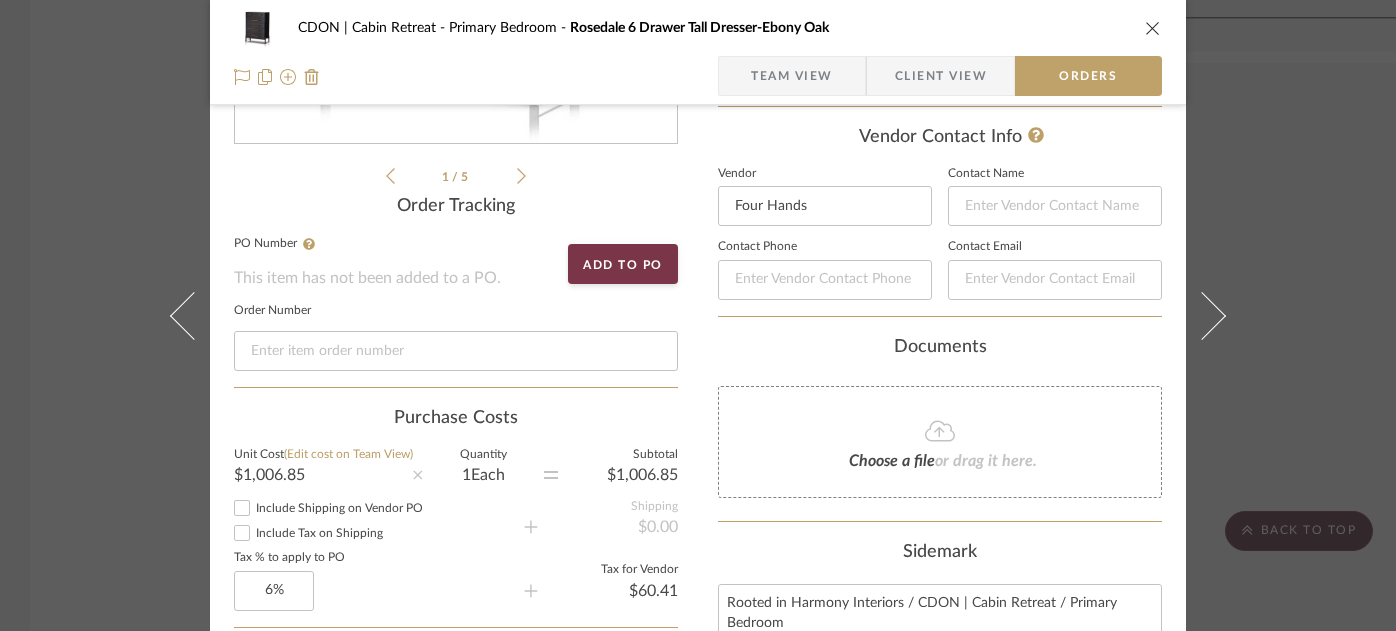 scroll, scrollTop: 442, scrollLeft: 0, axis: vertical 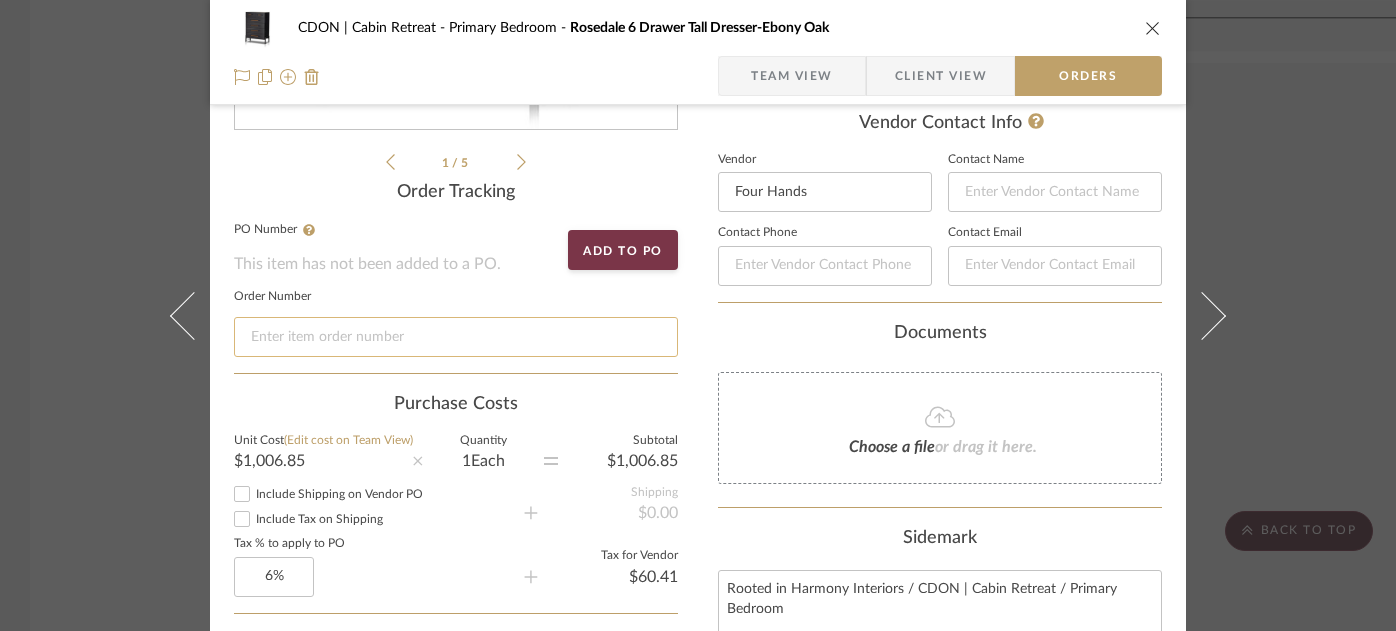click 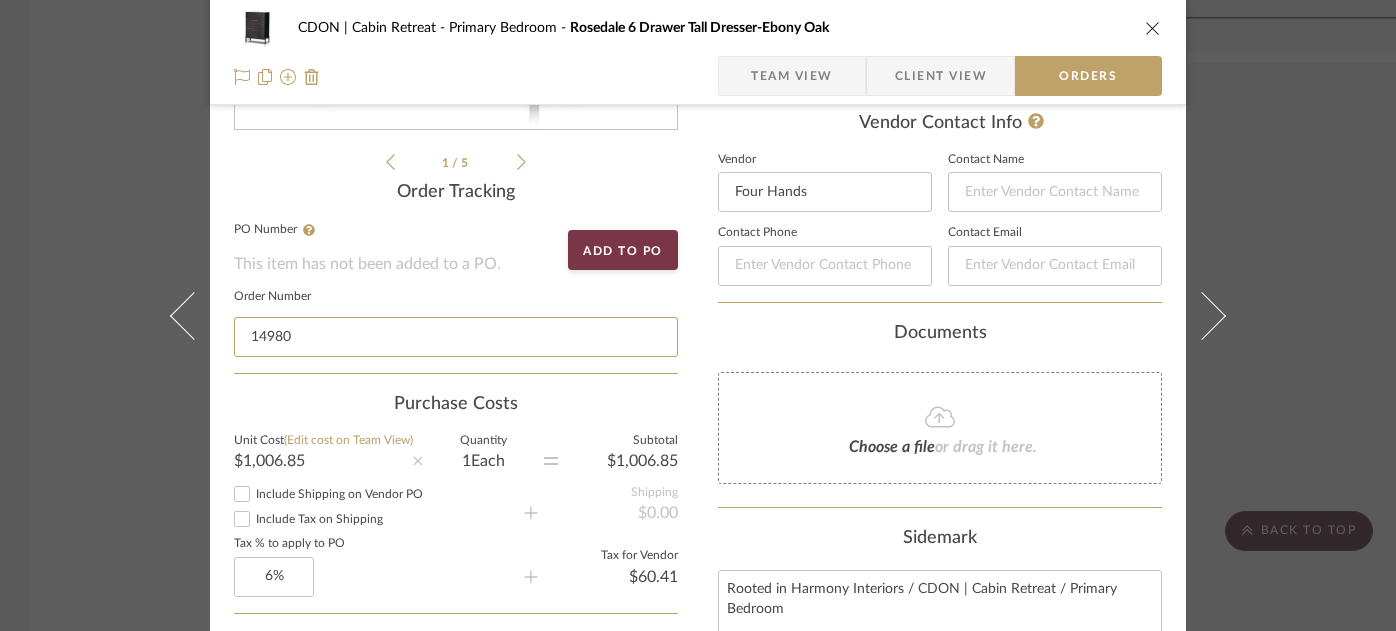 type on "14980" 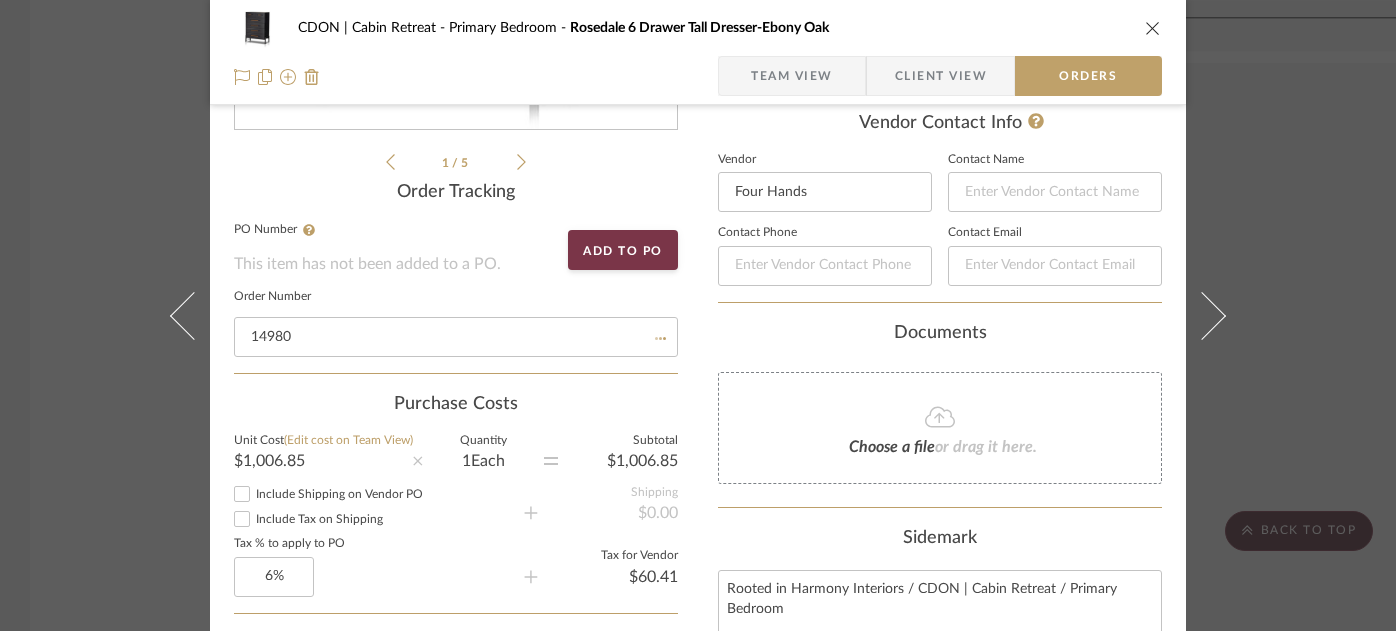 click on "CDON | Cabin Retreat Primary Bedroom Rosedale 6 Drawer Tall Dresser-Ebony Oak Team View Client View Orders 1 / 5 Order Tracking  PO Number  This item has not been added to a PO.  Add to PO   Order Number  14980 Purchase Costs  Unit Cost  (Edit cost on Team View)  $1,006.85       Quantity   1    Each       Subtotal   $1,006.85  Include Shipping on Vendor PO Include Tax on Shipping      Shipping   $0.00   Tax % to apply to PO  6%      Tax for Vendor   $60.41  Total Purchase Cost  $1,067.26  Deposit % 100% Include Tax & Shipping in Deposit Percentage  Deposit Amount   $1,006.85   Balance Remaining  (incl. full tax & ship. amount, if applicable)   $60.41   Vendor-Facing Details   Item Name  Rosedale 6 Drawer Tall Dresser-Ebony Oak  Brand  Four Hands  Vendor-Facing Description   Dimensions  49.25" H x 36.5" W x 19.5" D  Product Specifications   COM   SKU  Nothing here shares to Dashboard. Vendor Status on 8/8/2025 8/8/2025 Spec Submitted to Purchasing Agent Payment Status on 8/8/2025 8/8/2025  Lead Time  3 5" at bounding box center (698, 629) 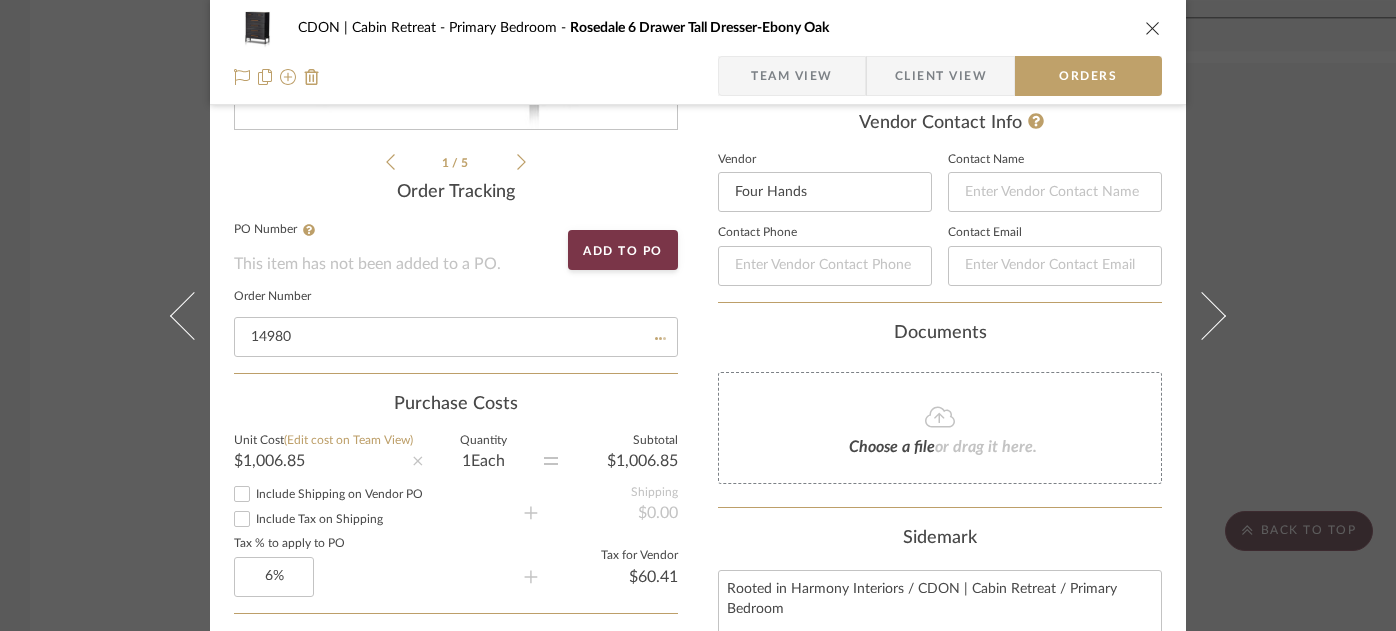 type 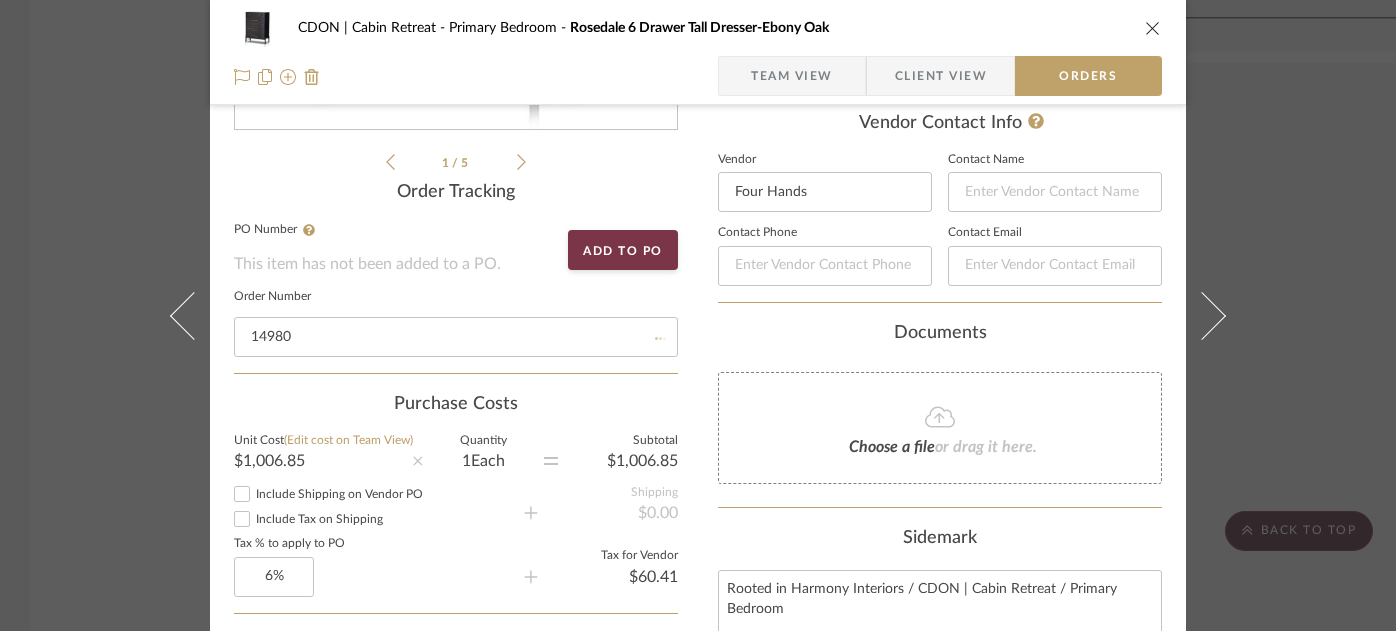 type 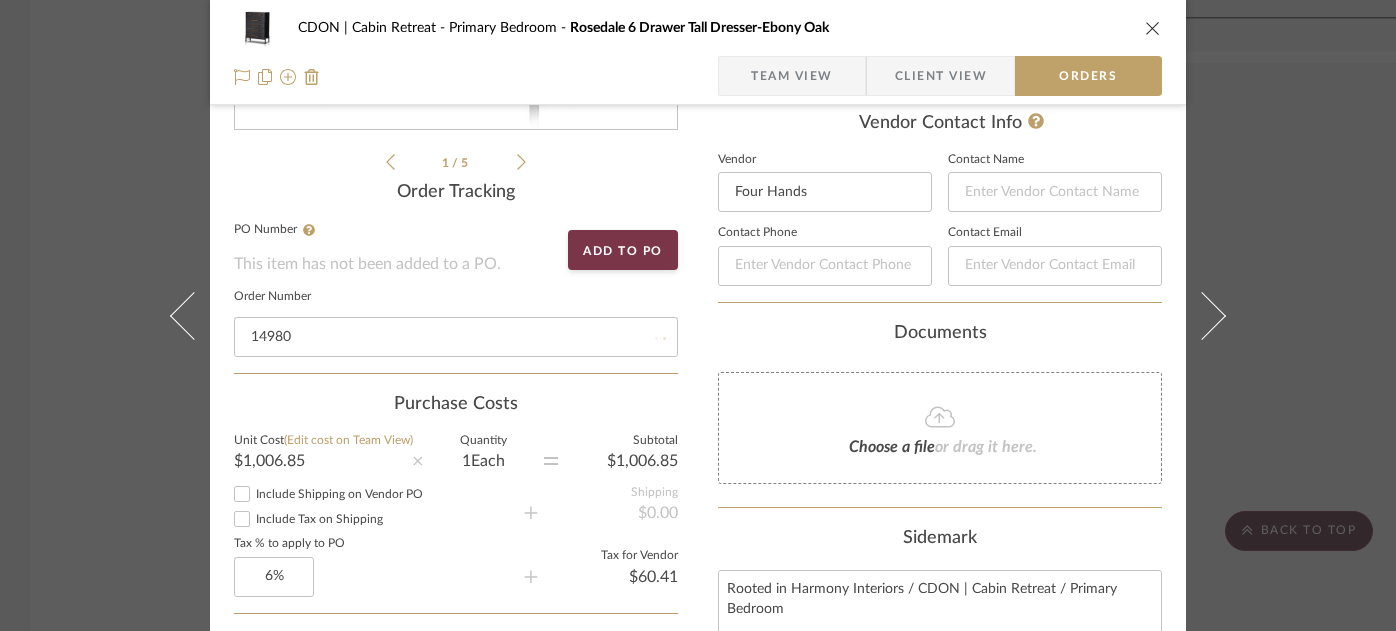 type 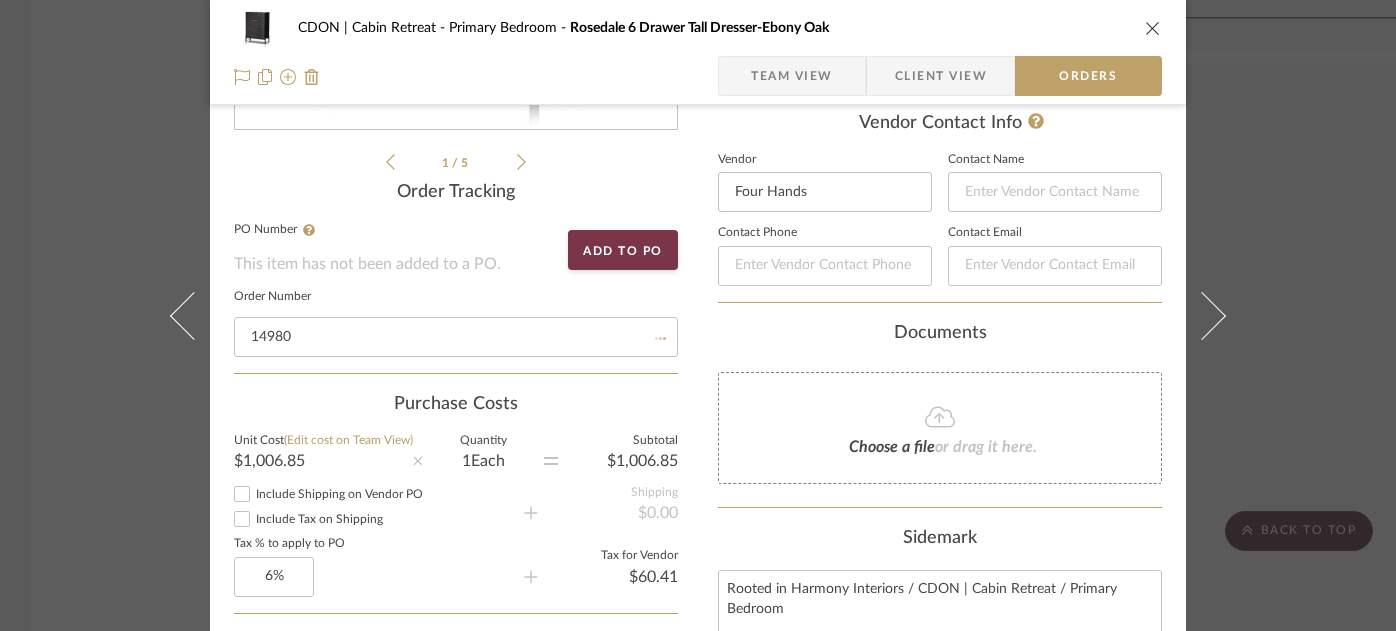 type 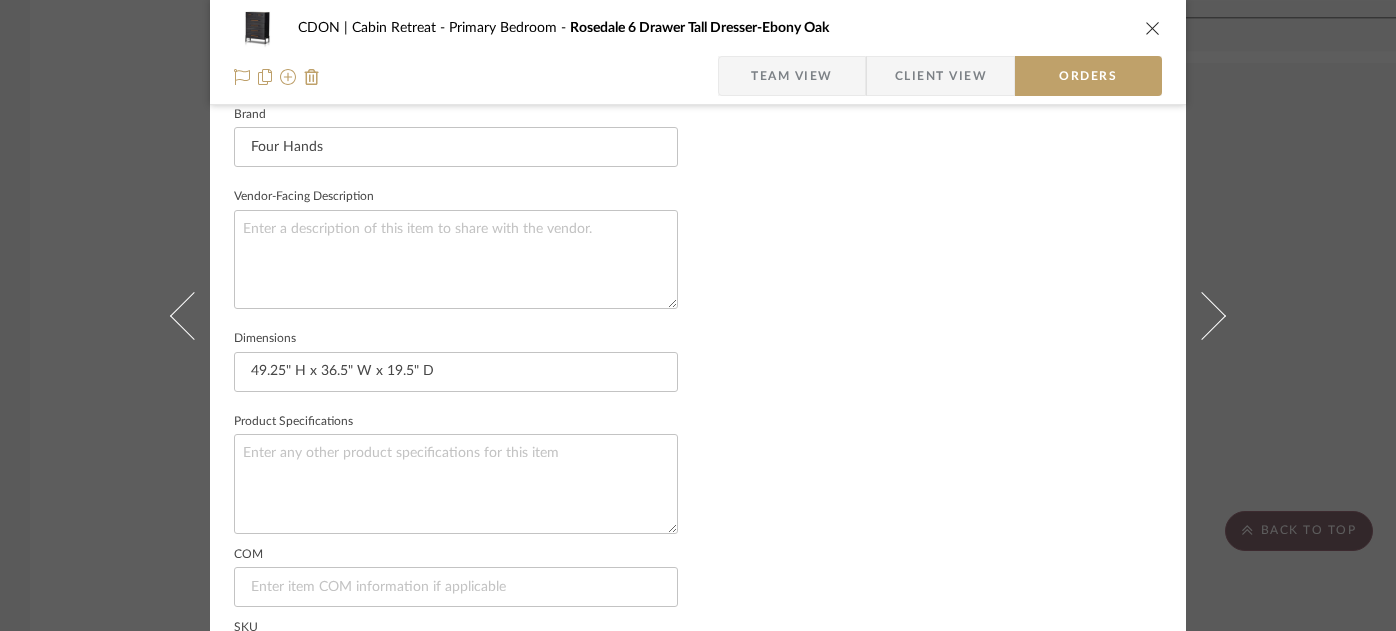 scroll, scrollTop: 1495, scrollLeft: 0, axis: vertical 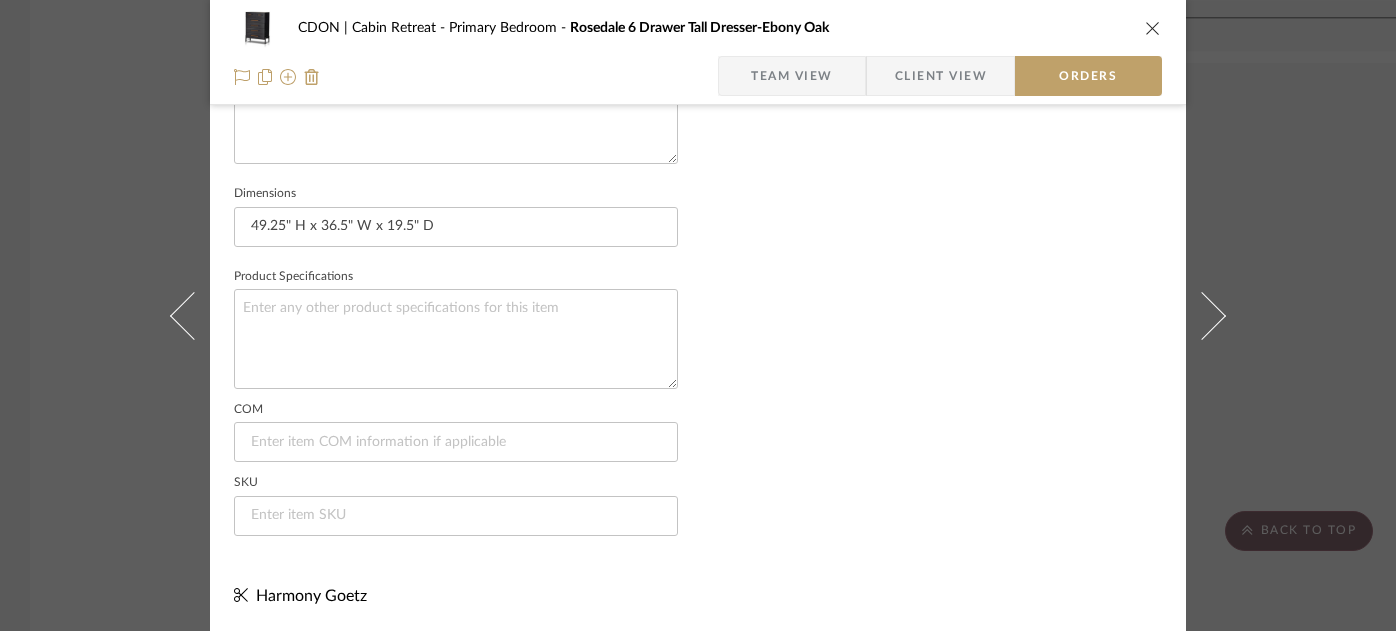 click at bounding box center [1153, 28] 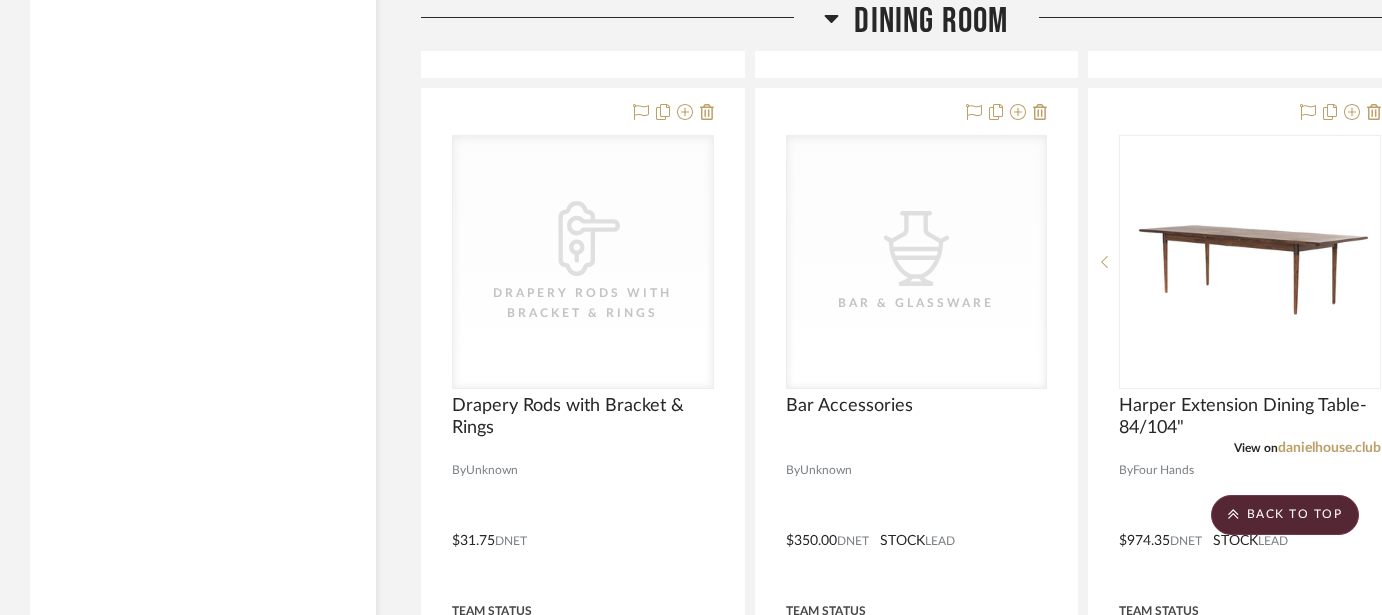 scroll, scrollTop: 6035, scrollLeft: 0, axis: vertical 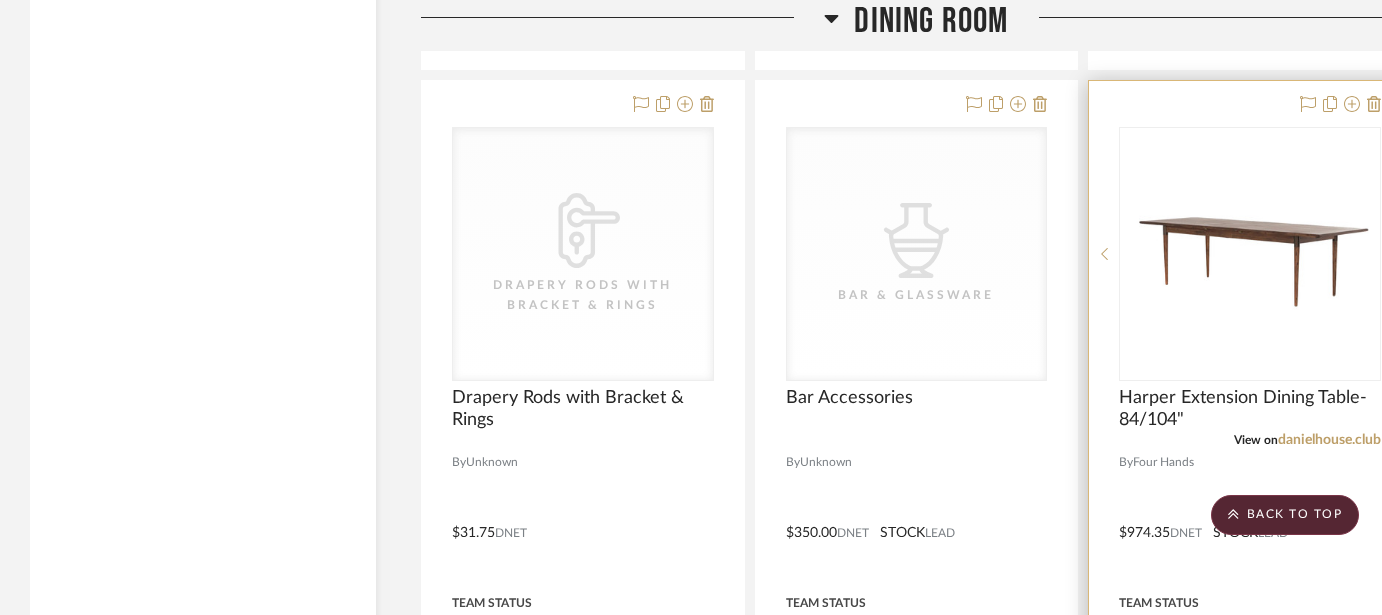 click at bounding box center (1250, 518) 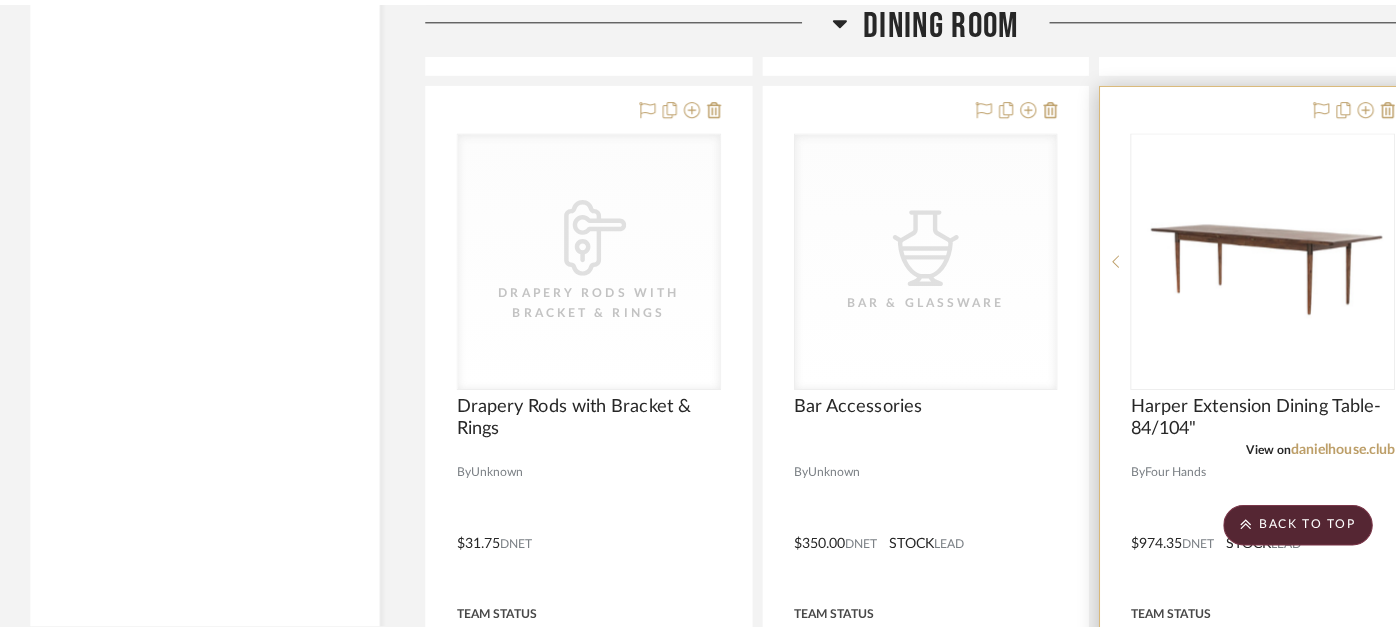 scroll, scrollTop: 0, scrollLeft: 0, axis: both 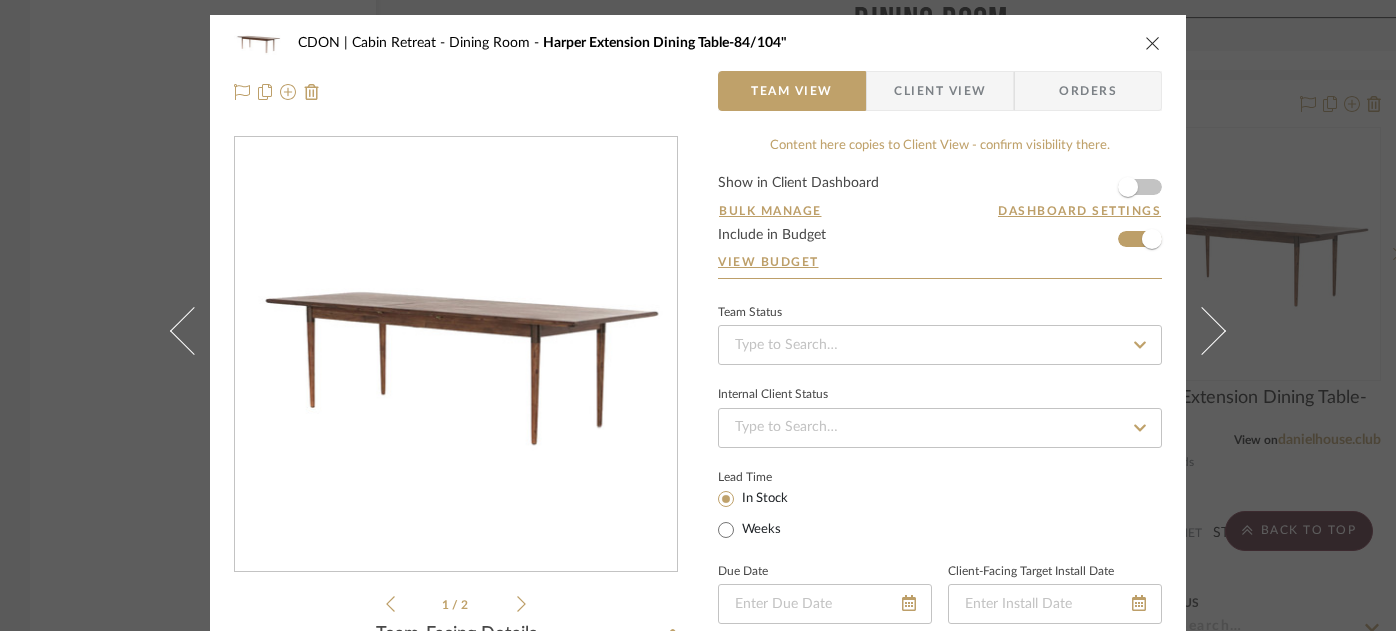 click on "Orders" at bounding box center (1088, 91) 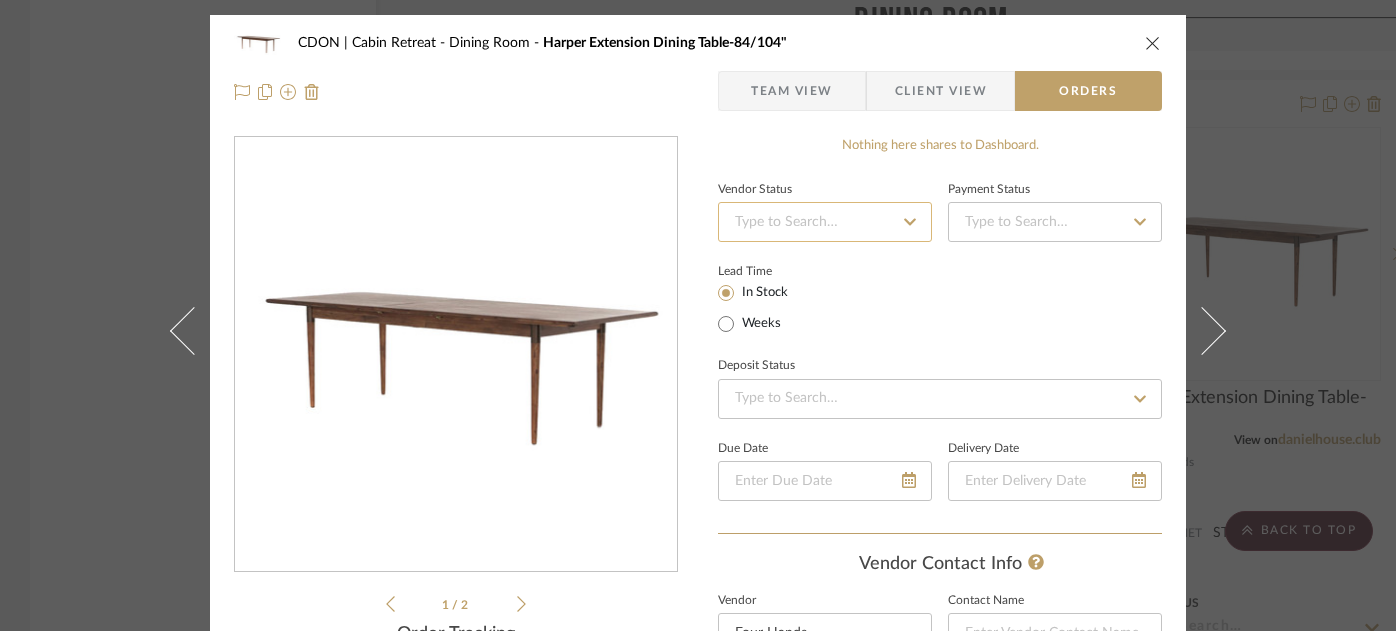 click 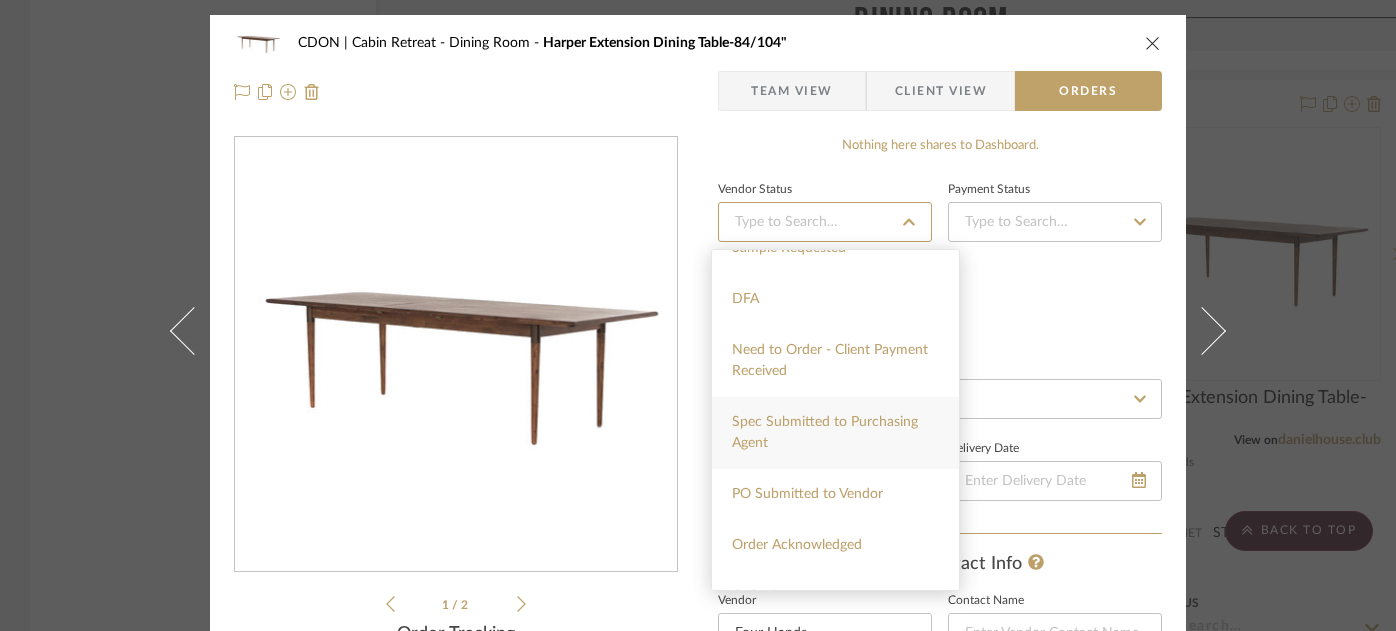 scroll, scrollTop: 130, scrollLeft: 0, axis: vertical 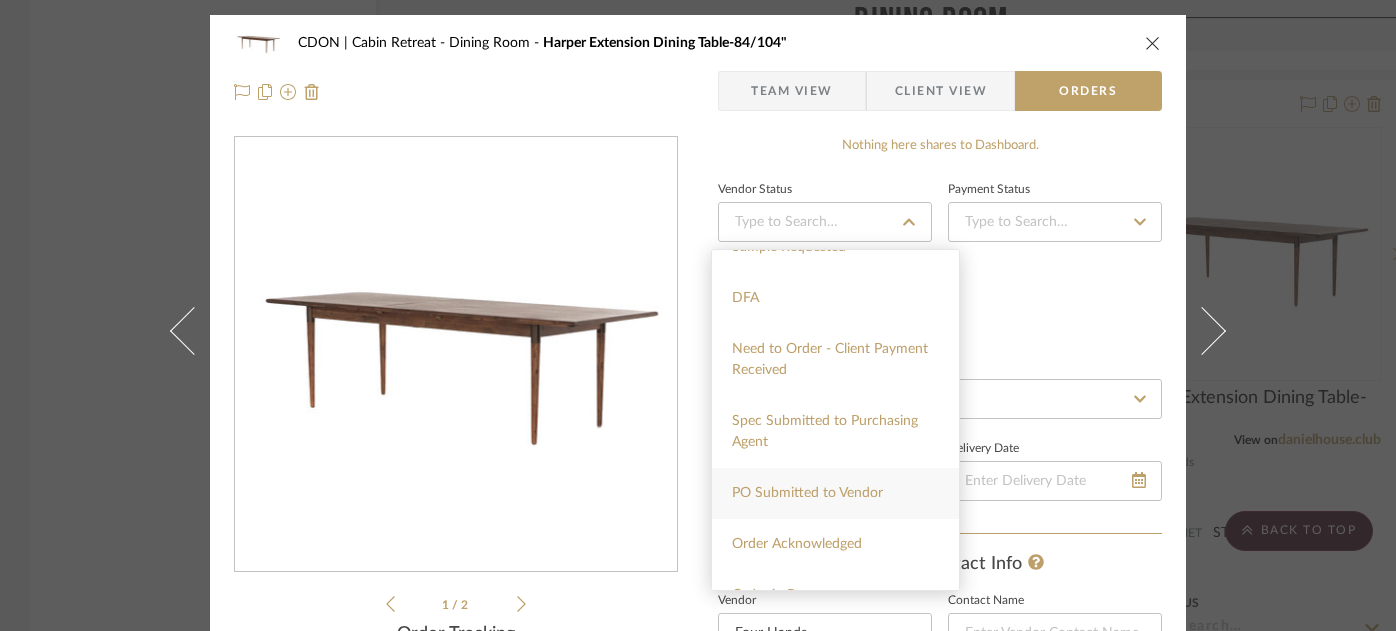click on "PO Submitted to Vendor" at bounding box center (807, 493) 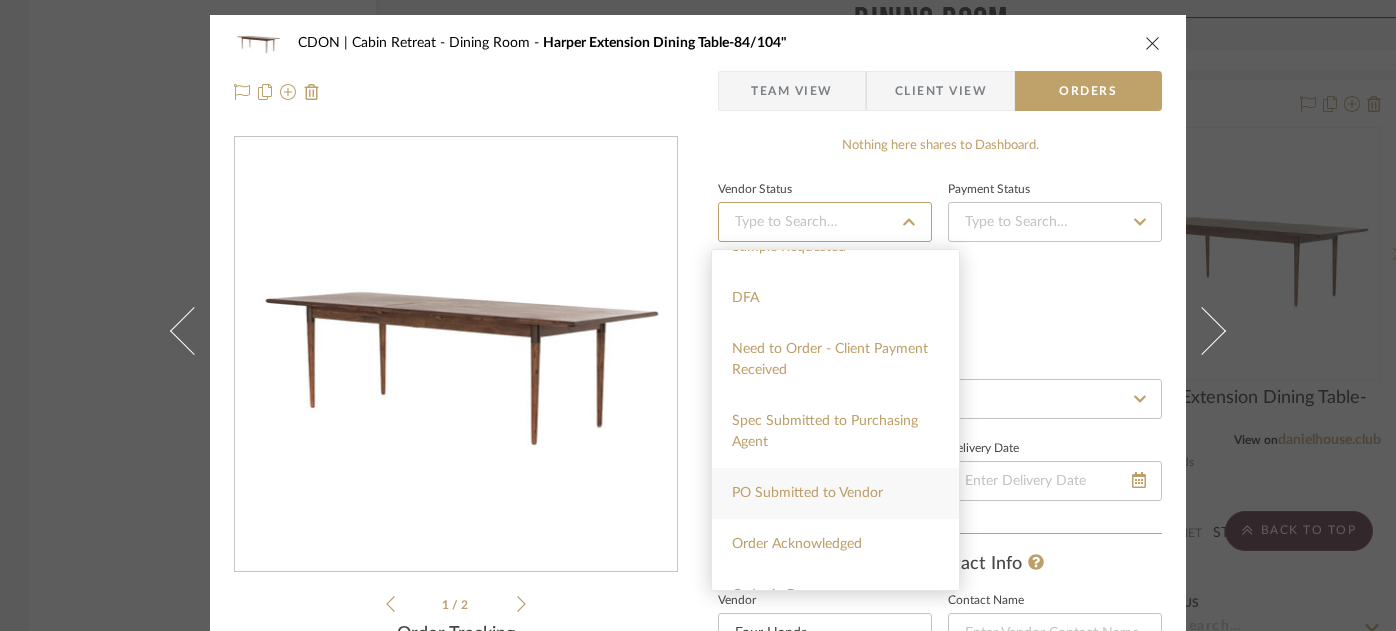 type on "8/8/2025" 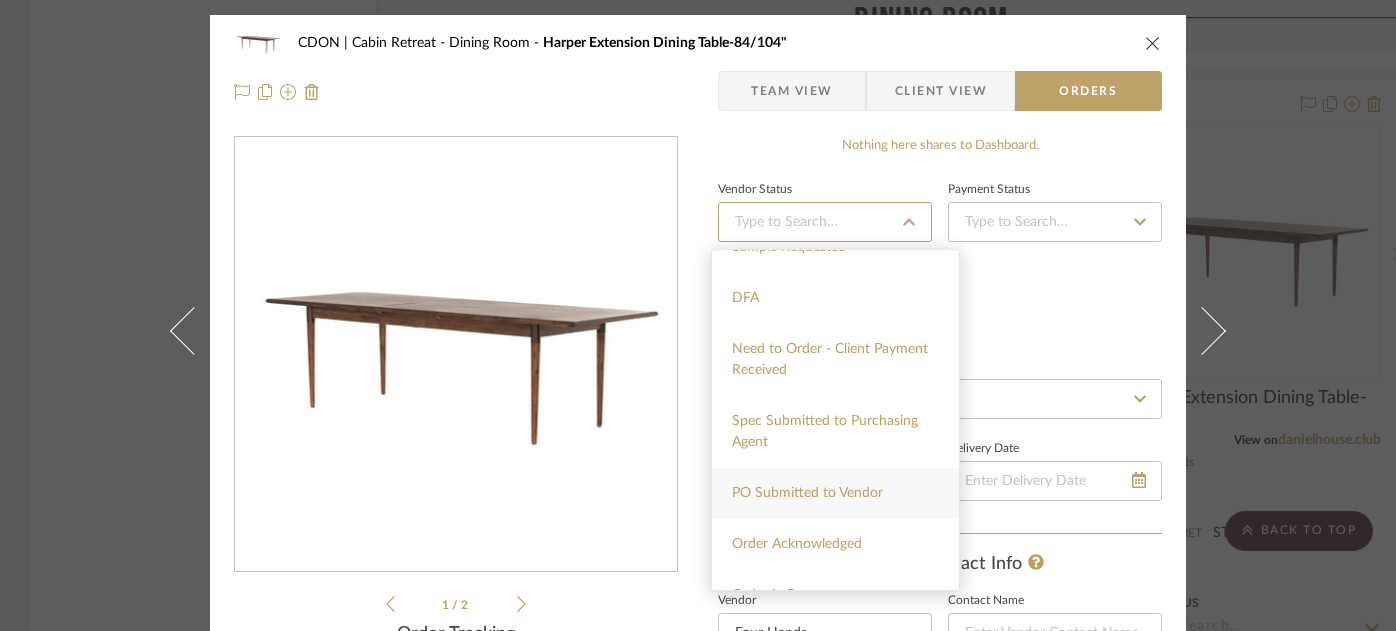 type on "PO Submitted to Vendor" 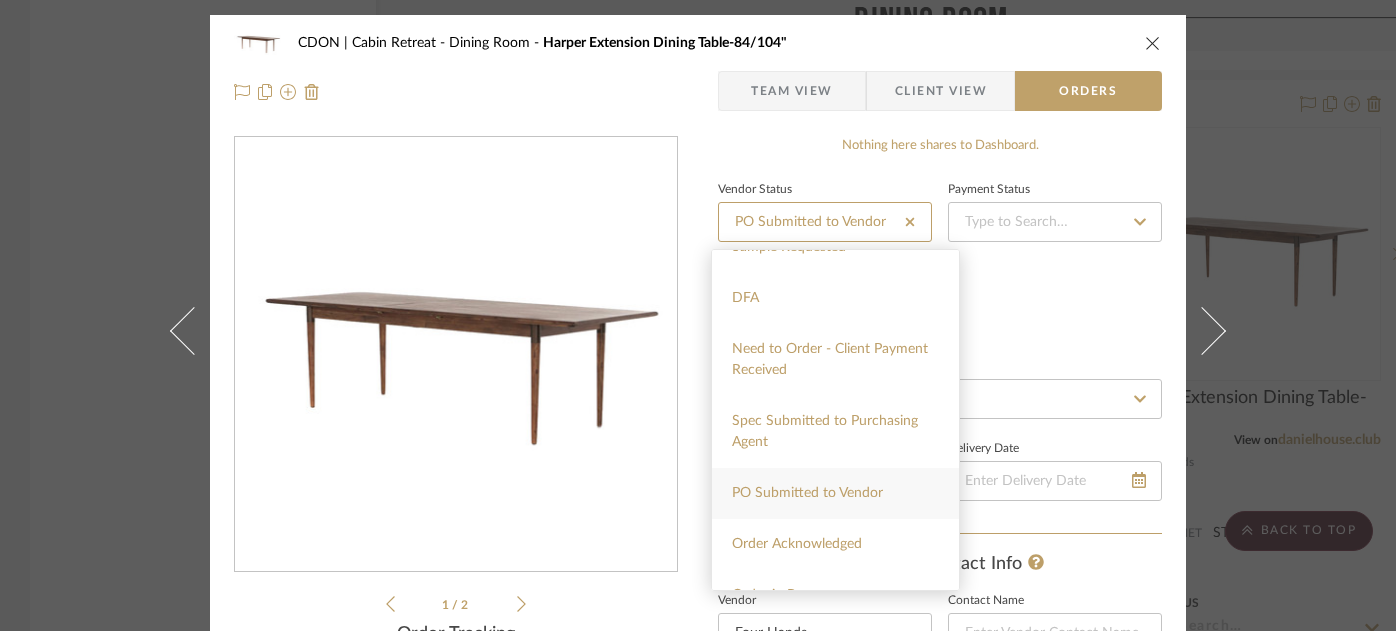 type on "8/8/2025" 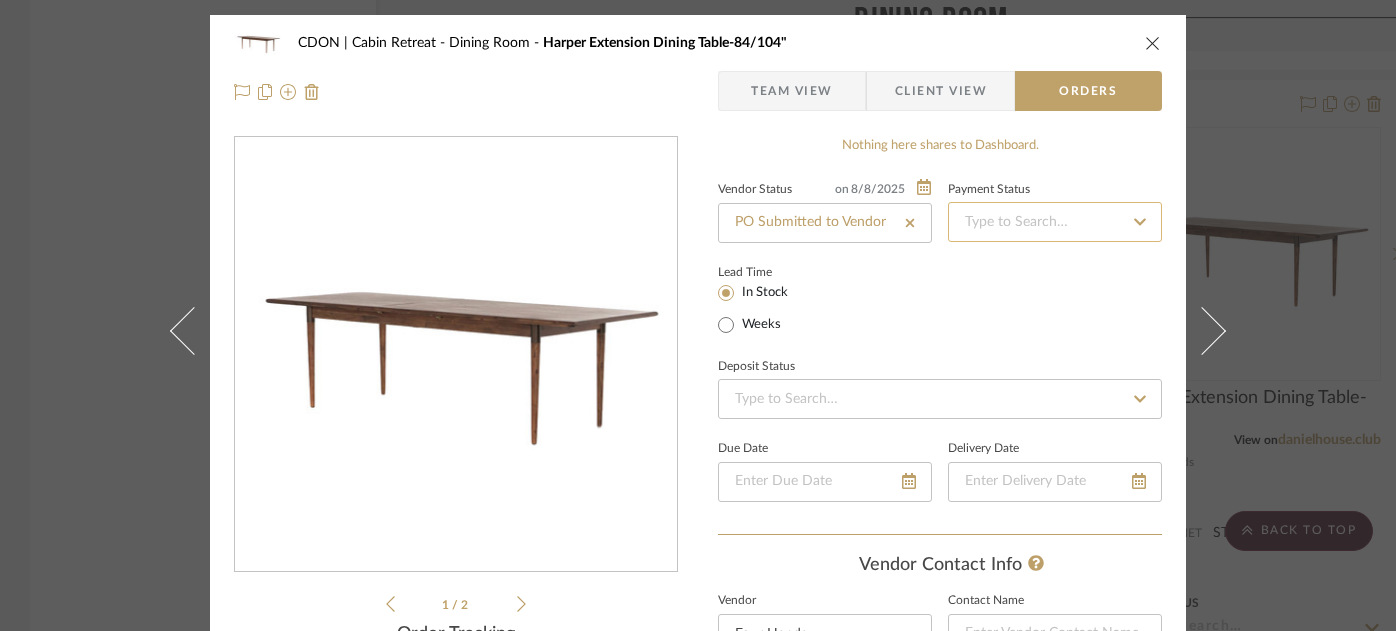 click 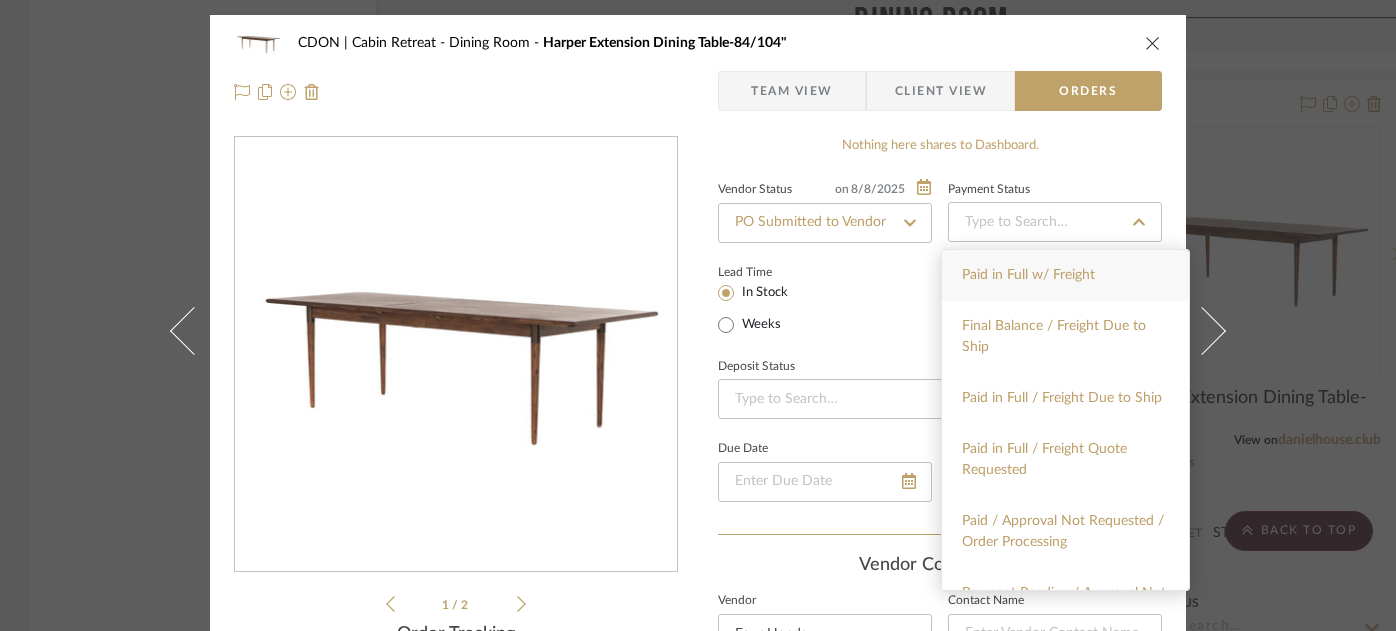 click on "Paid in Full w/ Freight" at bounding box center [1065, 275] 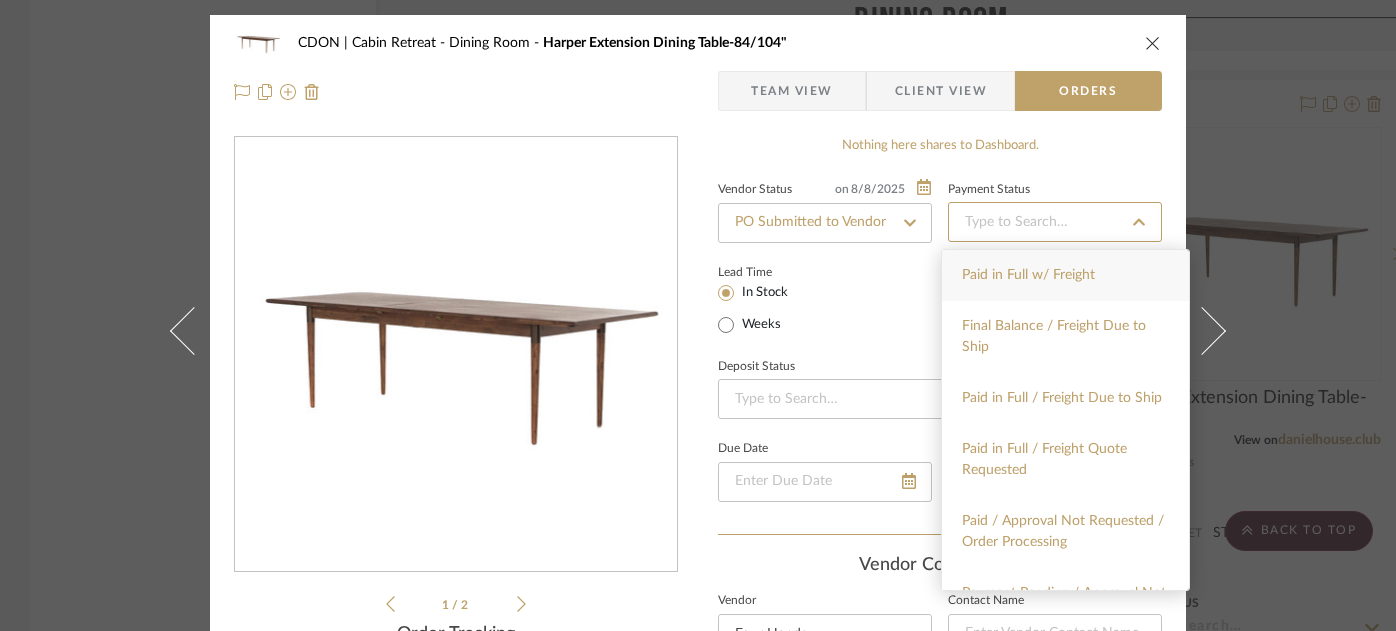 type on "8/8/2025" 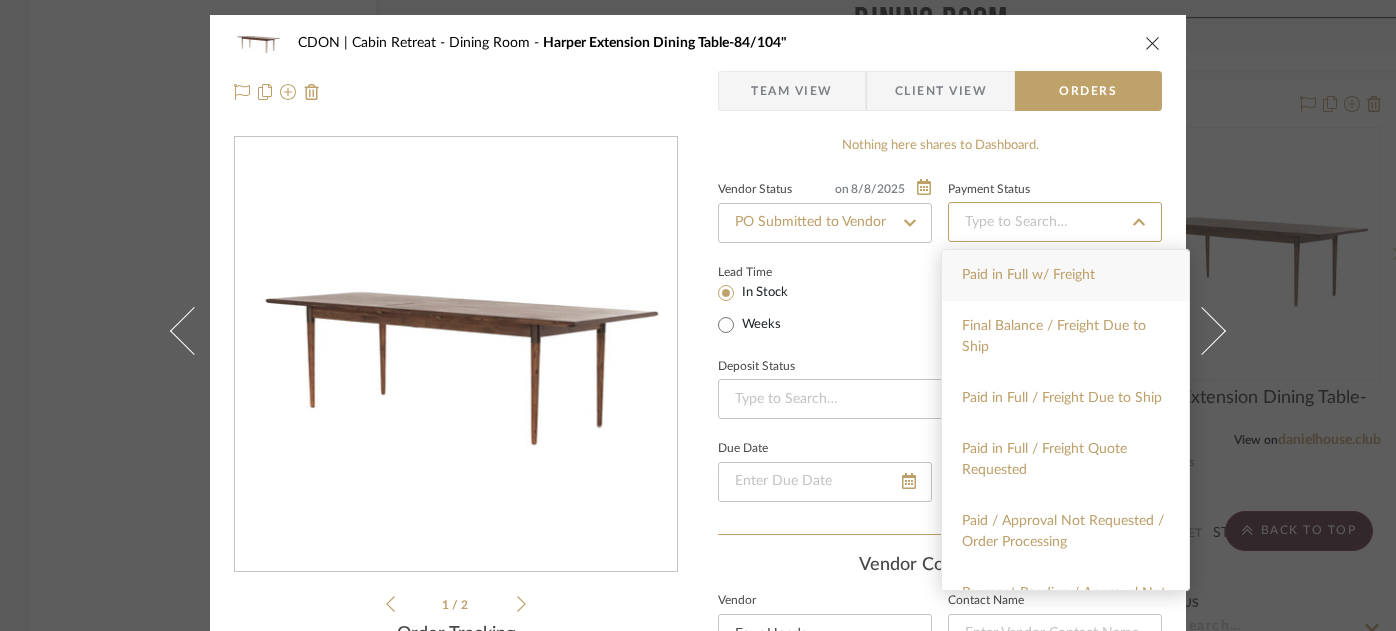 type on "Paid in Full w/ Freight" 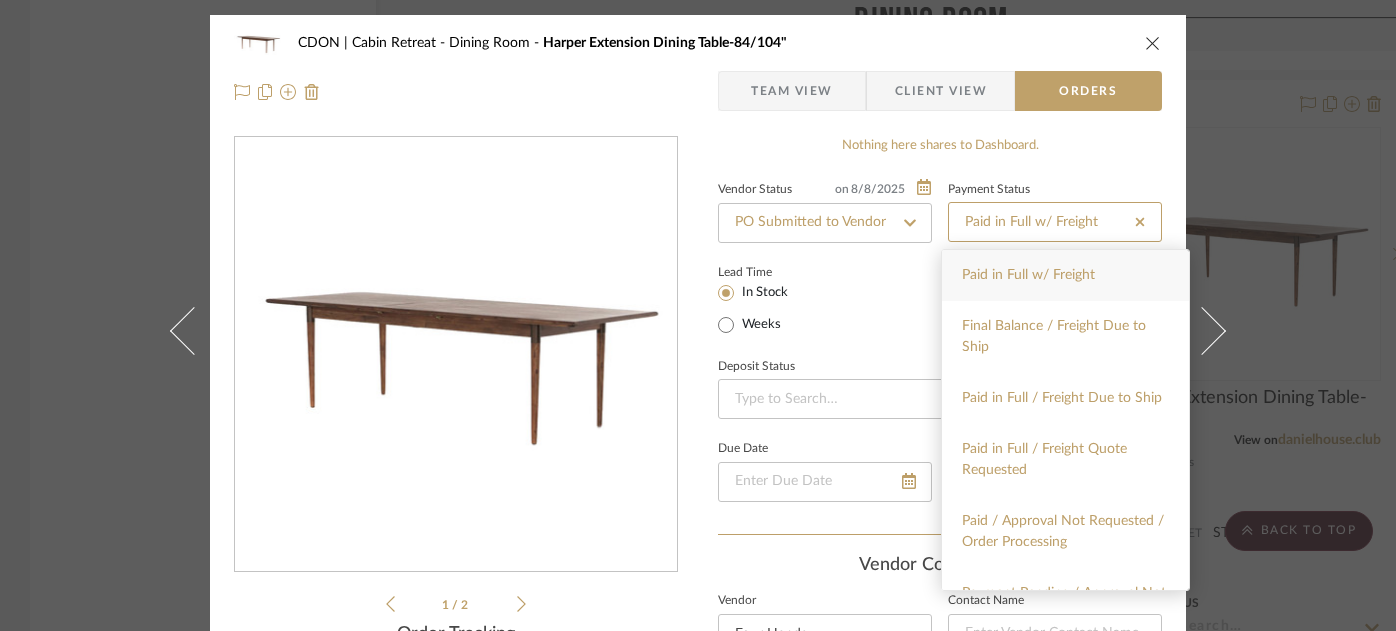 type 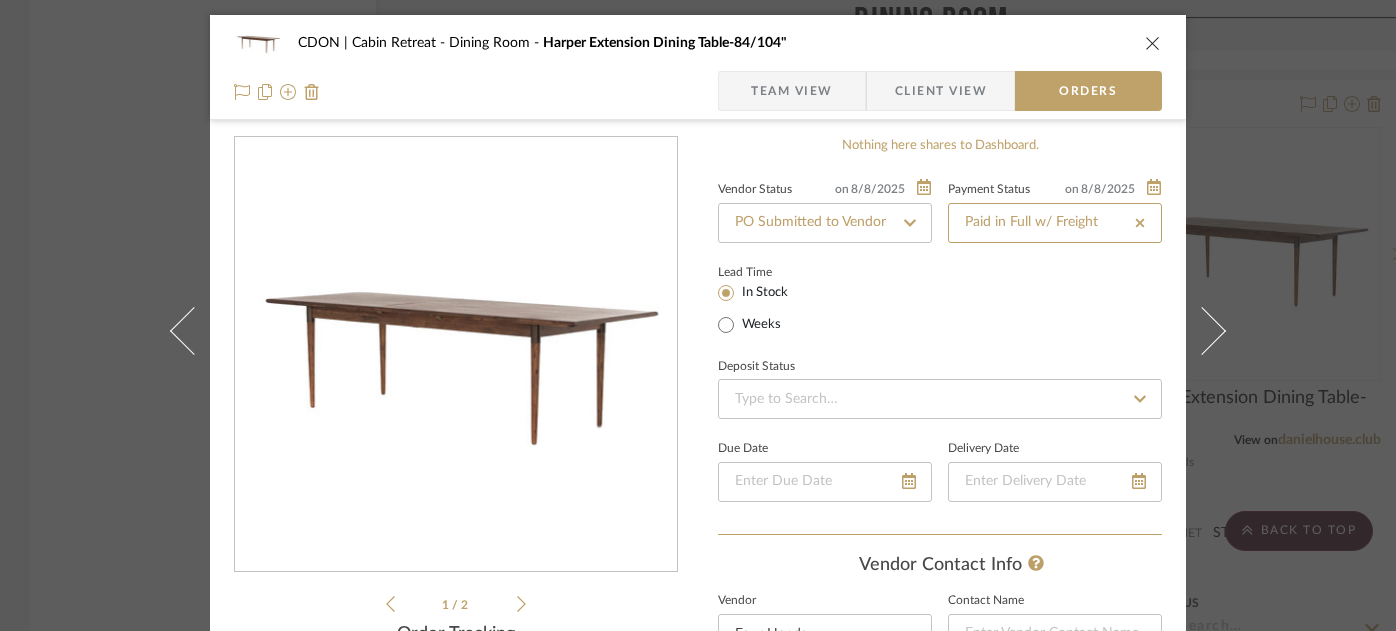 scroll, scrollTop: 25, scrollLeft: 0, axis: vertical 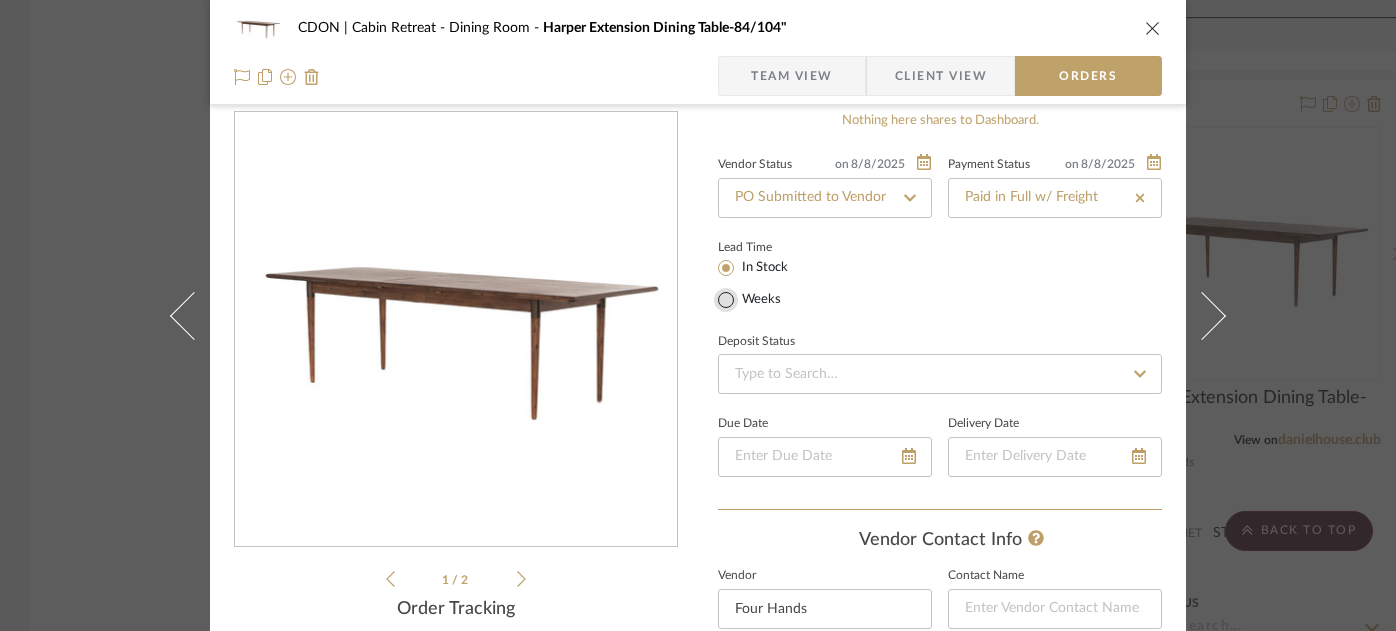 click on "Weeks" at bounding box center [726, 300] 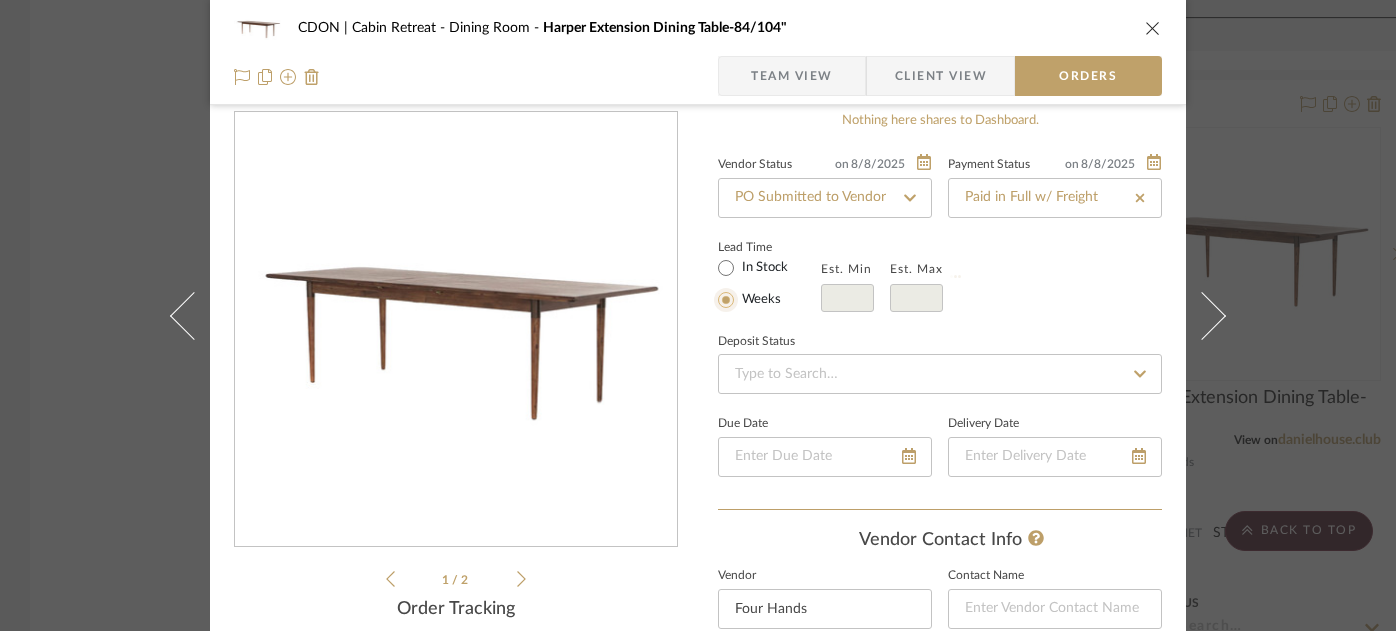 type 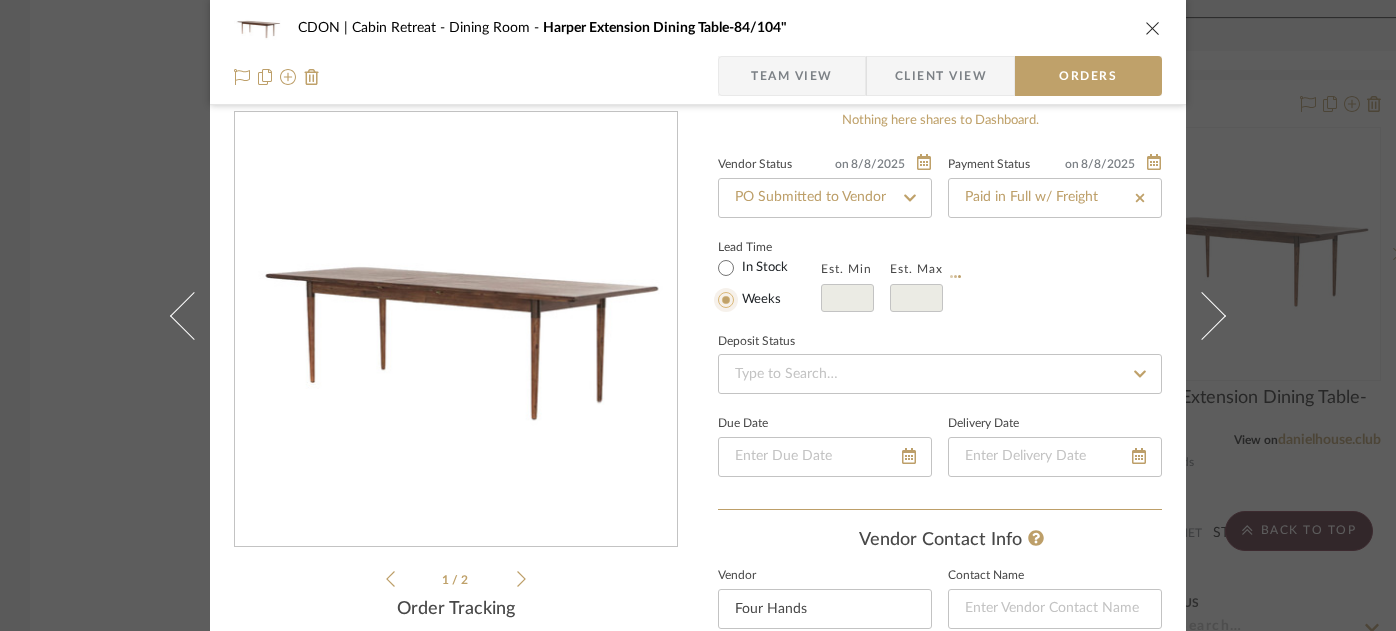 type 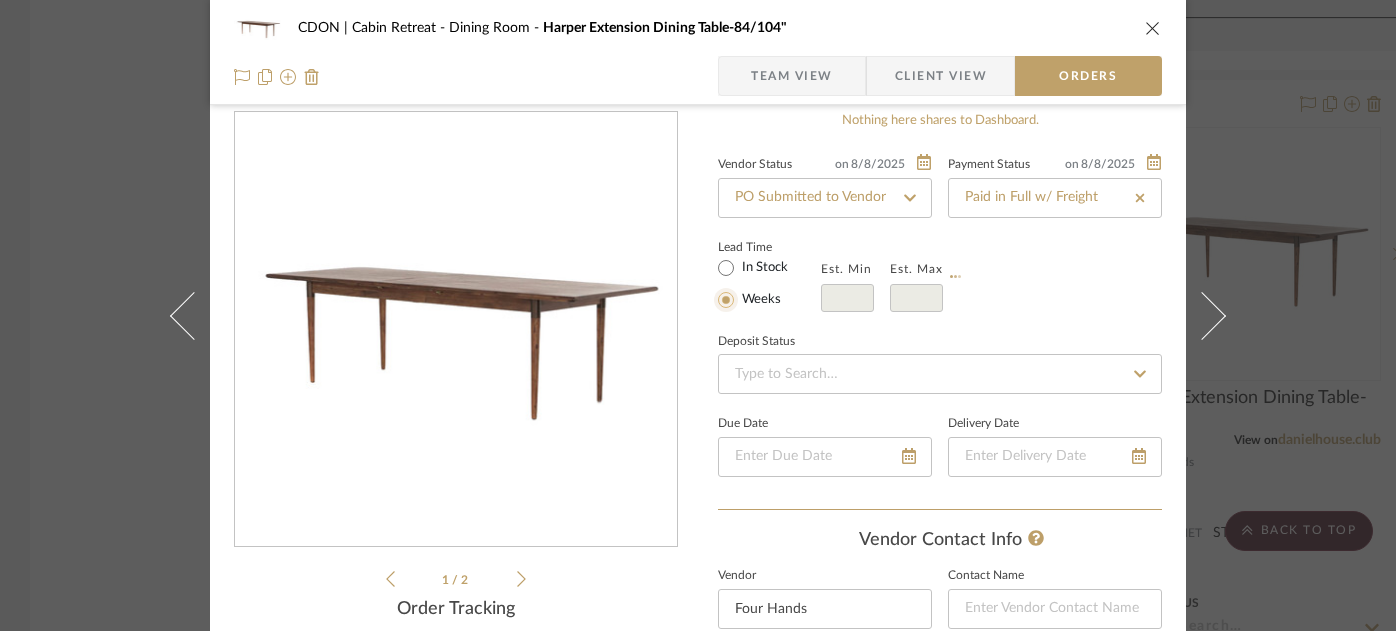 type 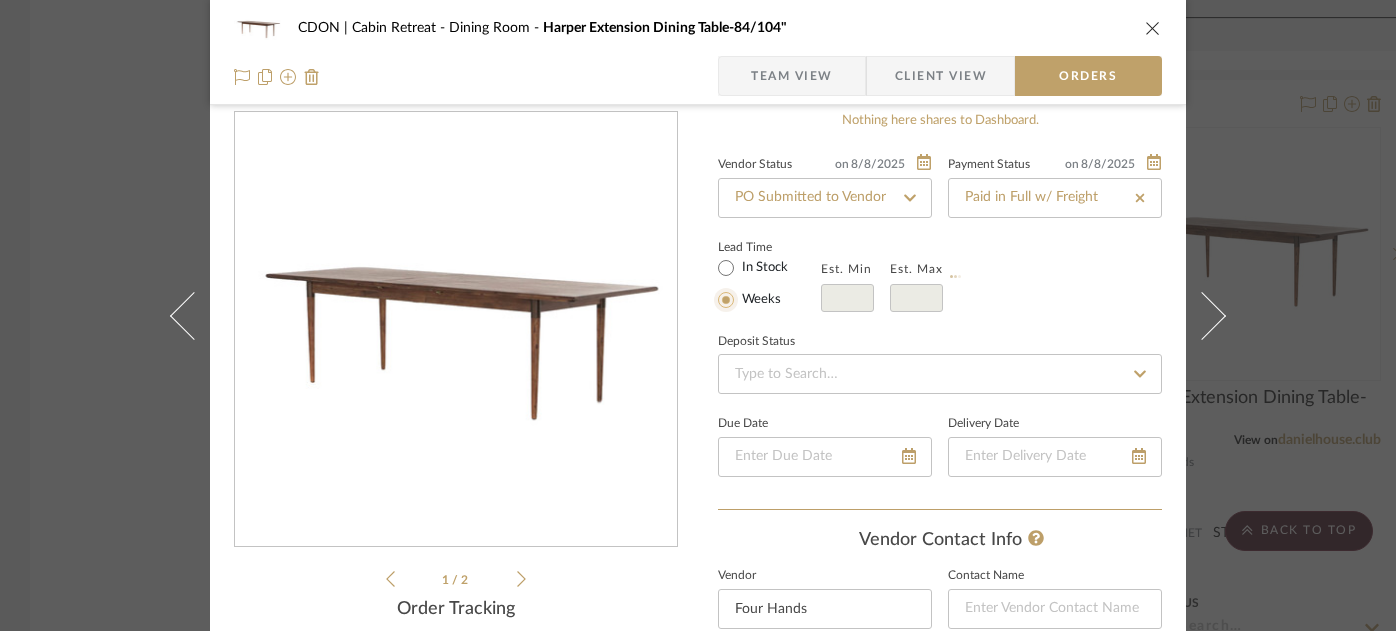 type 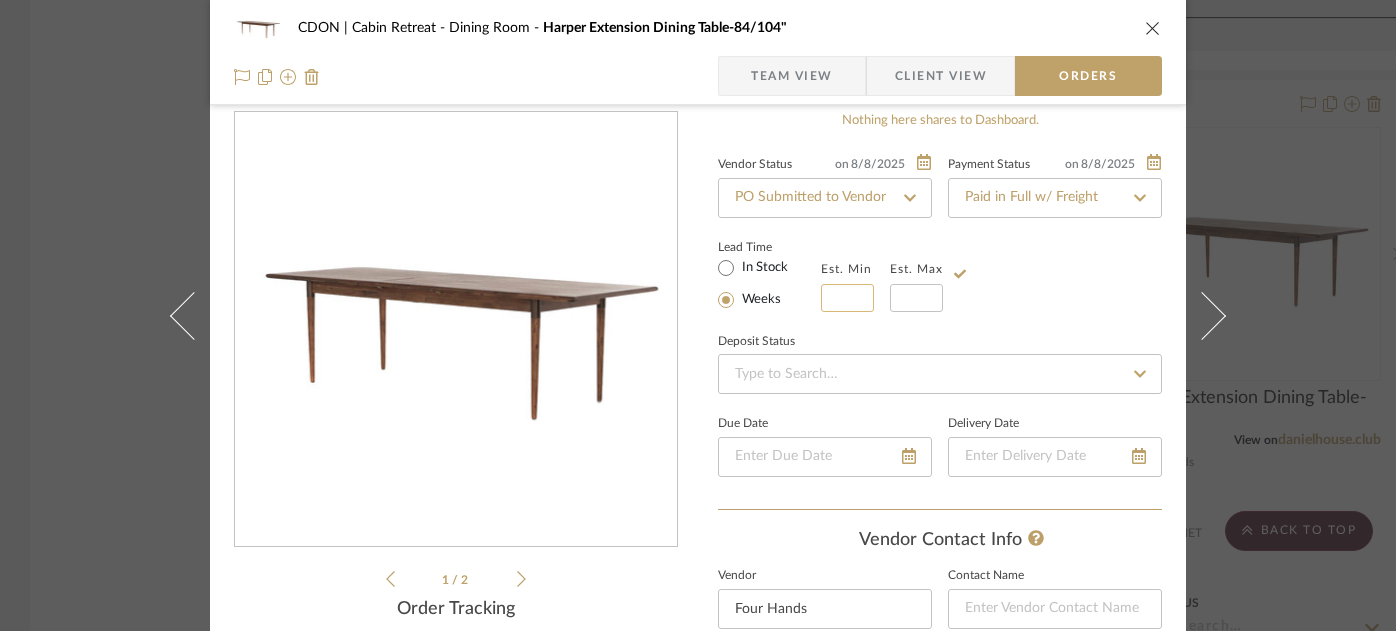 click at bounding box center [847, 298] 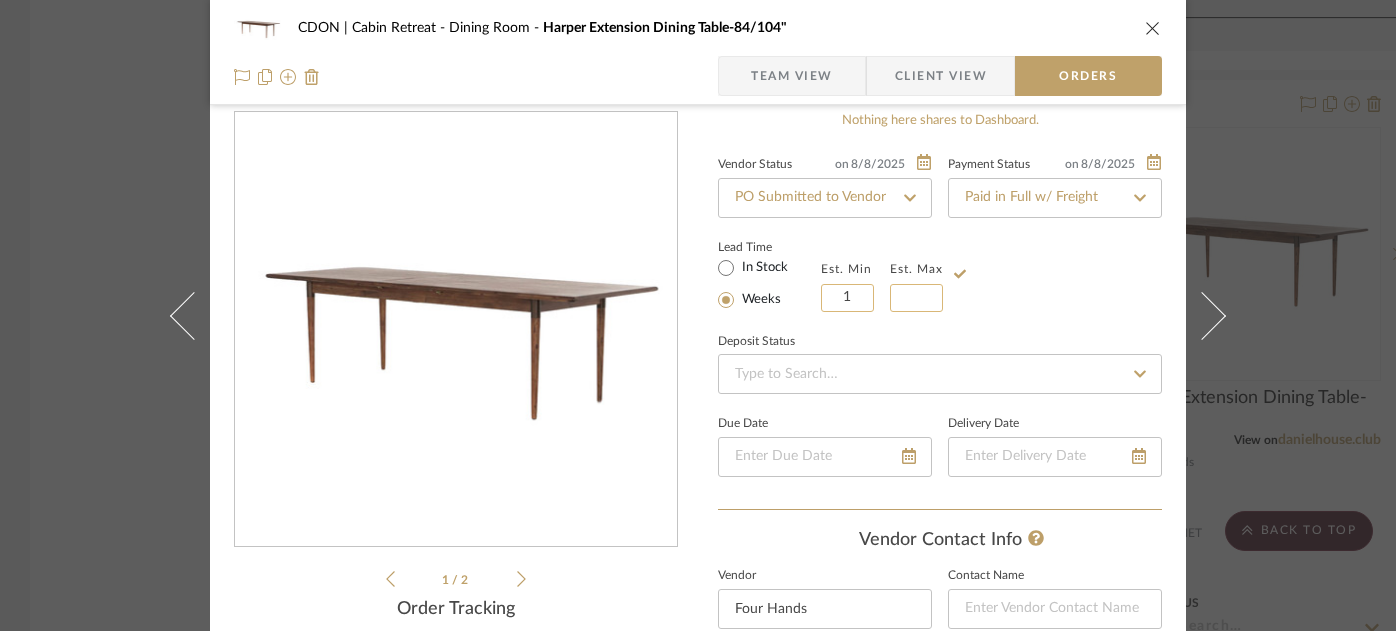 type on "1" 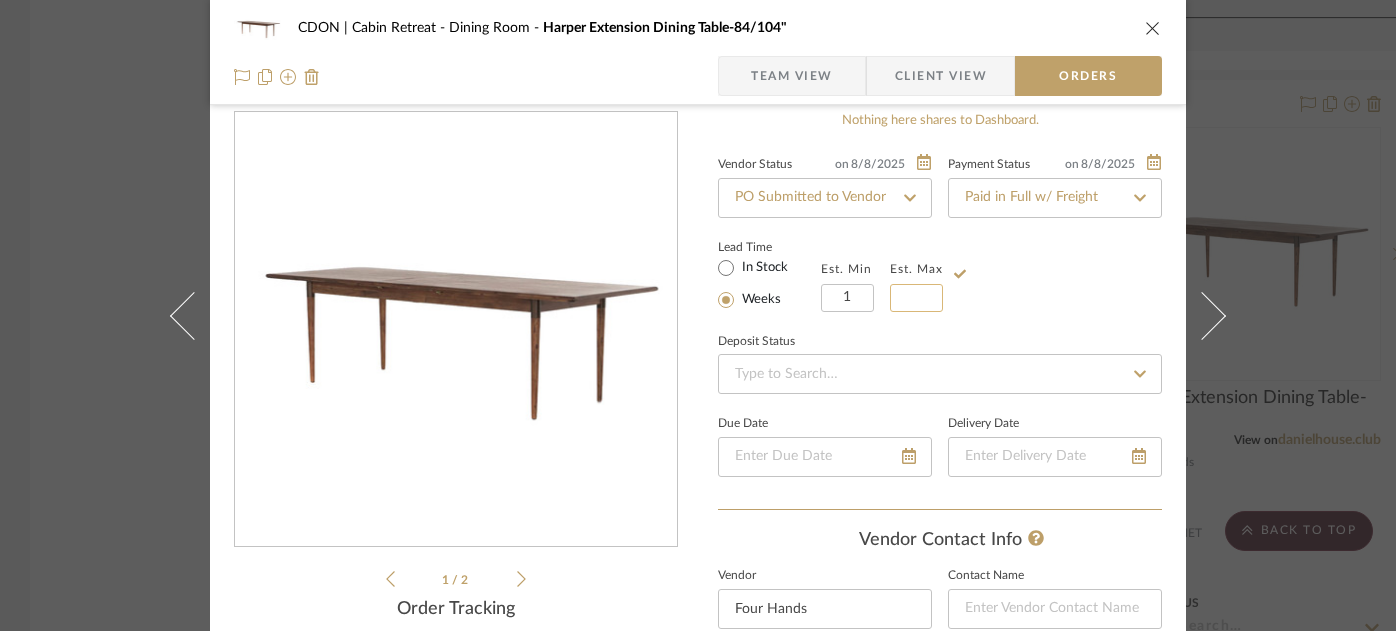click at bounding box center [916, 298] 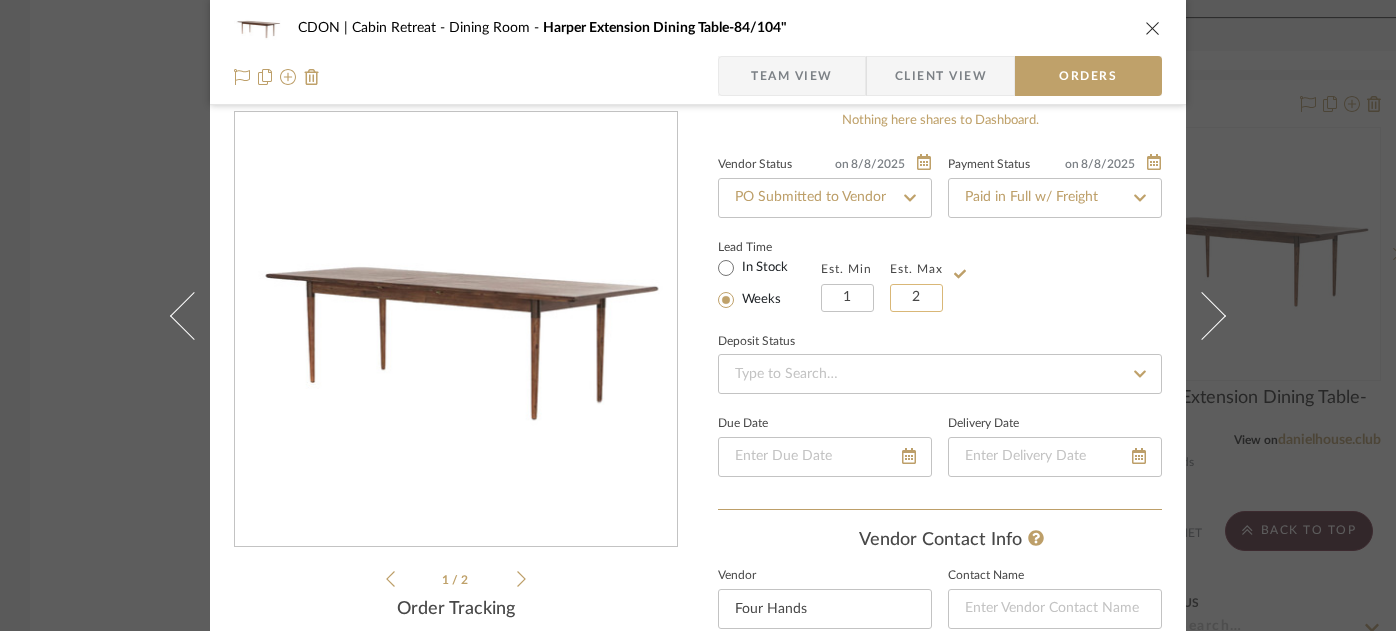 type 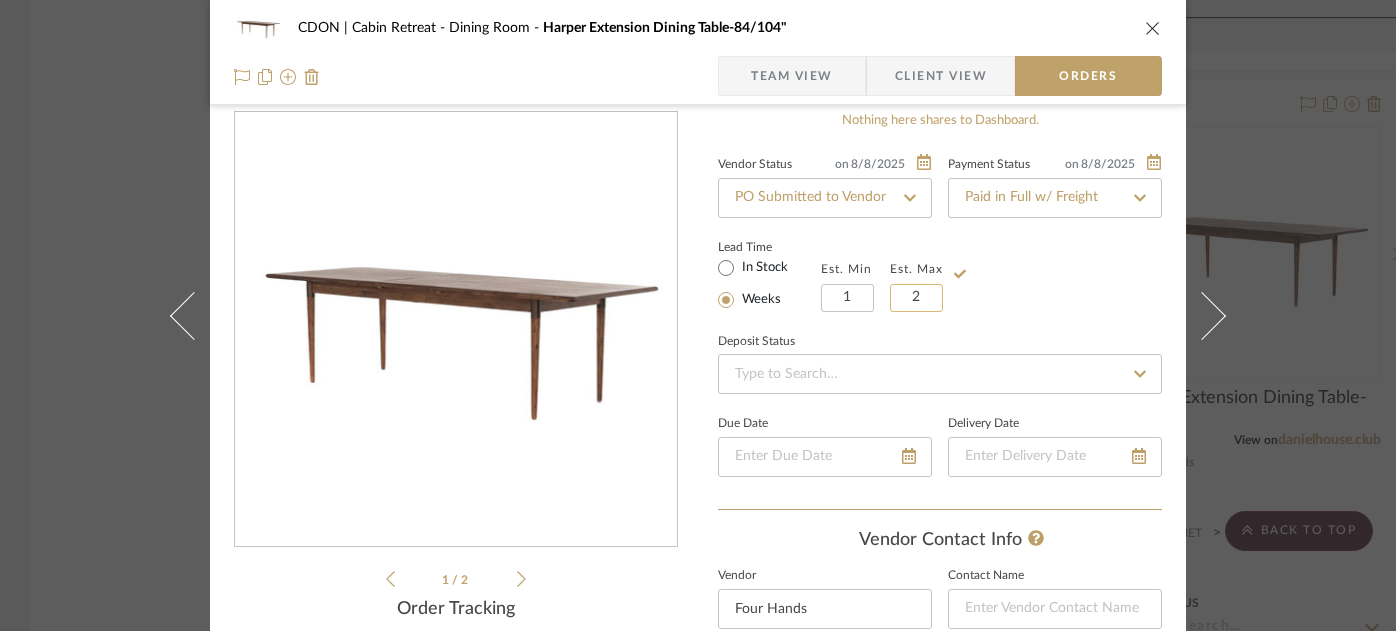 type on "2" 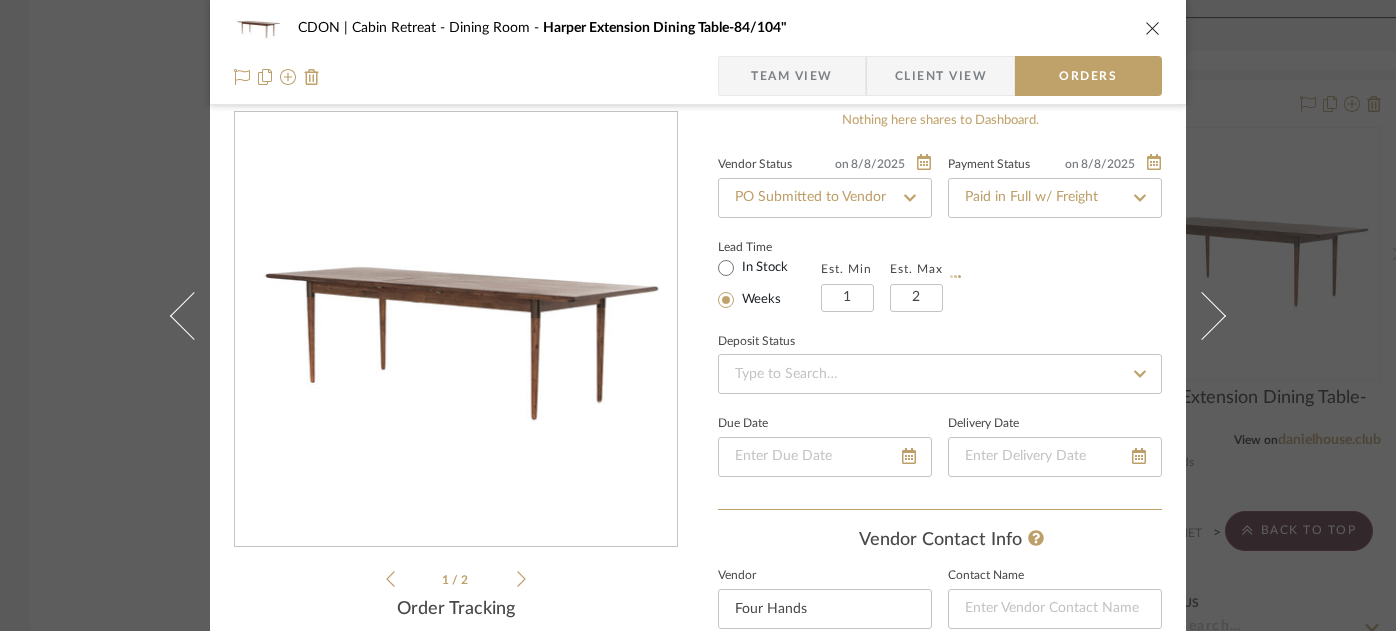 click on "Deposit Status" 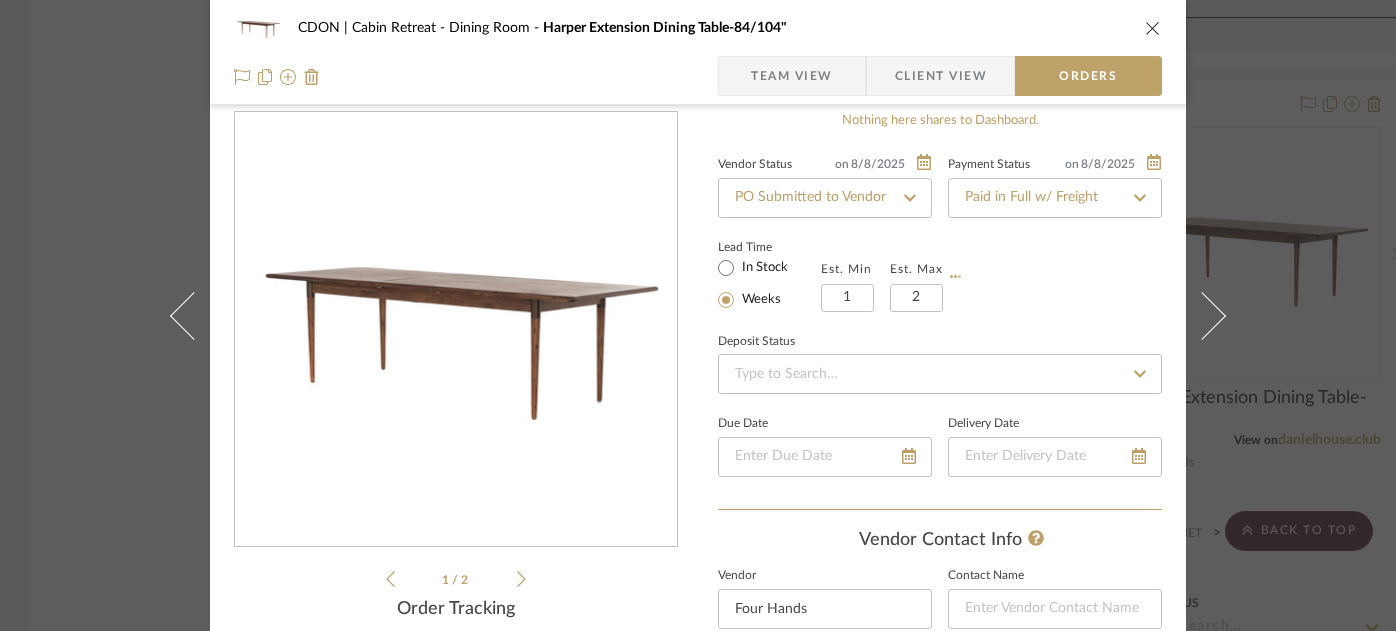 type 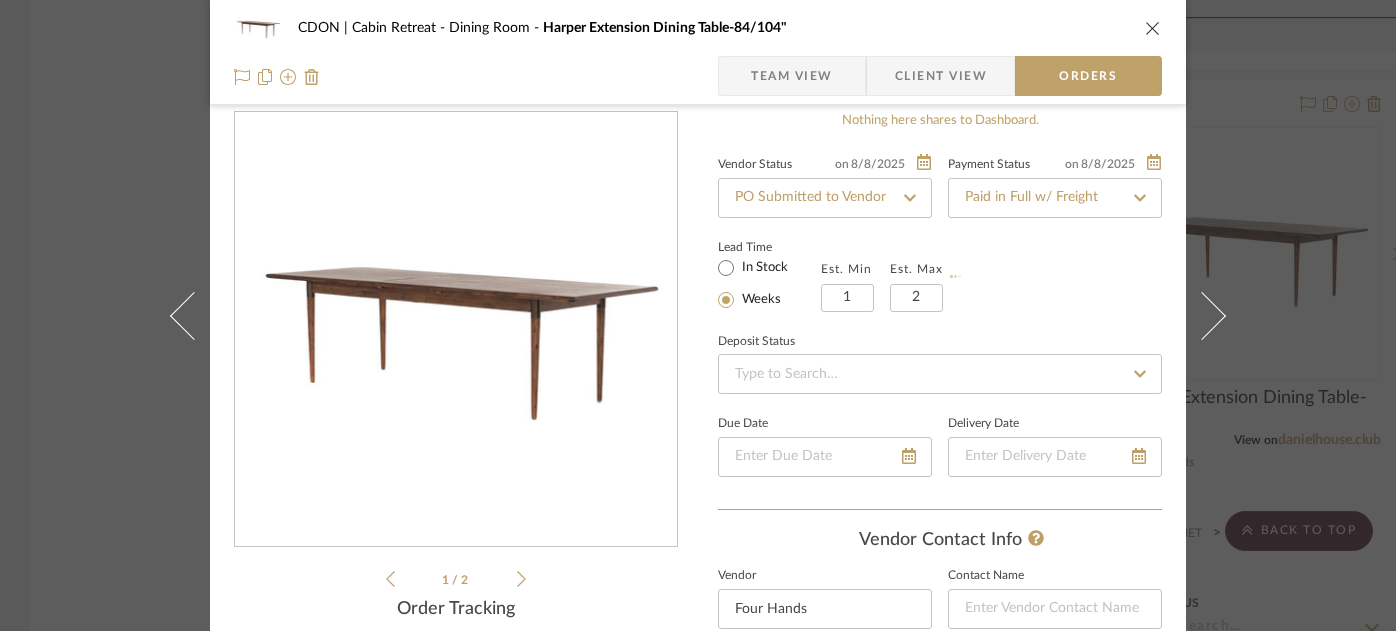 type 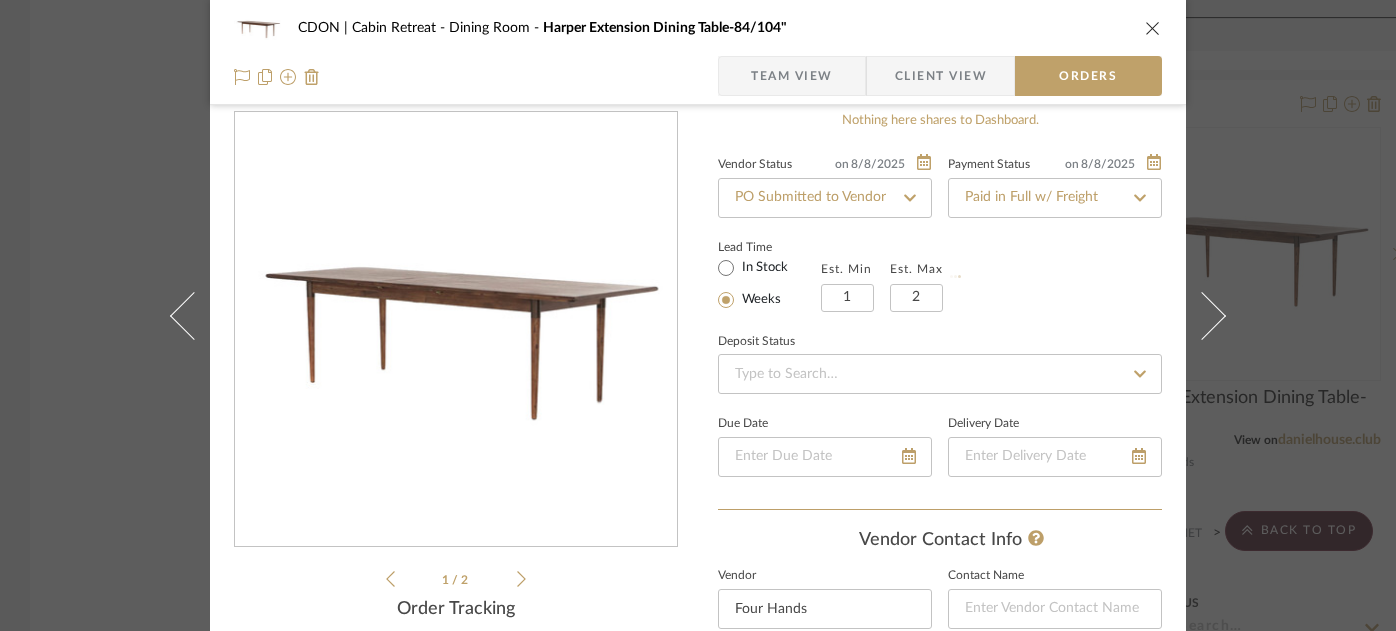 type 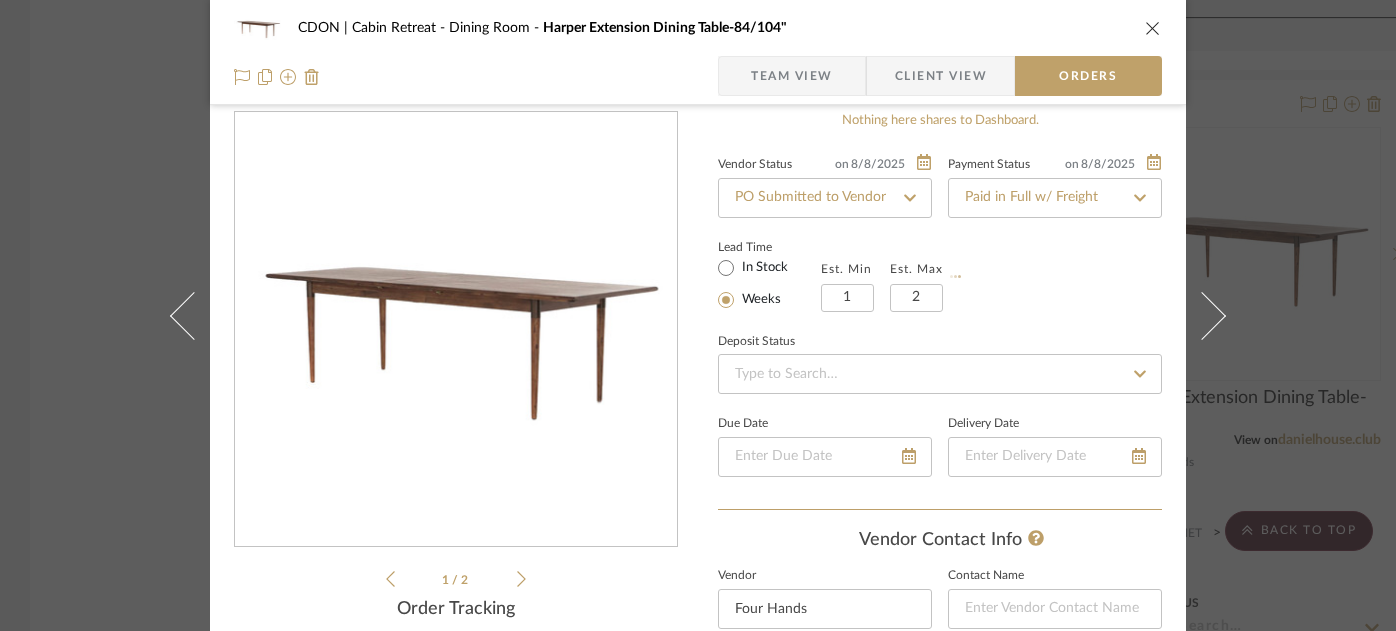 type 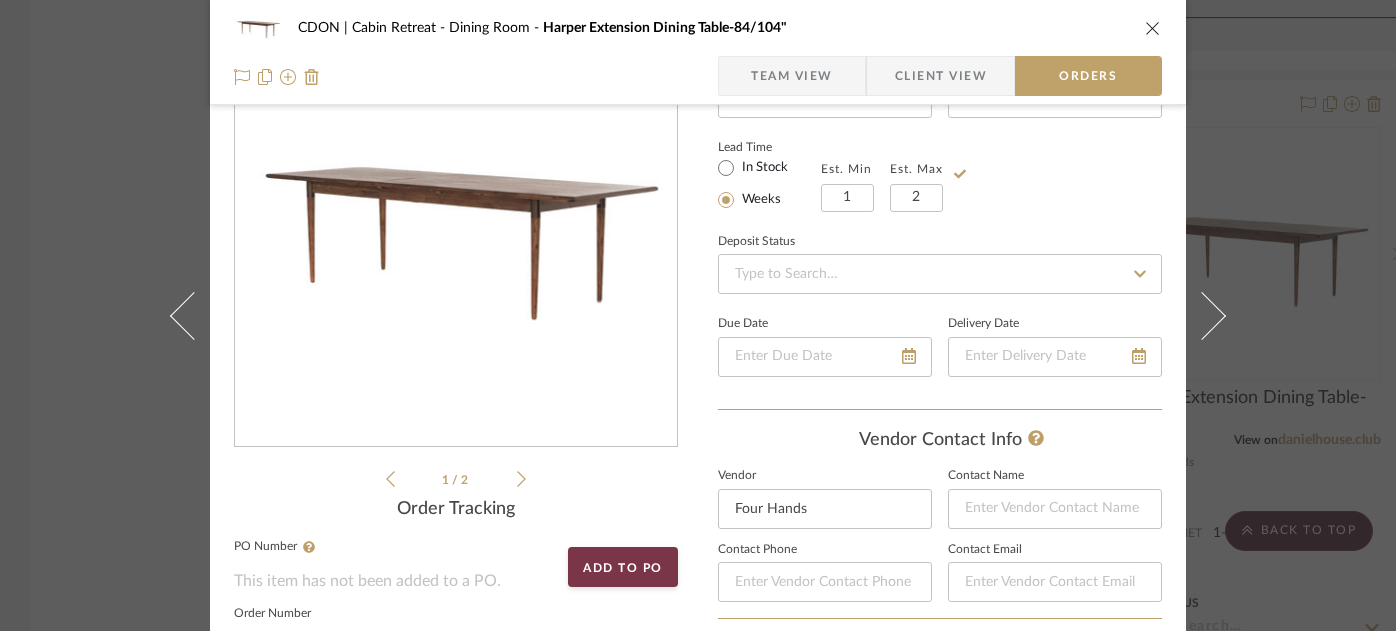 scroll, scrollTop: 157, scrollLeft: 0, axis: vertical 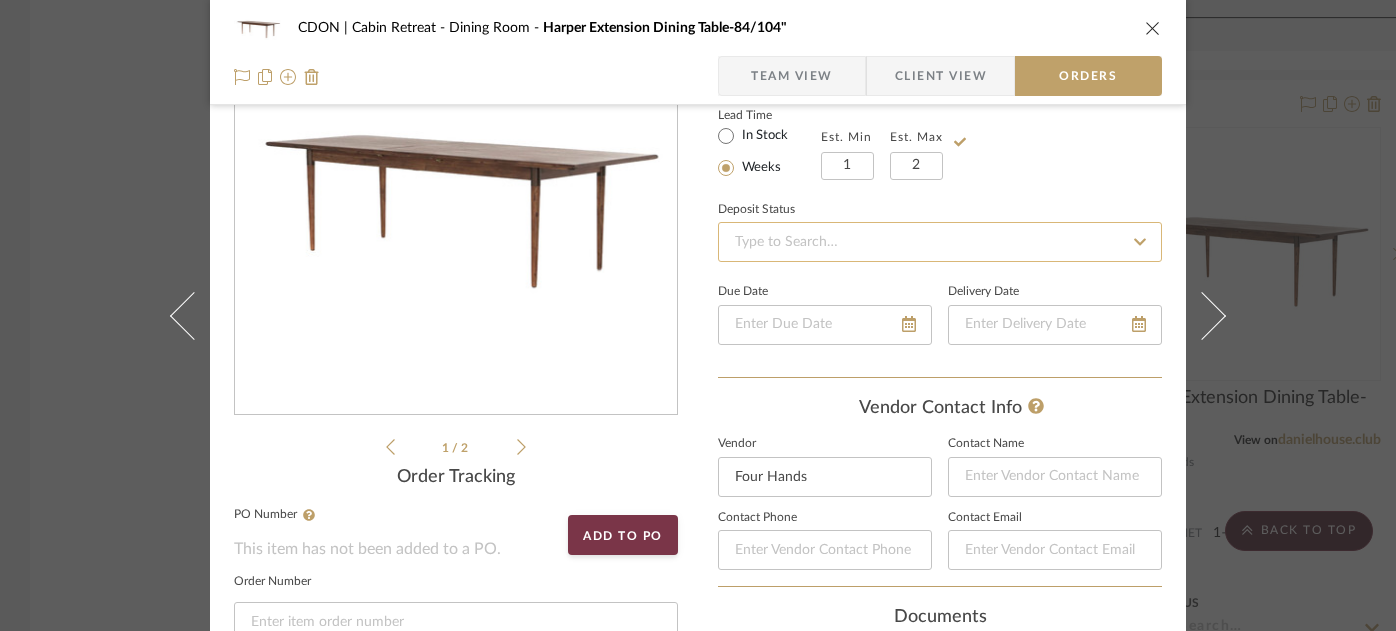 click 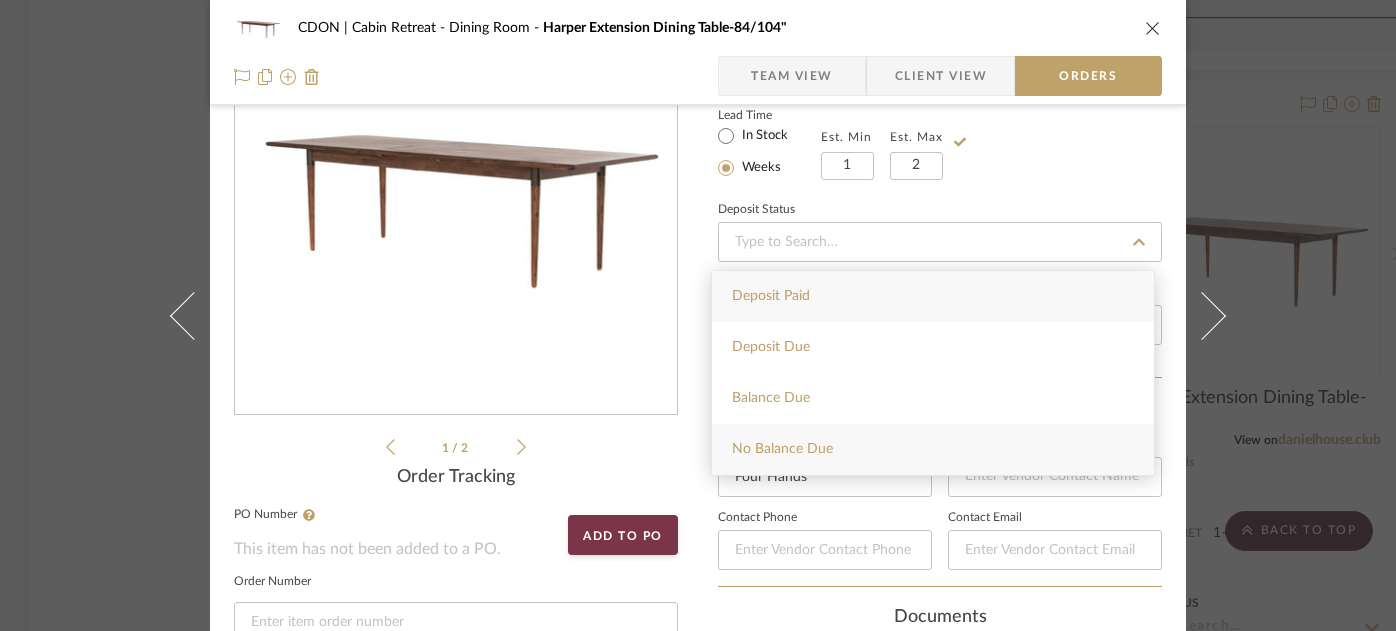 click on "No Balance Due" at bounding box center [933, 449] 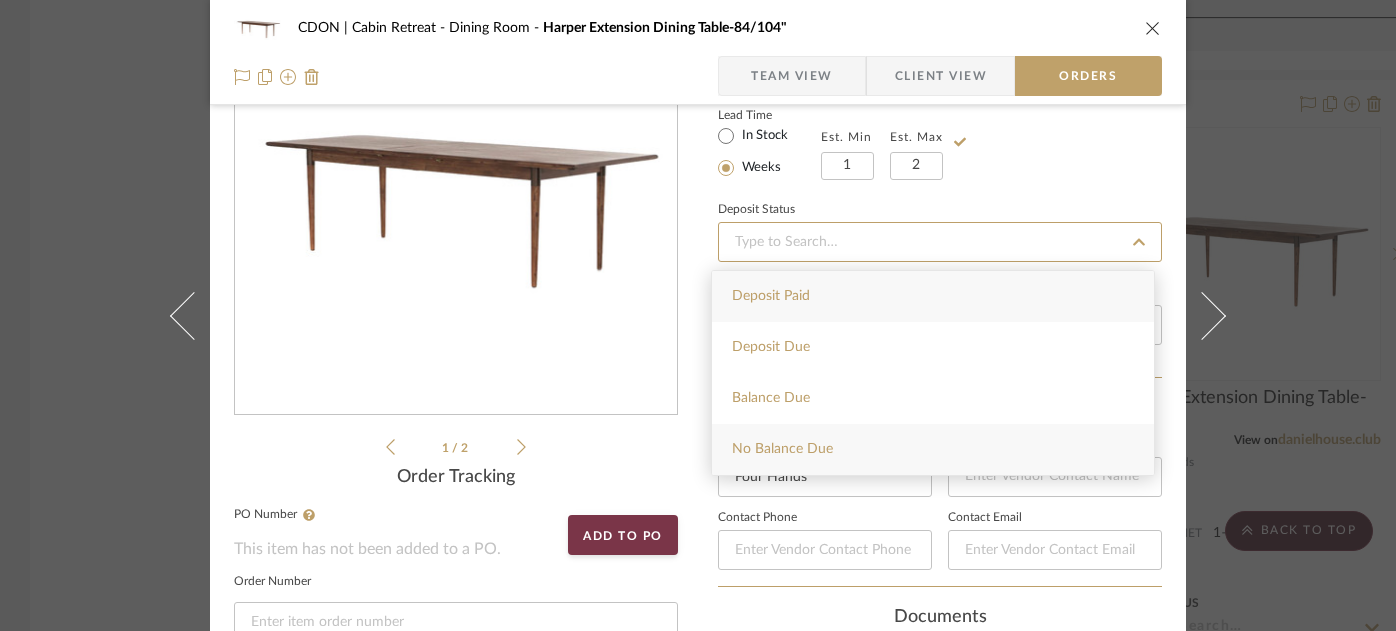 type on "8/8/2025" 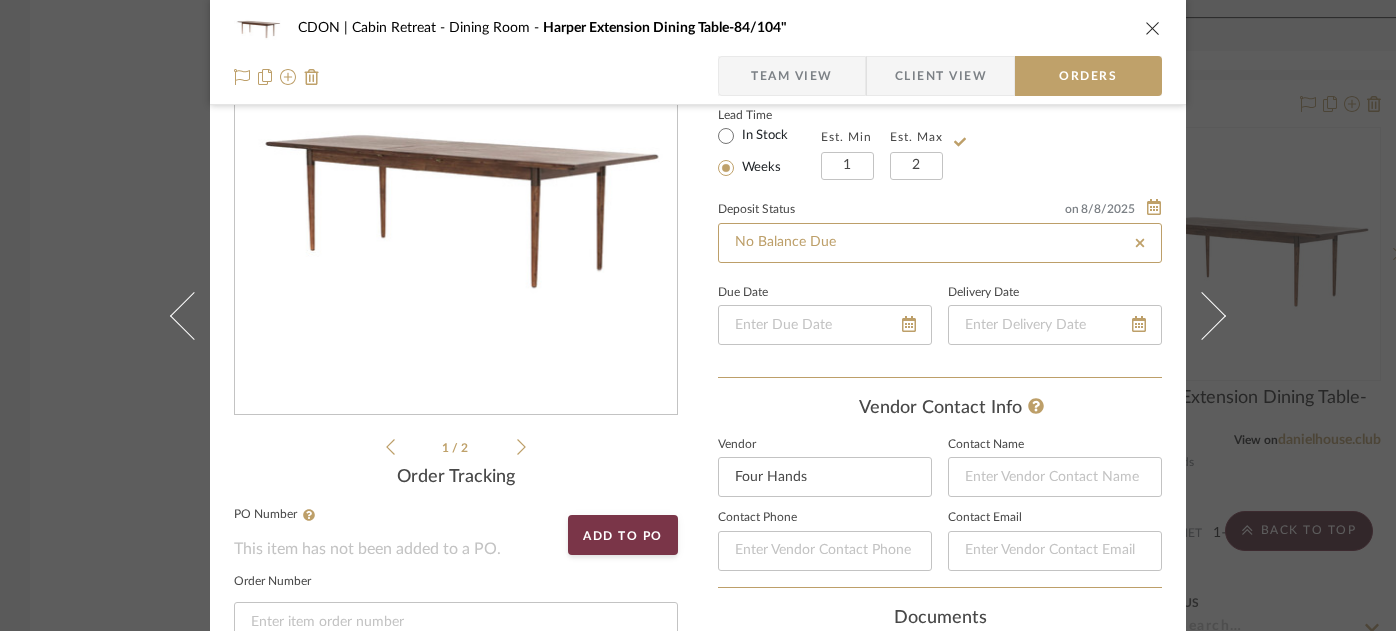 type 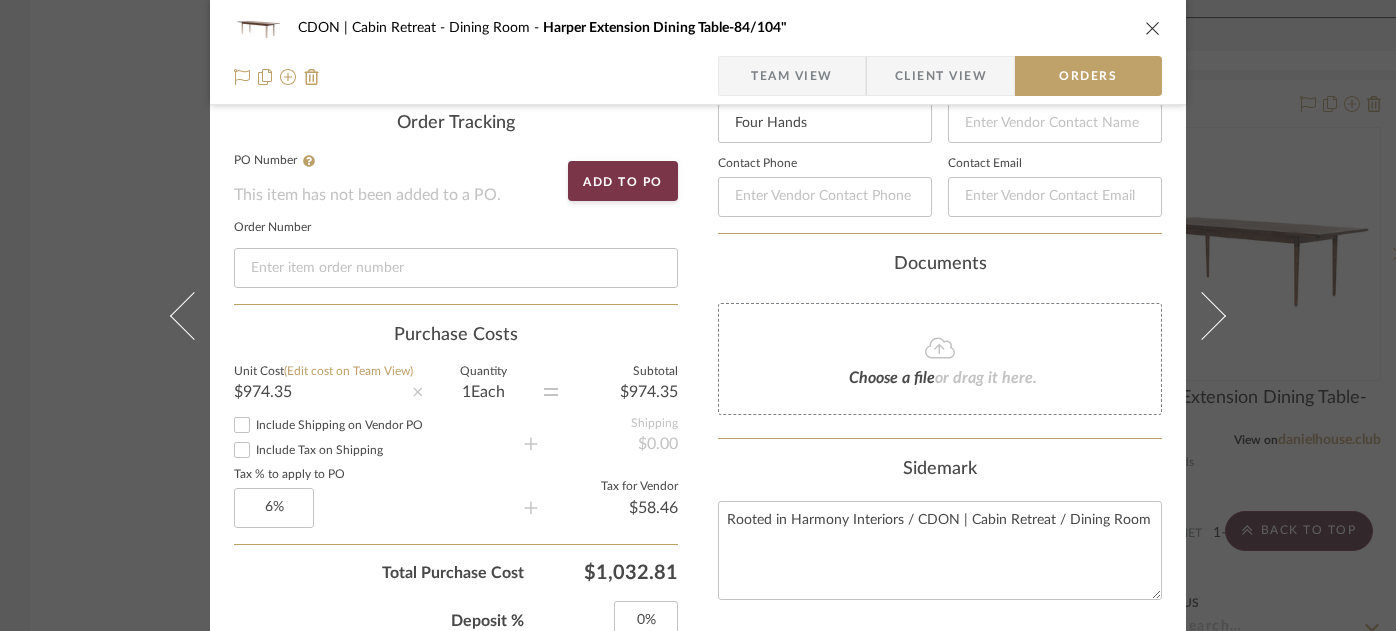scroll, scrollTop: 511, scrollLeft: 0, axis: vertical 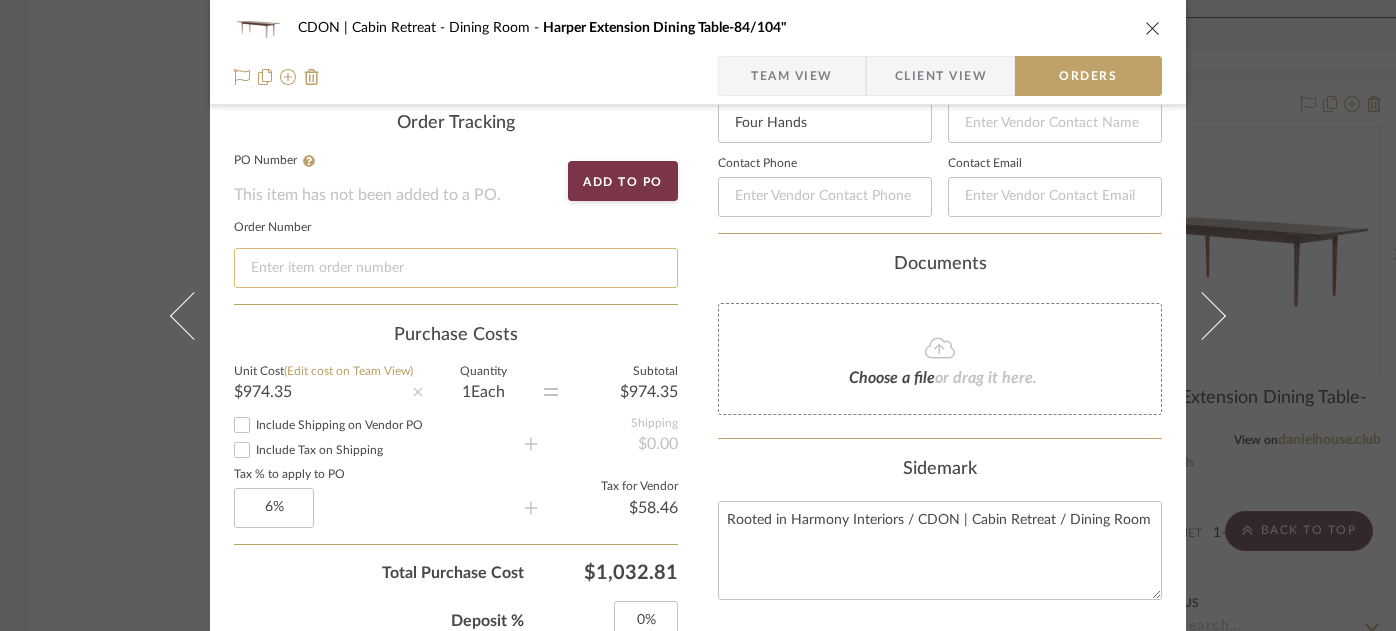 click 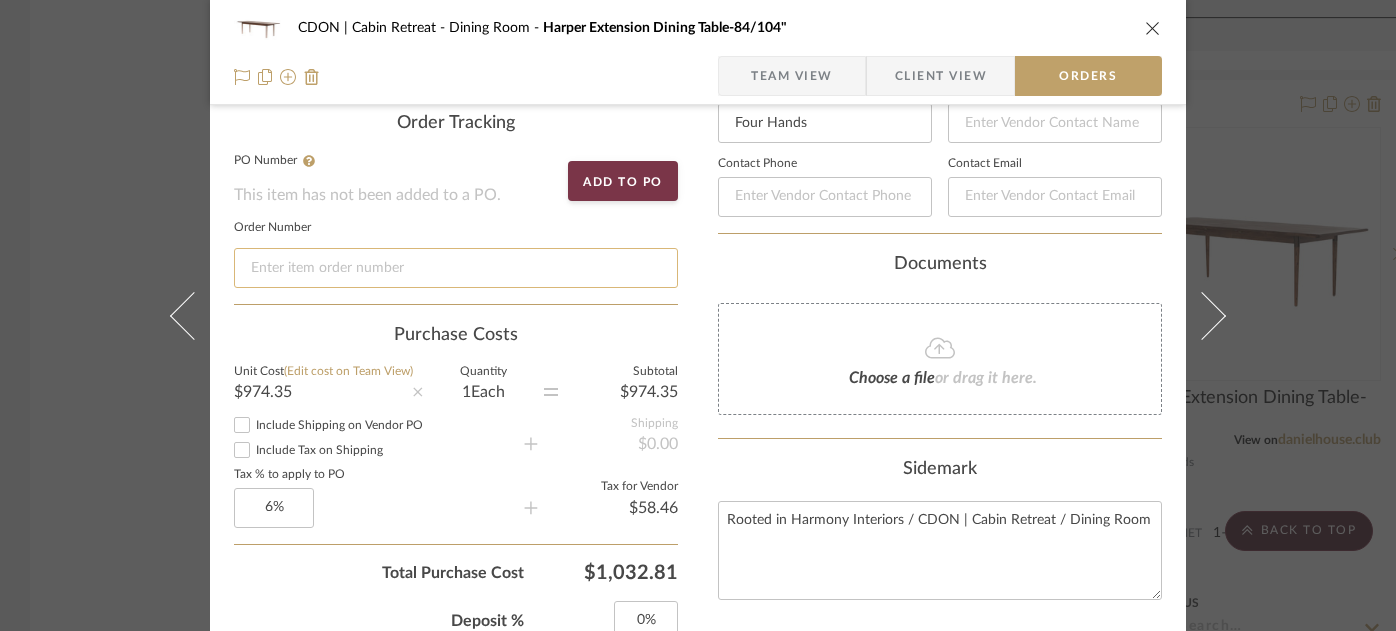paste on "14980" 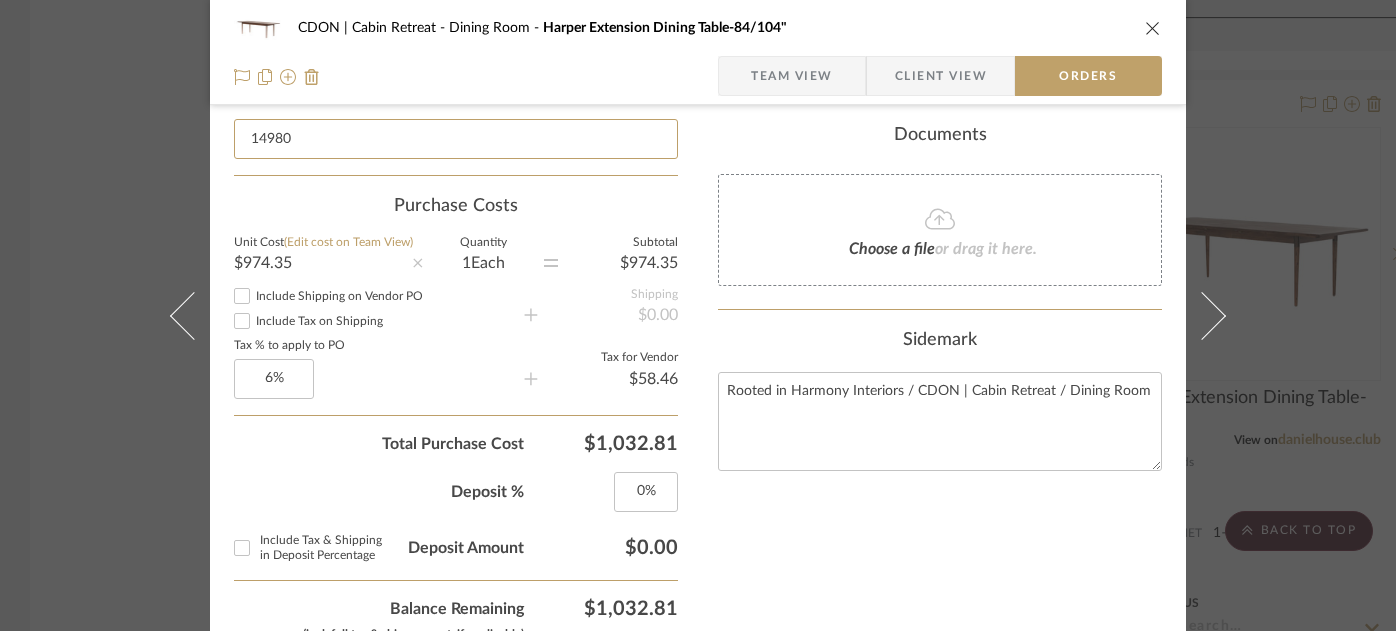scroll, scrollTop: 674, scrollLeft: 0, axis: vertical 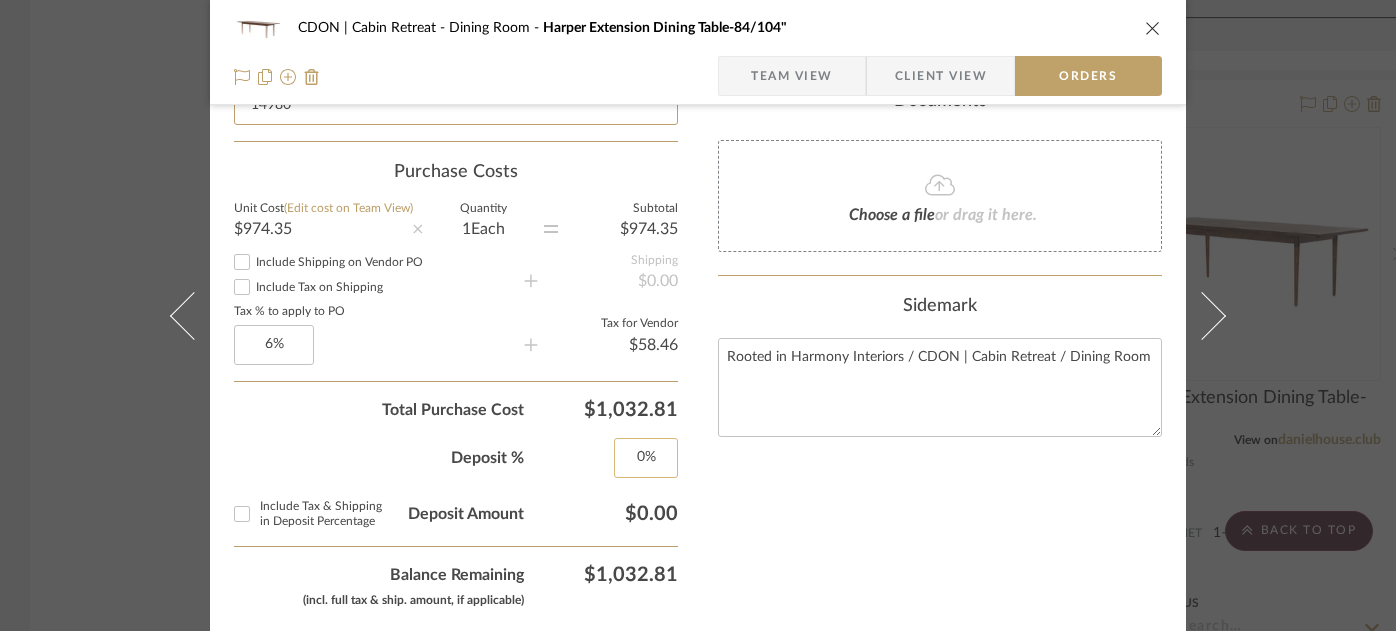 type on "14980" 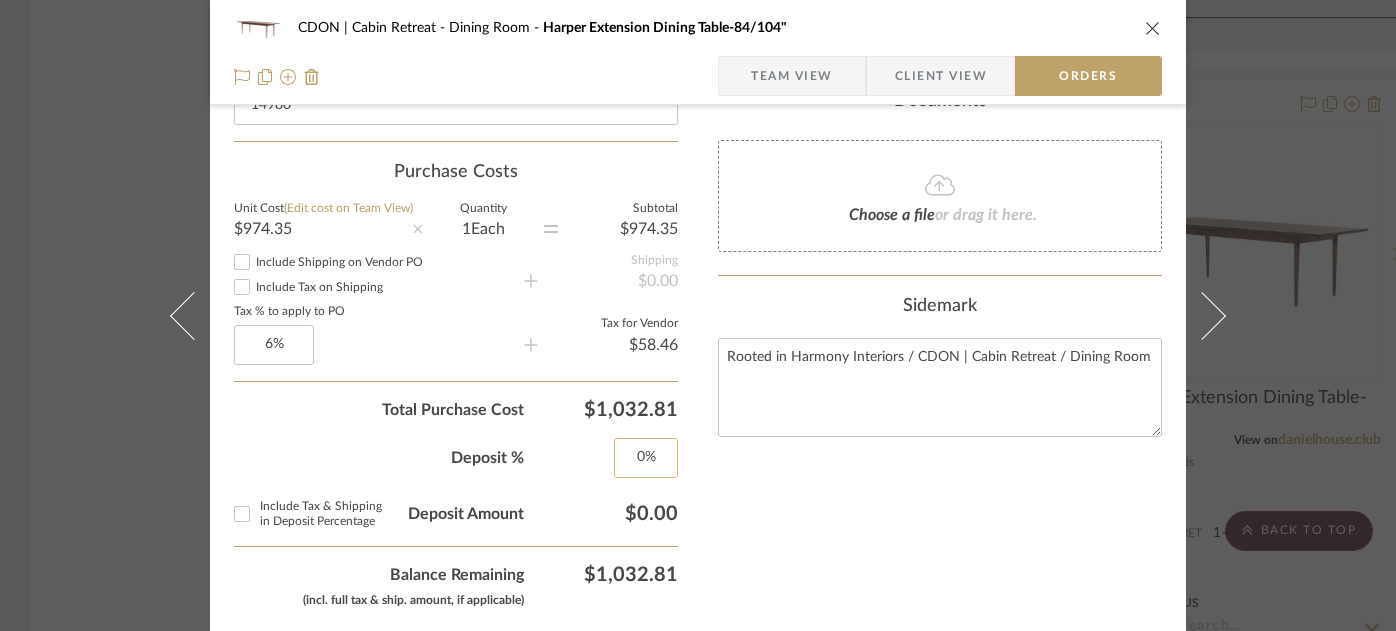 type on "0" 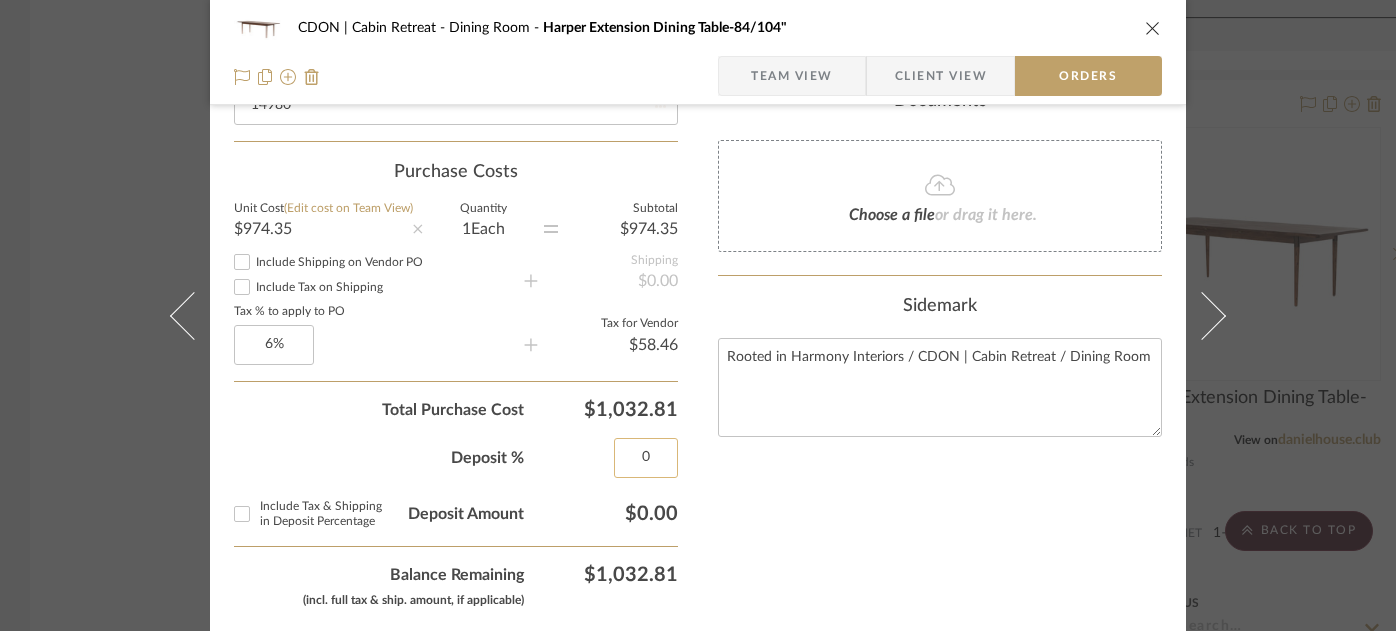 drag, startPoint x: 640, startPoint y: 454, endPoint x: 640, endPoint y: 441, distance: 13 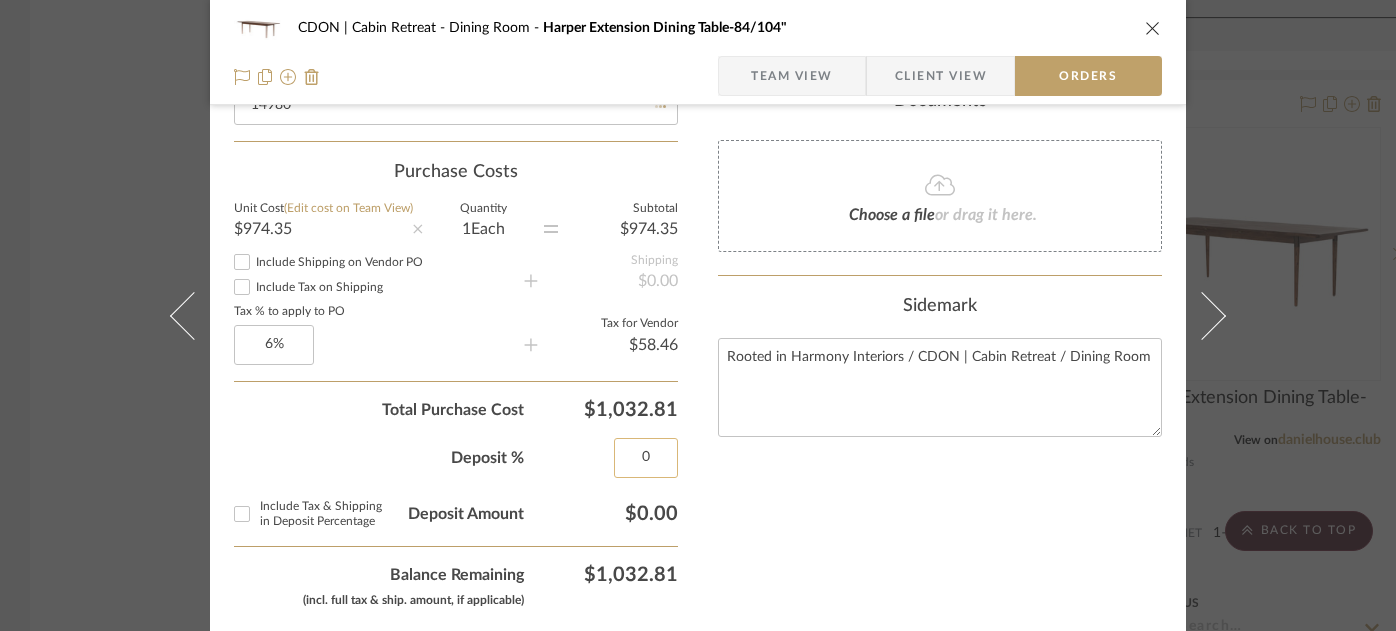 click on "0" 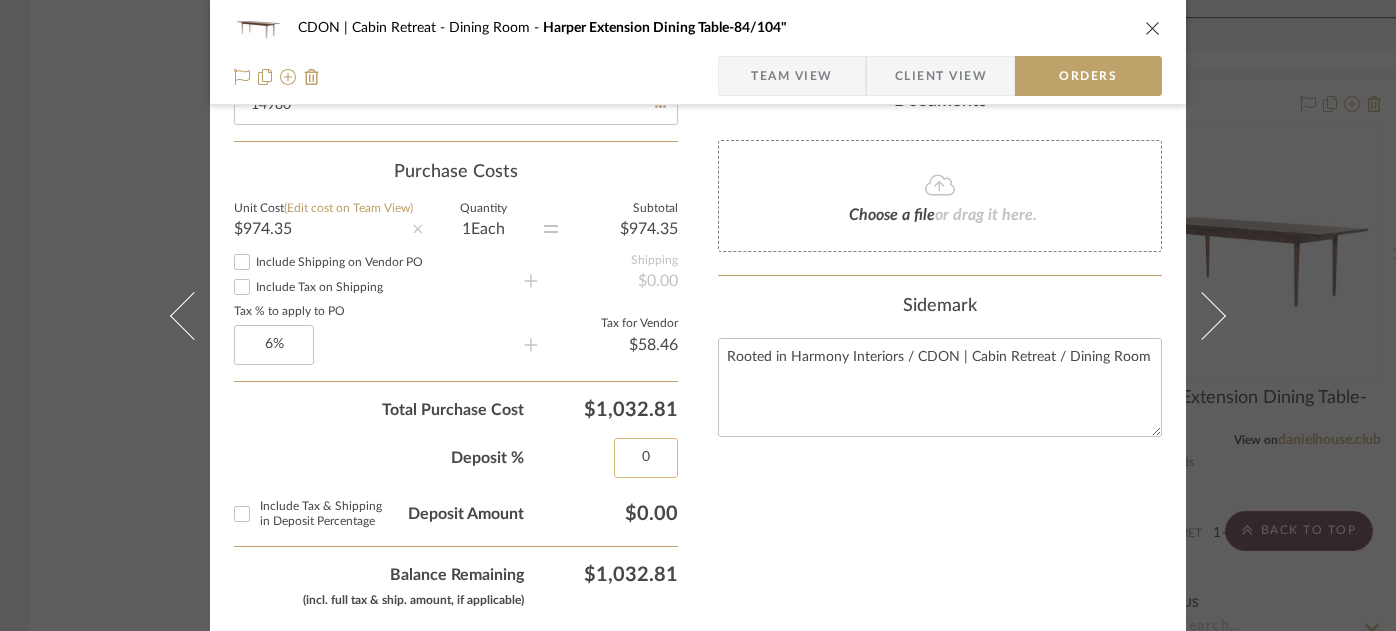 type 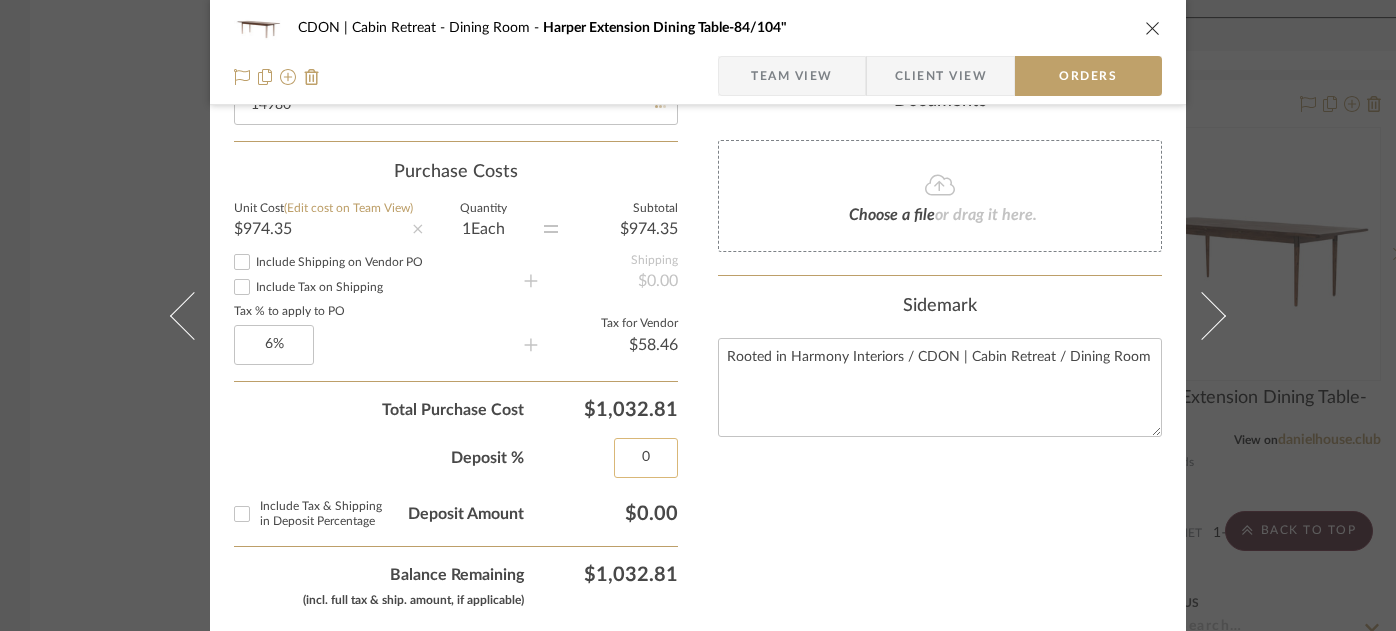 type 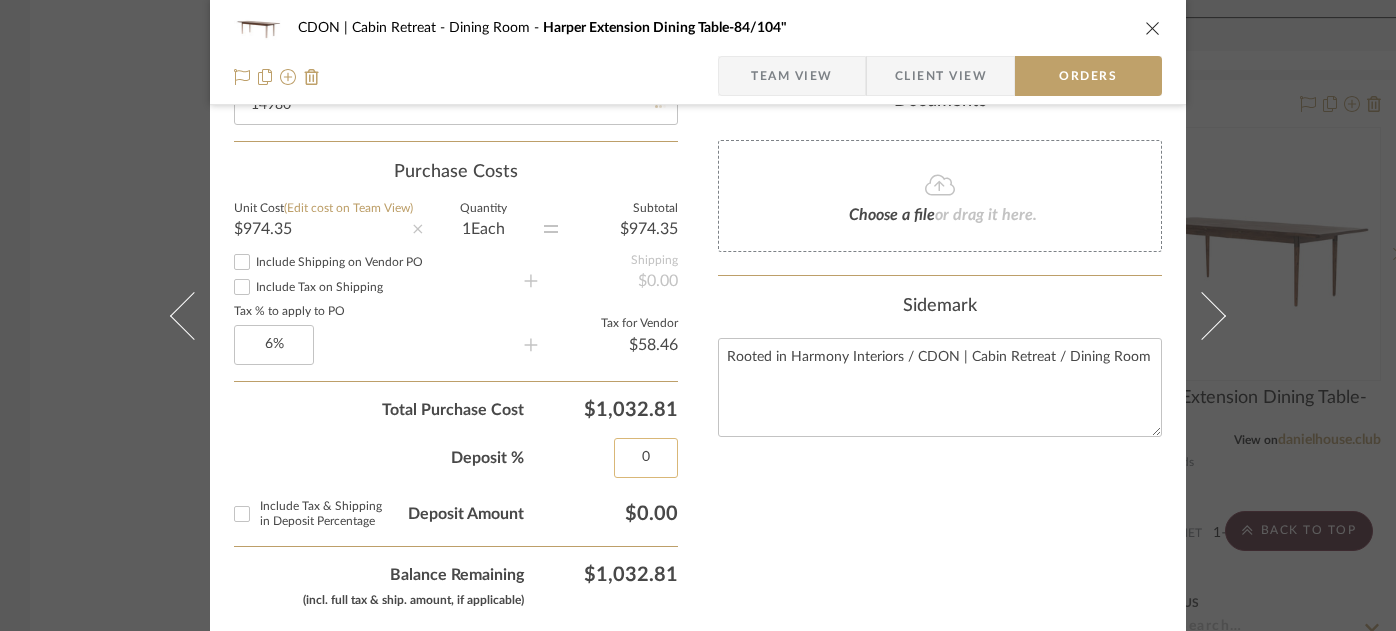 type 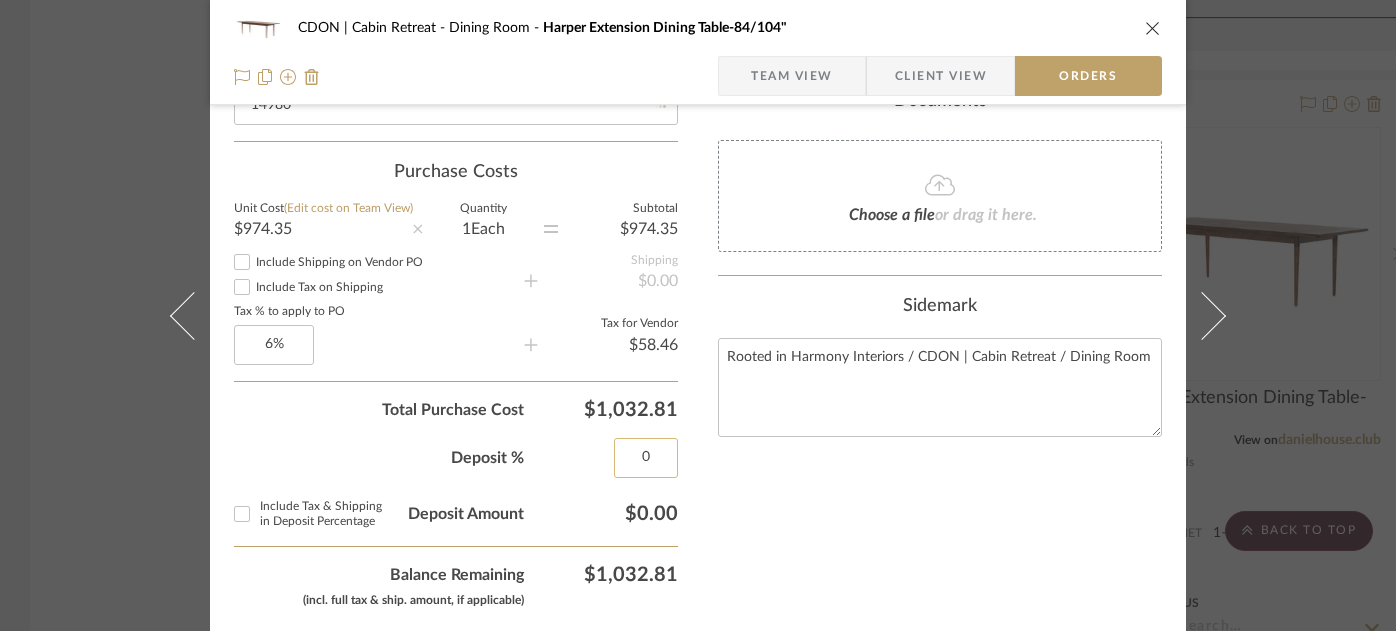 type 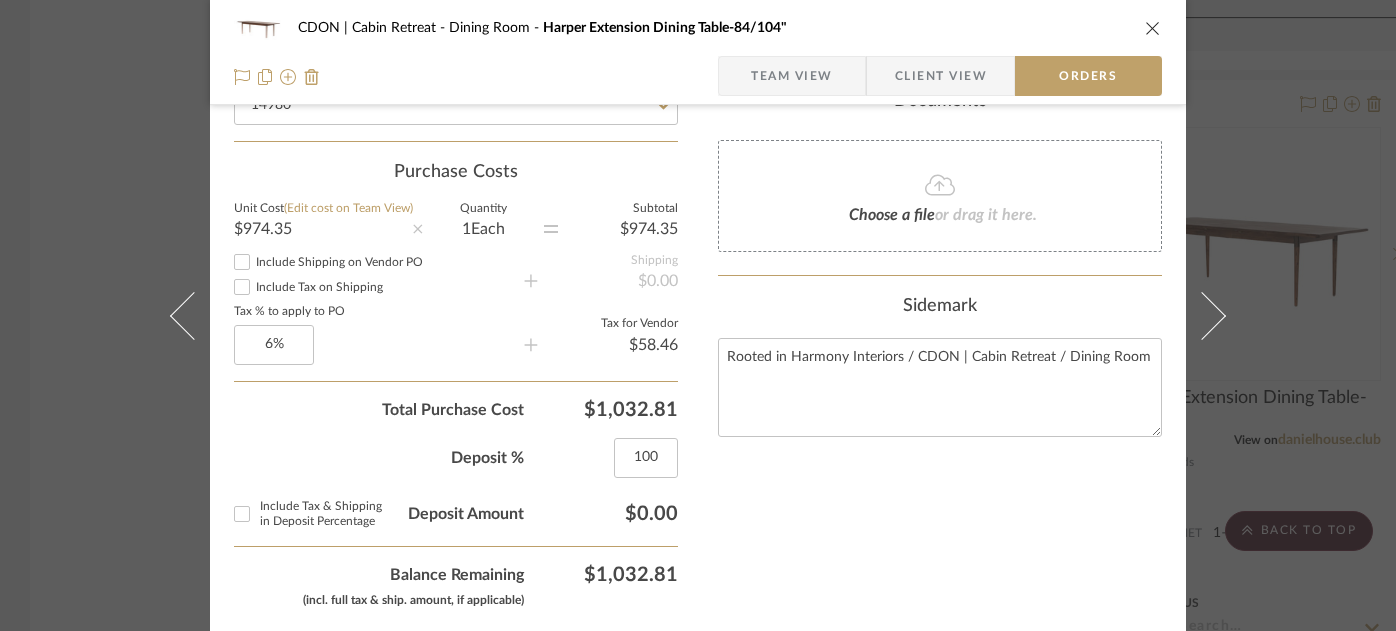 type on "100%" 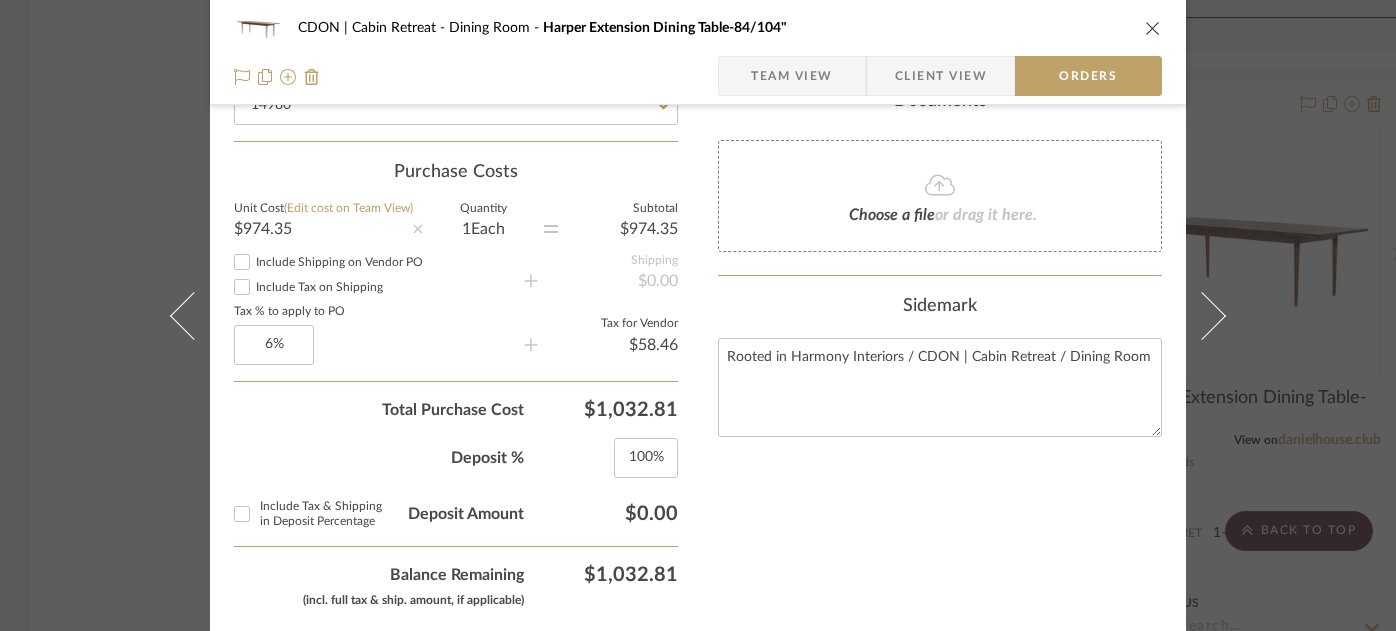 click on "Nothing here shares to Dashboard. Vendor Status on 8/8/2025 8/8/2025 PO Submitted to Vendor Payment Status on 8/8/2025 8/8/2025 Paid in Full w/ Freight  Lead Time  In Stock Weeks  Est. Min  1  Est. Max  2 Deposit Status on 8/8/2025 8/8/2025 No Balance Due  Due Date   Delivery Date  Vendor Contact Info  Vendor  Four Hands  Contact Name   Contact Phone   Contact Email   Documents  Choose a file  or drag it here. Sidemark Rooted in Harmony Interiors / CDON | Cabin Retreat / Dining Room" at bounding box center (940, 417) 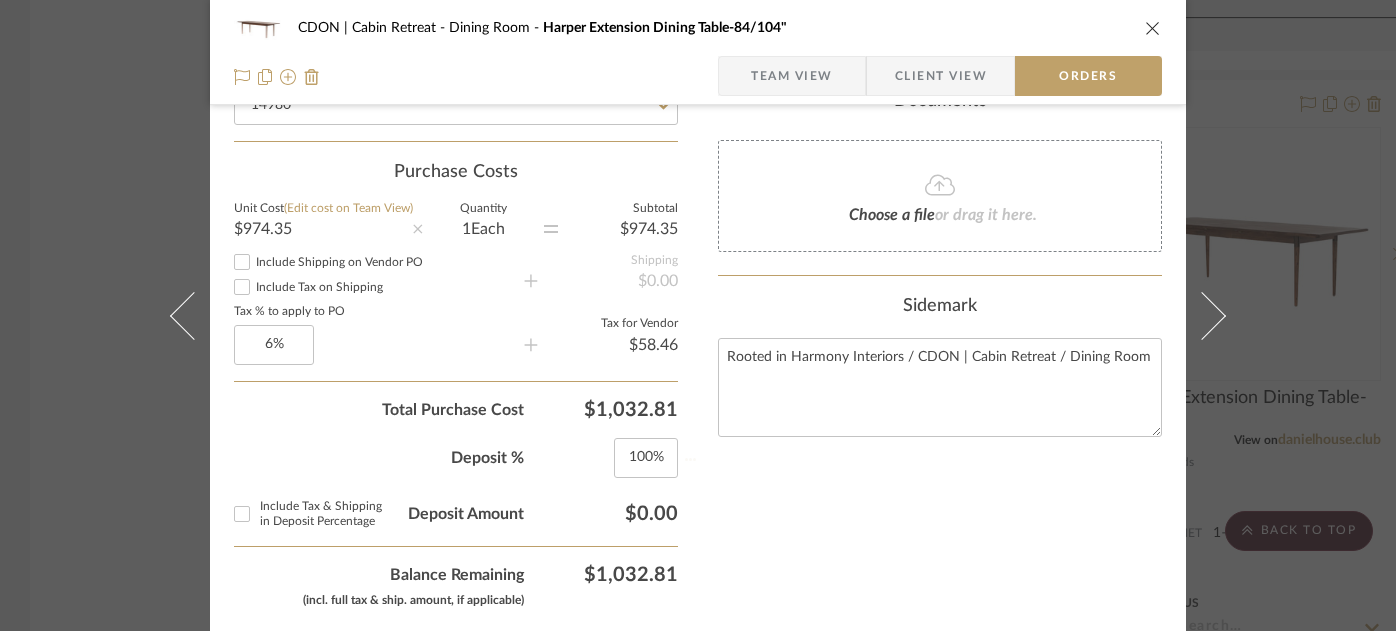 type 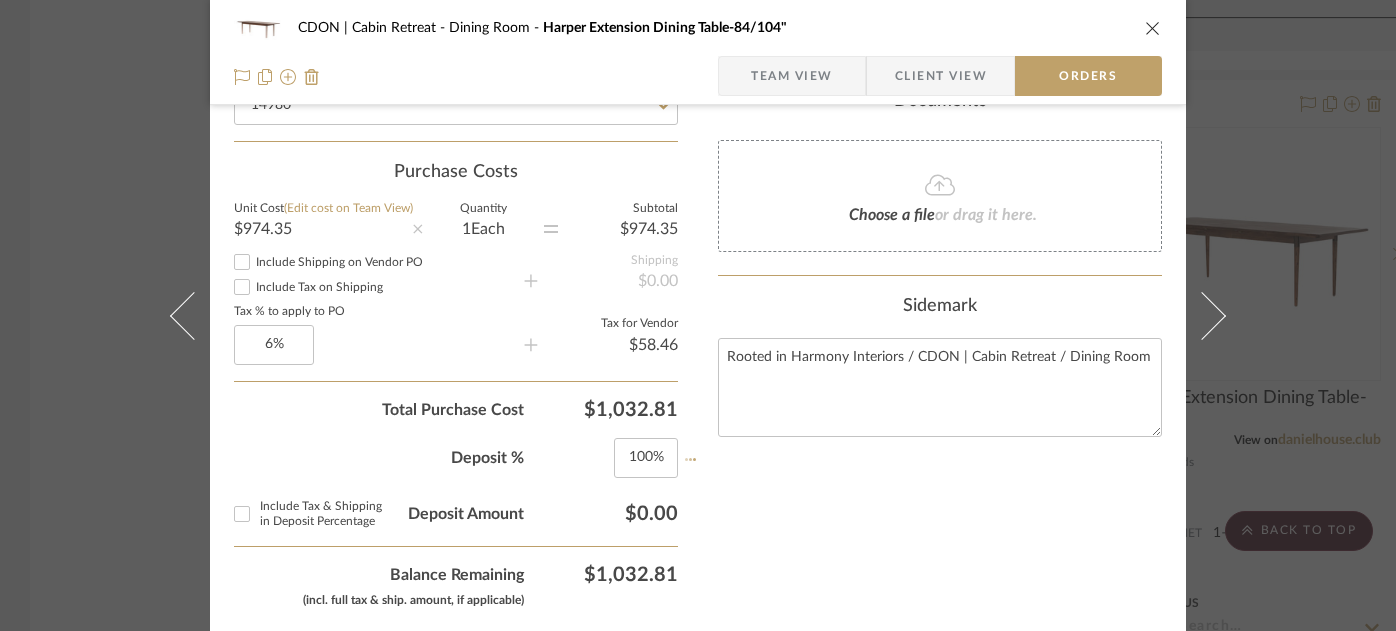 type 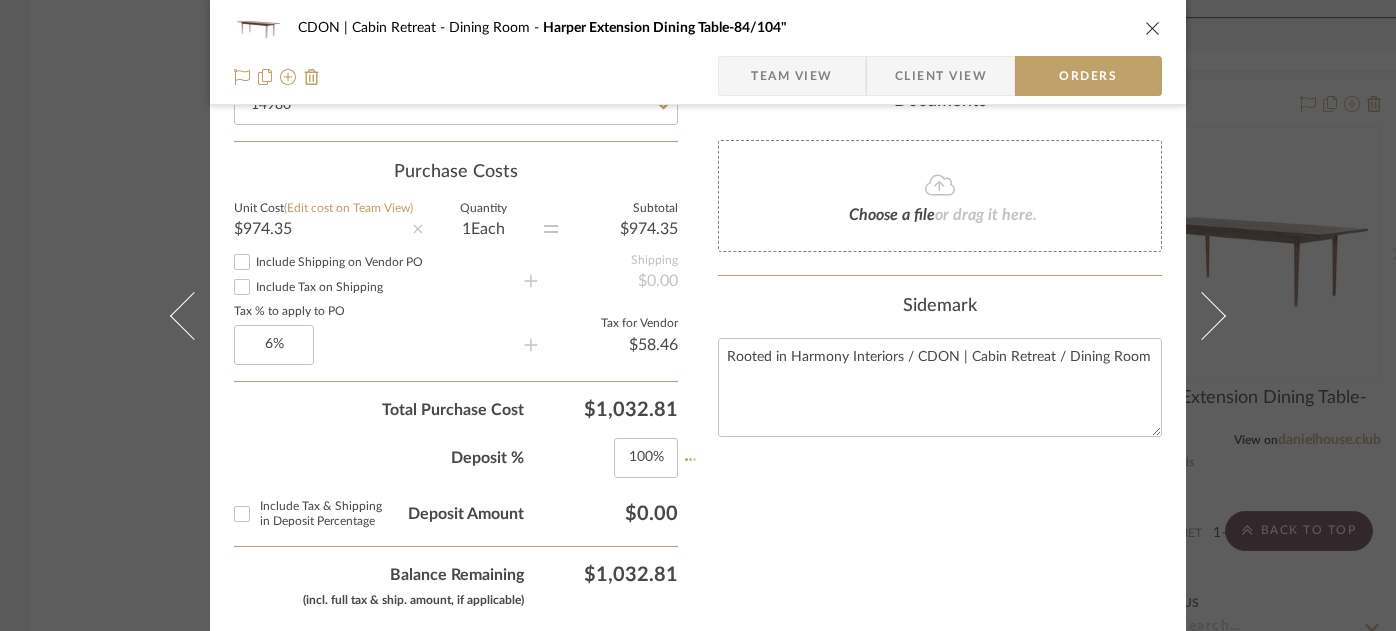 type 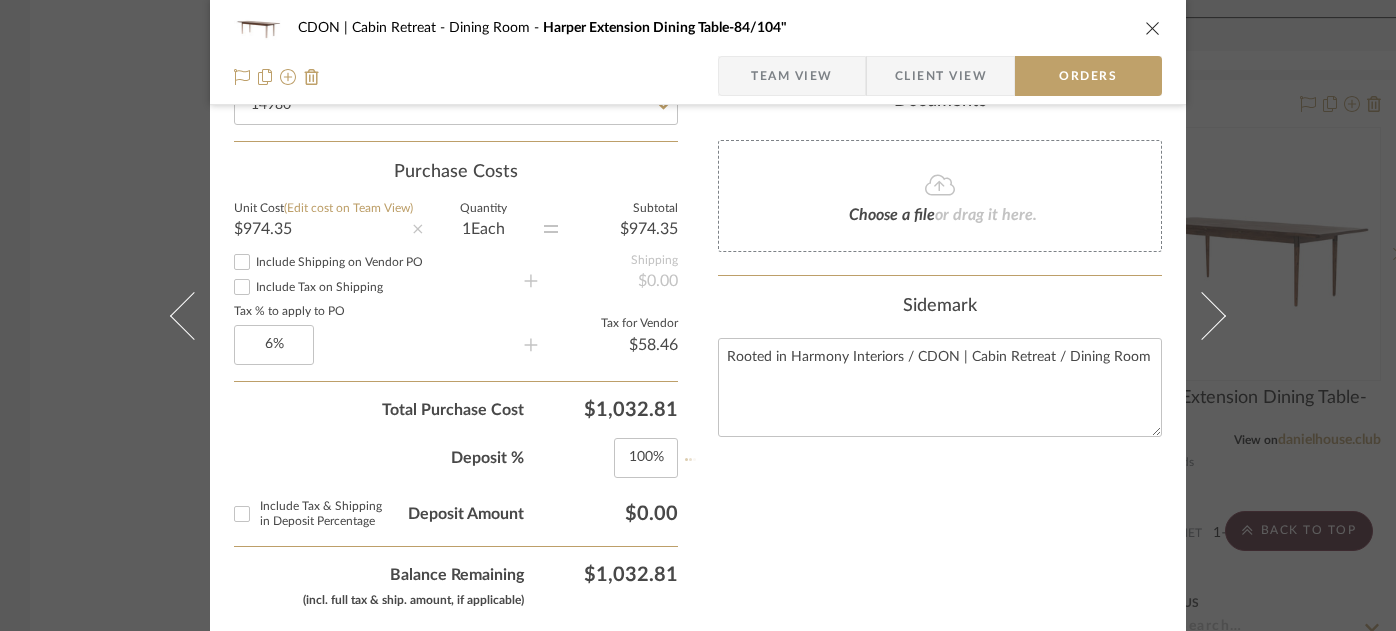 type 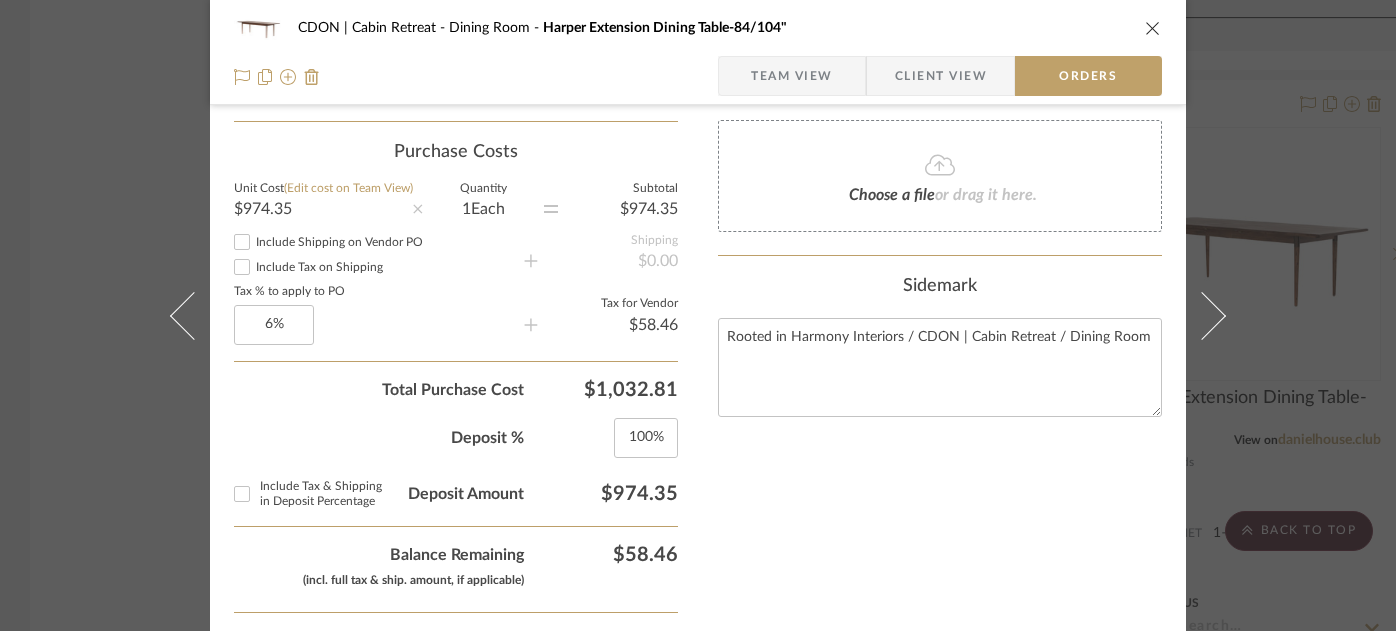 scroll, scrollTop: 759, scrollLeft: 0, axis: vertical 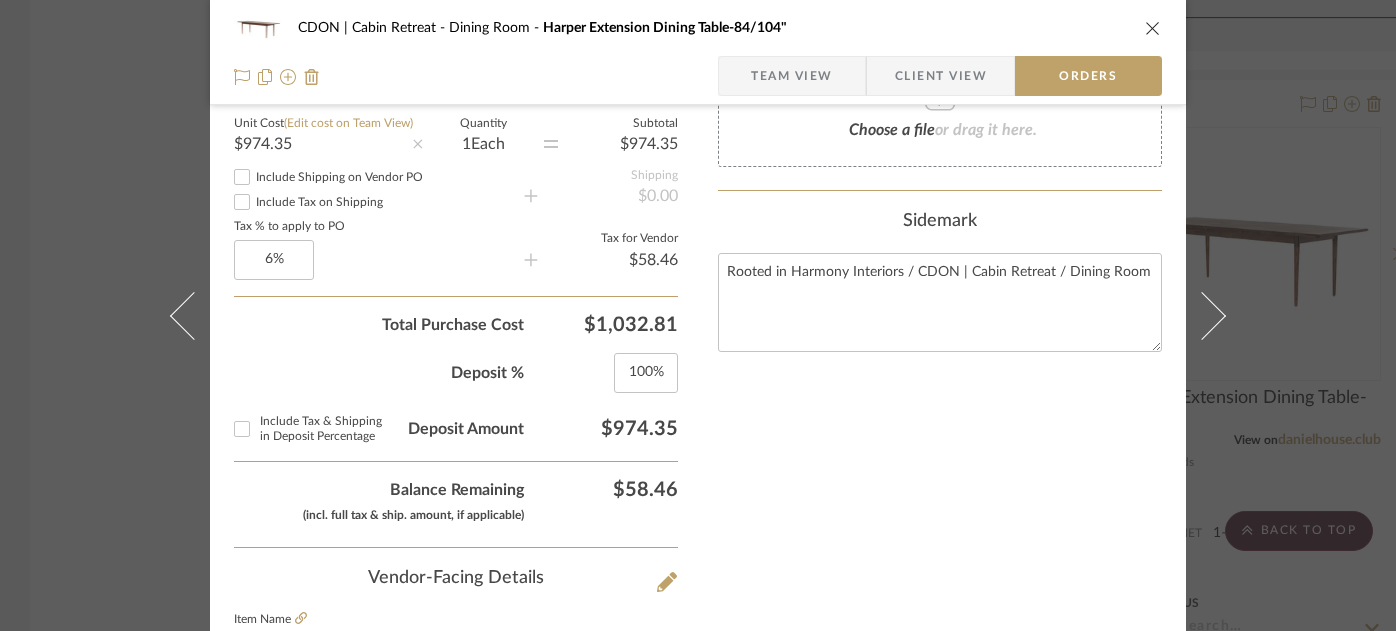 click at bounding box center [1153, 28] 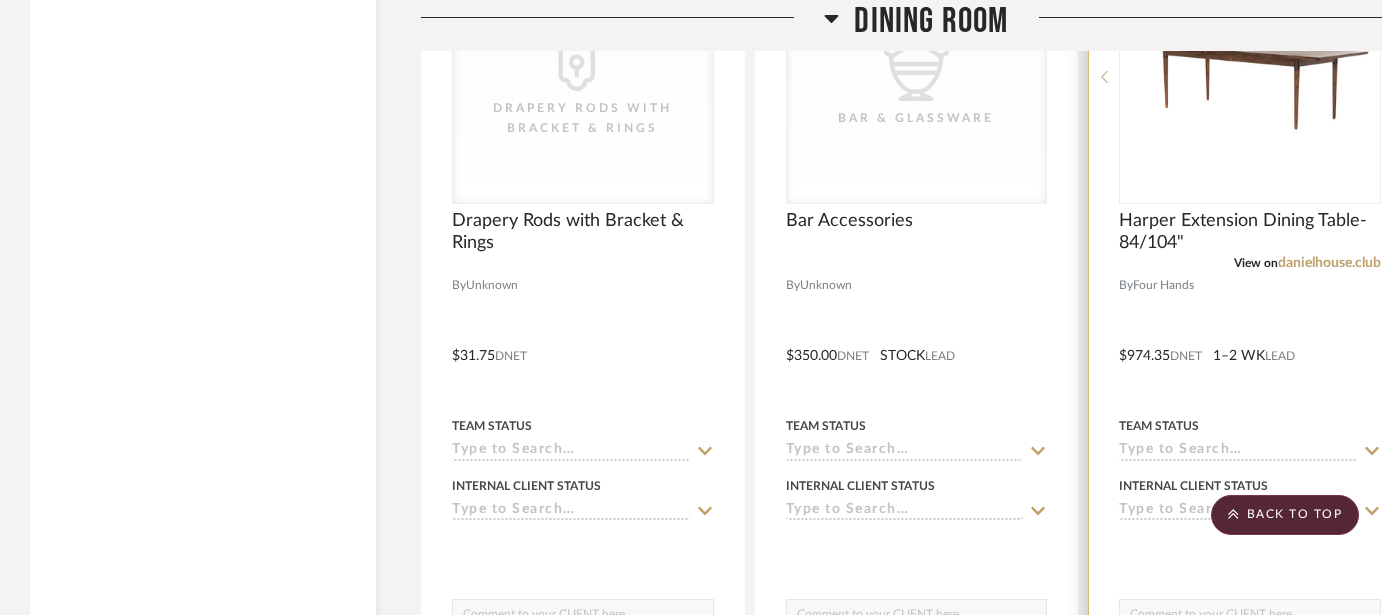 scroll, scrollTop: 6231, scrollLeft: 0, axis: vertical 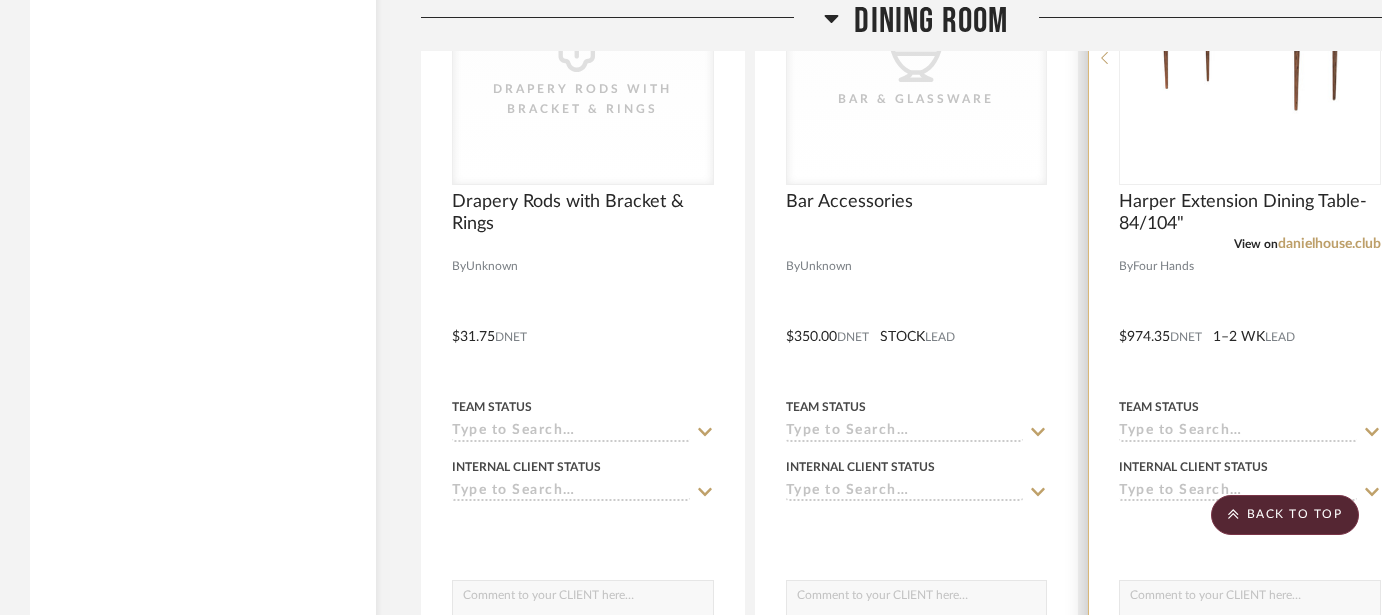 click 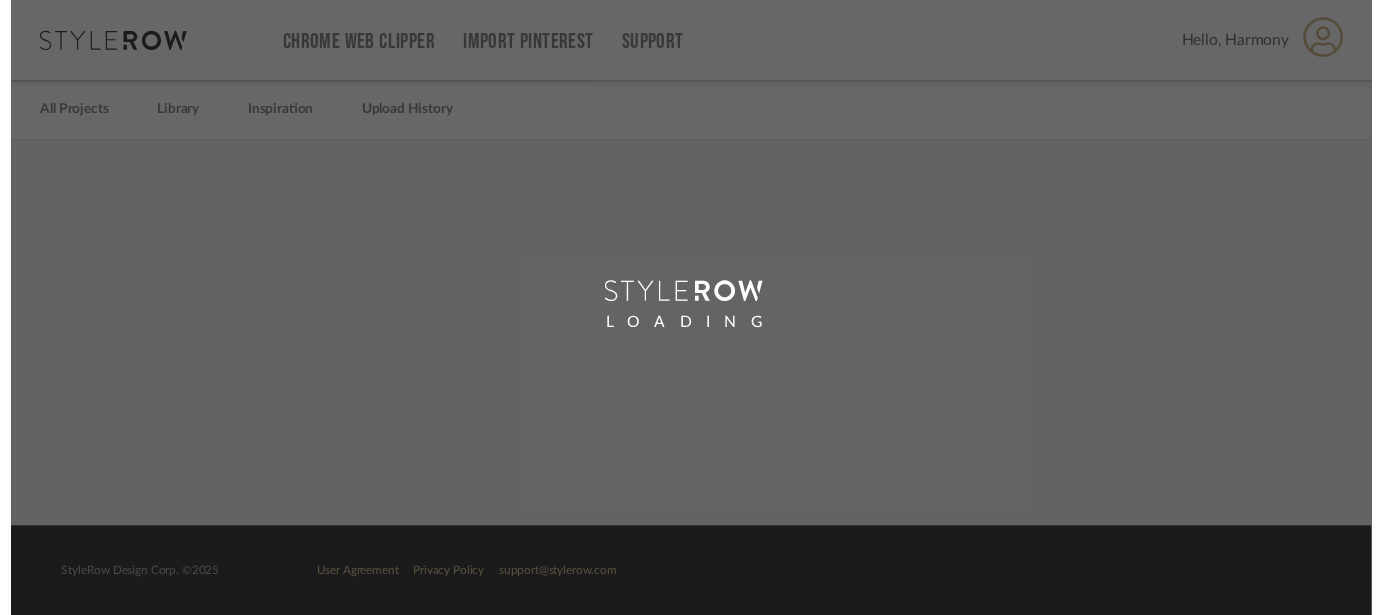 scroll, scrollTop: 0, scrollLeft: 0, axis: both 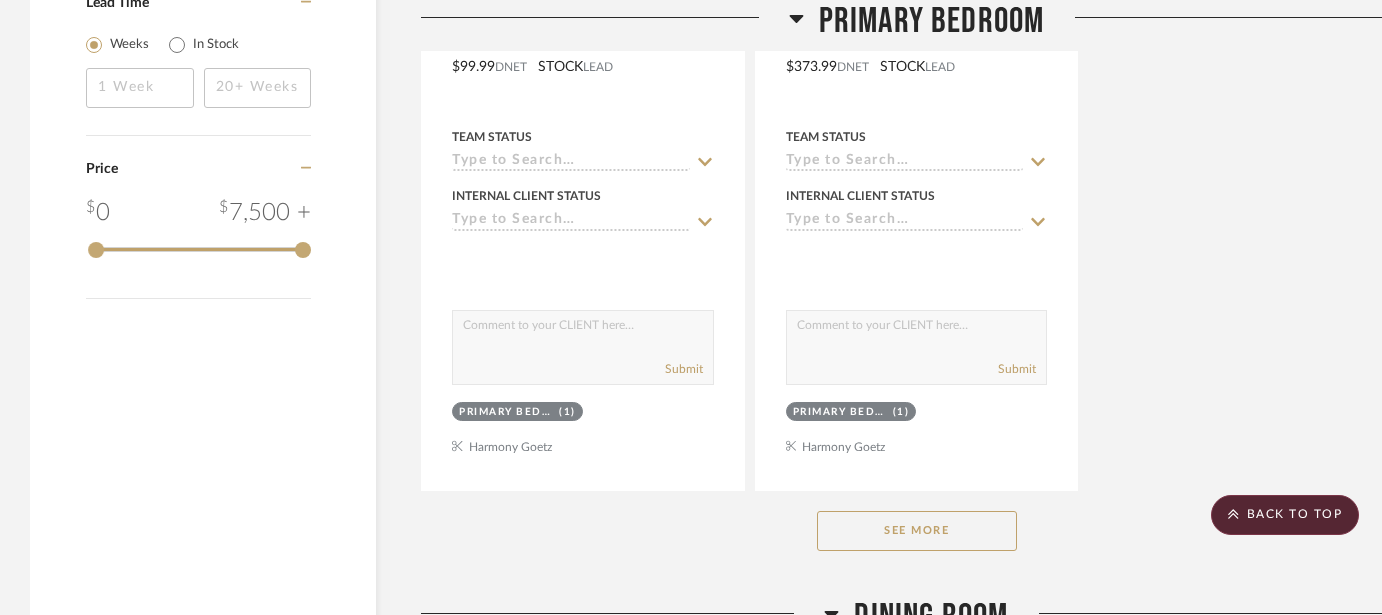 click on "See More" 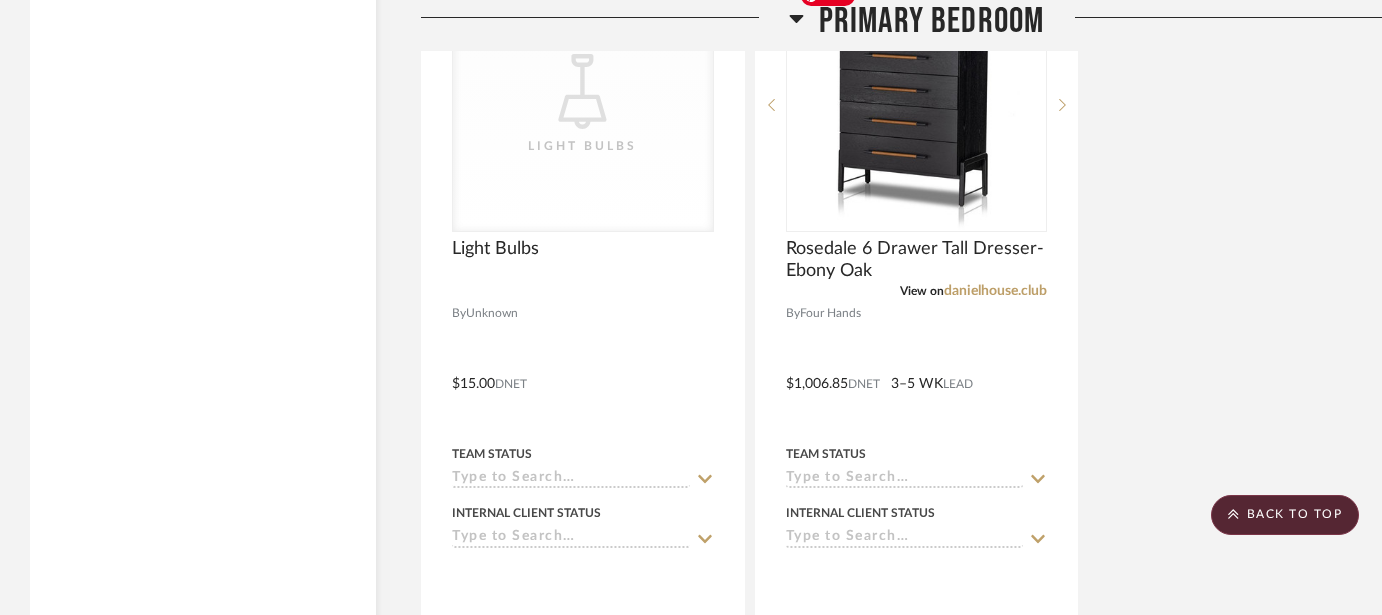 scroll, scrollTop: 4294, scrollLeft: 0, axis: vertical 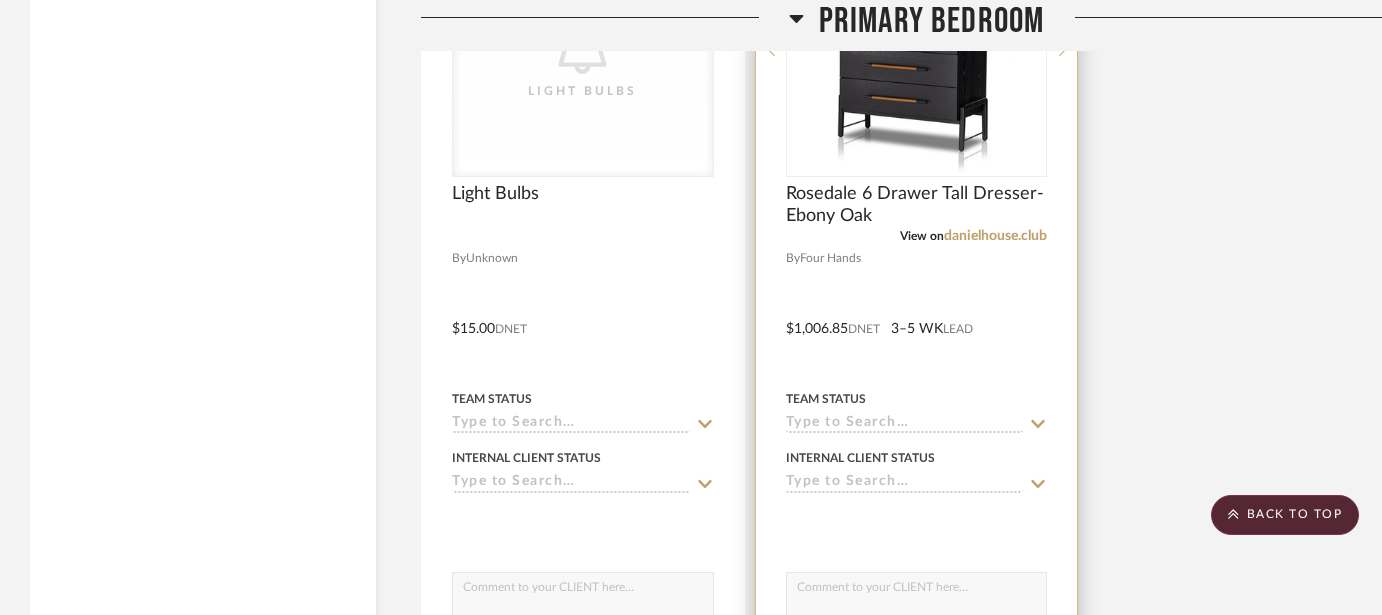 click 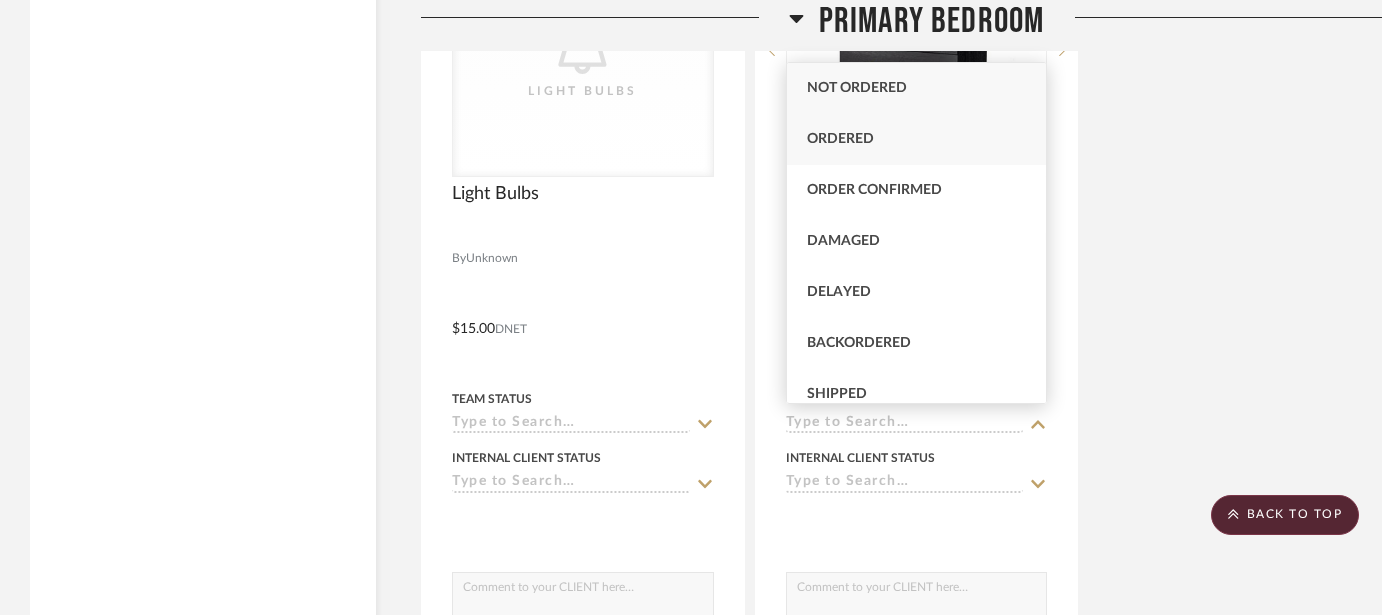 click on "Ordered" at bounding box center (917, 139) 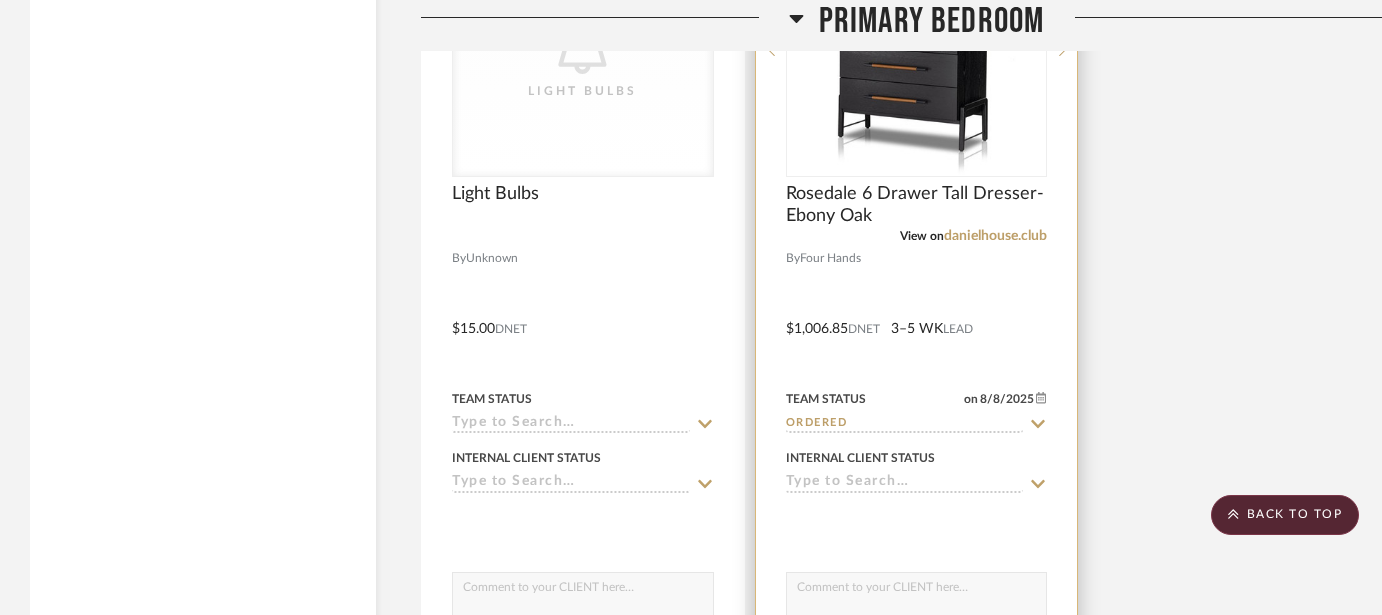 click 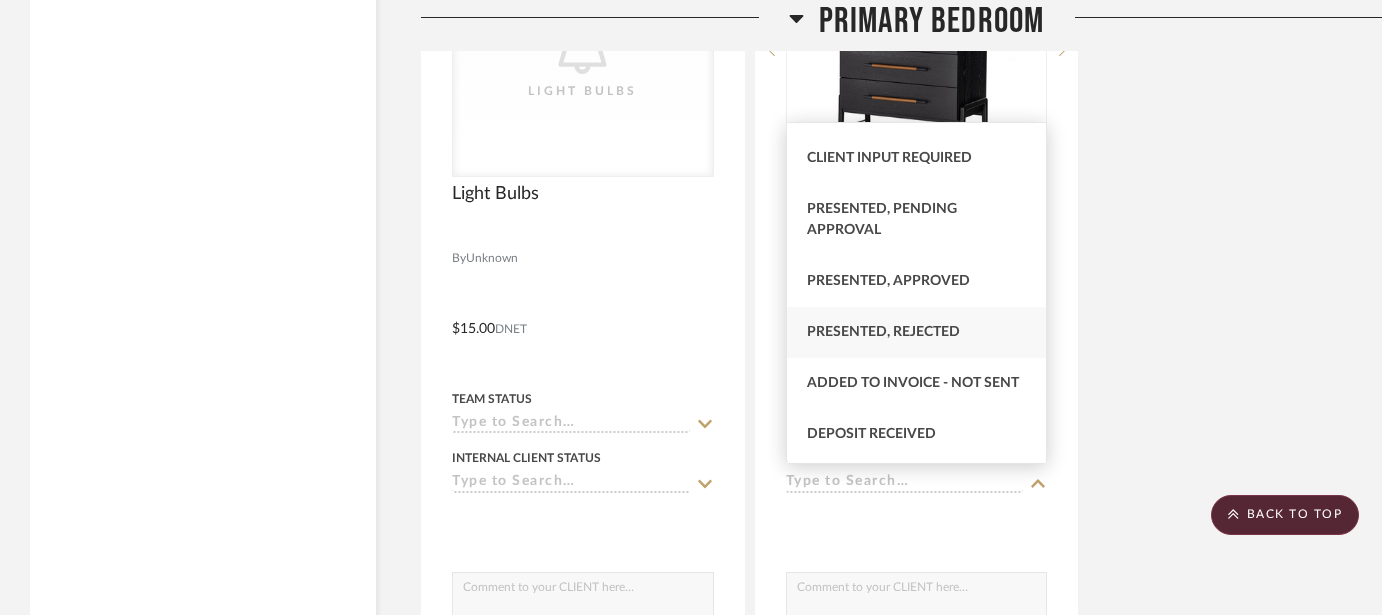 scroll, scrollTop: 152, scrollLeft: 0, axis: vertical 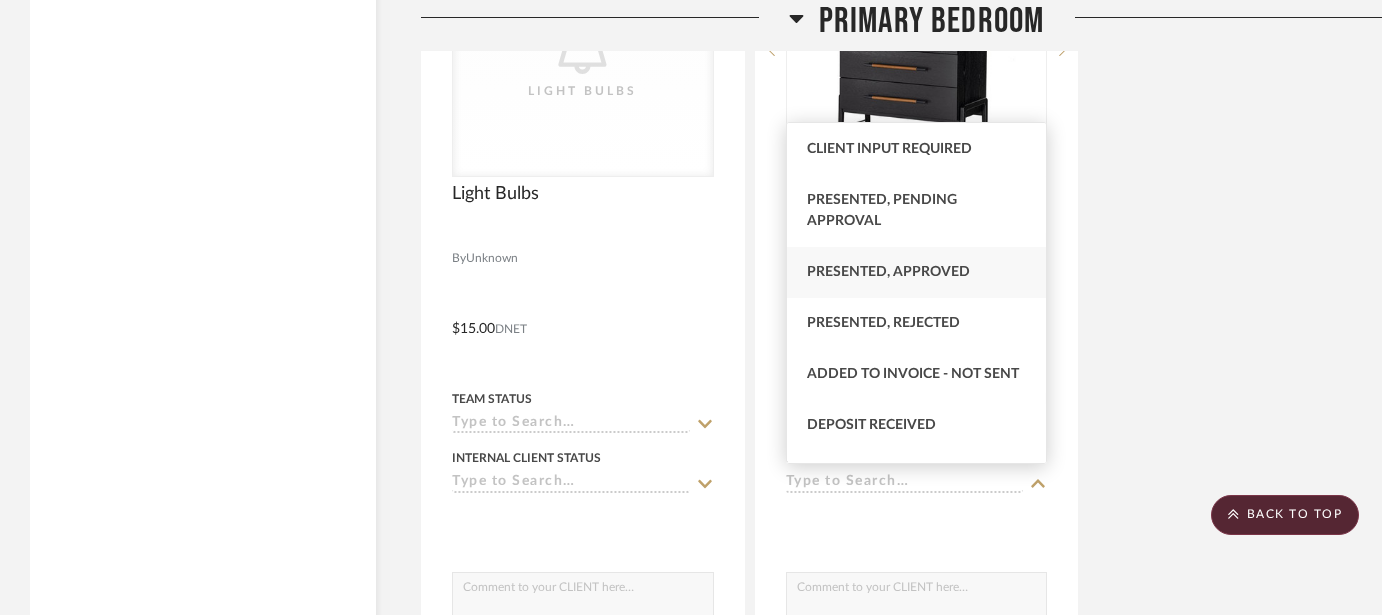 click on "Presented, Approved" at bounding box center [917, 272] 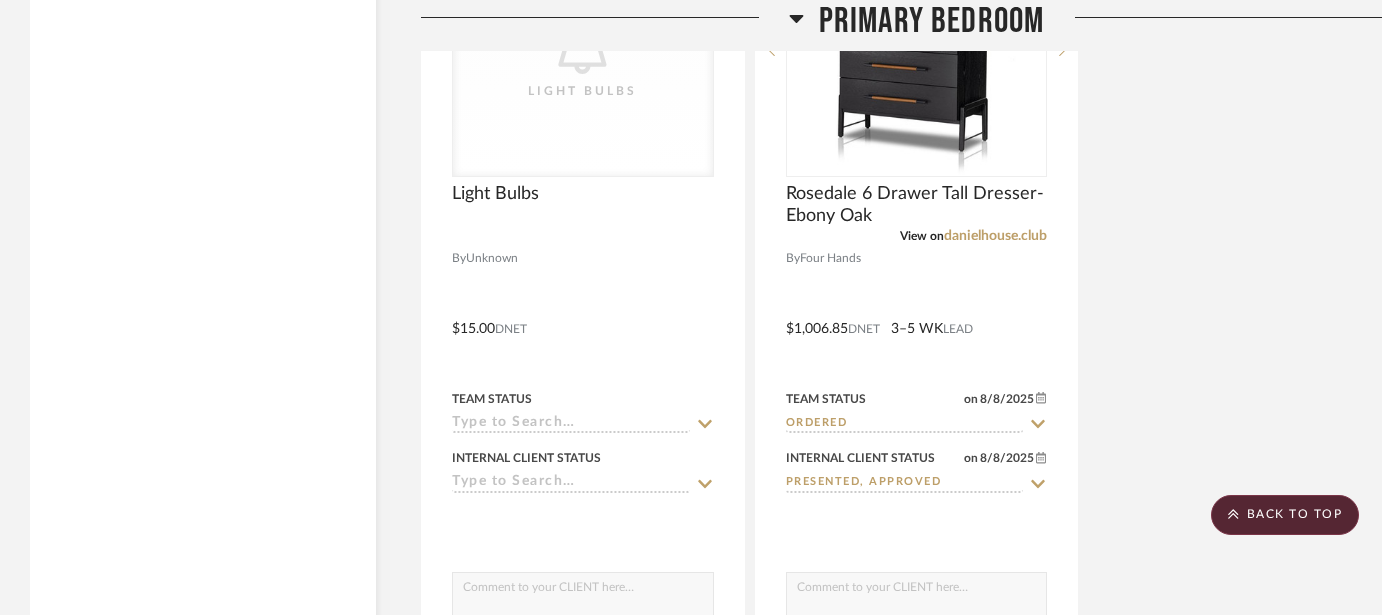 click on "Savannah Stone Outdoor Rug  View on  ruggable.com  By  Ruggable
$95.20  DNET  1–2 WK  LEAD Team Status Internal Client Status client Comments:  Submit   Primary Bedroom  (1)    Harmony Goetz  Dawsey Upholstered Storage Bench  View on  wayfair.com  By  Charlton Home
$219.44  DNET  STOCK  LEAD Team Status Internal Client Status client Comments:  Submit   Primary Bedroom  (1)    Harmony Goetz  3-Piece Steel Patio Conversation Set with Gray Cushions  View on  homedepot.com  By  Uixe
$160.16  Retail  STOCK  LEAD Team Status Internal Client Status client Comments:  Submit   Primary Bedroom  (1)    Harmony Goetz  Classic Cool Cotton Percale Bed Sheet Set - Cream, King  View on  thecompanystore.com  By  Unknown
$143.20  DNET  STOCK  LEAD Team Status Internal Client Status client Comments:  Submit   Primary Bedroom  (1)    Harmony Goetz  Indigo Machine Woven Rug  View on  surya.com  By  Surya
$358.00  DNET  STOCK  LEAD Team Status Internal Client Status client Comments: (1)" 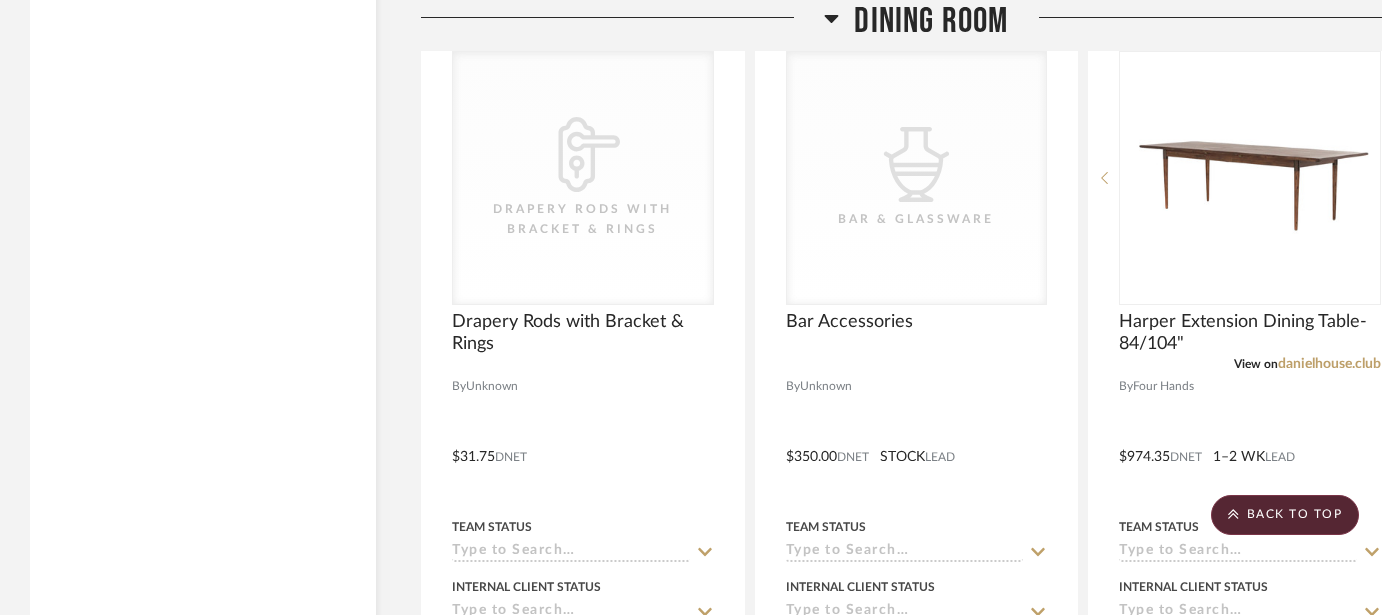 scroll, scrollTop: 6350, scrollLeft: 0, axis: vertical 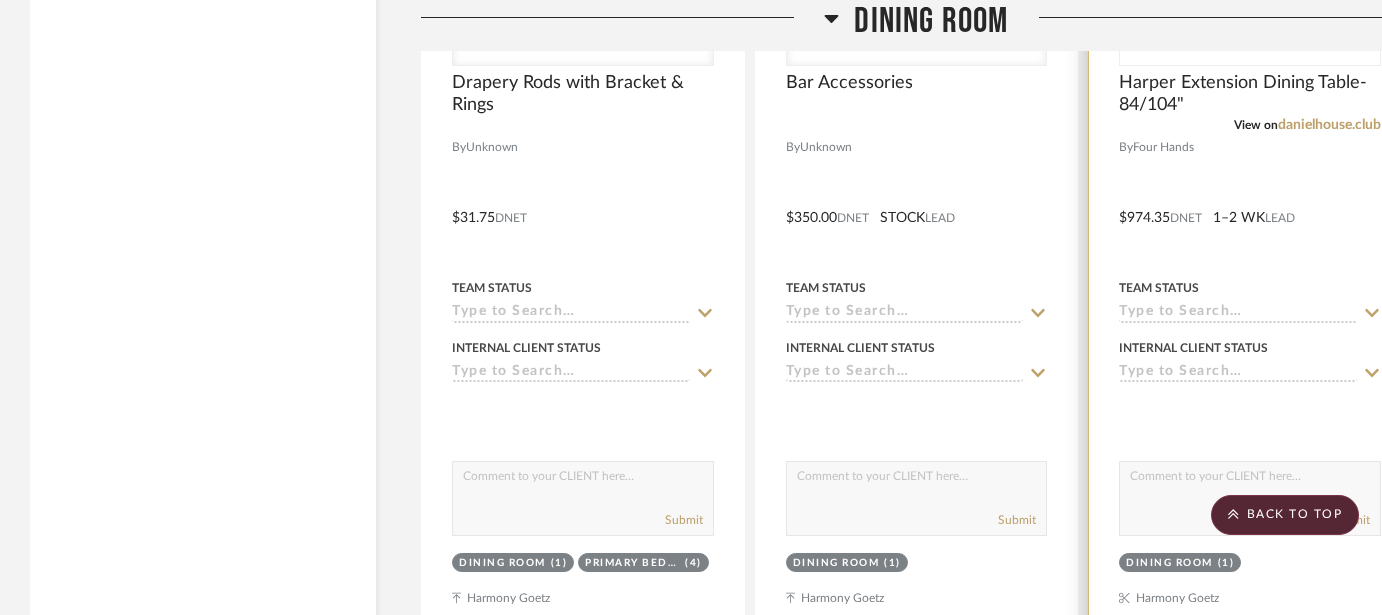 click 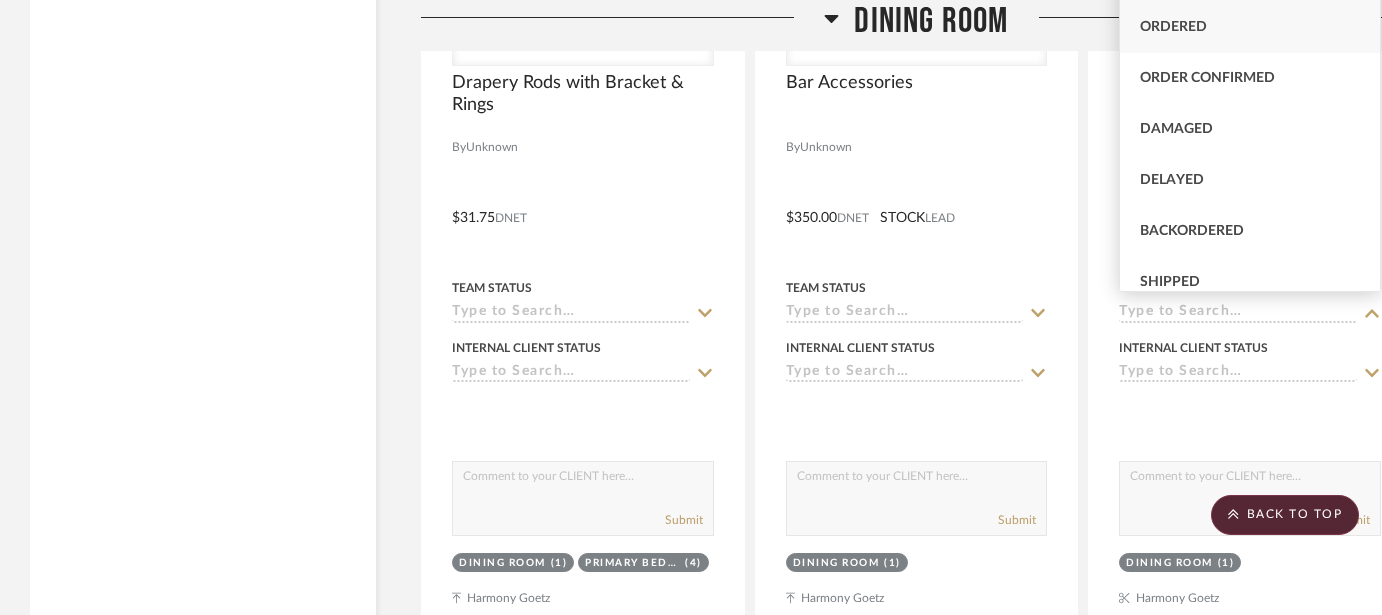 click on "Ordered" at bounding box center [1250, 27] 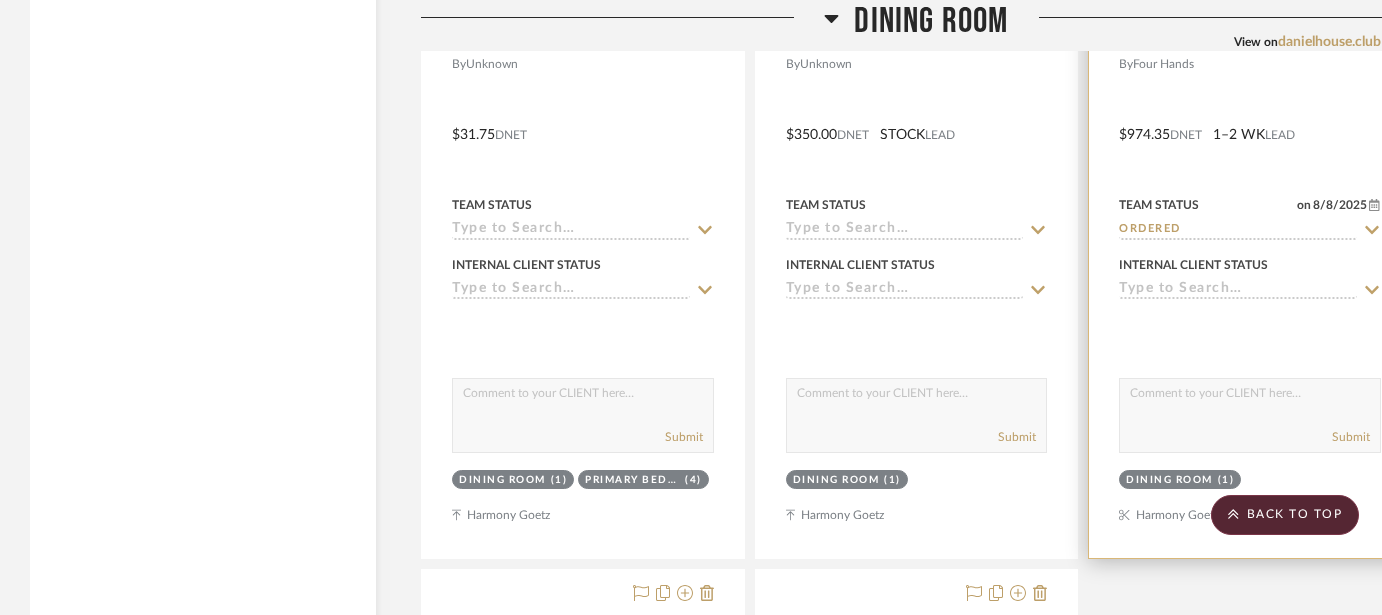 scroll, scrollTop: 6565, scrollLeft: 0, axis: vertical 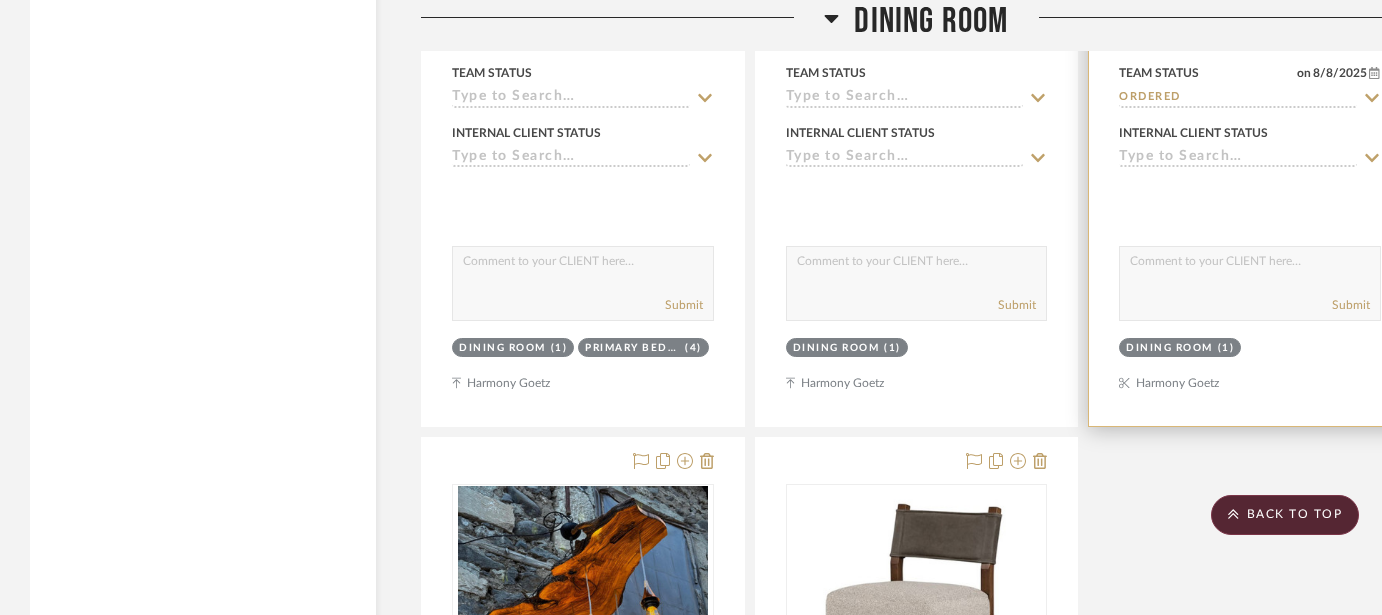 click on "Internal Client Status" at bounding box center (1250, 133) 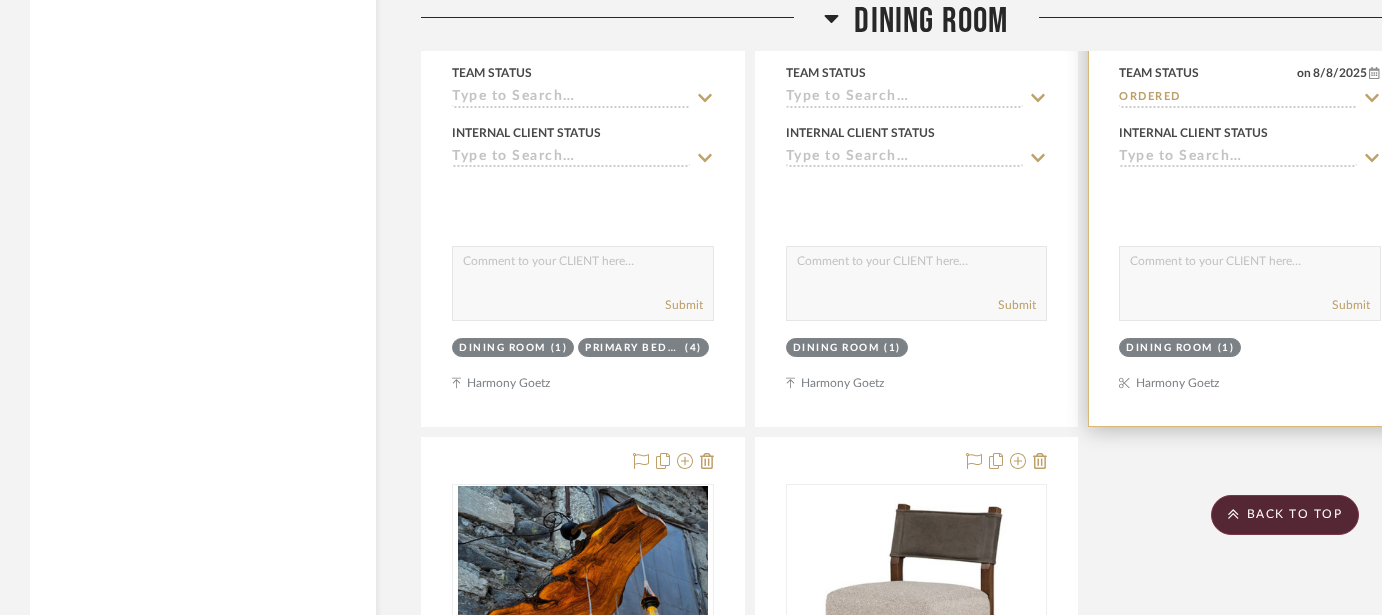 click 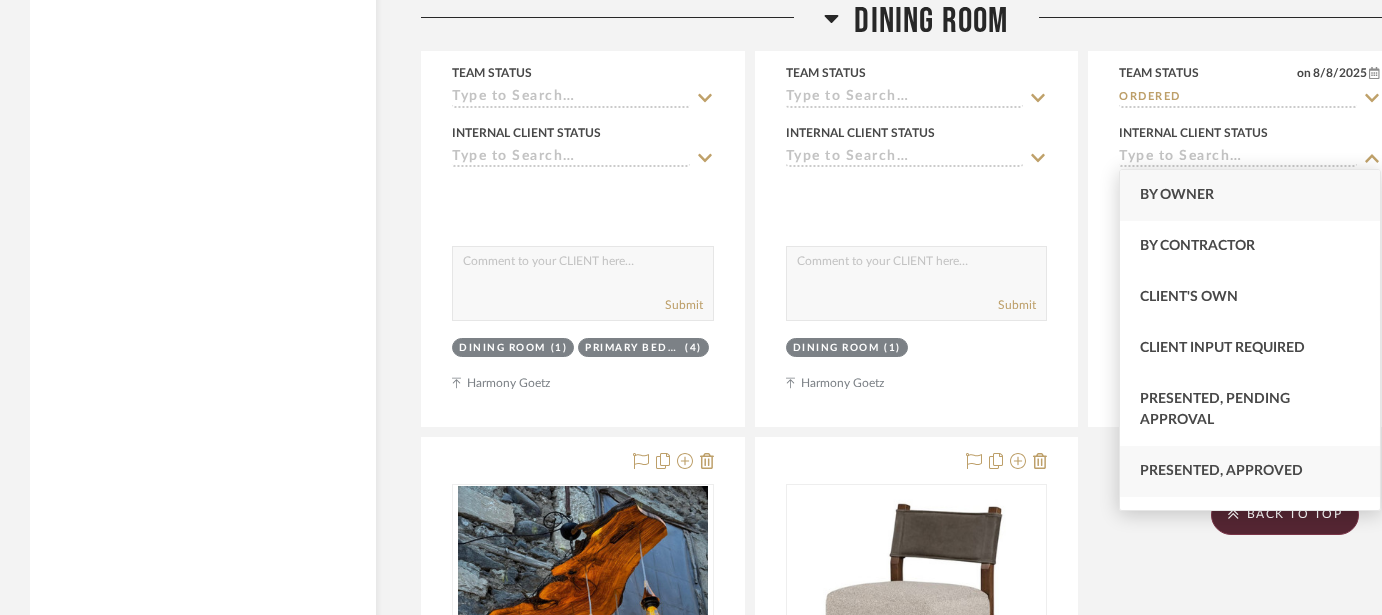 click on "Presented, Approved" at bounding box center (1221, 471) 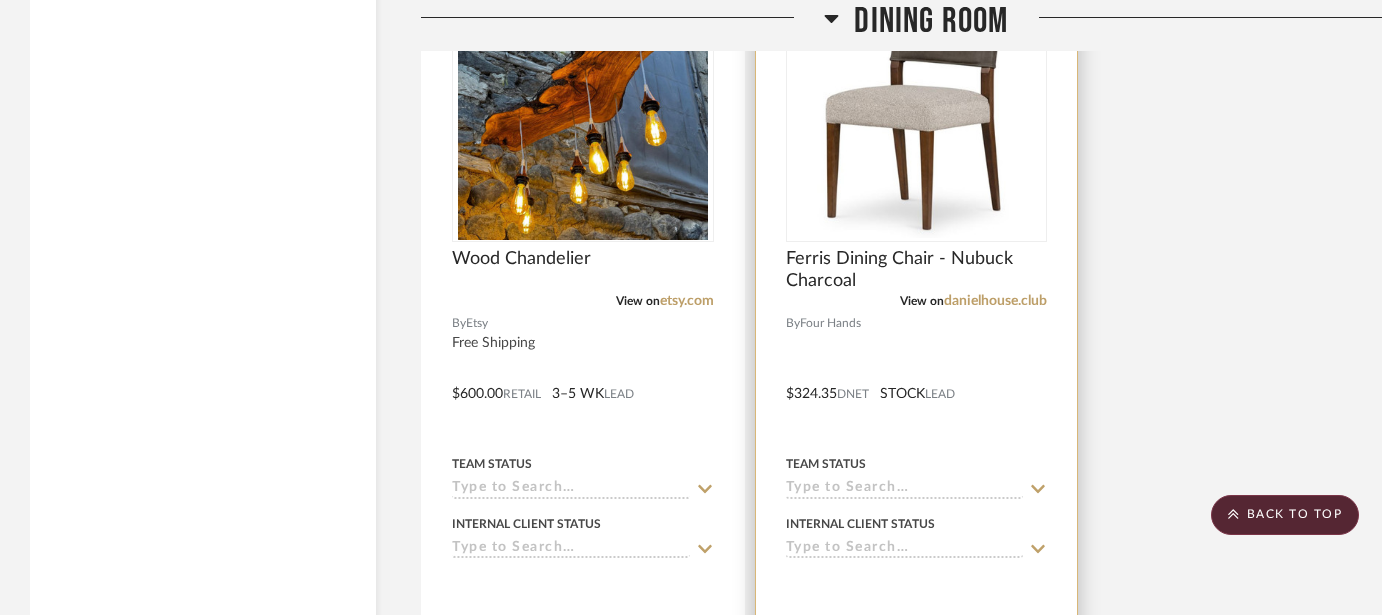 scroll, scrollTop: 7062, scrollLeft: 0, axis: vertical 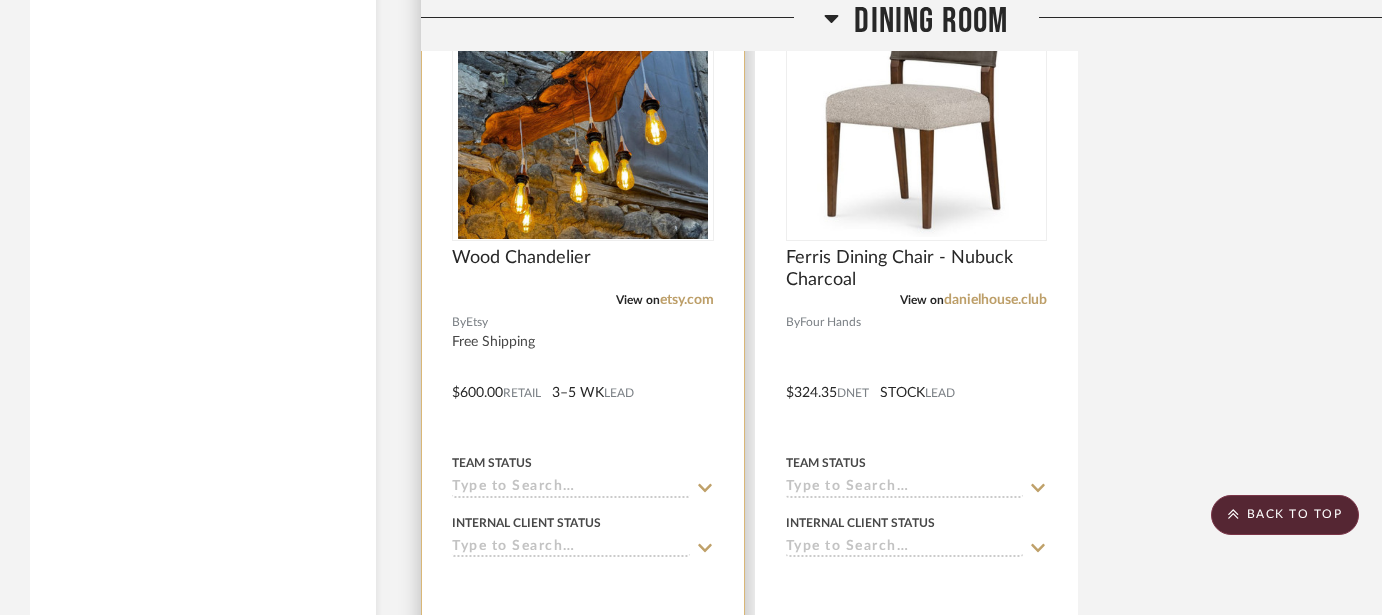 click 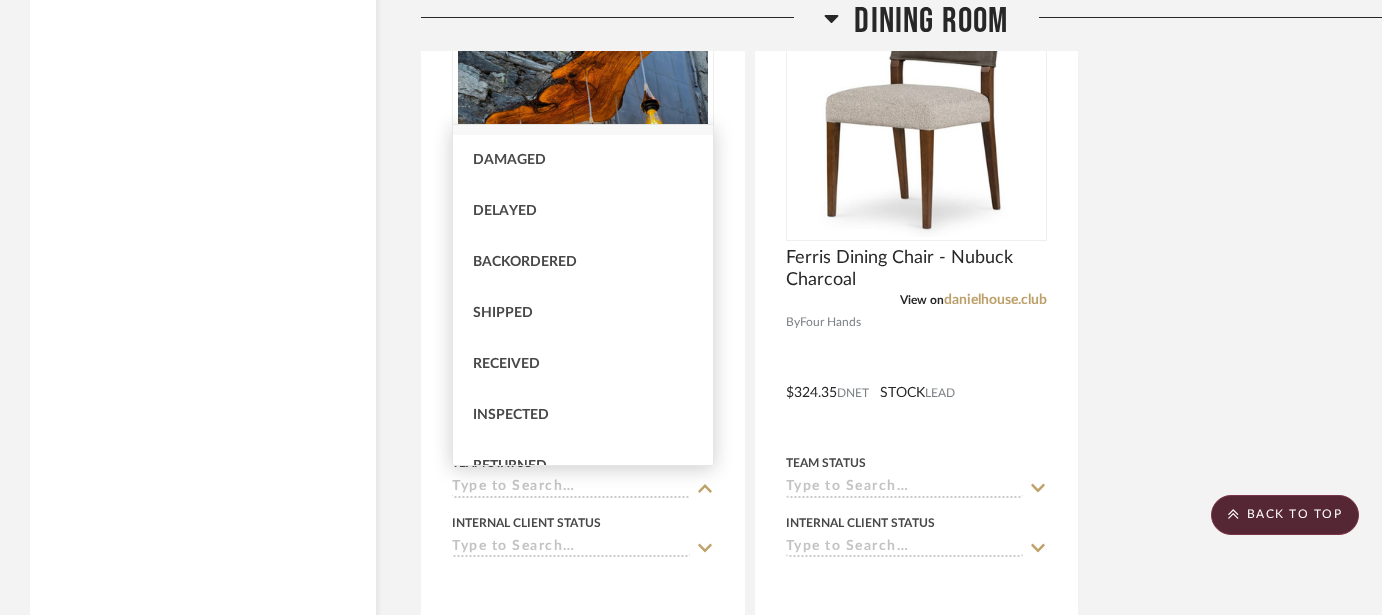 scroll, scrollTop: 115, scrollLeft: 0, axis: vertical 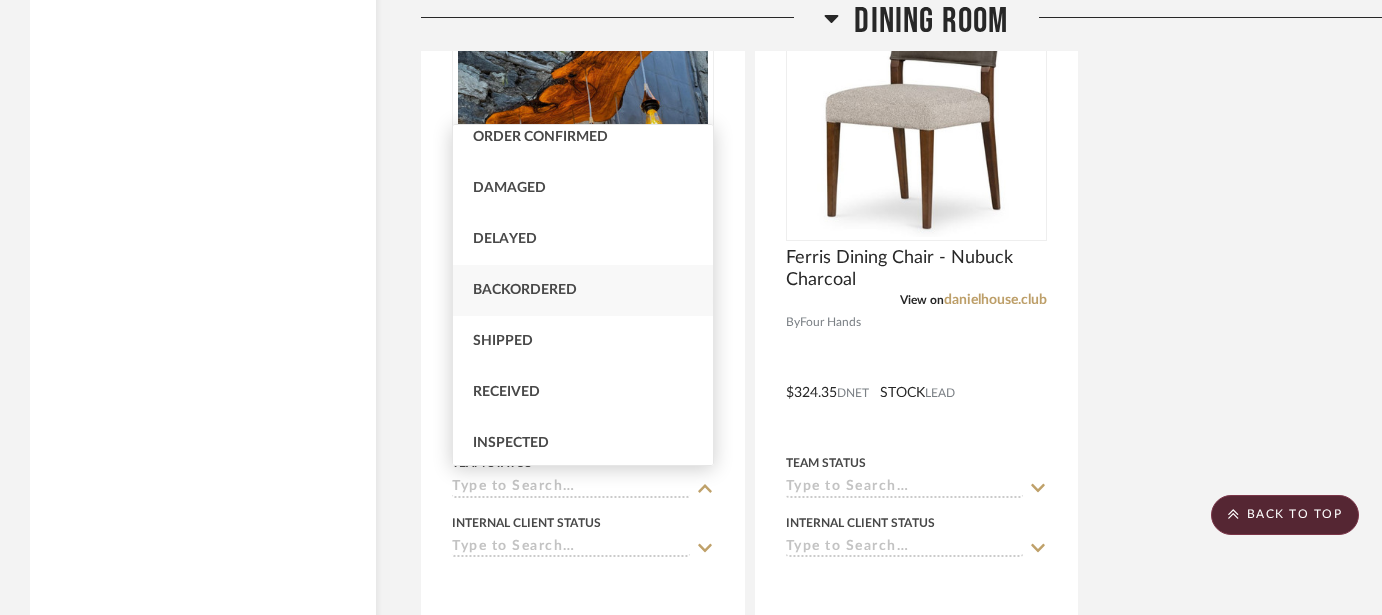 click on "Backordered" at bounding box center (583, 290) 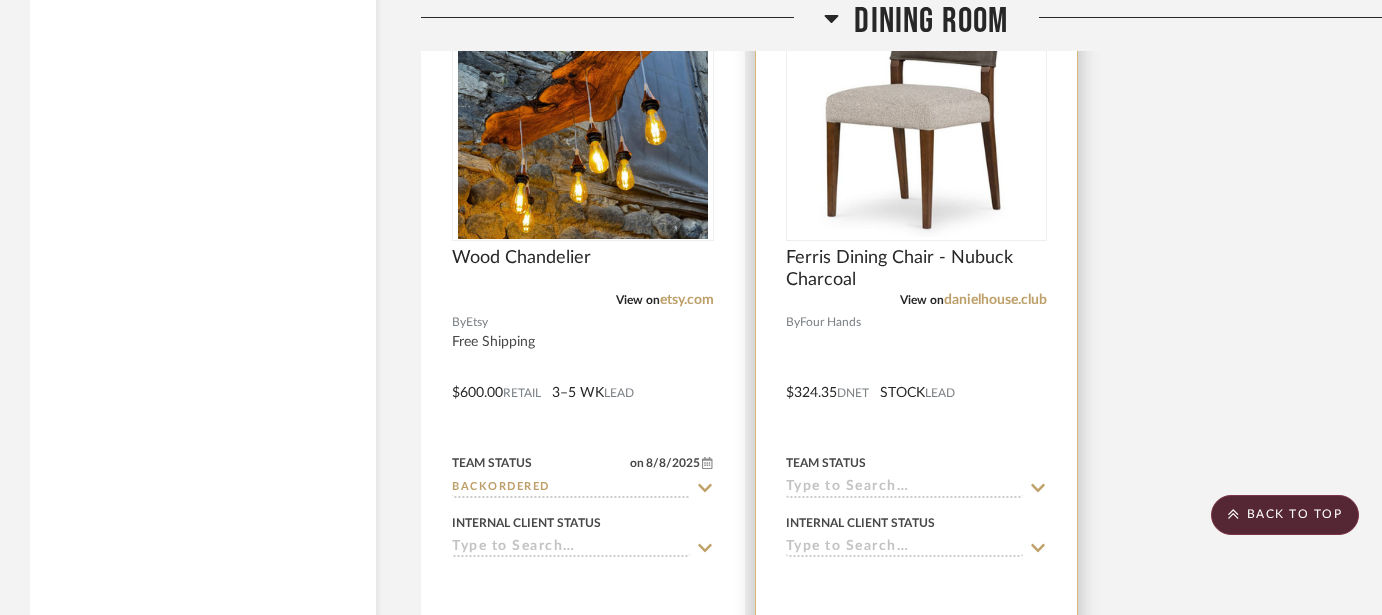 click 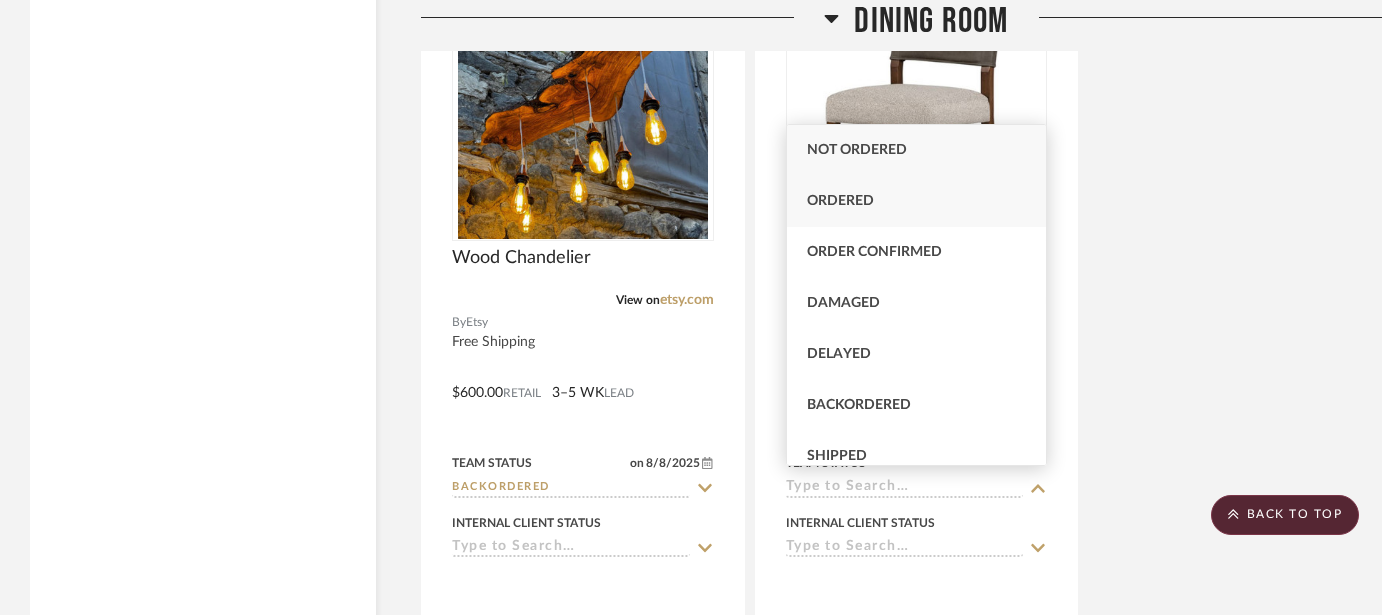 click on "Ordered" at bounding box center [917, 201] 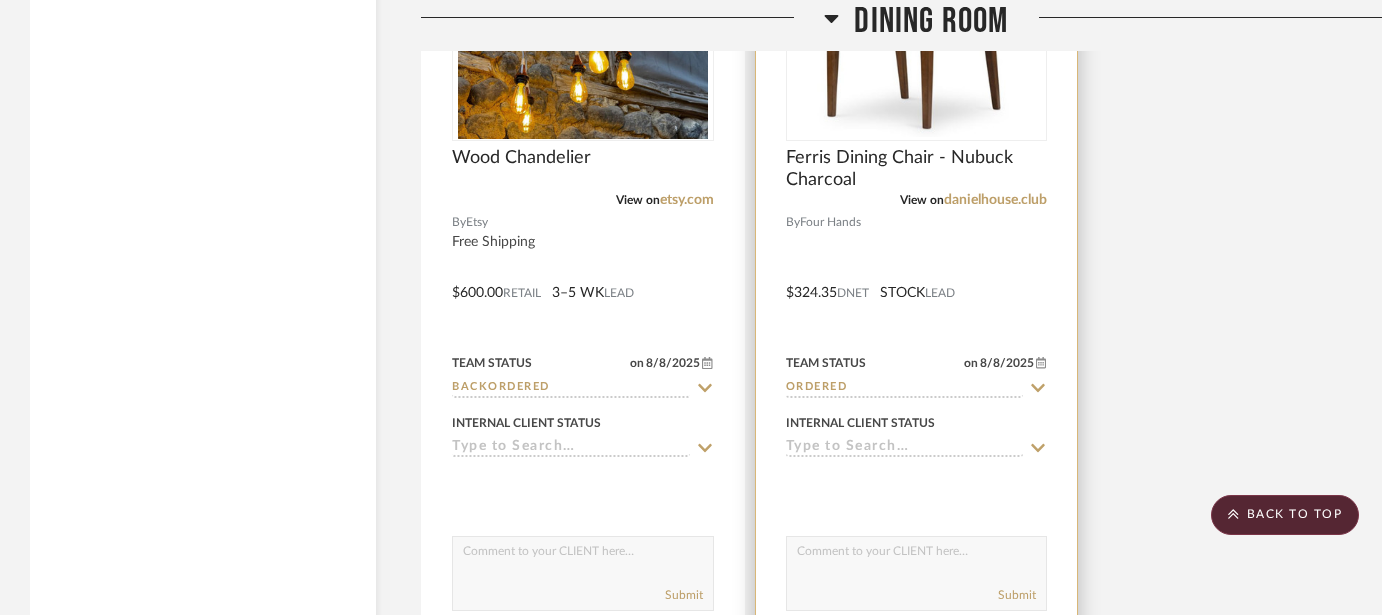scroll, scrollTop: 7245, scrollLeft: 0, axis: vertical 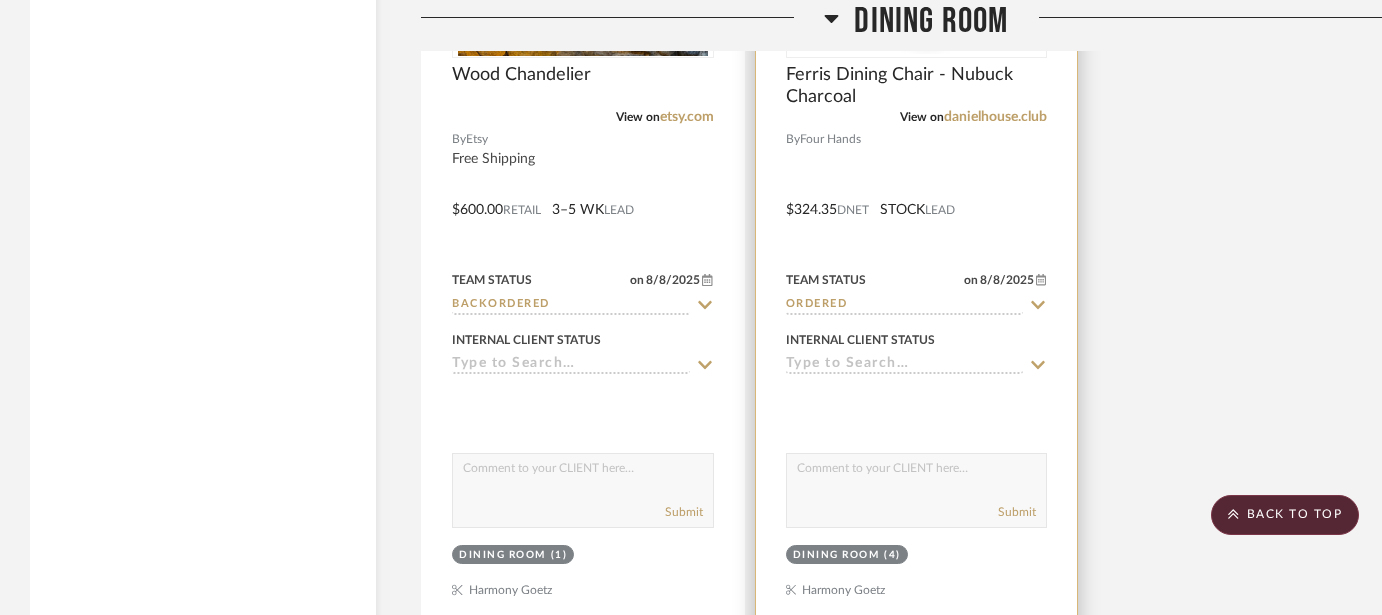 click 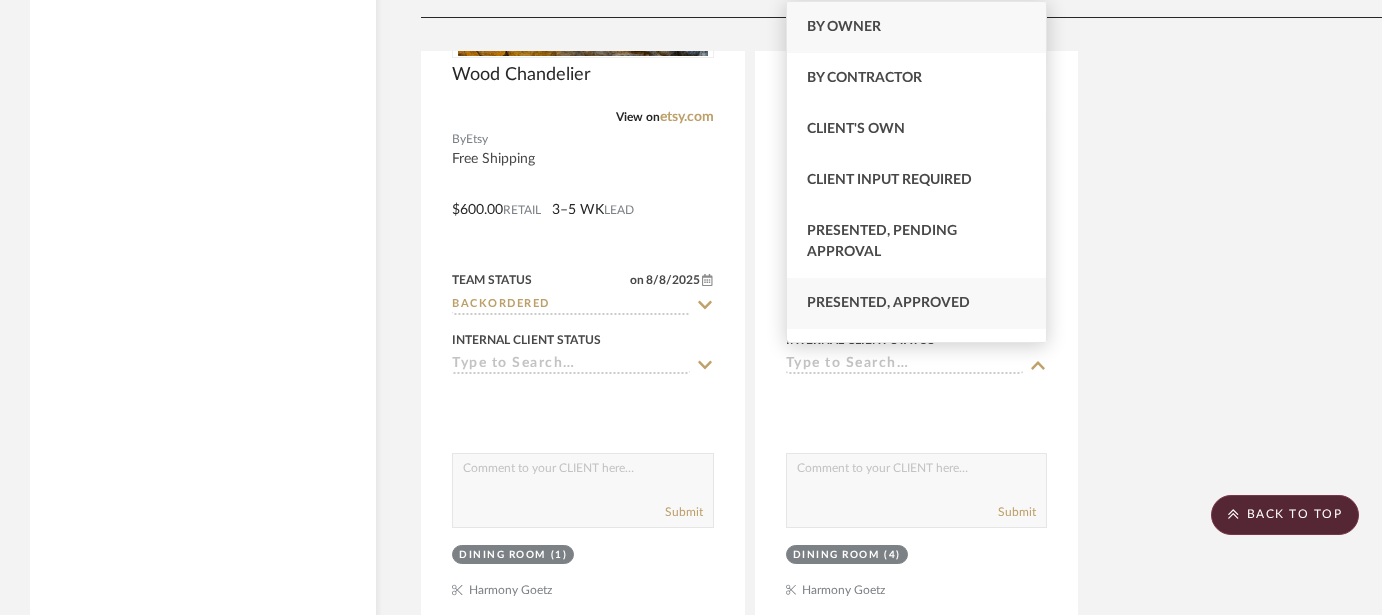 click on "Presented, Approved" at bounding box center (917, 303) 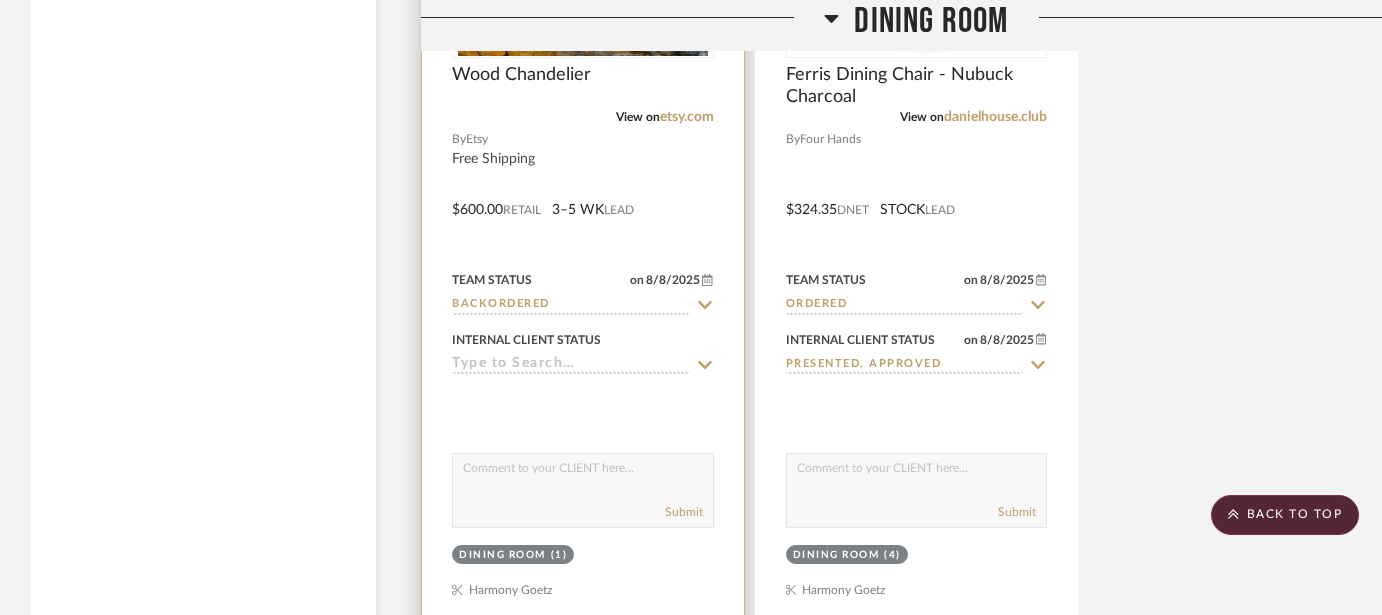 click 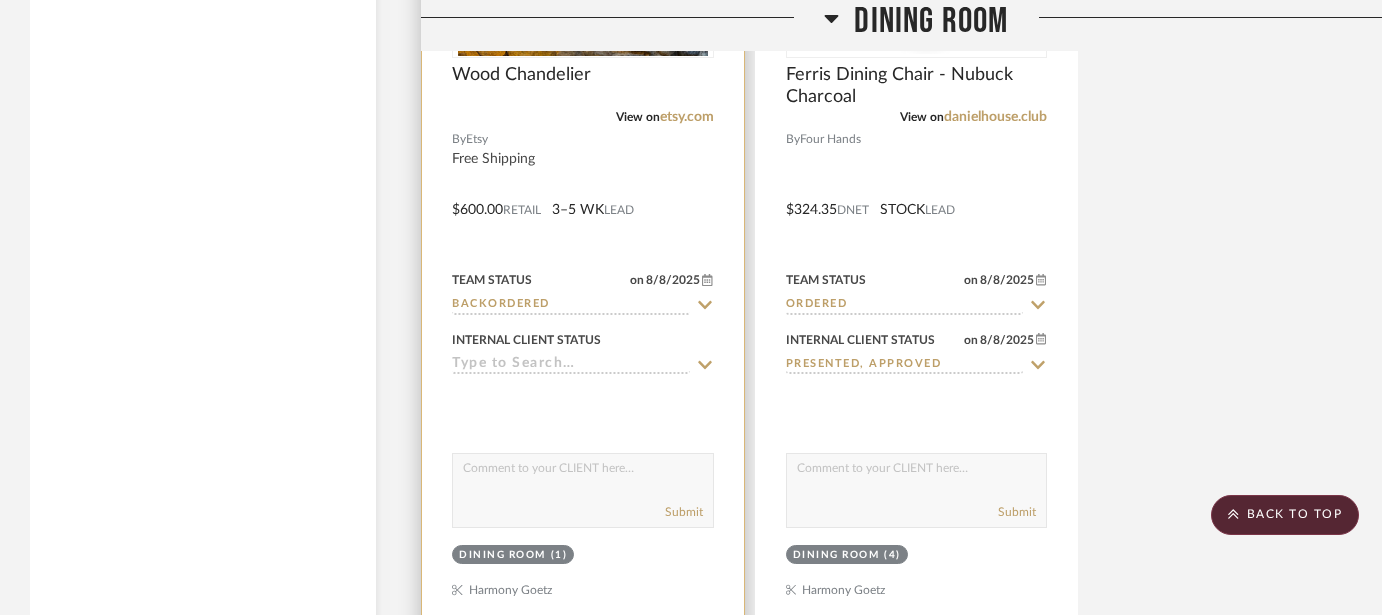 click 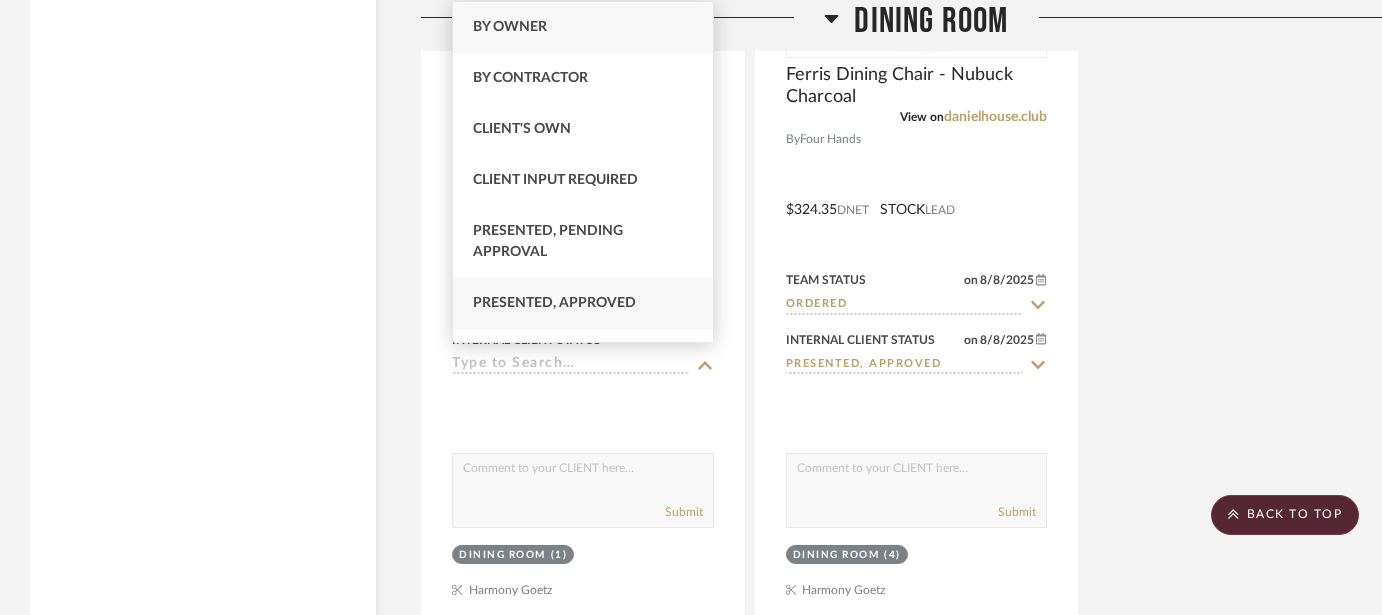 click on "Presented, Approved" at bounding box center (554, 303) 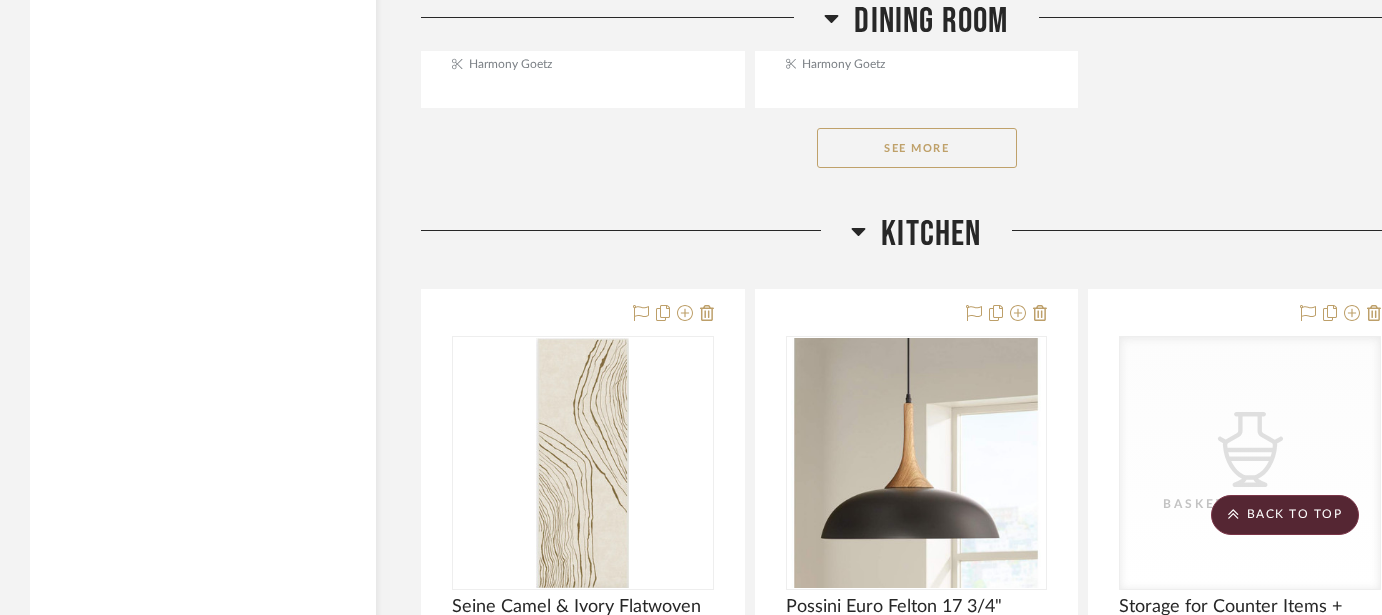 scroll, scrollTop: 7769, scrollLeft: 0, axis: vertical 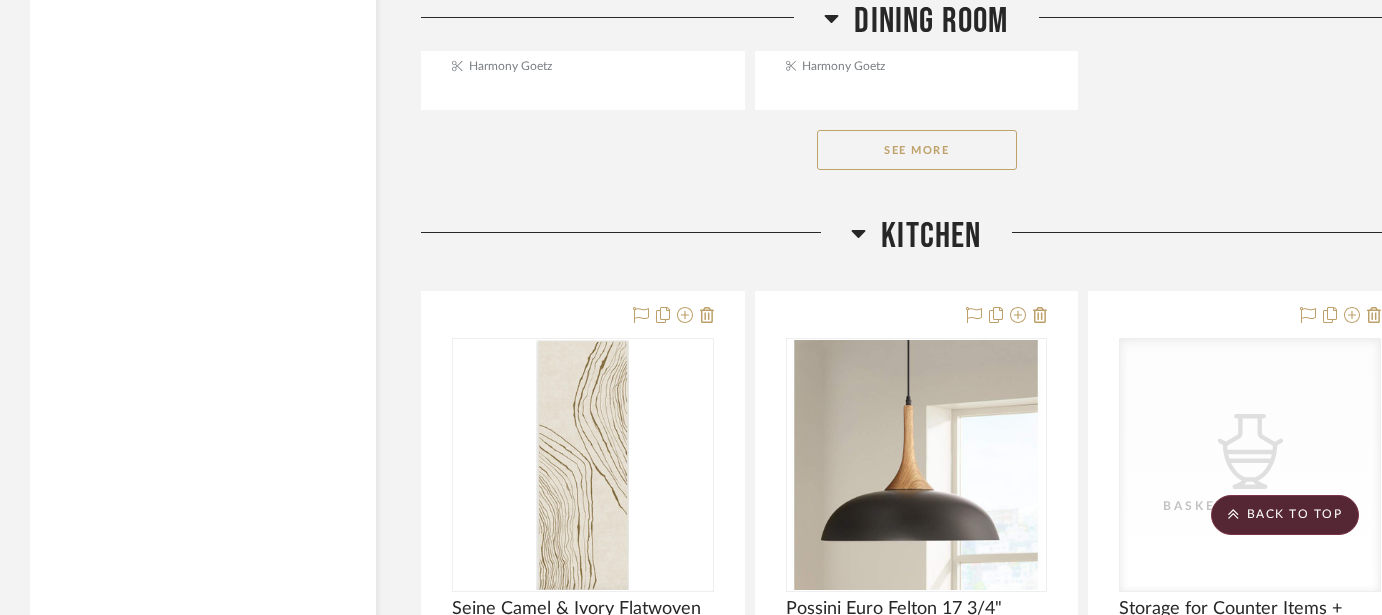 click on "See More" 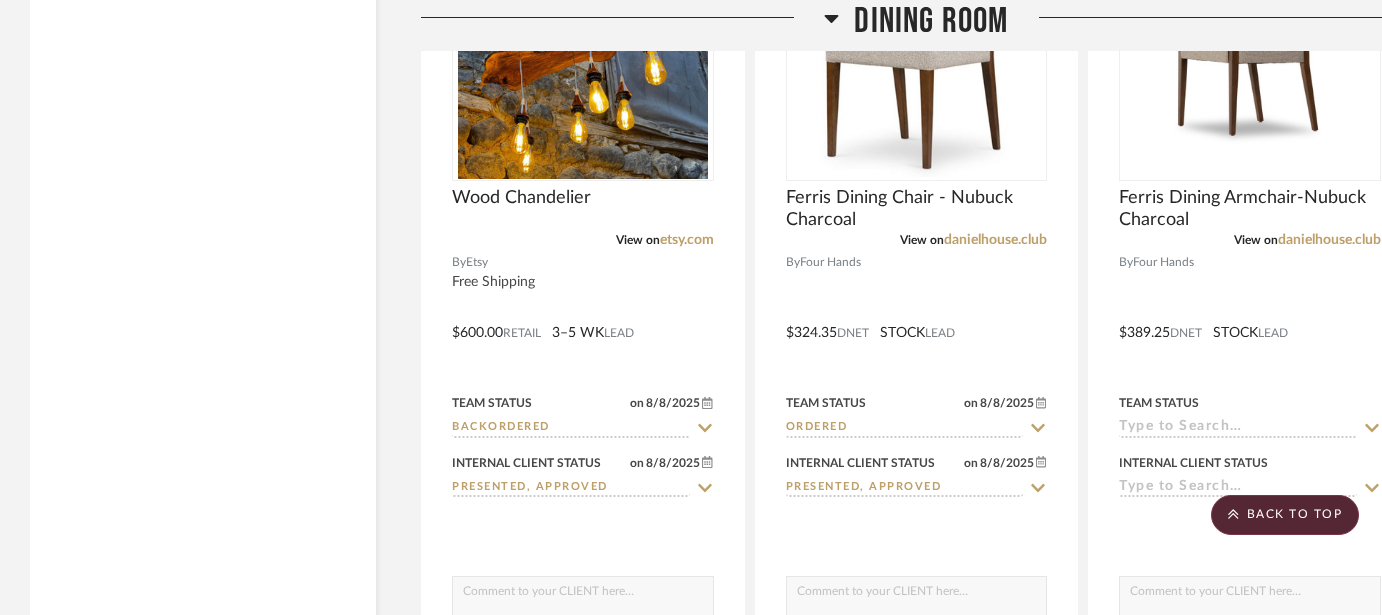 scroll, scrollTop: 7121, scrollLeft: 0, axis: vertical 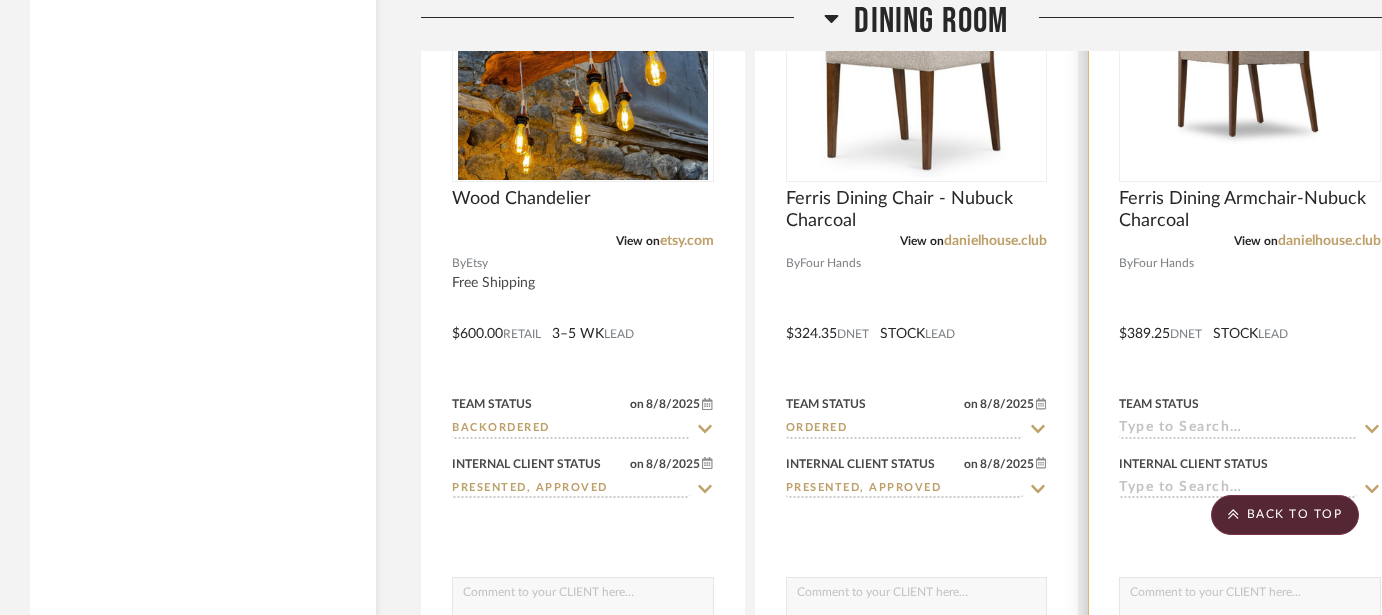 click 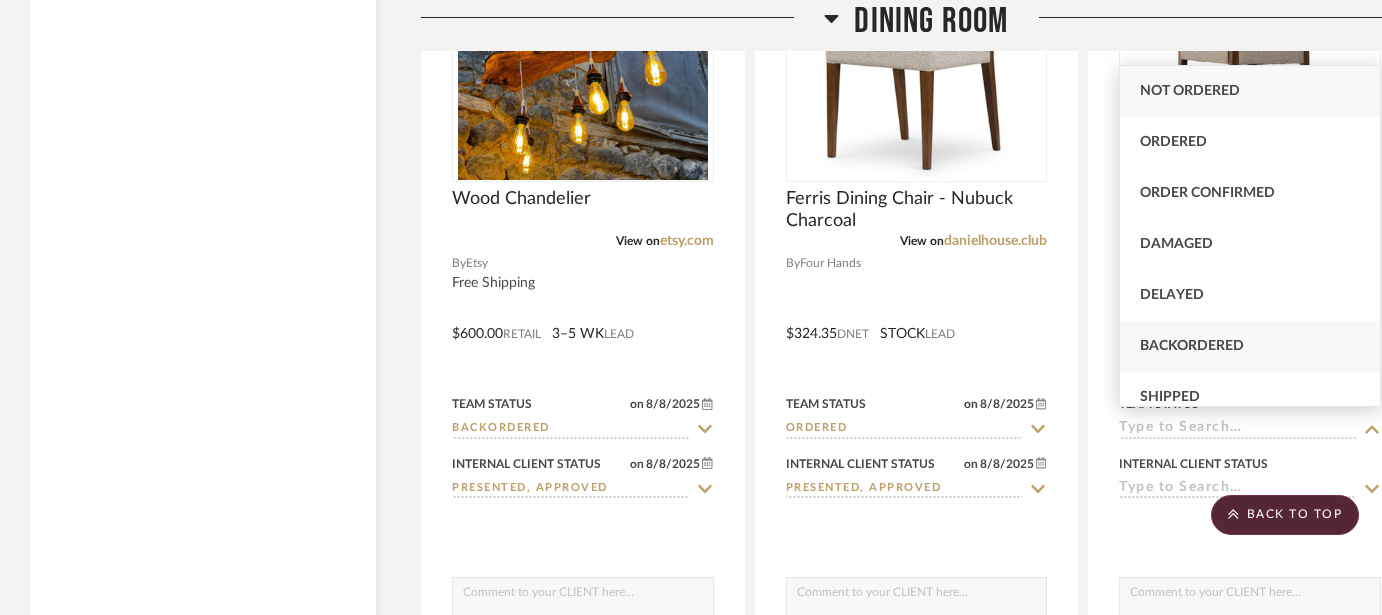 click on "Backordered" at bounding box center (1250, 346) 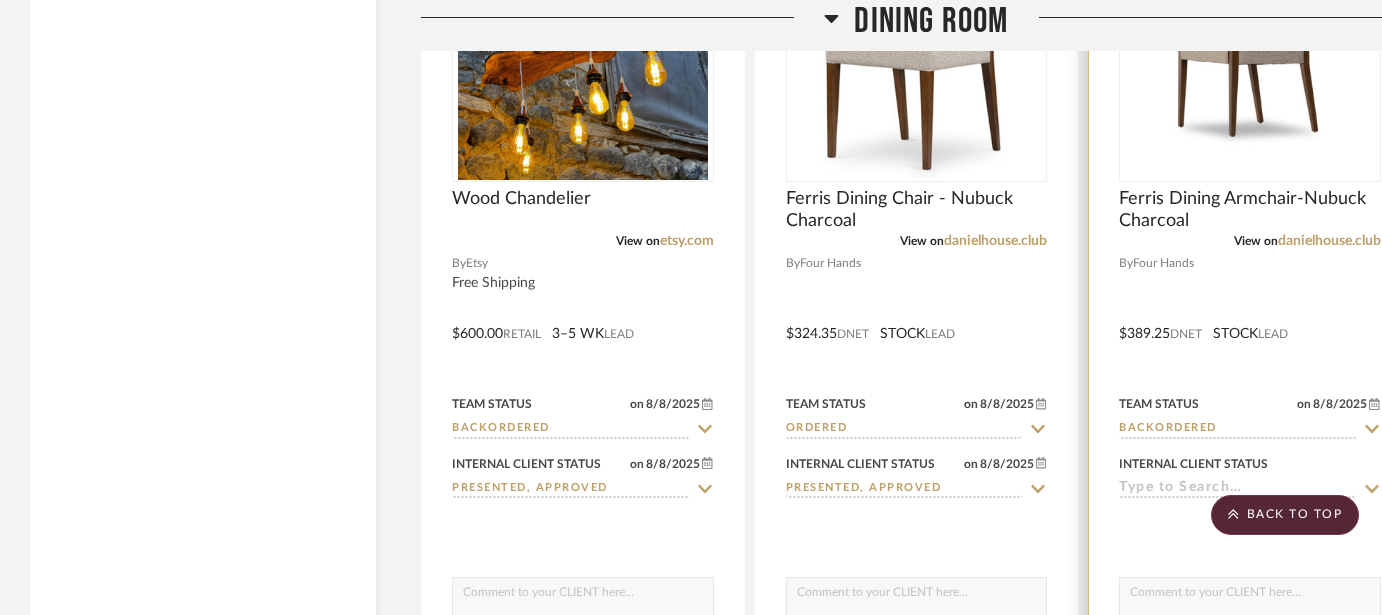 click 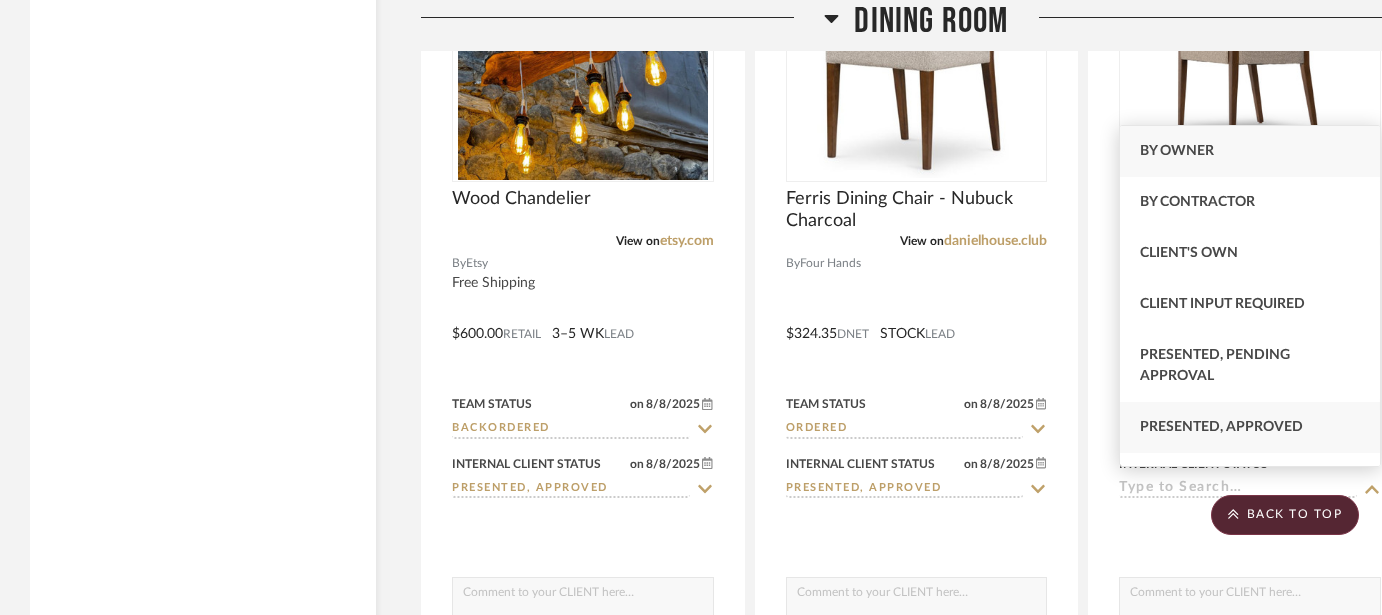 click on "Presented, Approved" at bounding box center (1221, 427) 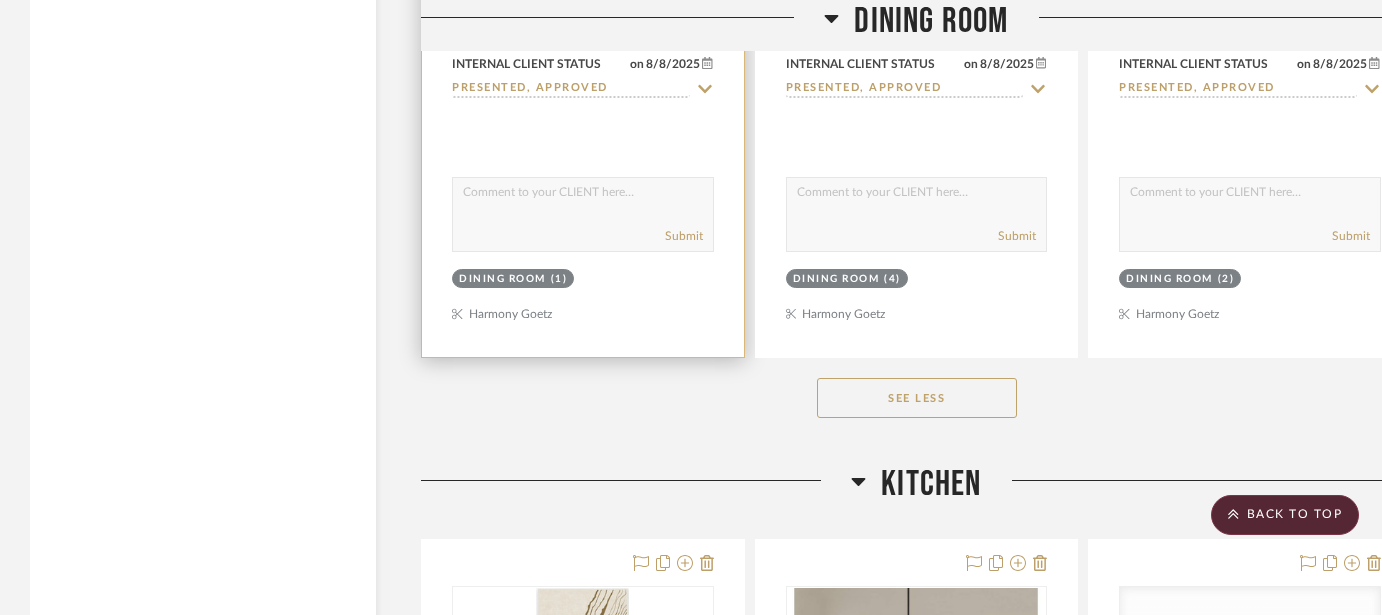 scroll, scrollTop: 7657, scrollLeft: 0, axis: vertical 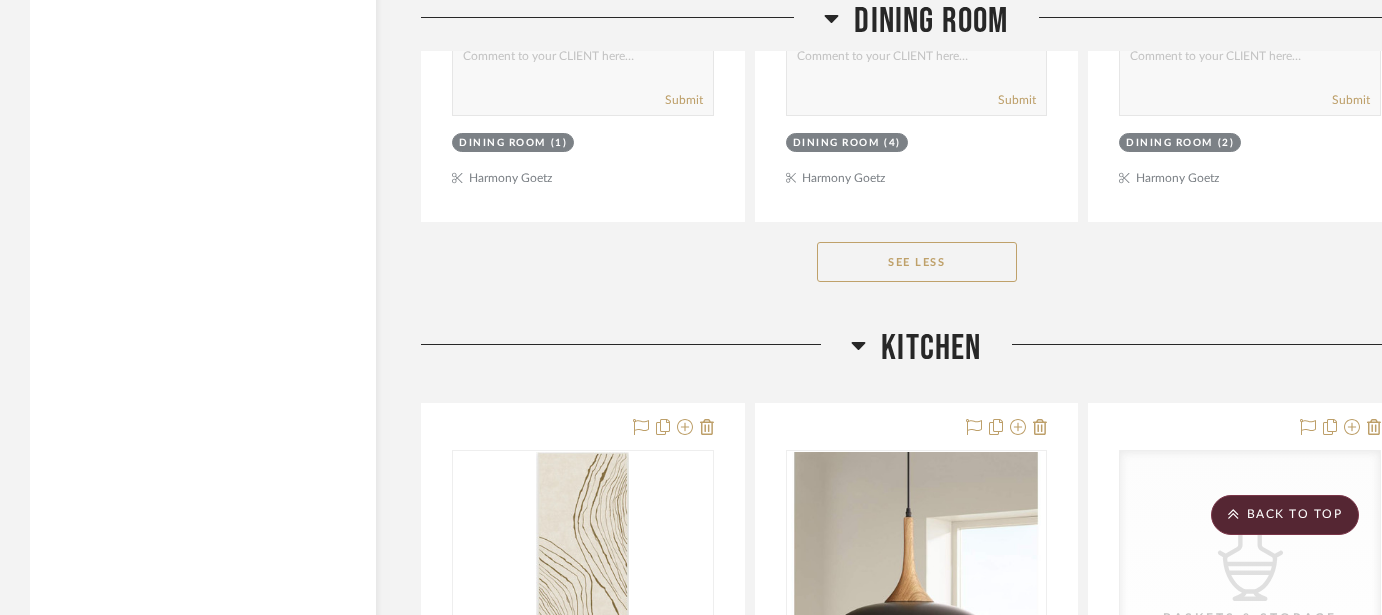 click on "See Less" 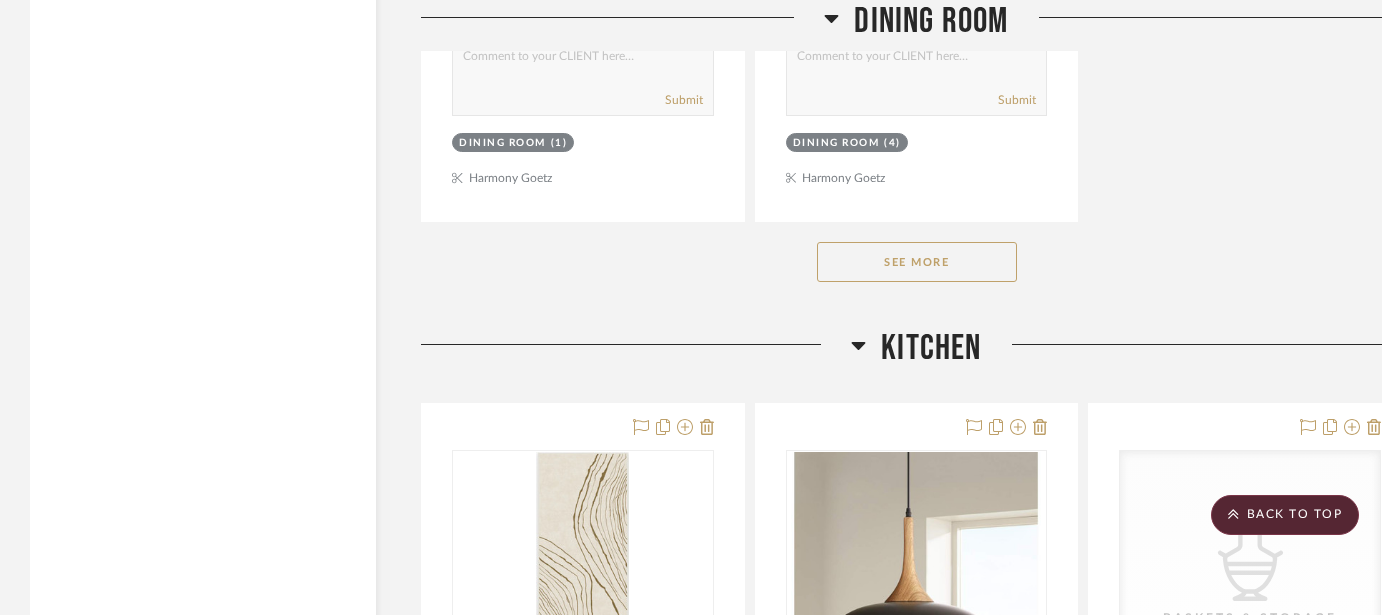 click on "See More" 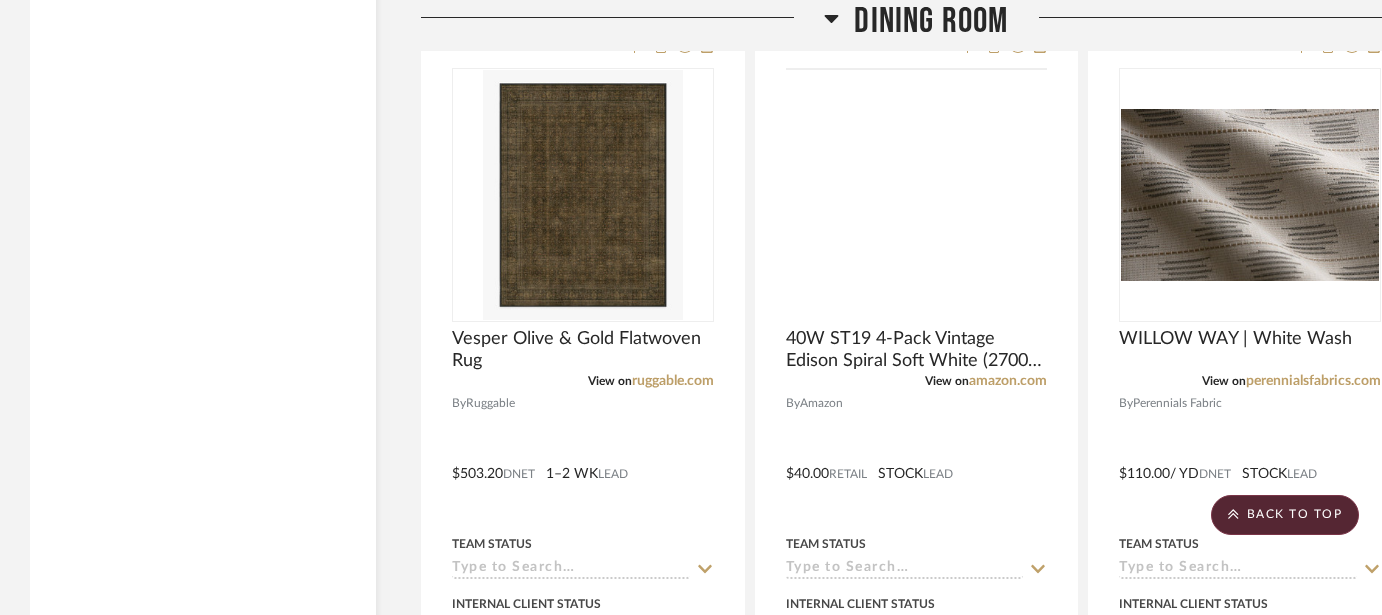 scroll, scrollTop: 5201, scrollLeft: 0, axis: vertical 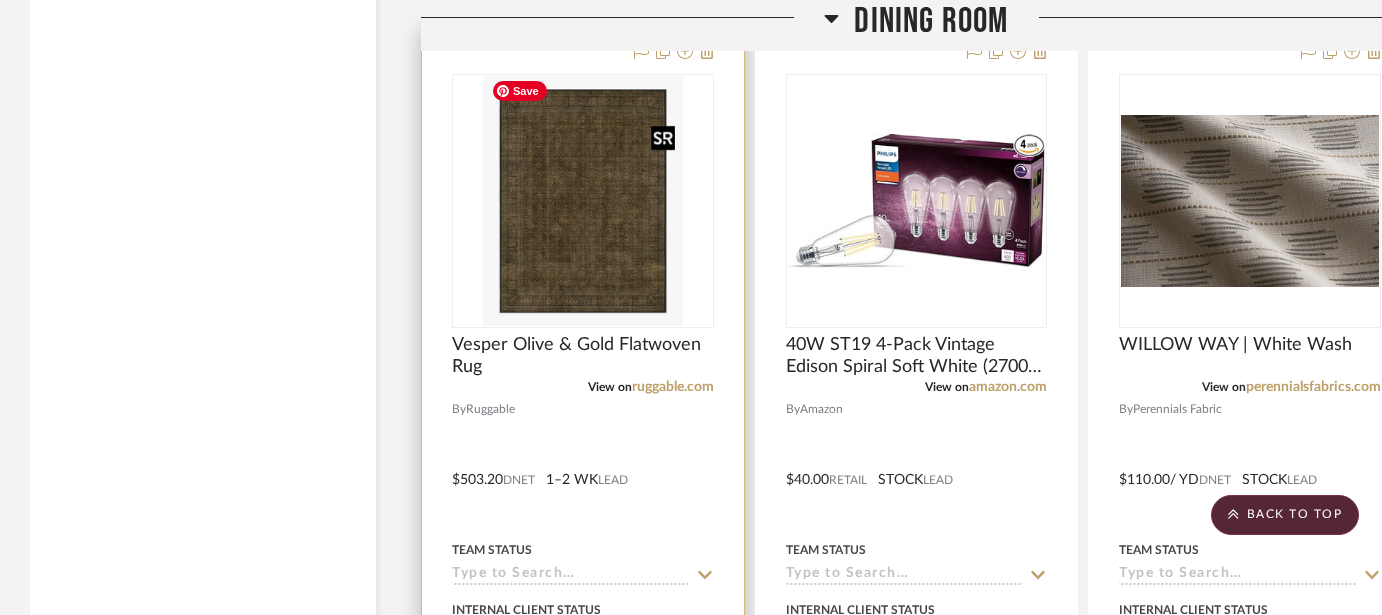 click at bounding box center [583, 201] 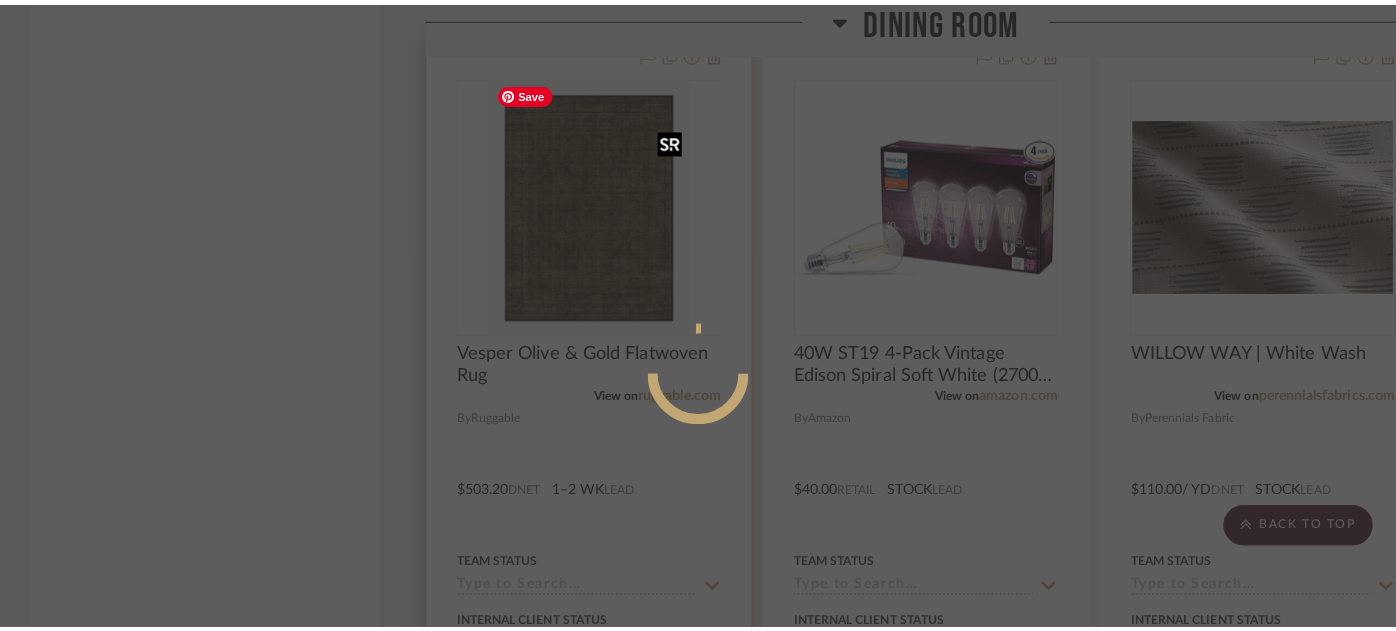 scroll, scrollTop: 0, scrollLeft: 0, axis: both 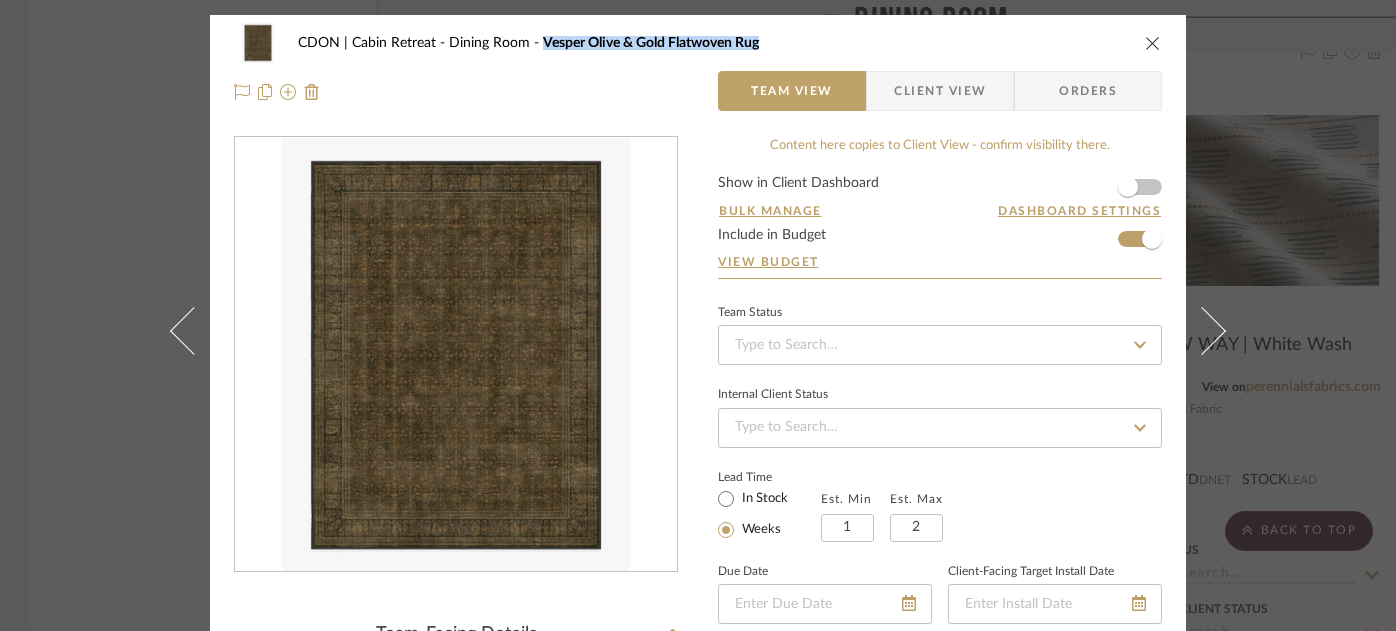 drag, startPoint x: 780, startPoint y: 42, endPoint x: 532, endPoint y: 43, distance: 248.00201 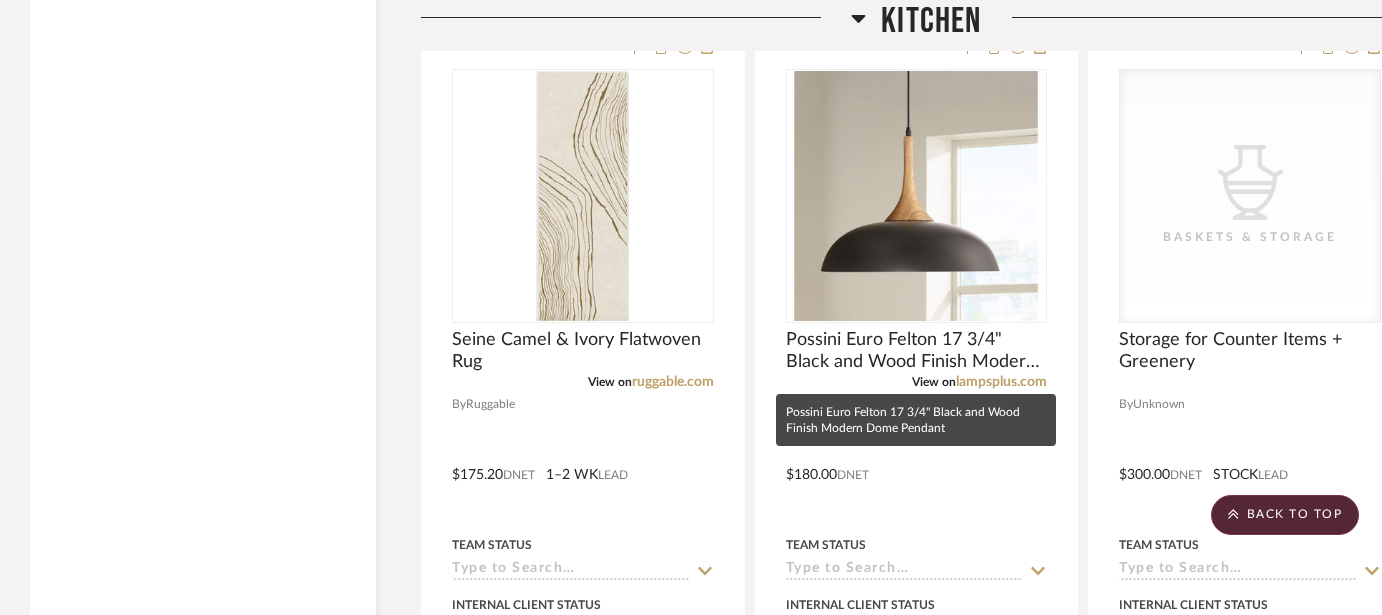 scroll, scrollTop: 8041, scrollLeft: 0, axis: vertical 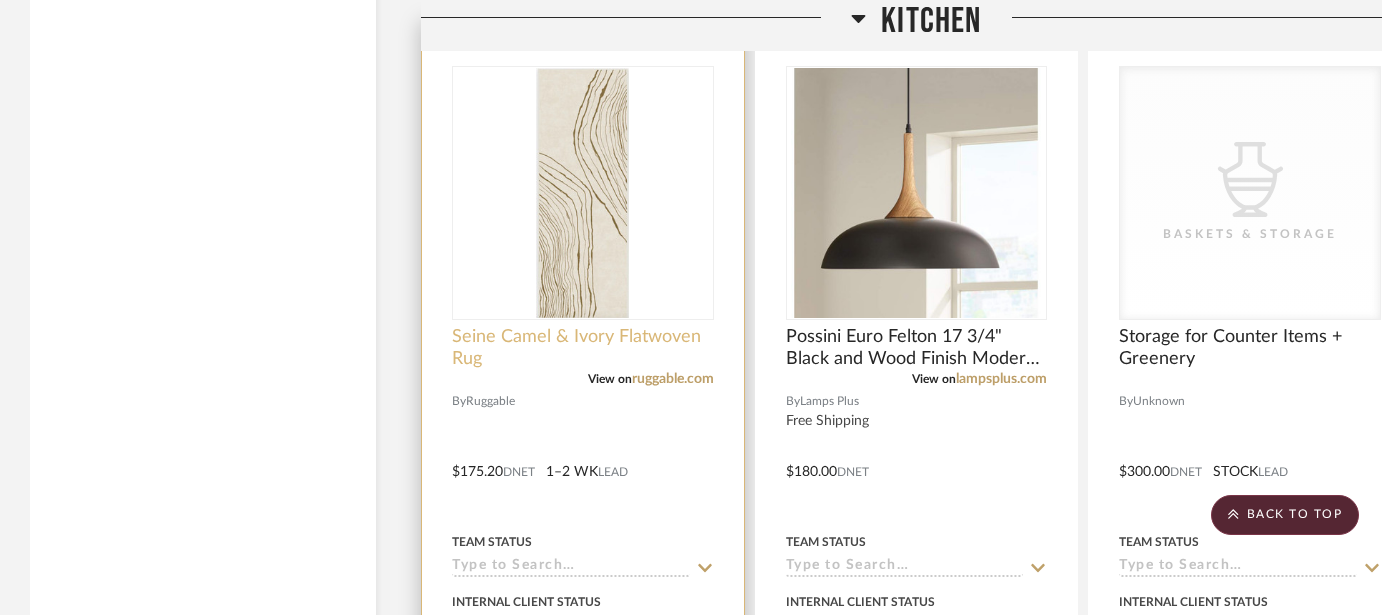 click on "Seine Camel & Ivory Flatwoven Rug" at bounding box center [583, 348] 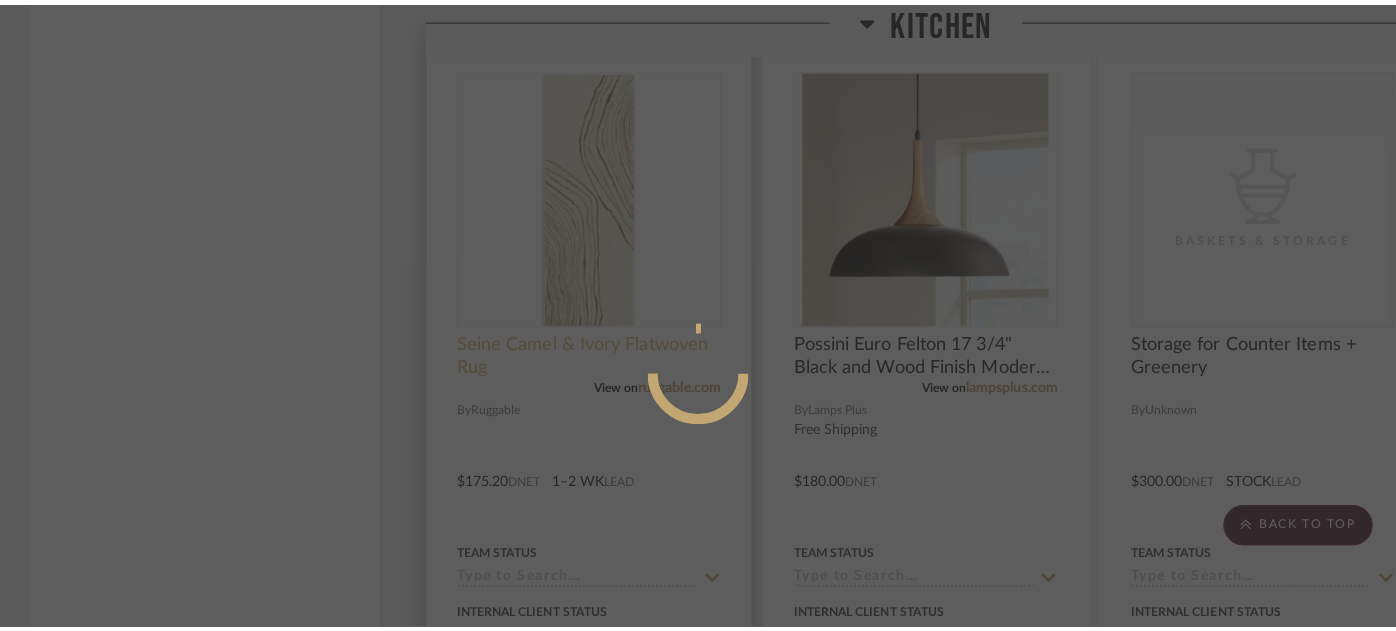 scroll, scrollTop: 0, scrollLeft: 0, axis: both 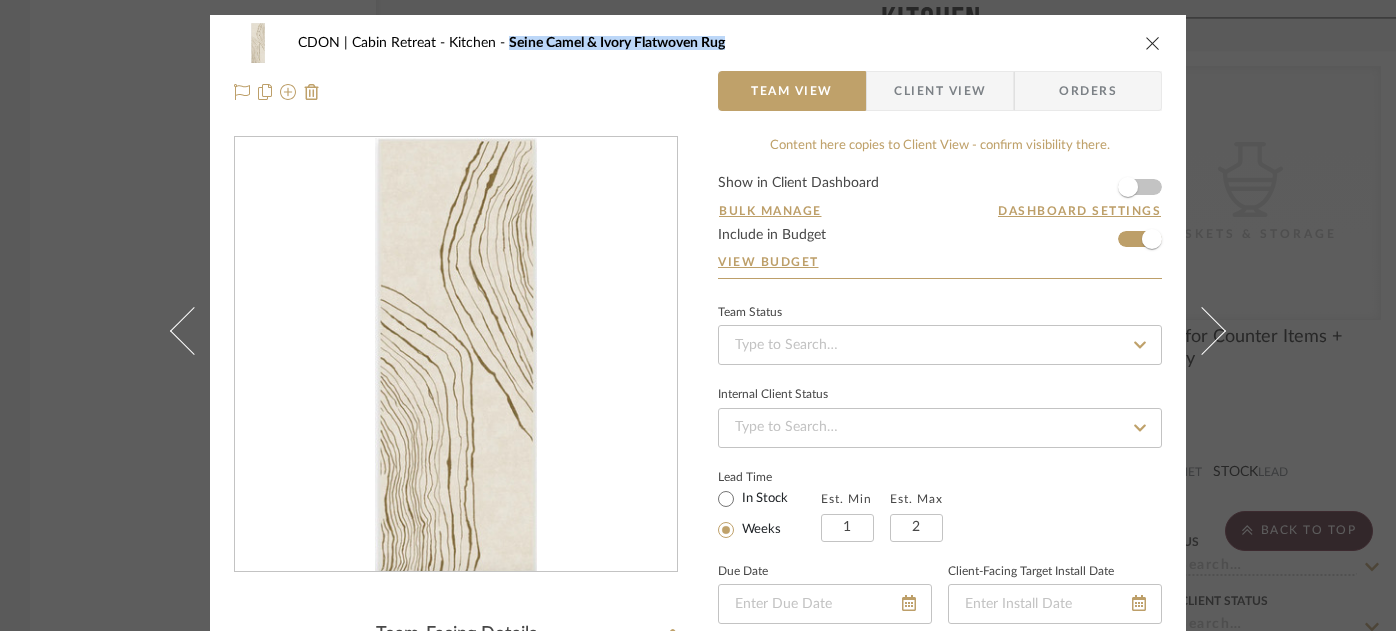 drag, startPoint x: 741, startPoint y: 51, endPoint x: 500, endPoint y: 48, distance: 241.01868 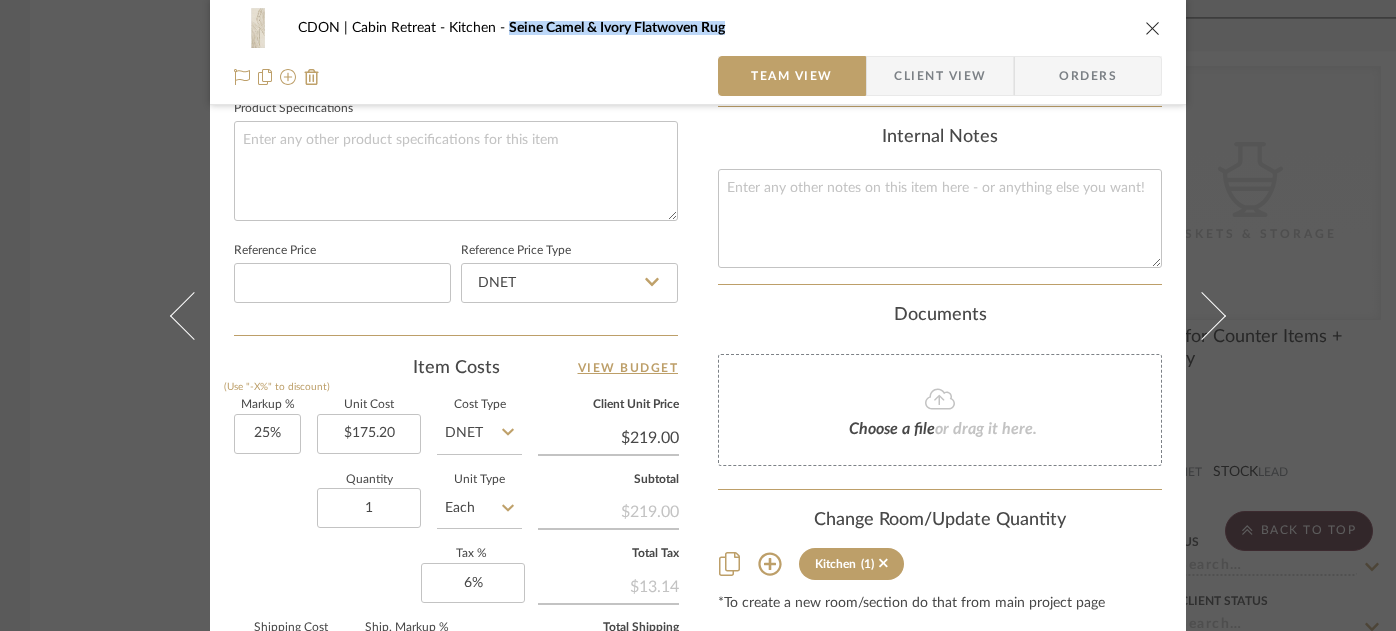 scroll, scrollTop: 1037, scrollLeft: 0, axis: vertical 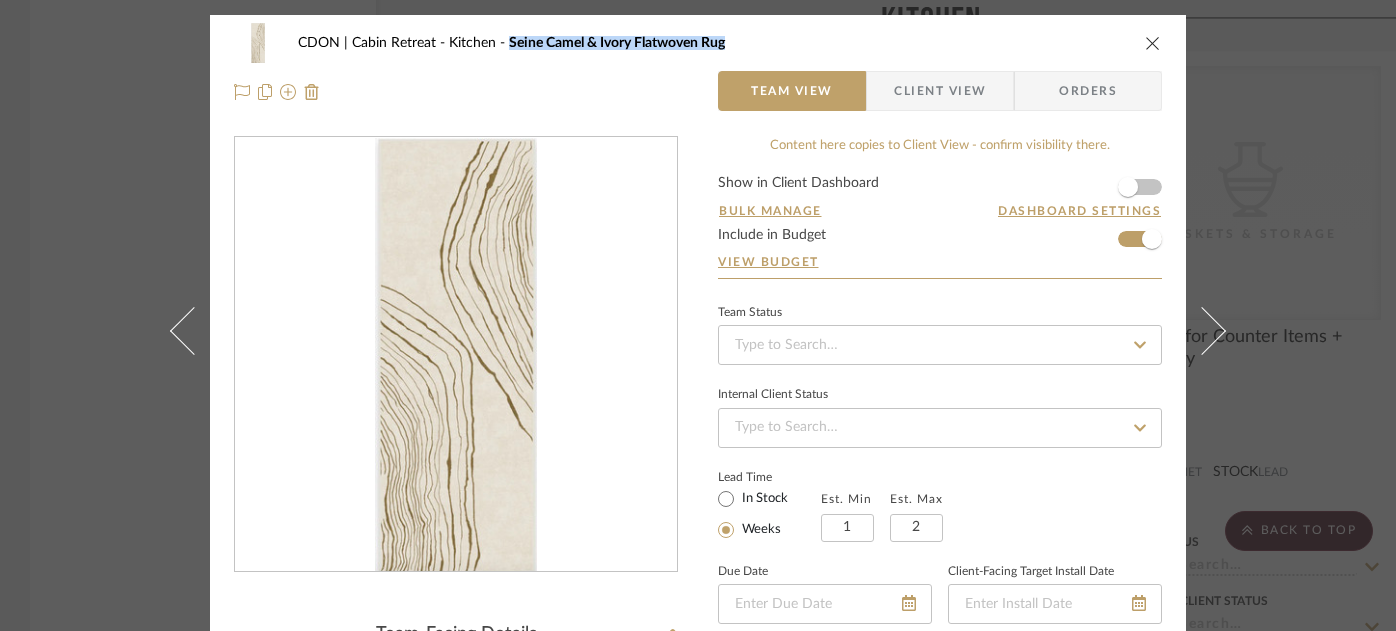 click on "Orders" at bounding box center [1088, 91] 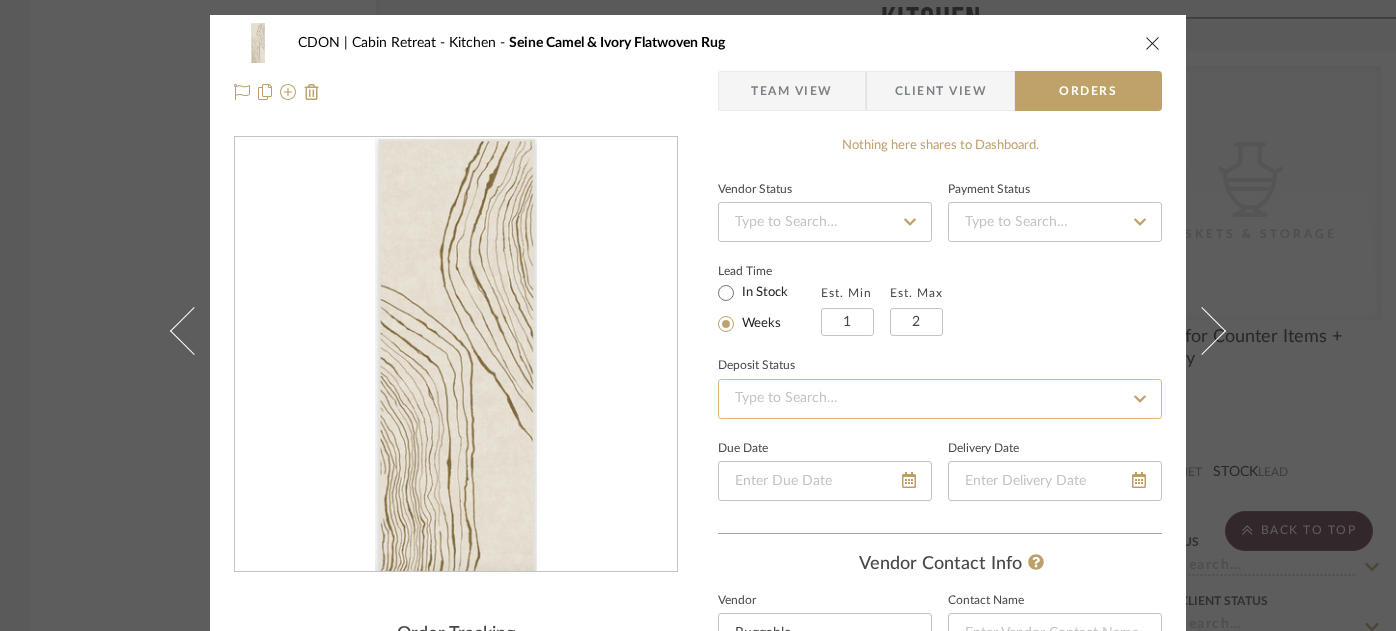click 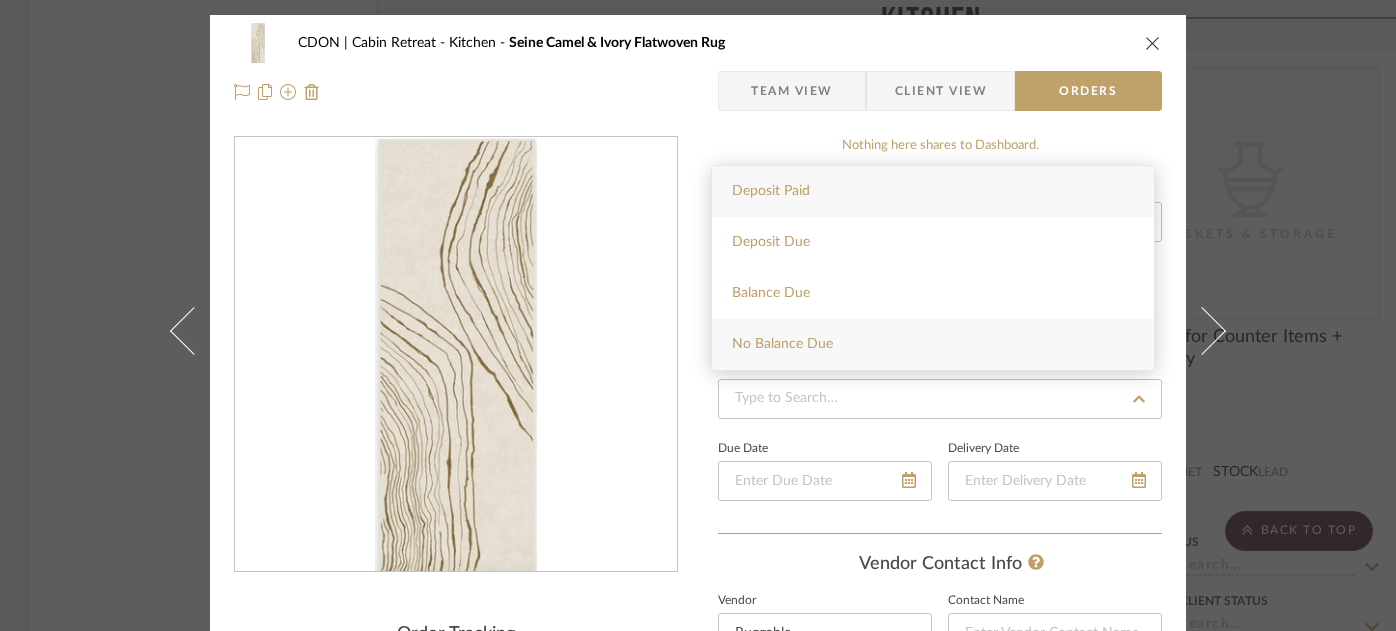 click on "No Balance Due" at bounding box center (782, 344) 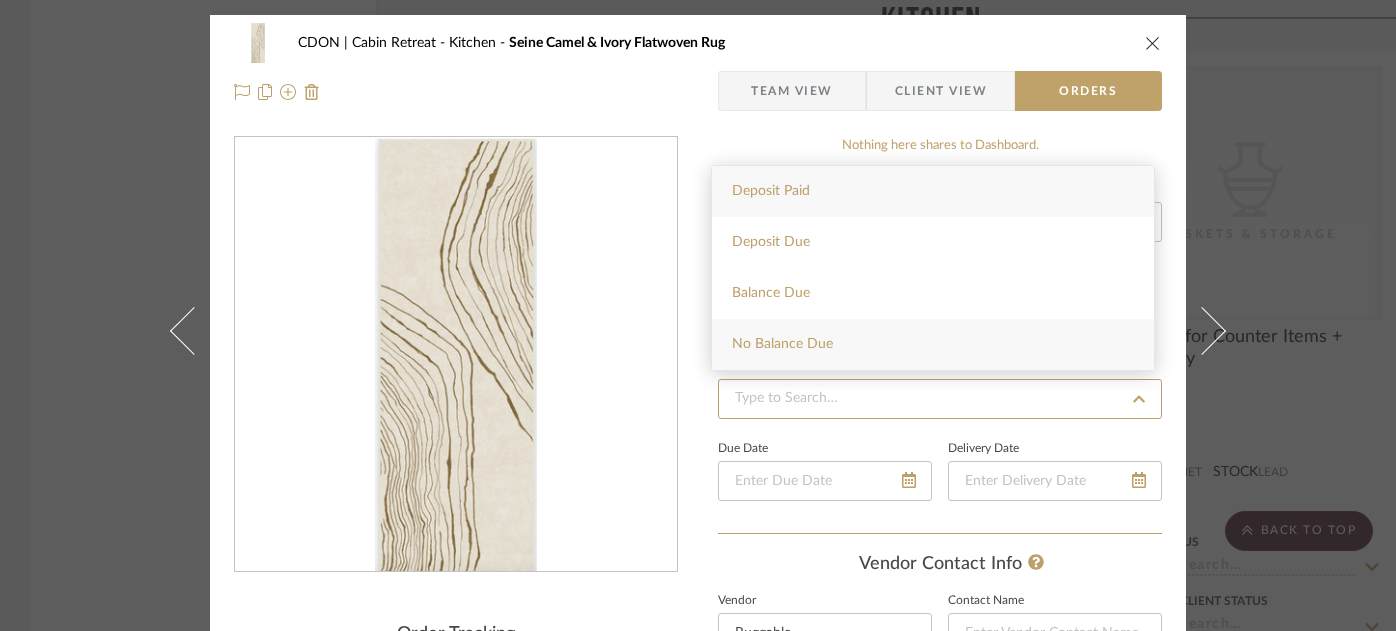 type on "8/8/2025" 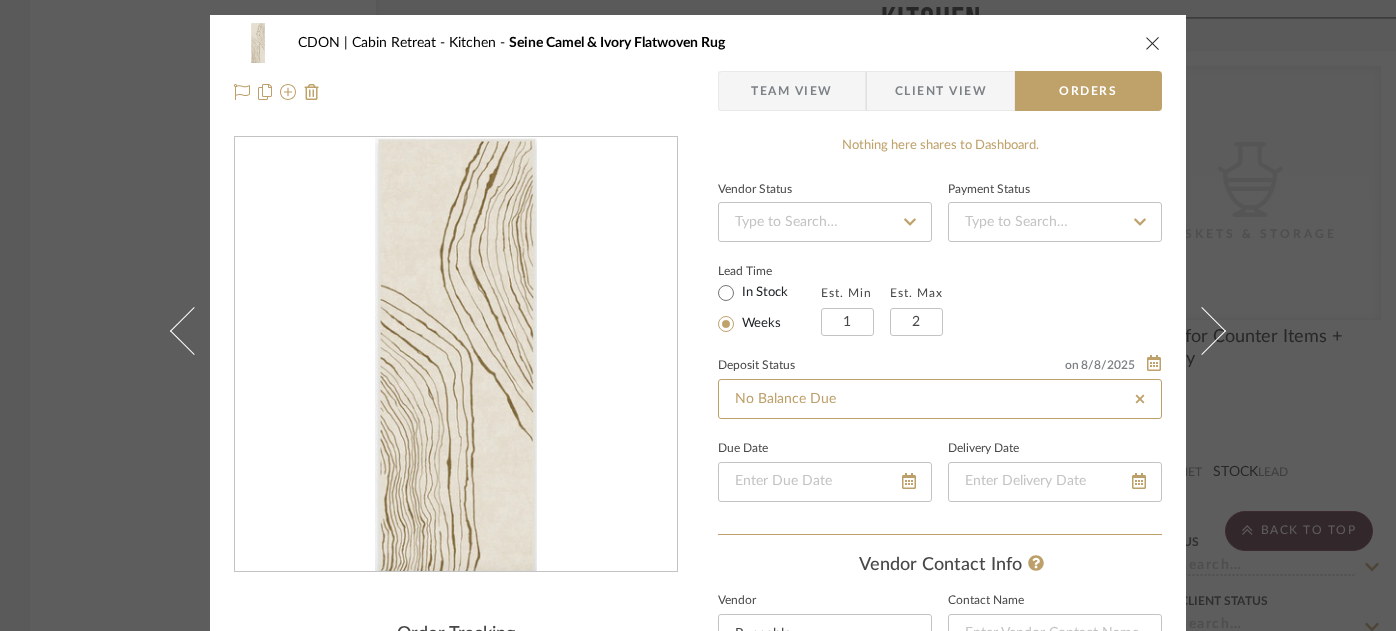 type on "8/8/2025" 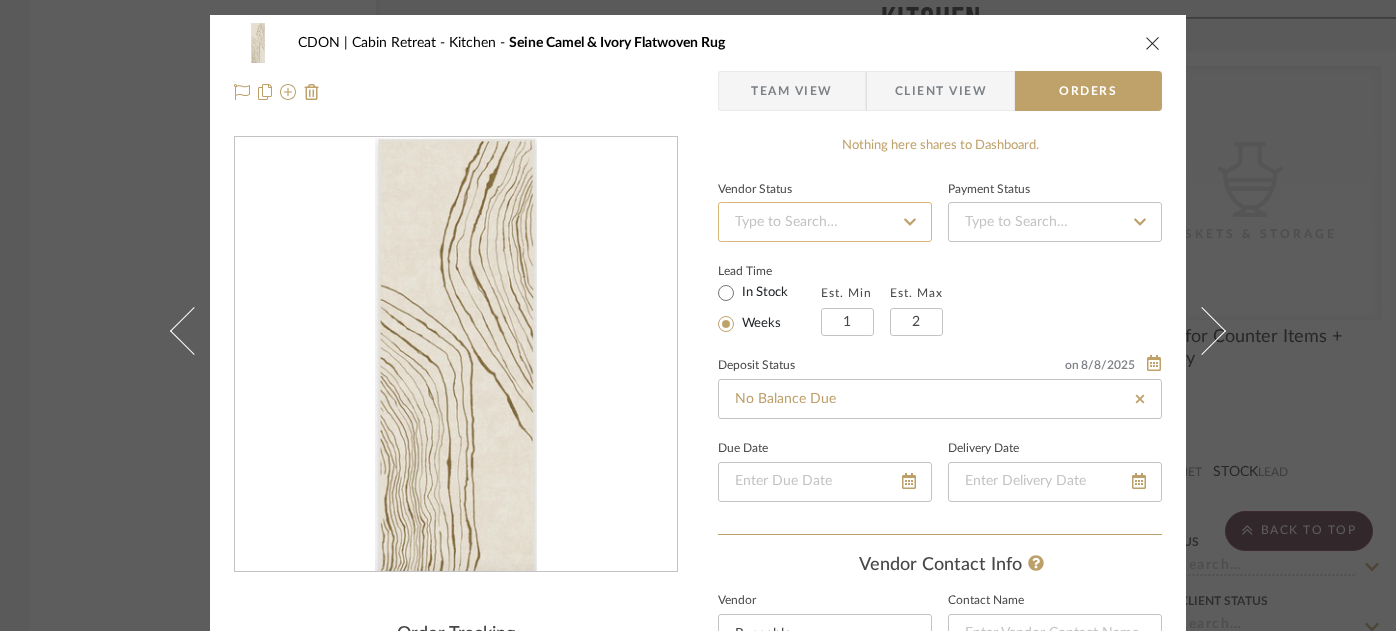 click 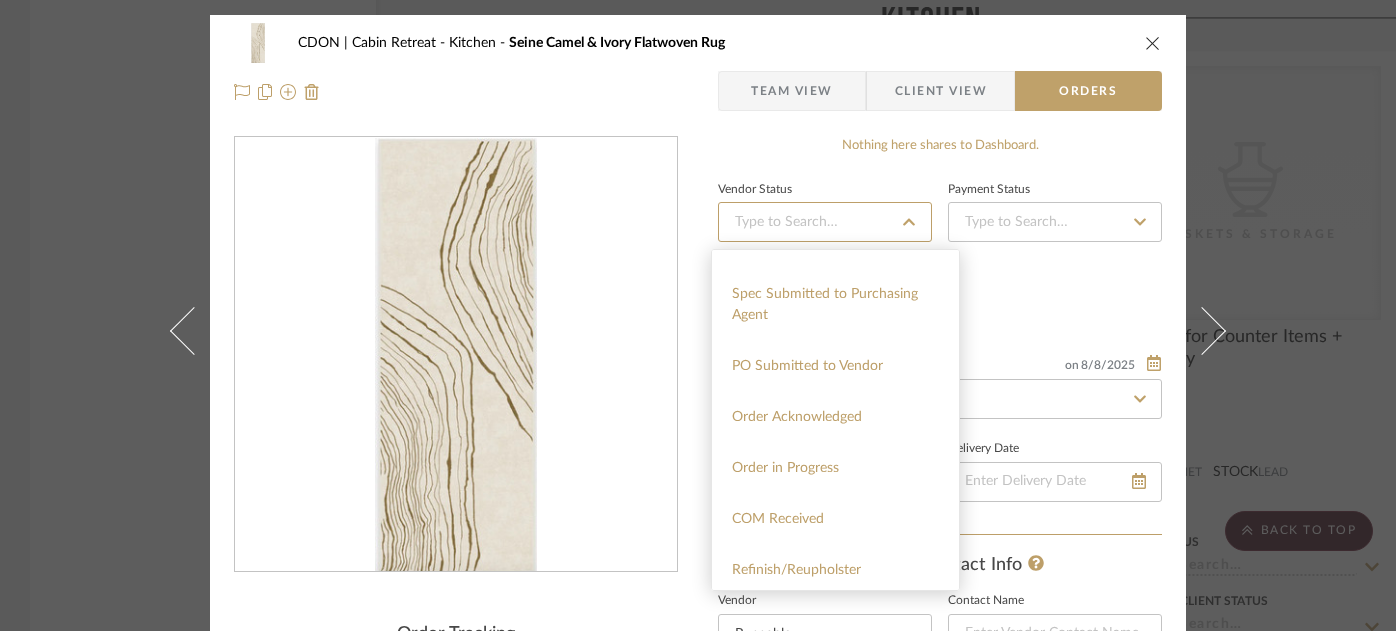 scroll, scrollTop: 266, scrollLeft: 0, axis: vertical 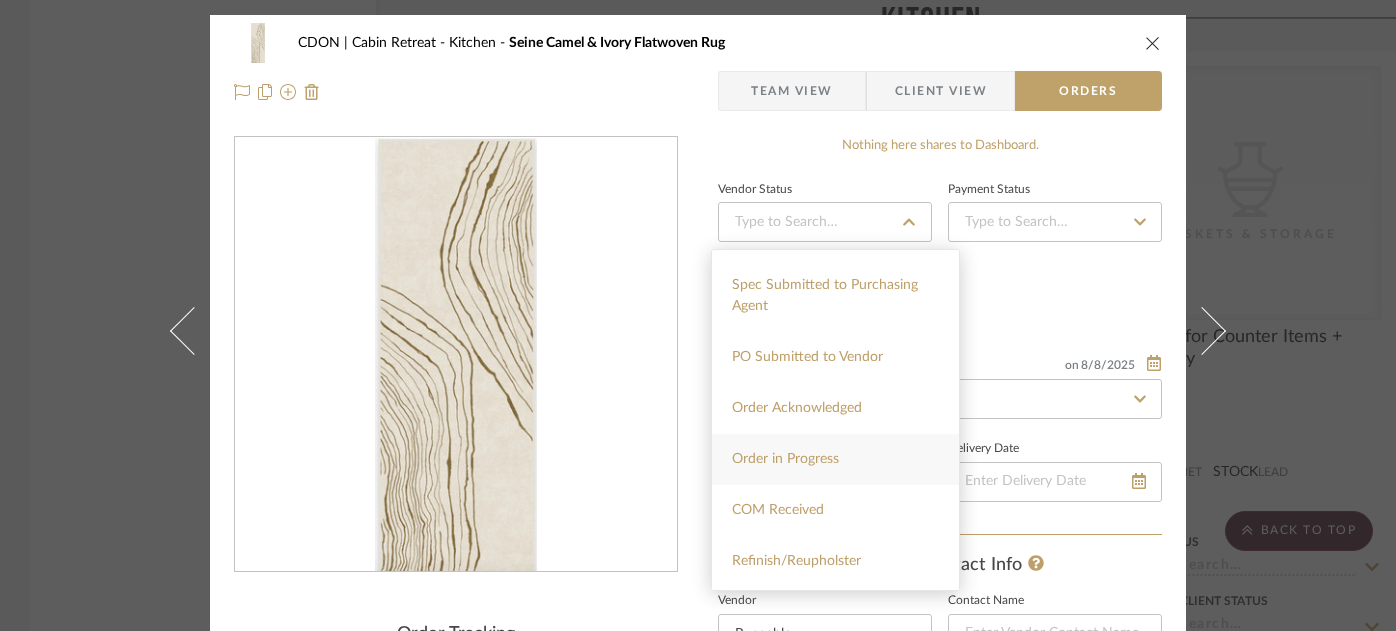click on "Order in Progress" at bounding box center [835, 459] 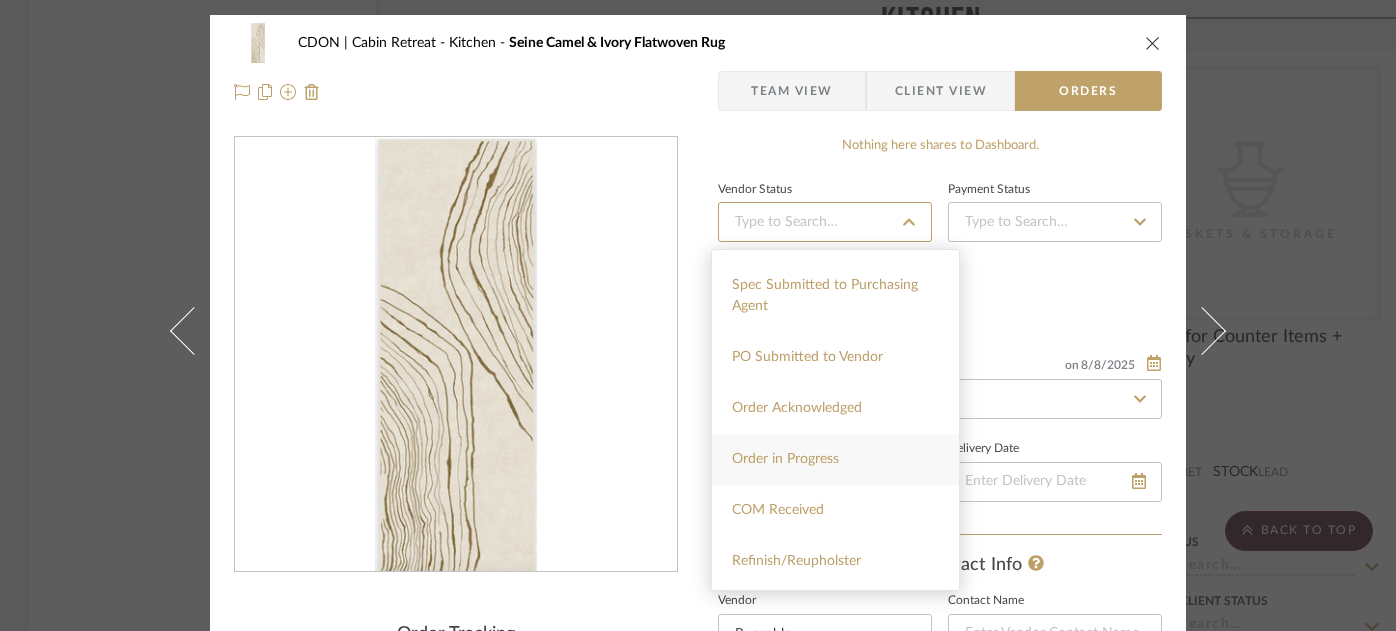 type on "8/8/2025" 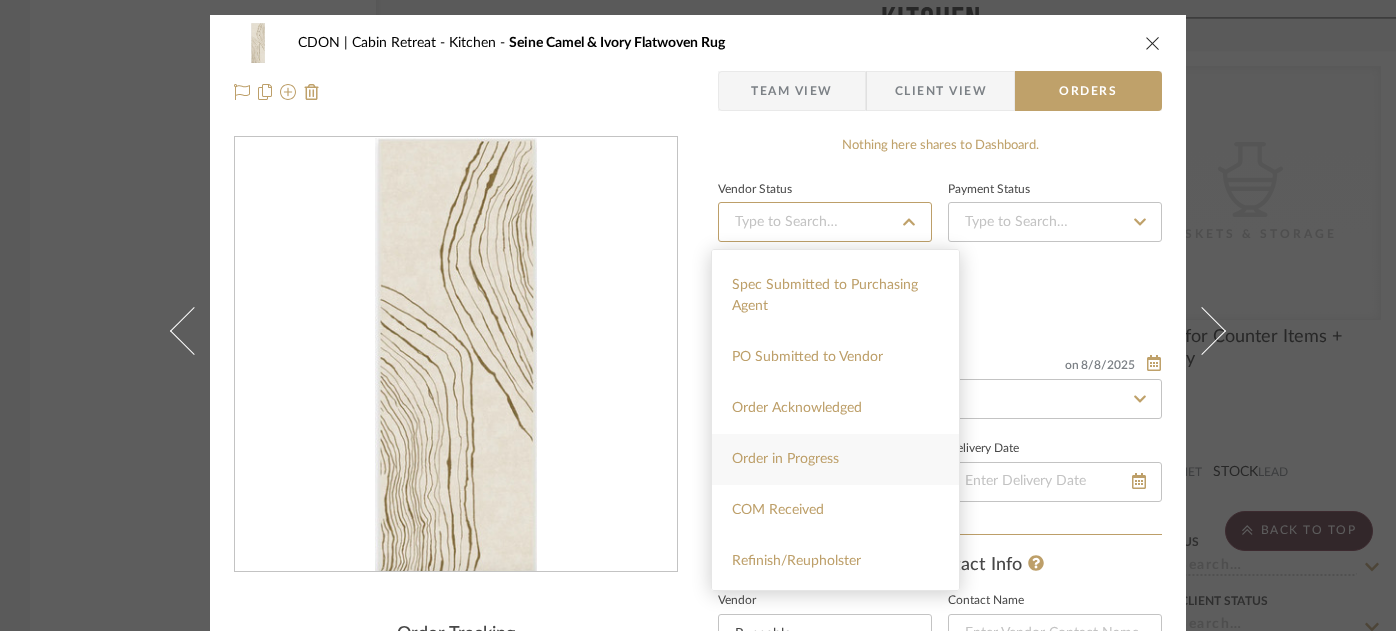 type on "Order in Progress" 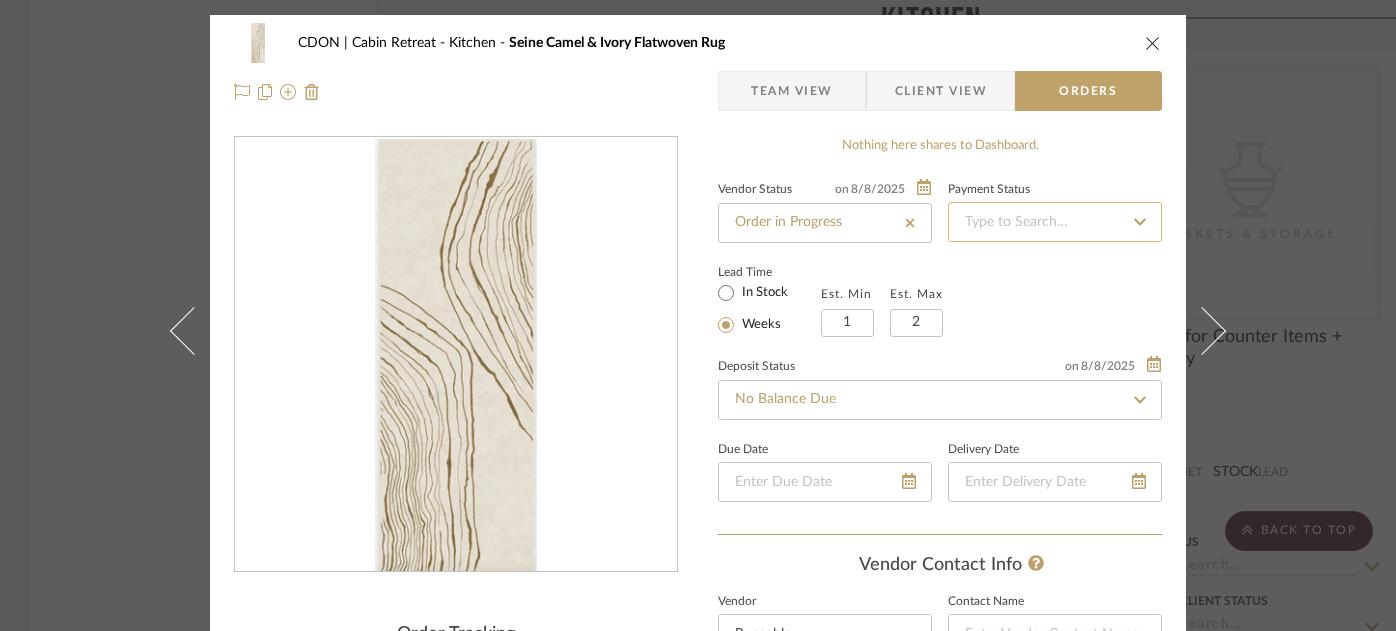 click 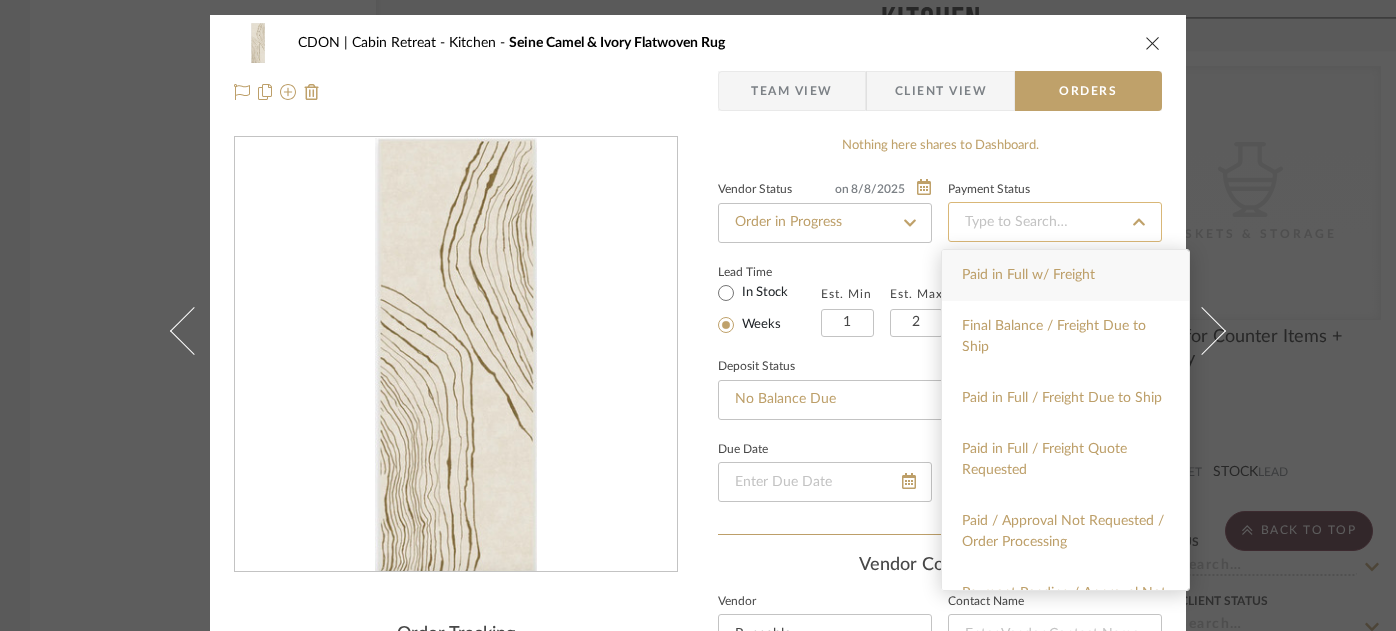 type 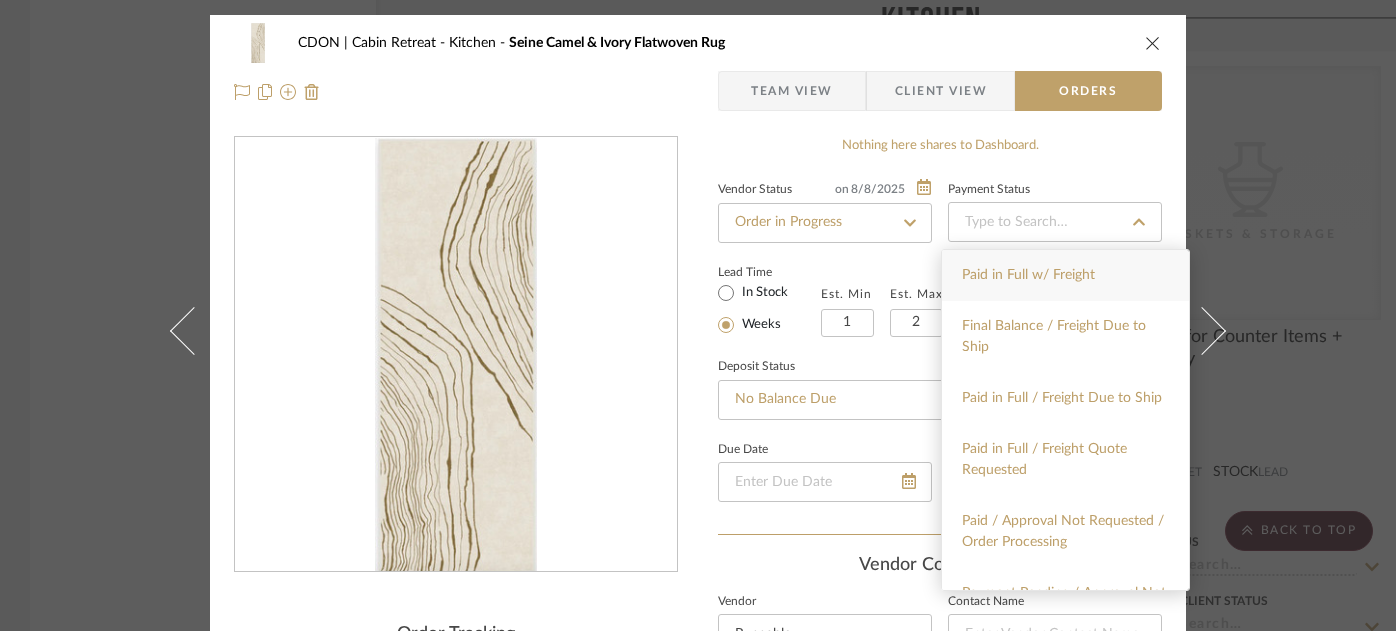 click on "Paid in Full w/ Freight" at bounding box center [1028, 275] 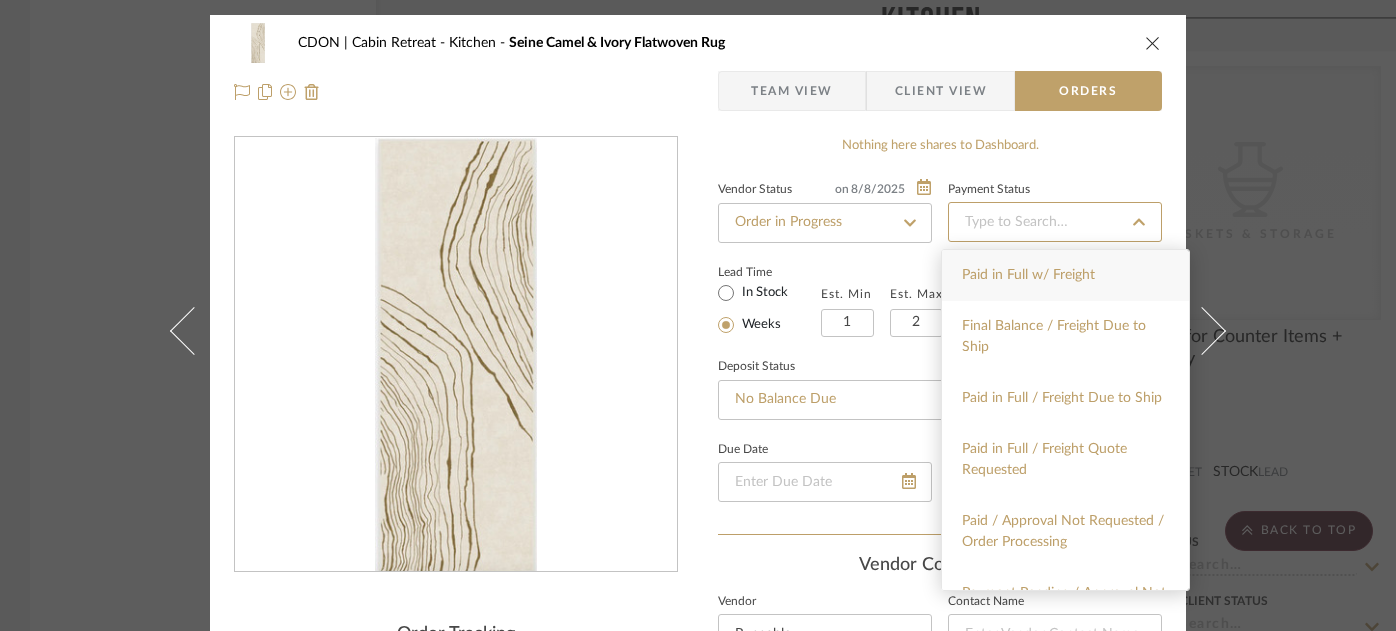 type on "8/8/2025" 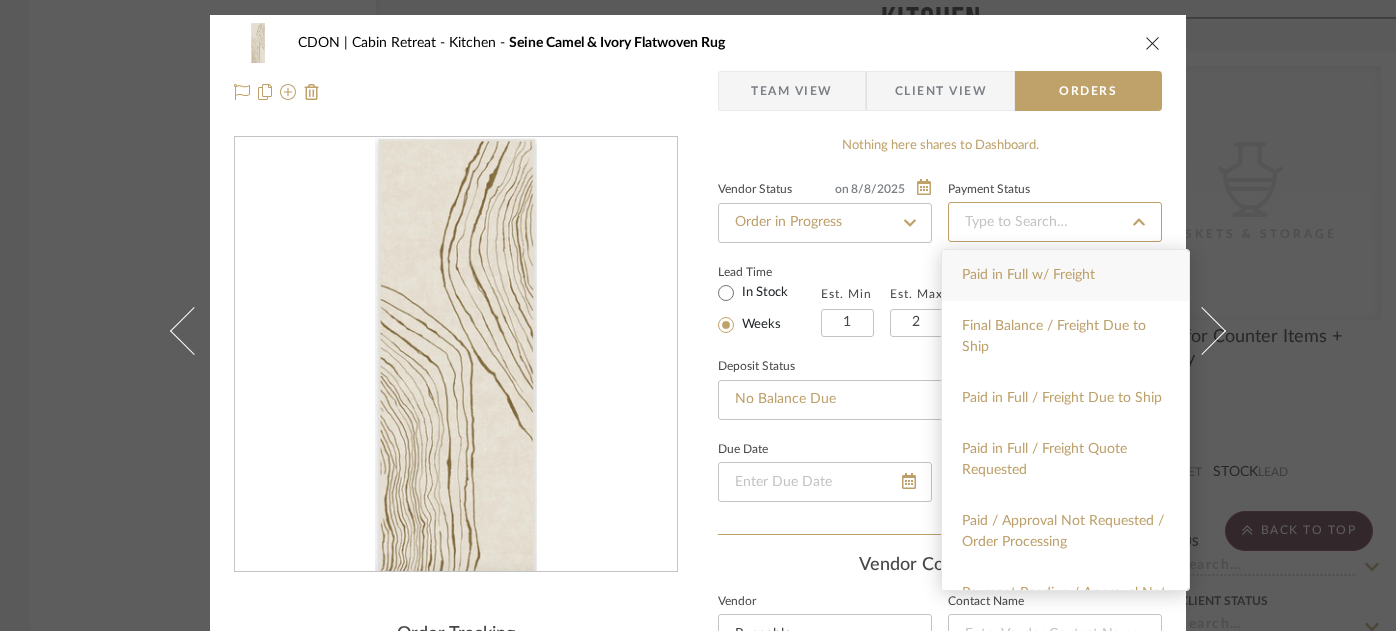 type on "Paid in Full w/ Freight" 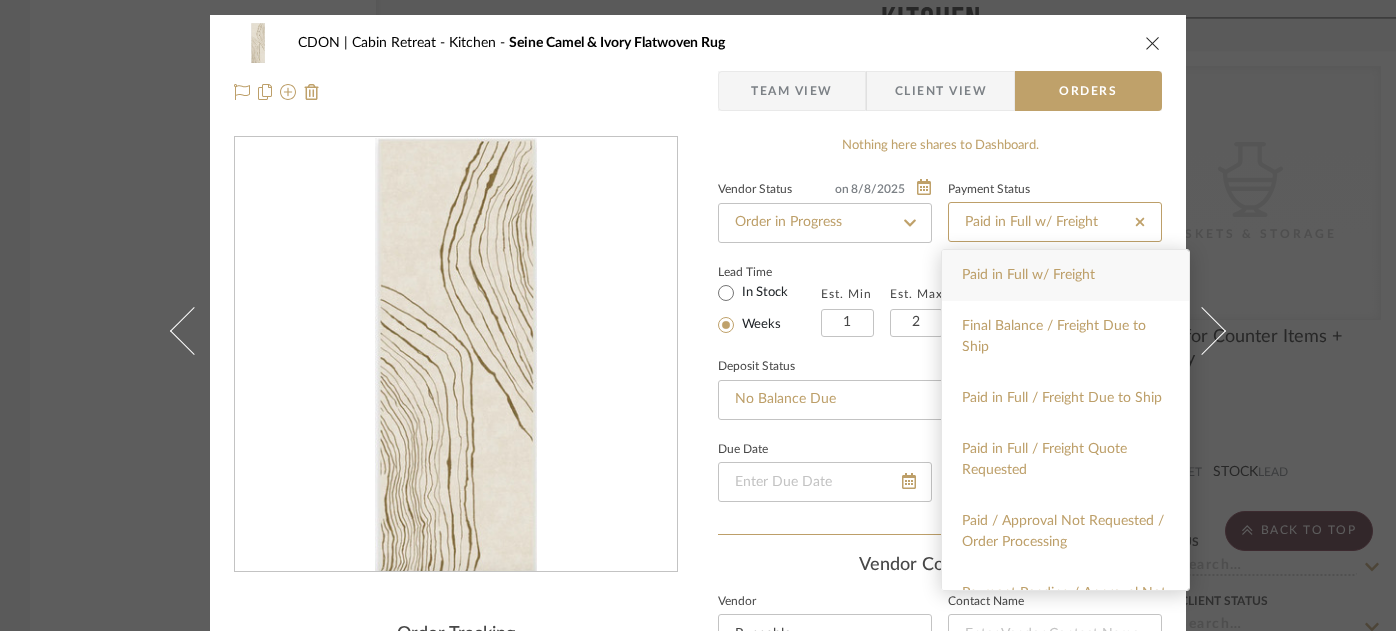type 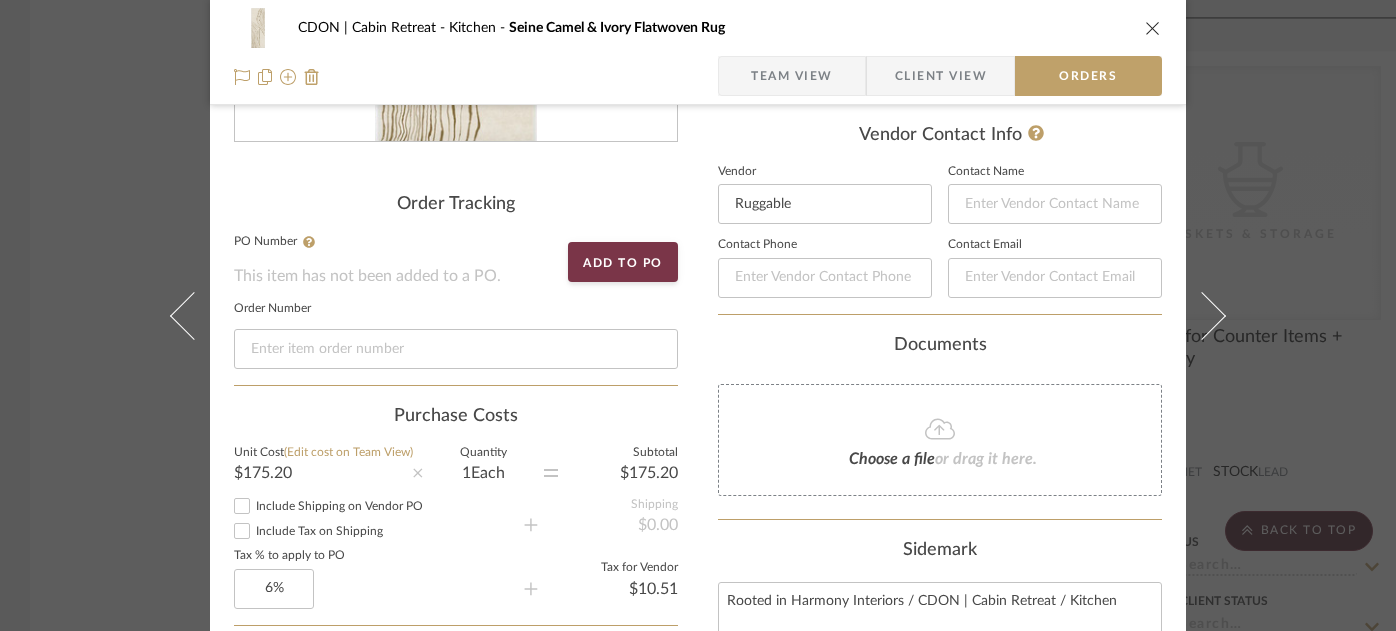 scroll, scrollTop: 444, scrollLeft: 0, axis: vertical 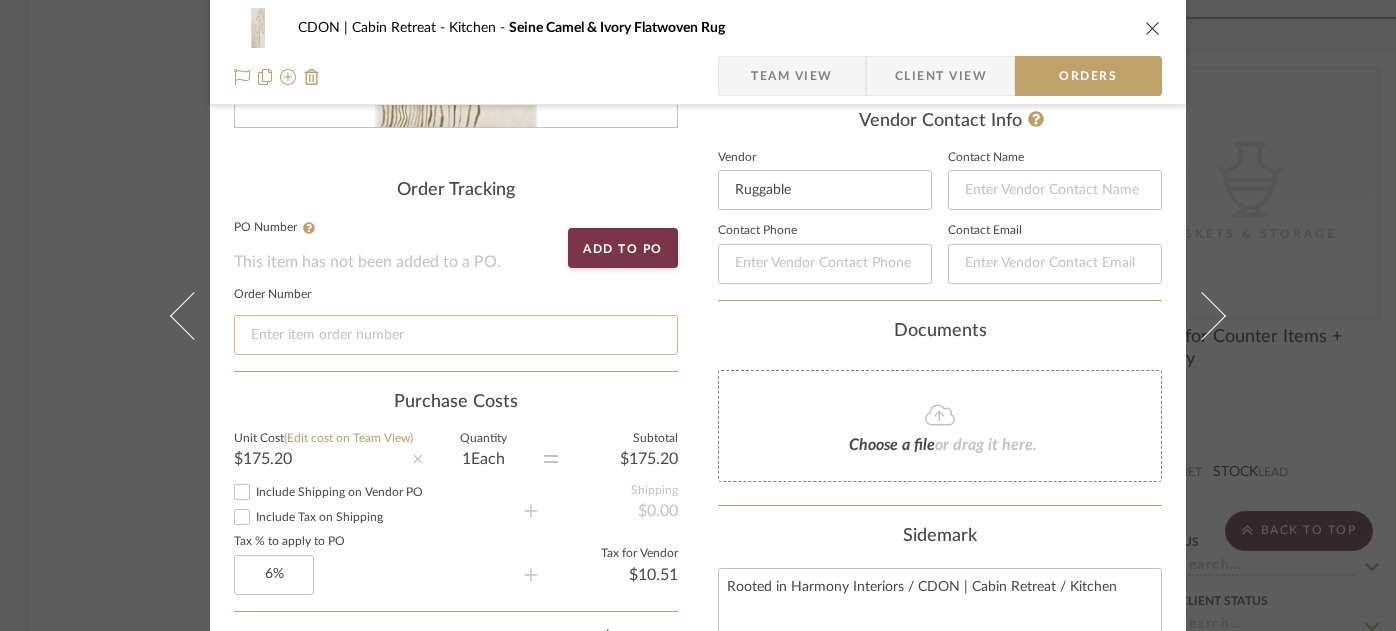 click 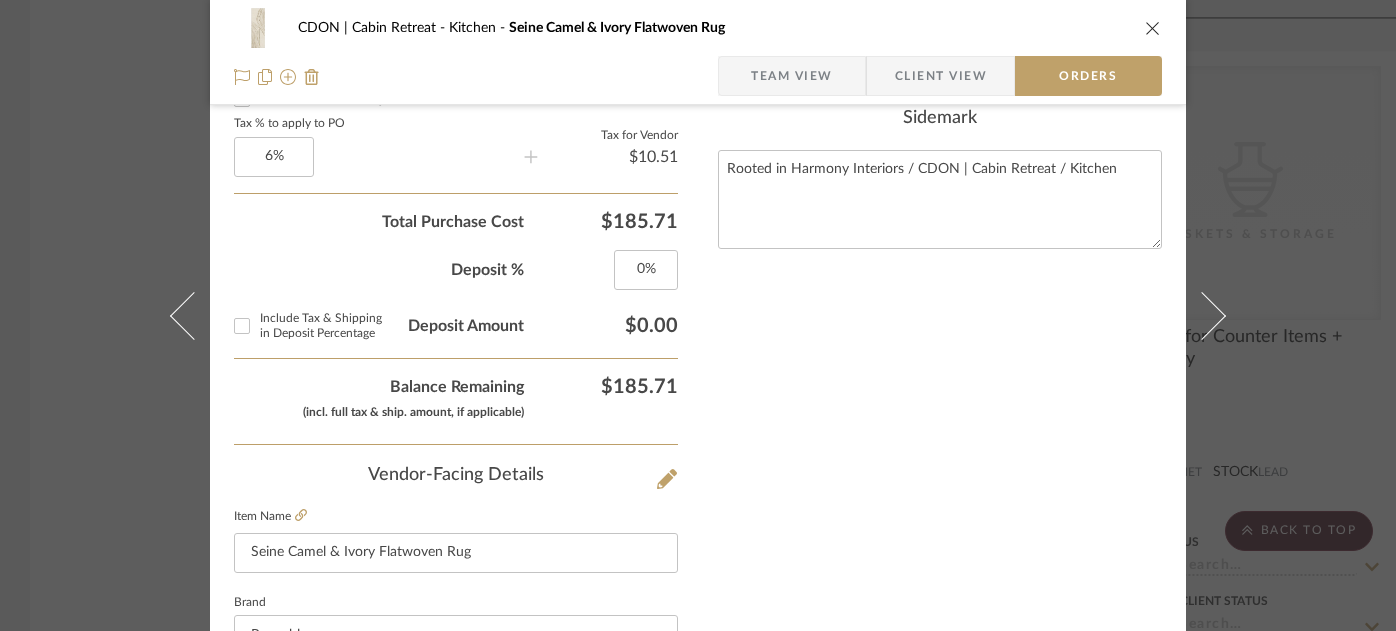 scroll, scrollTop: 866, scrollLeft: 0, axis: vertical 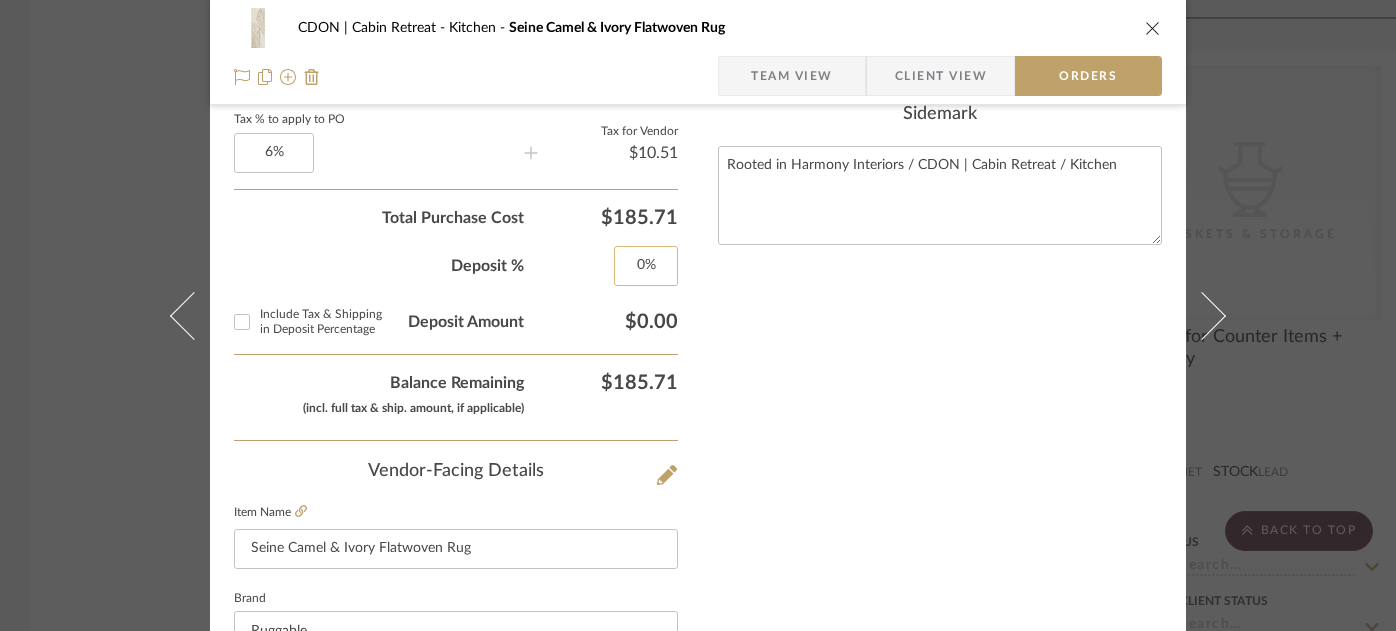 type on "CDON | Cabin Retreat Dining Room Vesper Olive & Gold Flatwoven Rug Team View Client View Orders Order Tracking  PO Number  This item has not been added to a PO.  Add to PO   Order Number  YP5U2EIIL Purchase Costs  Unit Cost  (Edit cost on Team View)  $503.20       Quantity   1    Each       Subtotal   $503.20  Include Shipping on Vendor PO Include Tax on Shipping      Shipping   $0.00   Tax % to apply to PO  6%      Tax for Vendor   $30.19  Total Purchase Cost  $533.39  Deposit % 0% Include Tax & Shipping in Deposit Percentage  Deposit Amount   $0.00   Balance Remaining  (incl. full tax & ship. amount, if applicable)   $533.39   Vendor-Facing Details   Item Name  Vesper Olive & Gold Flatwoven Rug  Brand  Ruggable  Vendor-Facing Description   Dimensions  8x10  Product Specifications   COM   SKU  Nothing here shares to Dashboard. Vendor Status on 8/8/2025 8/8/2025 Order in Progress Payment Status on 8/8/2025 8/8/2025 Paid in Full w/ Freight  Lead Time  In Stock Weeks  Est. Min  1  Est. Max  2 on 8/8/2025" 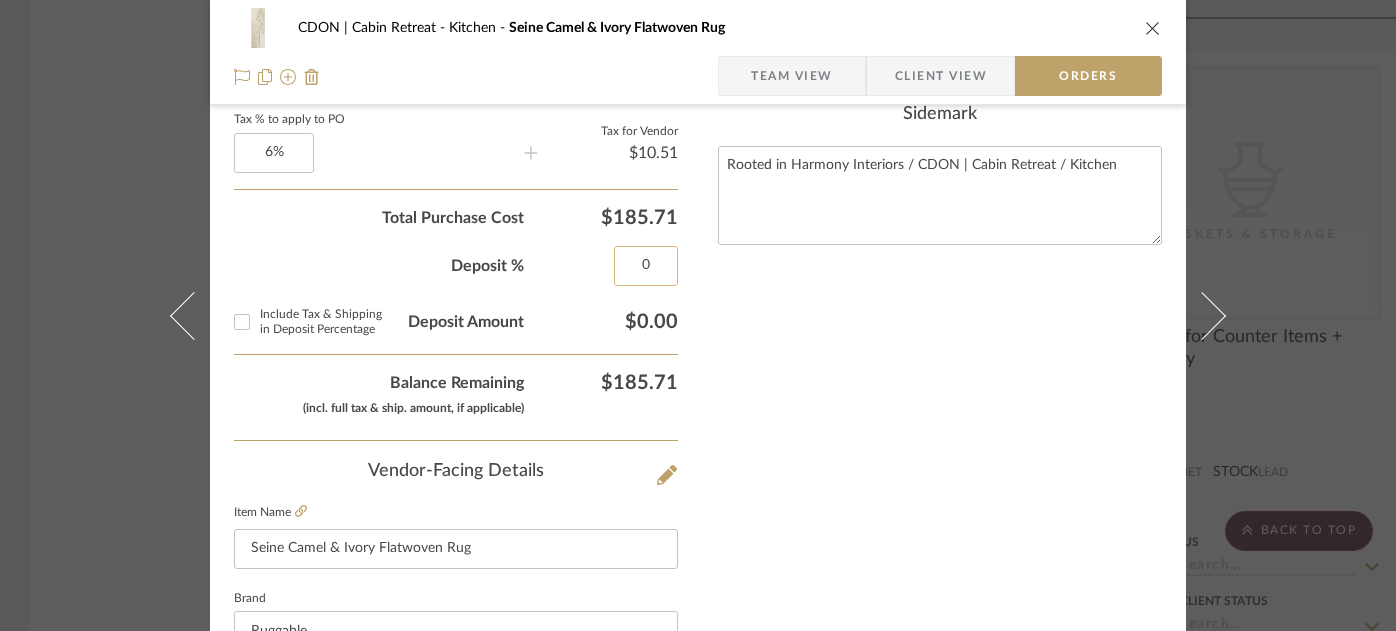 click on "0" 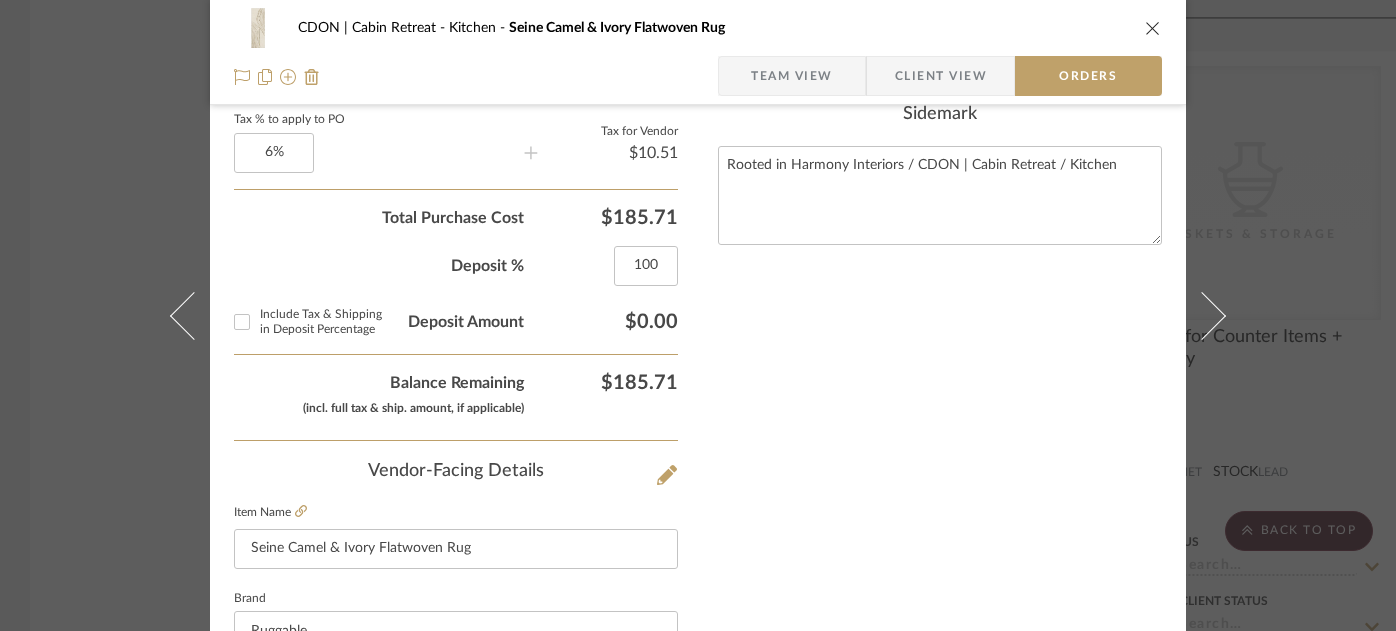 type on "100%" 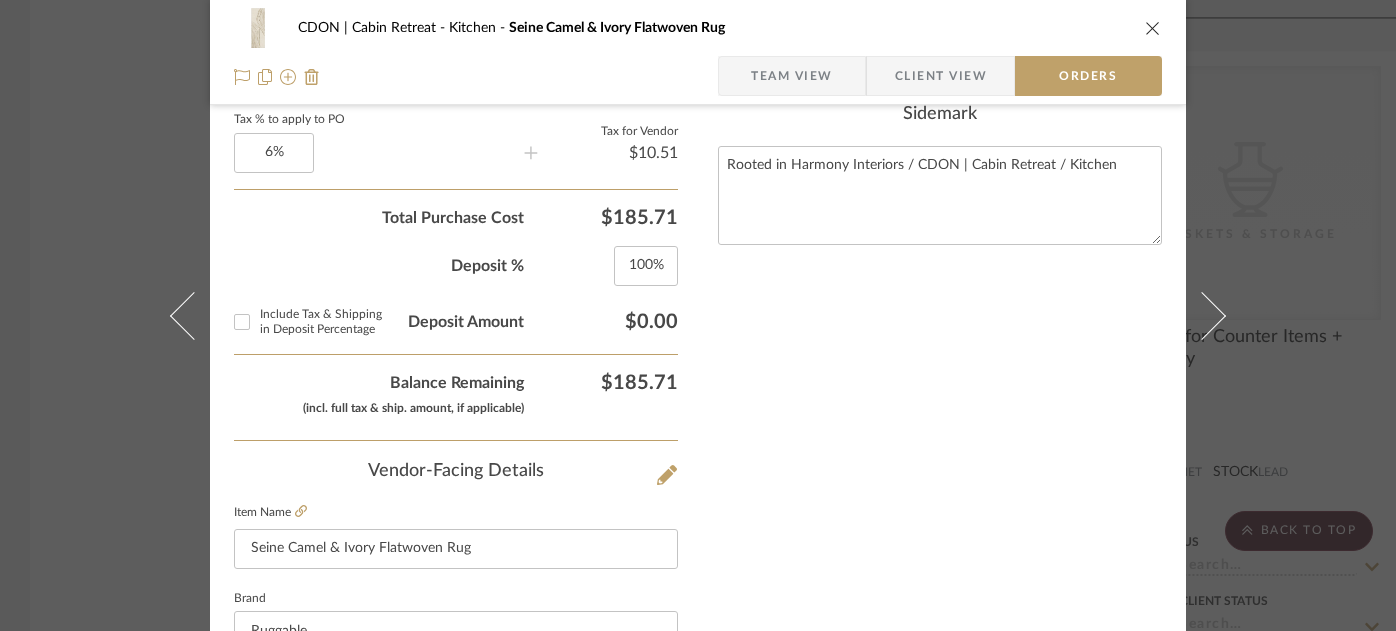 click on "Nothing here shares to Dashboard. Vendor Status on 8/8/2025 8/8/2025 Order in Progress Payment Status on 8/8/2025 8/8/2025 Paid in Full w/ Freight  Lead Time  In Stock Weeks  Est. Min  1  Est. Max  2 Deposit Status on 8/8/2025 8/8/2025 No Balance Due  Due Date   Delivery Date  Vendor Contact Info  Vendor  Ruggable  Contact Name   Contact Phone   Contact Email   Documents  Choose a file  or drag it here. Sidemark Rooted in Harmony Interiors / CDON | Cabin Retreat / Kitchen" at bounding box center [940, 225] 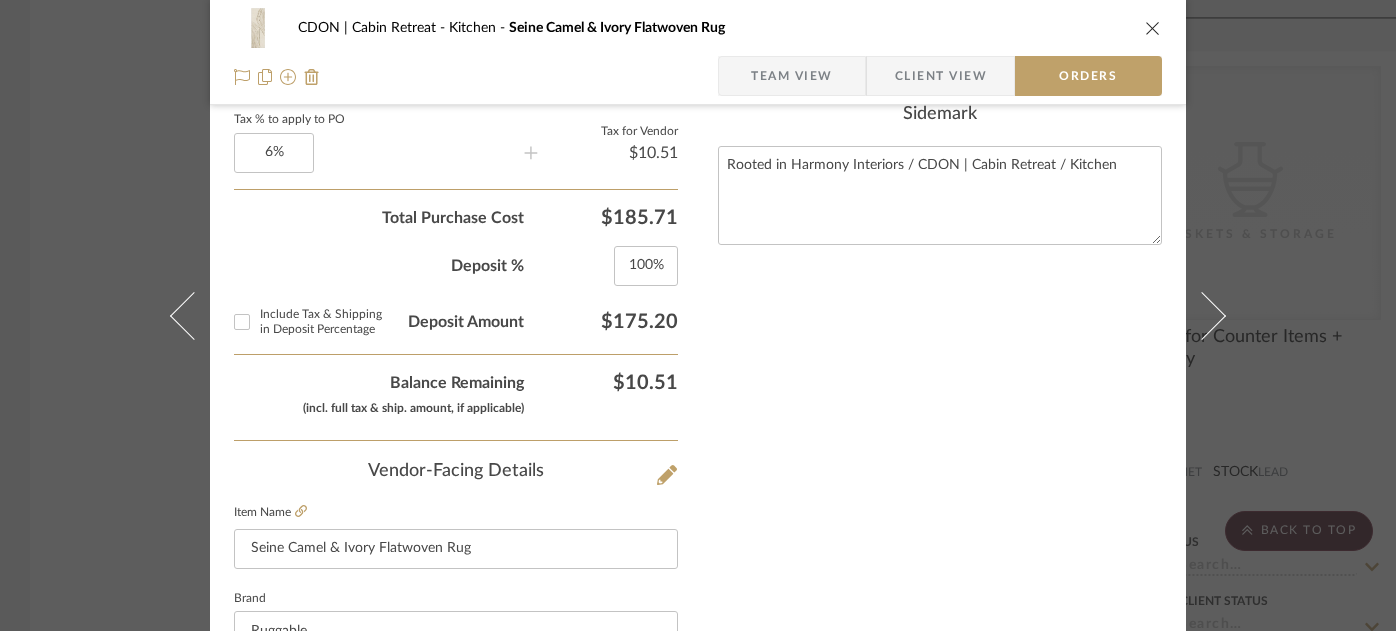 click at bounding box center (1153, 28) 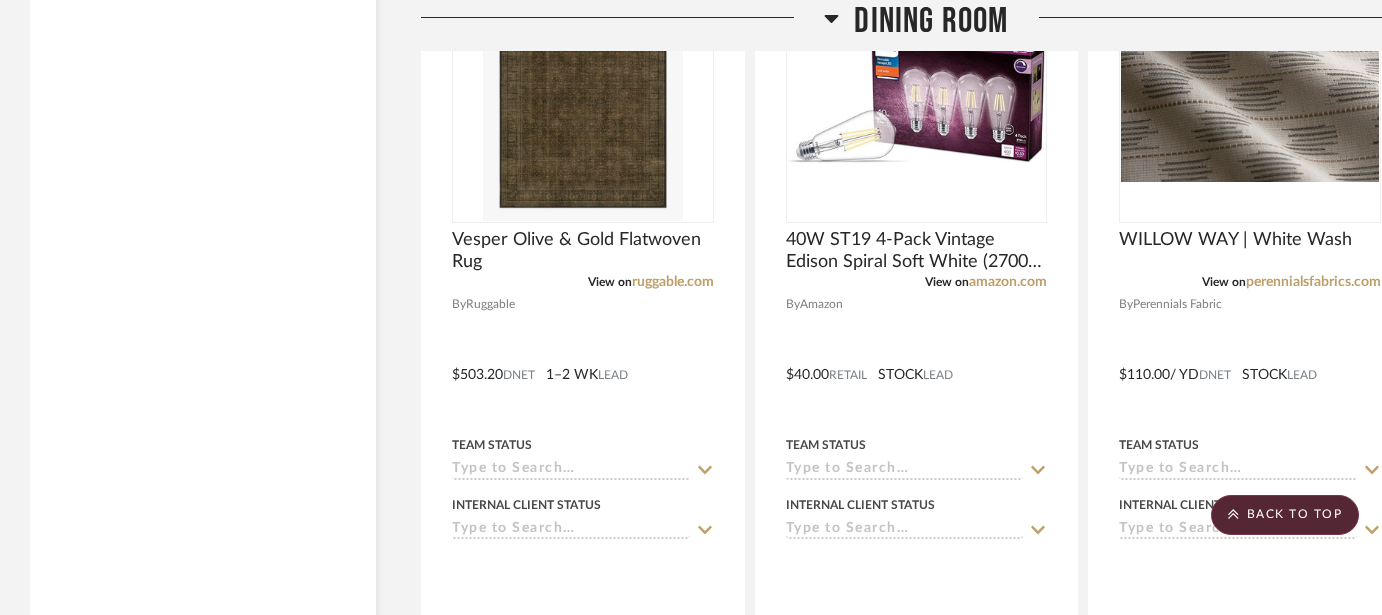 scroll, scrollTop: 5067, scrollLeft: 0, axis: vertical 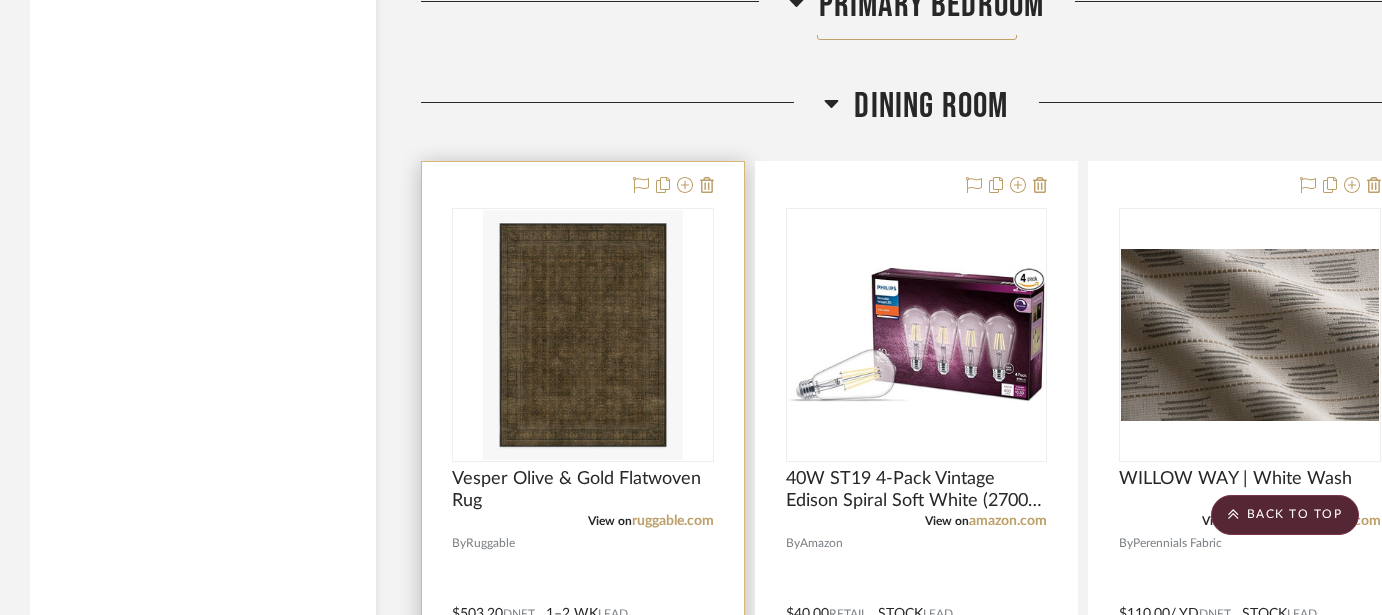 click at bounding box center [583, 599] 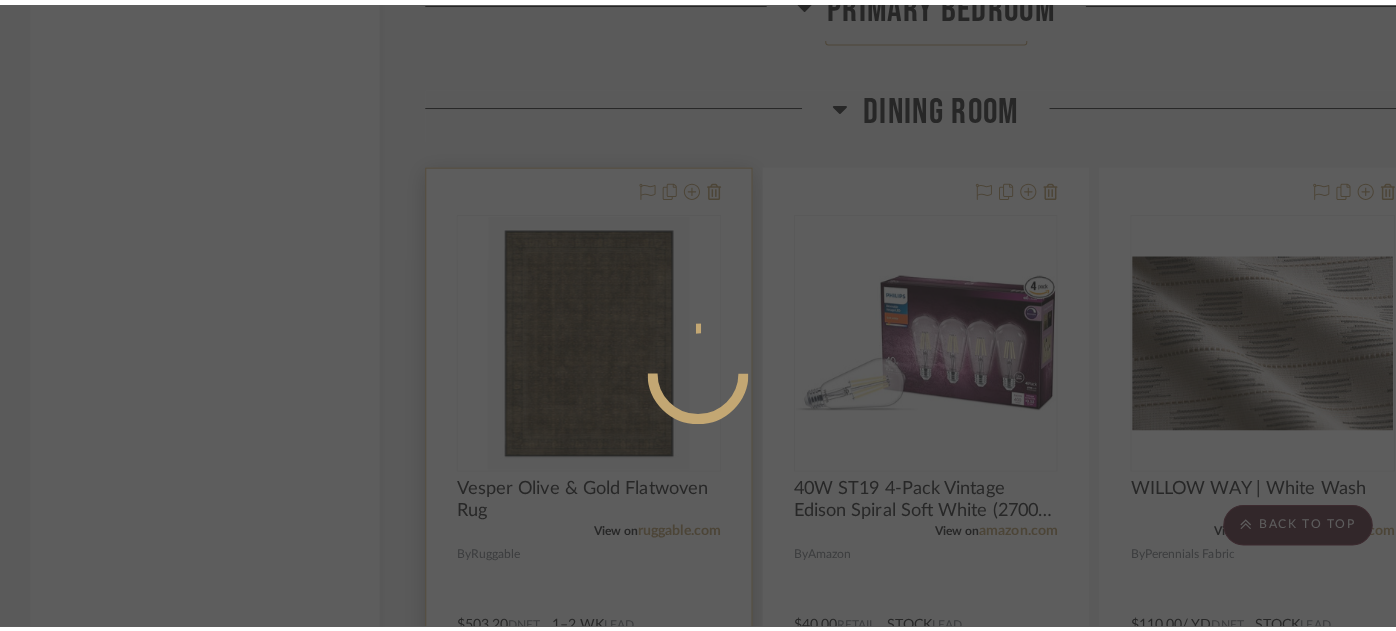 scroll, scrollTop: 0, scrollLeft: 0, axis: both 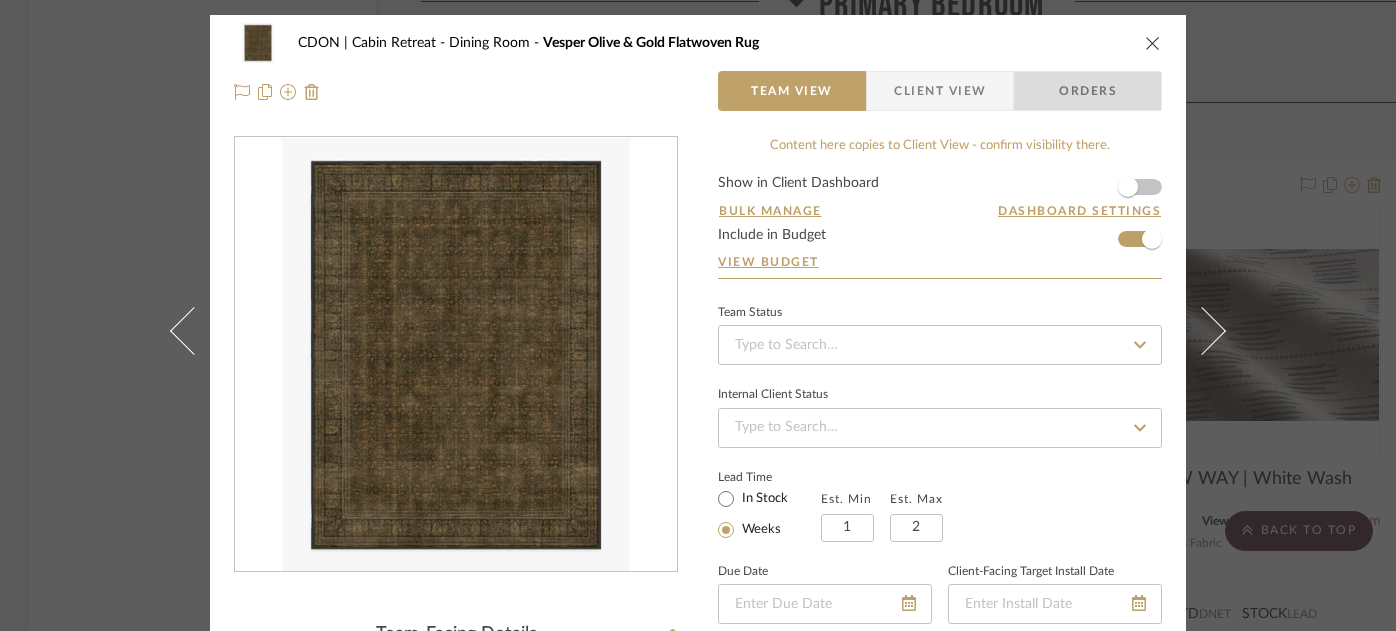 click on "Orders" at bounding box center (1088, 91) 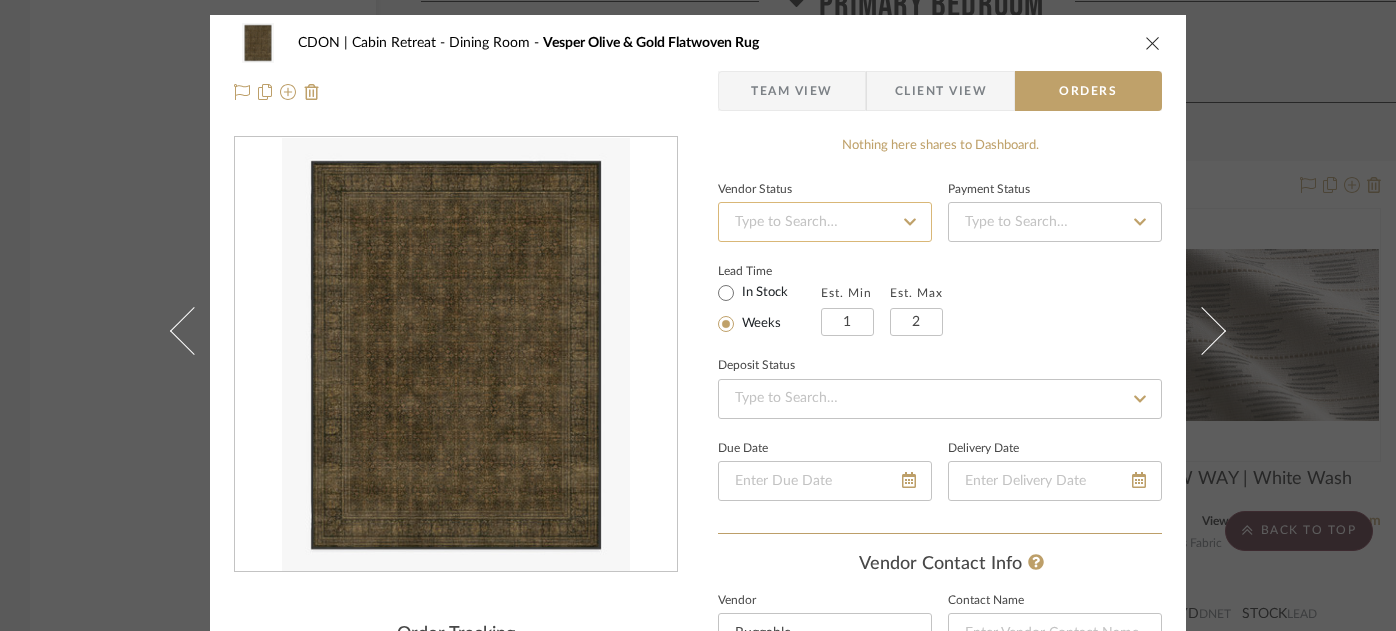 click 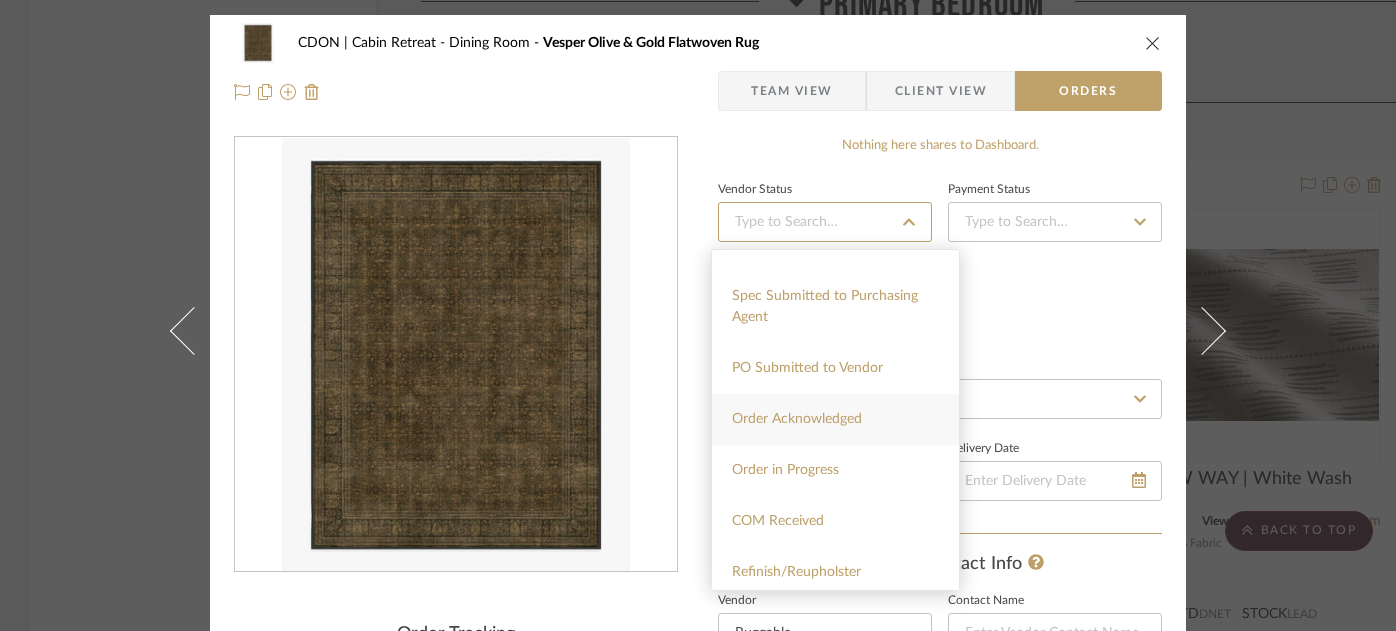 scroll, scrollTop: 256, scrollLeft: 0, axis: vertical 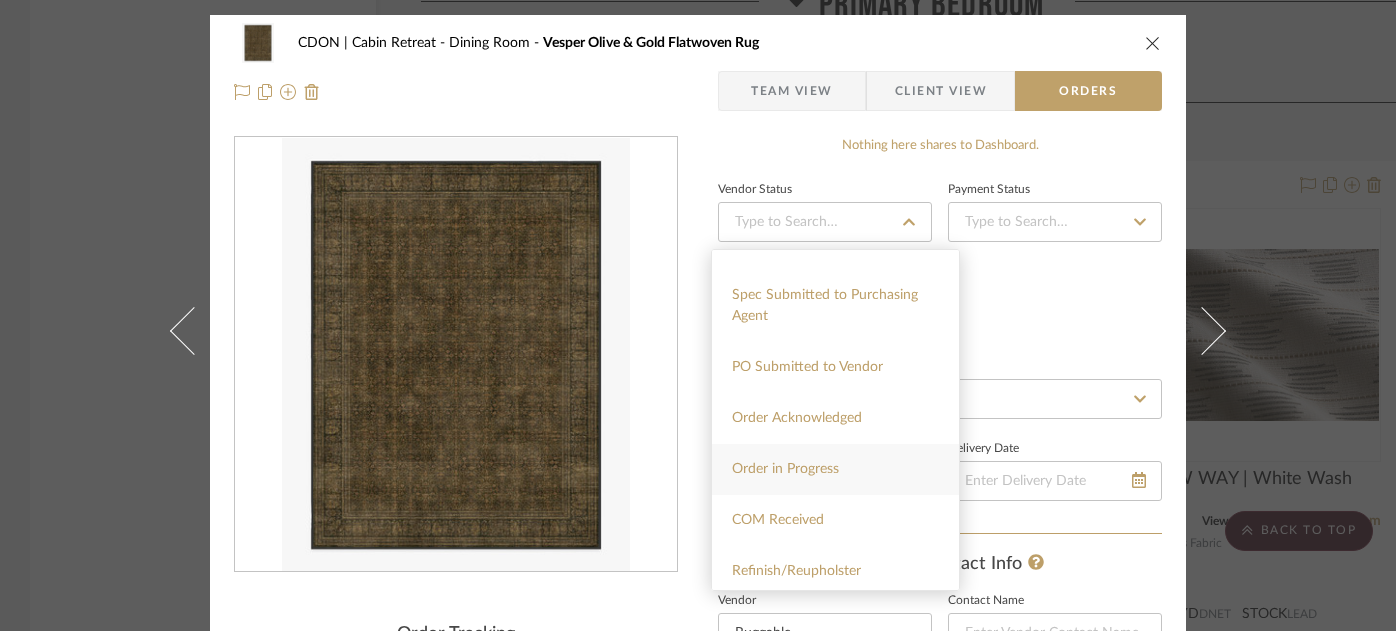 click on "Order in Progress" at bounding box center (835, 469) 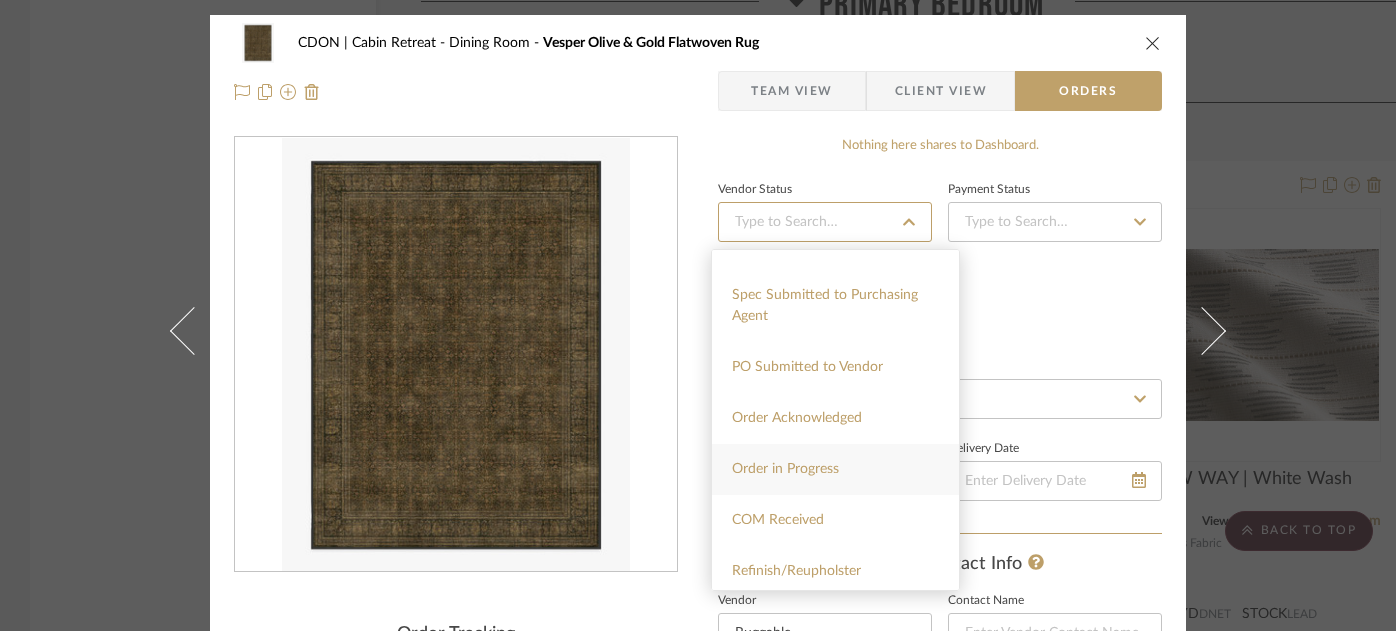 type on "8/8/2025" 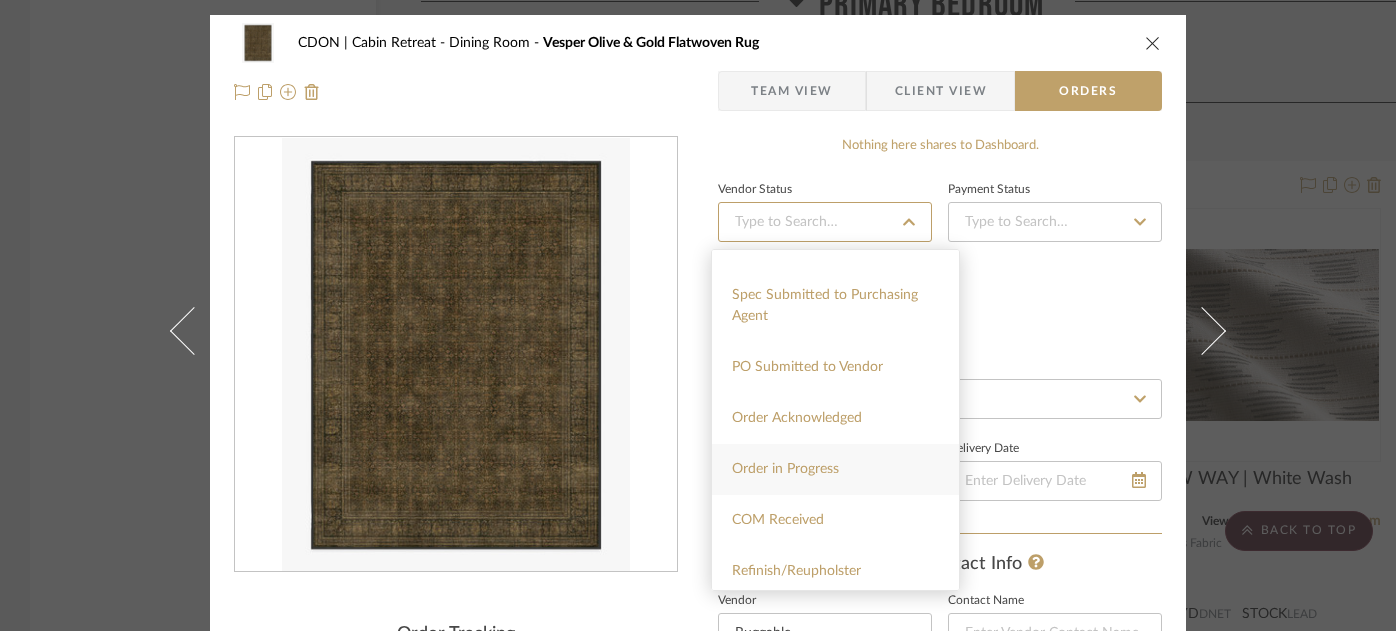 type on "Order in Progress" 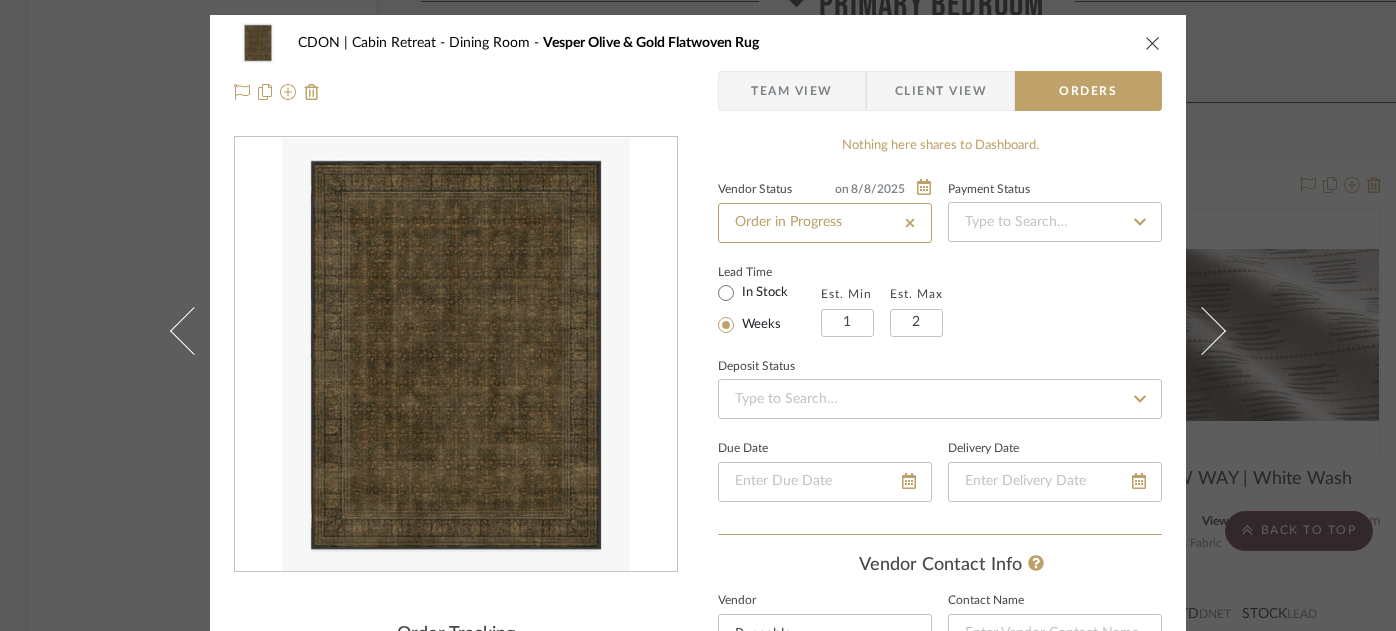 type on "8/8/2025" 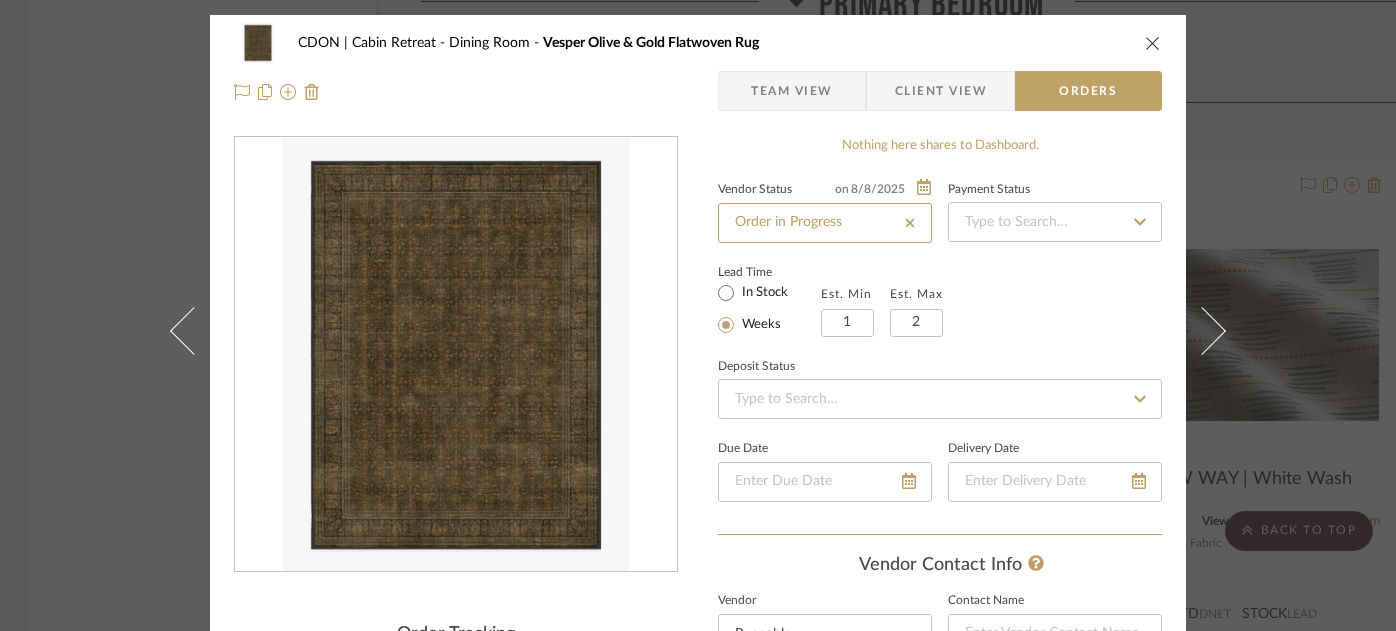 type 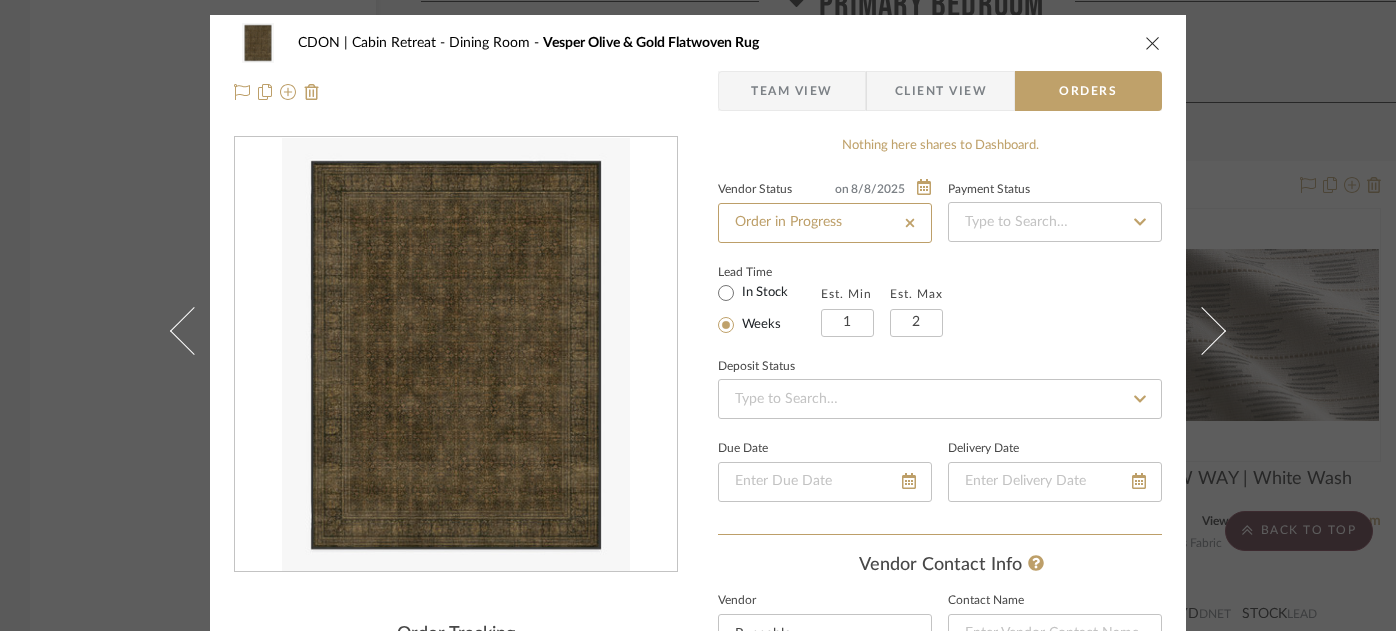 type 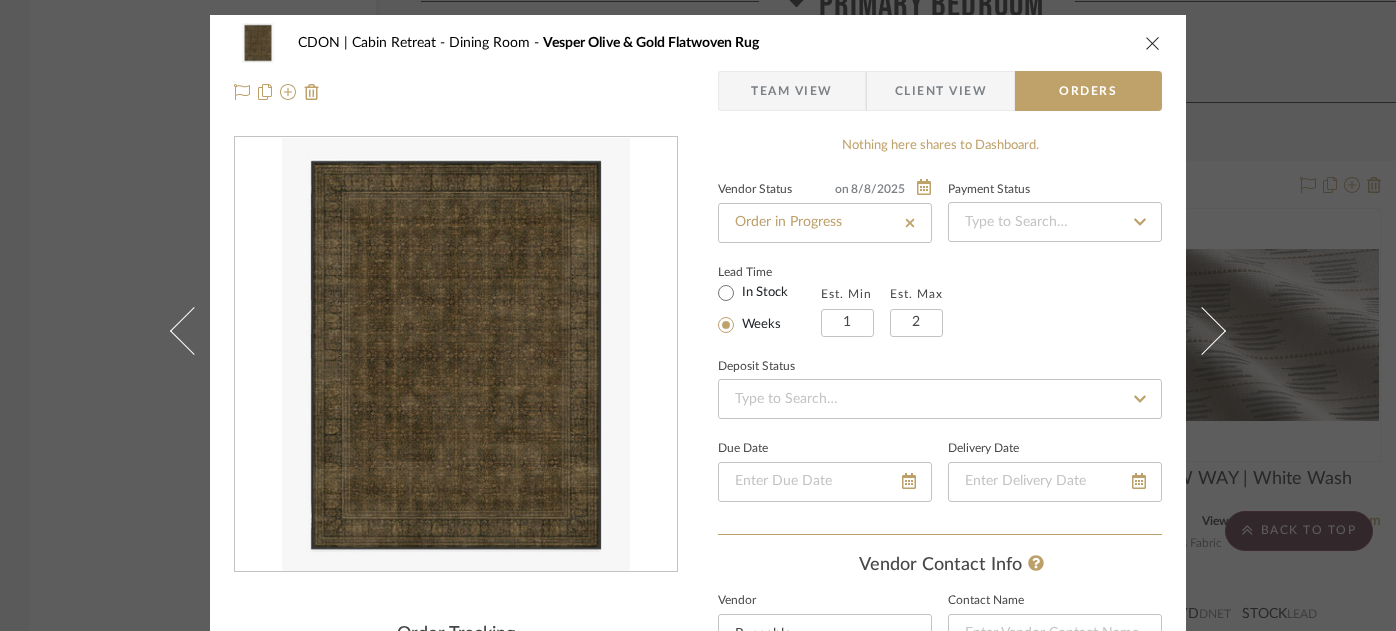 click on "Vendor Status on 8/8/2025 8/8/2025 Order in Progress Payment Status  Lead Time  In Stock Weeks  Est. Min  1  Est. Max  2 Deposit Status  Due Date   Delivery Date" at bounding box center [940, 355] 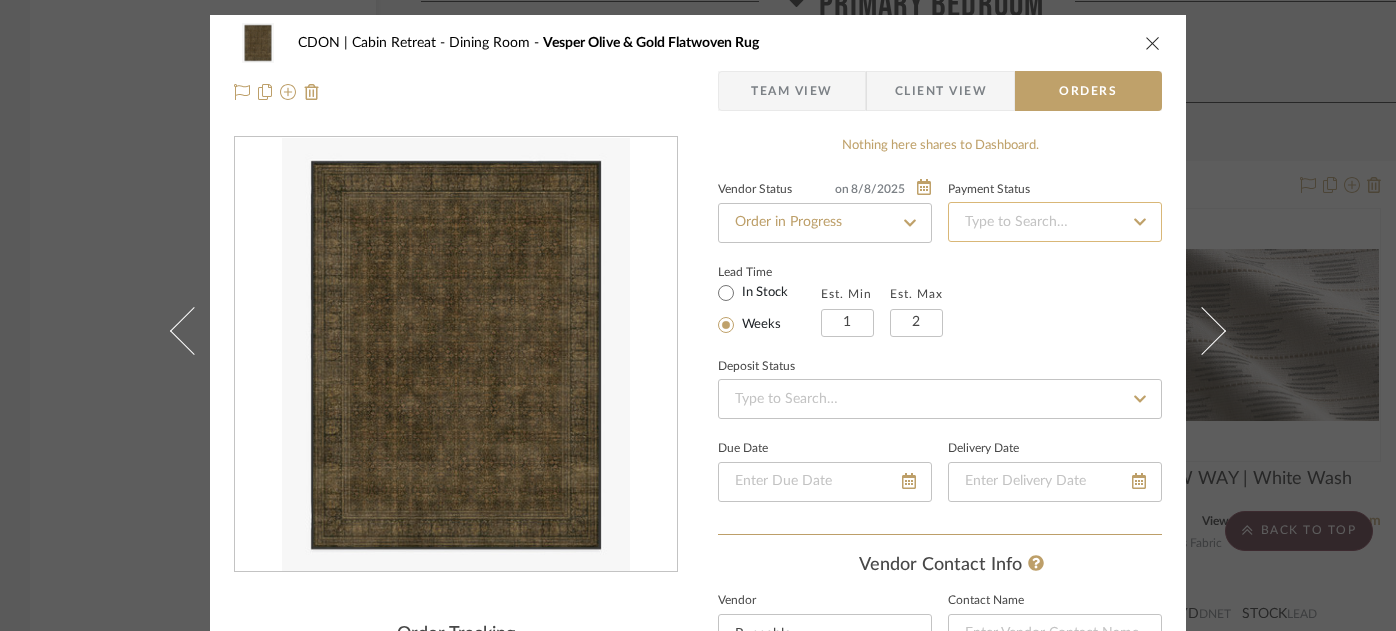 click 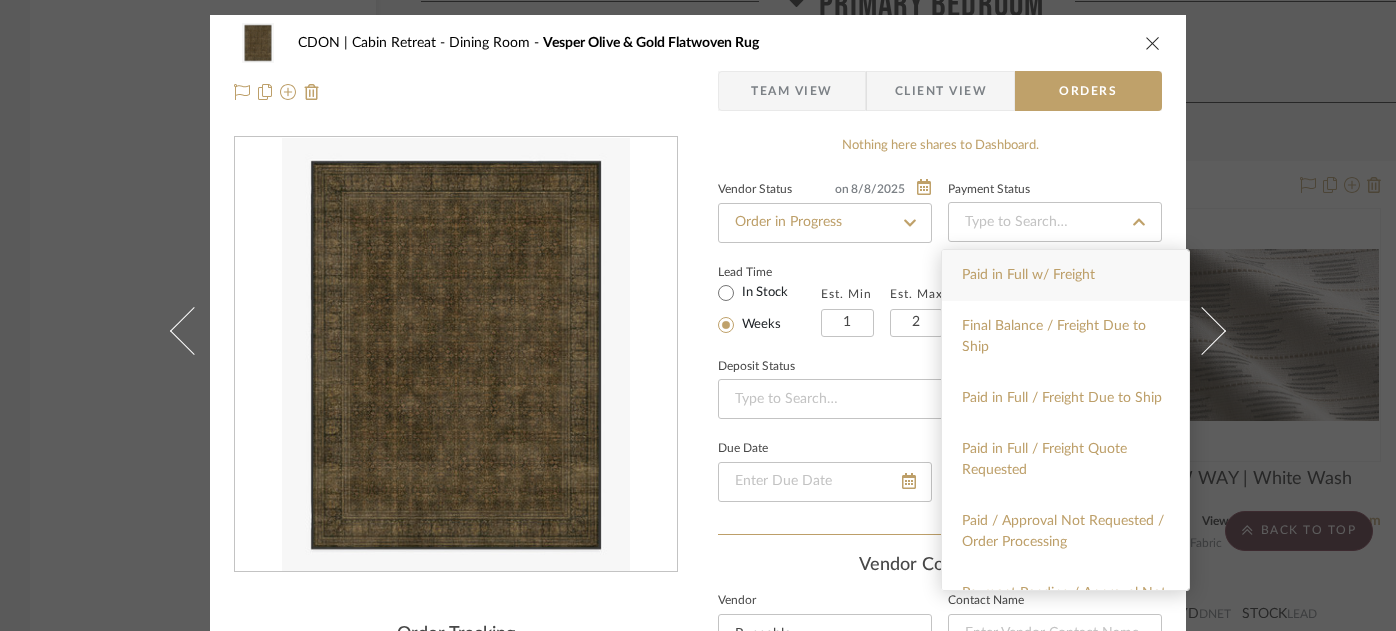 click on "Paid in Full w/ Freight" at bounding box center [1028, 275] 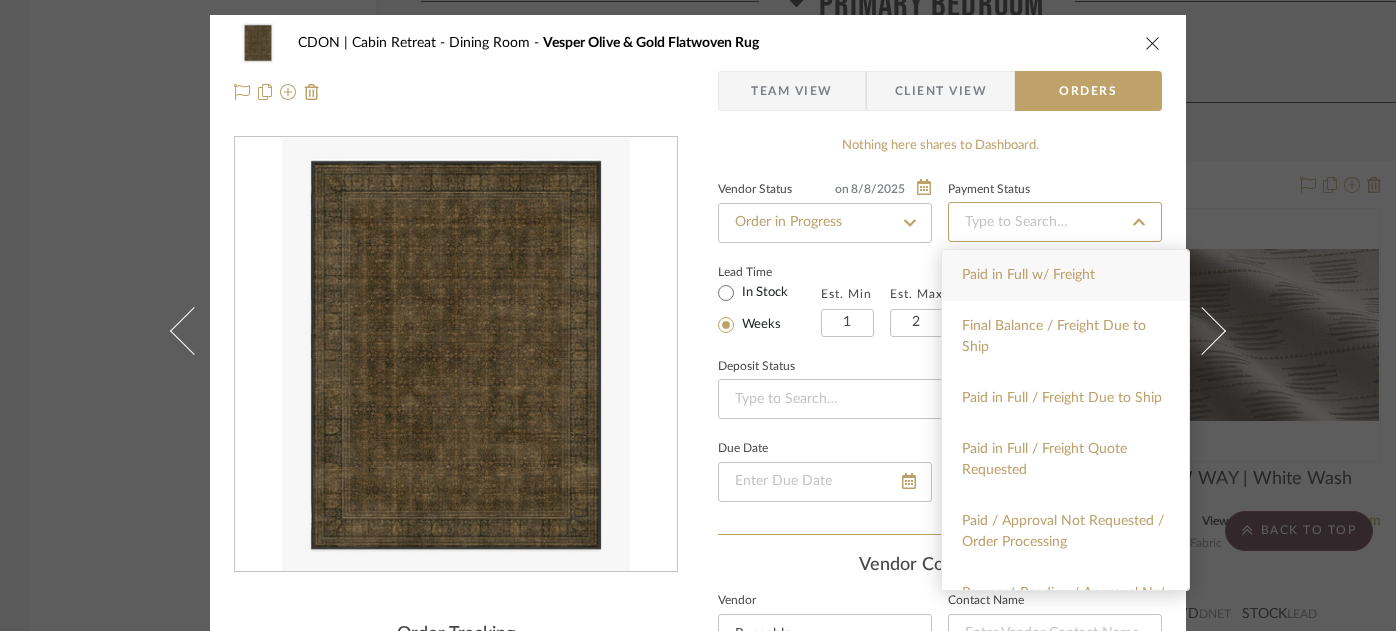 type on "8/8/2025" 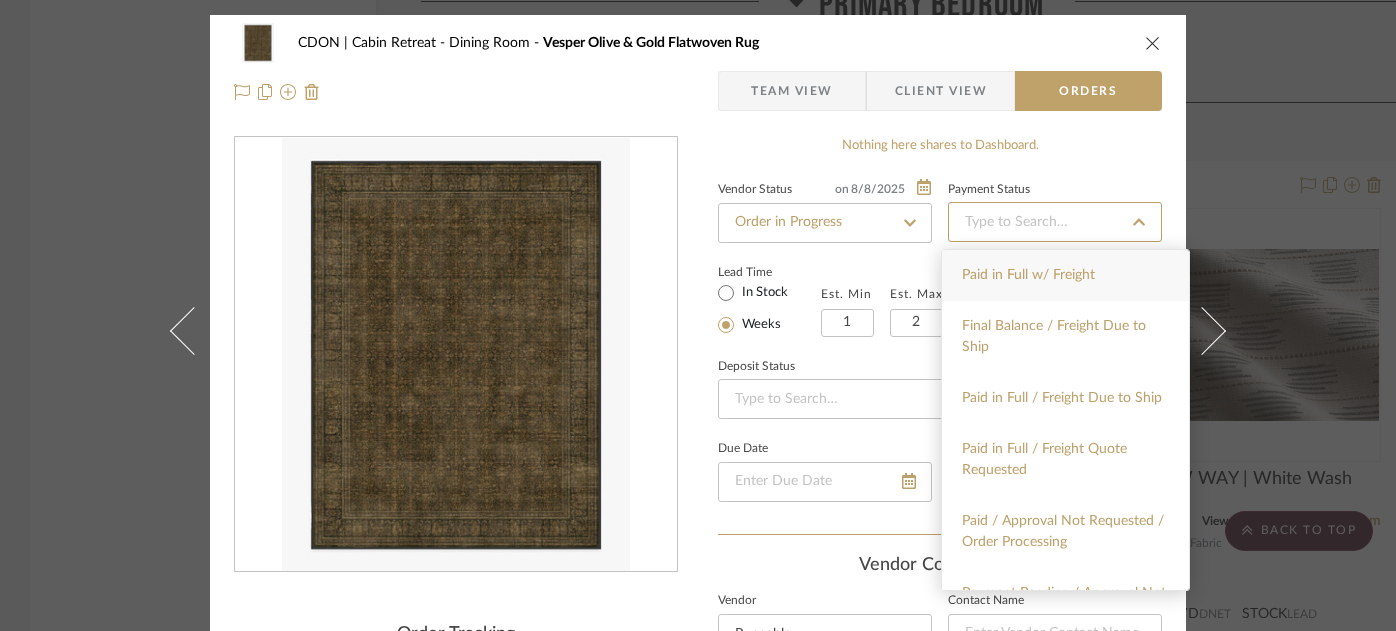 type on "Paid in Full w/ Freight" 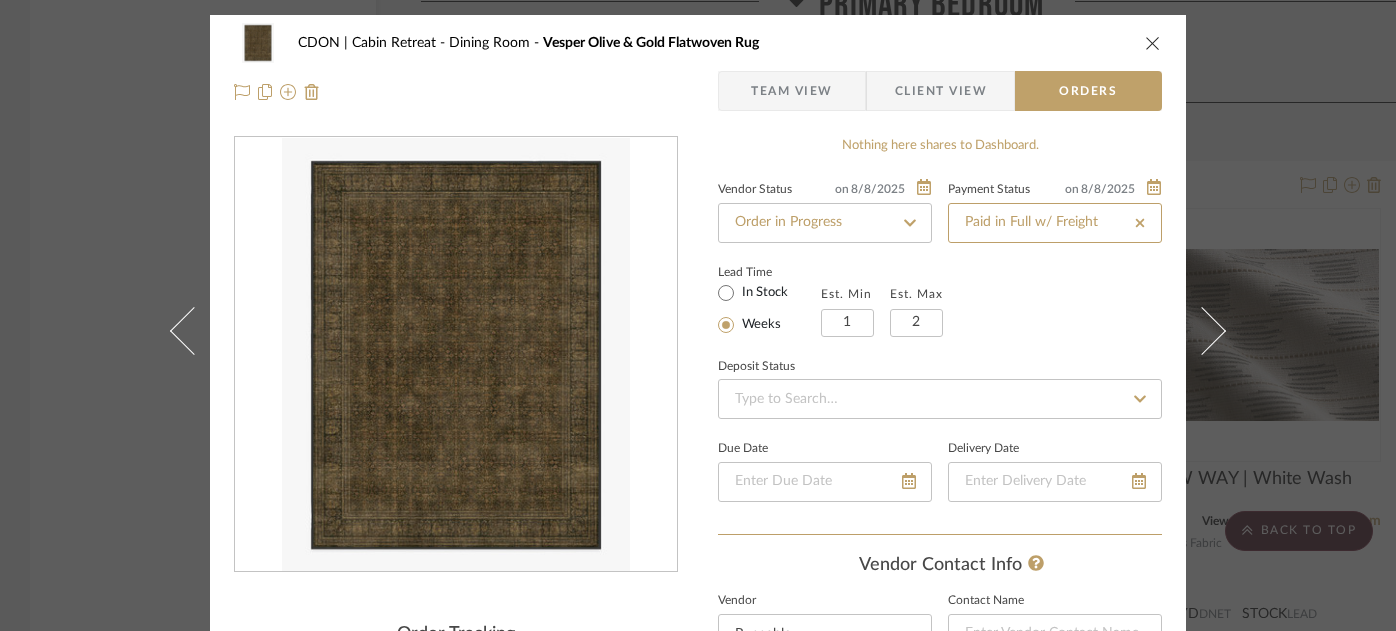 type 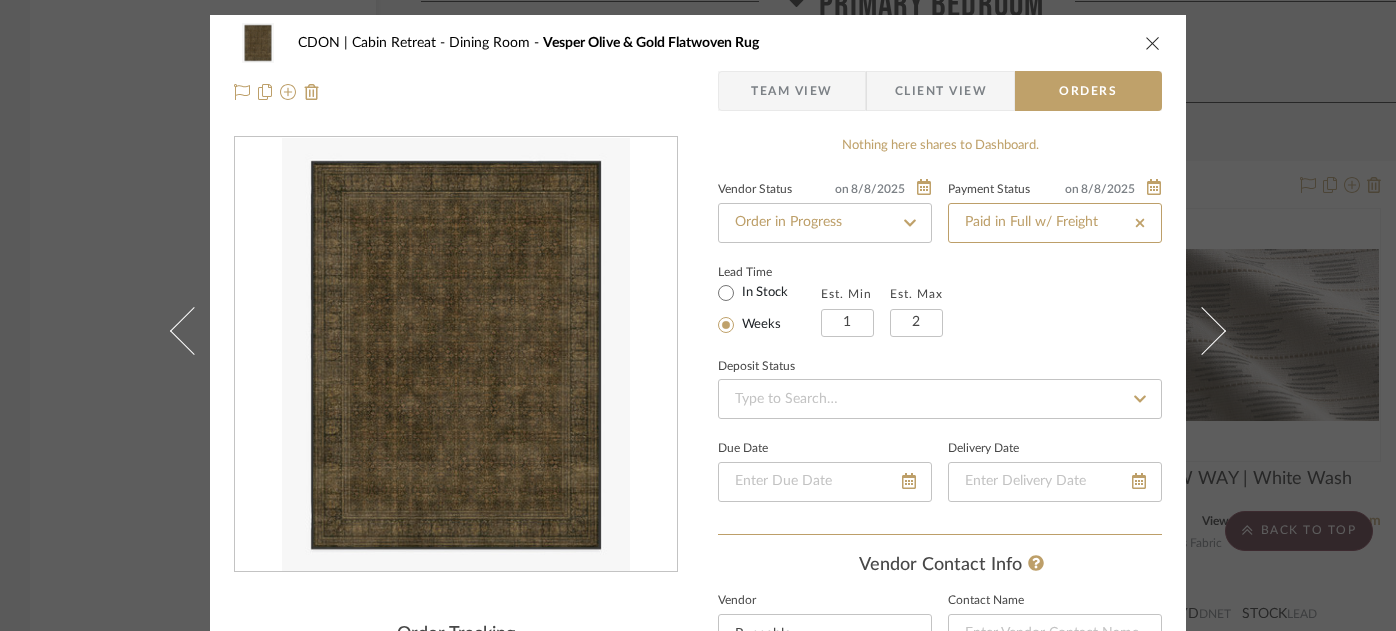 type 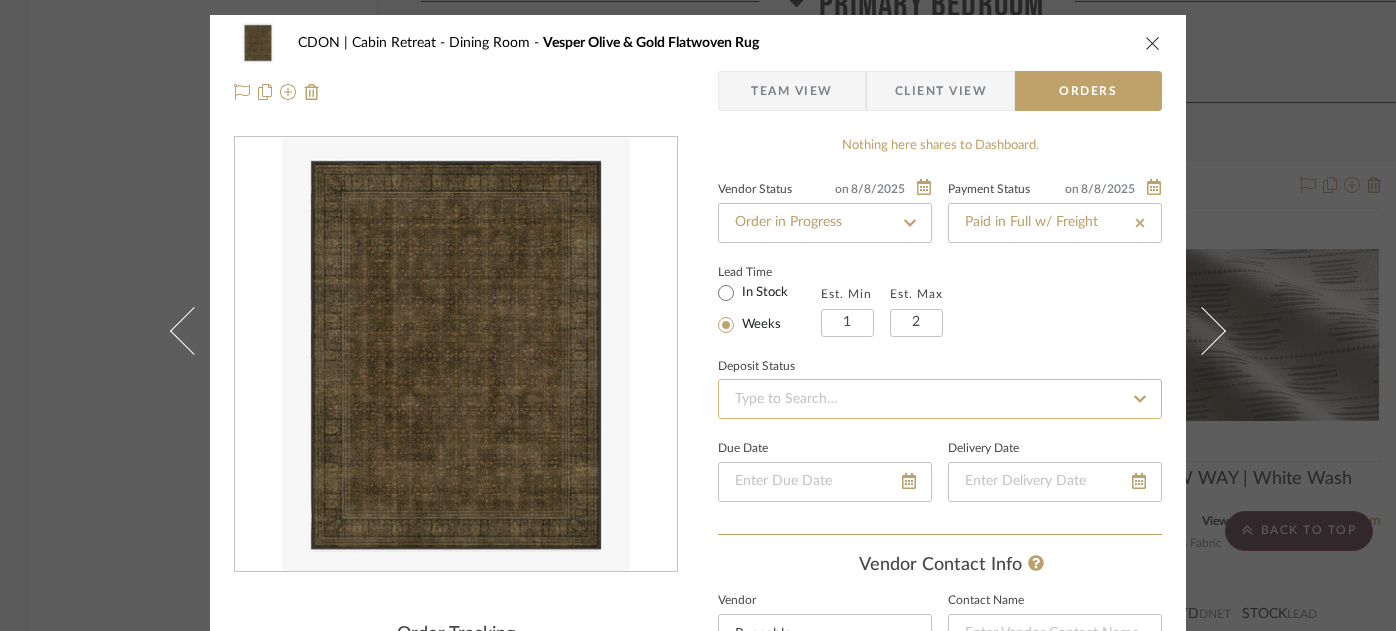 click 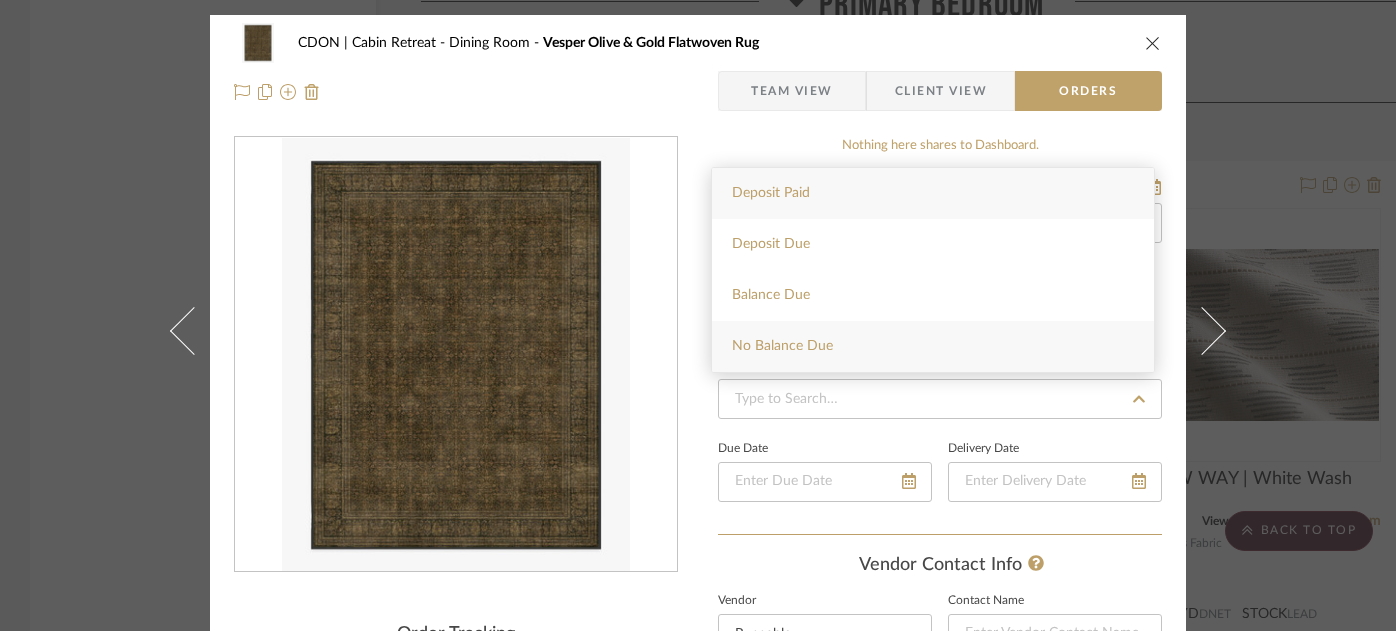 click on "No Balance Due" at bounding box center [933, 346] 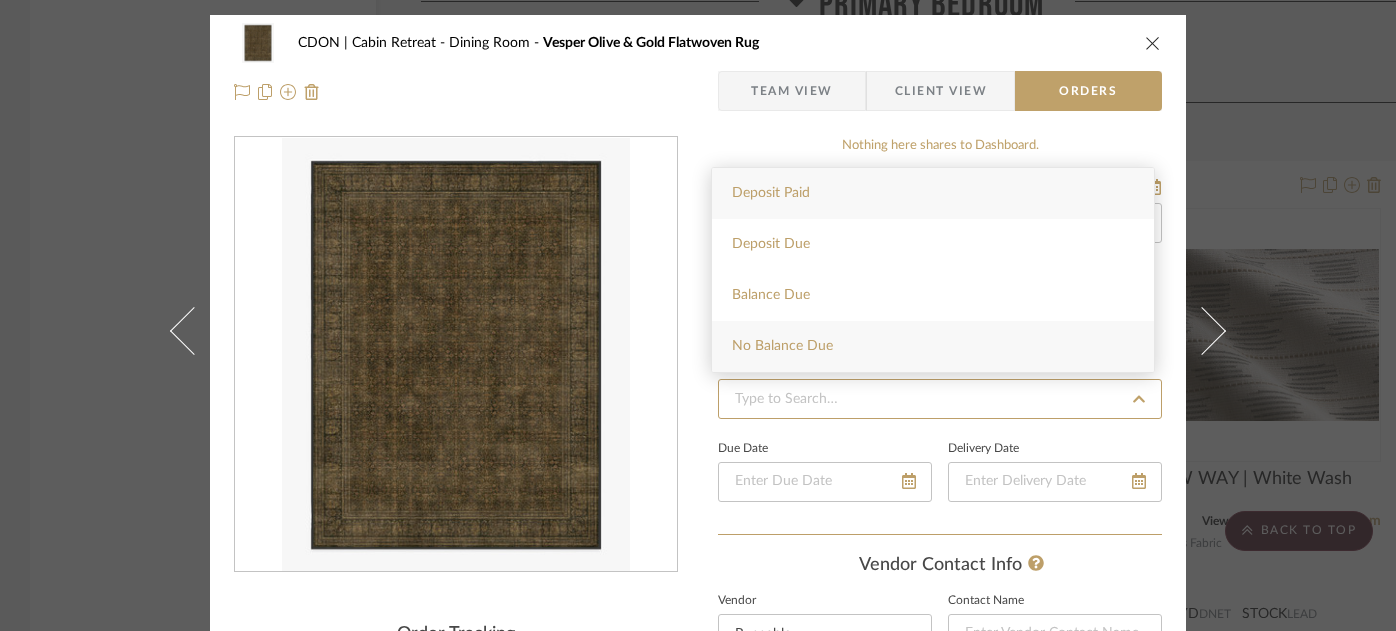 type on "8/8/2025" 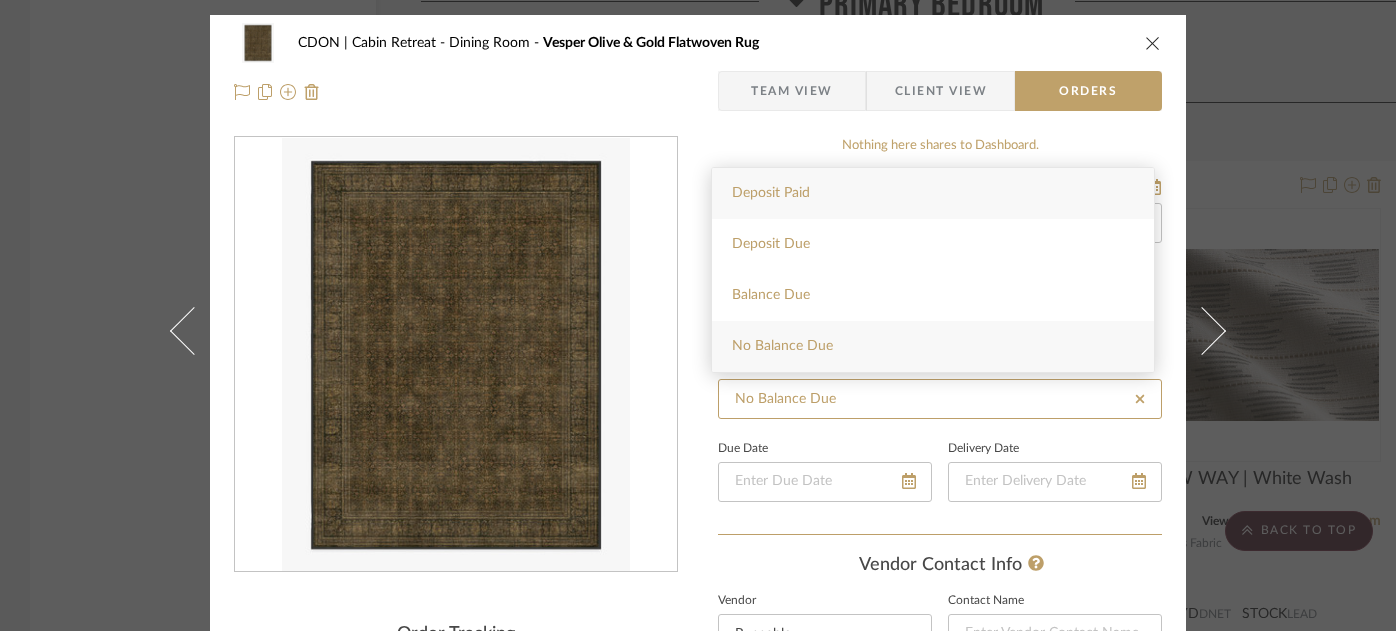 type 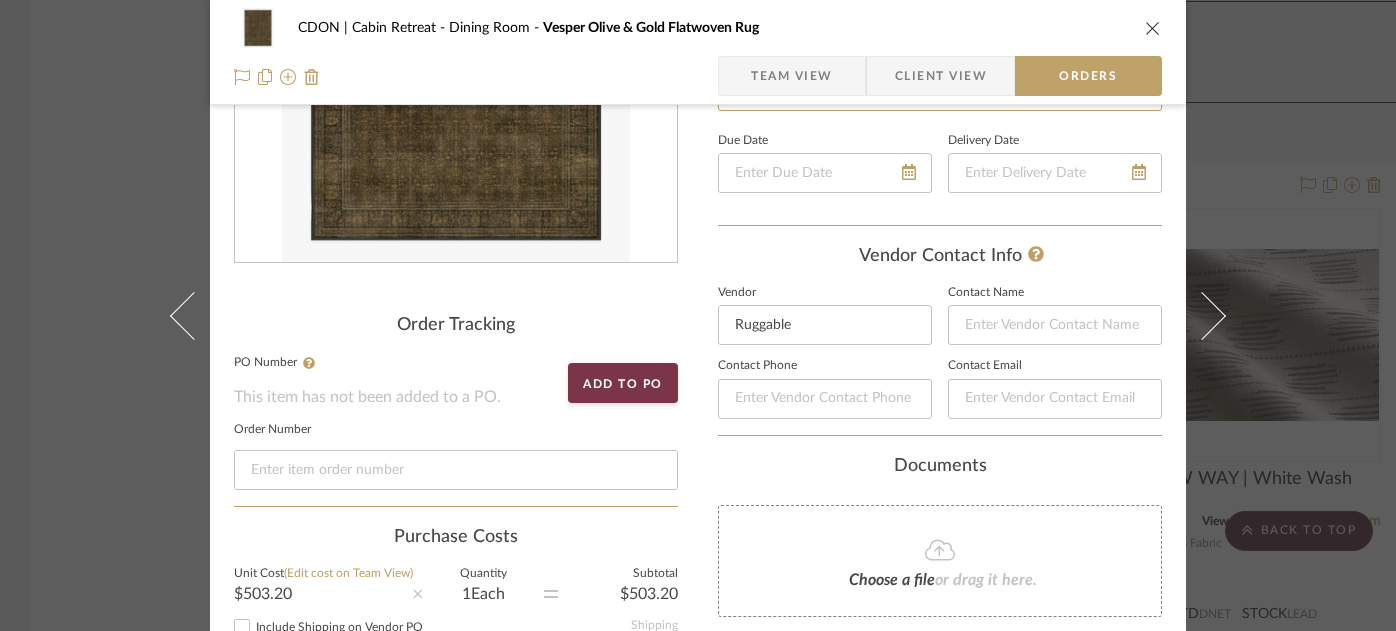 scroll, scrollTop: 310, scrollLeft: 0, axis: vertical 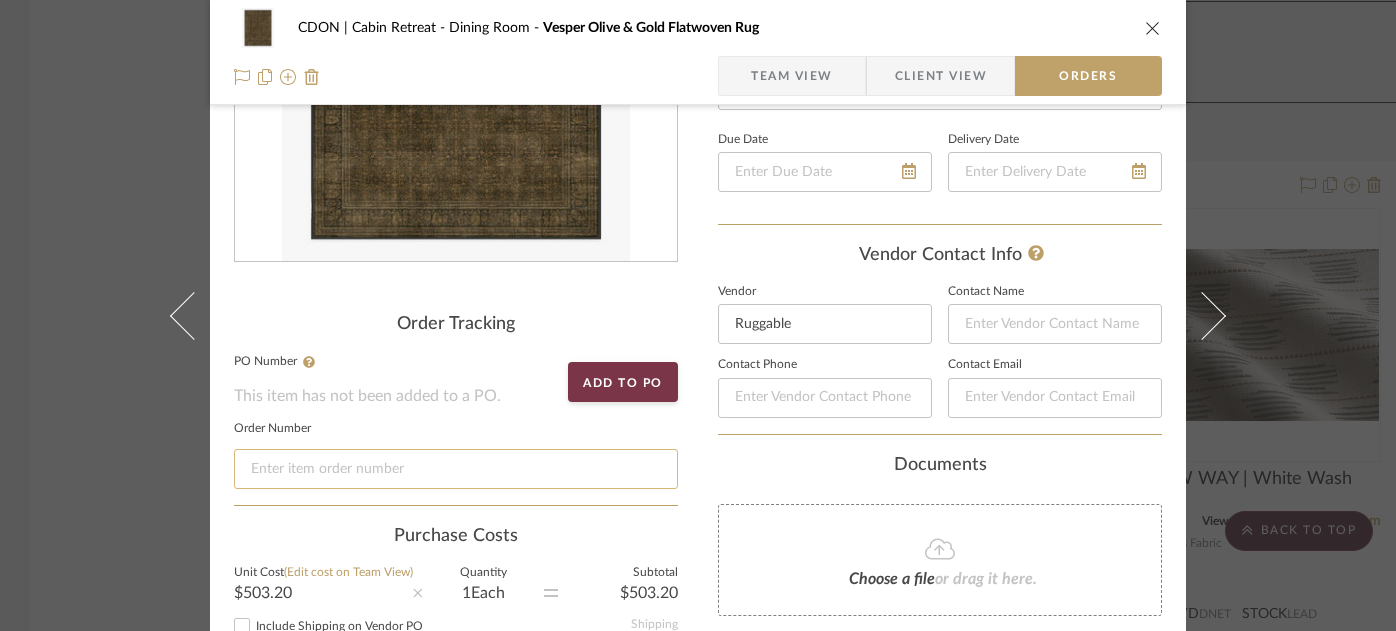 click 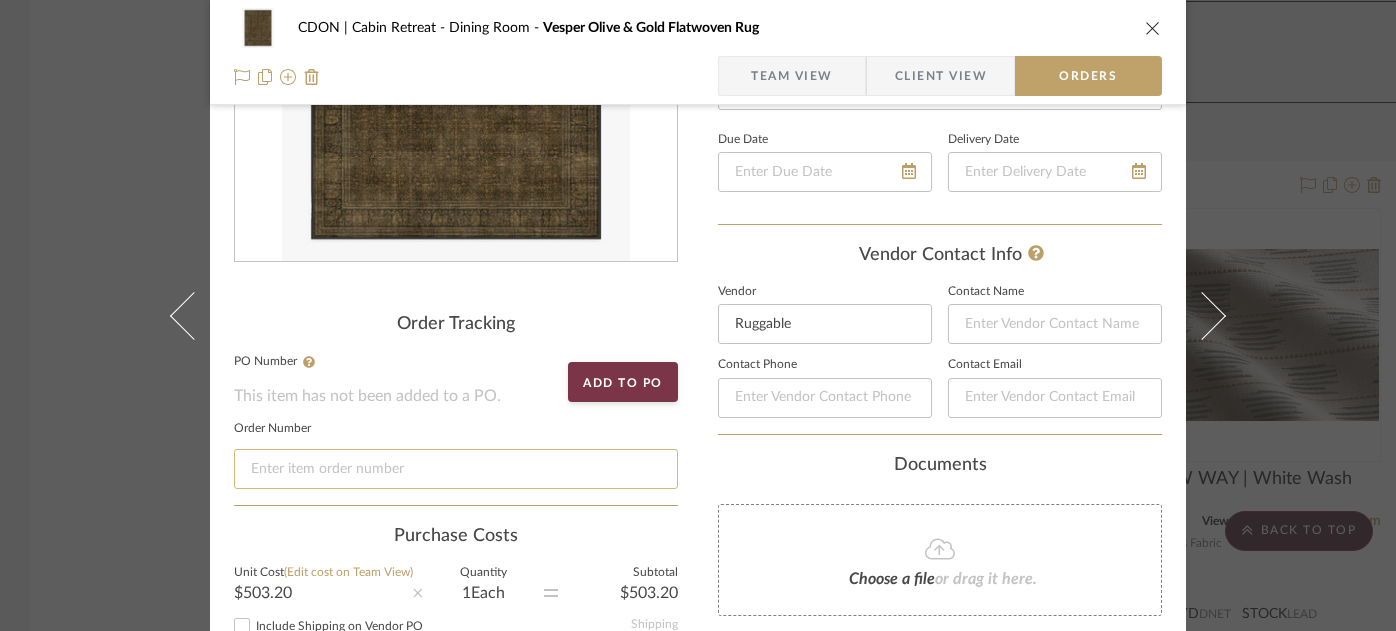 paste on "CDON | Cabin Retreat Dining Room Vesper Olive & Gold Flatwoven Rug Team View Client View Orders Order Tracking  PO Number  This item has not been added to a PO.  Add to PO   Order Number  YP5U2EIIL Purchase Costs  Unit Cost  (Edit cost on Team View)  $503.20       Quantity   1    Each       Subtotal   $503.20  Include Shipping on Vendor PO Include Tax on Shipping      Shipping   $0.00   Tax % to apply to PO  6%      Tax for Vendor   $30.19  Total Purchase Cost  $533.39  Deposit % 0% Include Tax & Shipping in Deposit Percentage  Deposit Amount   $0.00   Balance Remaining  (incl. full tax & ship. amount, if applicable)   $533.39   Vendor-Facing Details   Item Name  Vesper Olive & Gold Flatwoven Rug  Brand  Ruggable  Vendor-Facing Description   Dimensions  8x10  Product Specifications   COM   SKU  Nothing here shares to Dashboard. Vendor Status on 8/8/2025 8/8/2025 Order in Progress Payment Status on 8/8/2025 8/8/2025 Paid in Full w/ Freight  Lead Time  In Stock Weeks  Est. Min  1  Est. Max  2 on 8/8/2025" 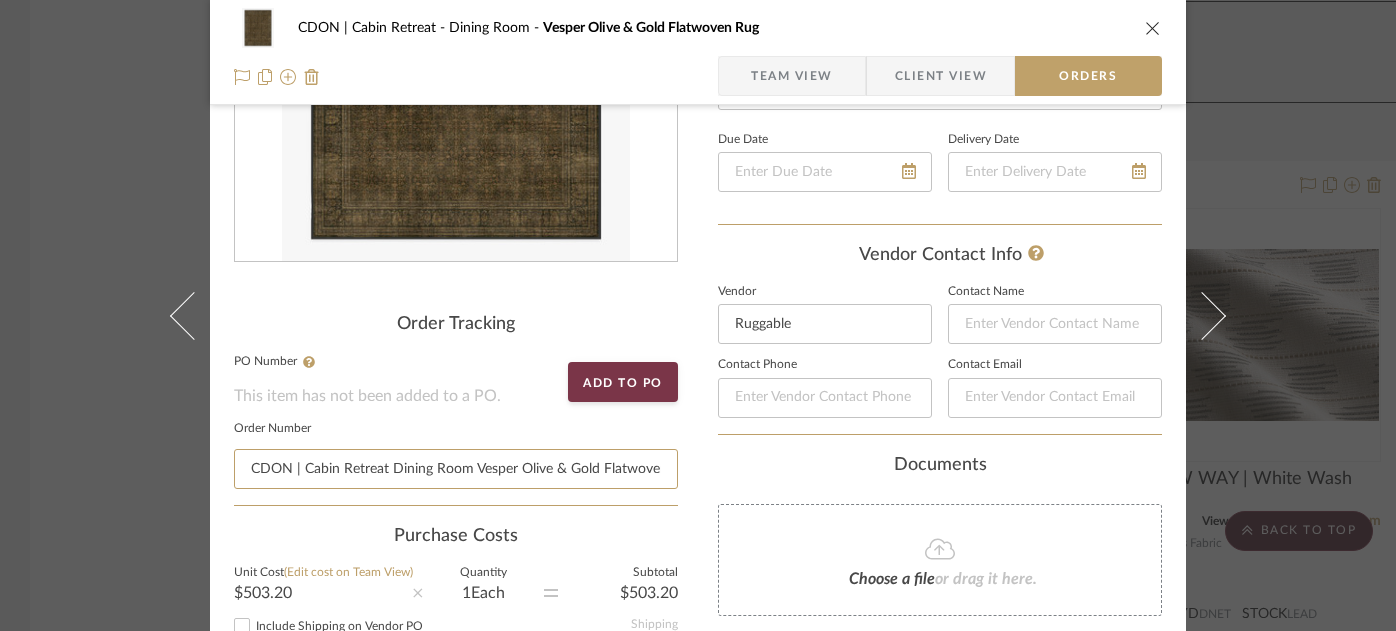 type on "CDON | Cabin Retreat Dining Room Vesper Olive & Gold Flatwoven Rug Team View Client View Orders Order Tracking  PO Number  This item has not been added to a PO.  Add to PO   Order Number  YP5U2EIIL Purchase Costs  Unit Cost  (Edit cost on Team View)  $503.20       Quantity   1    Each       Subtotal   $503.20  Include Shipping on Vendor PO Include Tax on Shipping      Shipping   $0.00   Tax % to apply to PO  6%      Tax for Vendor   $30.19  Total Purchase Cost  $533.39  Deposit % 0% Include Tax & Shipping in Deposit Percentage  Deposit Amount   $0.00   Balance Remaining  (incl. full tax & ship. amount, if applicable)   $533.39   Vendor-Facing Details   Item Name  Vesper Olive & Gold Flatwoven Rug  Brand  Ruggable  Vendor-Facing Description   Dimensions  8x10  Product Specifications   COM   SKU  Nothing here shares to Dashboard. Vendor Status on 8/8/2025 8/8/2025 Order in Progress Payment Status on 8/8/2025 8/8/2025 Paid in Full w/ Freight  Lead Time  In Stock Weeks  Est. Min  1  Est. Max  2 on 8/8/2025" 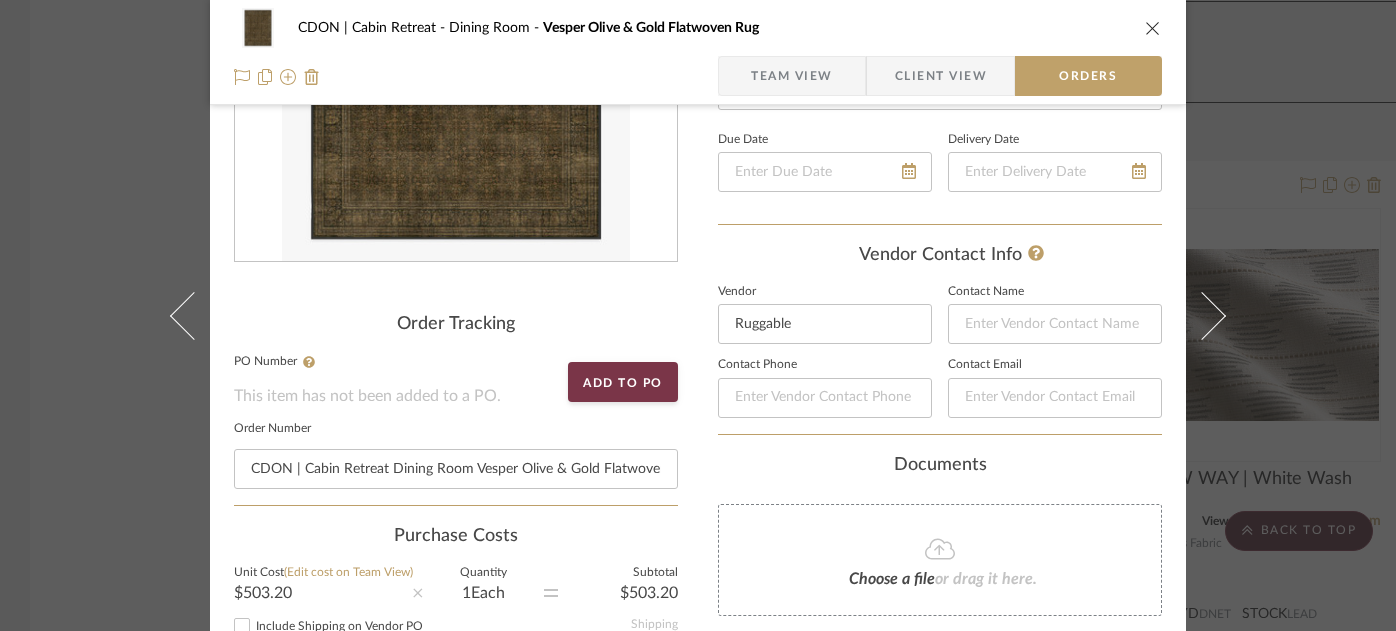 click on "CDON | Cabin Retreat Dining Room Vesper Olive & Gold Flatwoven Rug Team View Client View Orders Order Tracking  PO Number  This item has not been added to a PO.  Add to PO   Order Number  Purchase Costs  Unit Cost  (Edit cost on Team View)  $503.20       Quantity   1    Each       Subtotal   $503.20  Include Shipping on Vendor PO Include Tax on Shipping      Shipping   $0.00   Tax % to apply to PO  6%      Tax for Vendor   $30.19  Total Purchase Cost  $533.39  Deposit % 0% Include Tax & Shipping in Deposit Percentage  Deposit Amount   $0.00   Balance Remaining  (incl. full tax & ship. amount, if applicable)   $533.39   Vendor-Facing Details   Item Name  Vesper Olive & Gold Flatwoven Rug  Brand  Ruggable  Vendor-Facing Description   Dimensions  8x10  Product Specifications   COM   SKU  Nothing here shares to Dashboard. Vendor Status on 8/8/2025 8/8/2025 Order in Progress Payment Status  Lead Time  In Stock Weeks  Est. Min  1  Est. Max  2 Deposit Status  Due Date   Delivery Date  Vendor Contact Info" at bounding box center (698, 761) 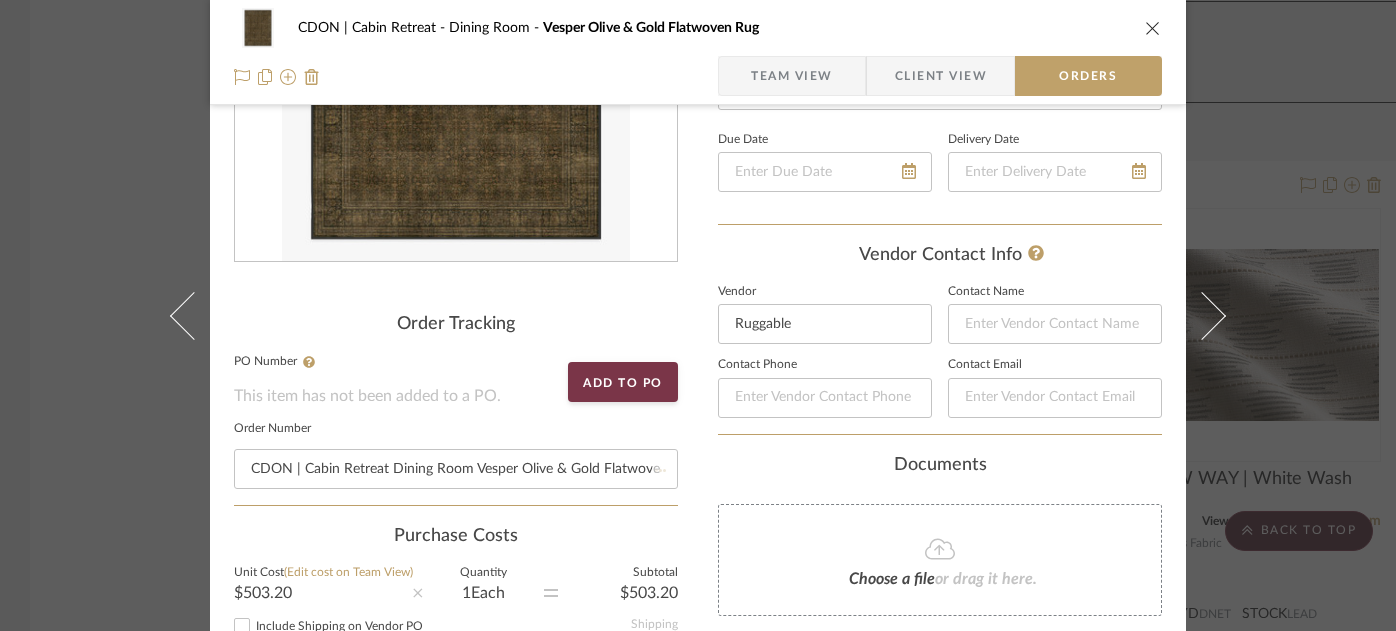 type 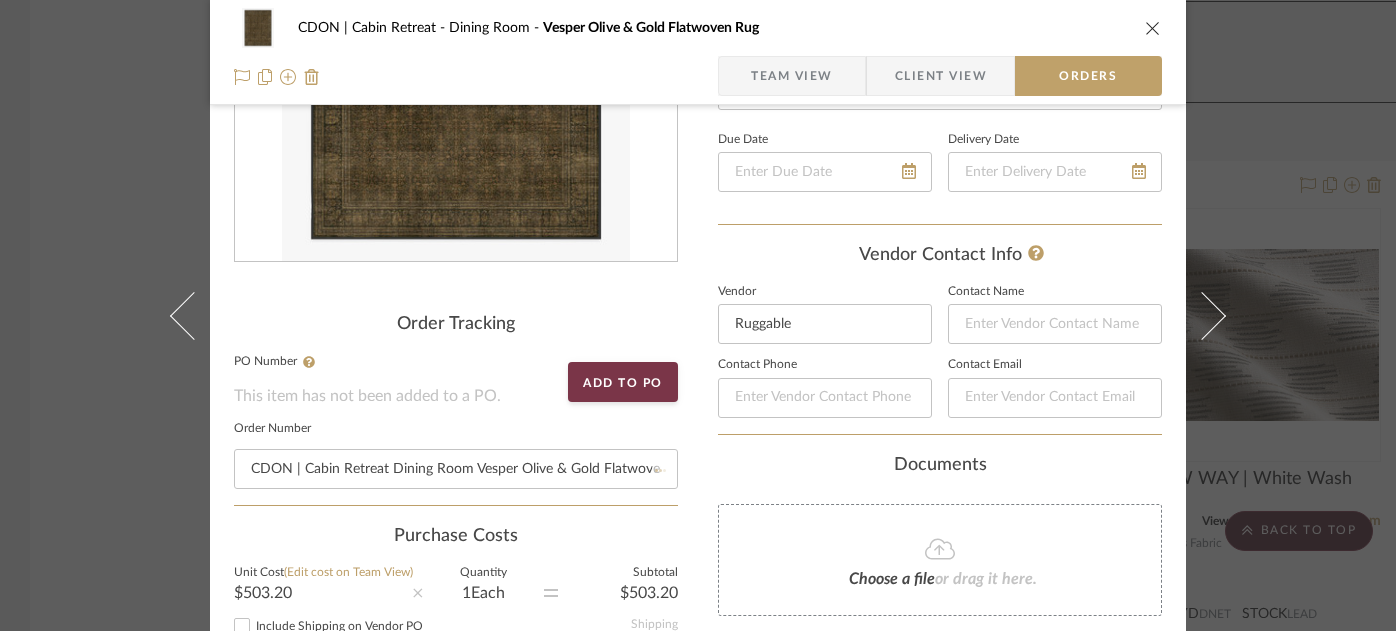 type 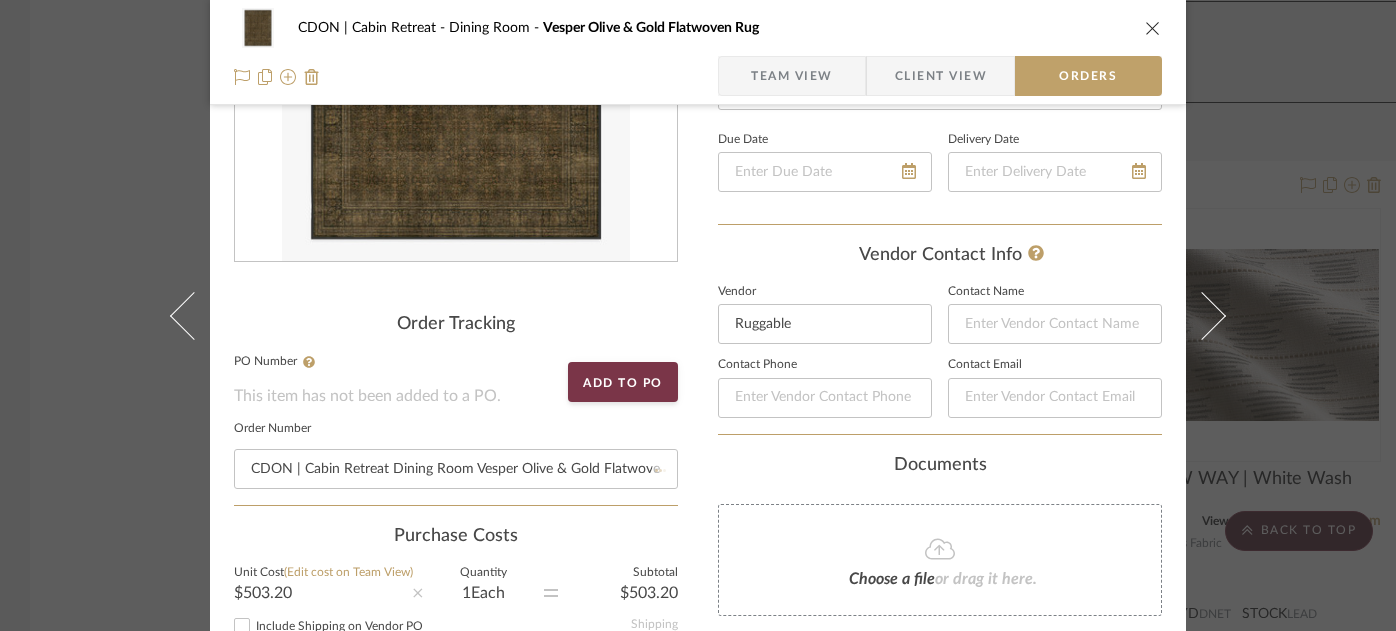 type 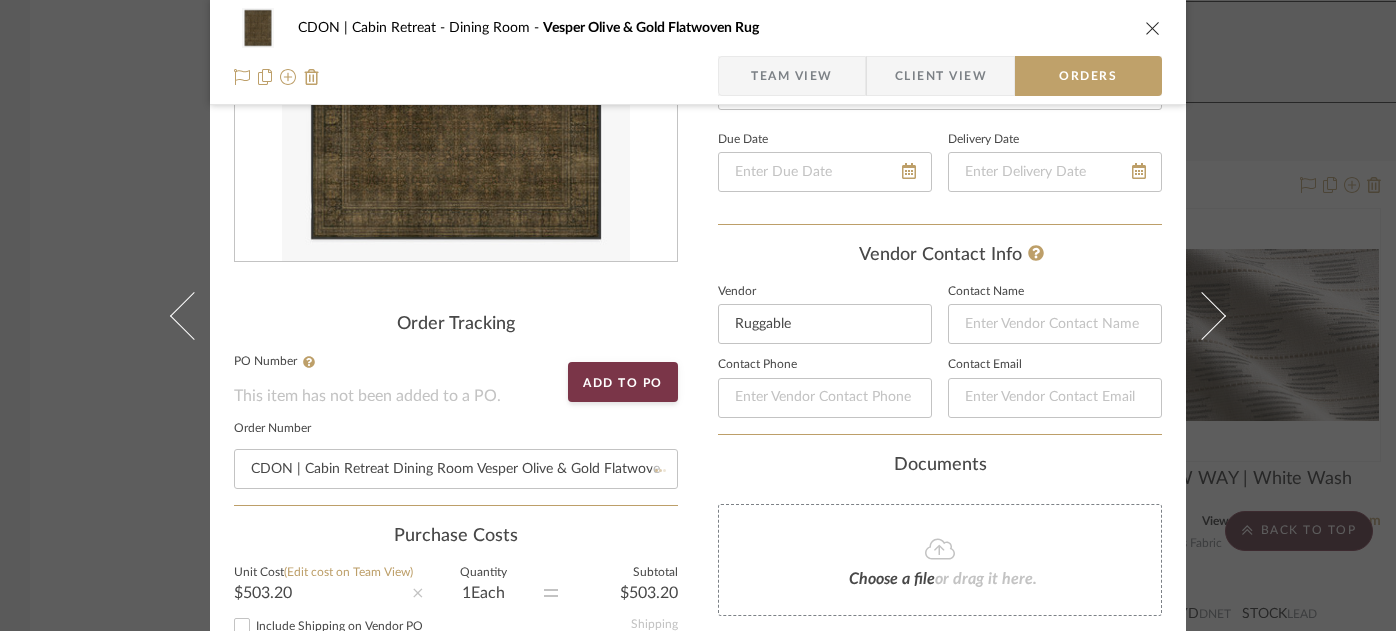 type 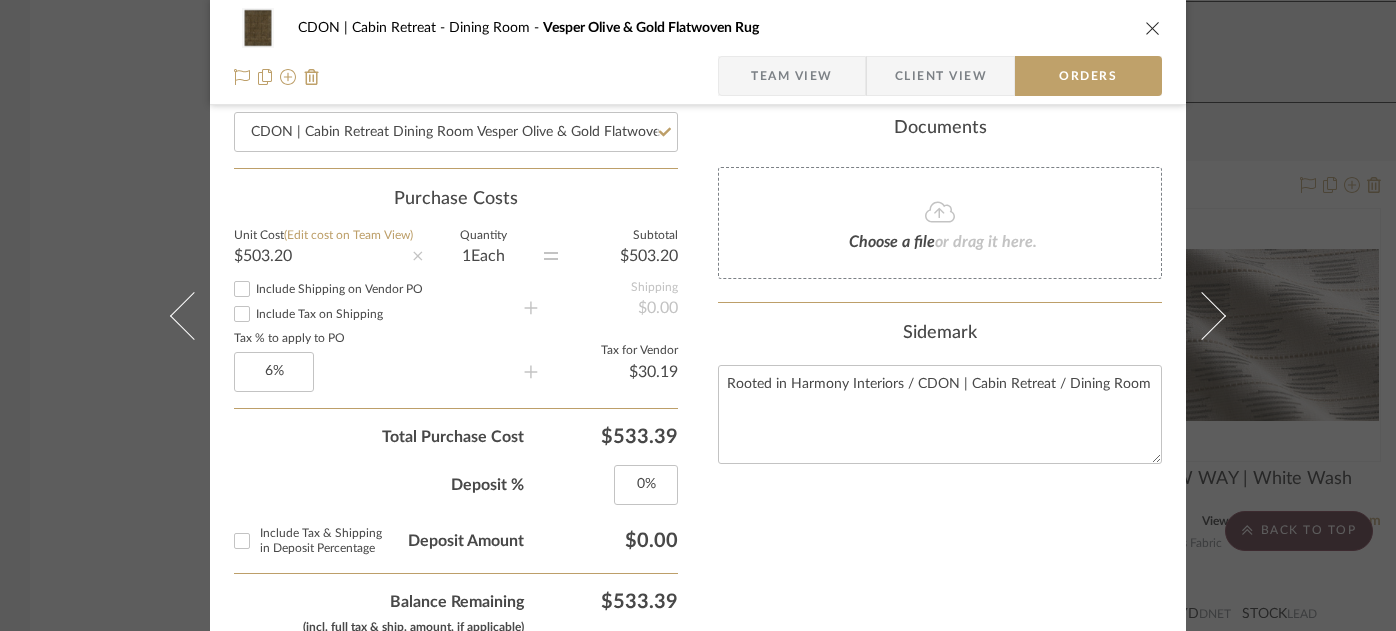 scroll, scrollTop: 927, scrollLeft: 0, axis: vertical 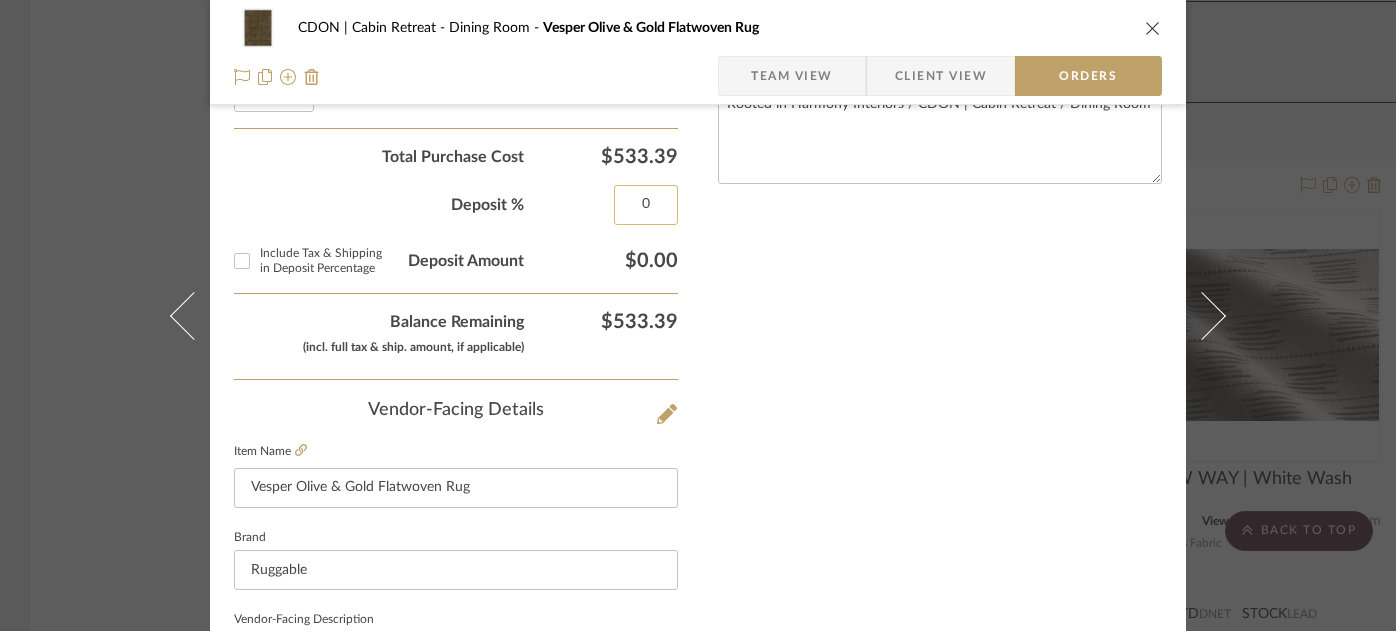 click on "0" 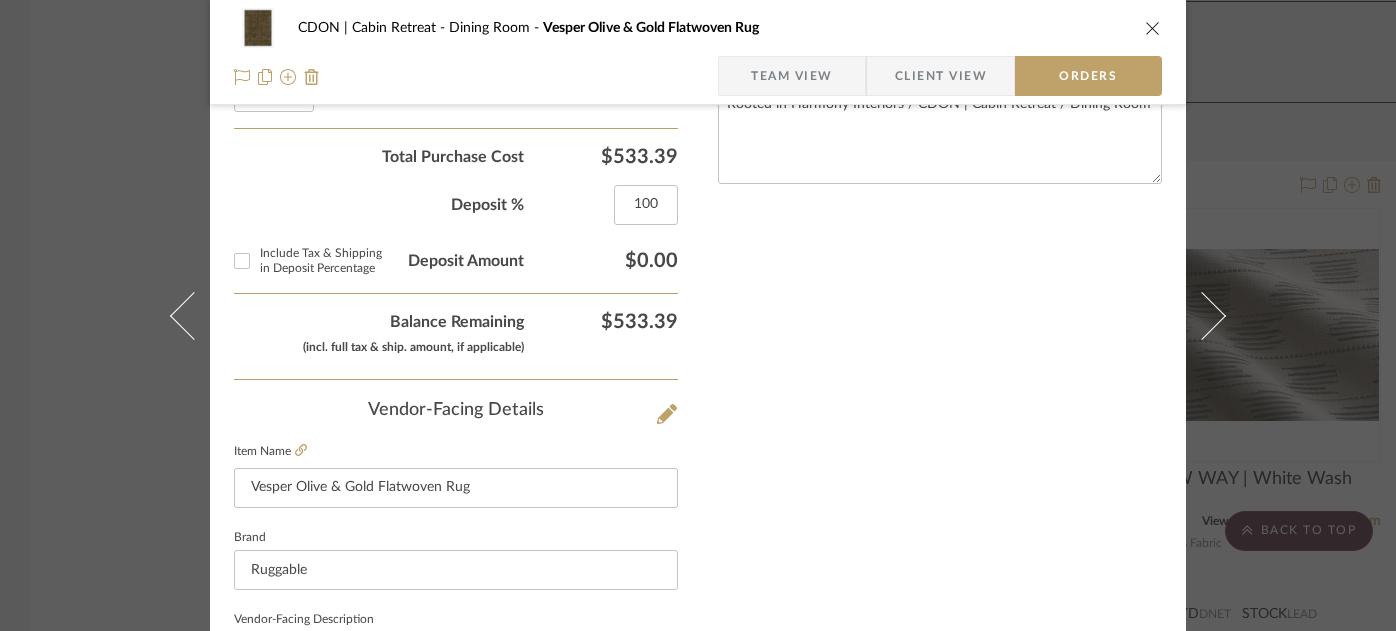 type on "100%" 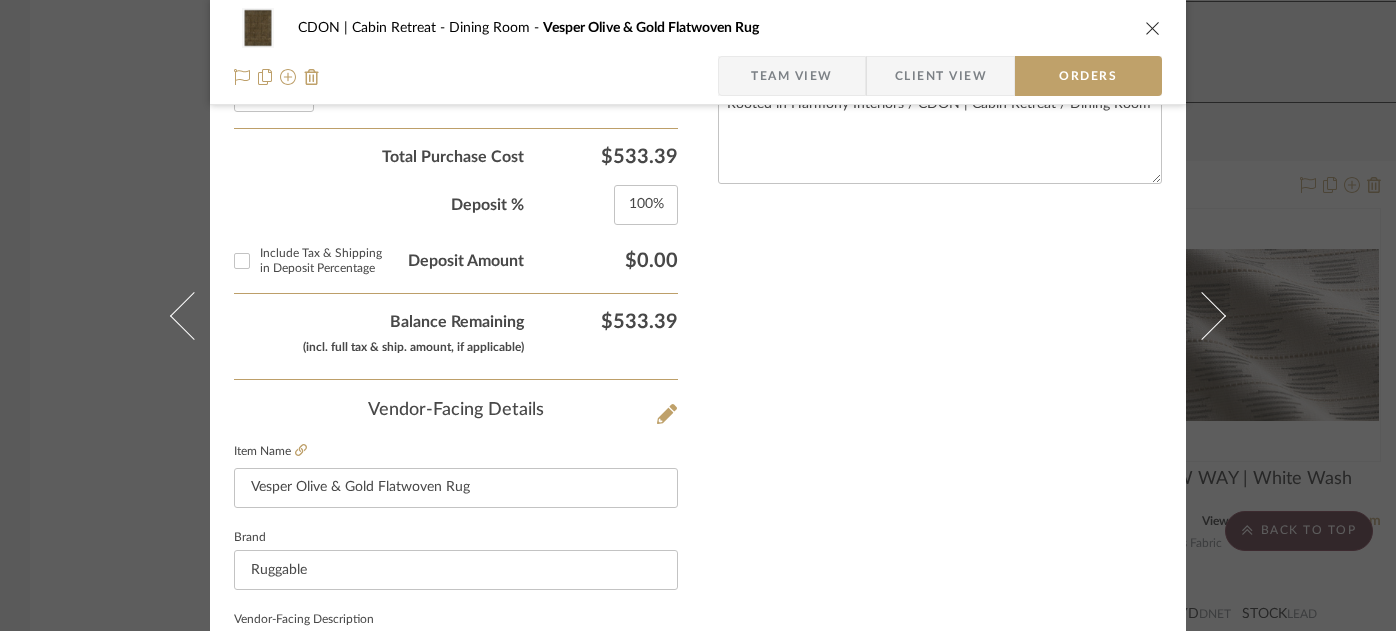 click on "Nothing here shares to Dashboard. Vendor Status on 8/8/2025 8/8/2025 Order in Progress Payment Status on 8/8/2025 8/8/2025 Paid in Full w/ Freight  Lead Time  In Stock Weeks  Est. Min  1  Est. Max  2 Deposit Status on 8/8/2025 8/8/2025 No Balance Due  Due Date   Delivery Date  Vendor Contact Info  Vendor  Ruggable  Contact Name   Contact Phone   Contact Email   Documents  Choose a file  or drag it here. Sidemark Rooted in Harmony Interiors / CDON | Cabin Retreat / Dining Room" at bounding box center (940, 164) 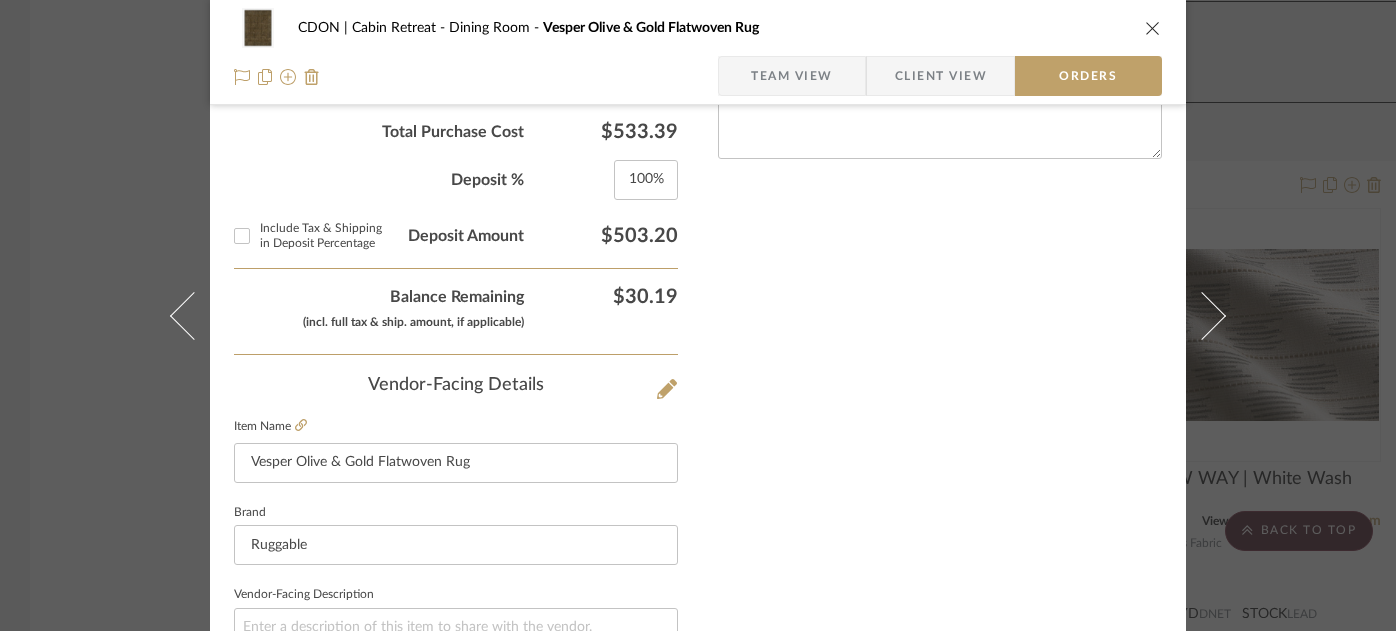 scroll, scrollTop: 950, scrollLeft: 0, axis: vertical 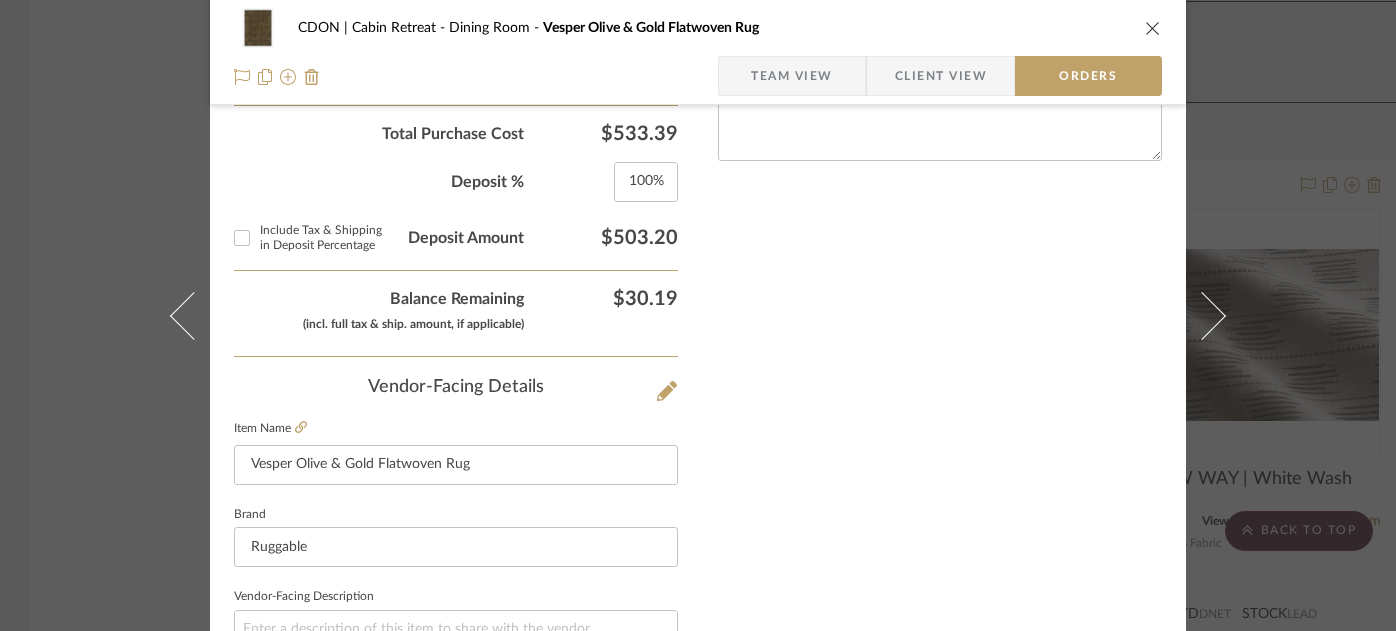 click at bounding box center (1153, 28) 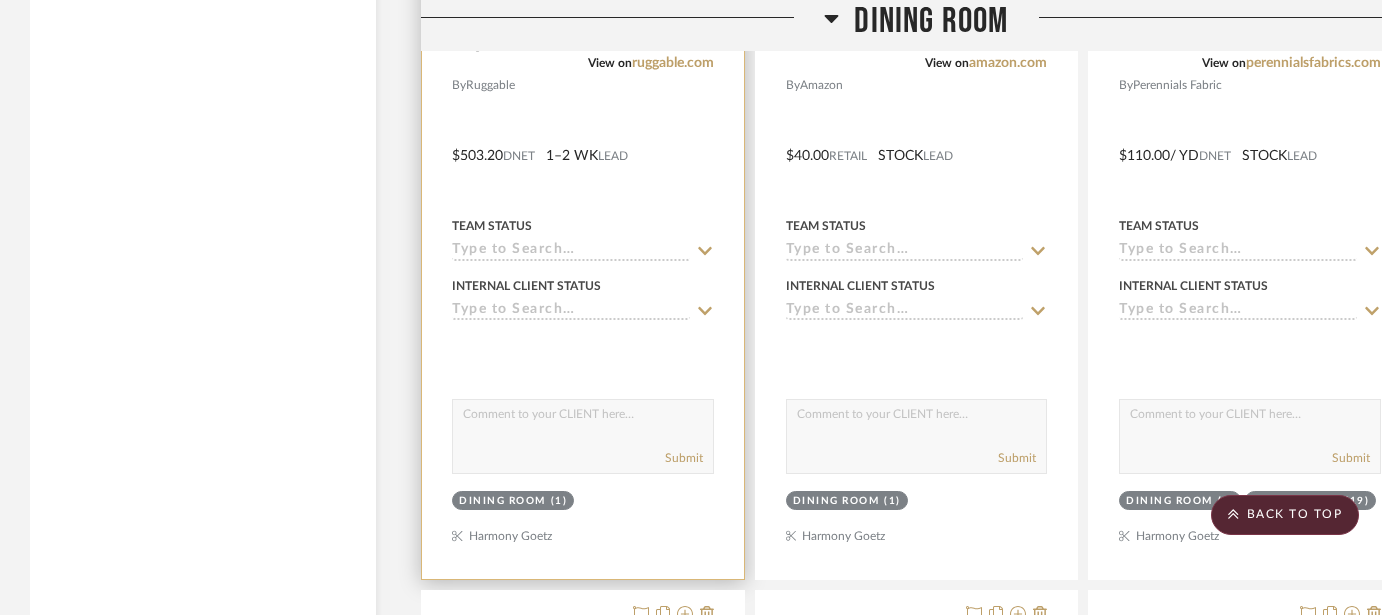 scroll, scrollTop: 5564, scrollLeft: 0, axis: vertical 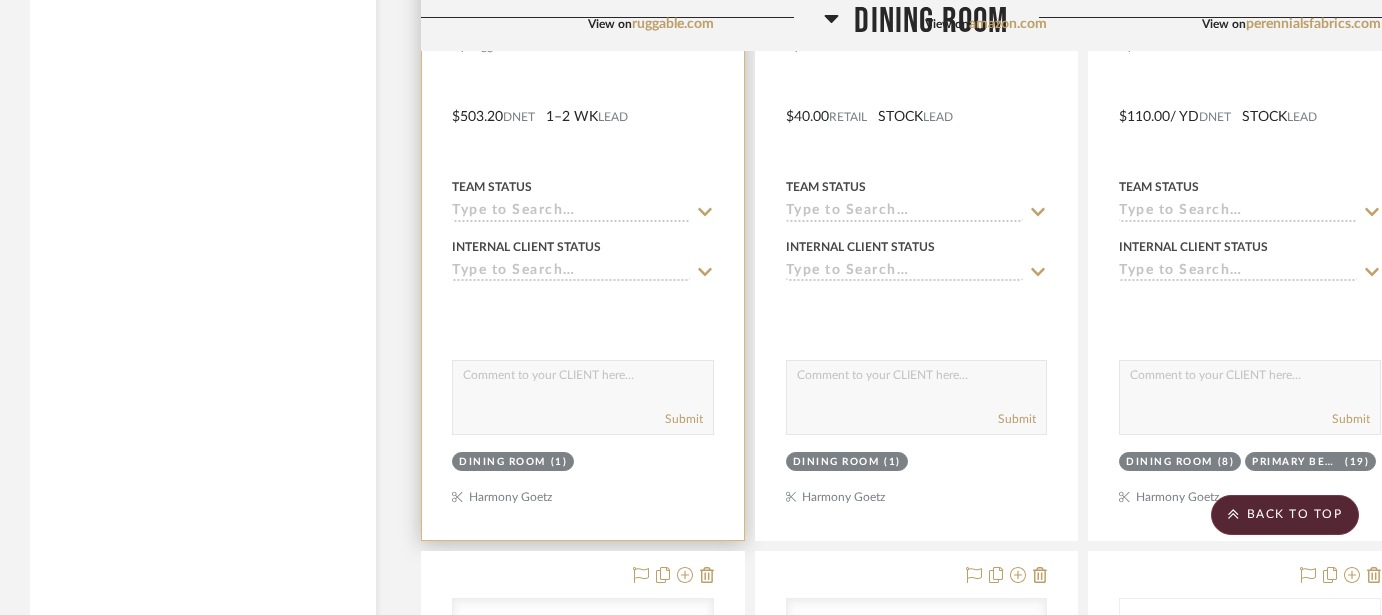click at bounding box center [583, 102] 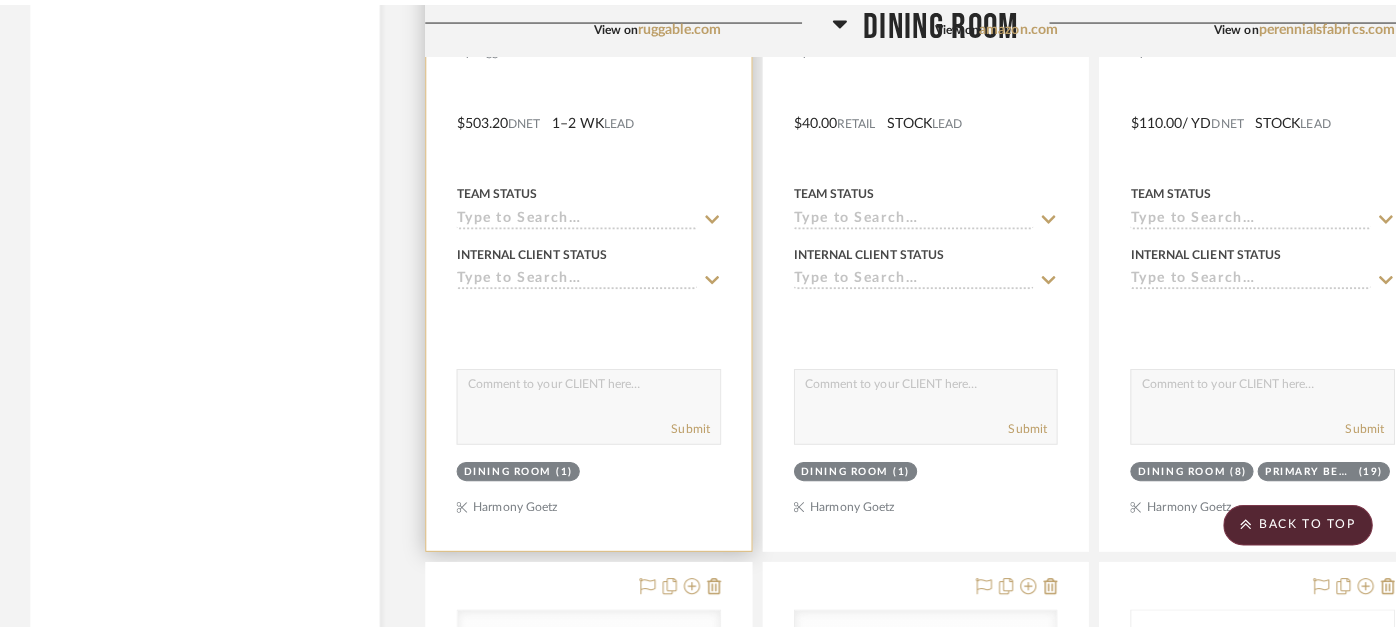 scroll, scrollTop: 0, scrollLeft: 0, axis: both 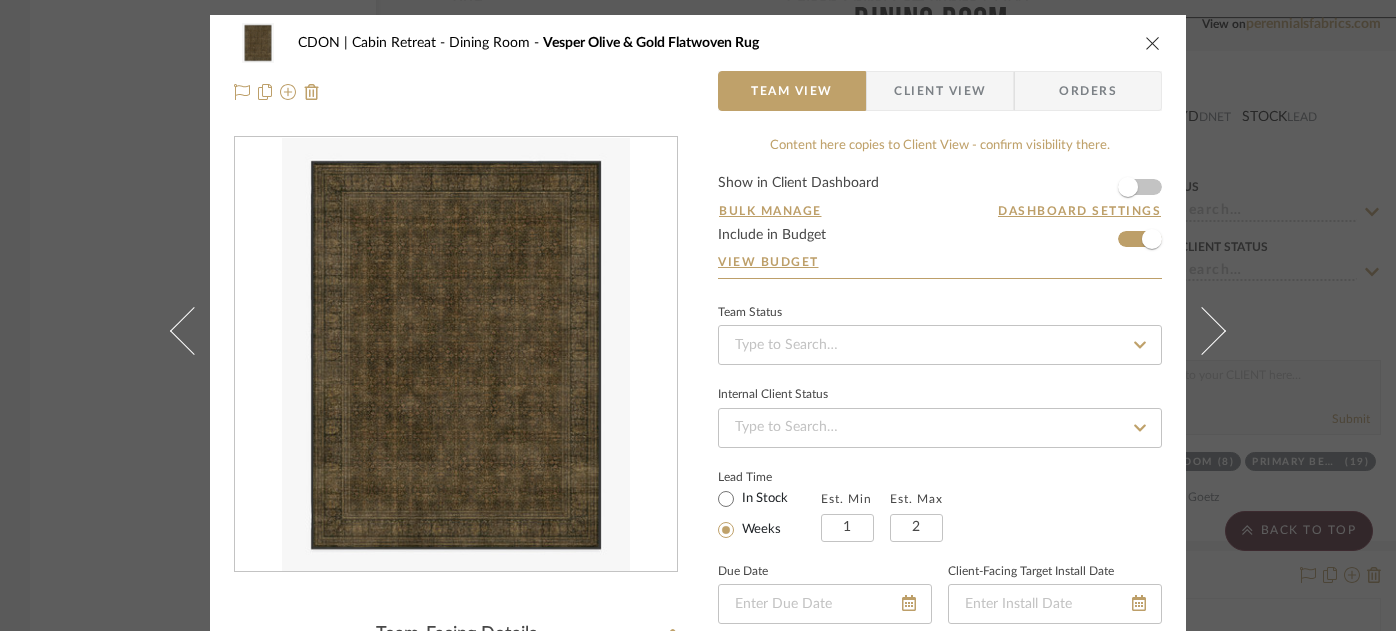 click at bounding box center [1153, 43] 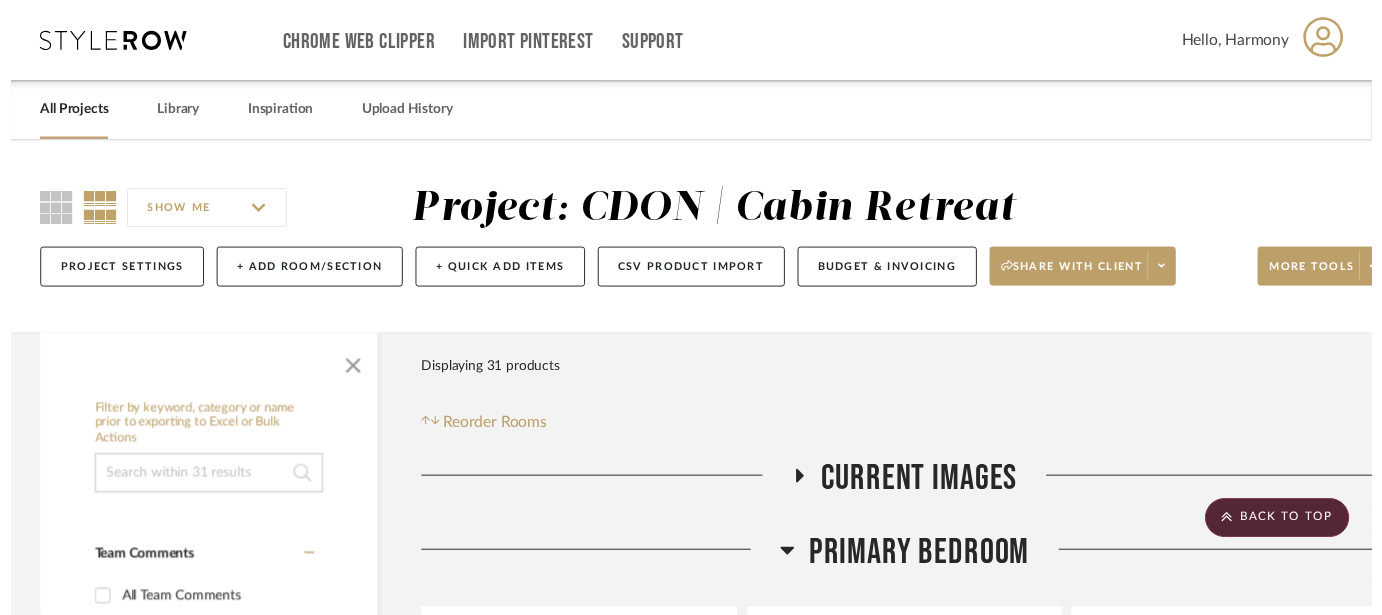 scroll, scrollTop: 5564, scrollLeft: 0, axis: vertical 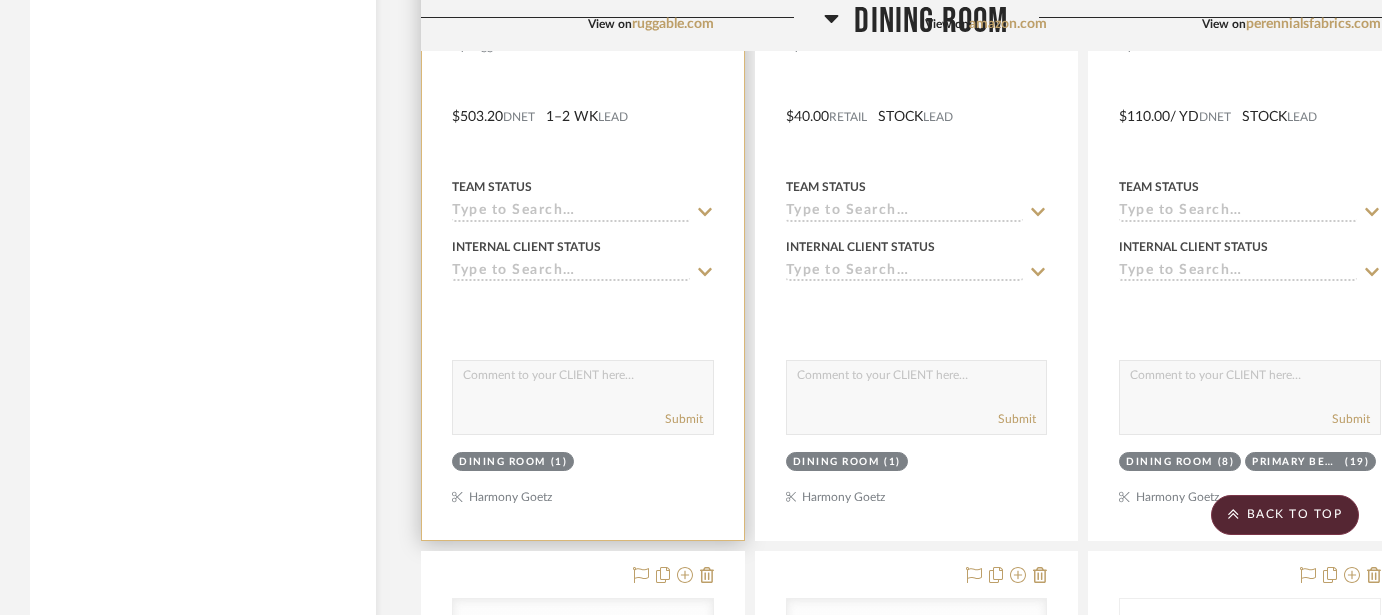 click 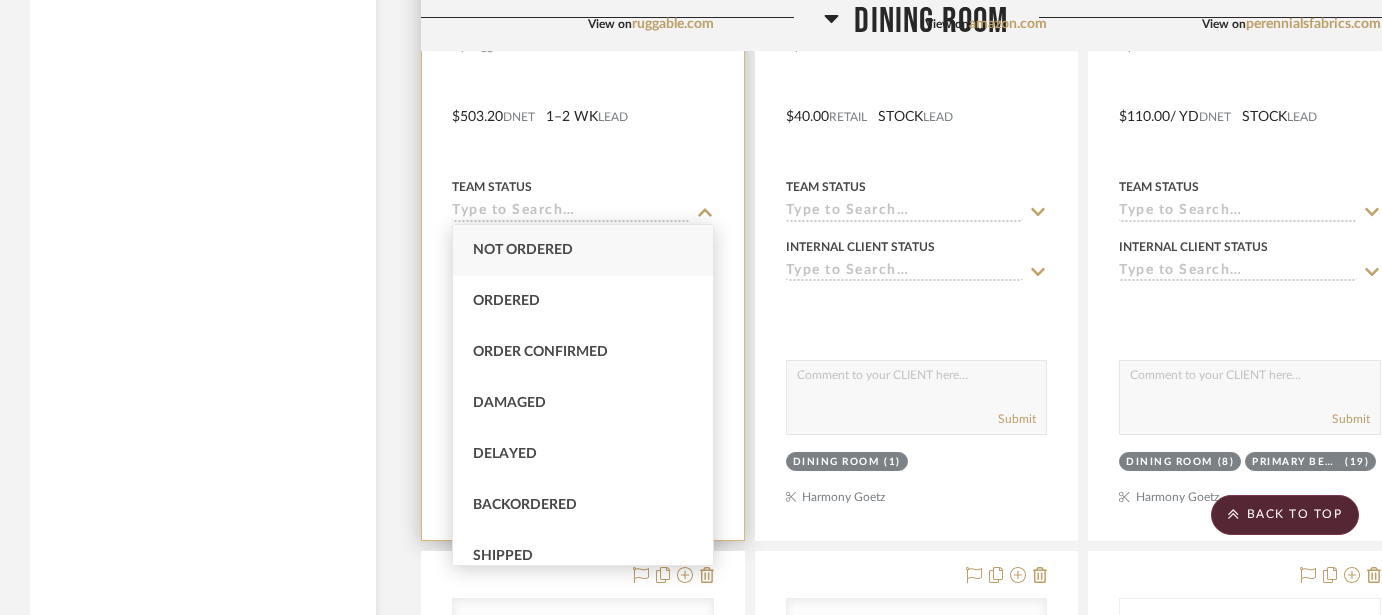 click at bounding box center (583, 102) 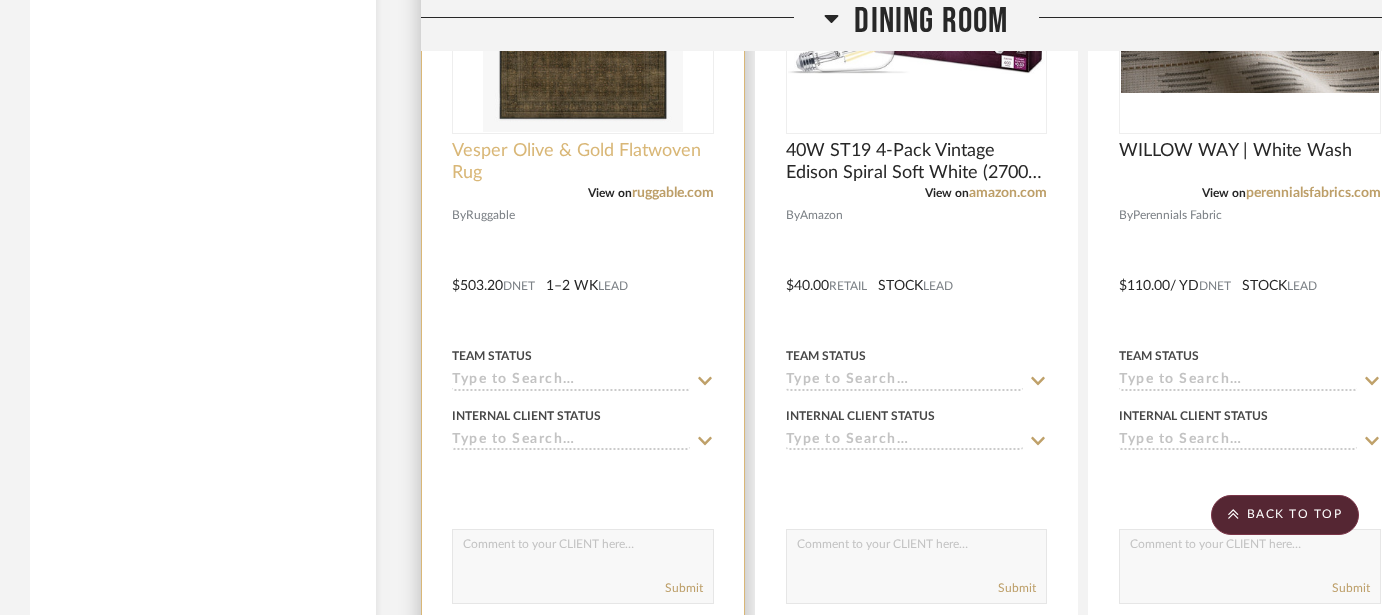 scroll, scrollTop: 5382, scrollLeft: 0, axis: vertical 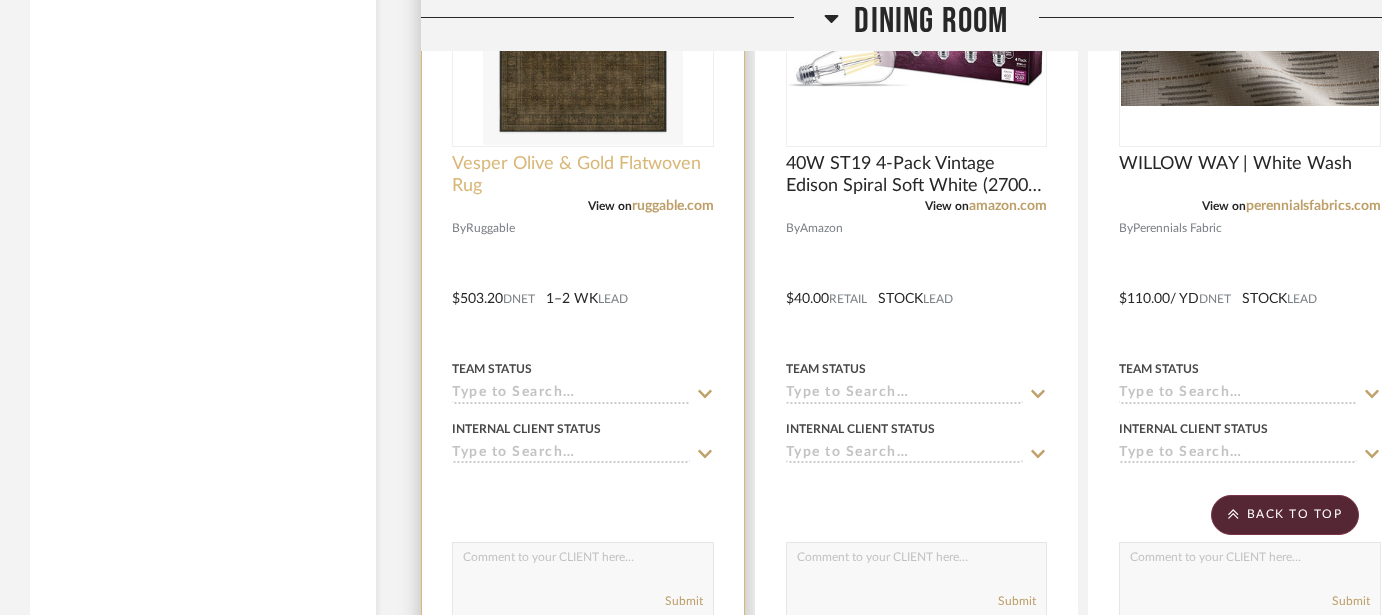 click on "Vesper Olive & Gold Flatwoven Rug" at bounding box center [583, 175] 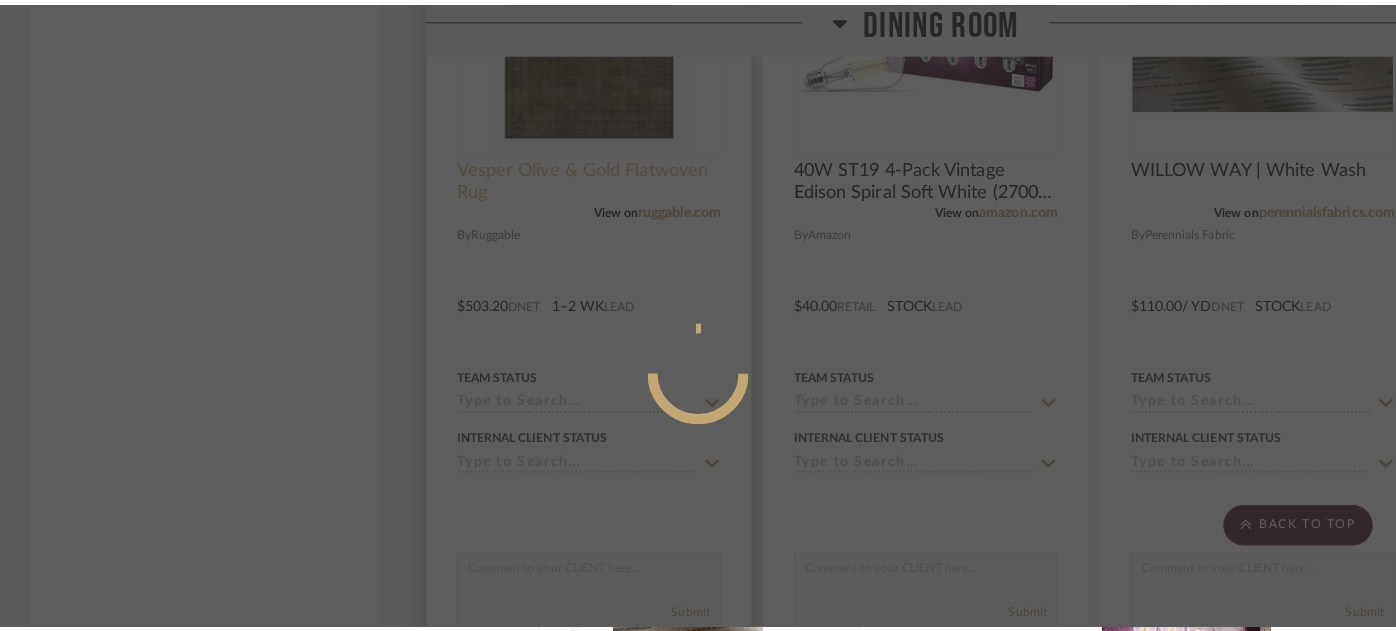 scroll, scrollTop: 0, scrollLeft: 0, axis: both 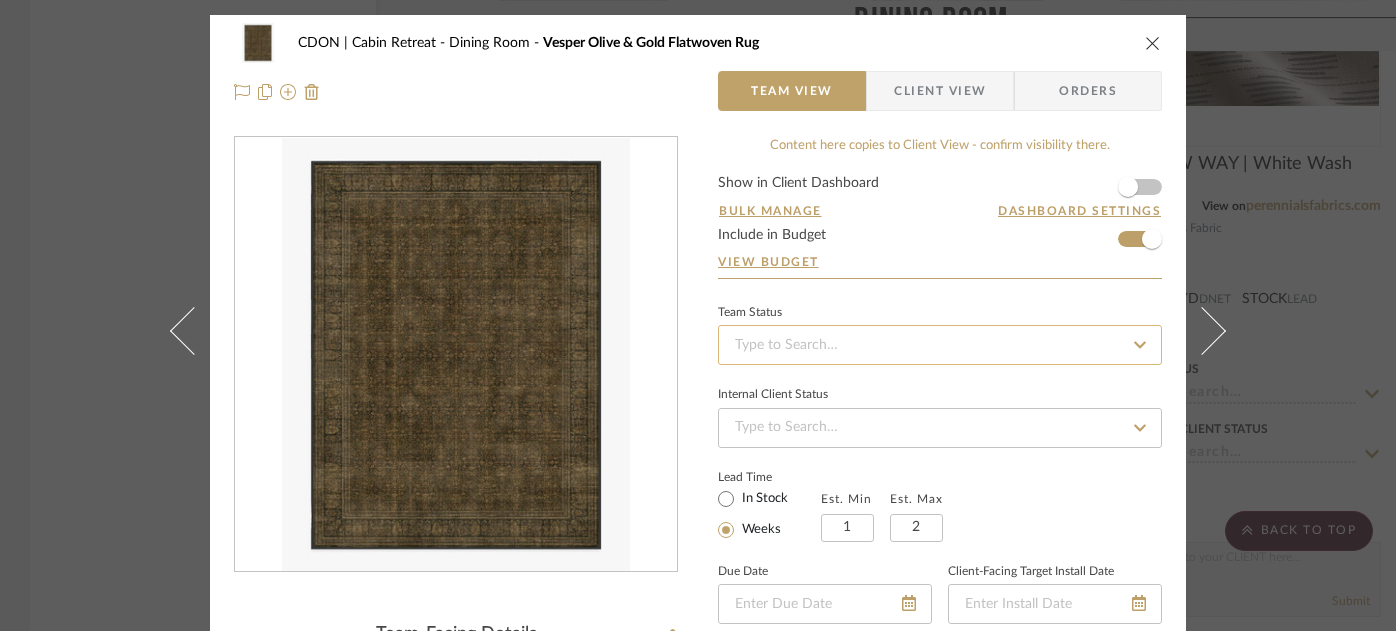click 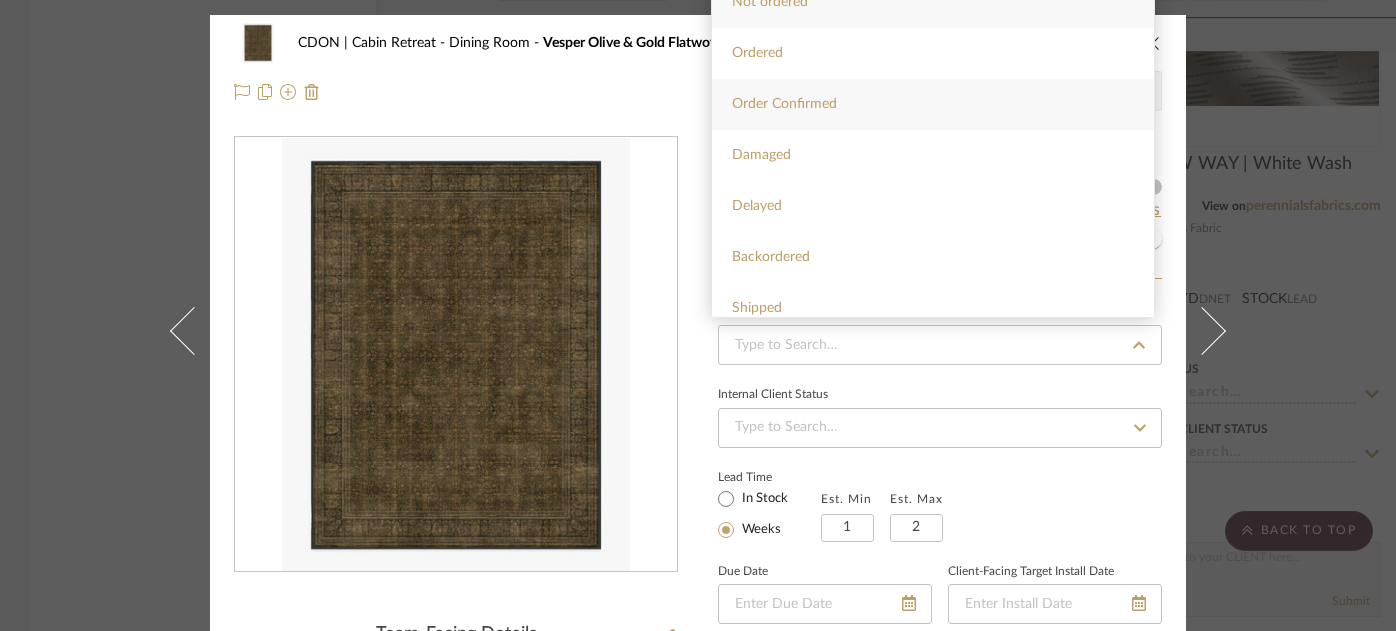 click on "Order Confirmed" at bounding box center (784, 104) 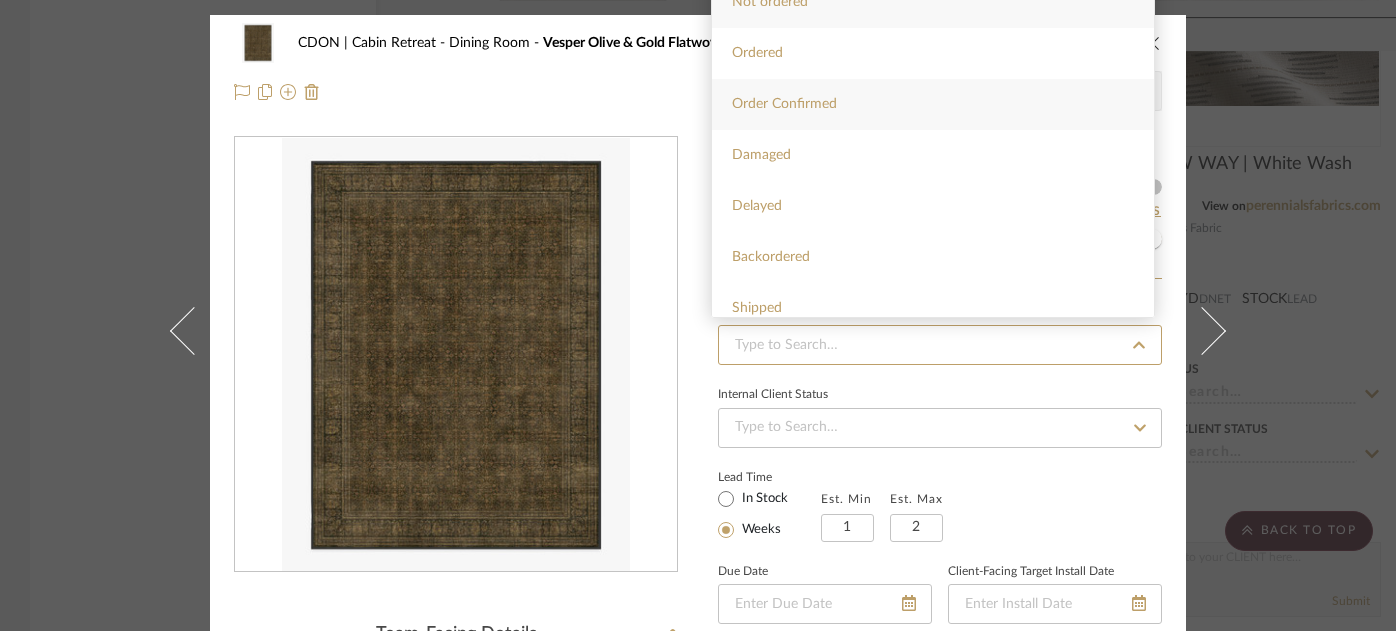 type on "8/8/2025" 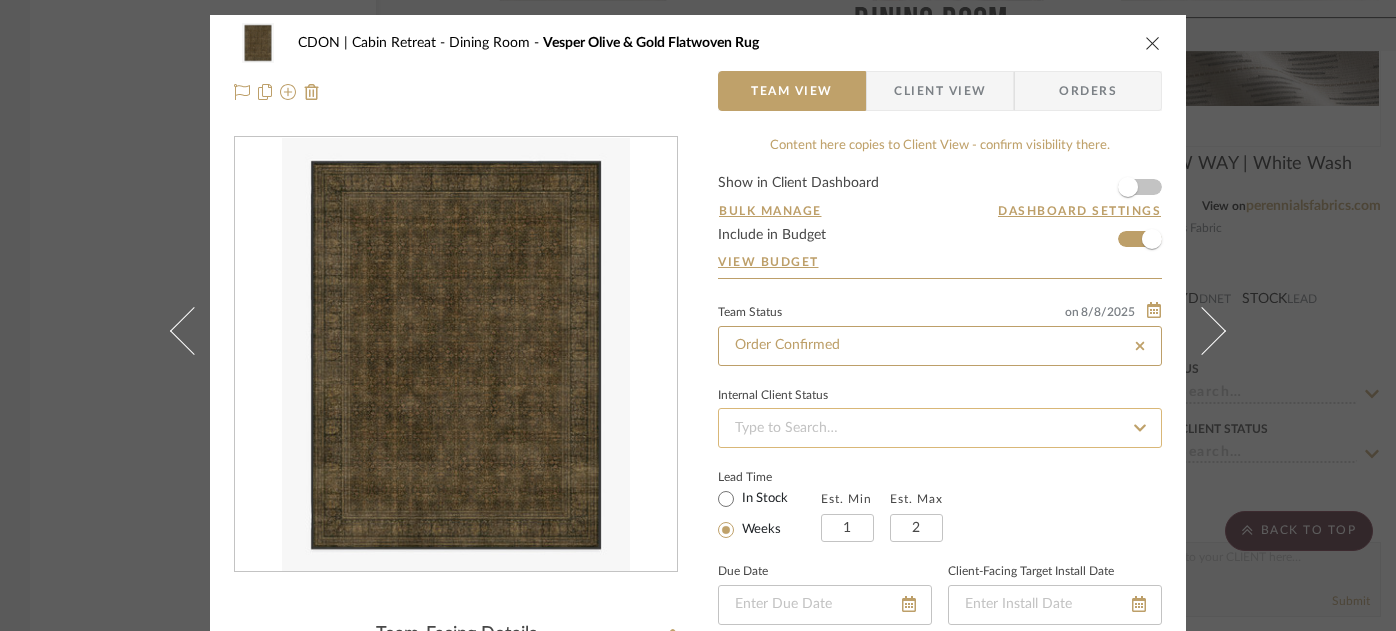 type on "8/8/2025" 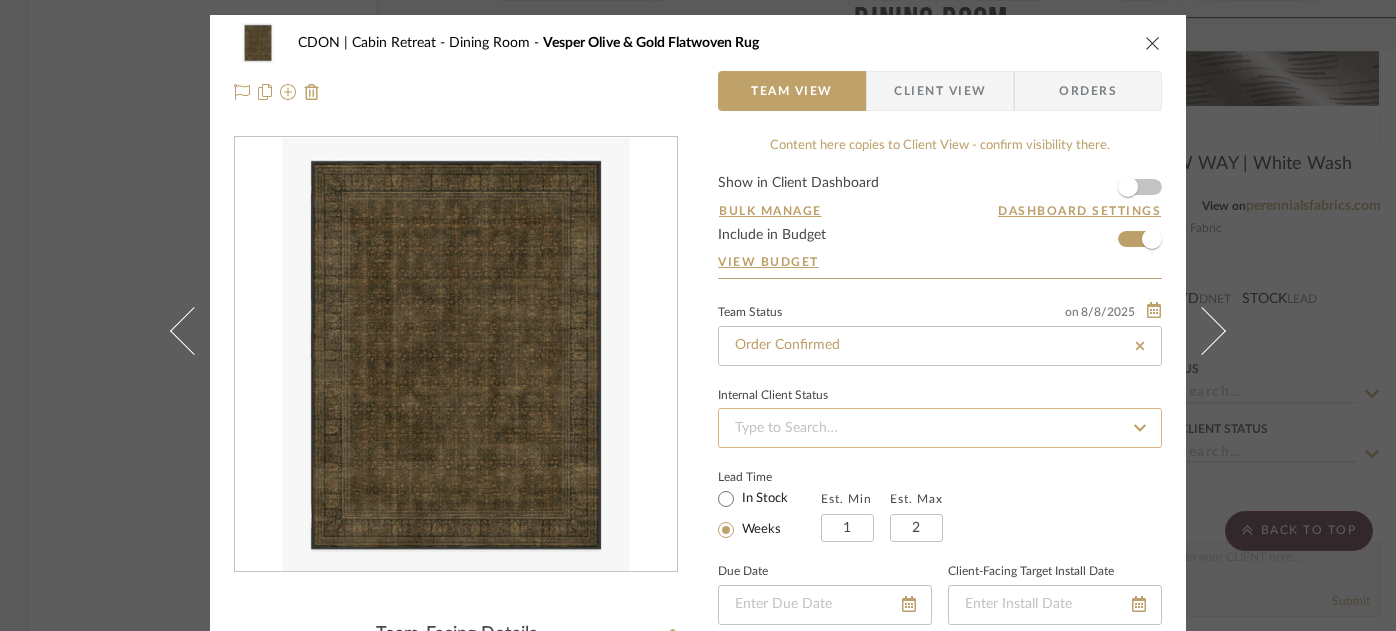 click 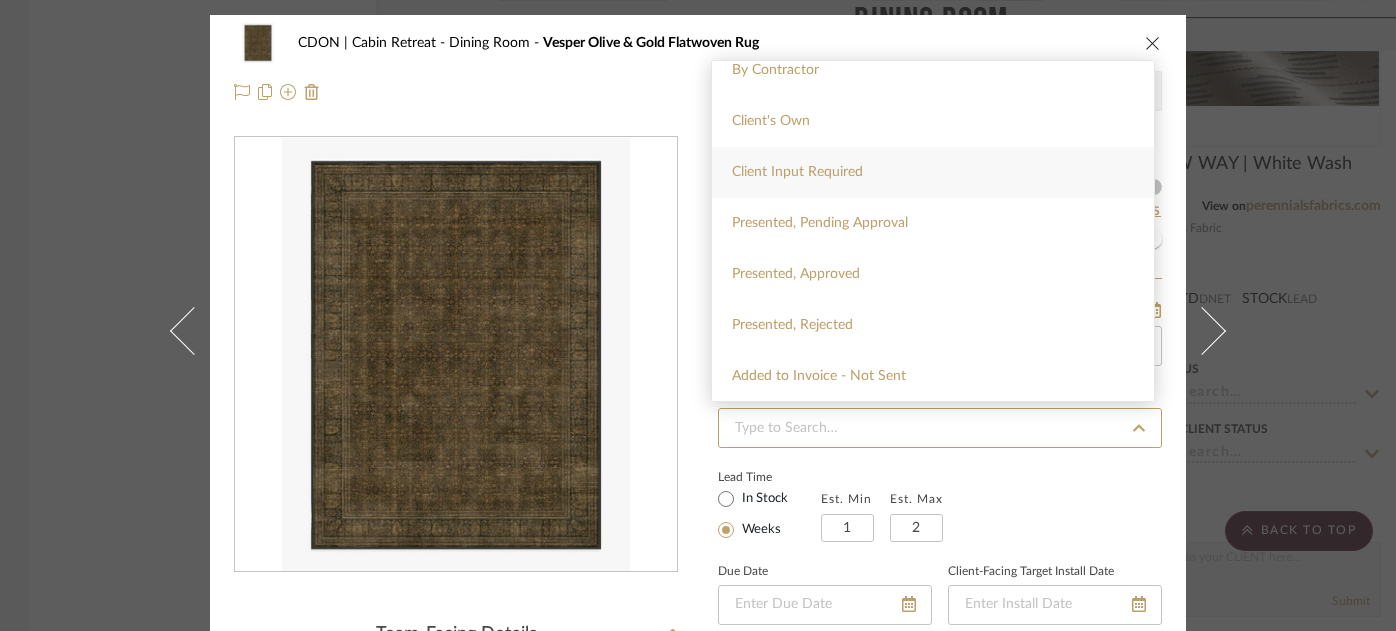 scroll, scrollTop: 79, scrollLeft: 0, axis: vertical 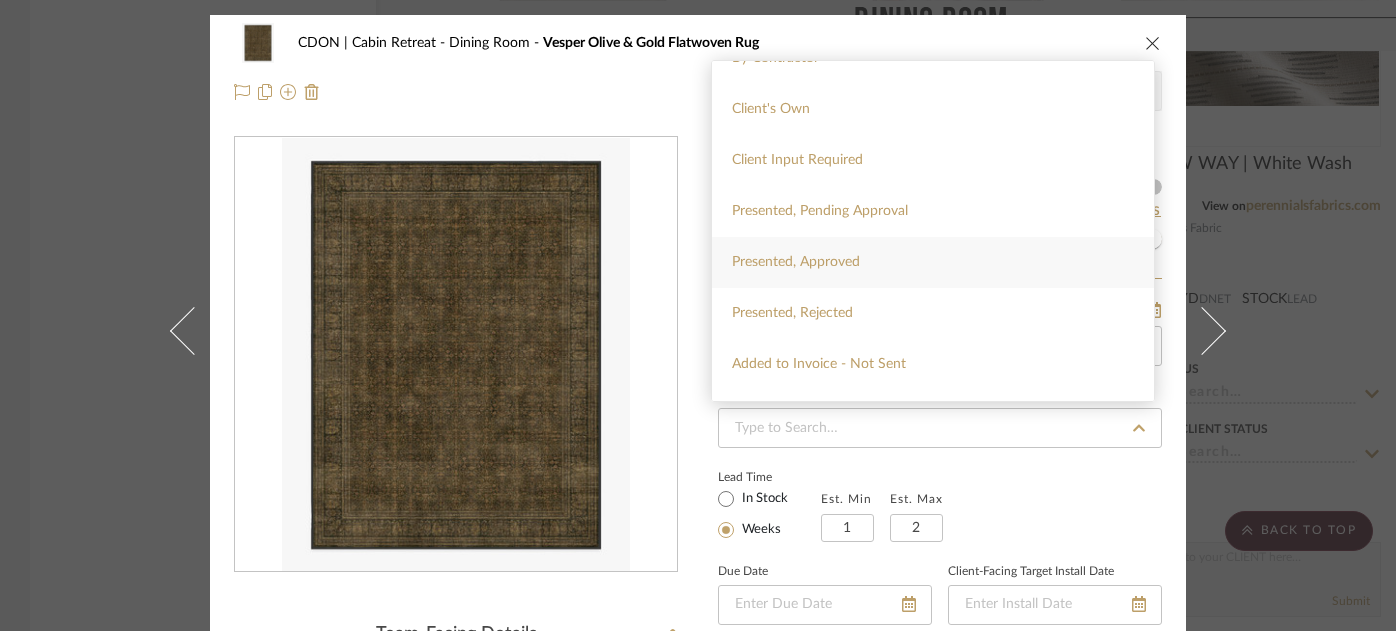 click on "Presented, Approved" at bounding box center (933, 262) 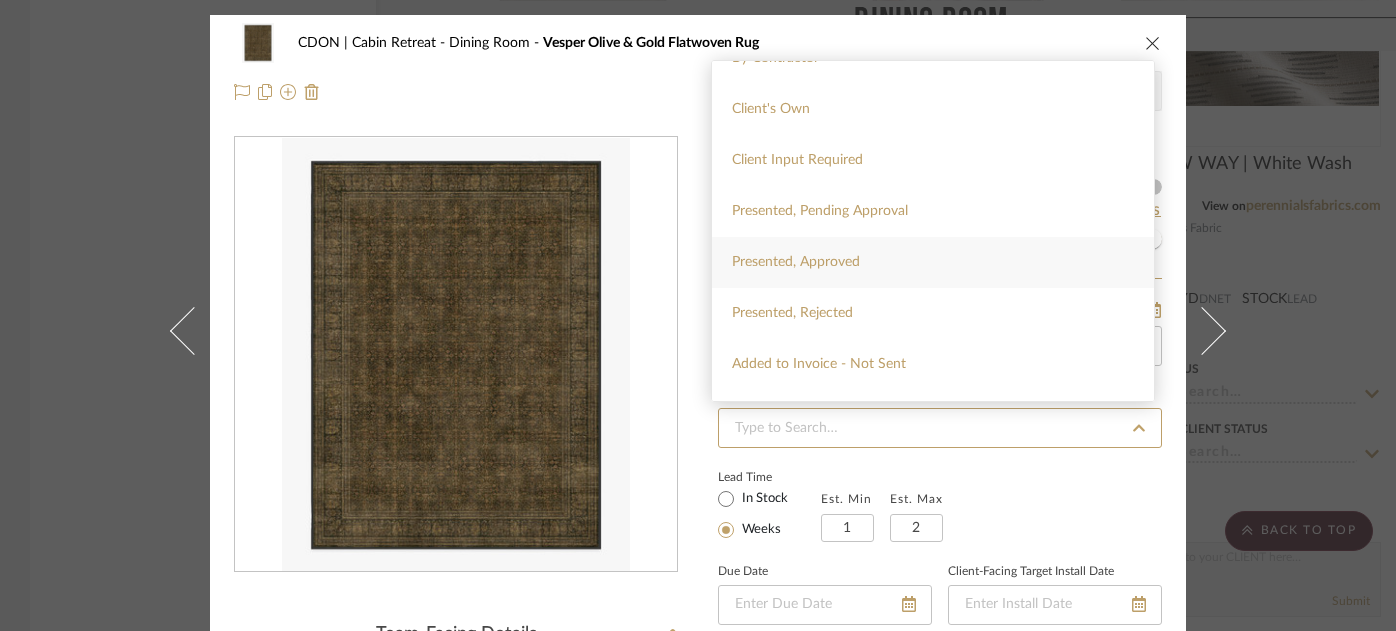 type on "8/8/2025" 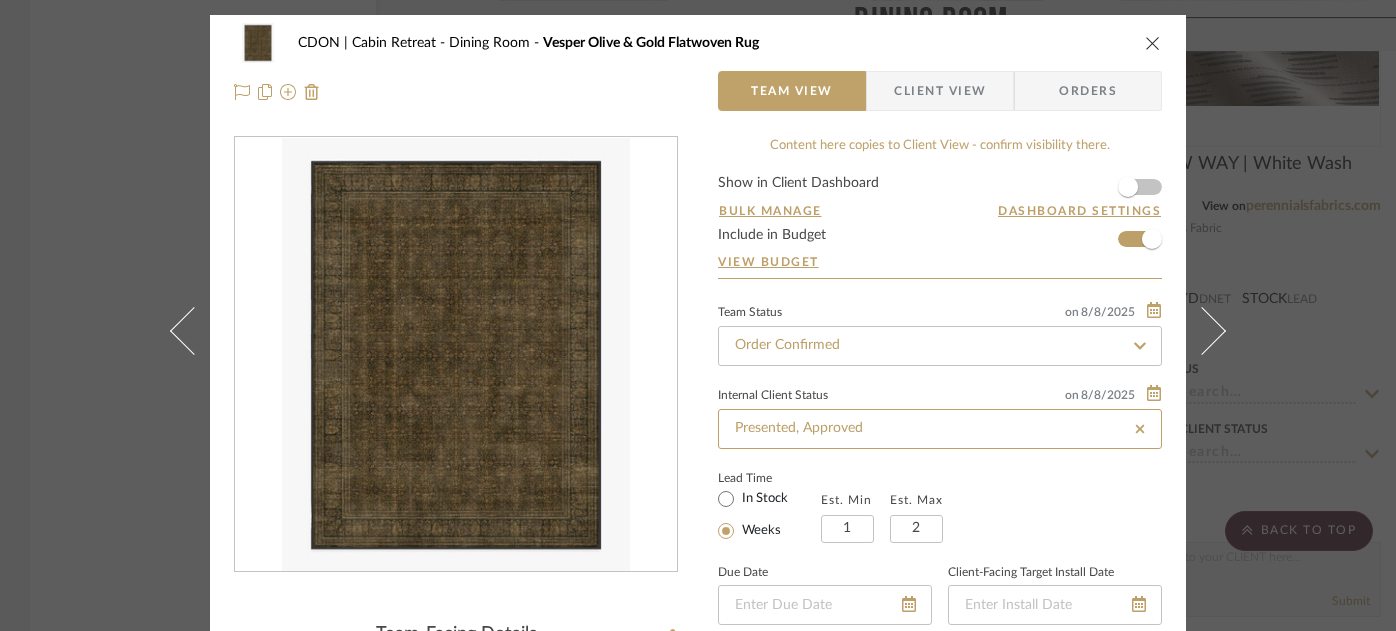 type on "Presented, Approved" 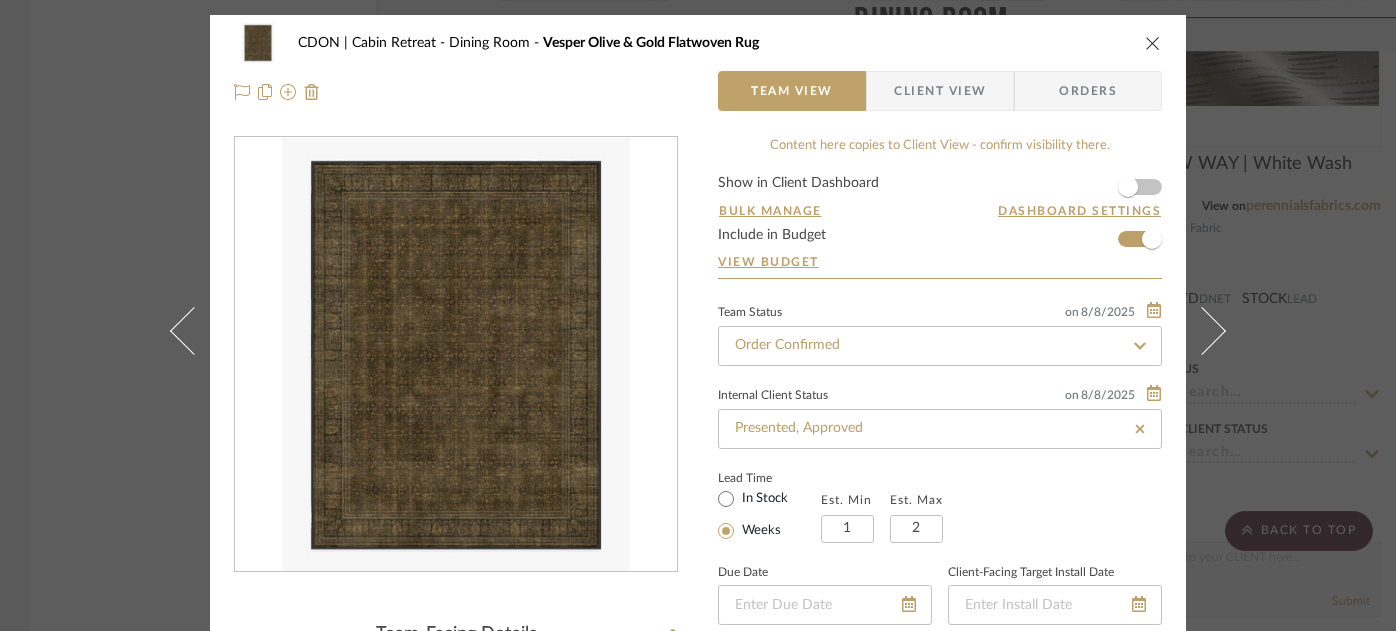 click at bounding box center [1153, 43] 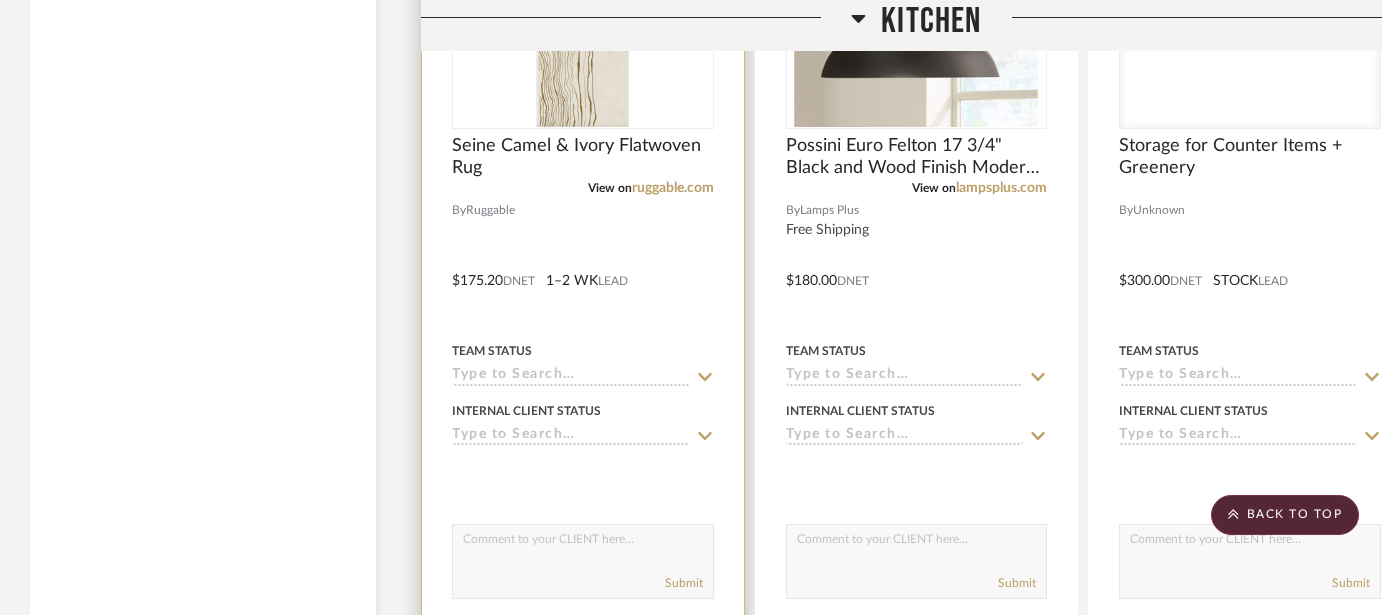 scroll, scrollTop: 8234, scrollLeft: 0, axis: vertical 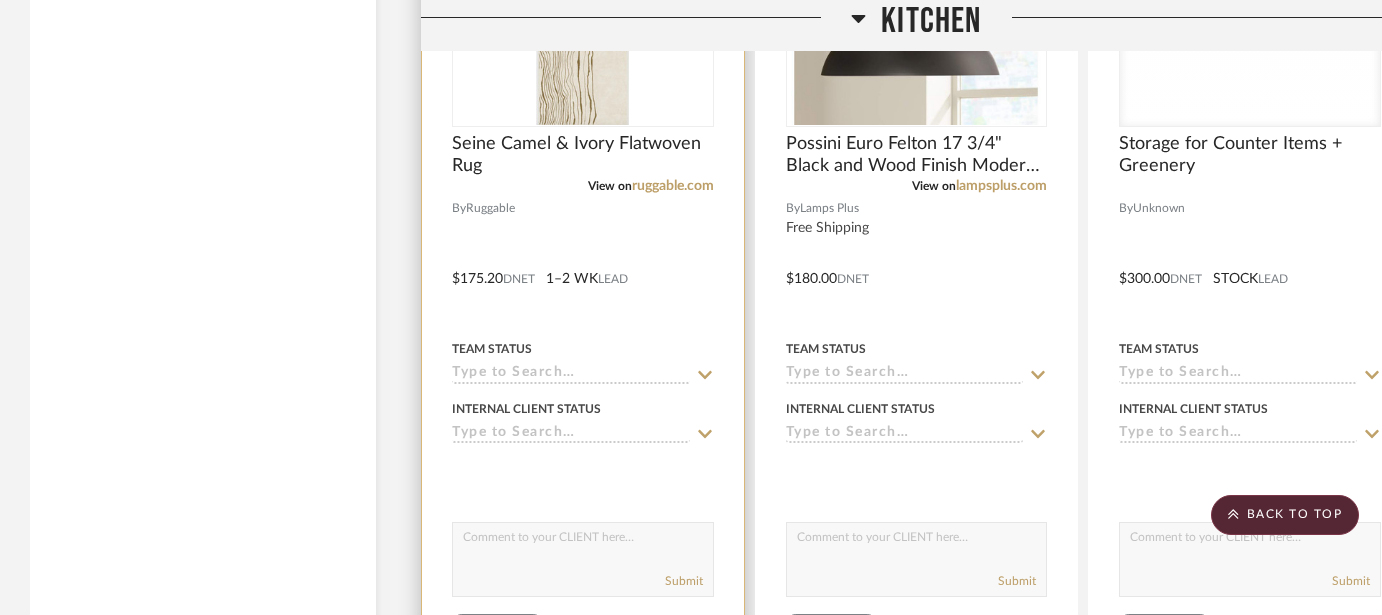 click 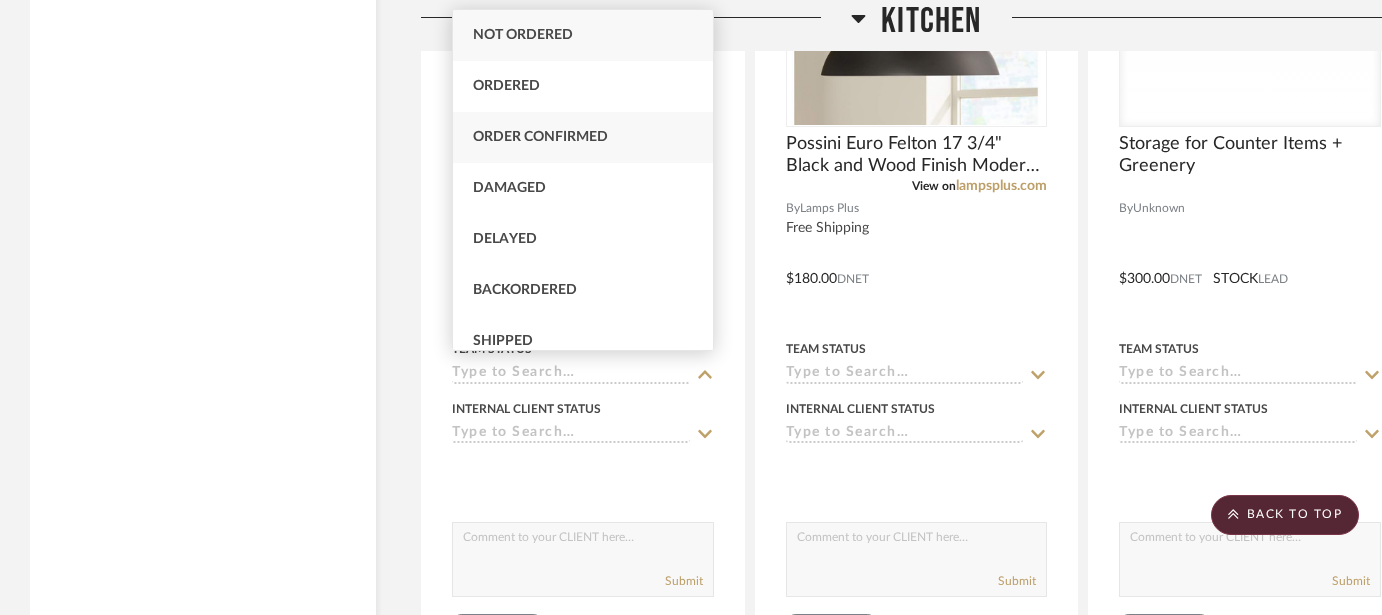 click on "Order Confirmed" at bounding box center [583, 137] 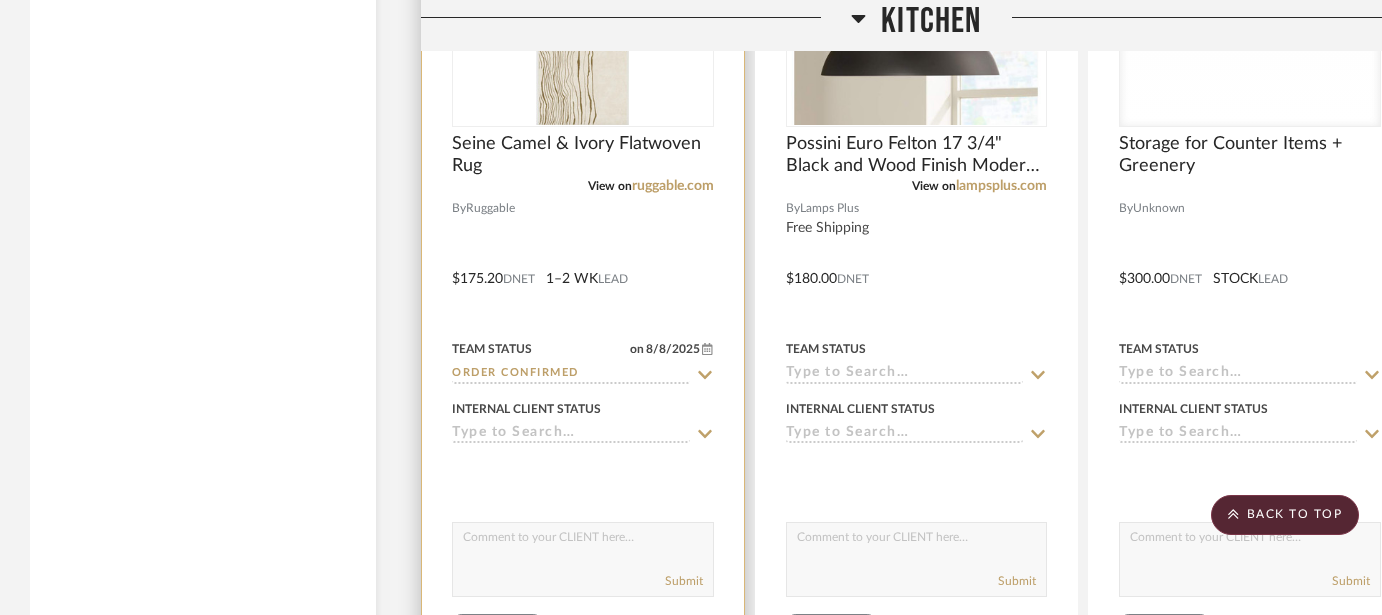 click 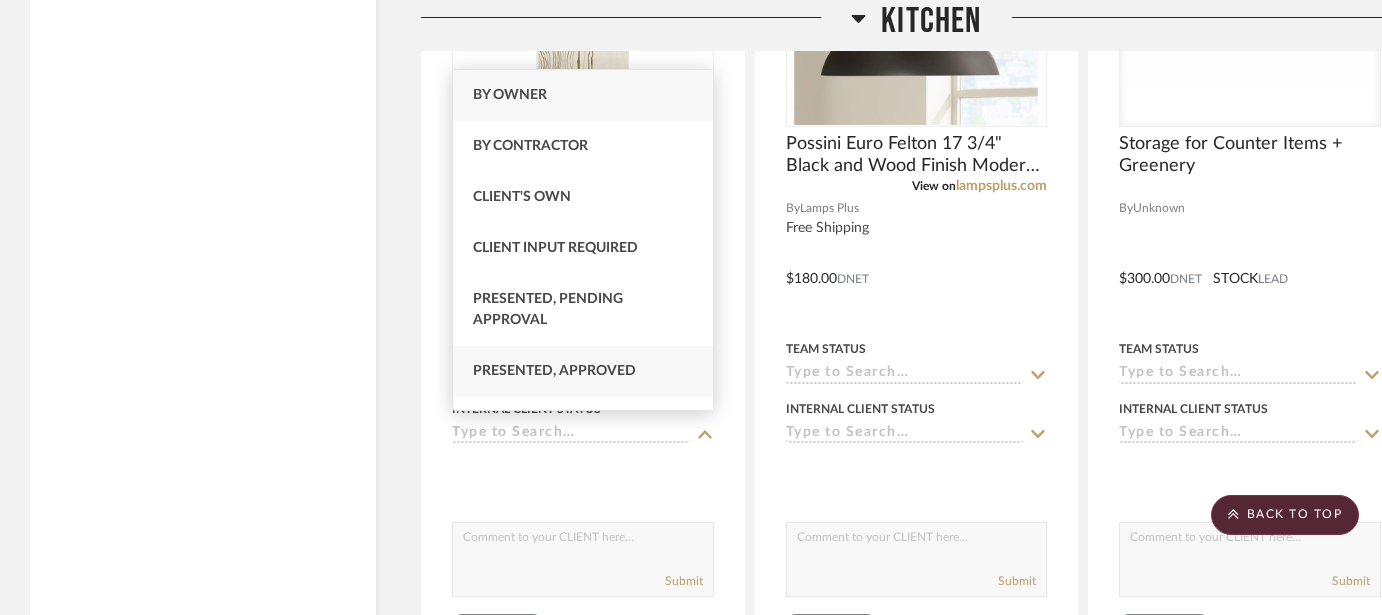 click on "Presented, Approved" at bounding box center [554, 371] 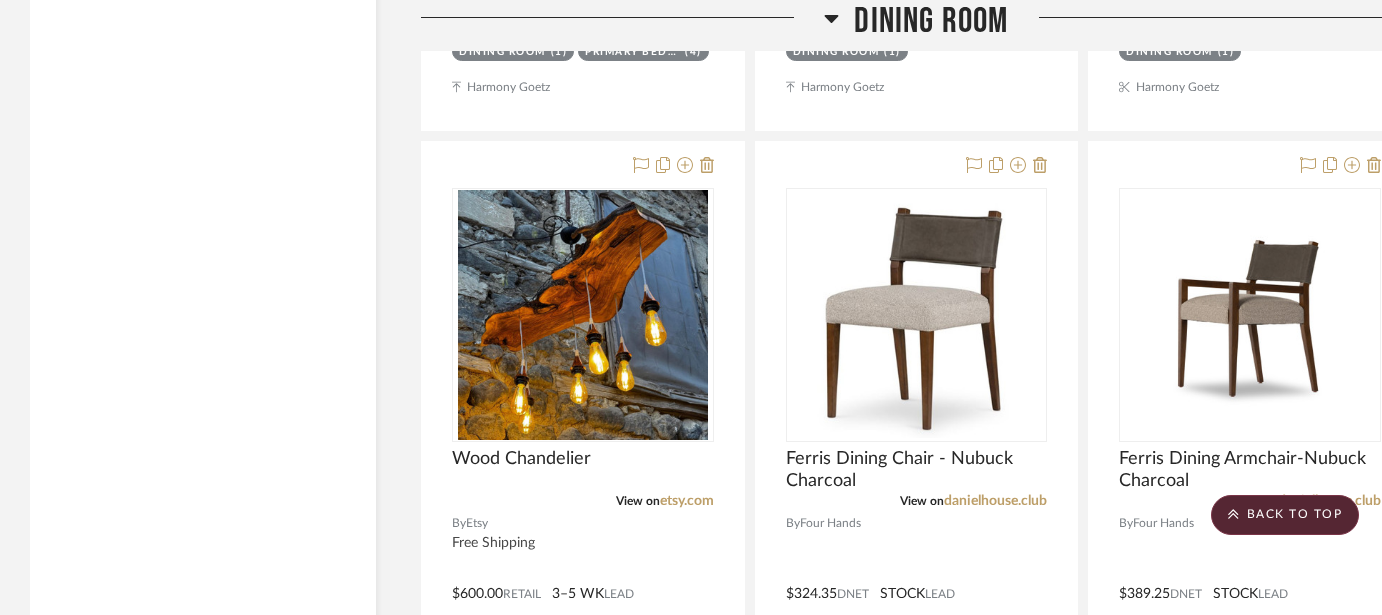 scroll, scrollTop: 6858, scrollLeft: 0, axis: vertical 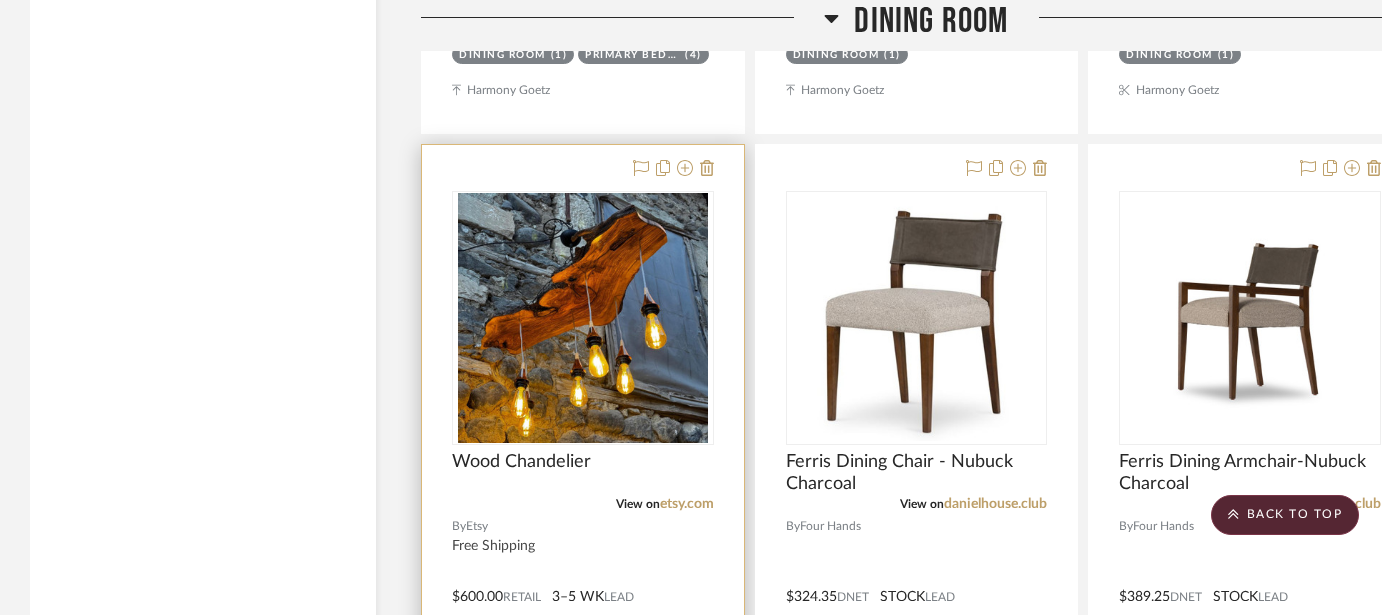click at bounding box center (583, 582) 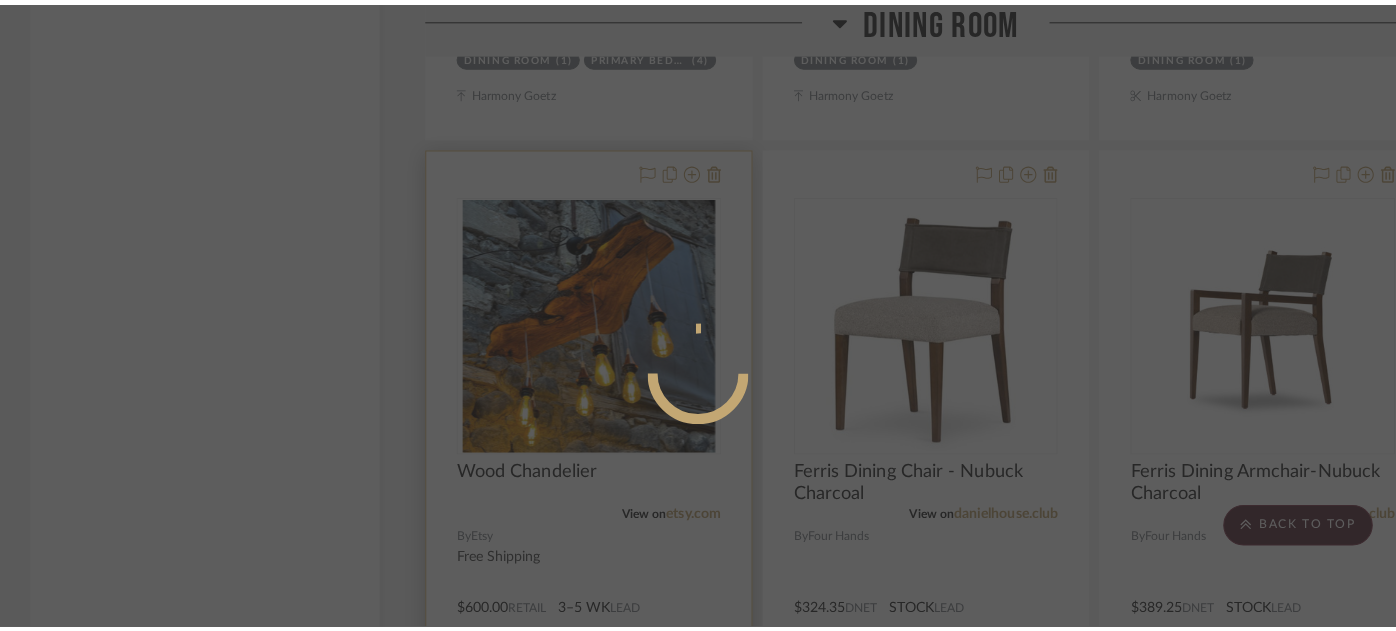 scroll, scrollTop: 0, scrollLeft: 0, axis: both 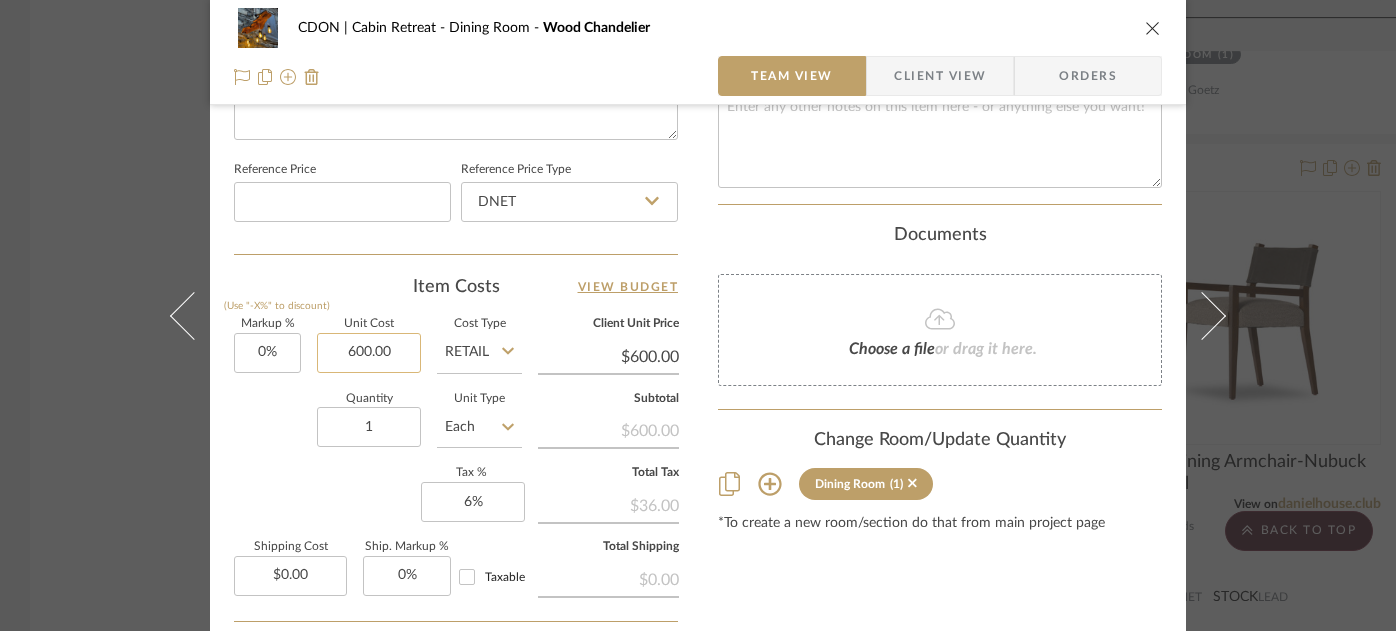 click on "600.00" 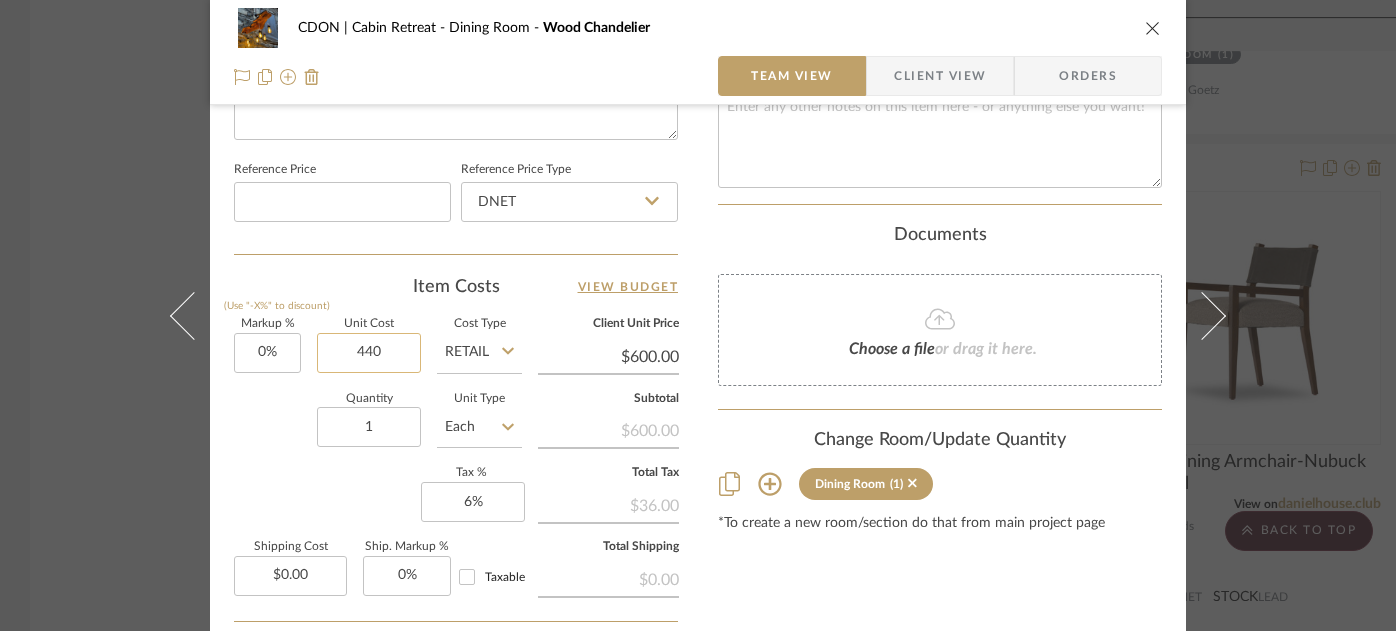 type on "$440.00" 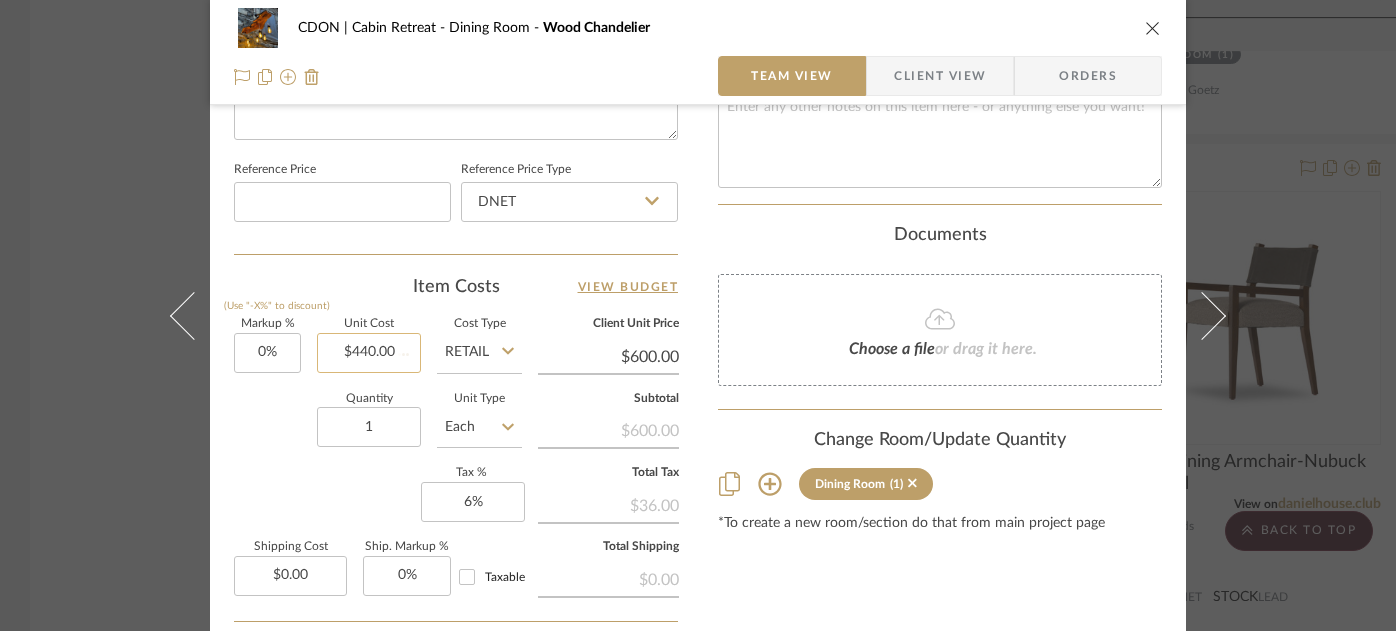 type 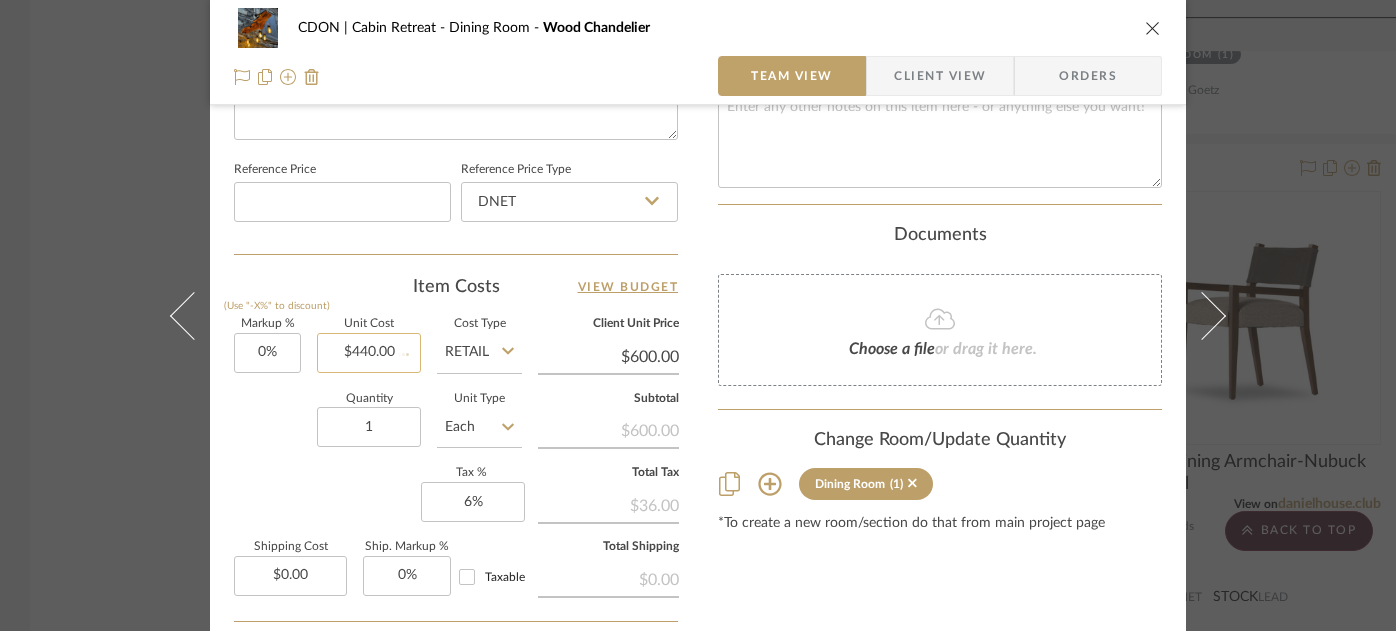 type on "$440.00" 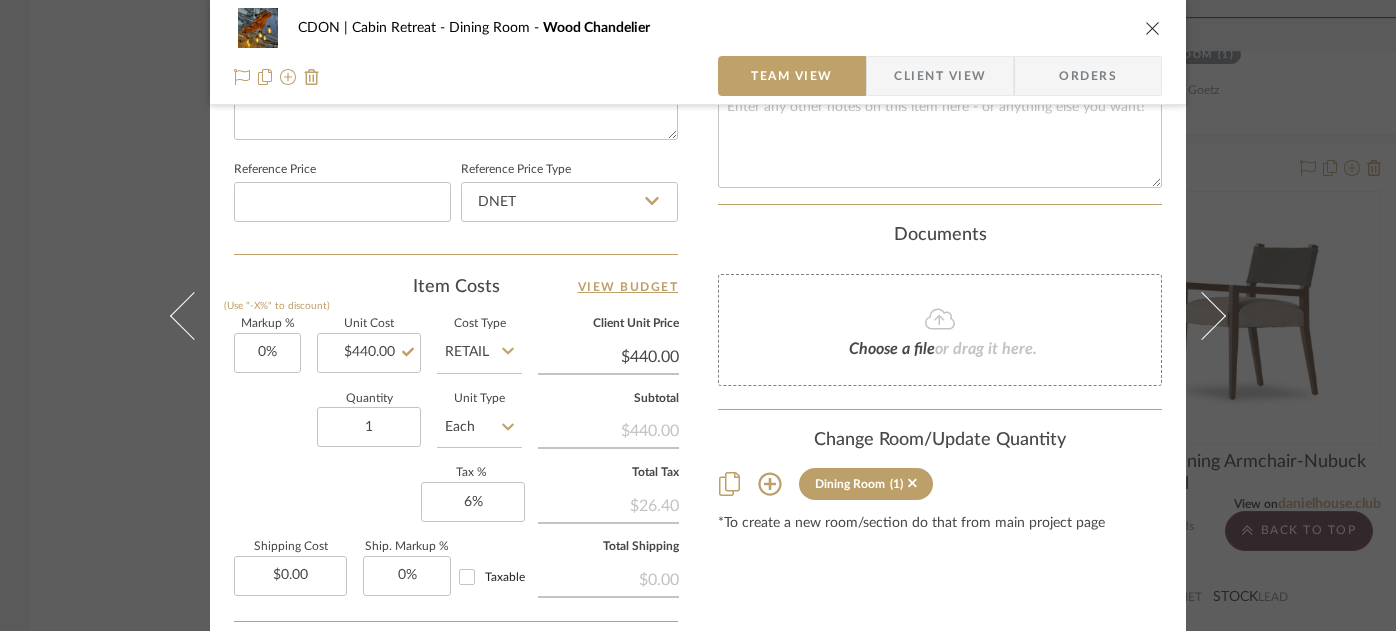 click on "Retail" 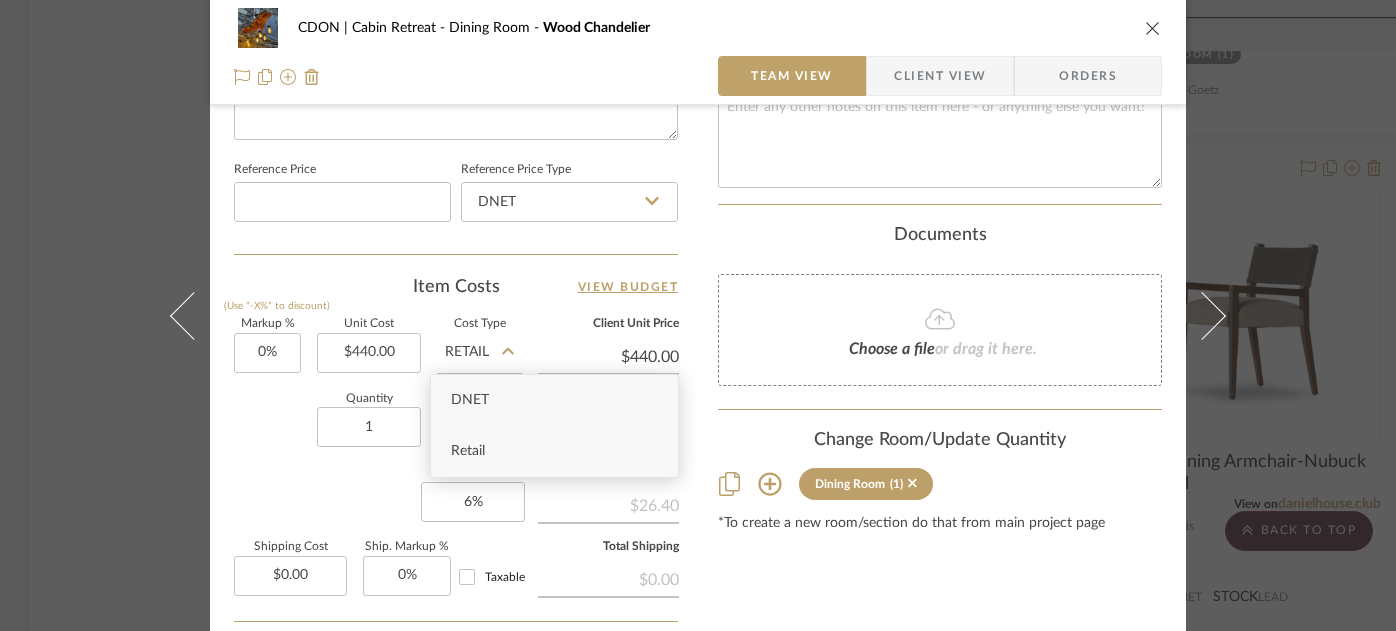 click on "Retail" at bounding box center [468, 451] 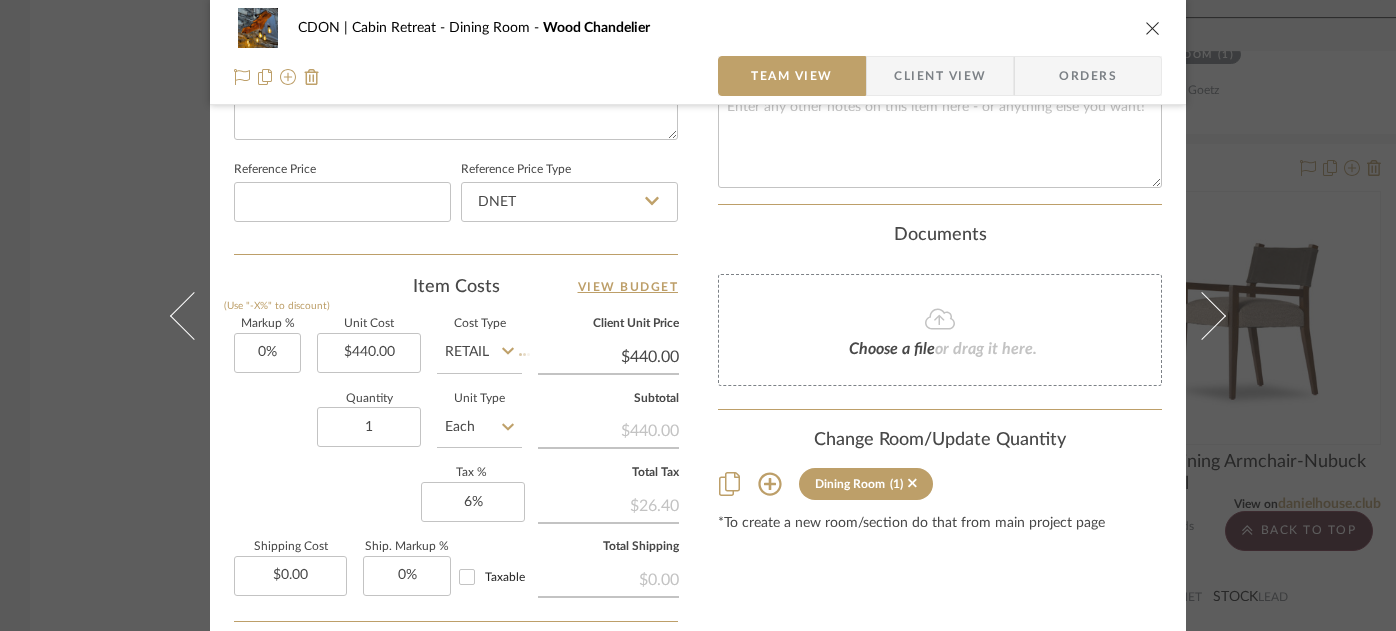 type 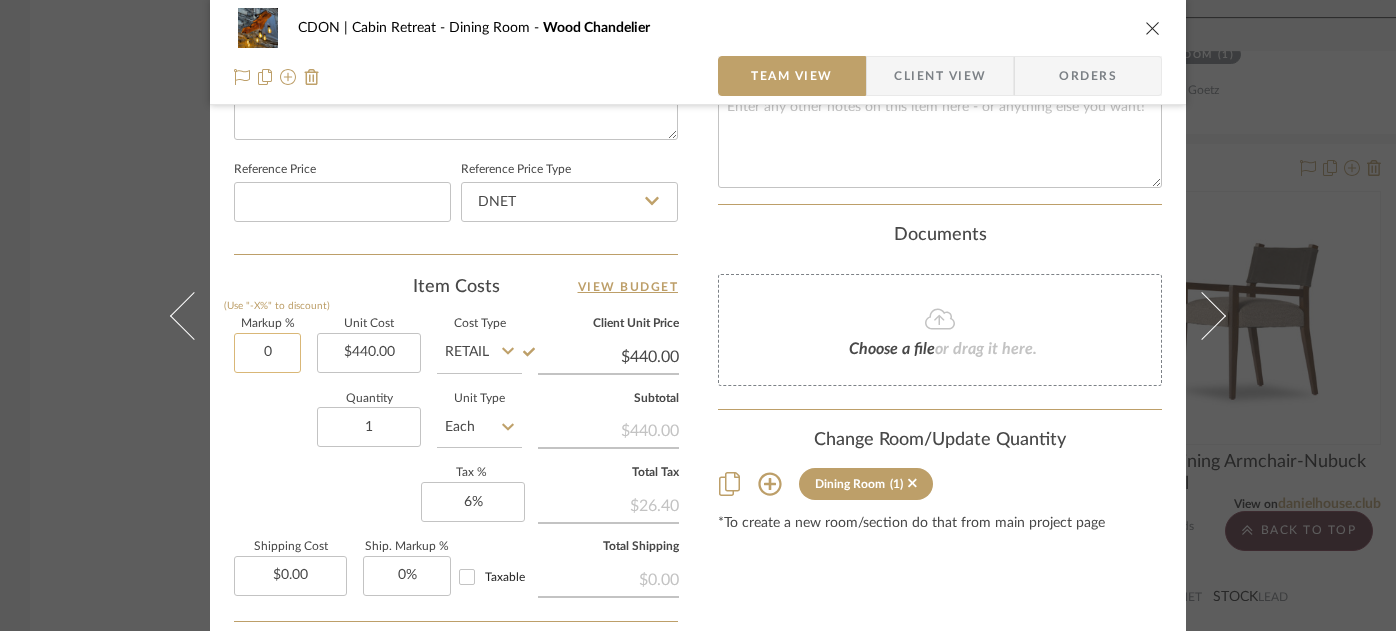 click on "0" 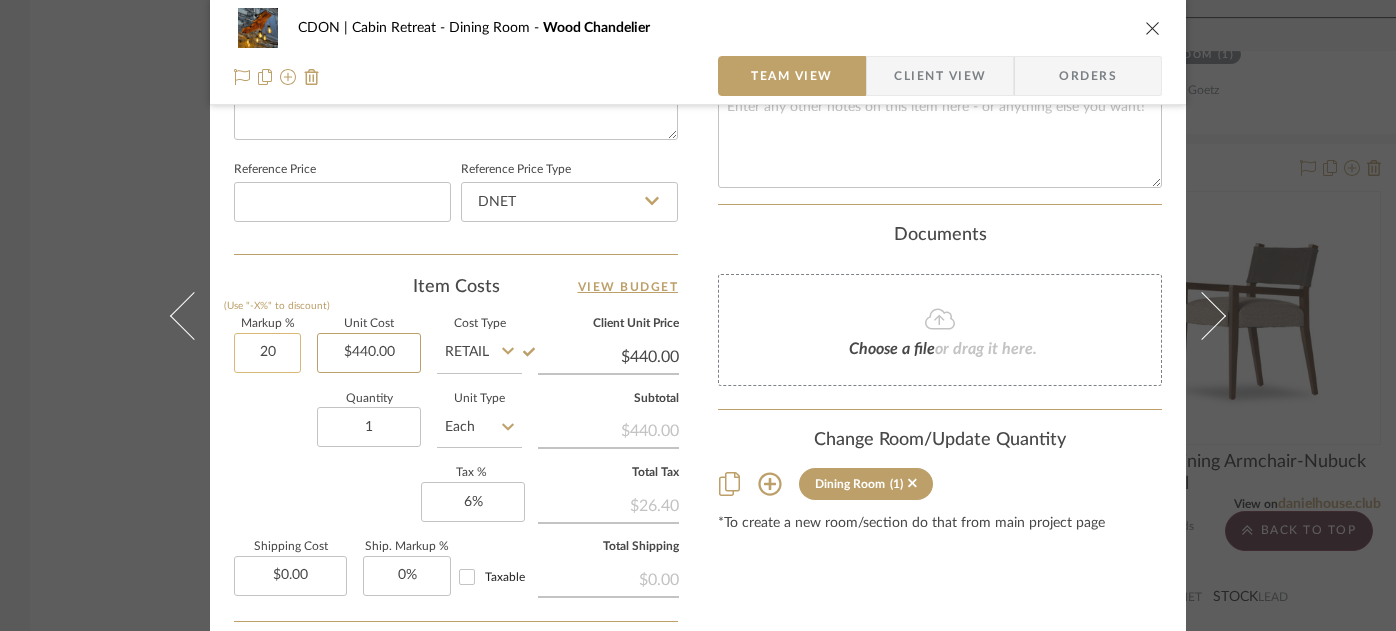 type on "20%" 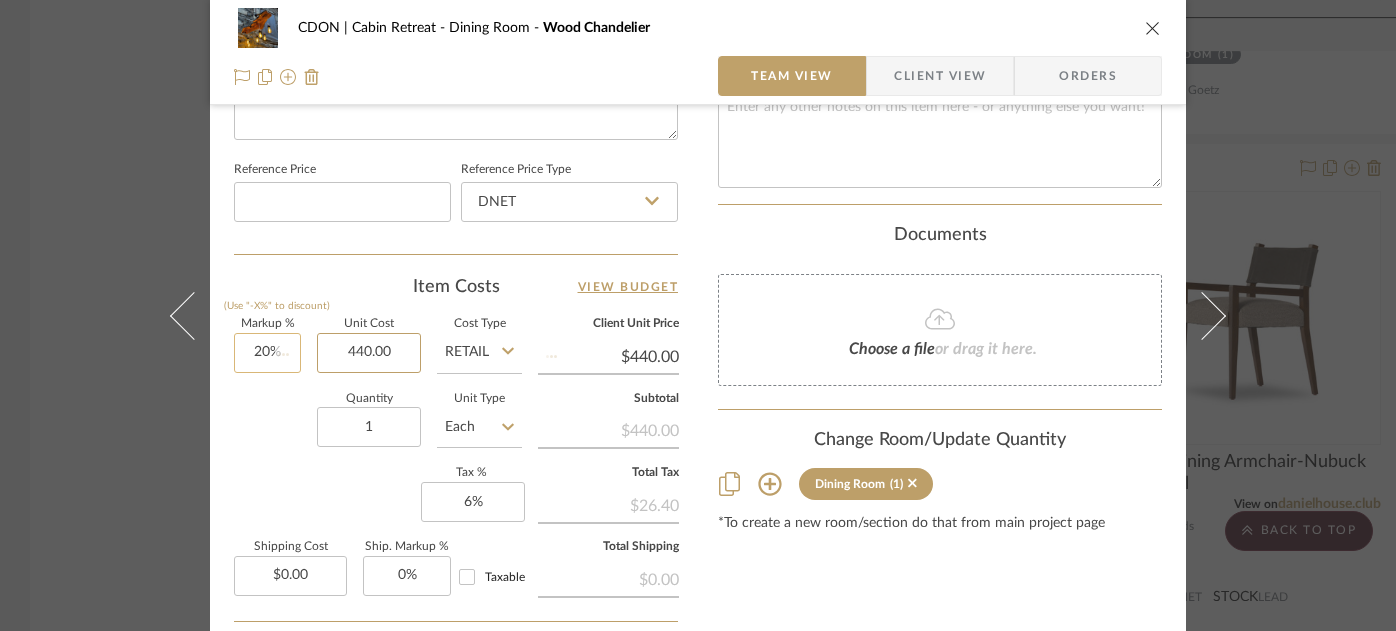 type 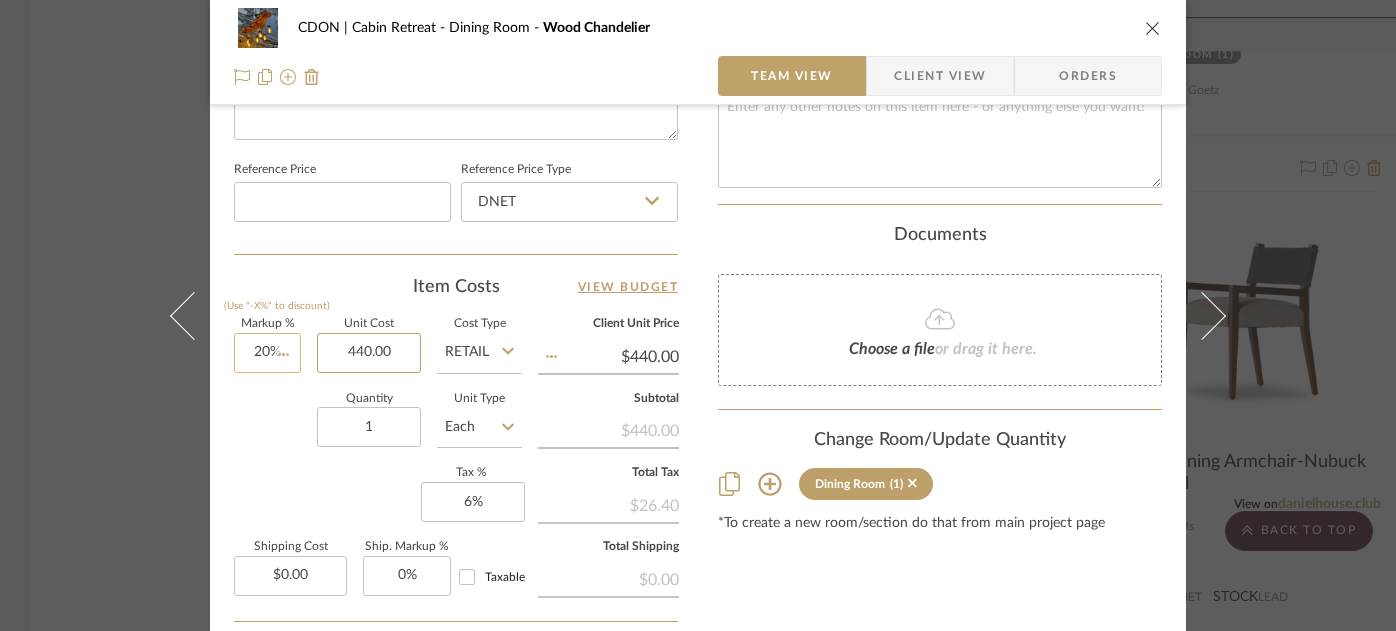 type on "$528.00" 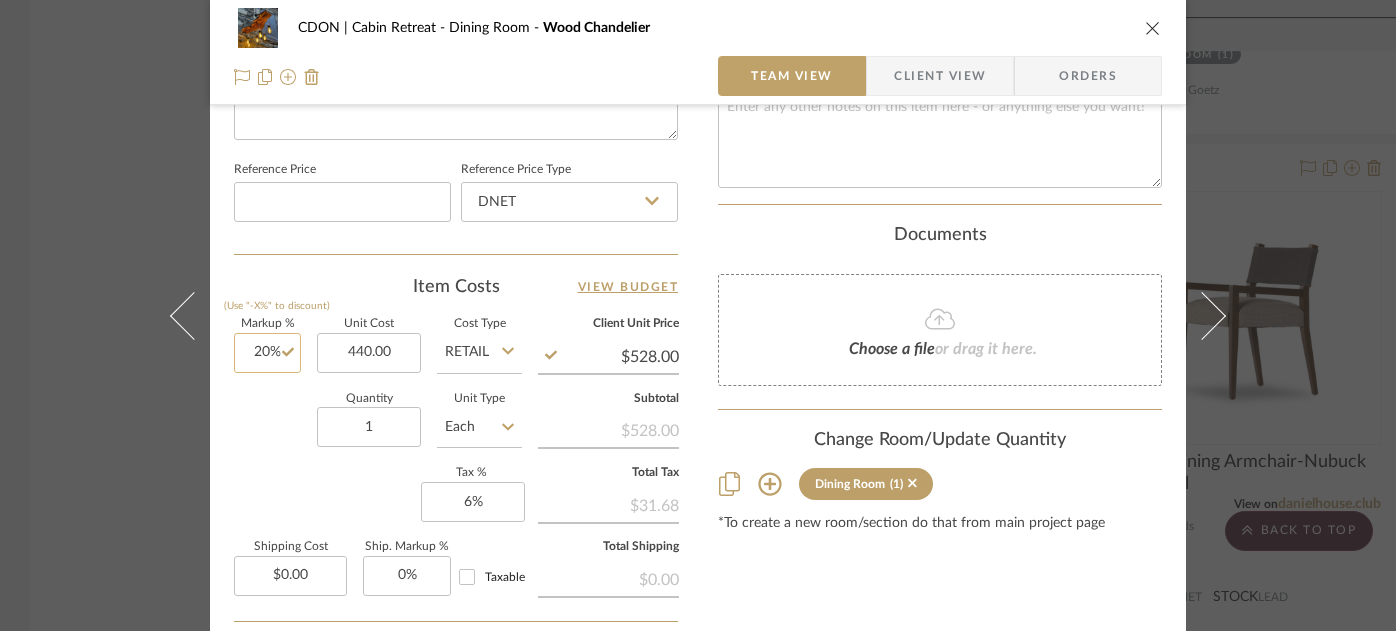 type on "20" 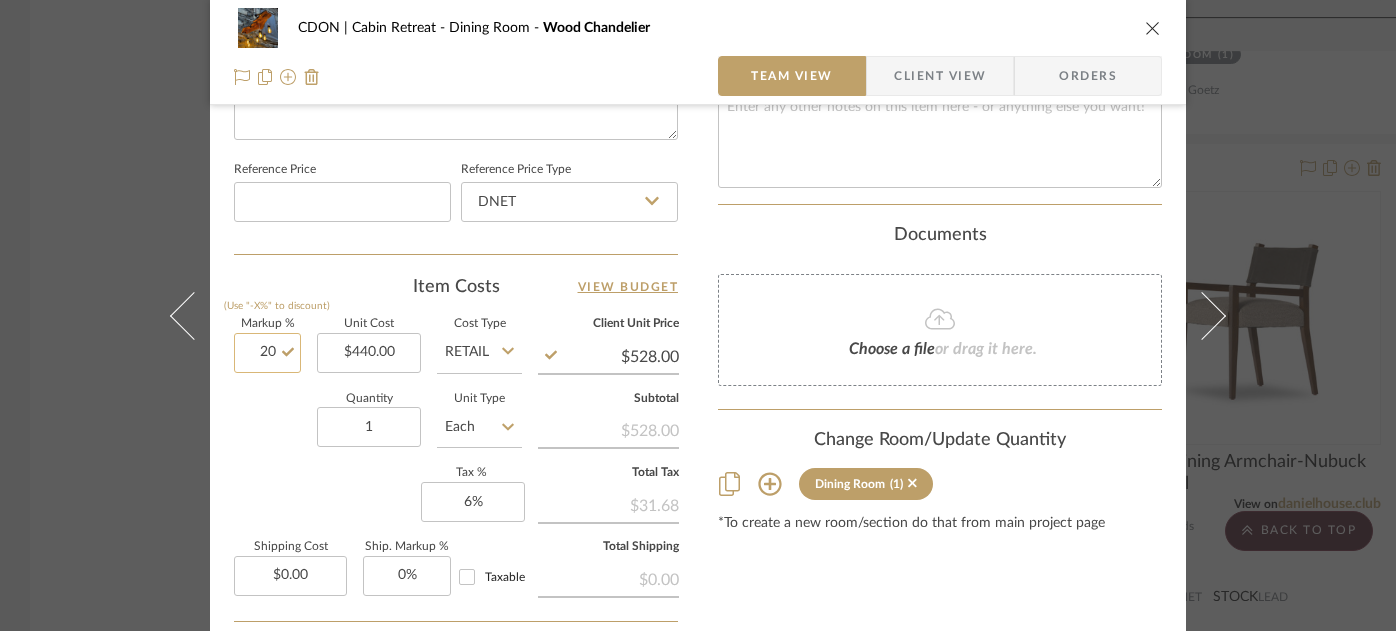 click on "20" 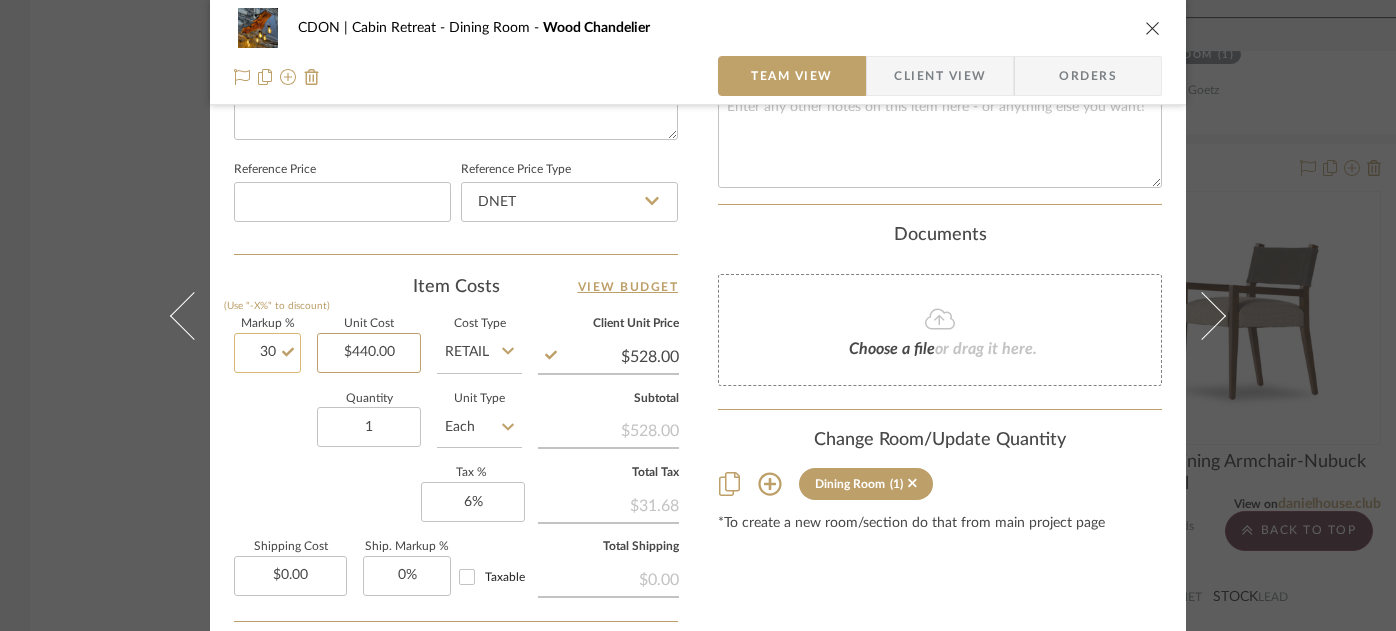 type on "30%" 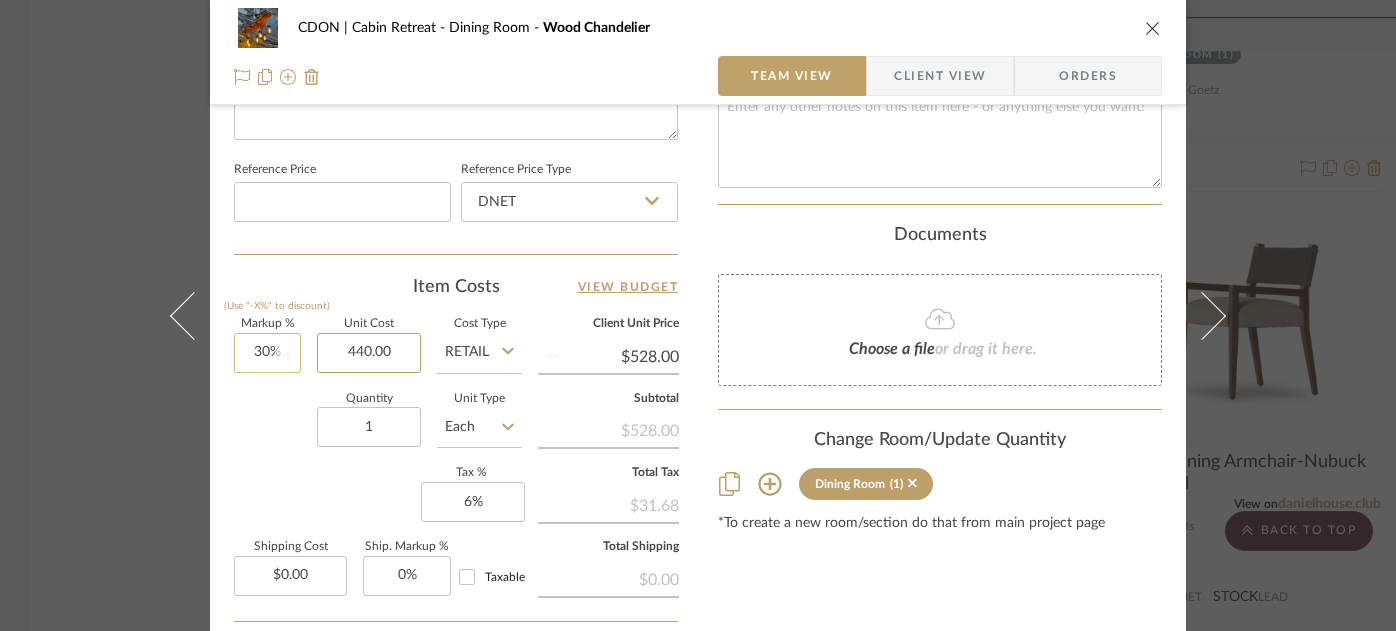 type 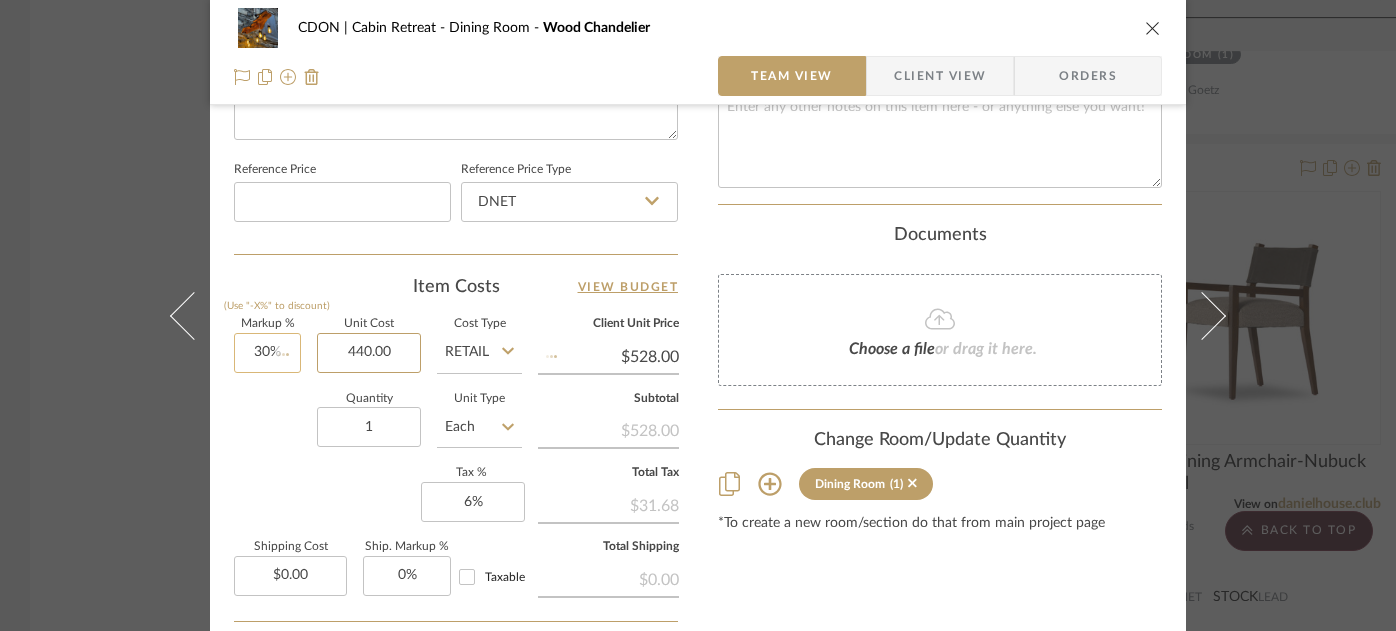 type on "$572.00" 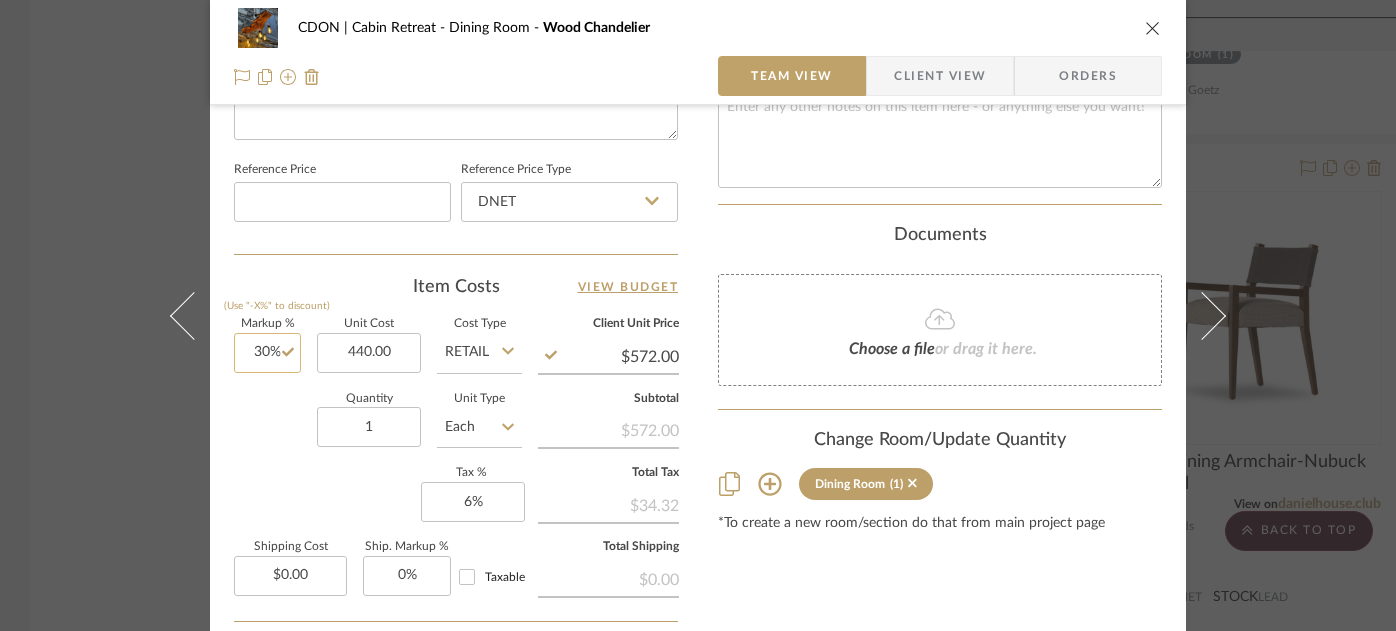 type on "30" 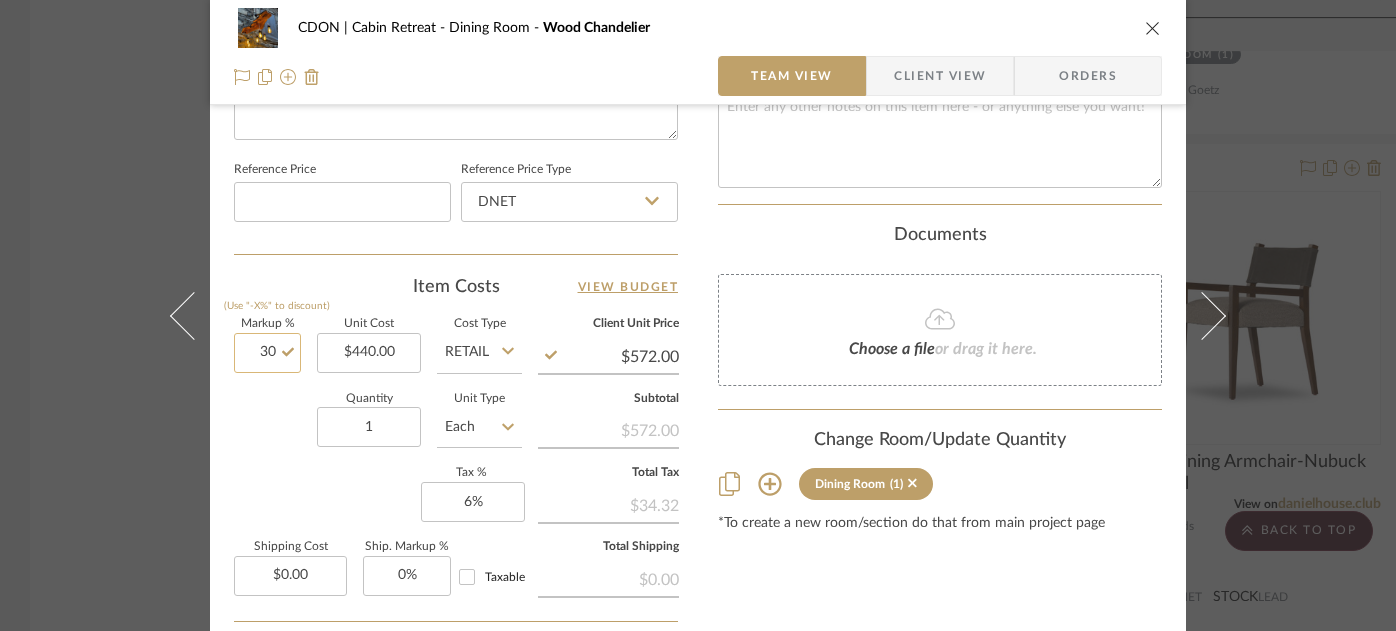 click on "30" 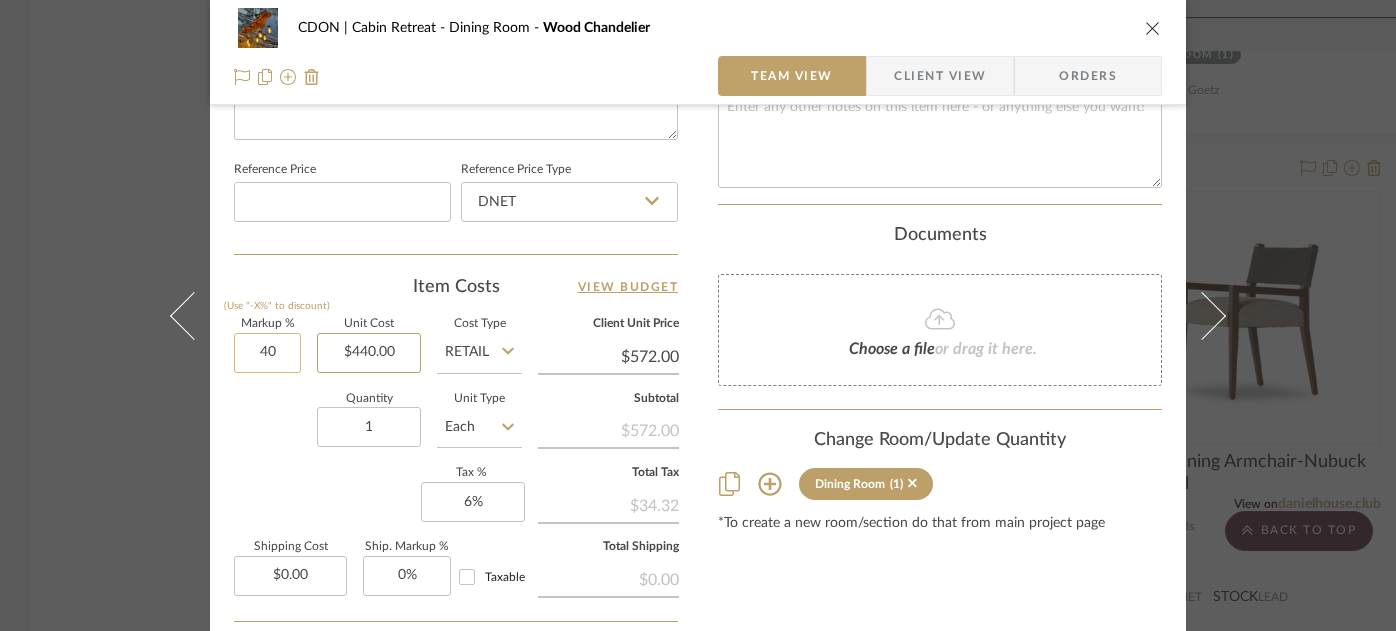 type on "40%" 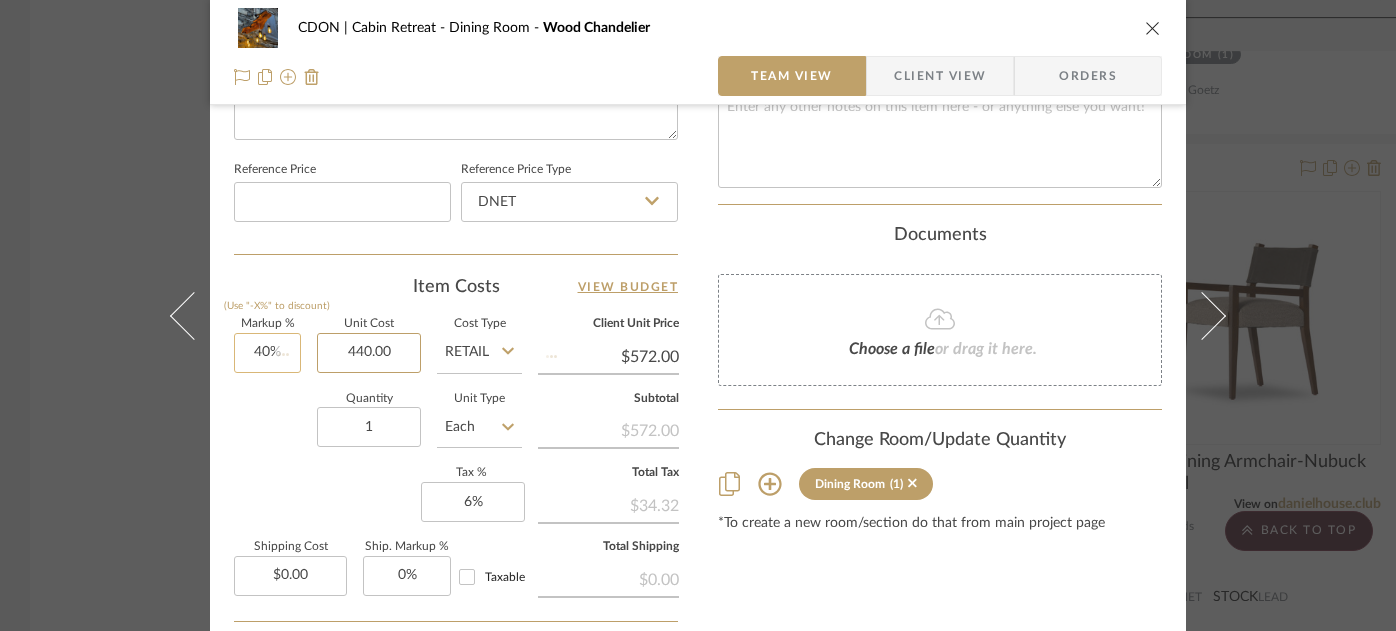 type 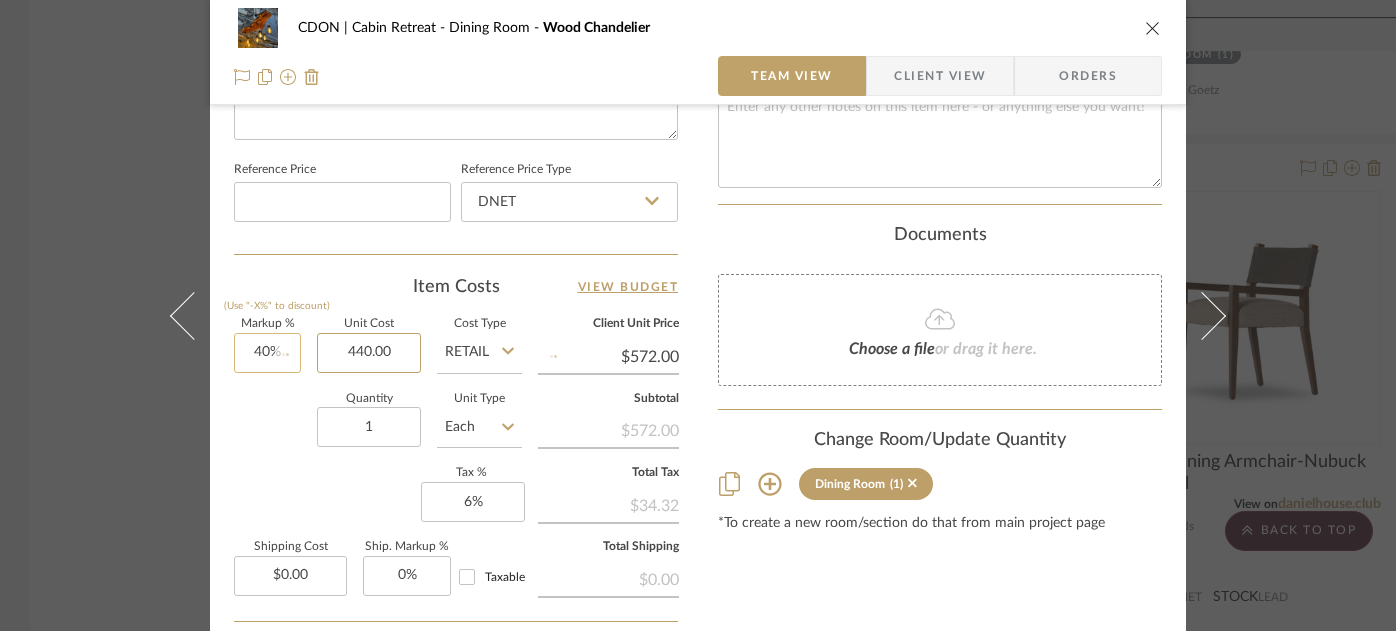 type on "$616.00" 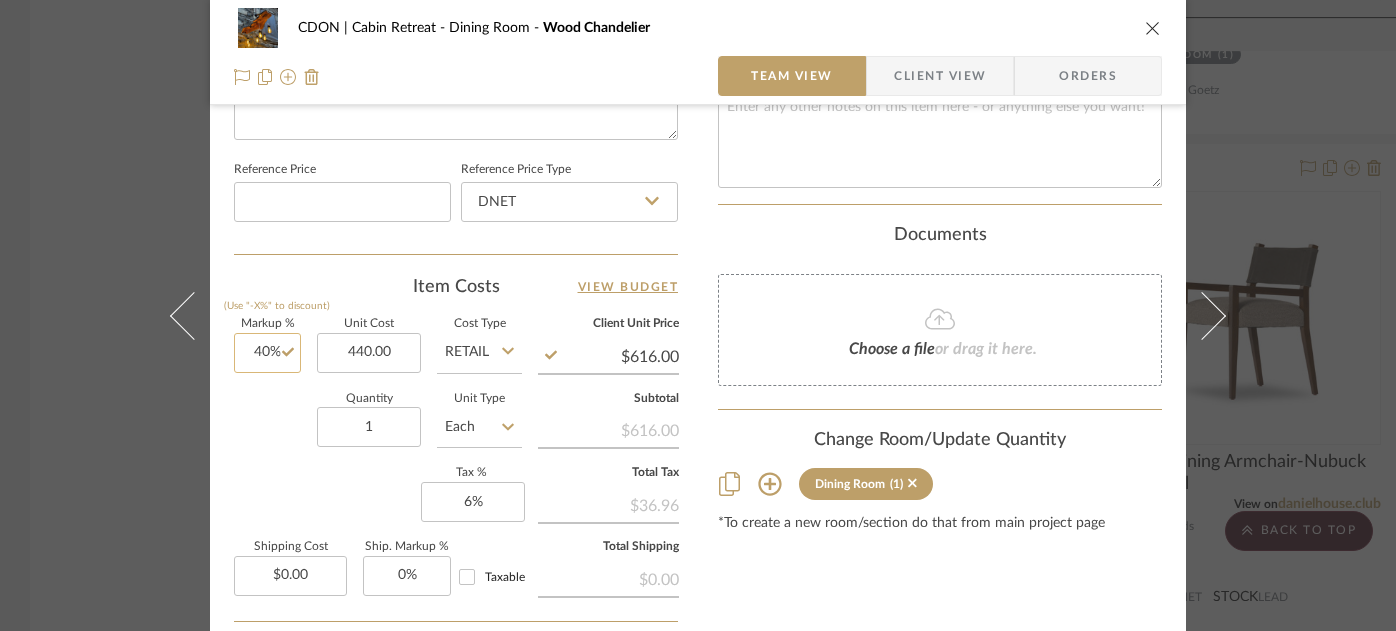 type on "40" 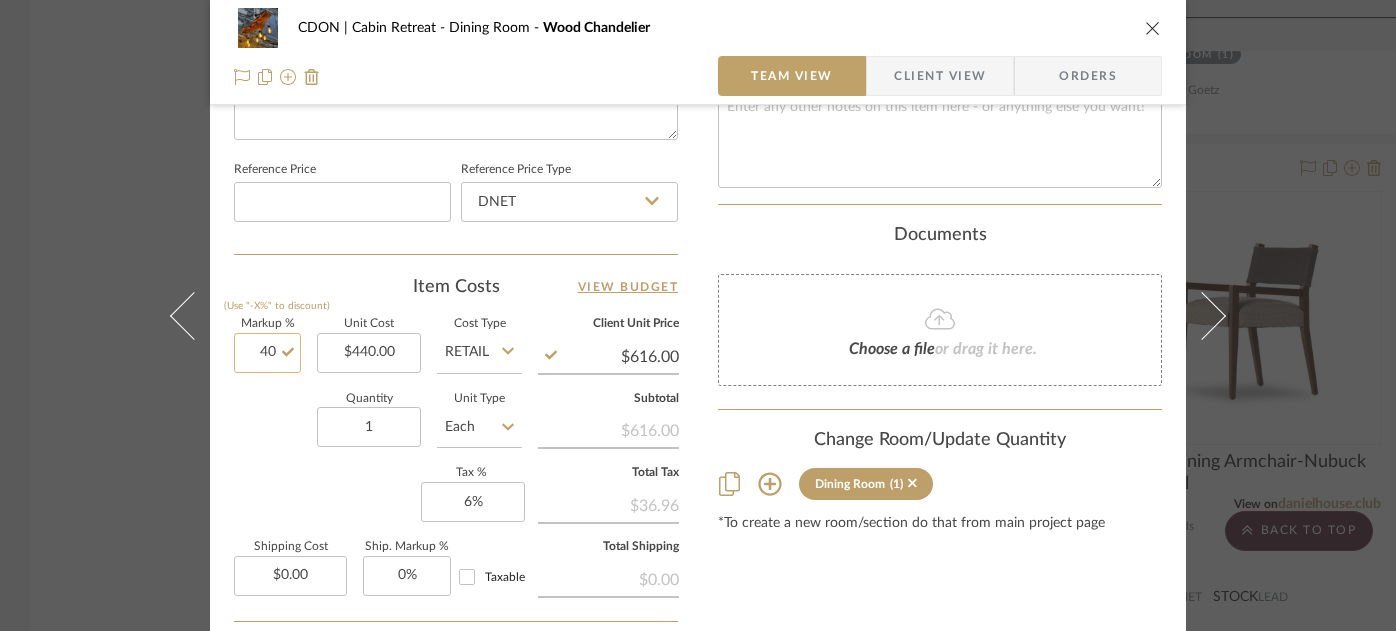 click on "40" 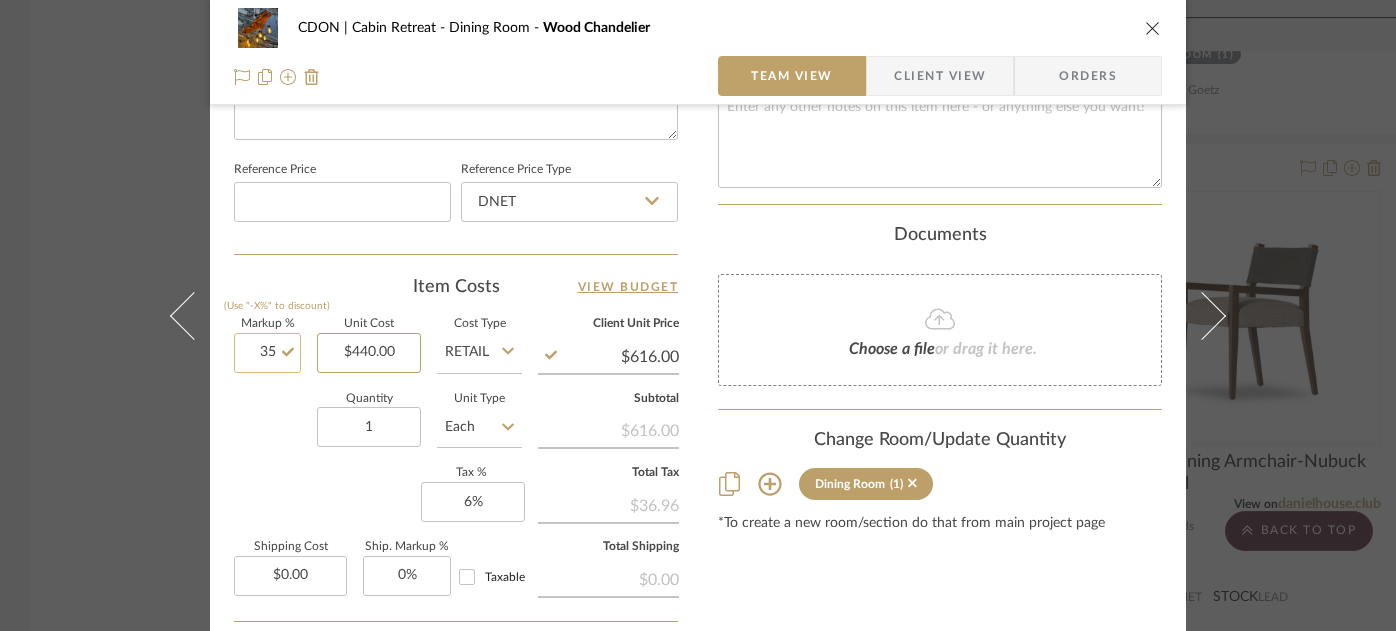 type on "35%" 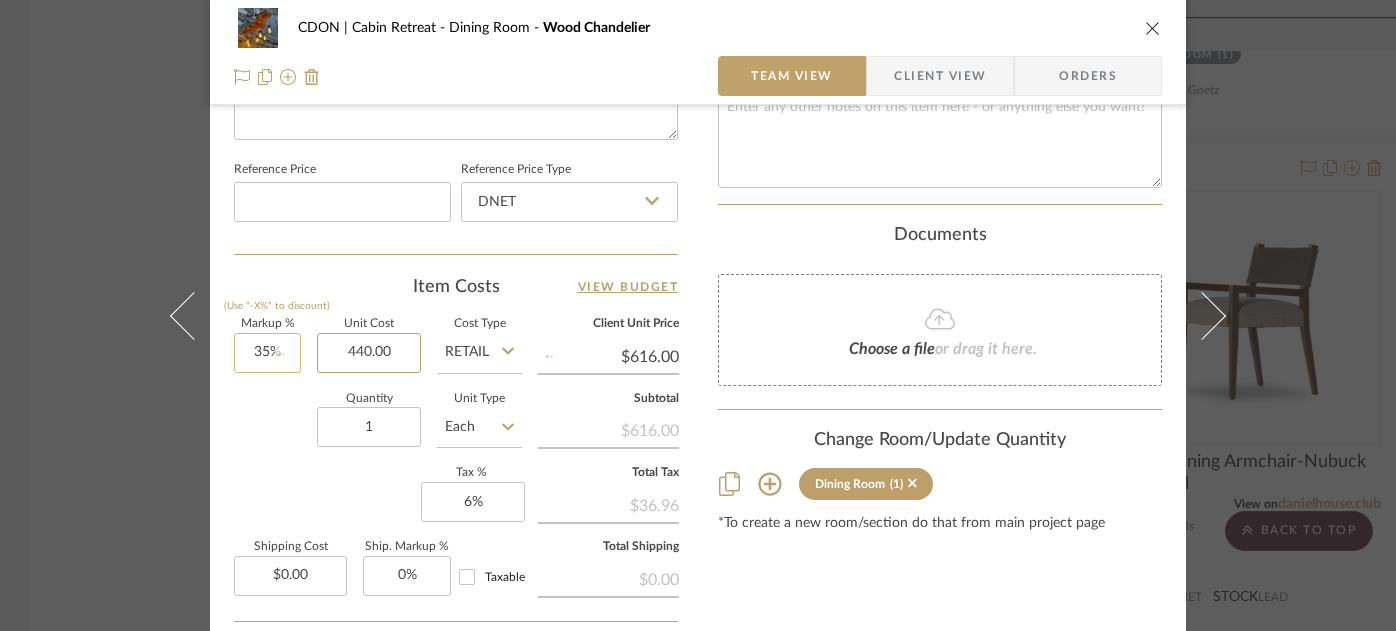 type 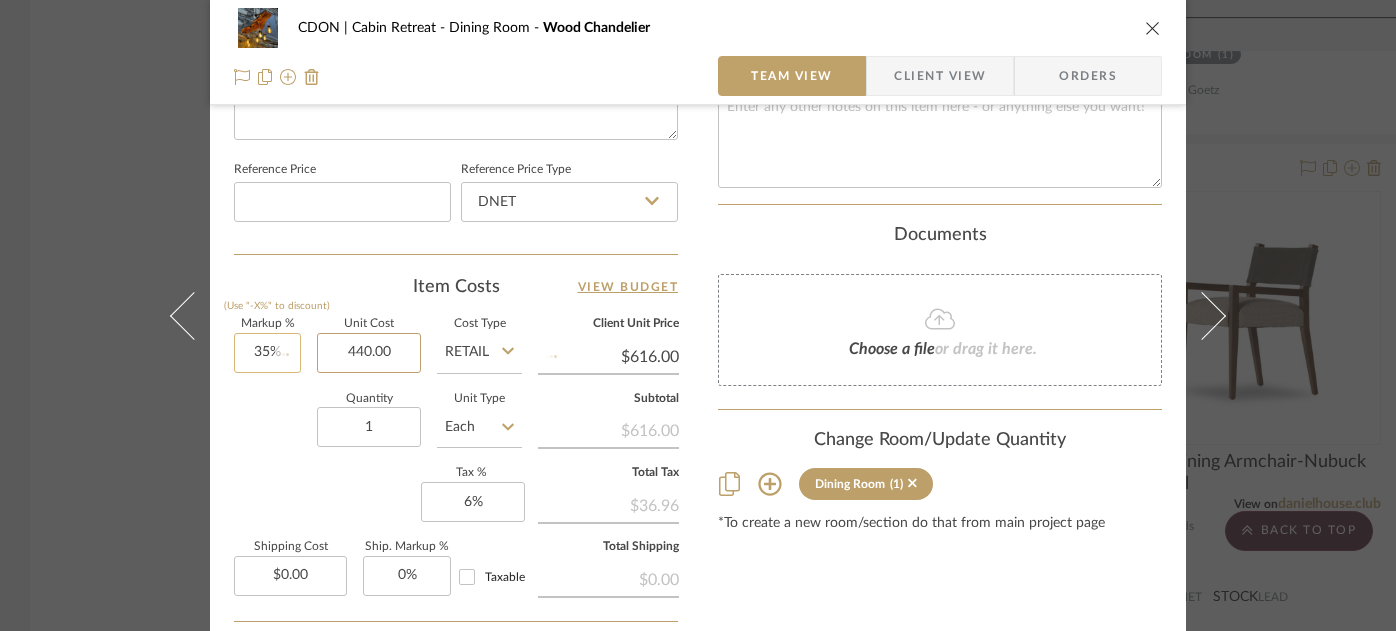 type on "$594.00" 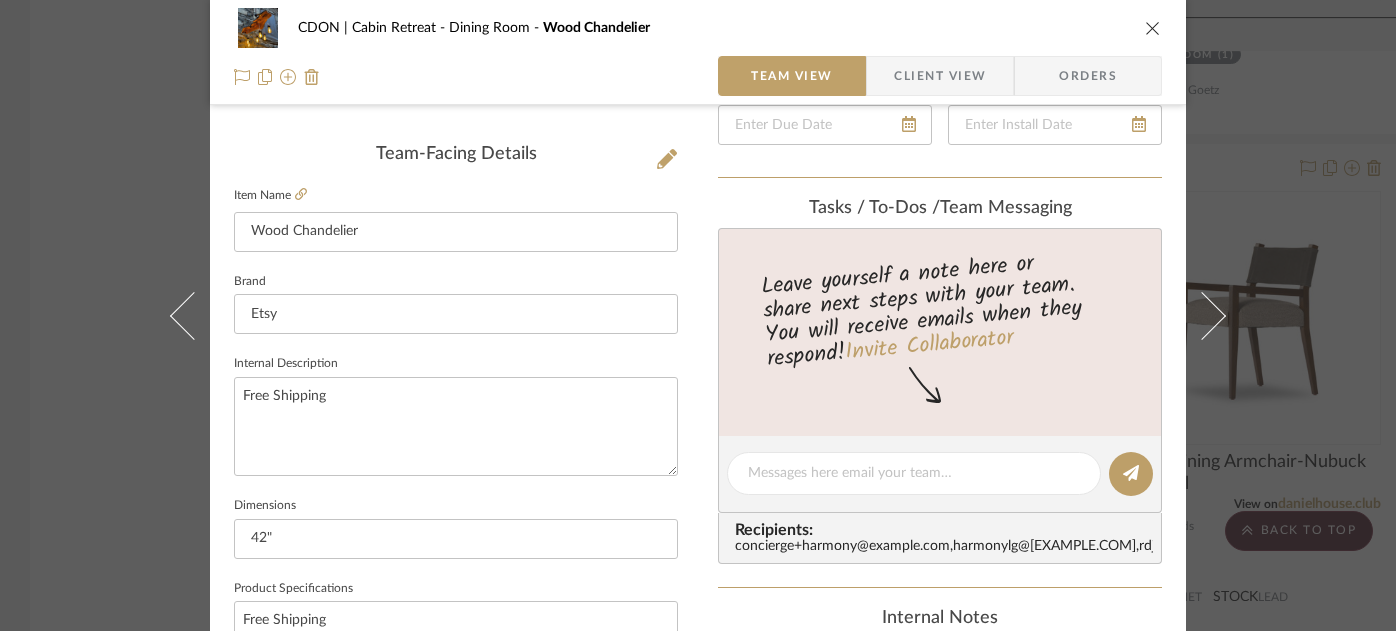 scroll, scrollTop: 431, scrollLeft: 0, axis: vertical 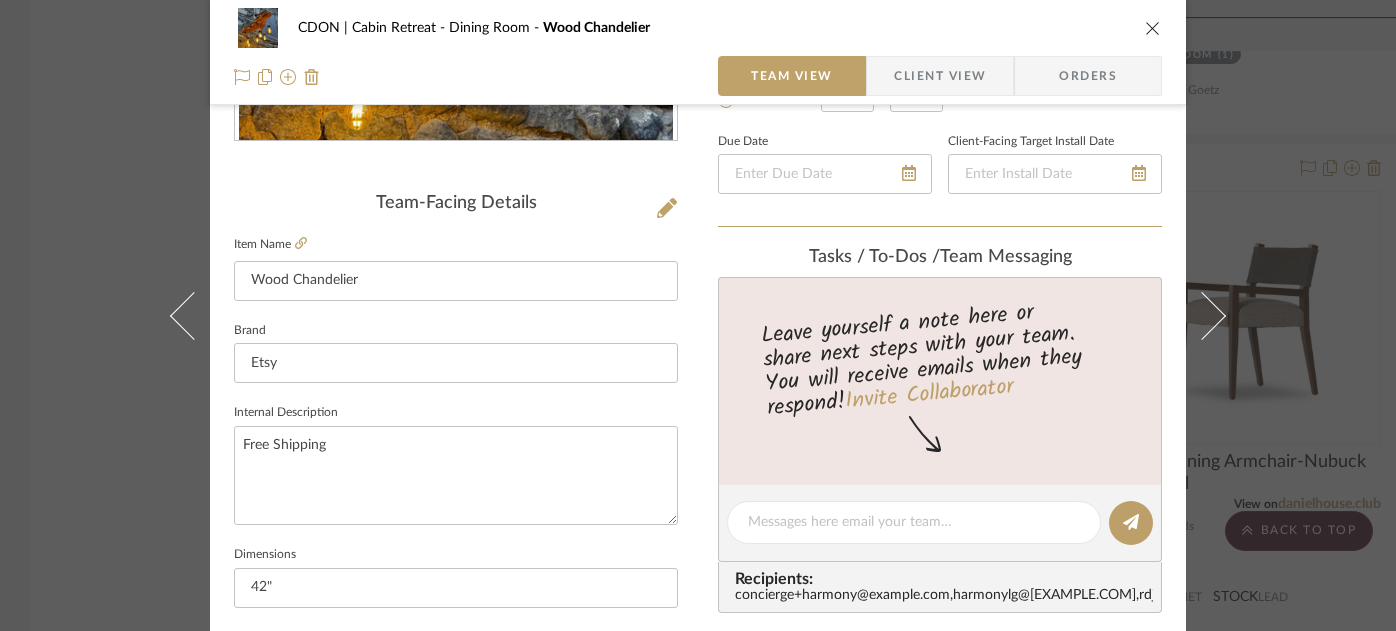 type on "$440.00" 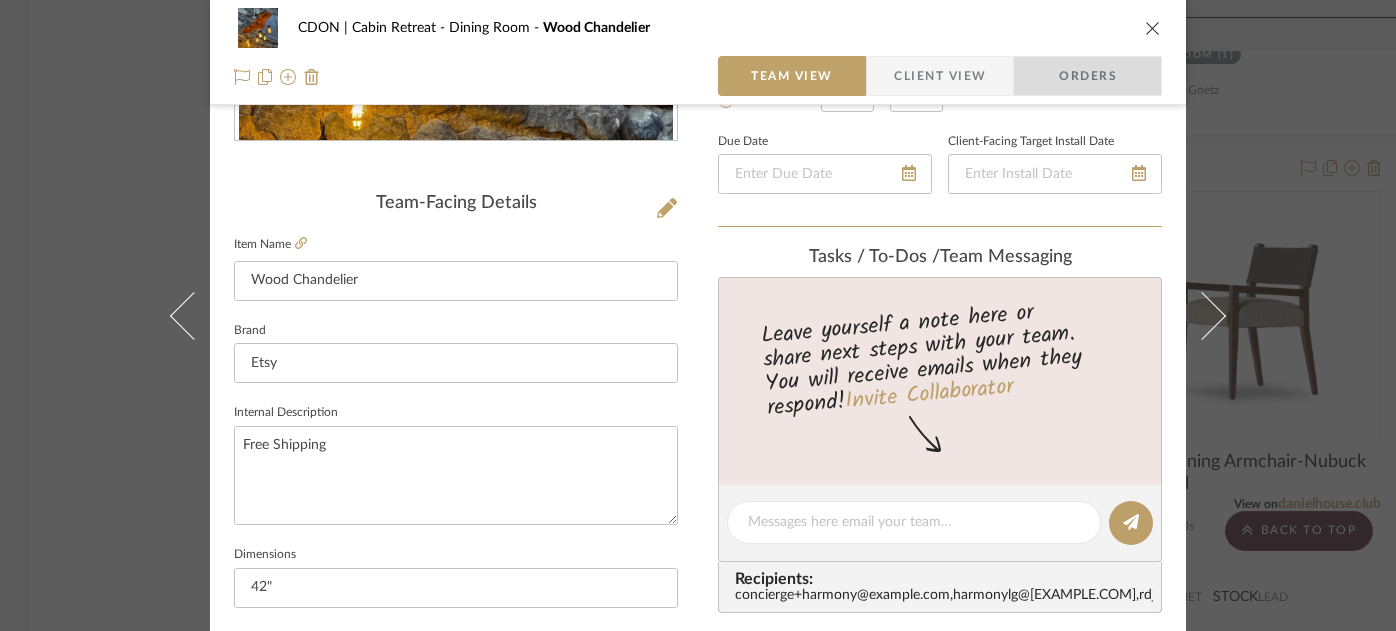 click on "Orders" at bounding box center (1088, 76) 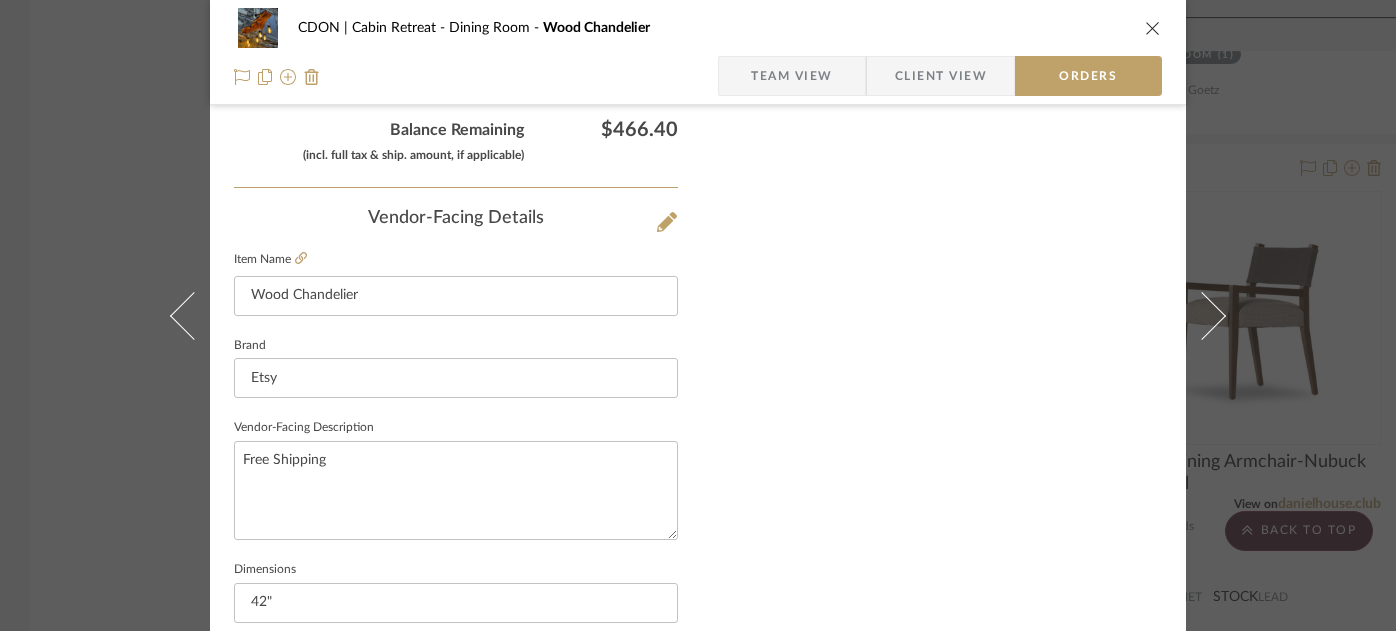scroll, scrollTop: 969, scrollLeft: 0, axis: vertical 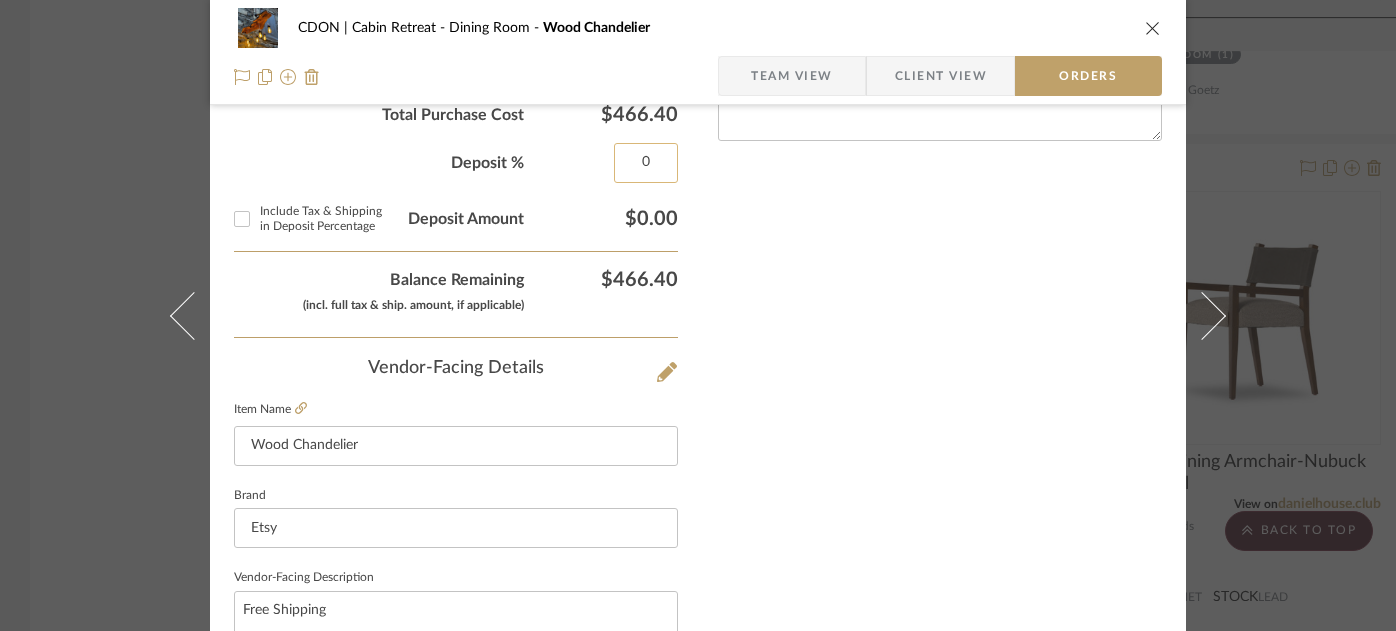 click on "0" 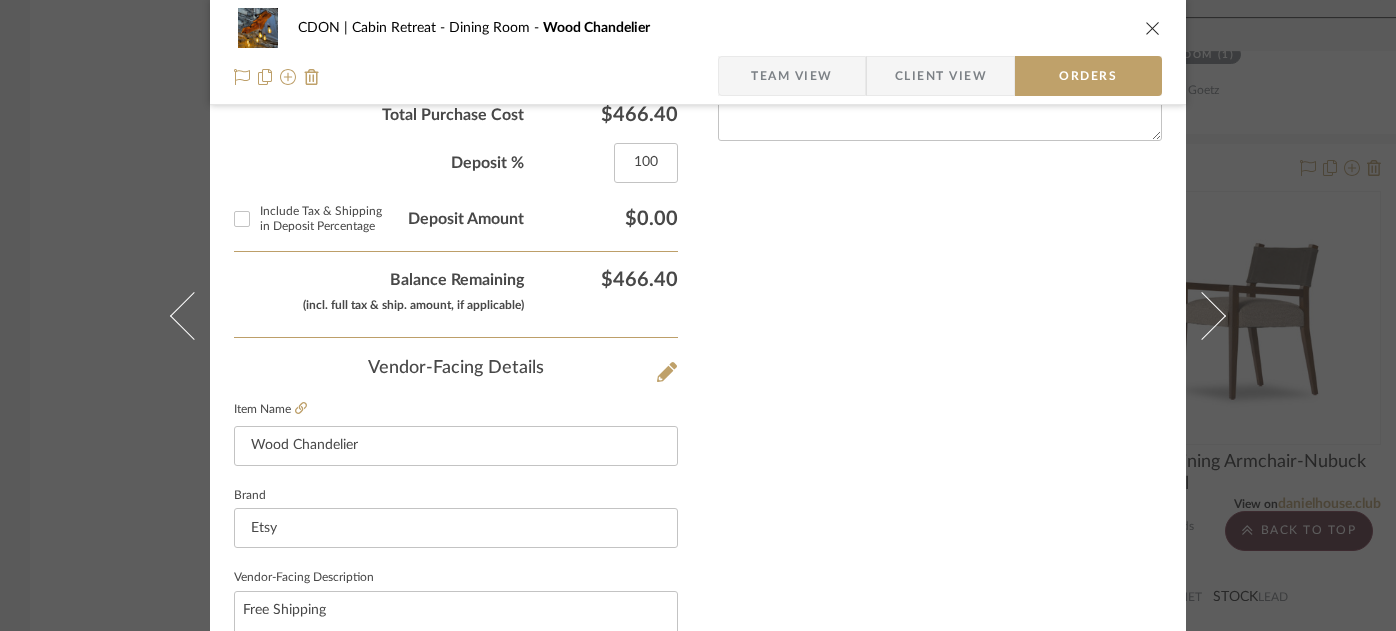 type on "100%" 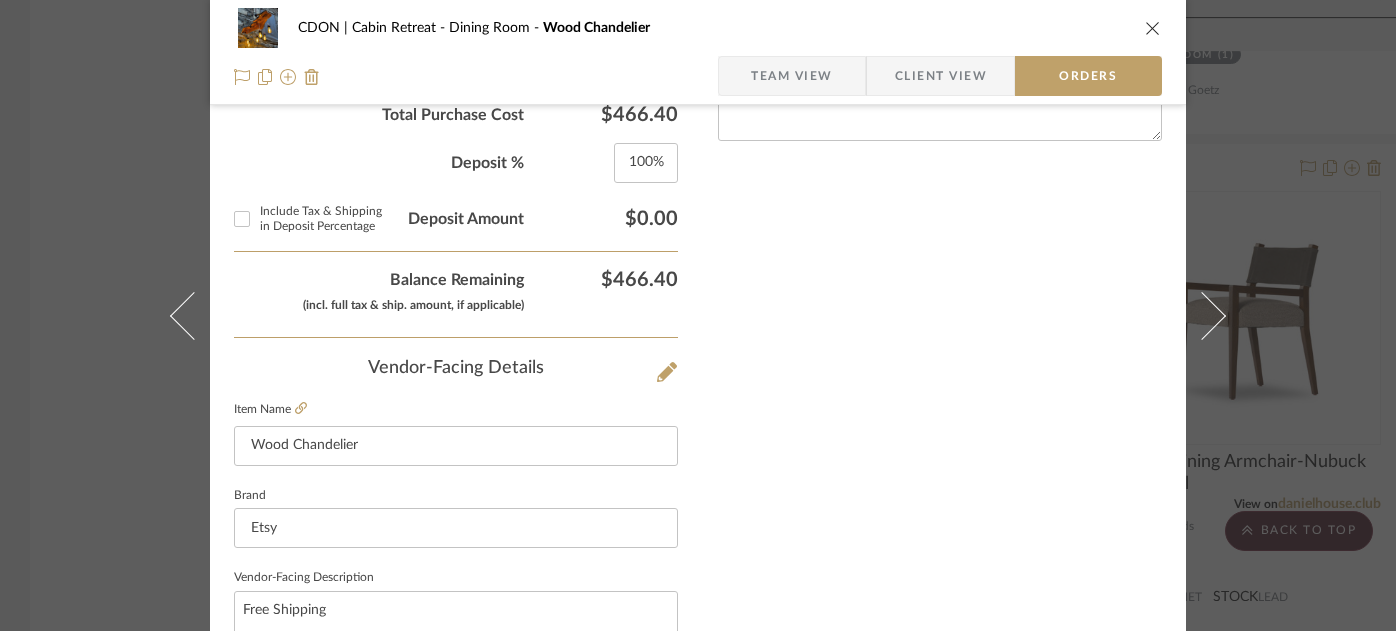 click on "Include Tax & Shipping in Deposit Percentage" at bounding box center [242, 219] 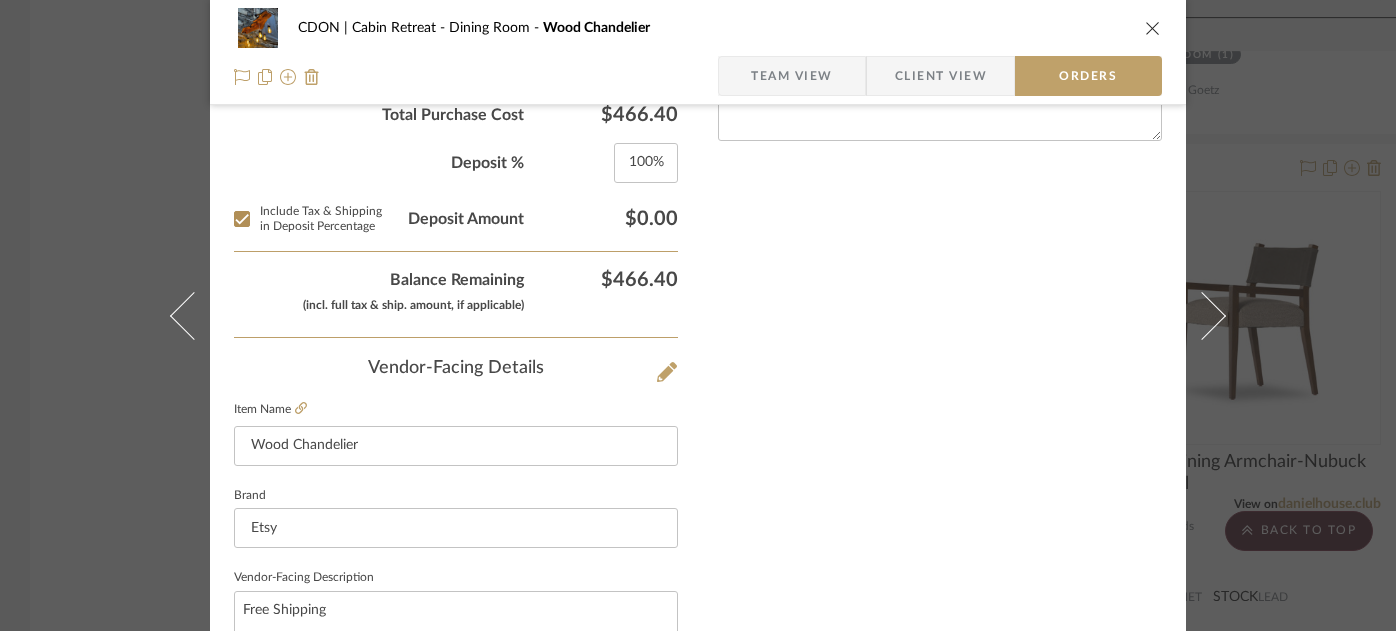 checkbox on "true" 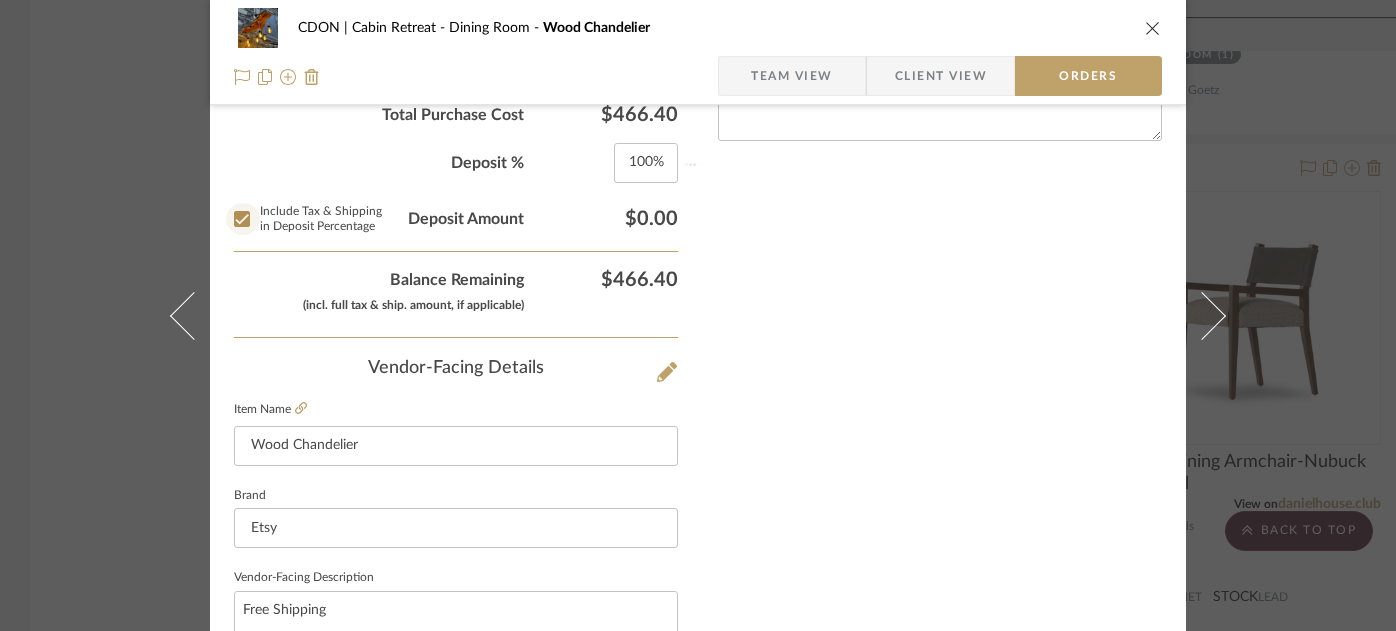 type 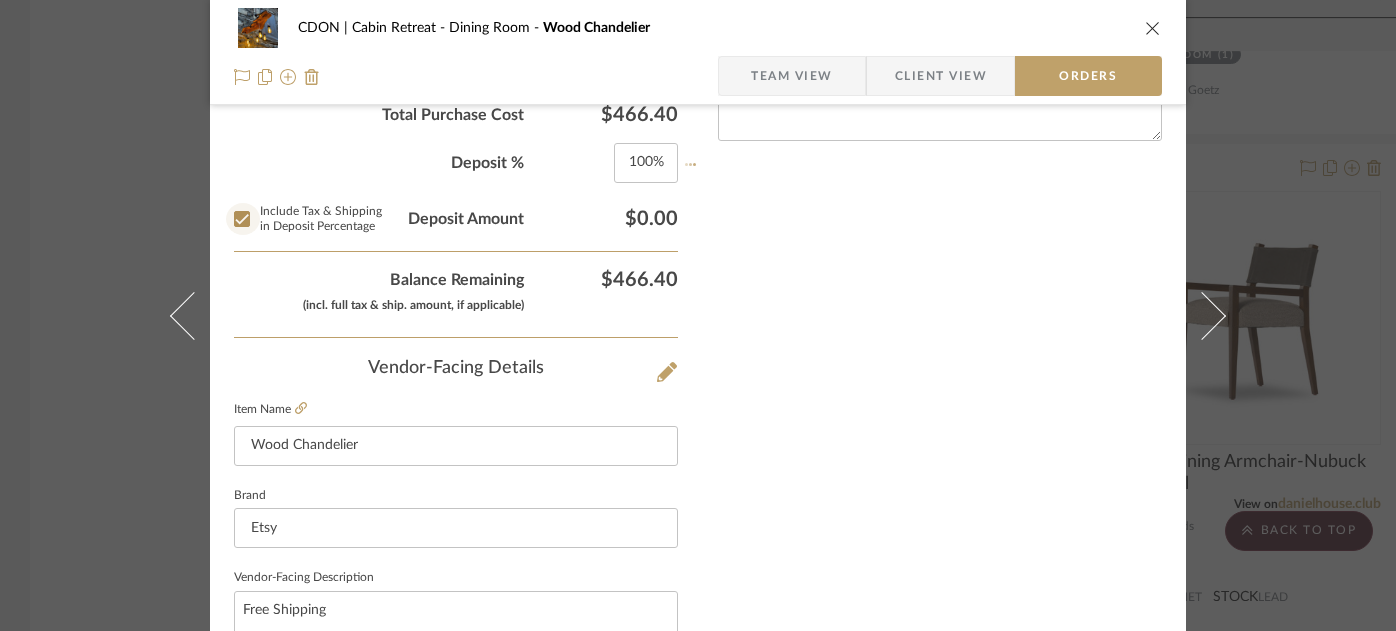 type 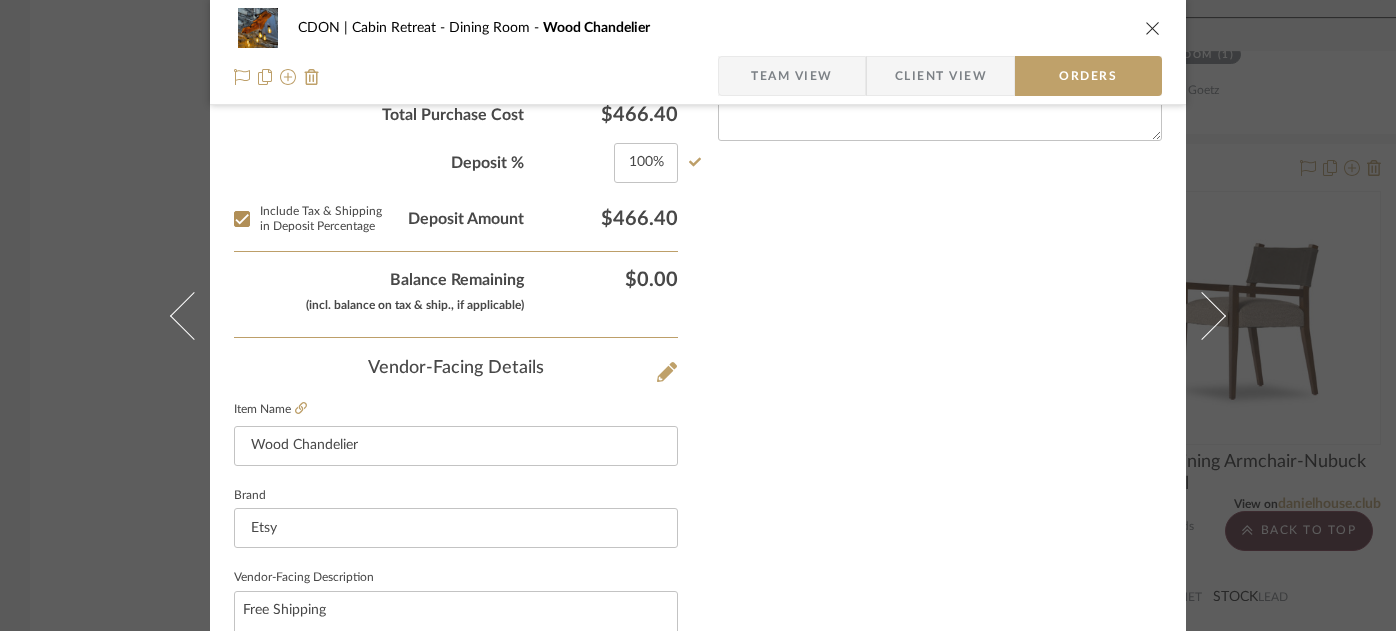 click on "Nothing here shares to Dashboard. Vendor Status on 8/8/2025 8/8/2025 Order in Progress Payment Status  Lead Time  In Stock Weeks  Est. Min  3  Est. Max  5 Deposit Status  Due Date   Delivery Date  Vendor Contact Info  Vendor  Etsy  Contact Name   Contact Phone   Contact Email   Documents  Choose a file  or drag it here. Sidemark Rooted in Harmony Interiors / CDON | Cabin Retreat / Dining Room" at bounding box center (940, 122) 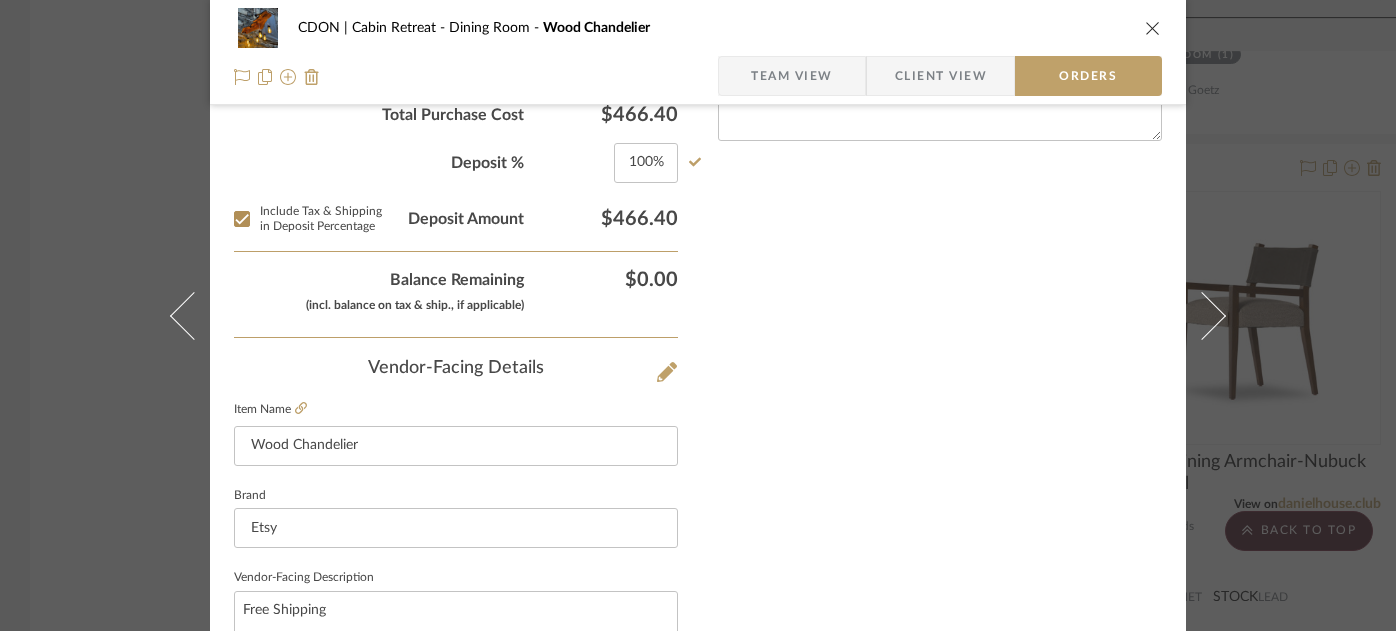 click at bounding box center (1153, 28) 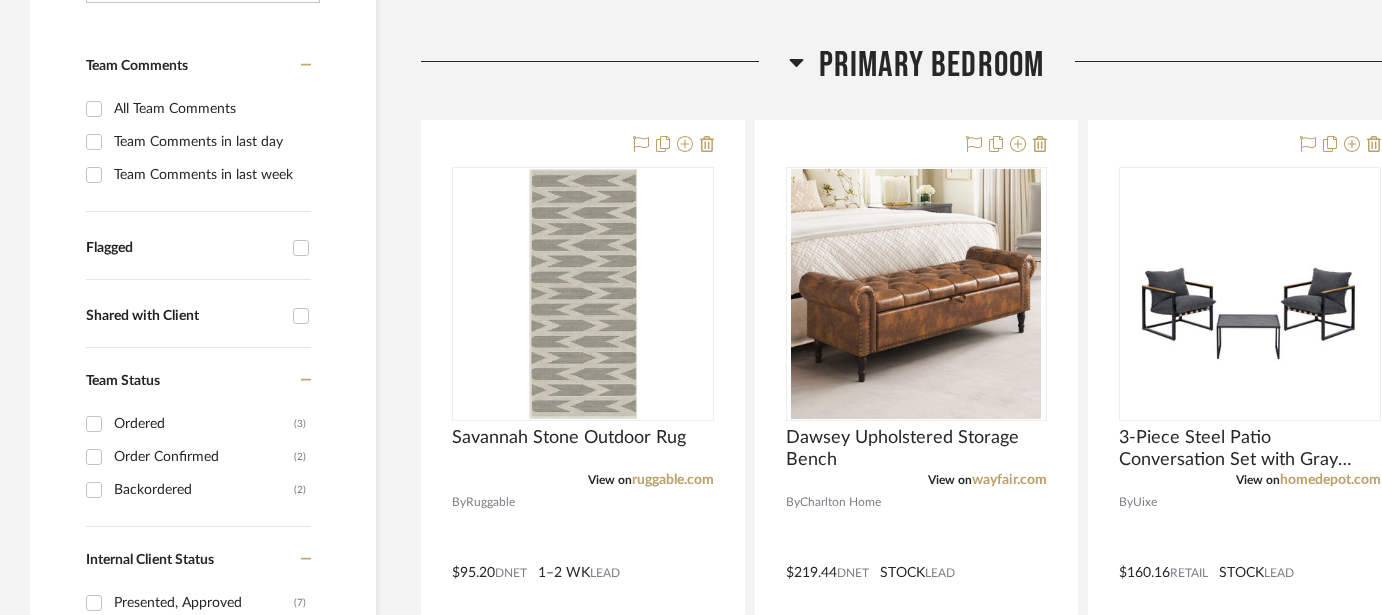 scroll, scrollTop: 552, scrollLeft: 0, axis: vertical 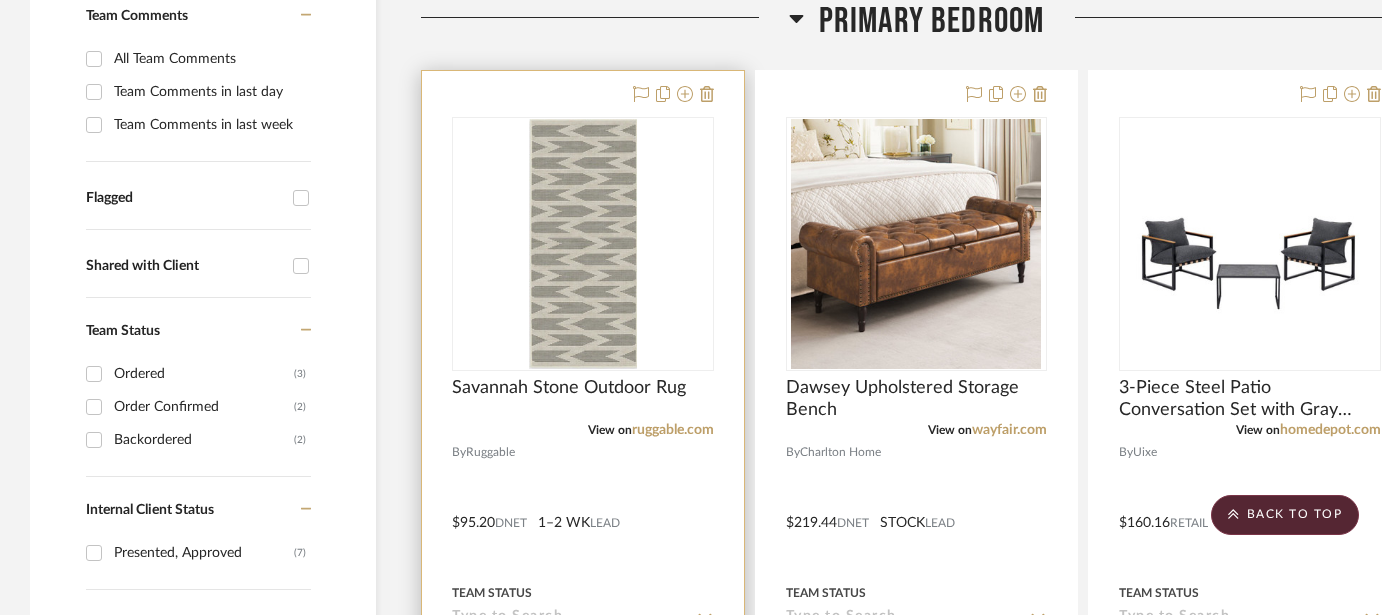 click at bounding box center [583, 508] 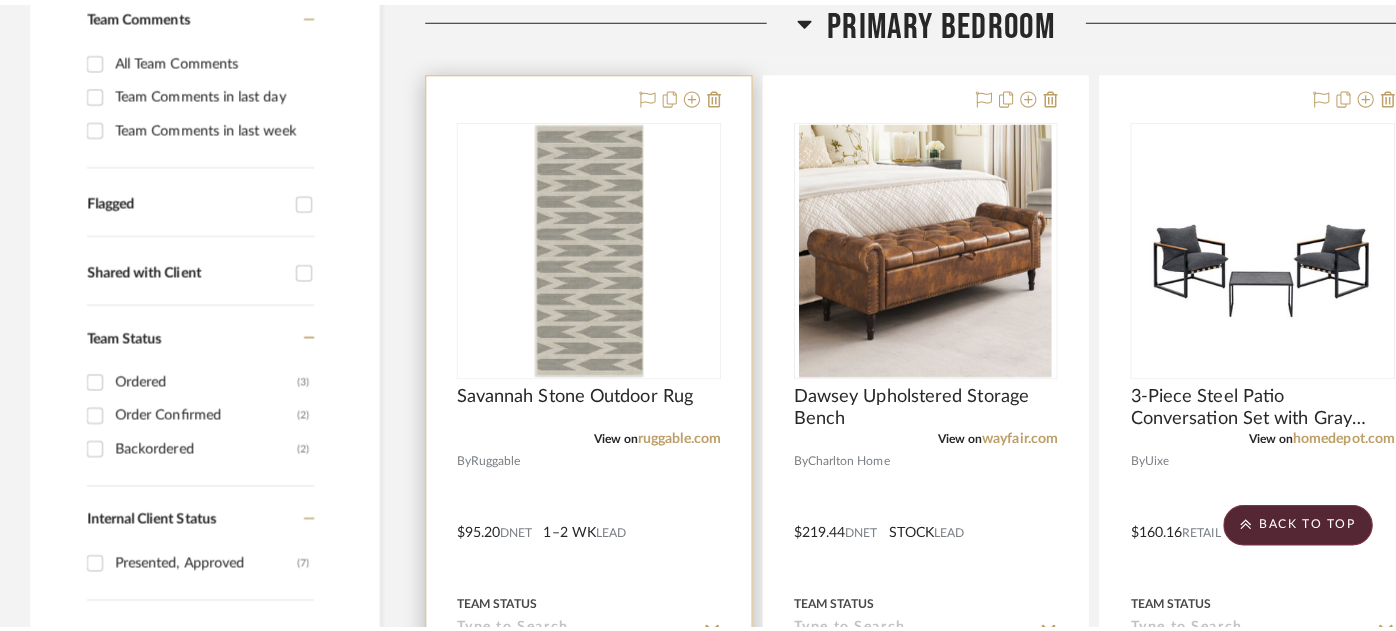 scroll, scrollTop: 0, scrollLeft: 0, axis: both 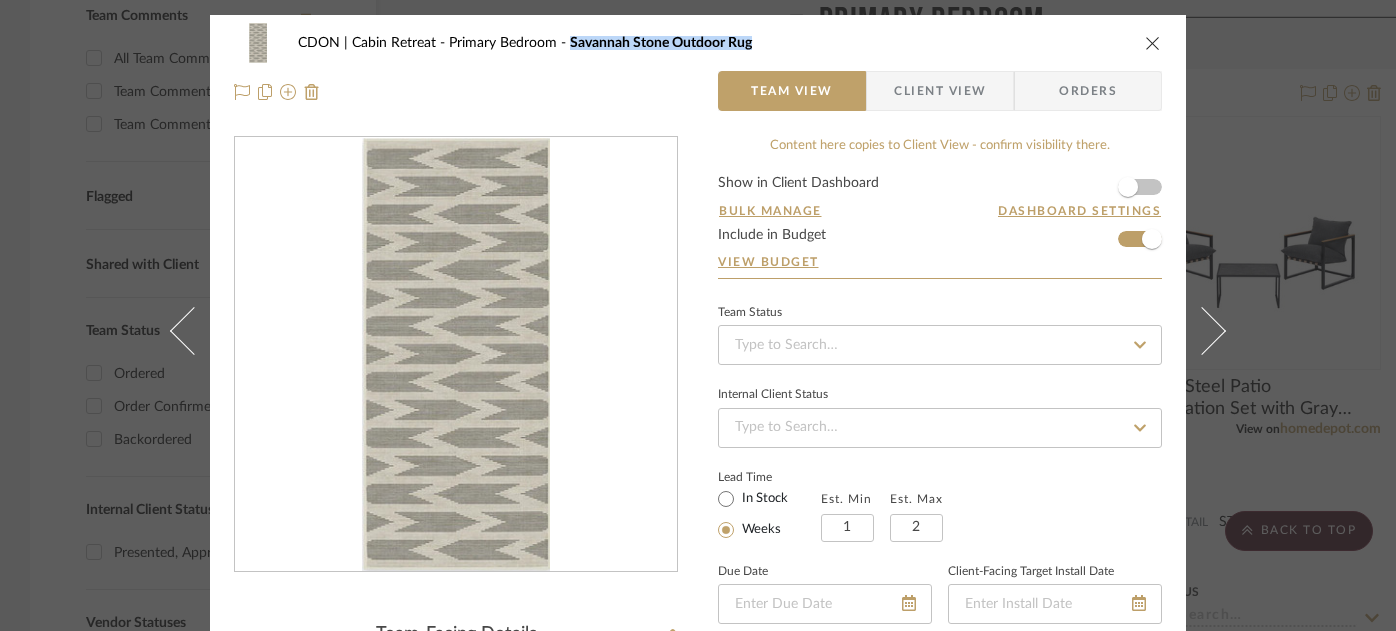 drag, startPoint x: 762, startPoint y: 46, endPoint x: 562, endPoint y: 44, distance: 200.01 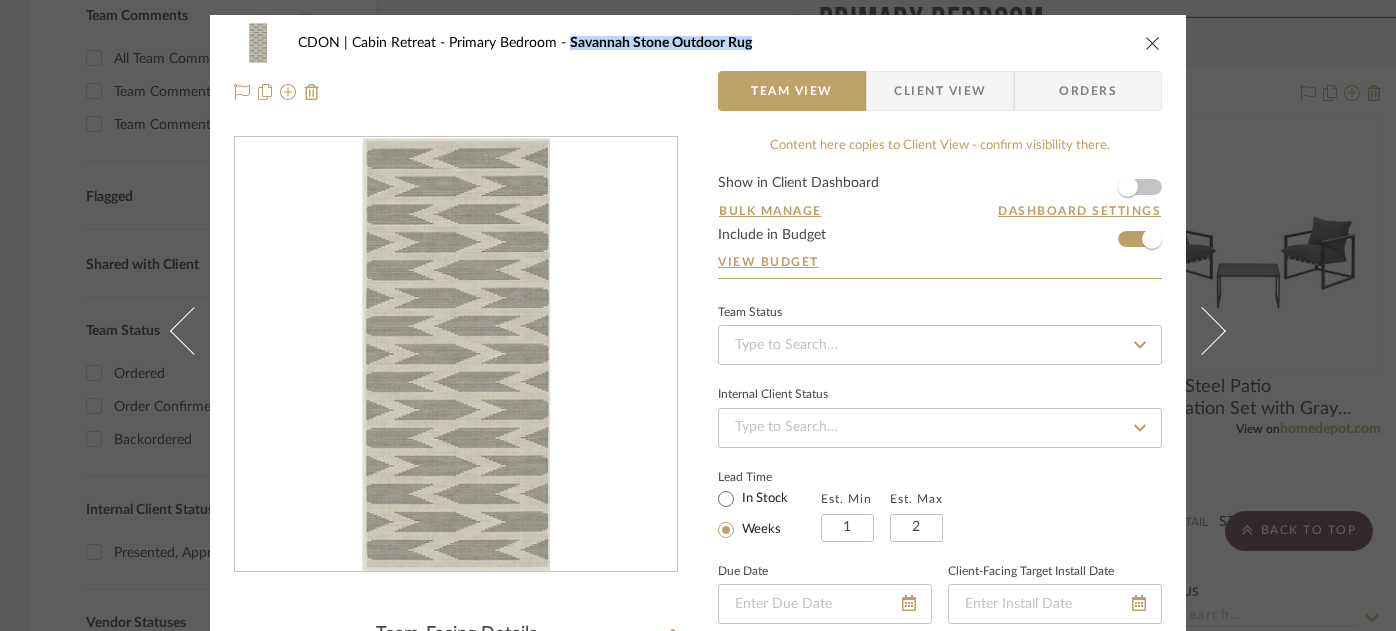 click on "Orders" at bounding box center (1088, 91) 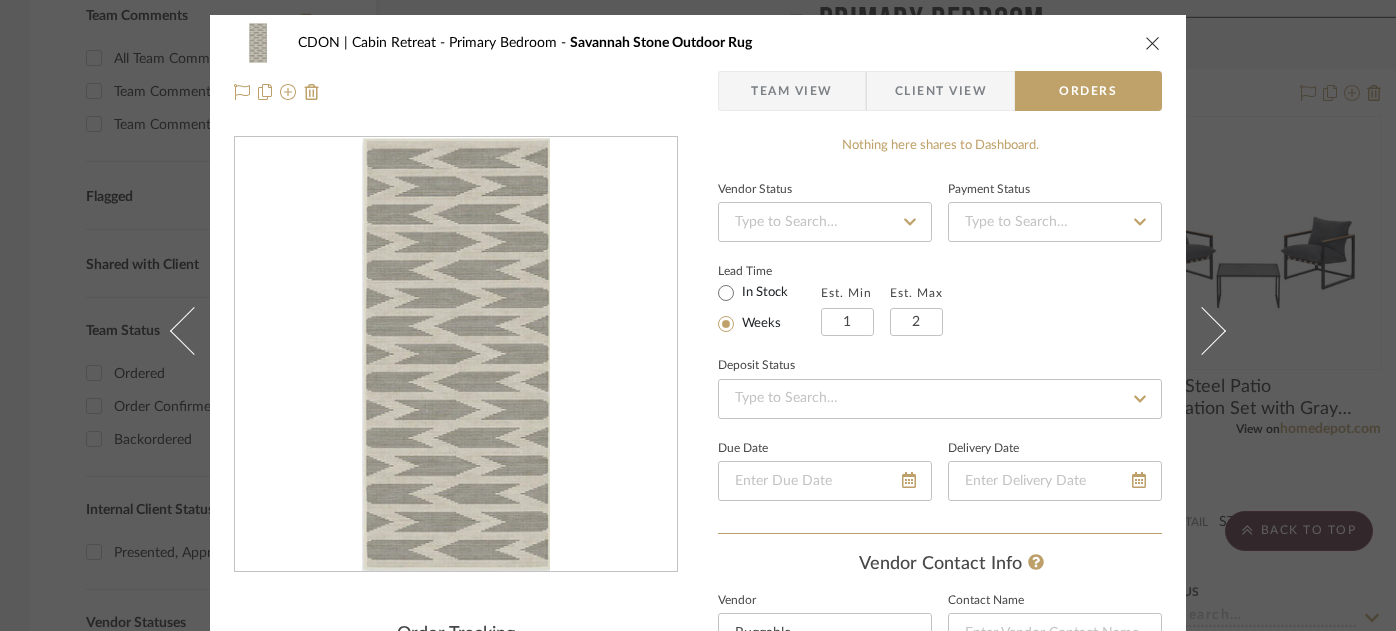click 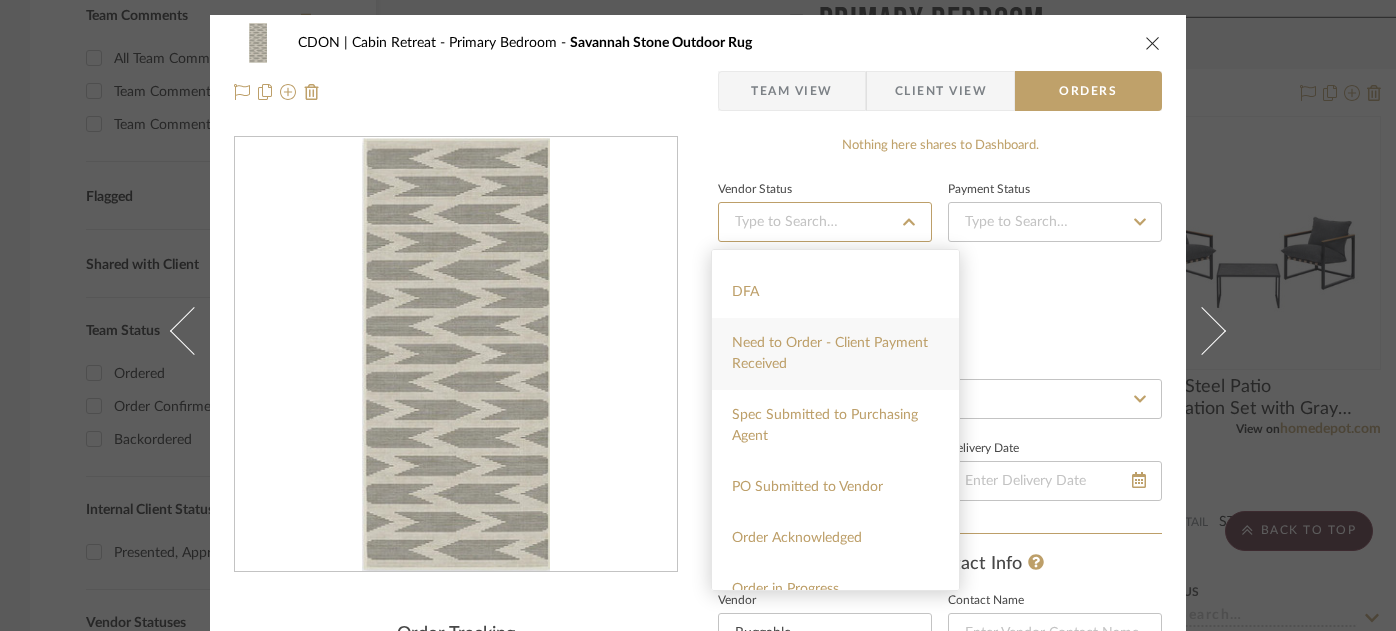scroll, scrollTop: 178, scrollLeft: 0, axis: vertical 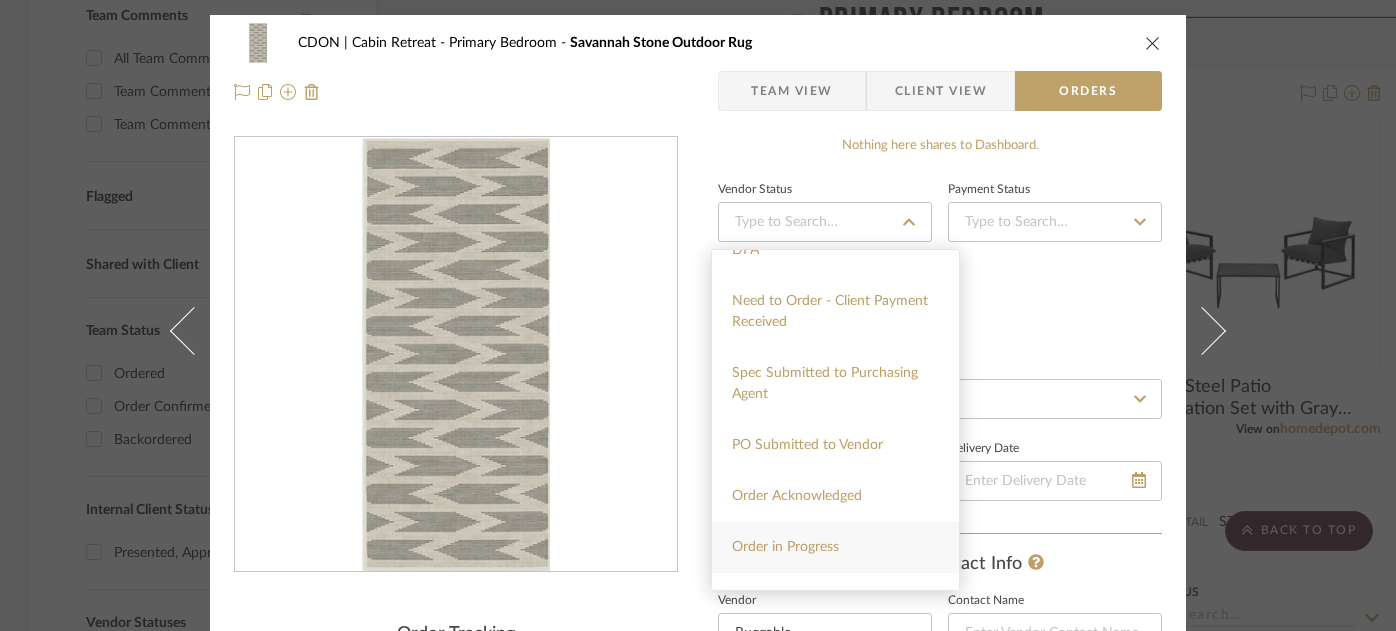 click on "Order in Progress" at bounding box center [835, 547] 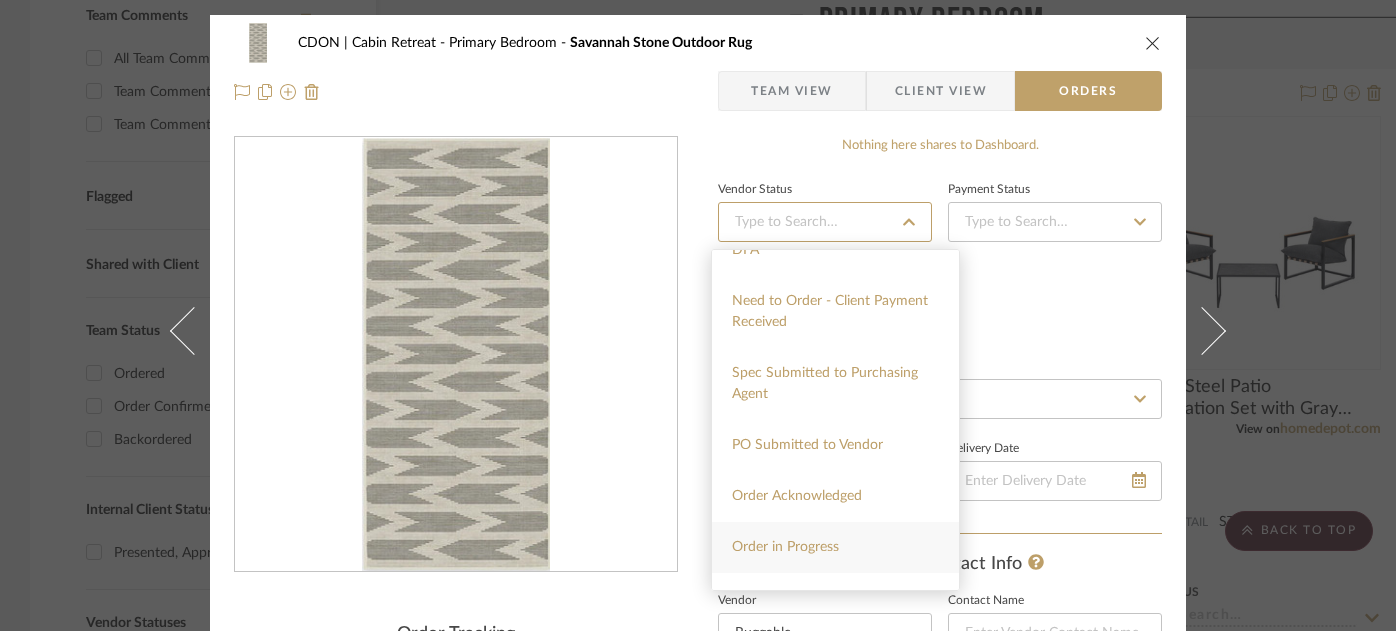 type on "8/8/2025" 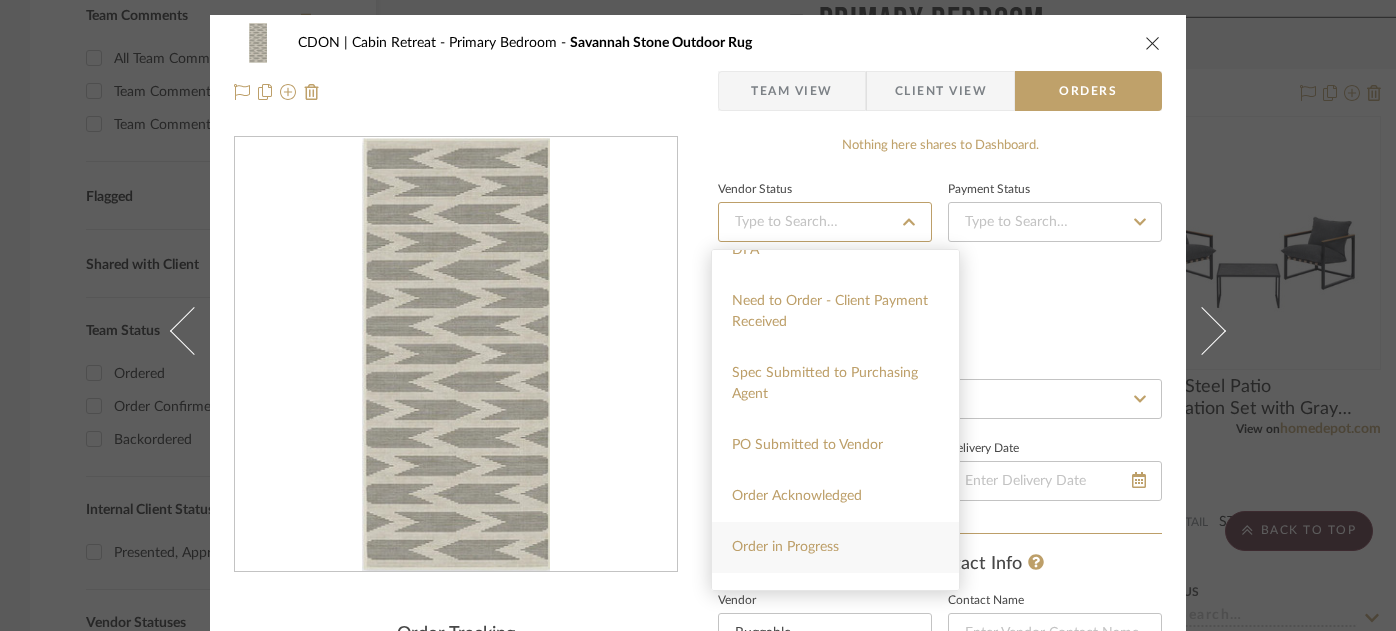 type on "Order in Progress" 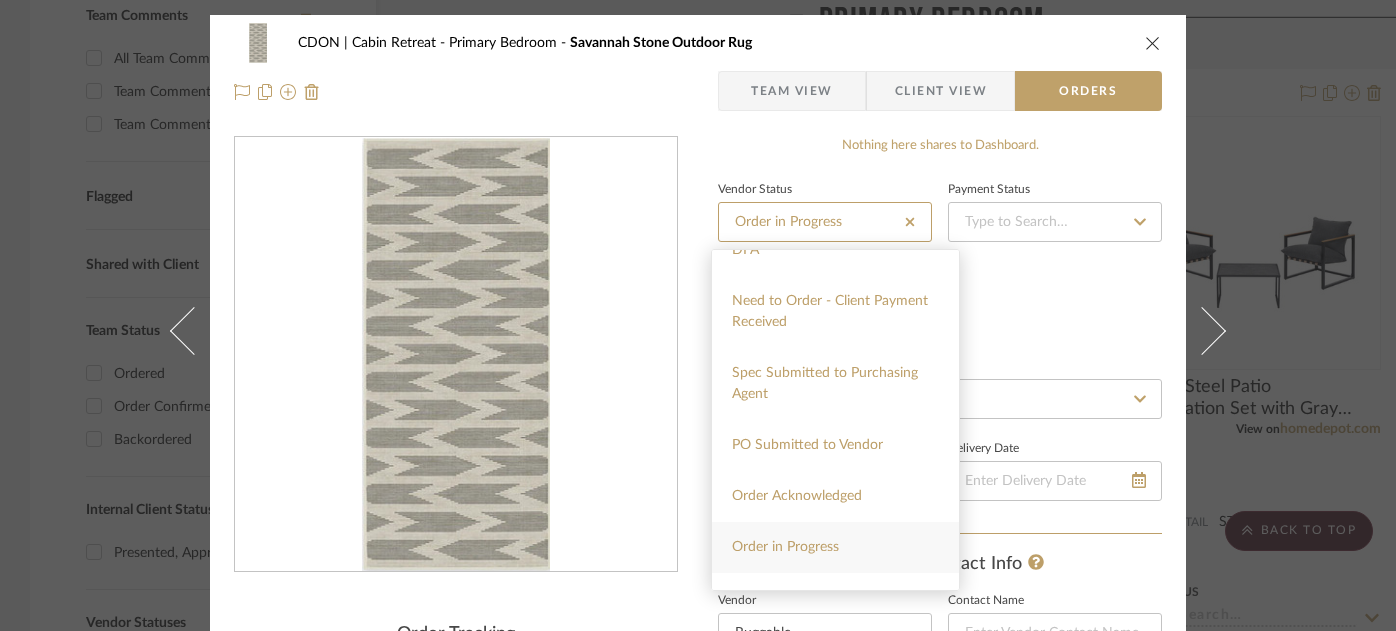 type on "8/8/2025" 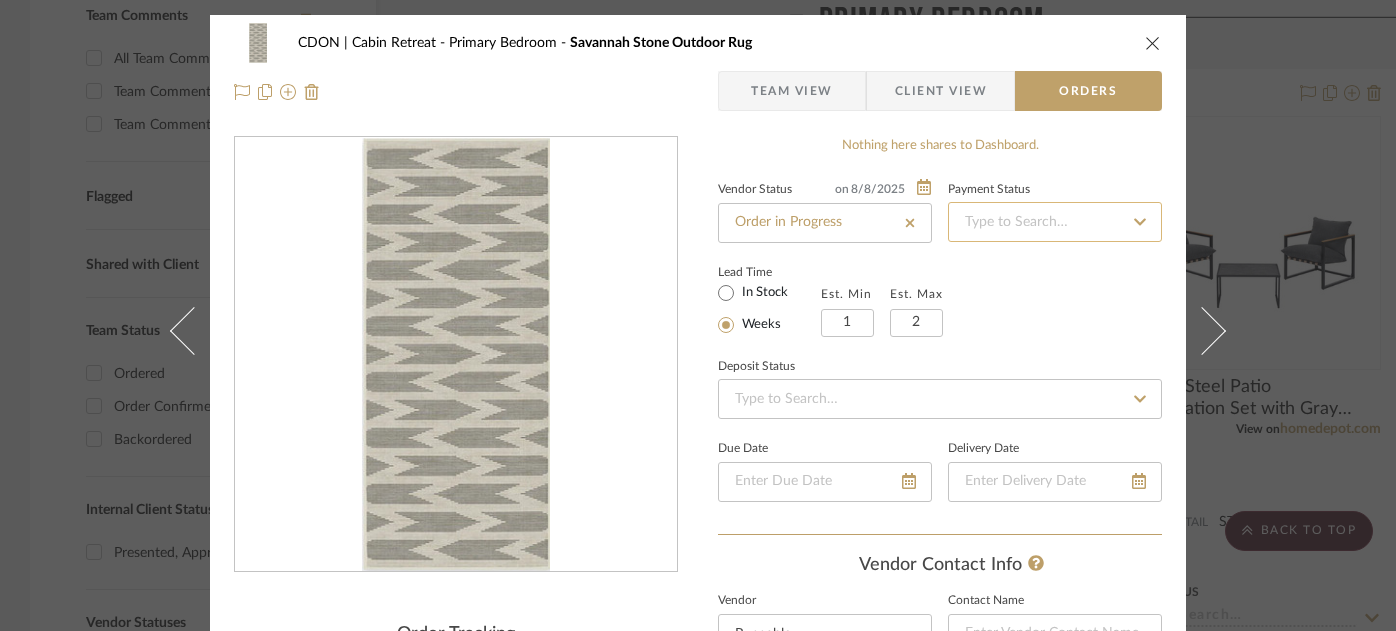 click 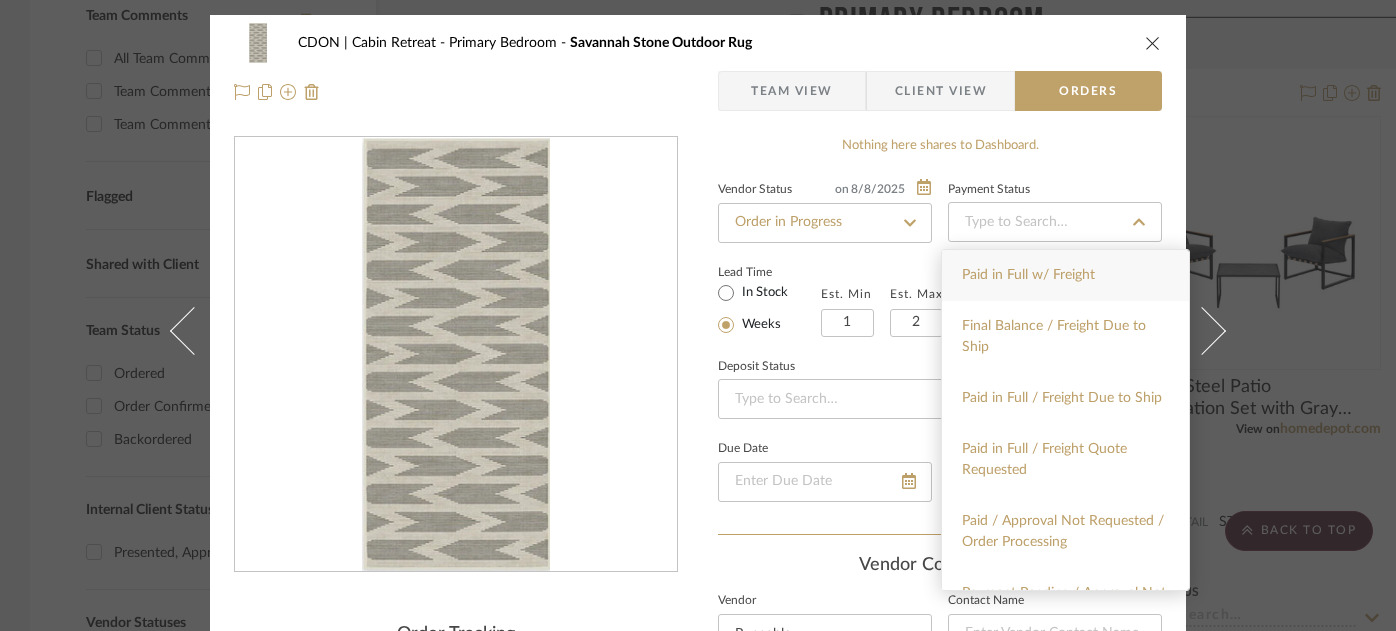 click on "Paid in Full w/ Freight" at bounding box center [1065, 275] 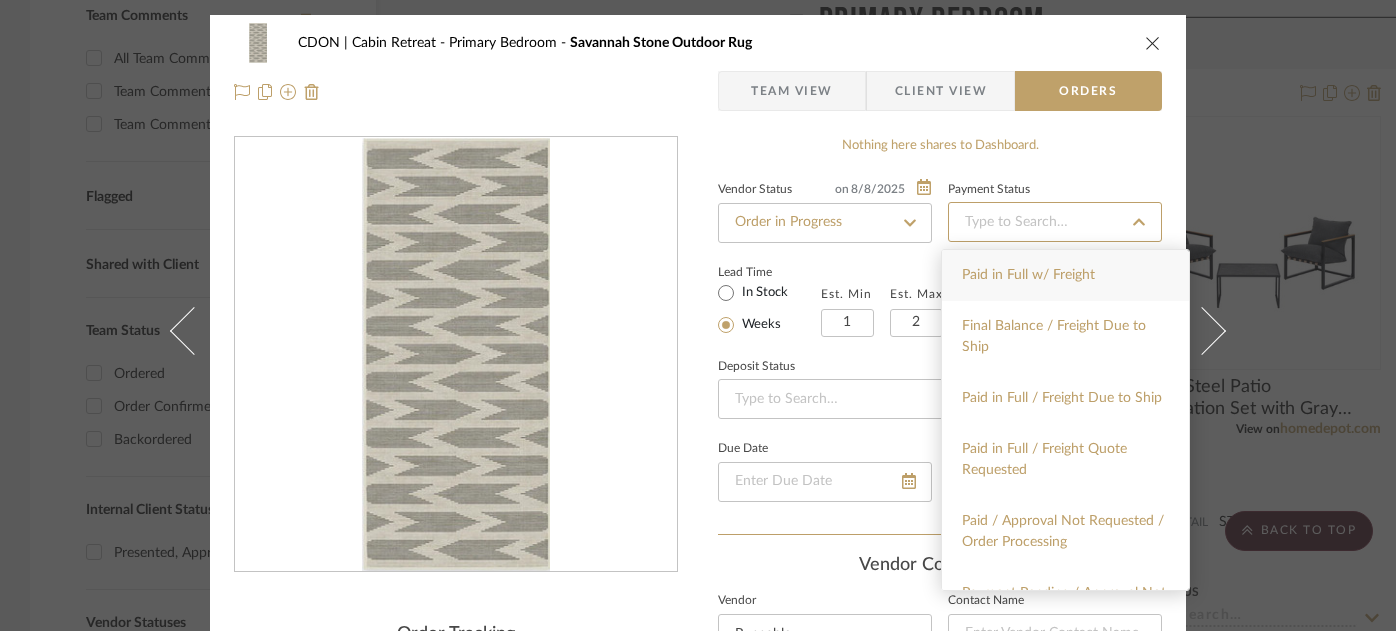 type on "8/8/2025" 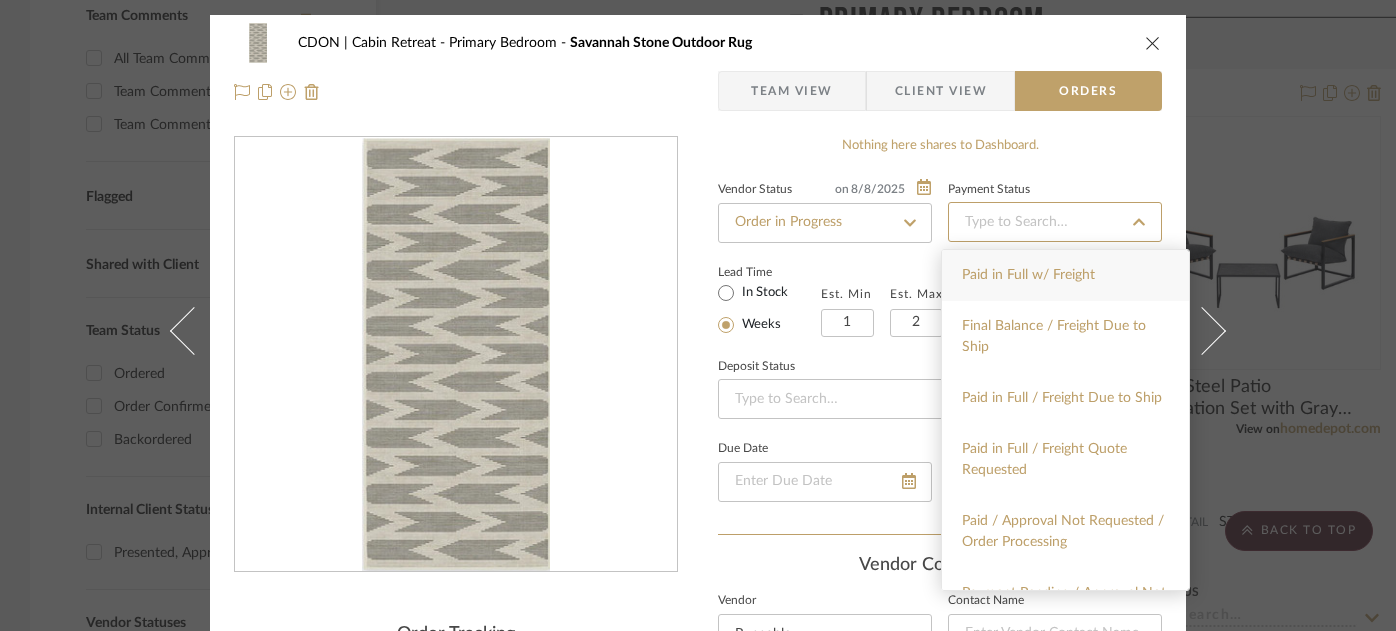 type on "Paid in Full w/ Freight" 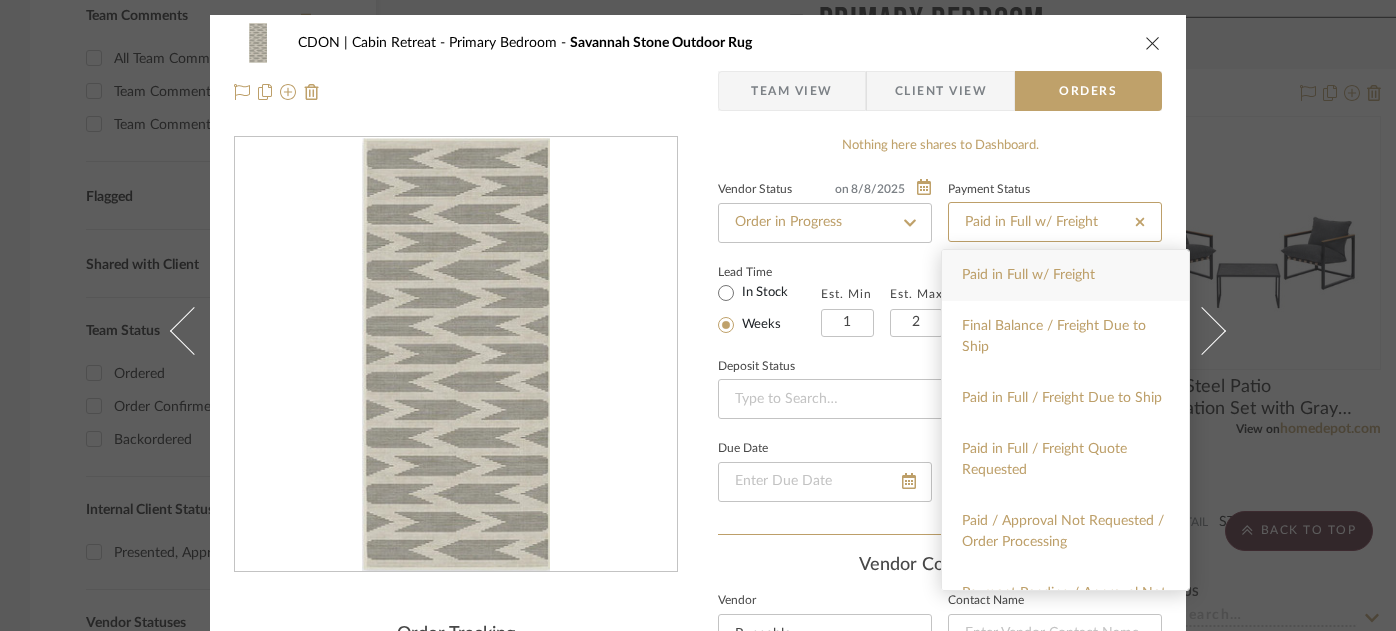 type 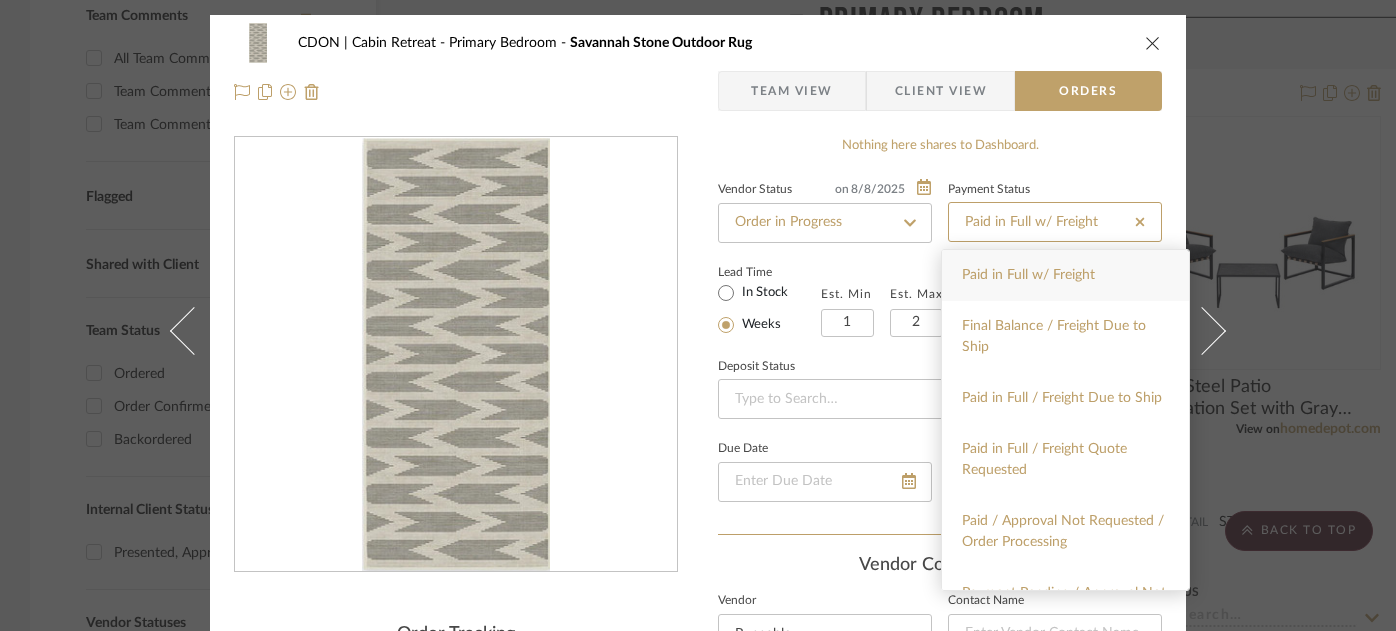 type 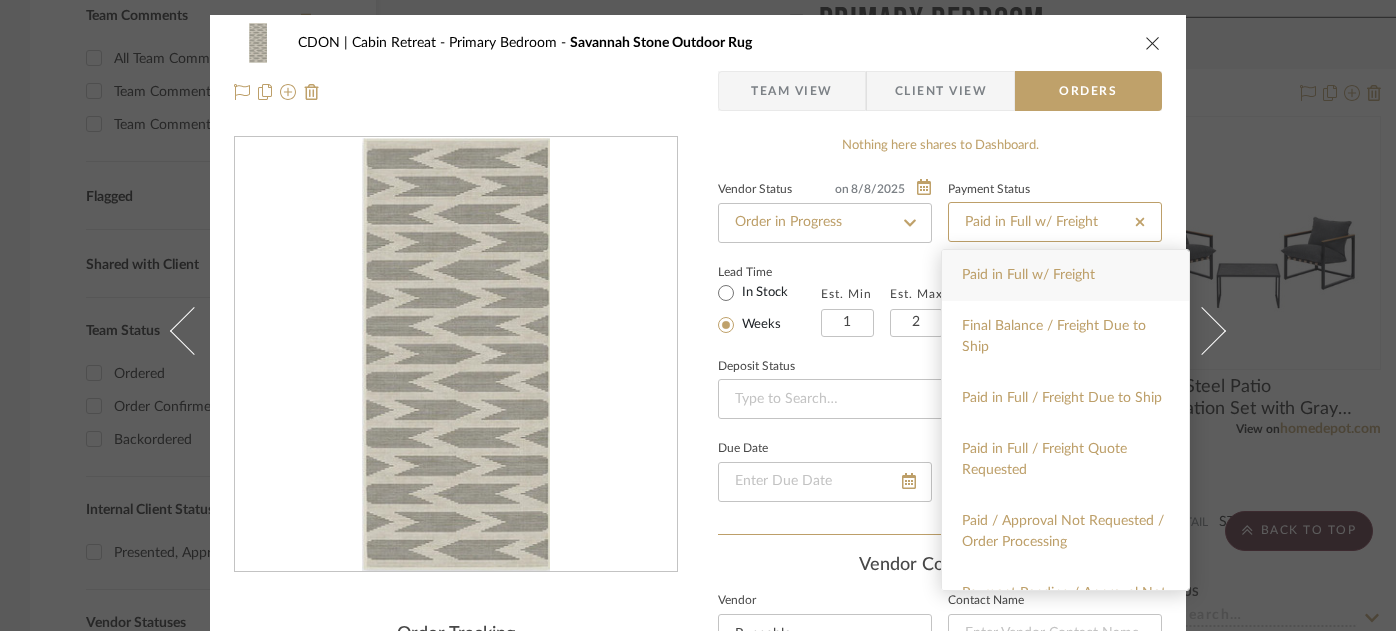 type 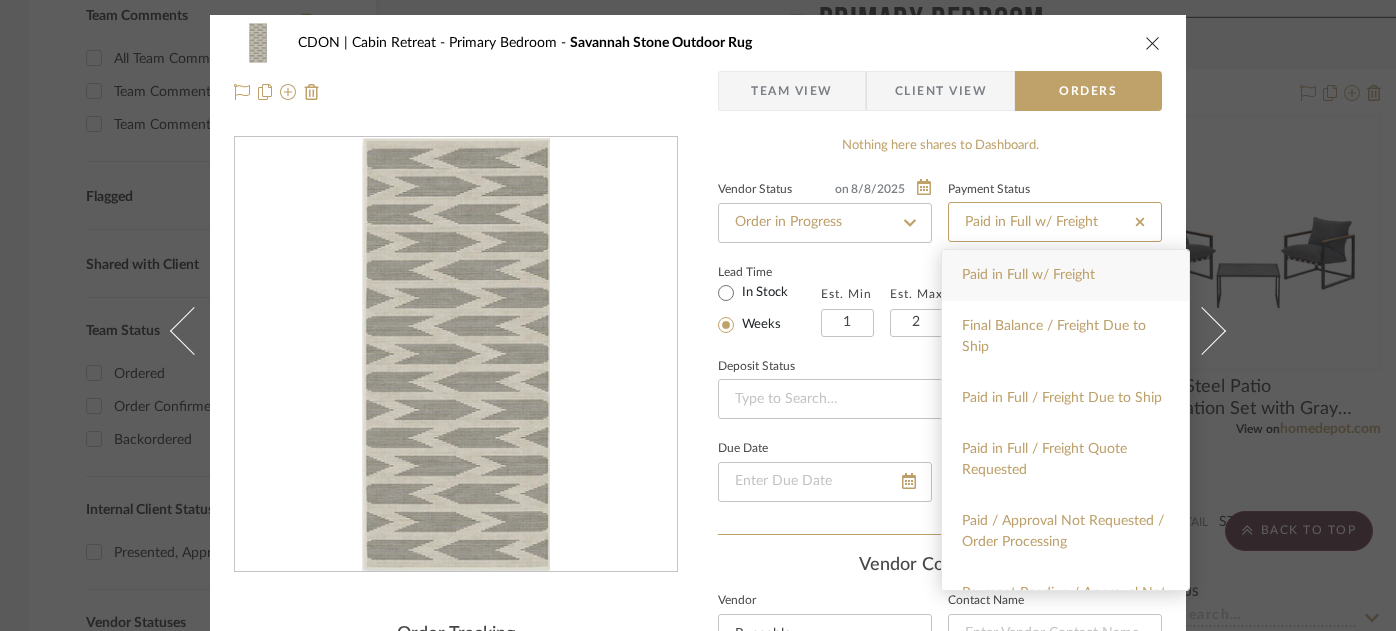 type 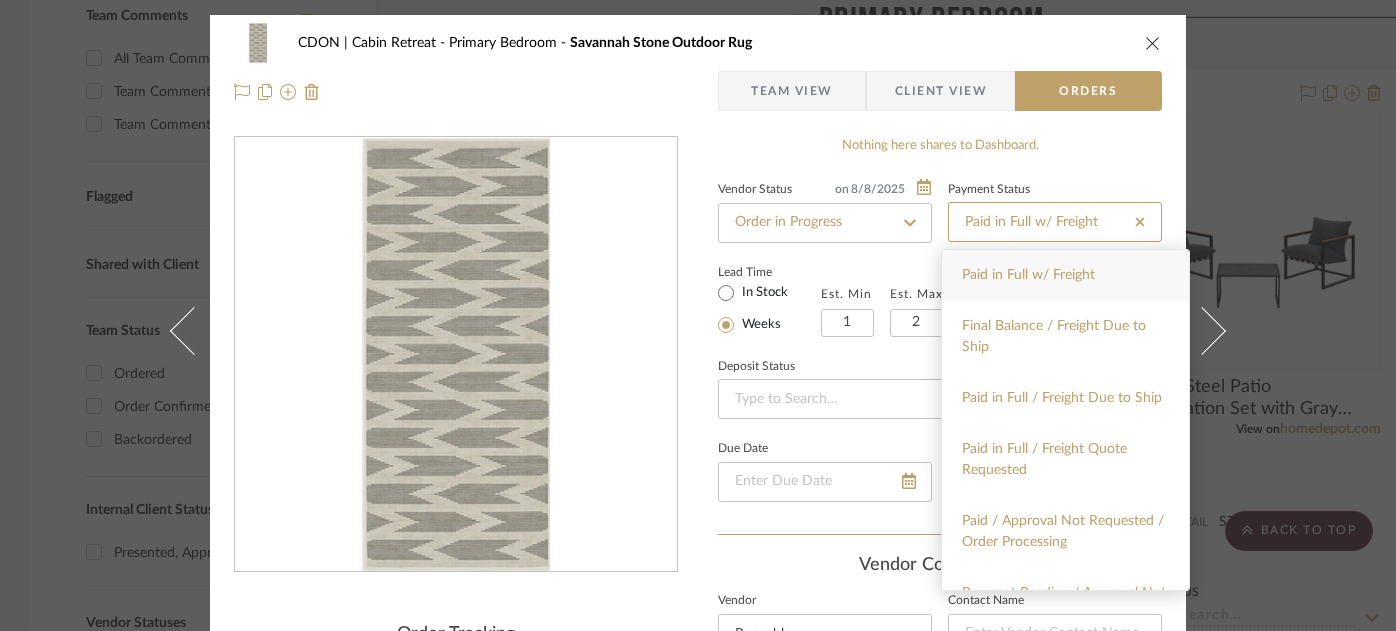 type 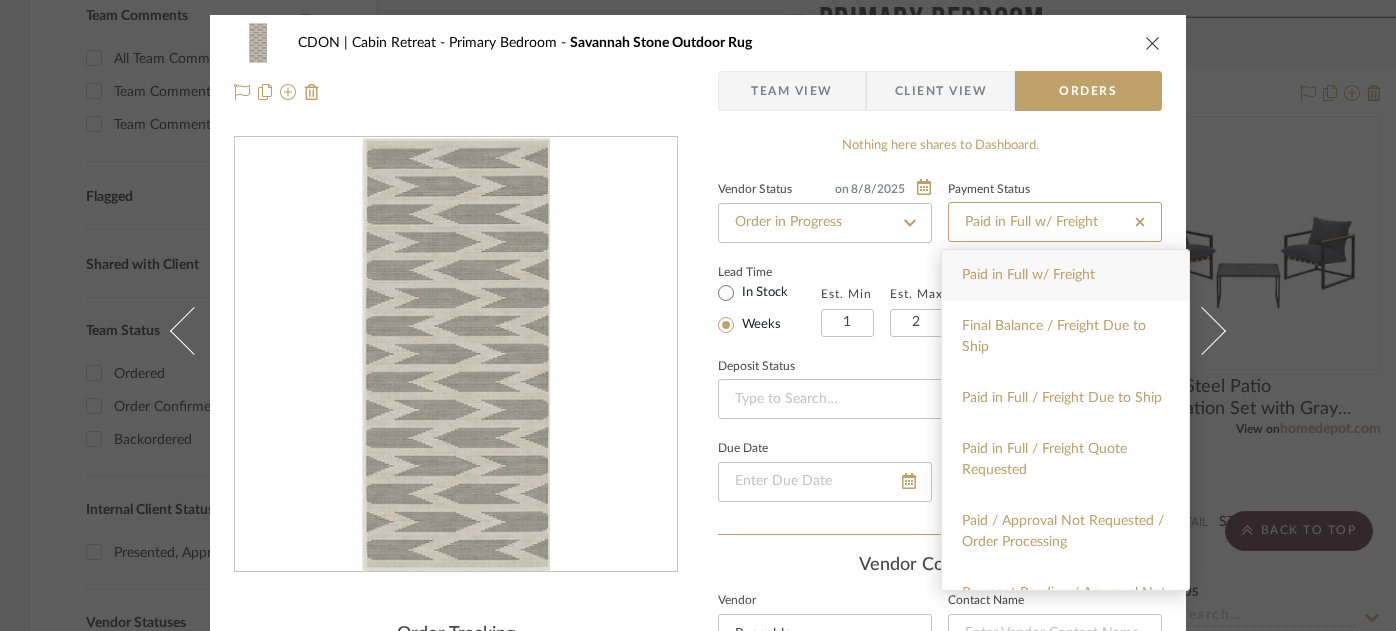 type 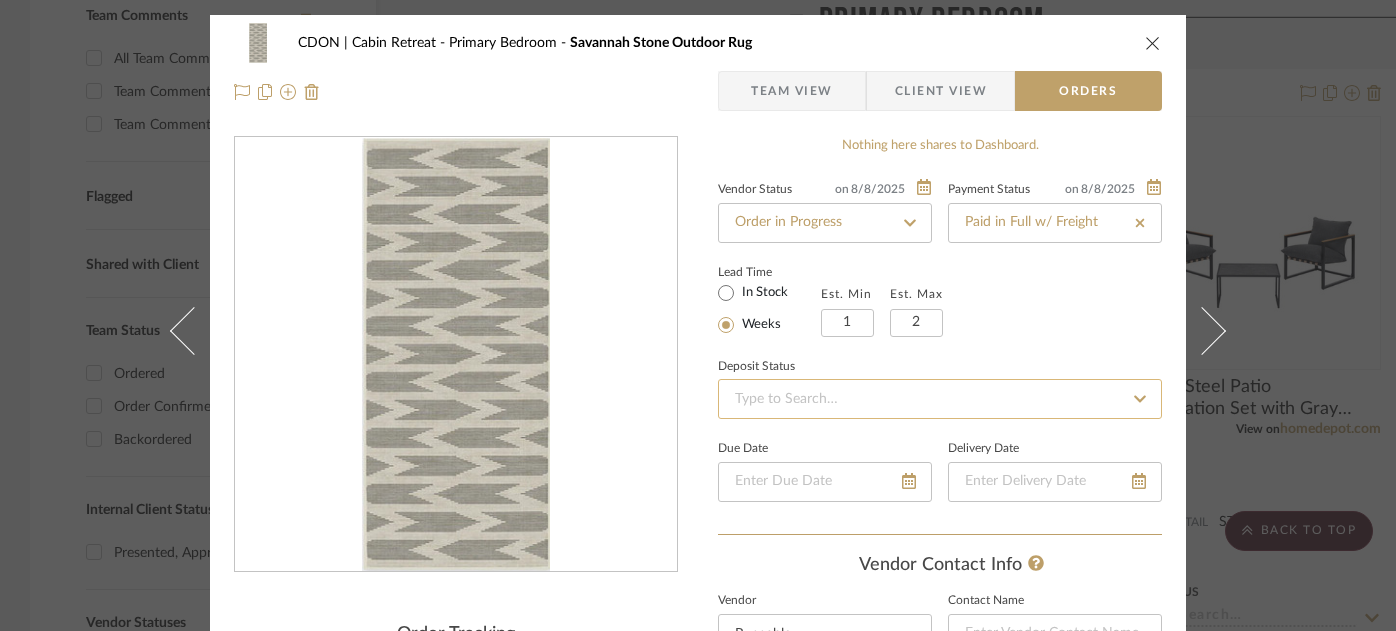 click 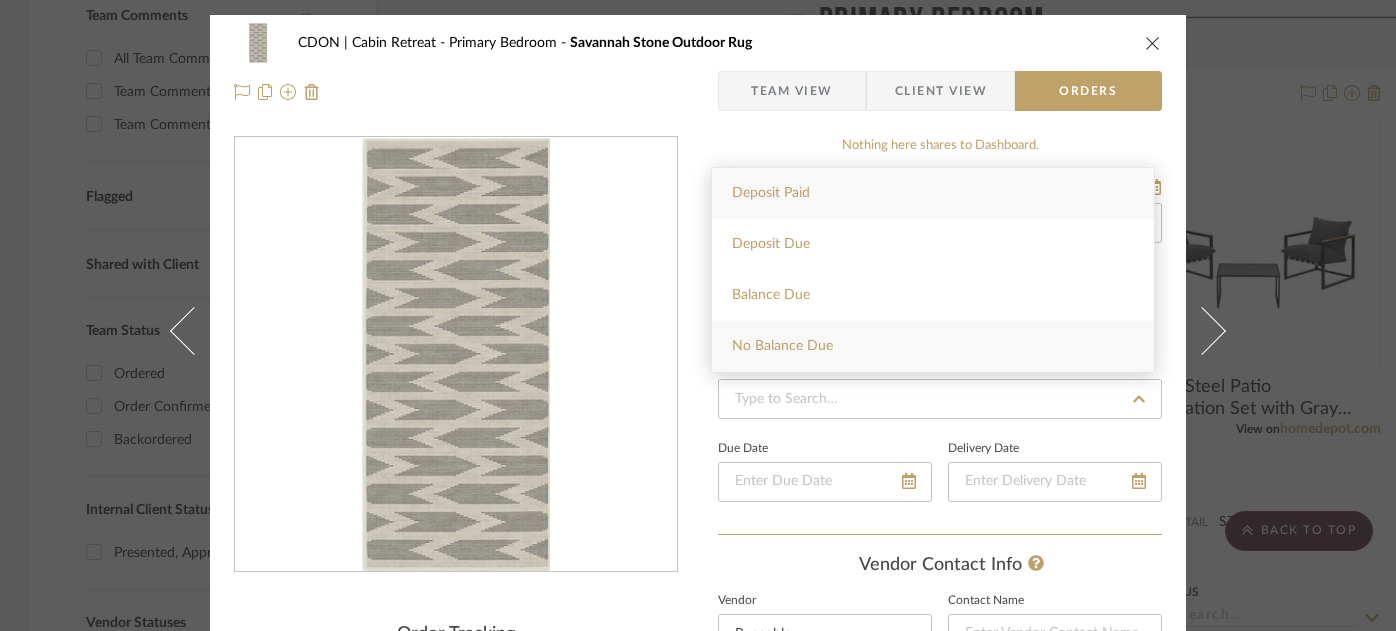 click on "No Balance Due" at bounding box center (933, 346) 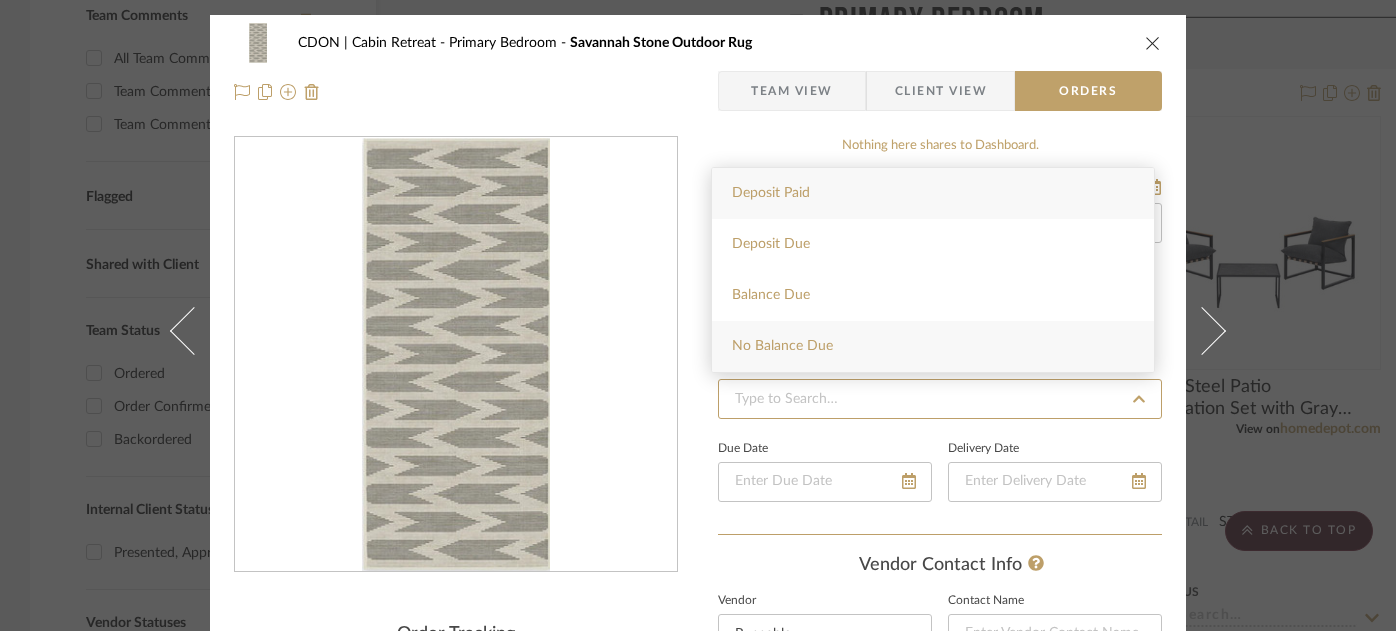 type on "8/8/2025" 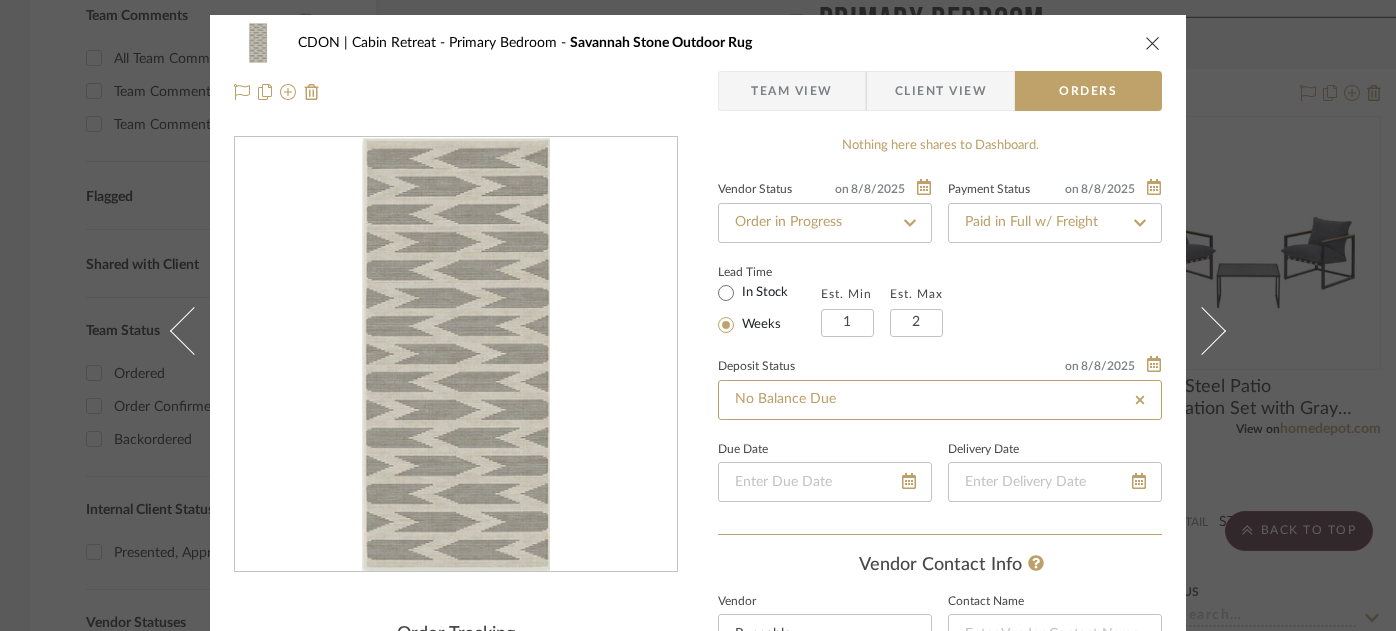 type 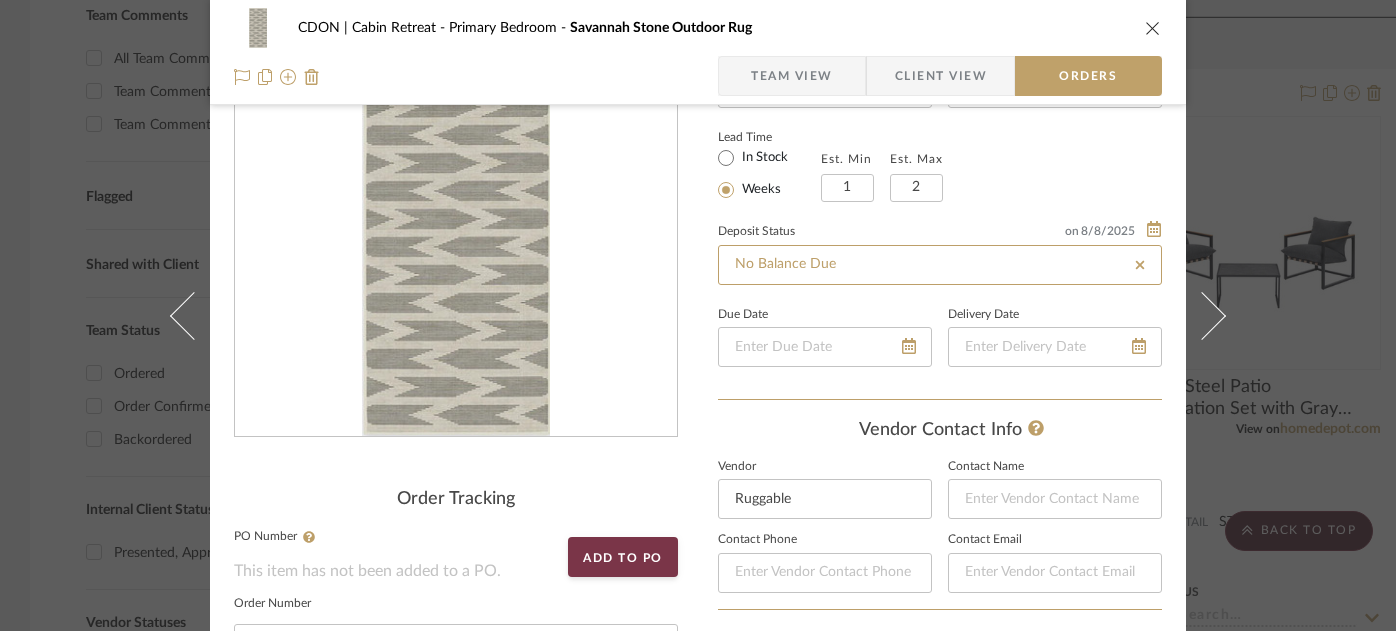 scroll, scrollTop: 553, scrollLeft: 0, axis: vertical 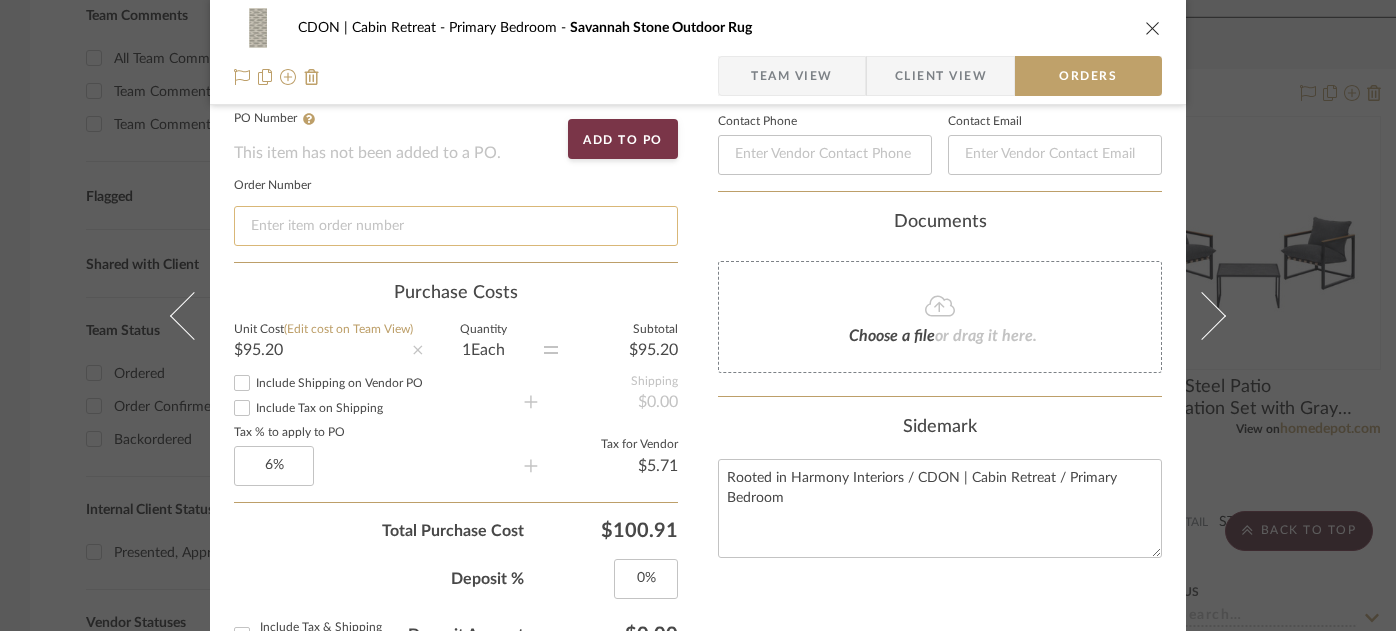 click 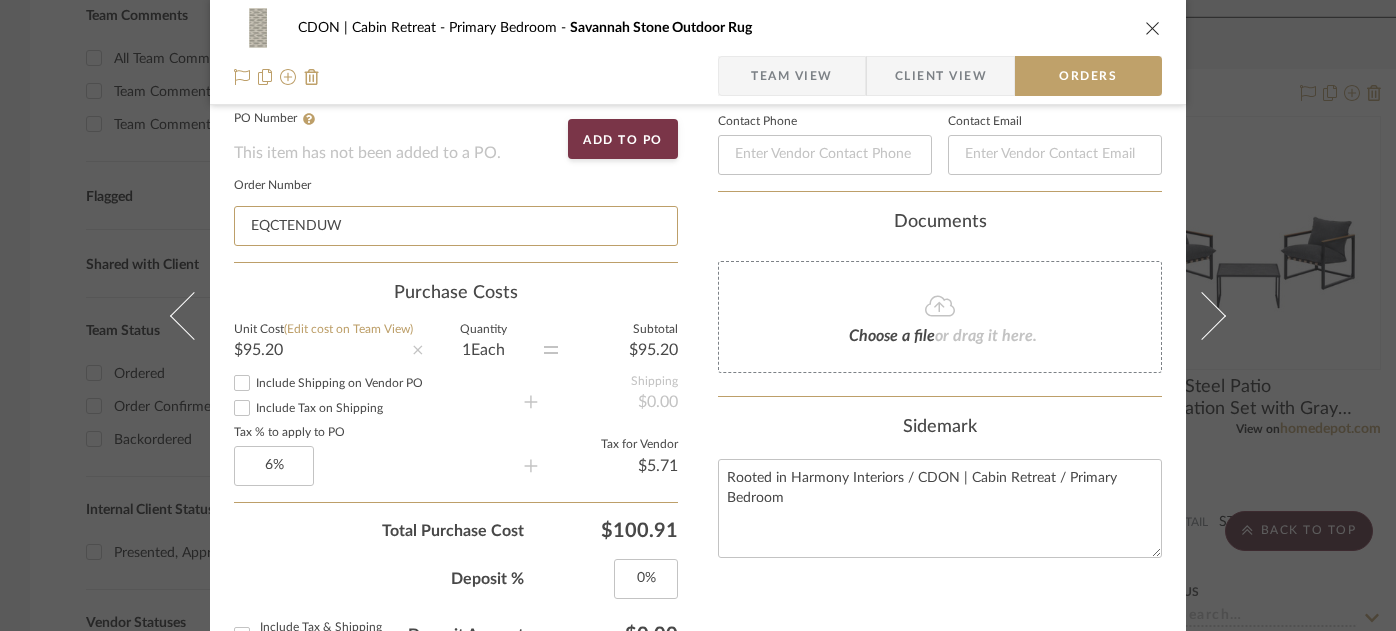 type on "EQCTENDUW" 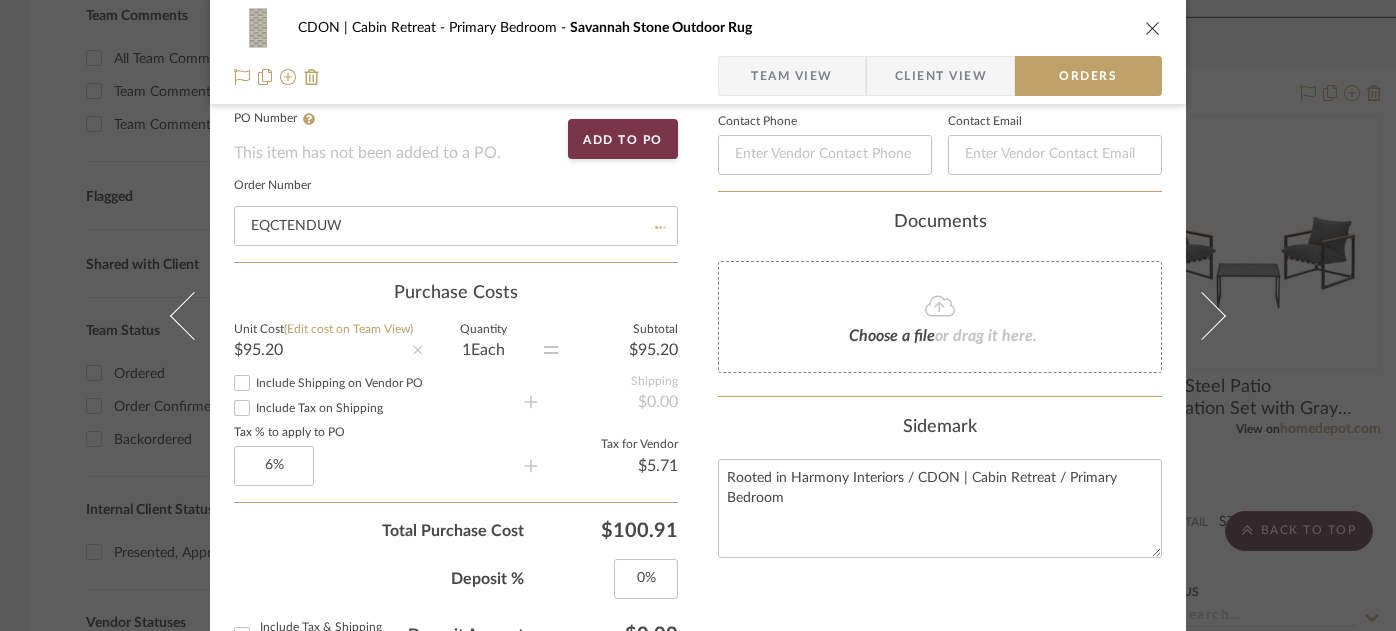 click on "CDON | Cabin Retreat Primary Bedroom Savannah Stone Outdoor Rug Team View Client View Orders Order Tracking  PO Number  This item has not been added to a PO.  Add to PO   Order Number  EQCTENDUW Purchase Costs  Unit Cost  (Edit cost on Team View)  $95.20       Quantity   1    Each       Subtotal   $95.20  Include Shipping on Vendor PO Include Tax on Shipping      Shipping   $0.00   Tax % to apply to PO  6%      Tax for Vendor   $5.71  Total Purchase Cost  $100.91  Deposit % 0% Include Tax & Shipping in Deposit Percentage  Deposit Amount   $0.00   Balance Remaining  (incl. full tax & ship. amount, if applicable)   $100.91   Vendor-Facing Details   Item Name  Savannah Stone Outdoor Rug  Brand  Ruggable  Vendor-Facing Description   Dimensions  2.5' x 7'  Product Specifications   COM   SKU  Nothing here shares to Dashboard. Vendor Status on 8/8/2025 8/8/2025 Order in Progress Payment Status on 8/8/2025 8/8/2025 Paid in Full w/ Freight  Lead Time  In Stock Weeks  Est. Min  1  Est. Max  2 Deposit Status on" at bounding box center [698, 518] 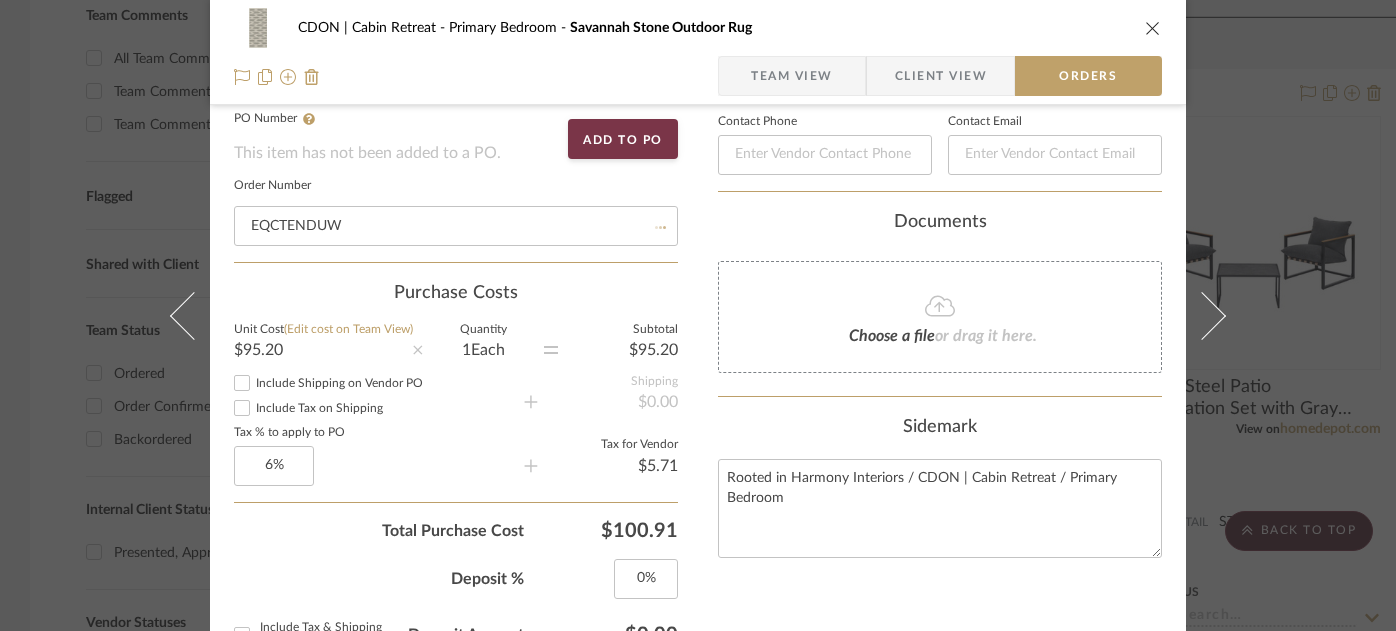 type 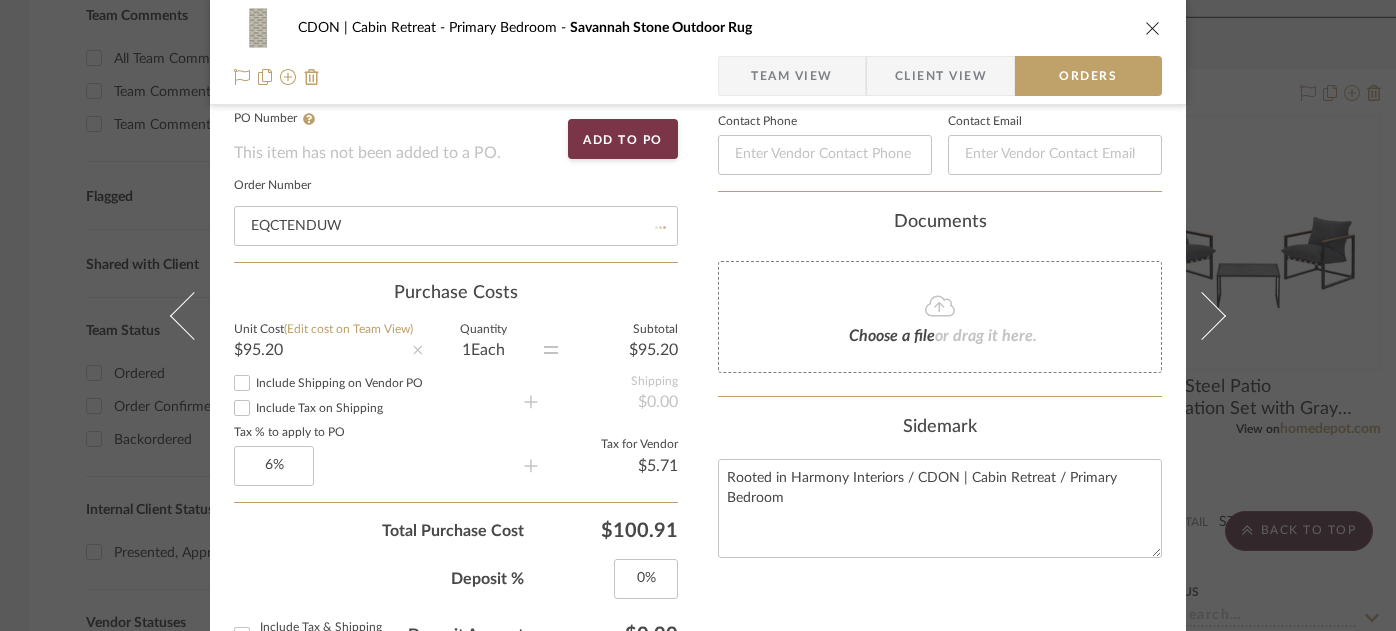 type 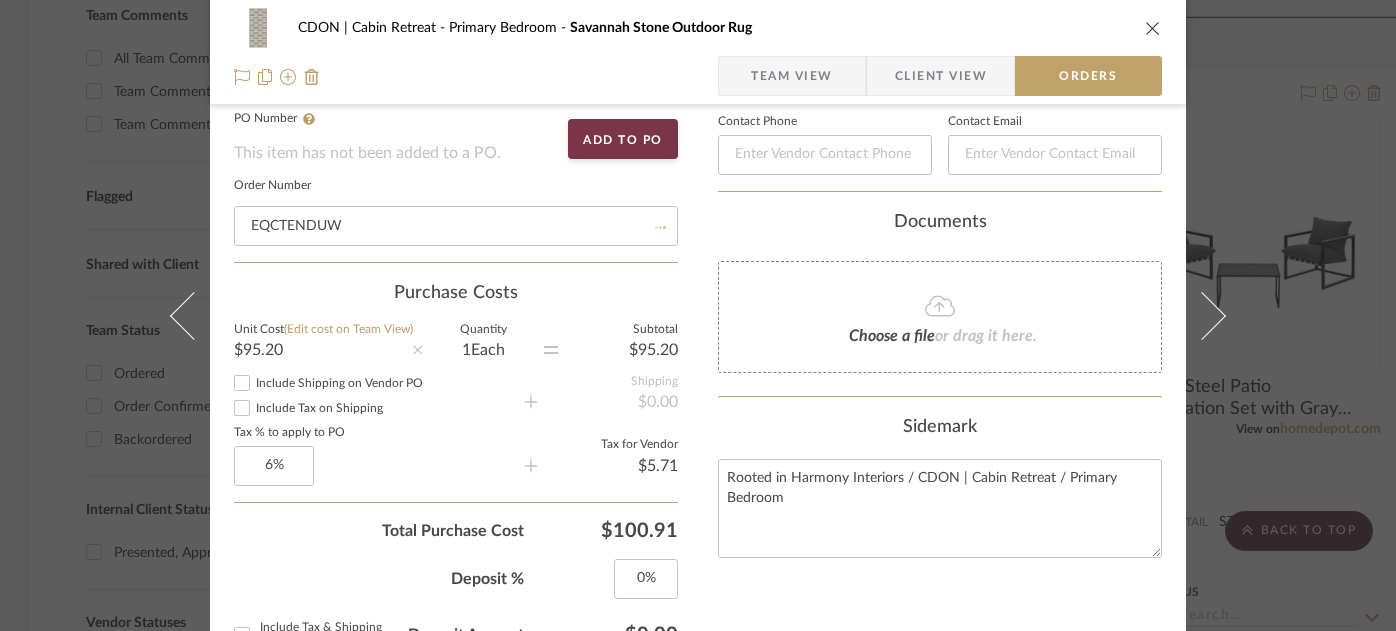 type 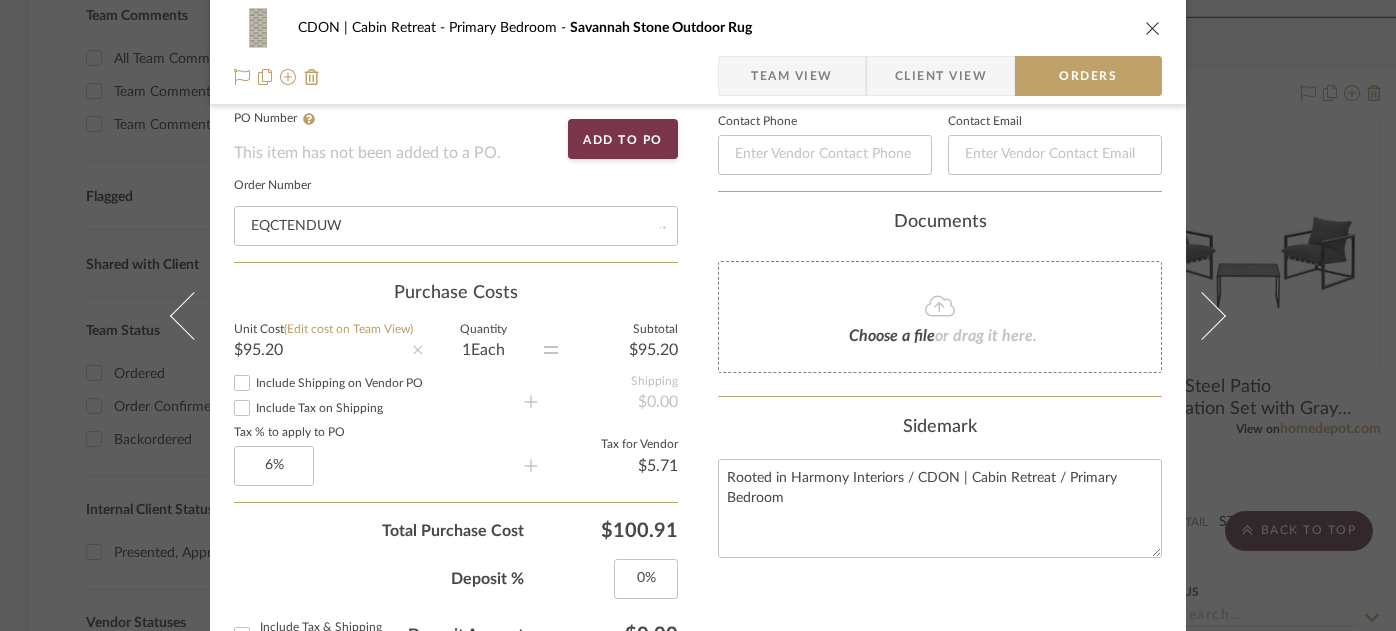 type 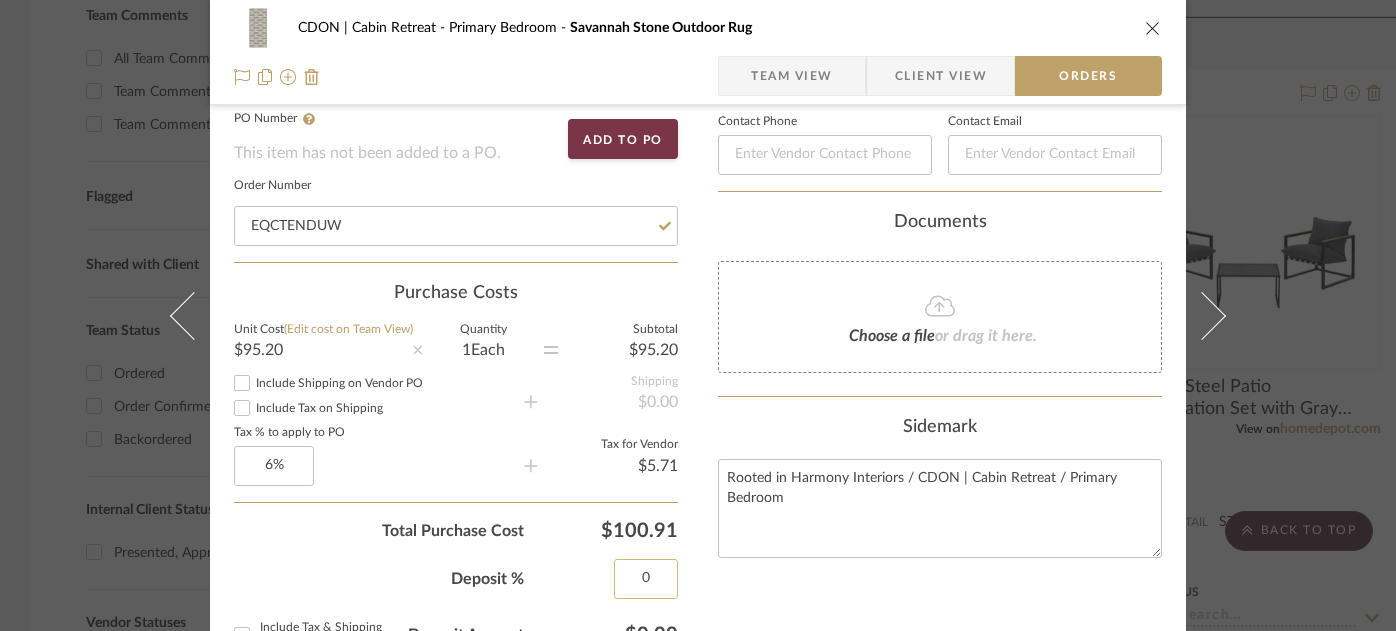 click on "0" 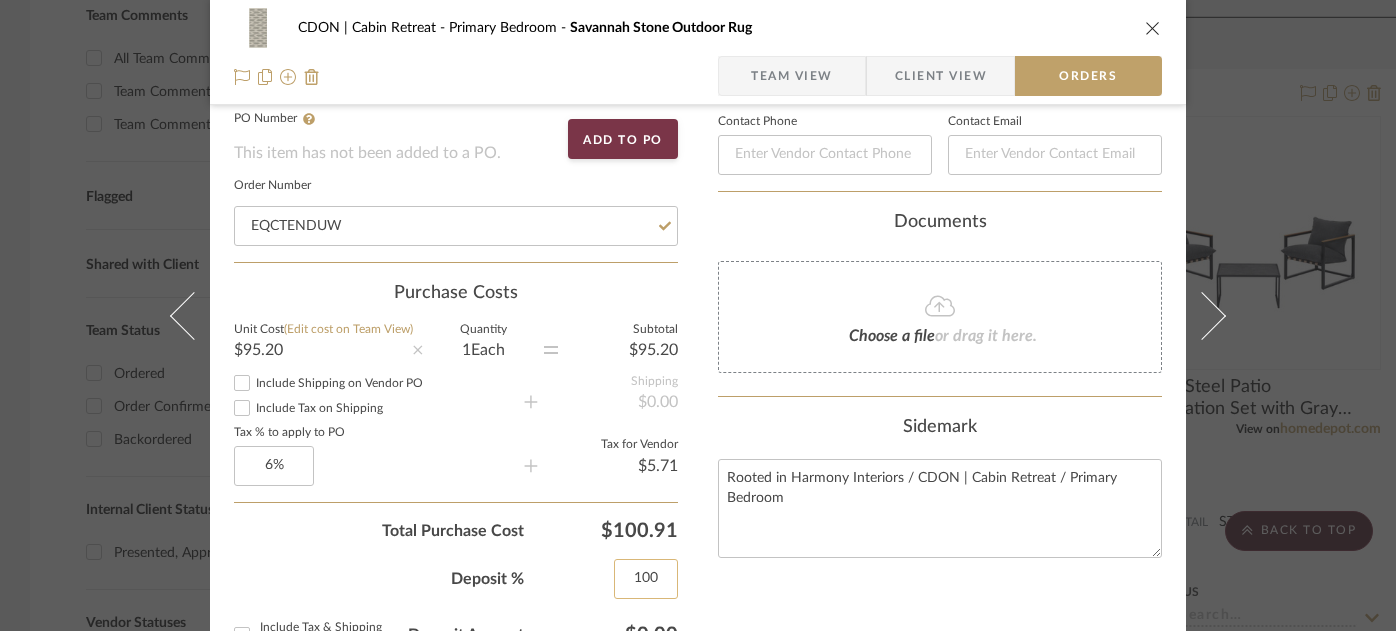 type on "100%" 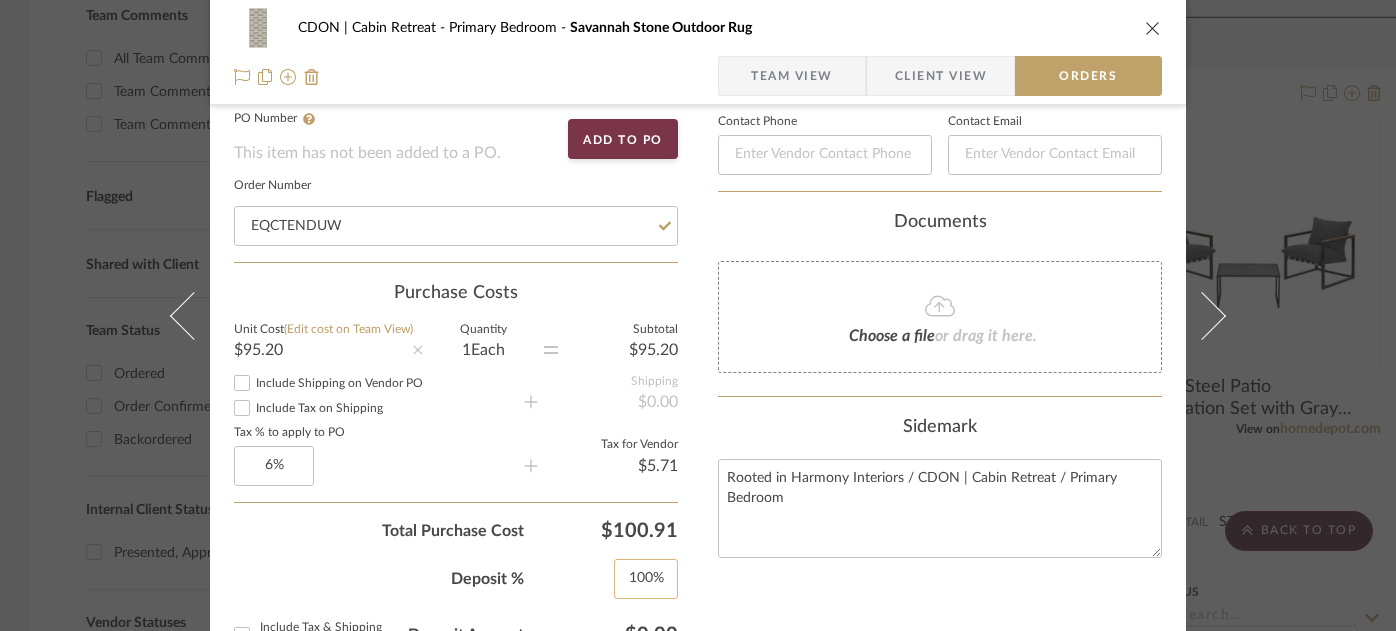 scroll, scrollTop: 575, scrollLeft: 0, axis: vertical 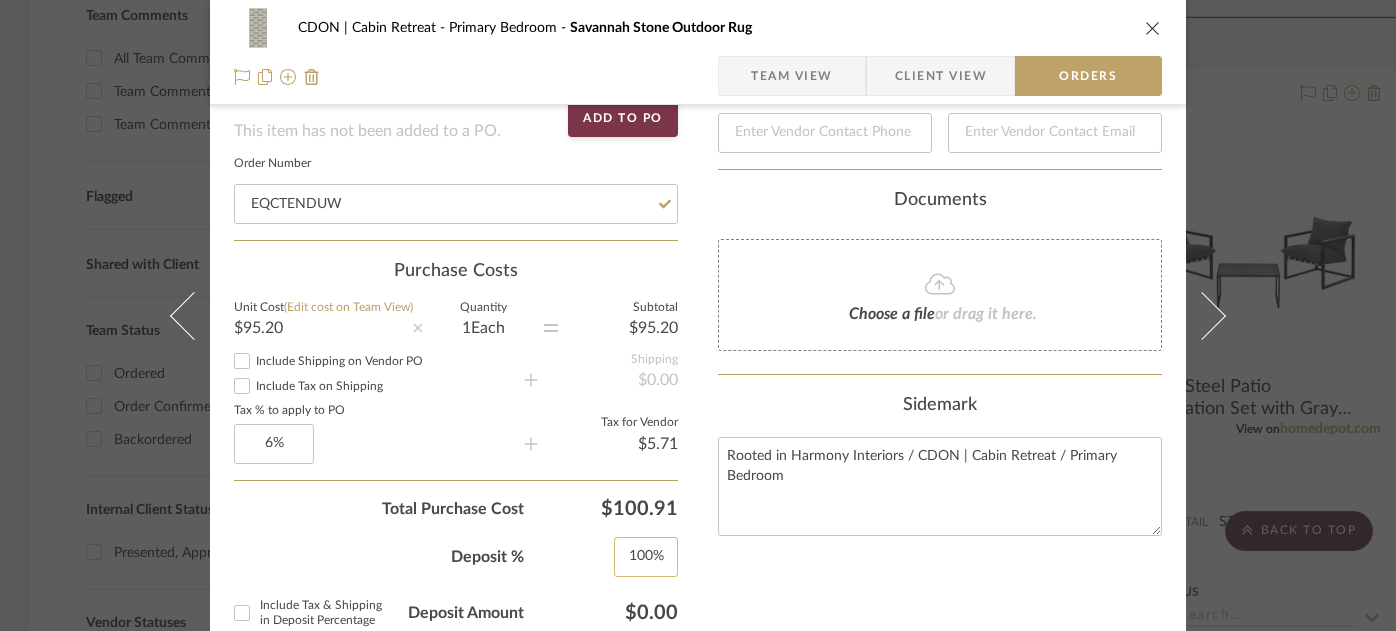 type 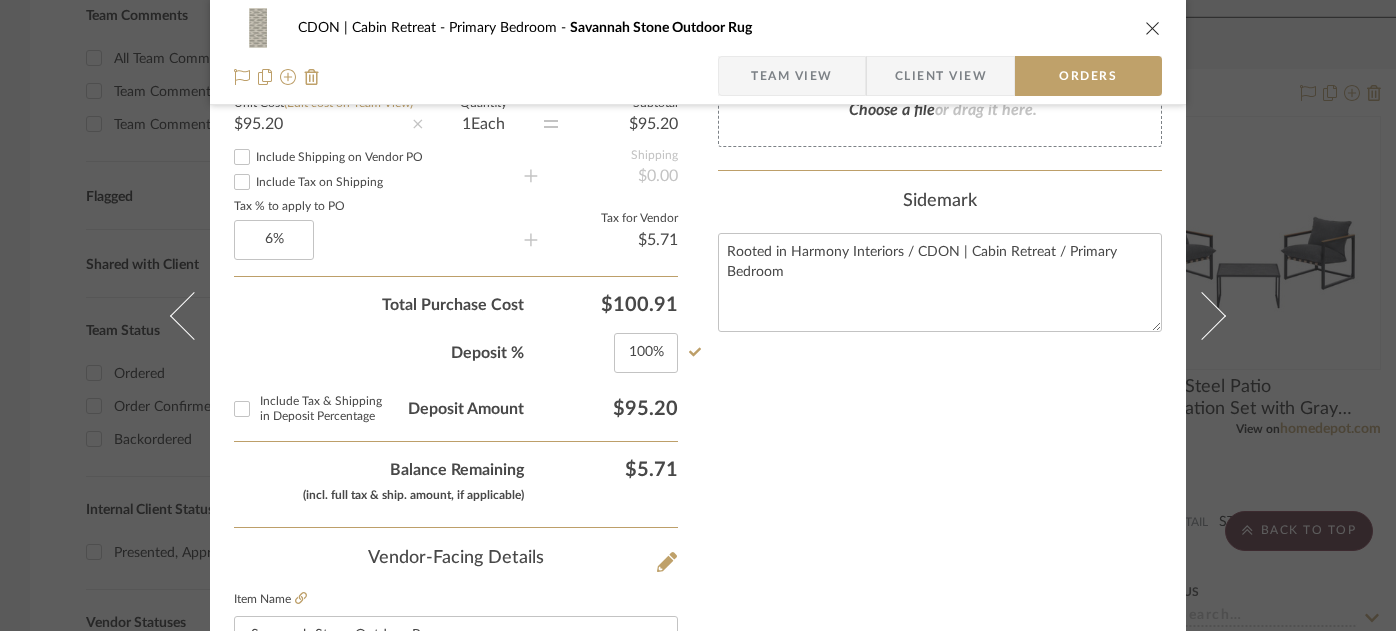 scroll, scrollTop: 885, scrollLeft: 0, axis: vertical 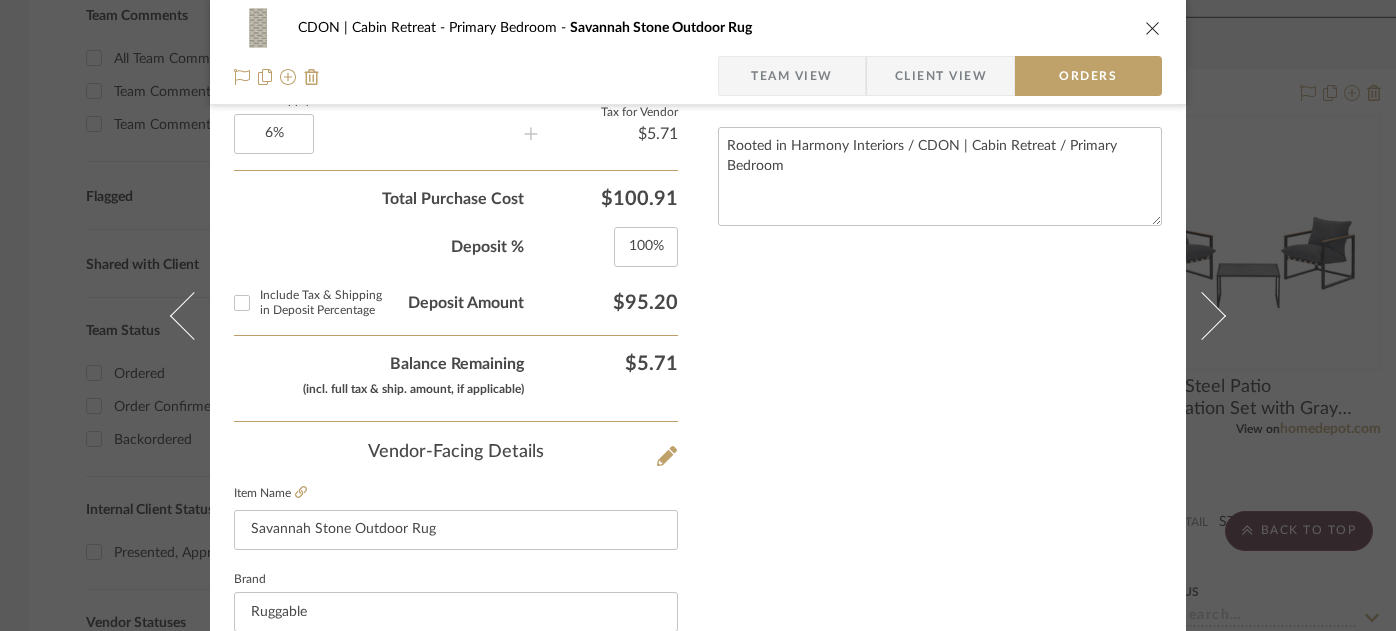 click on "Team View" at bounding box center (792, 76) 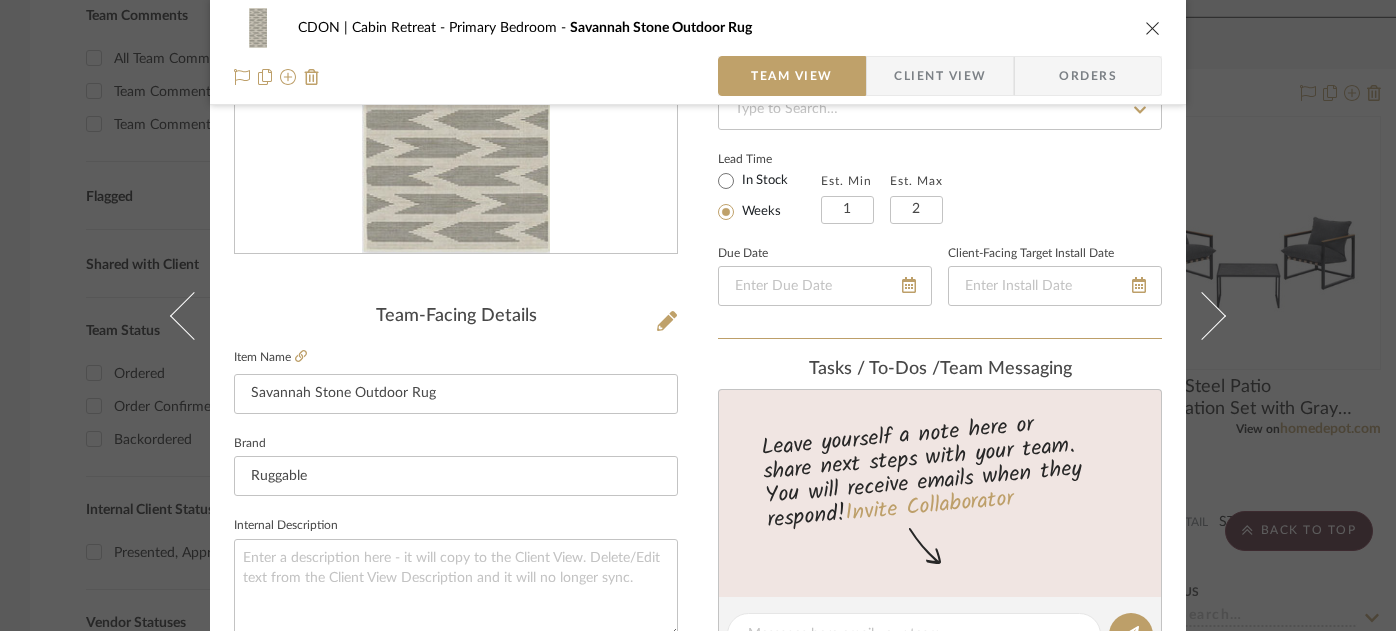 scroll, scrollTop: 190, scrollLeft: 0, axis: vertical 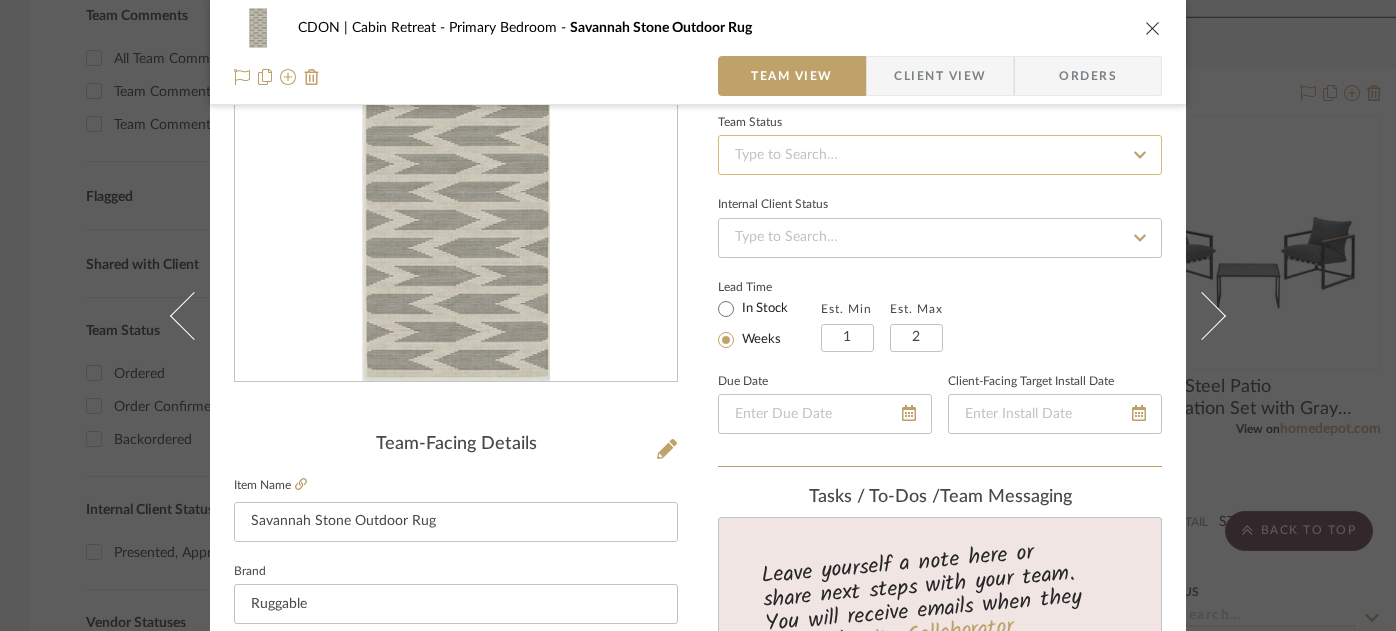 click 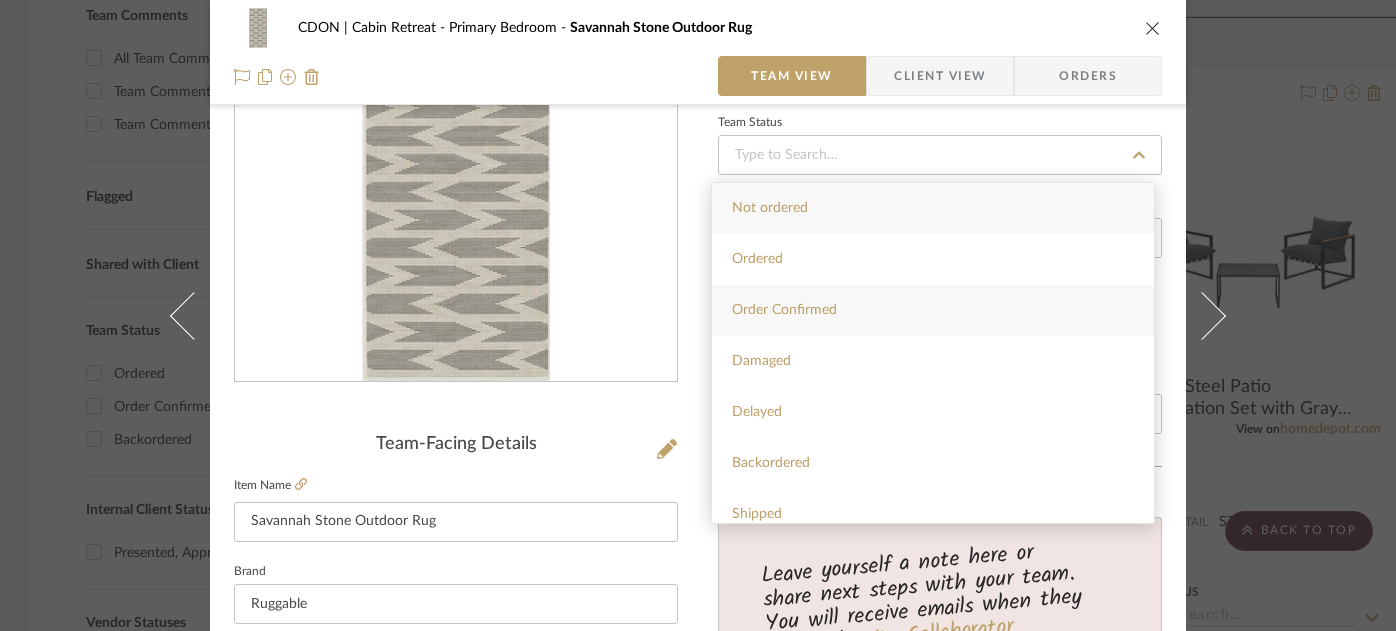 click on "Order Confirmed" at bounding box center (933, 310) 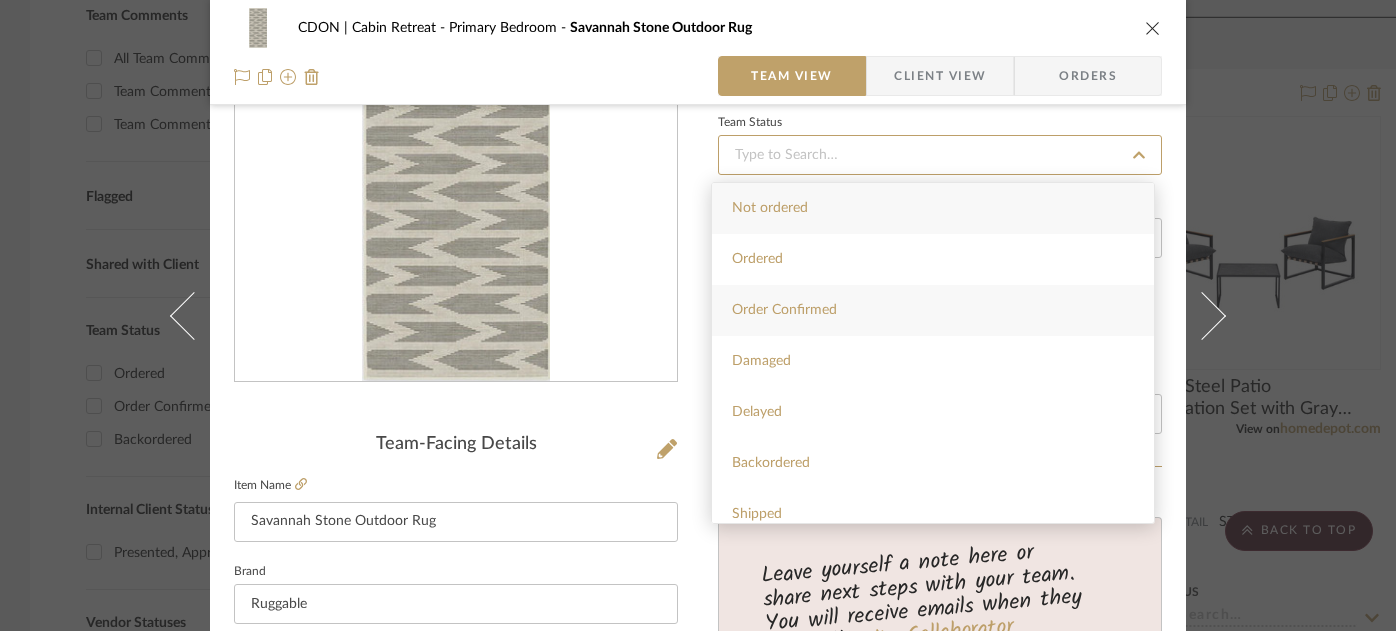 type on "8/8/2025" 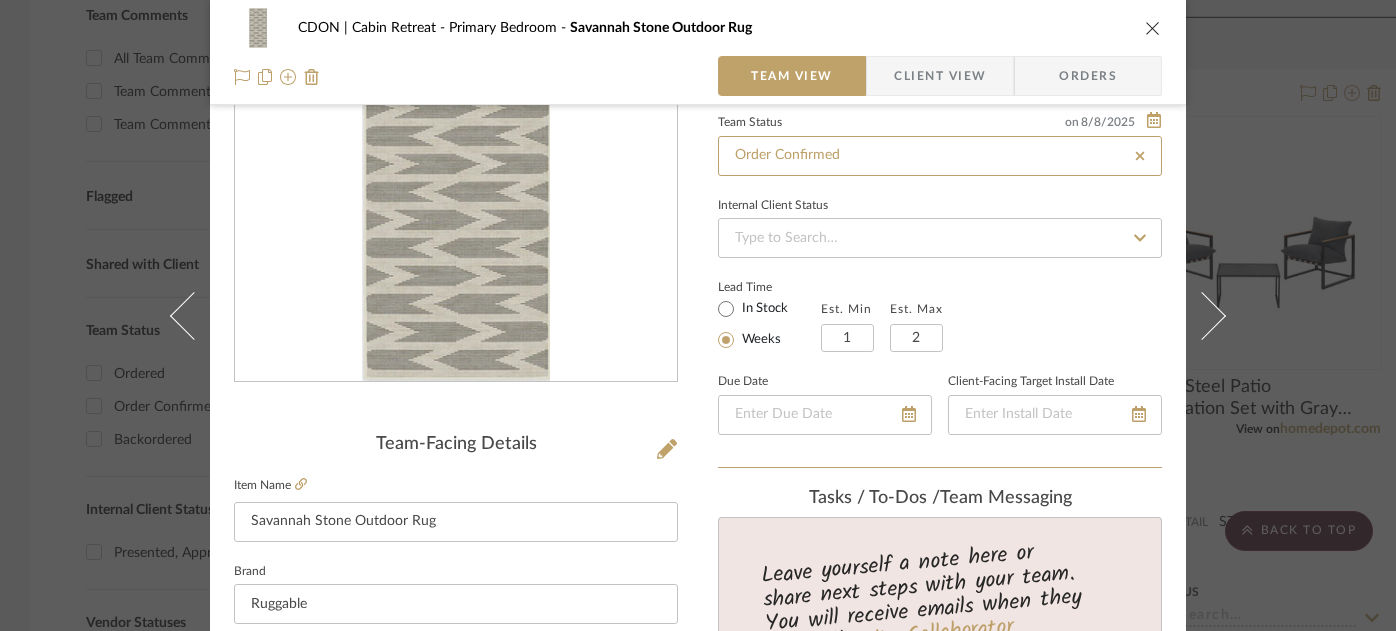 type on "8/8/2025" 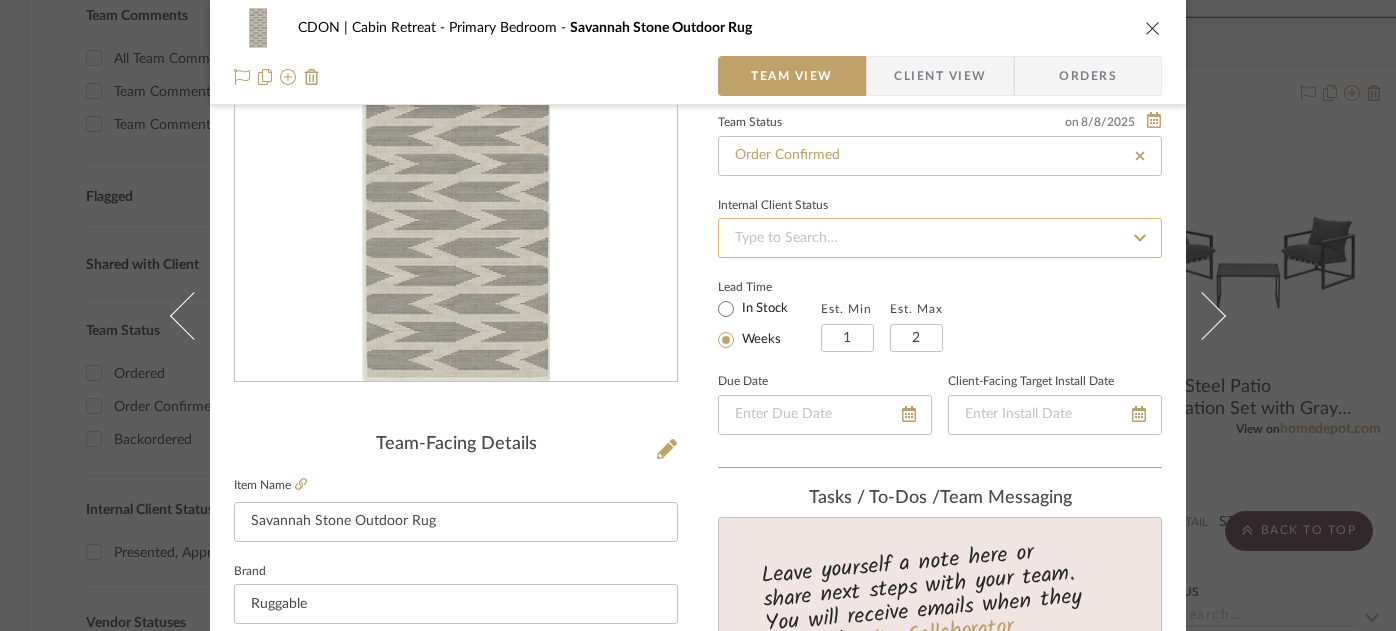 click 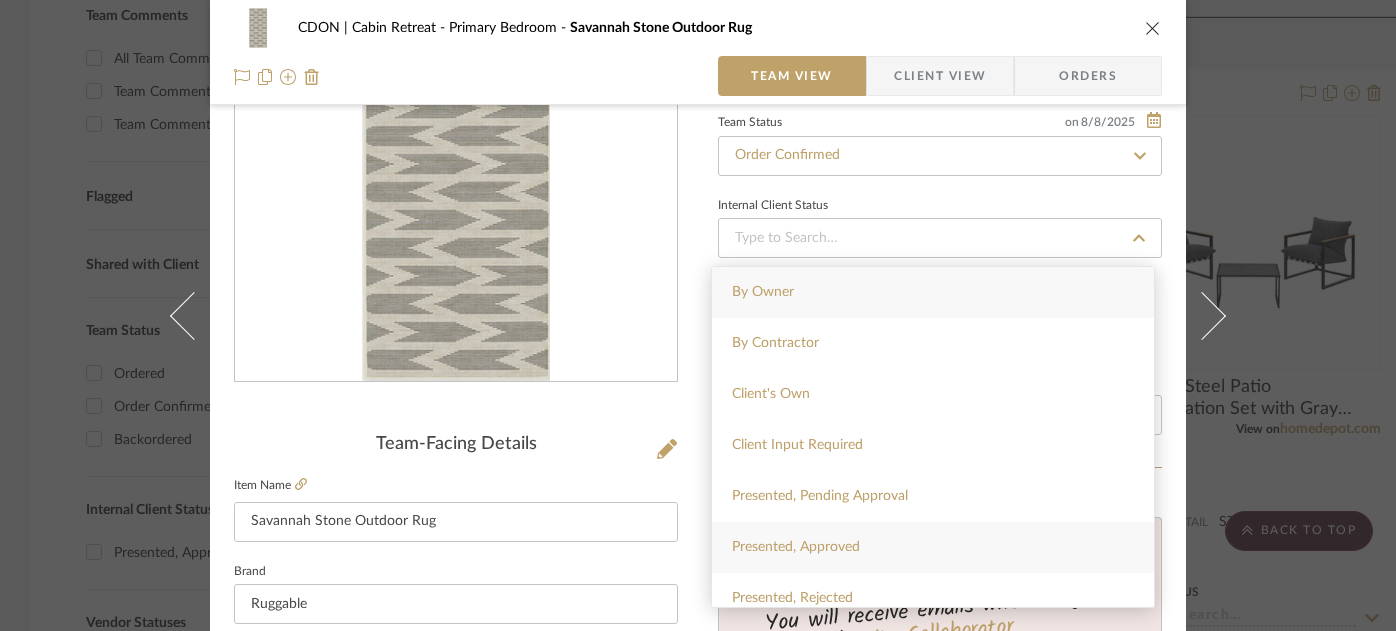 click on "Presented, Approved" at bounding box center (933, 547) 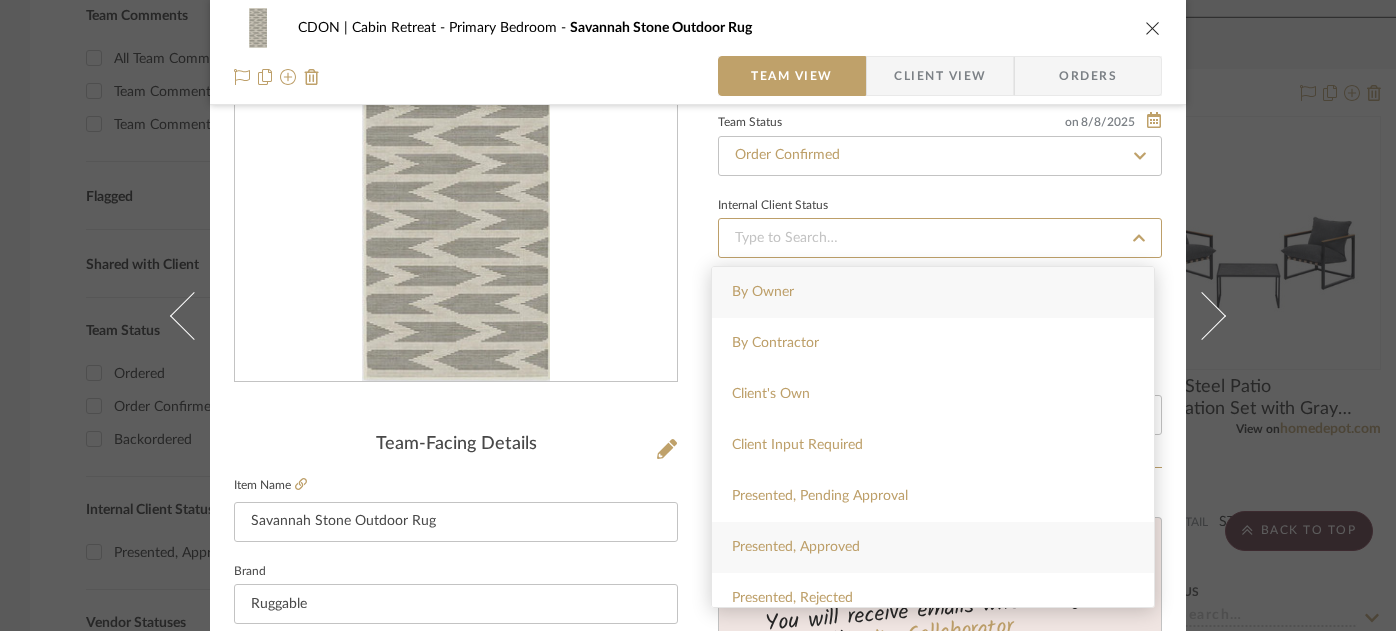 type on "8/8/2025" 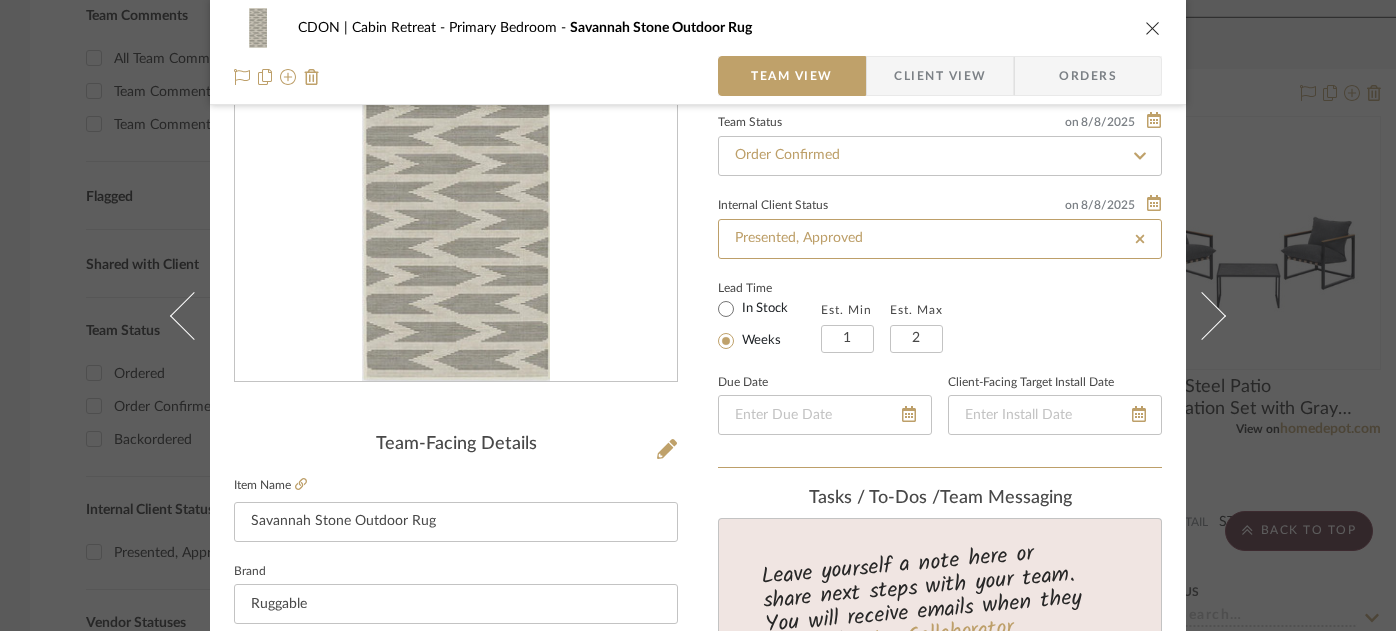 type on "Presented, Approved" 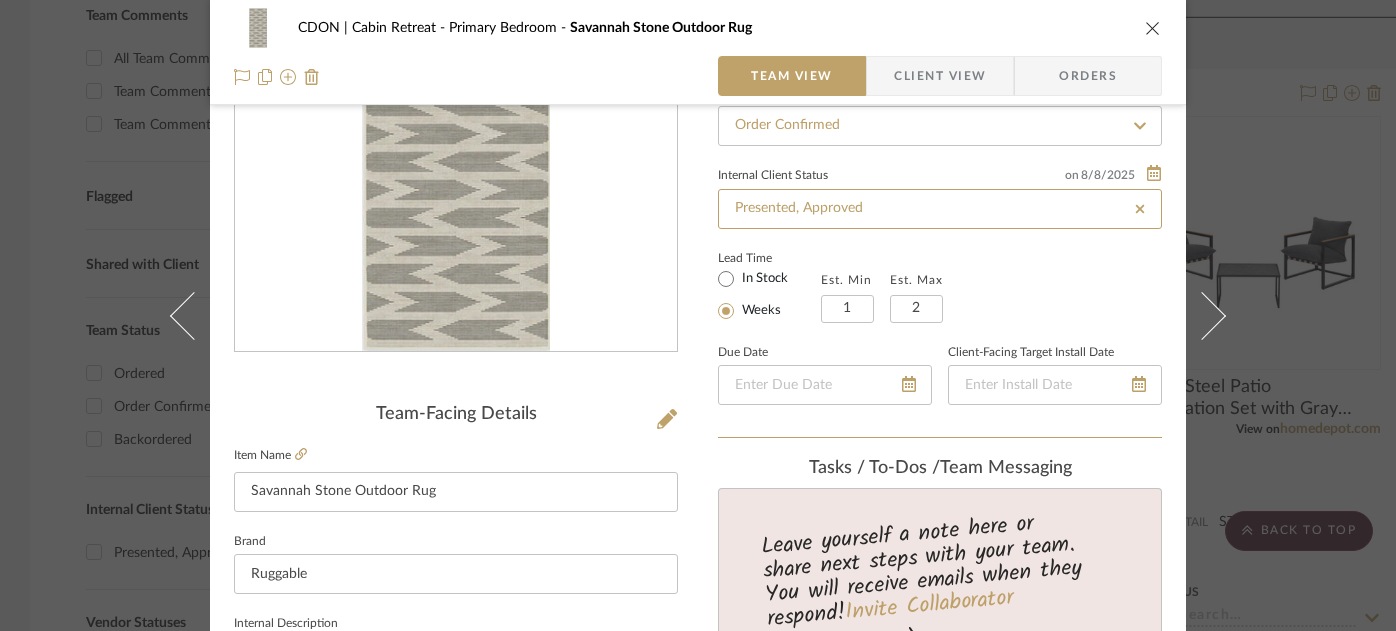 scroll, scrollTop: 0, scrollLeft: 0, axis: both 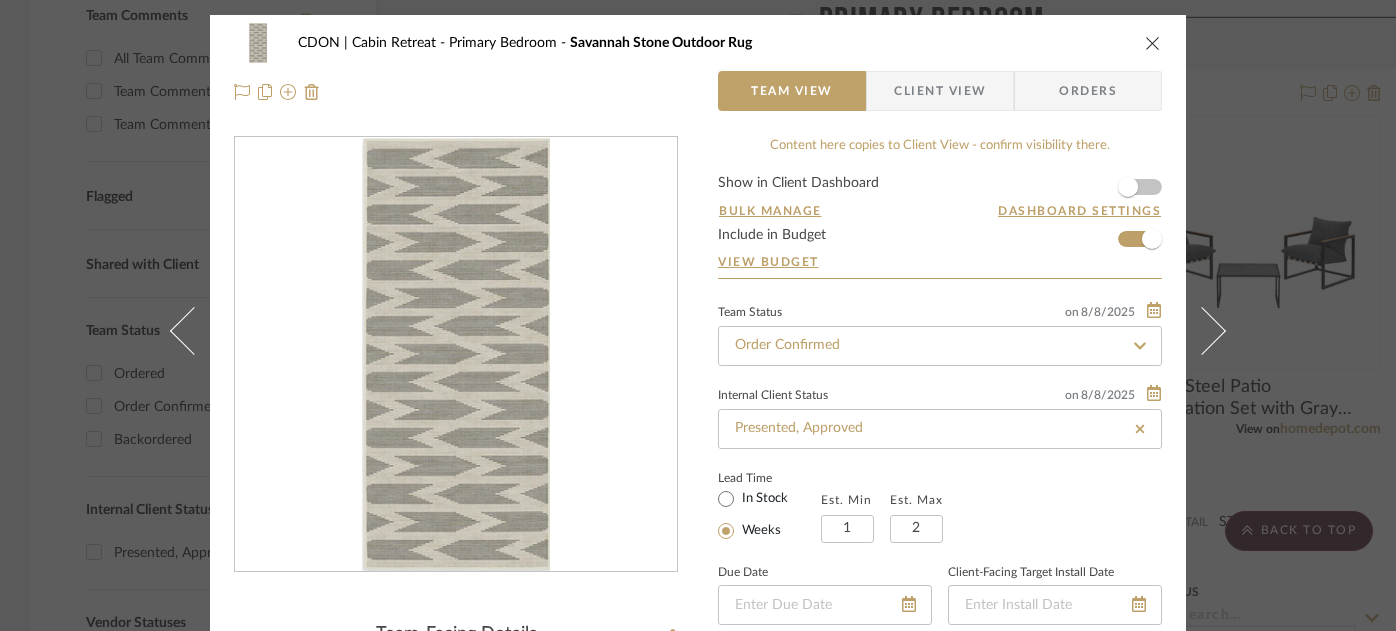 click at bounding box center [1153, 43] 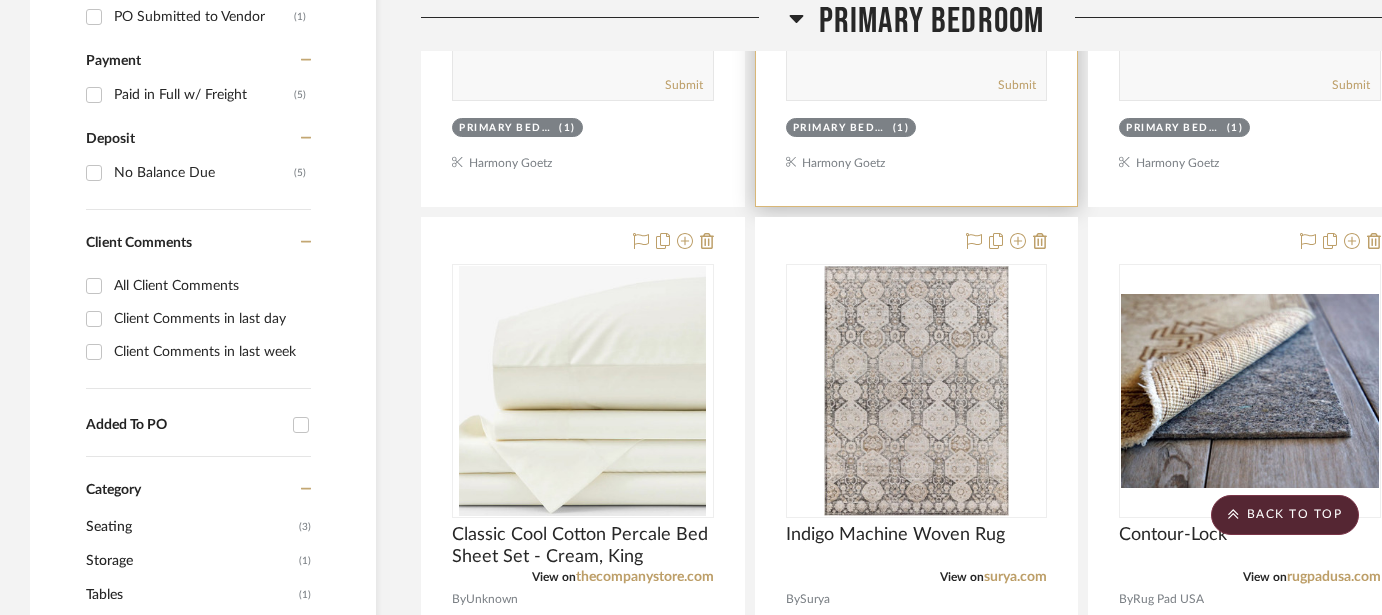scroll, scrollTop: 1298, scrollLeft: 0, axis: vertical 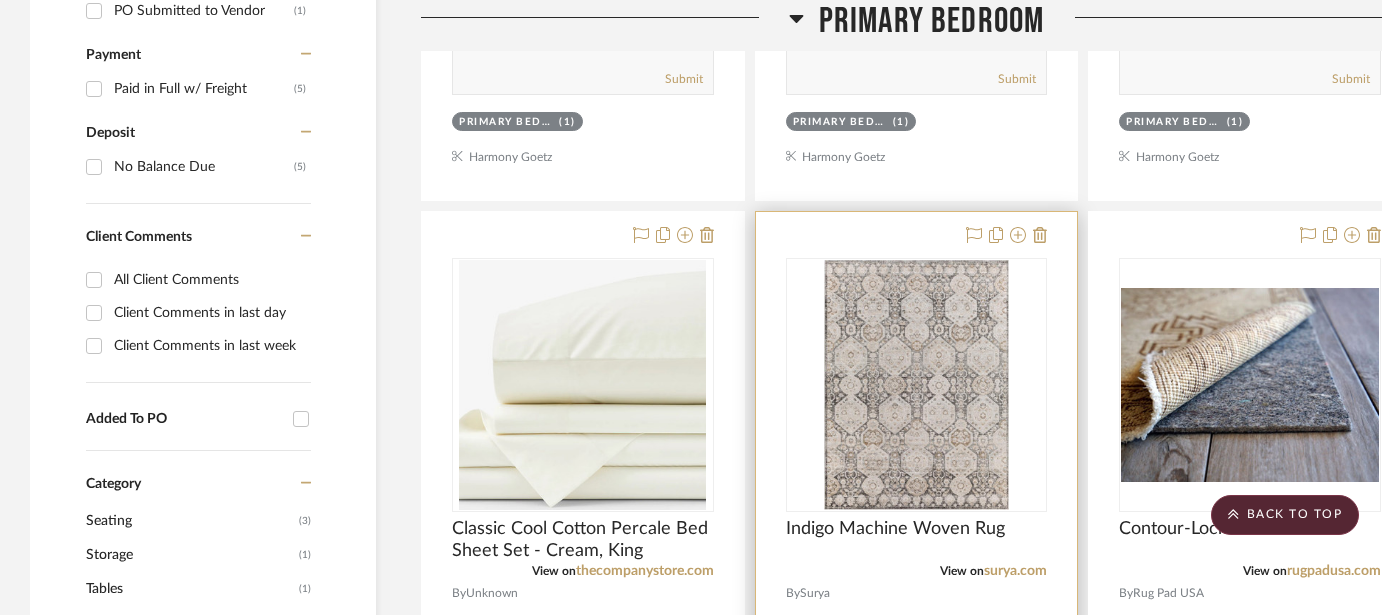 click at bounding box center [917, 649] 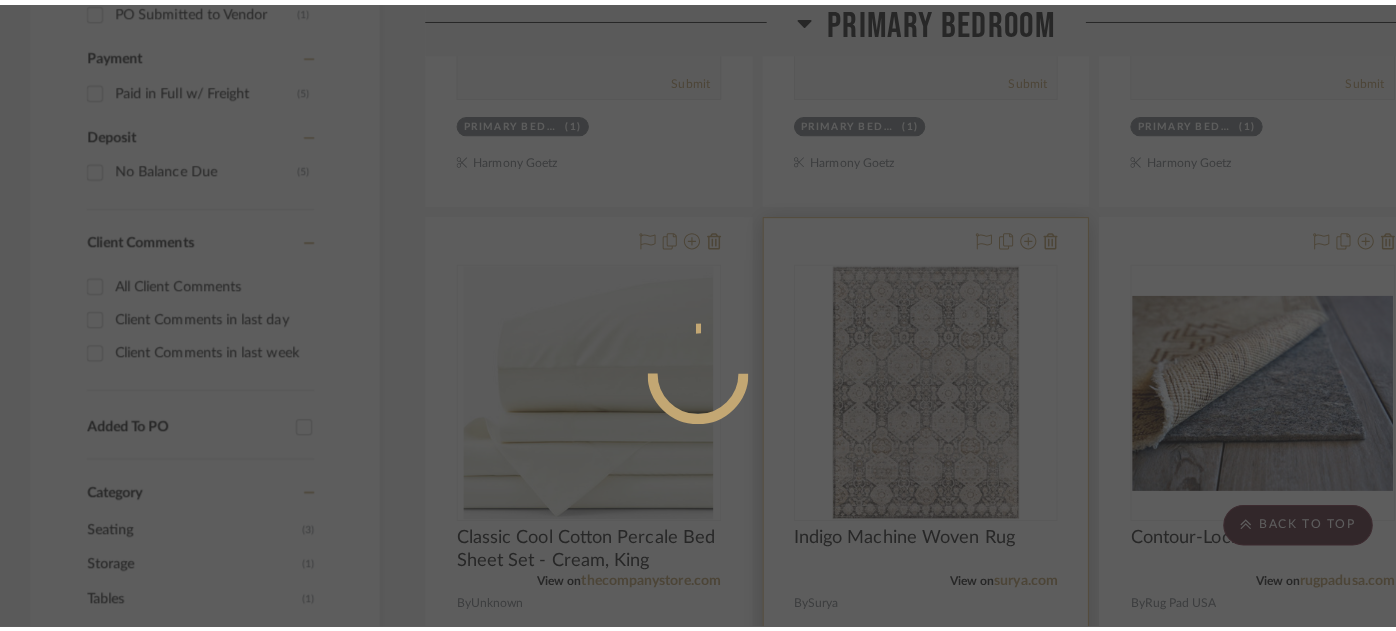 scroll, scrollTop: 0, scrollLeft: 0, axis: both 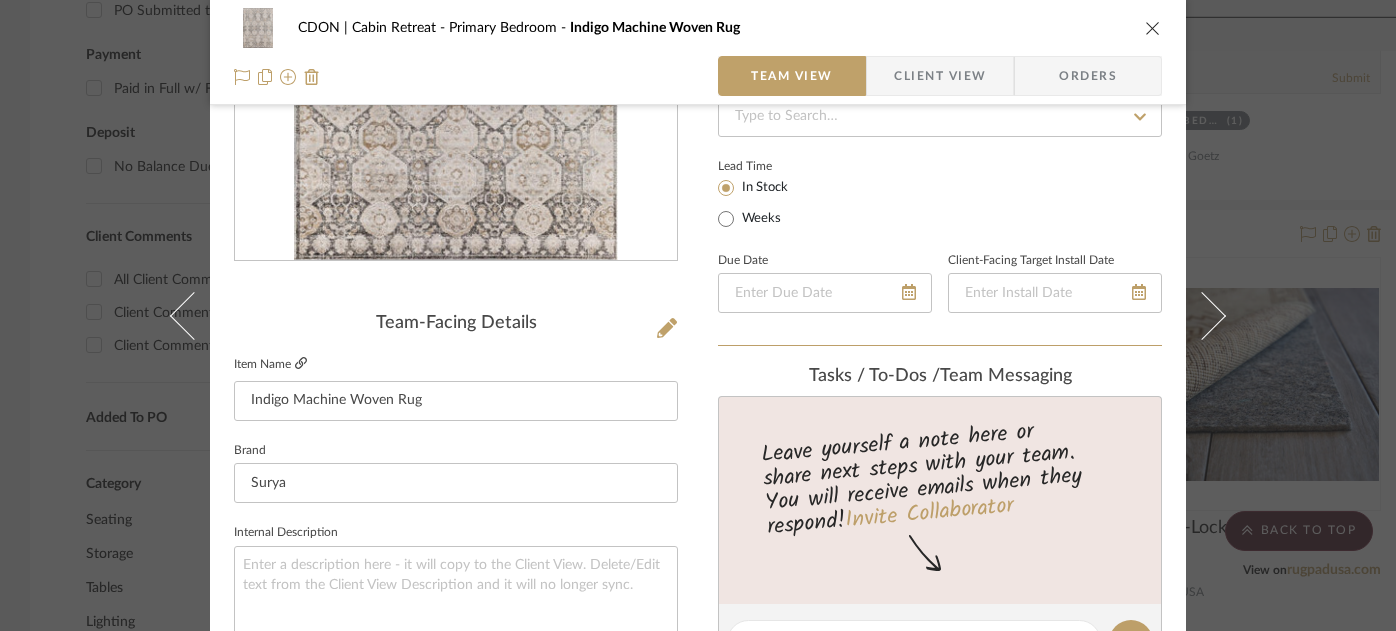 click 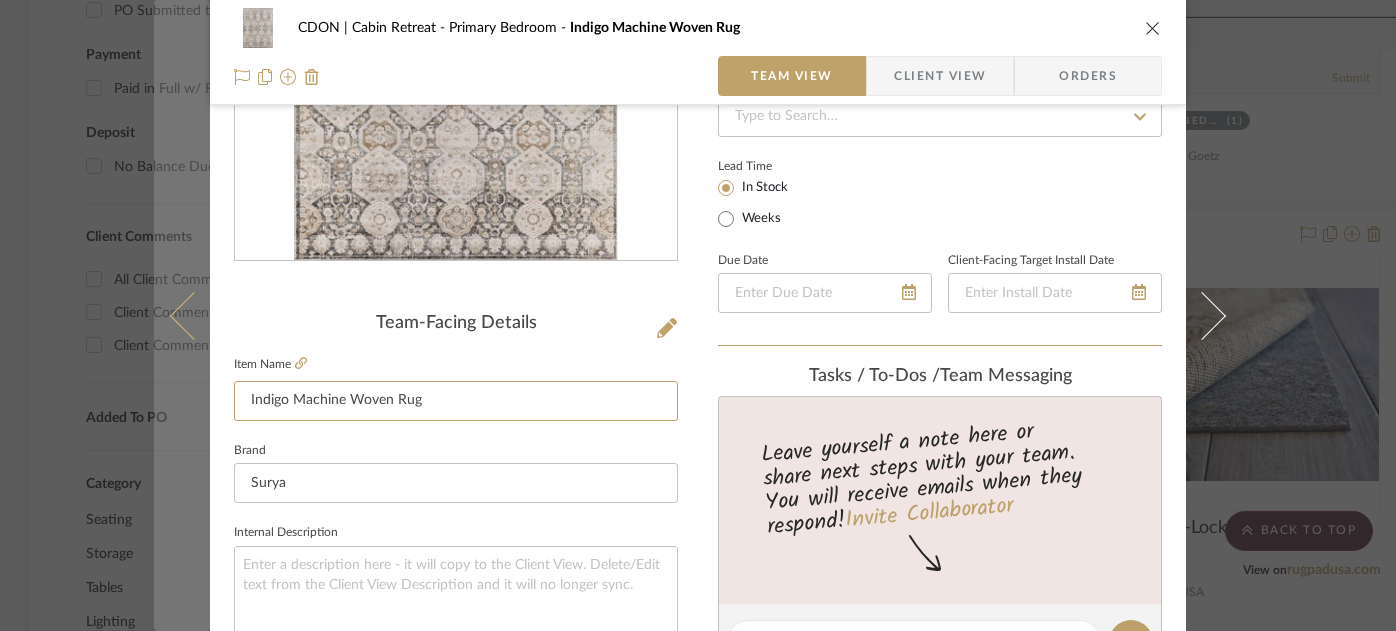 drag, startPoint x: 417, startPoint y: 406, endPoint x: 194, endPoint y: 401, distance: 223.05605 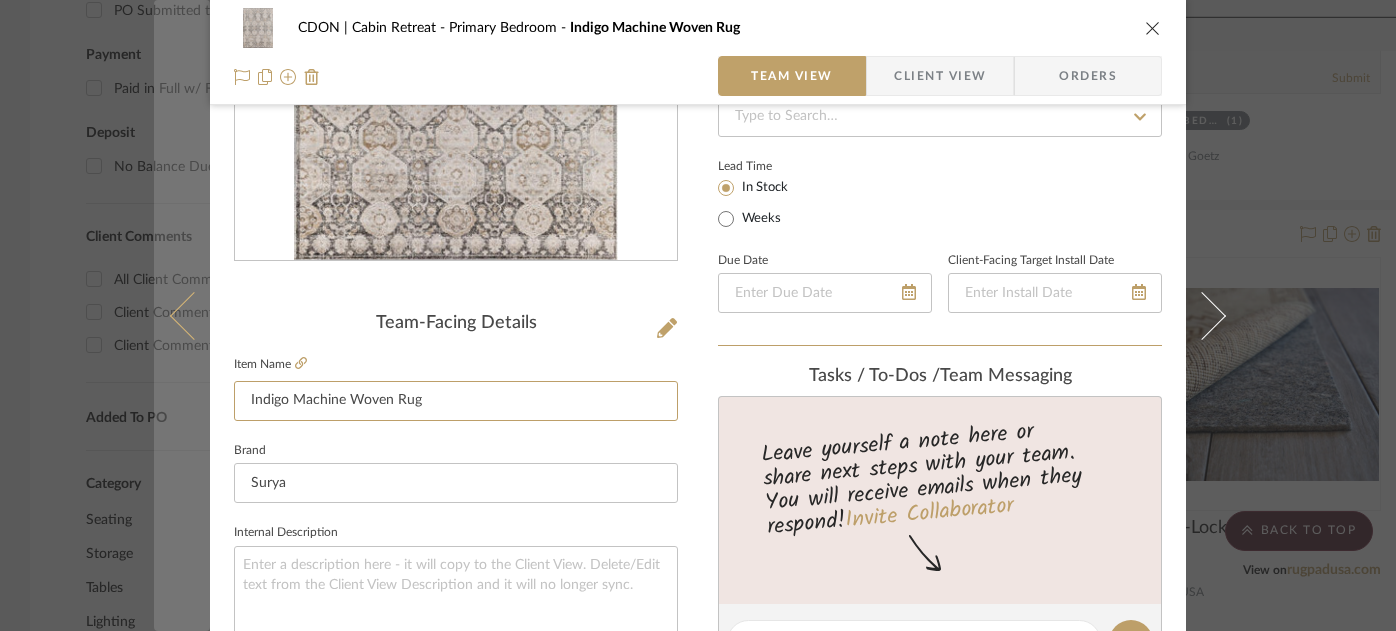 click on "CDON | Cabin Retreat Primary Bedroom Indigo Machine Woven Rug Team View Client View Orders  Team-Facing Details   Item Name  Indigo Machine Woven Rug  Brand  Surya  Internal Description   Dimensions  7'8" x 10'2"  Product Specifications   Reference Price   Reference Price Type  DNET  Item Costs   View Budget   Markup %  (Use "-X%" to discount) 60%  Unit Cost  $358.00  Cost Type  DNET  Client Unit Price  $572.80  Quantity  1  Unit Type  Each  Subtotal   $572.80   Tax %  6%  Total Tax   $34.37   Shipping Cost  $57.26  Ship. Markup %  0% Taxable  Total Shipping   $57.26  Total Client Price  $664.43  Your Cost  $436.74  Your Margin  $214.80  Content here copies to Client View - confirm visibility there.  Show in Client Dashboard  Bulk Manage Dashboard Settings  Include in Budget   View Budget  Team Status Internal Client Status  Lead Time  In Stock Weeks  Due Date   Client-Facing Target Install Date  Tasks / To-Dos /  team Messaging Invite Collaborator Recipients:  concierge+harmony@stylerow.com ,  ,   Documents" at bounding box center [698, 627] 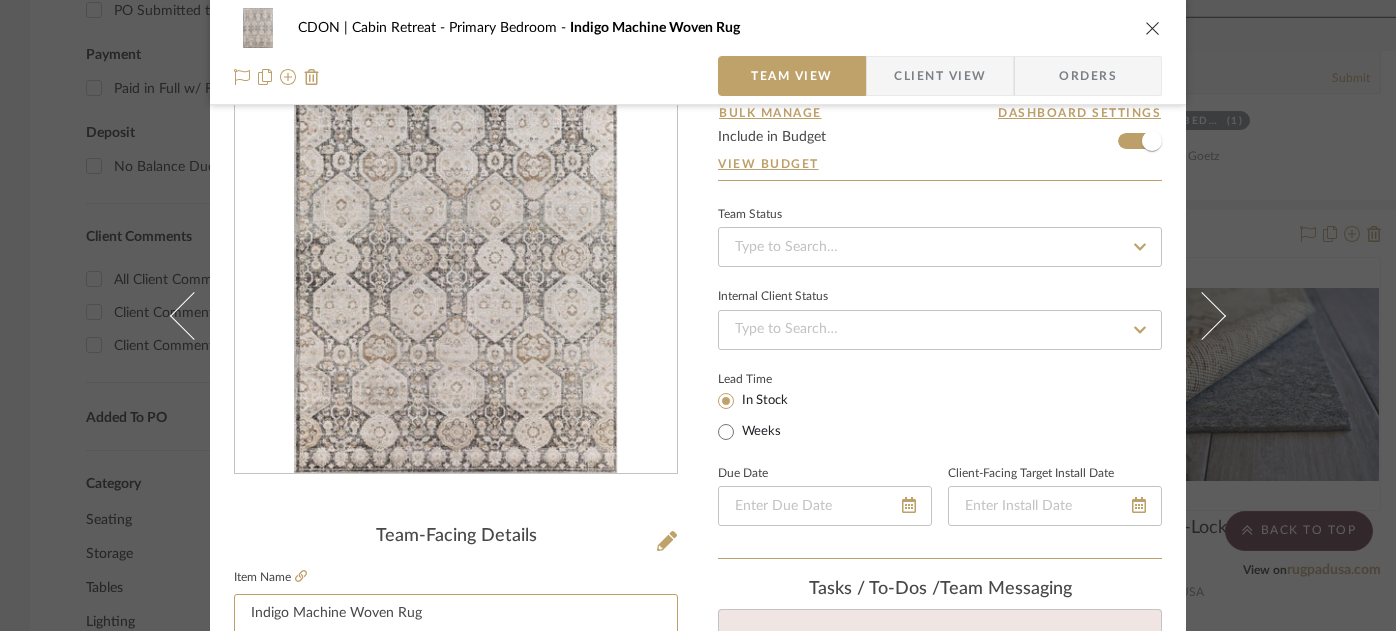 scroll, scrollTop: 0, scrollLeft: 0, axis: both 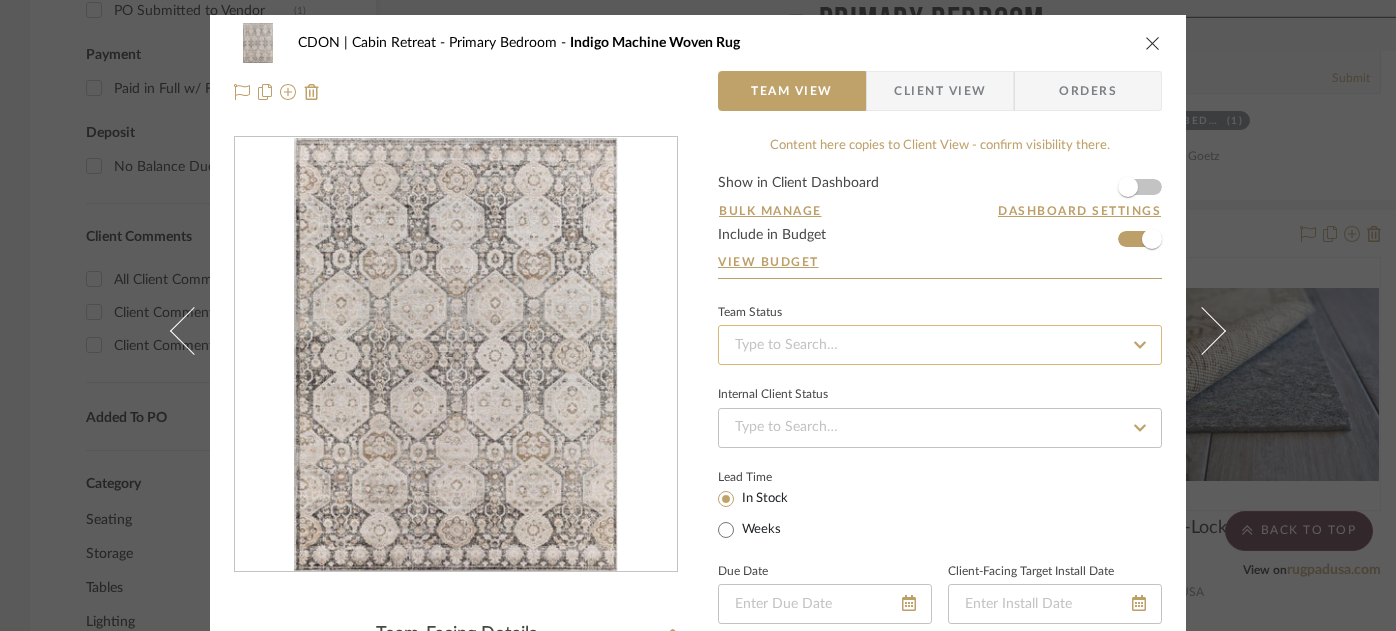 click 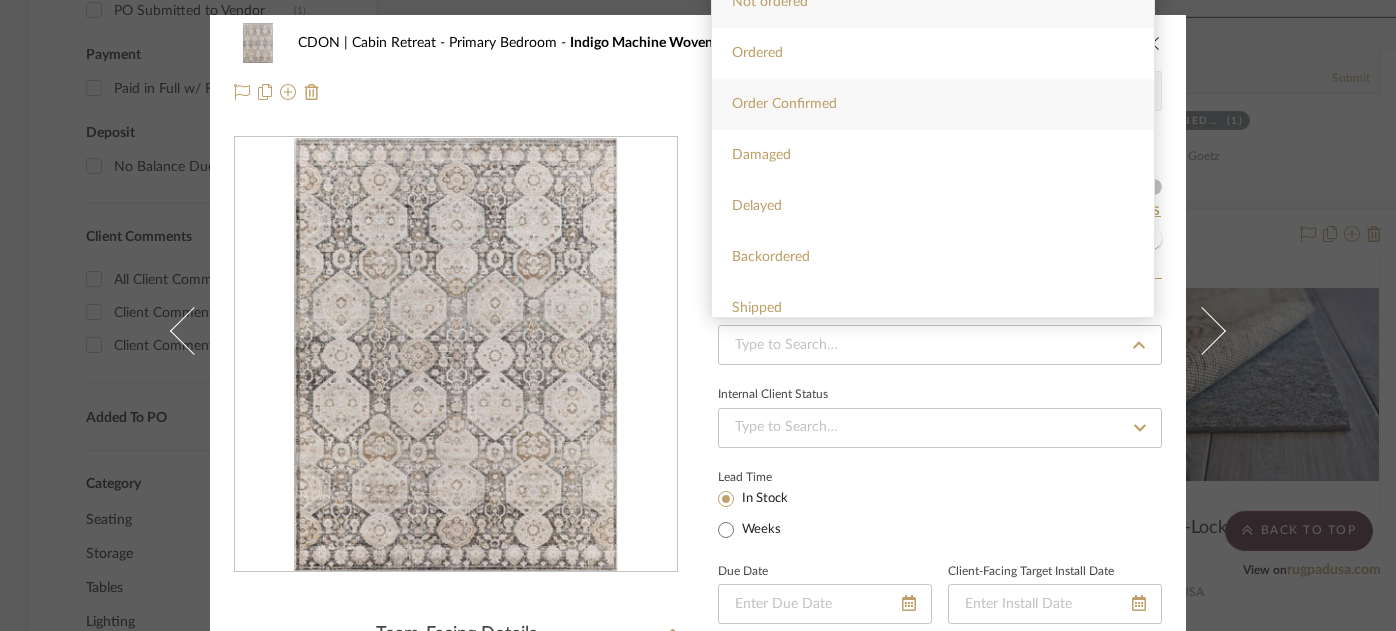 click on "Order Confirmed" at bounding box center (933, 104) 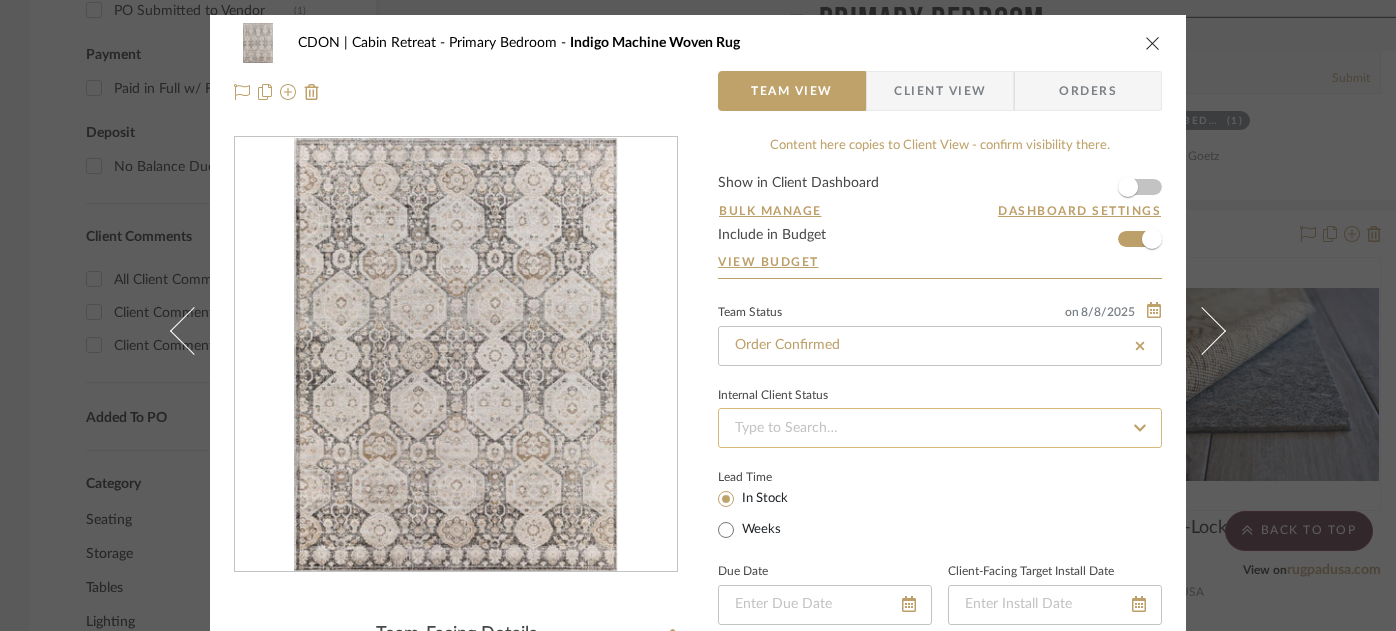 click 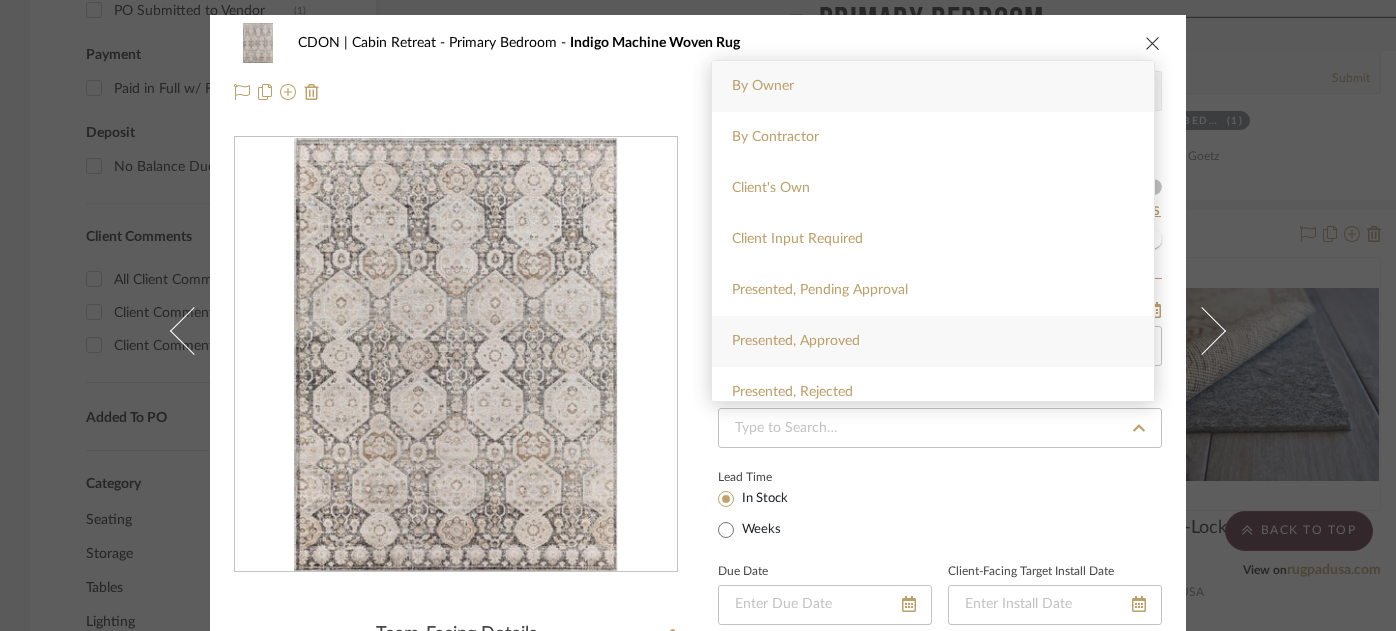 click on "Presented, Approved" at bounding box center [796, 341] 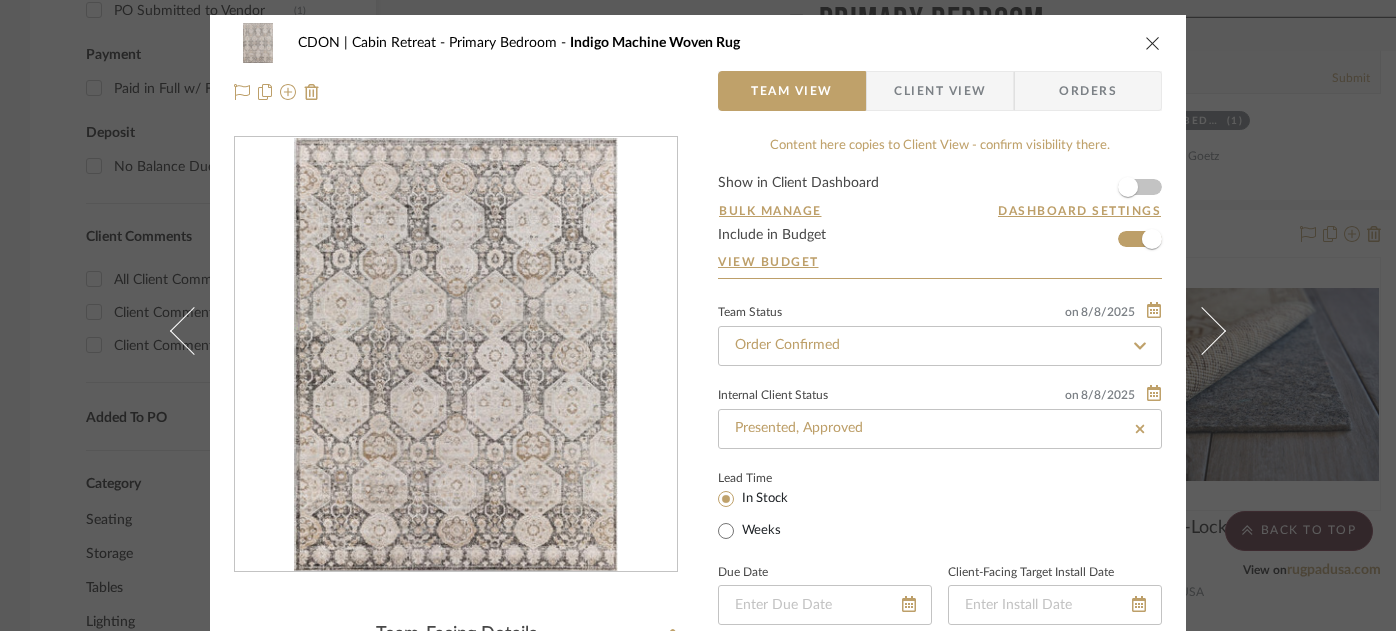 click on "Orders" at bounding box center [1088, 91] 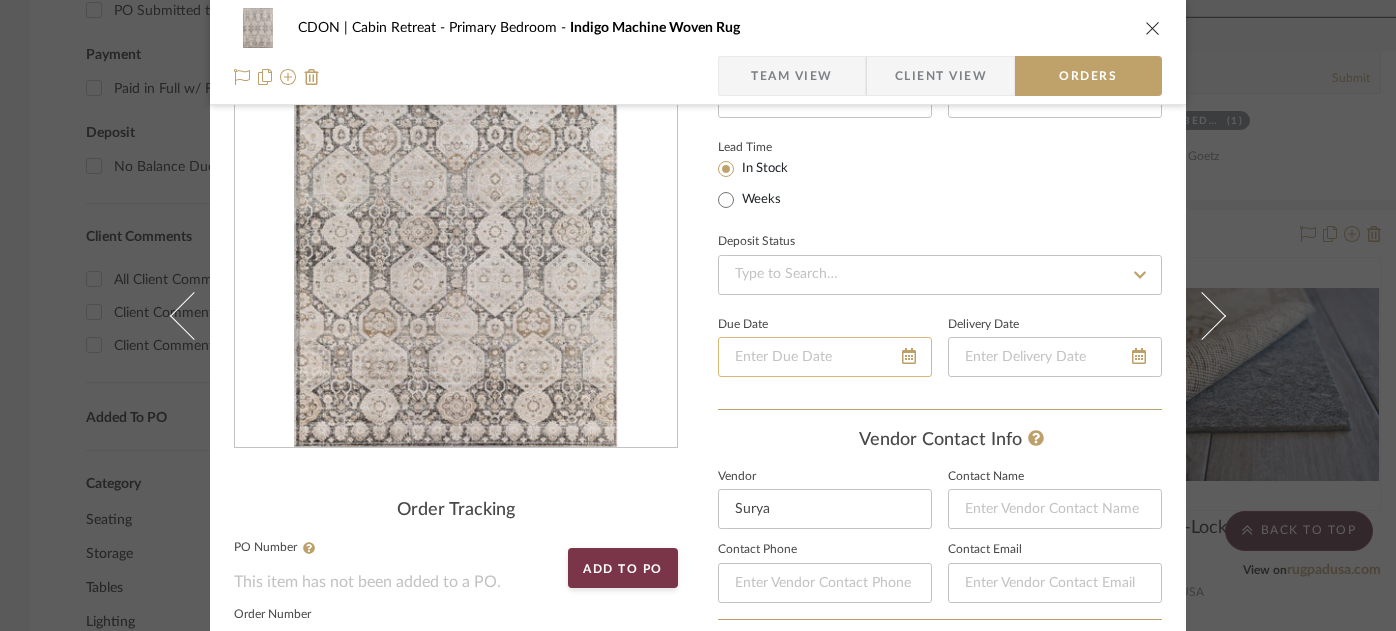 scroll, scrollTop: 79, scrollLeft: 0, axis: vertical 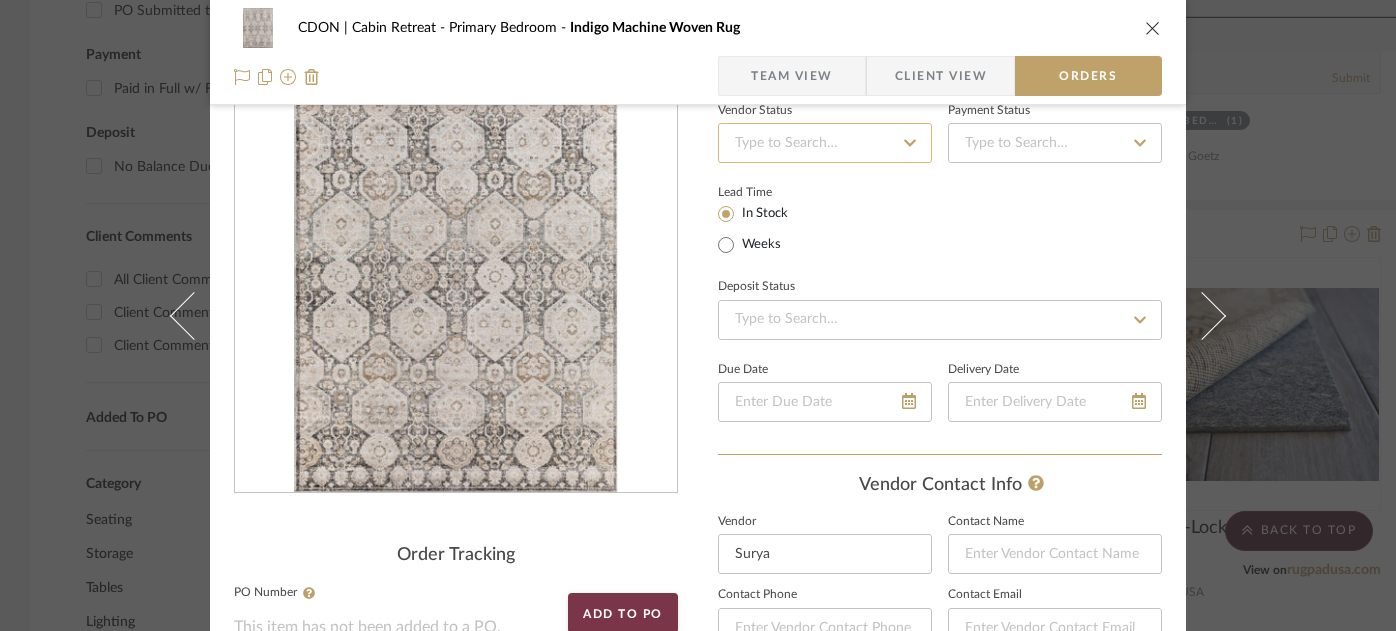 click 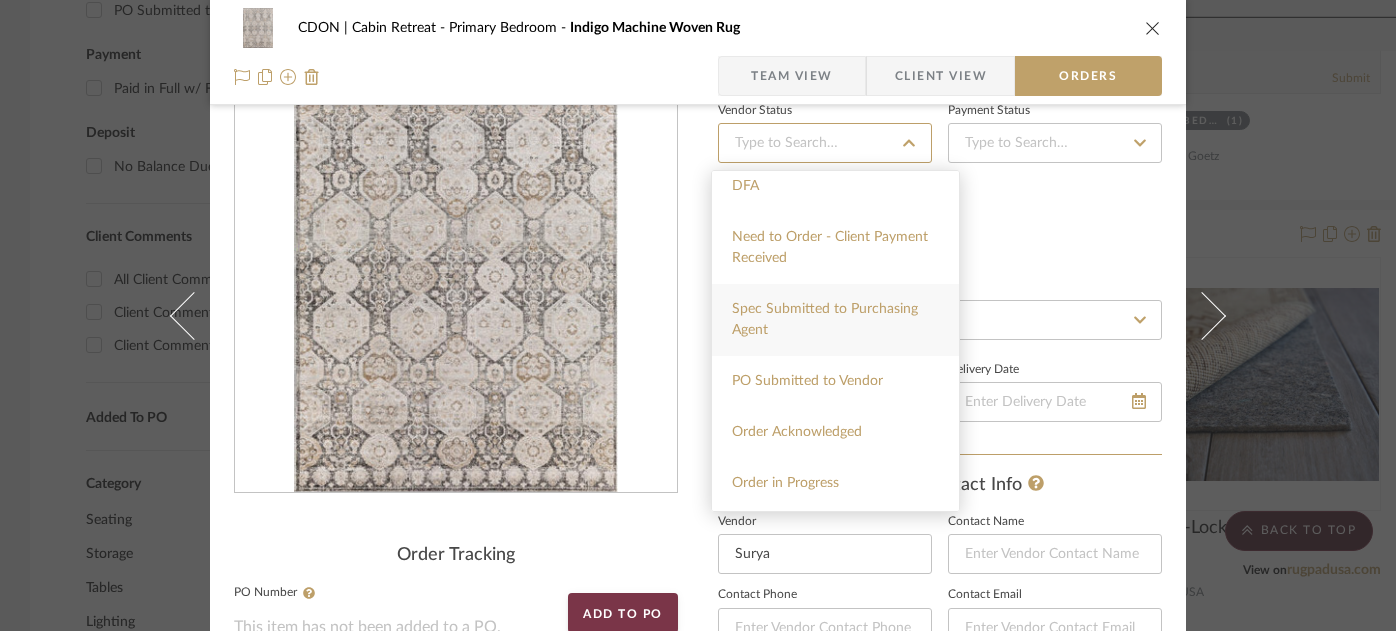 scroll, scrollTop: 162, scrollLeft: 0, axis: vertical 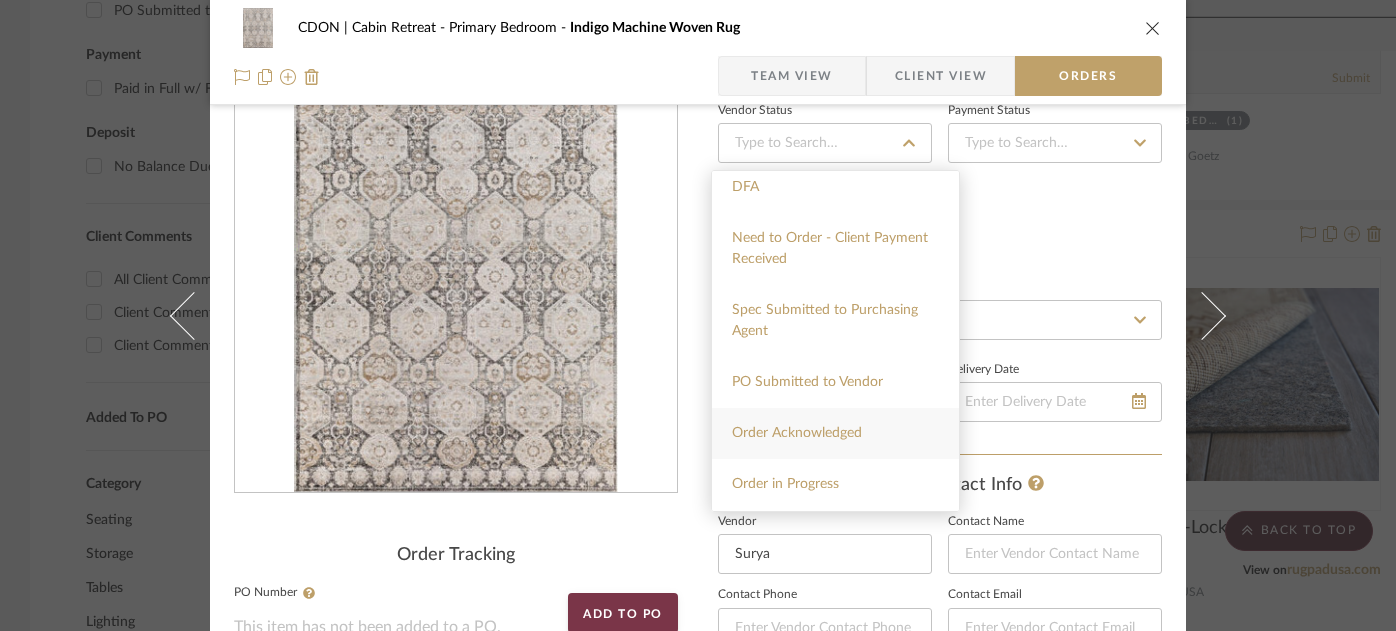 click on "Order Acknowledged" at bounding box center [835, 433] 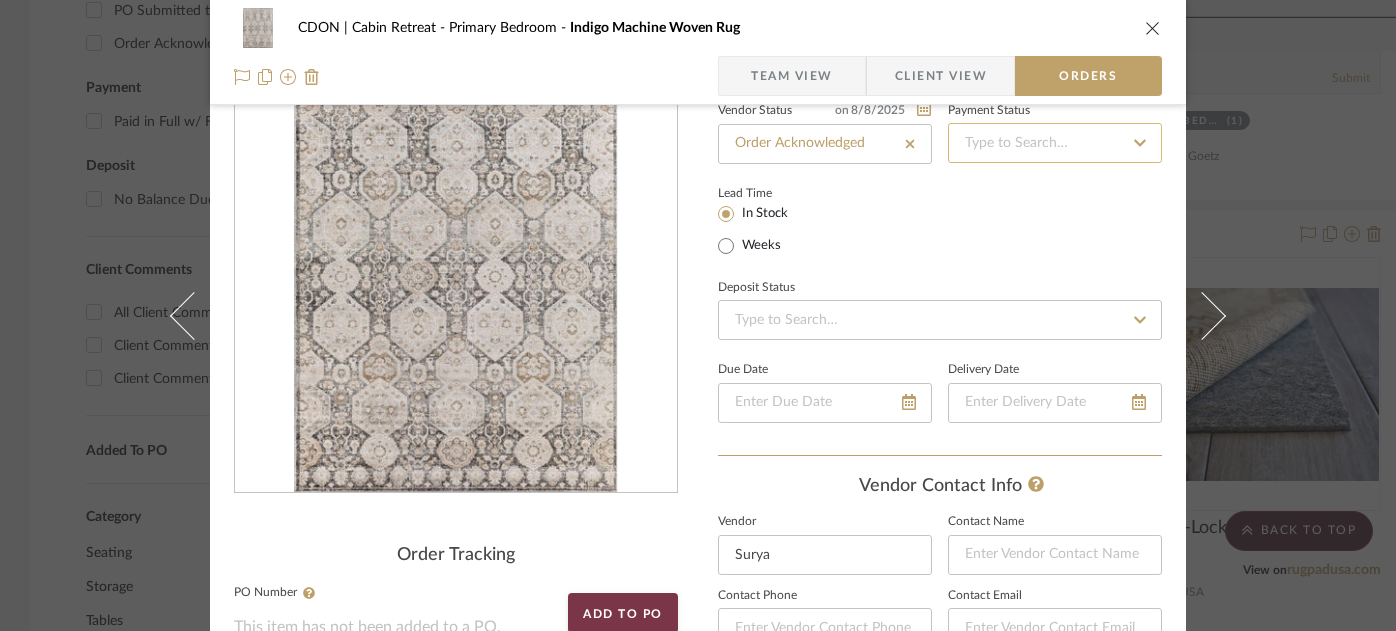 click 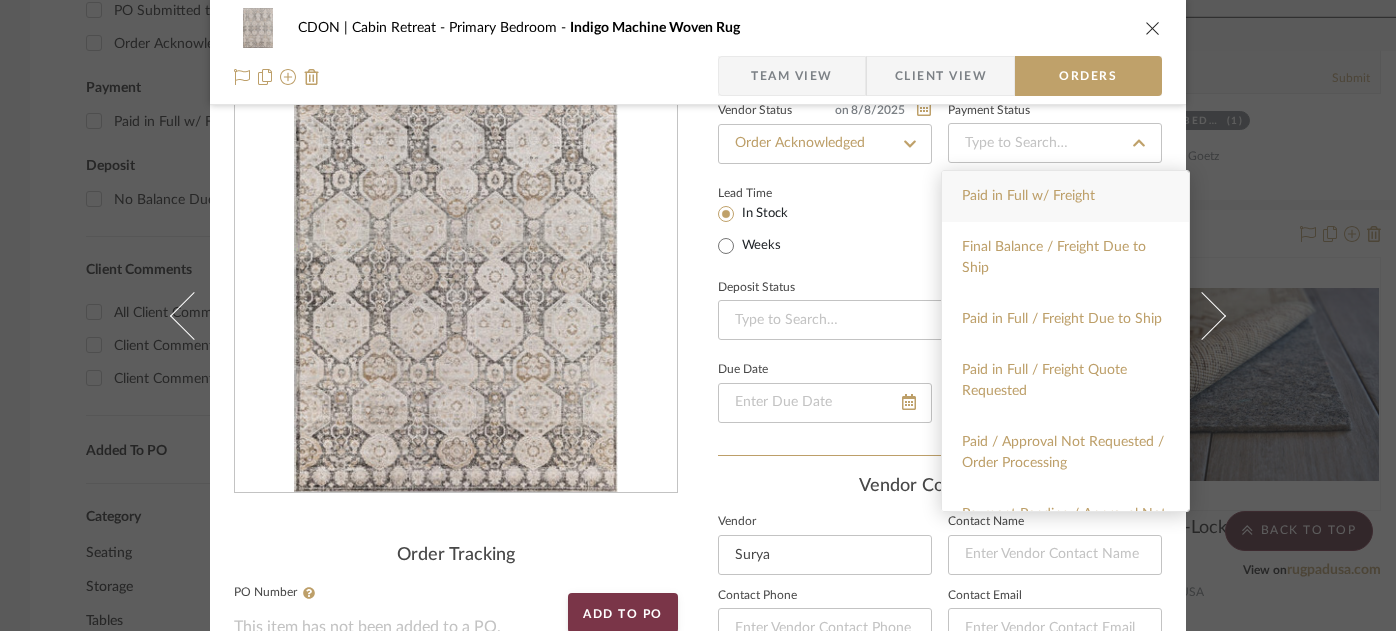 click on "Paid in Full w/ Freight" at bounding box center (1065, 196) 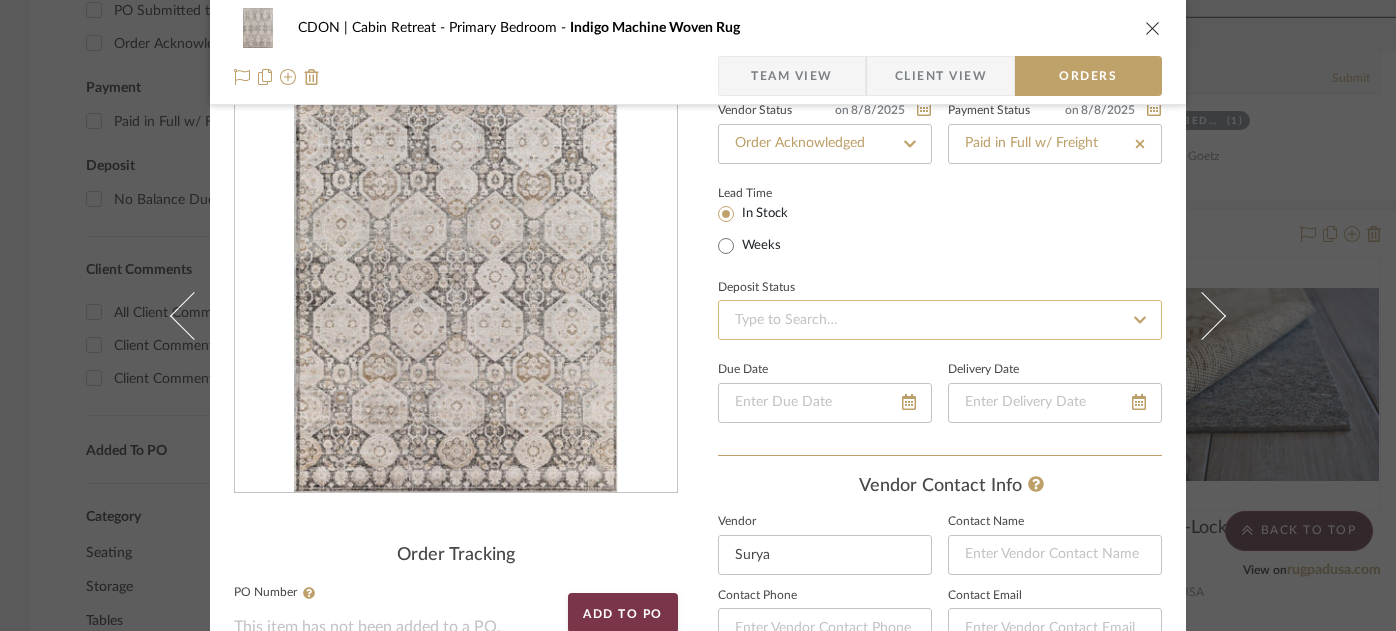 click 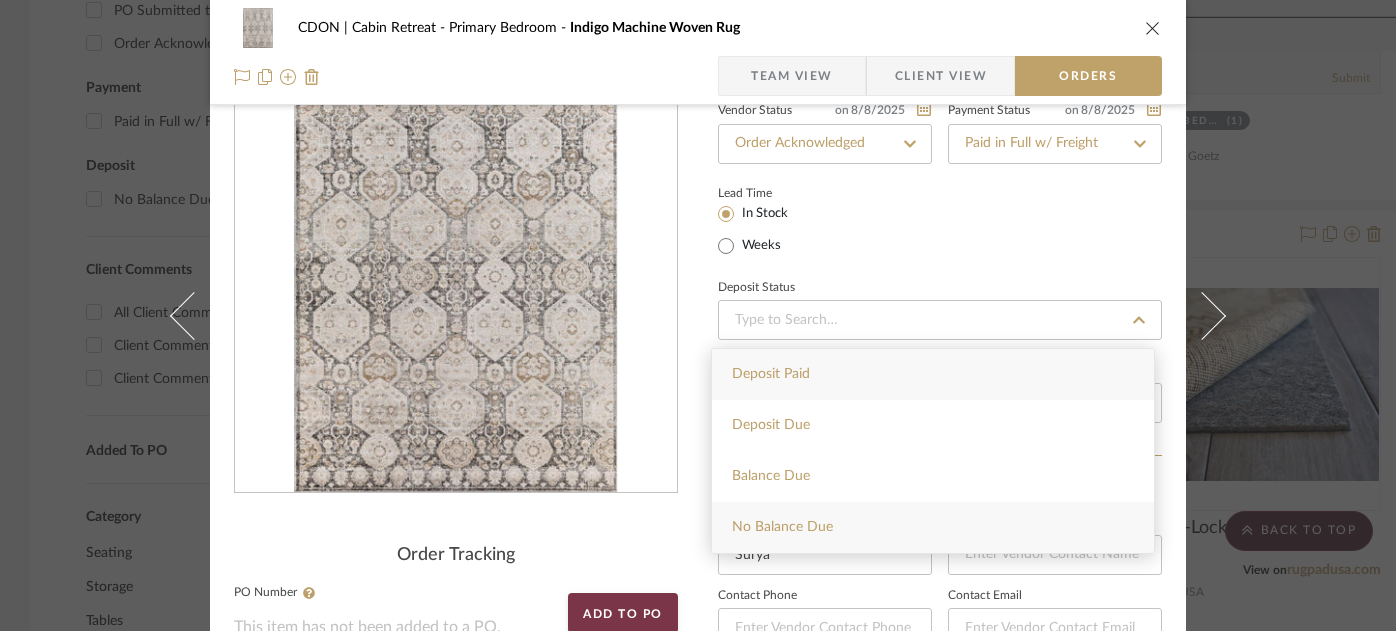click on "No Balance Due" at bounding box center [782, 527] 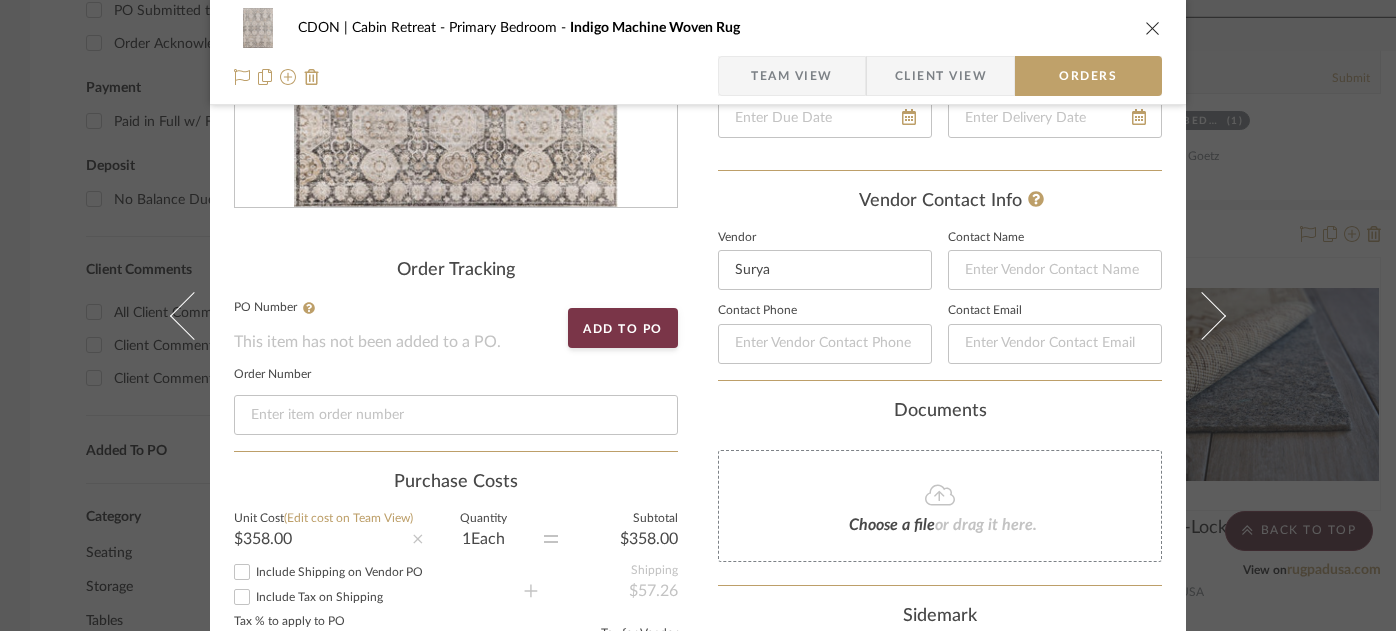 scroll, scrollTop: 393, scrollLeft: 0, axis: vertical 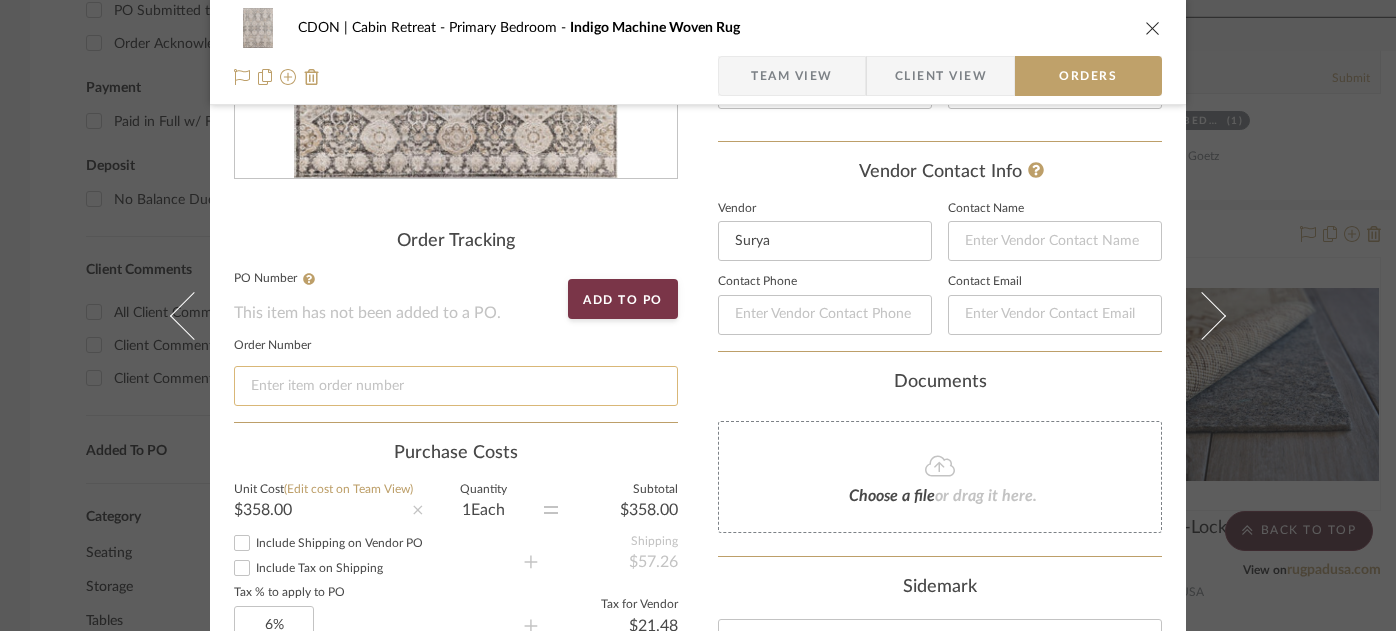 click 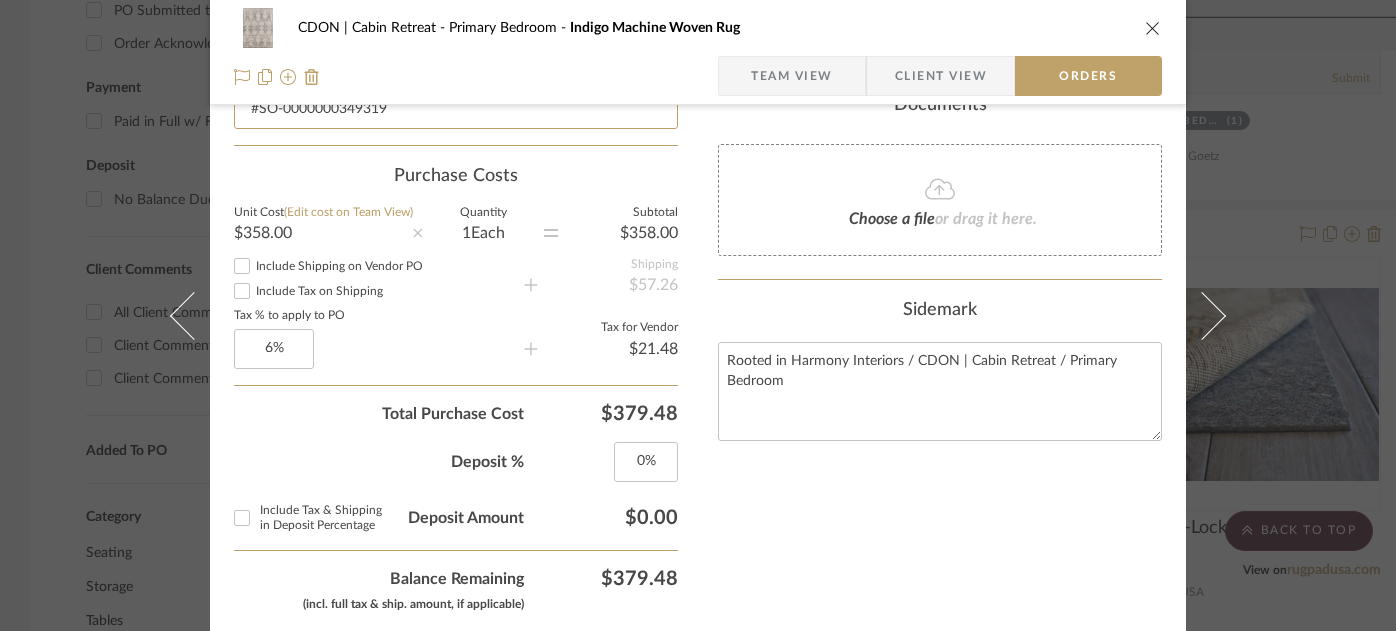 scroll, scrollTop: 700, scrollLeft: 0, axis: vertical 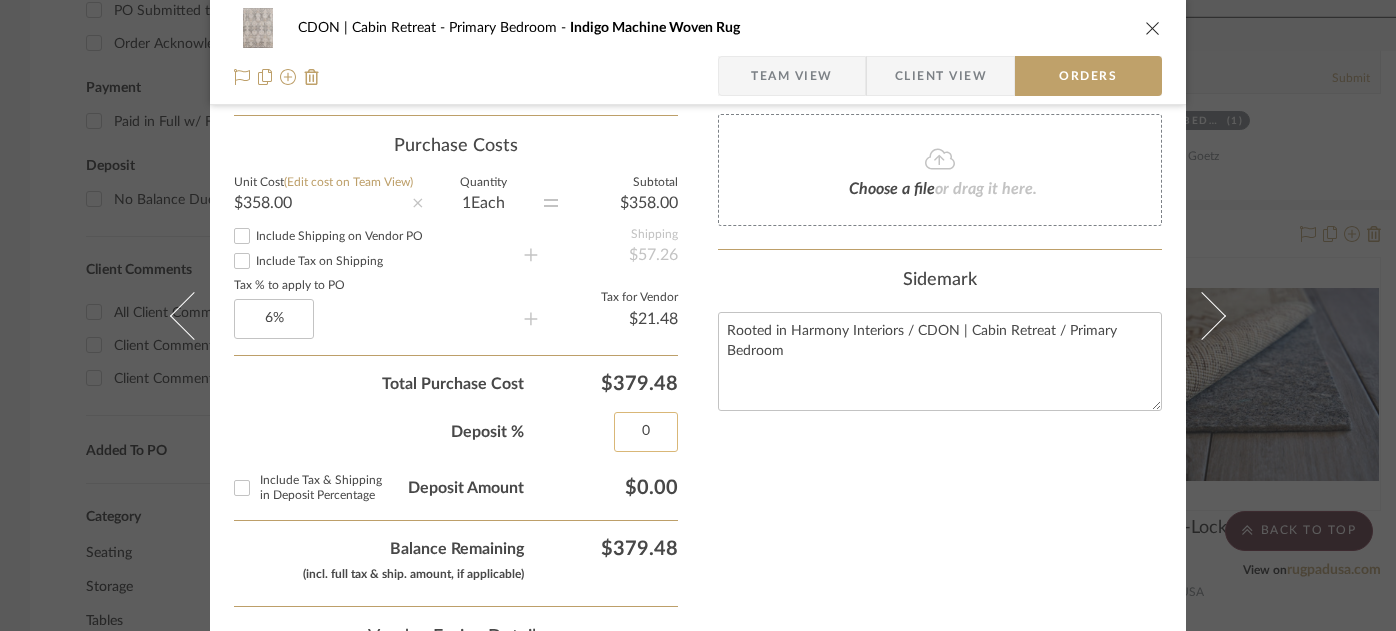 click on "0" 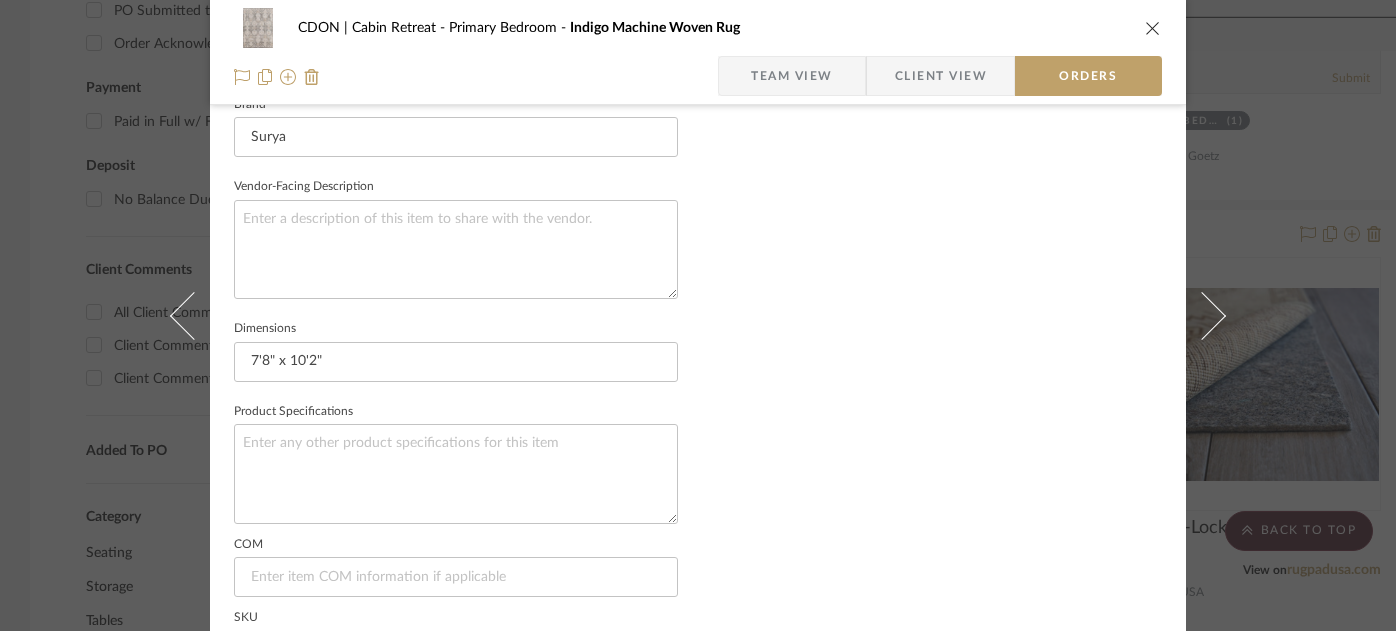 scroll, scrollTop: 1368, scrollLeft: 0, axis: vertical 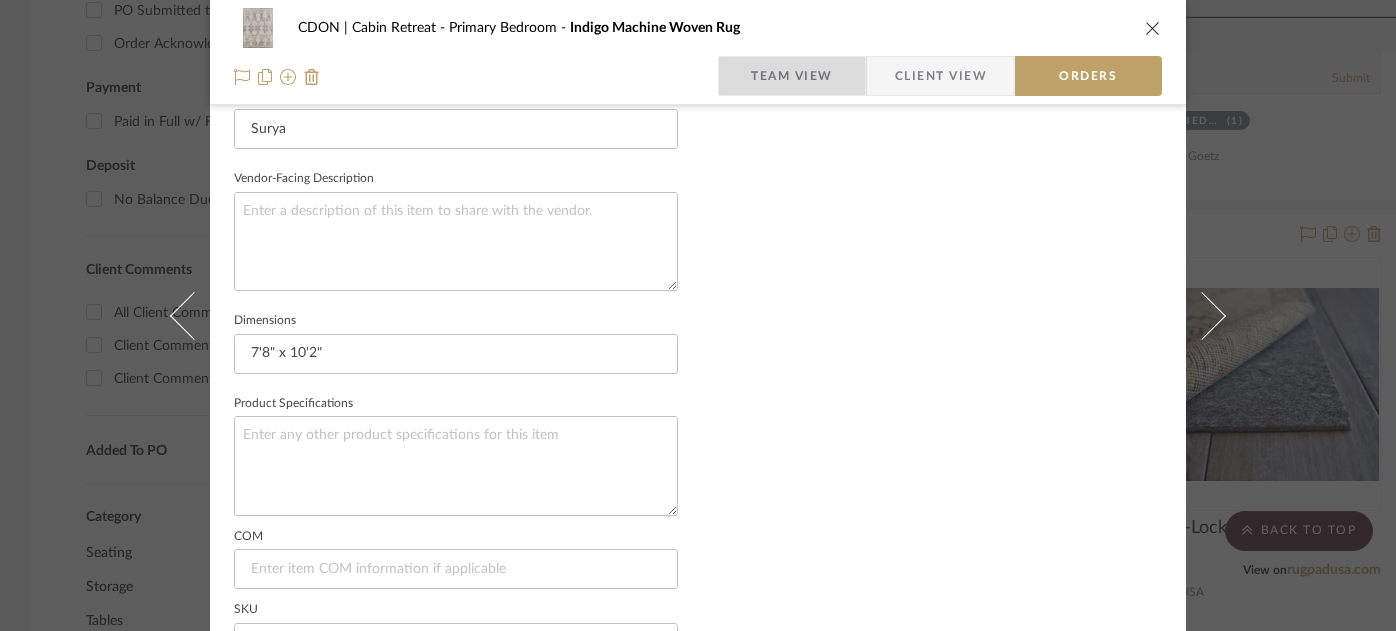 click on "Team View" at bounding box center [792, 76] 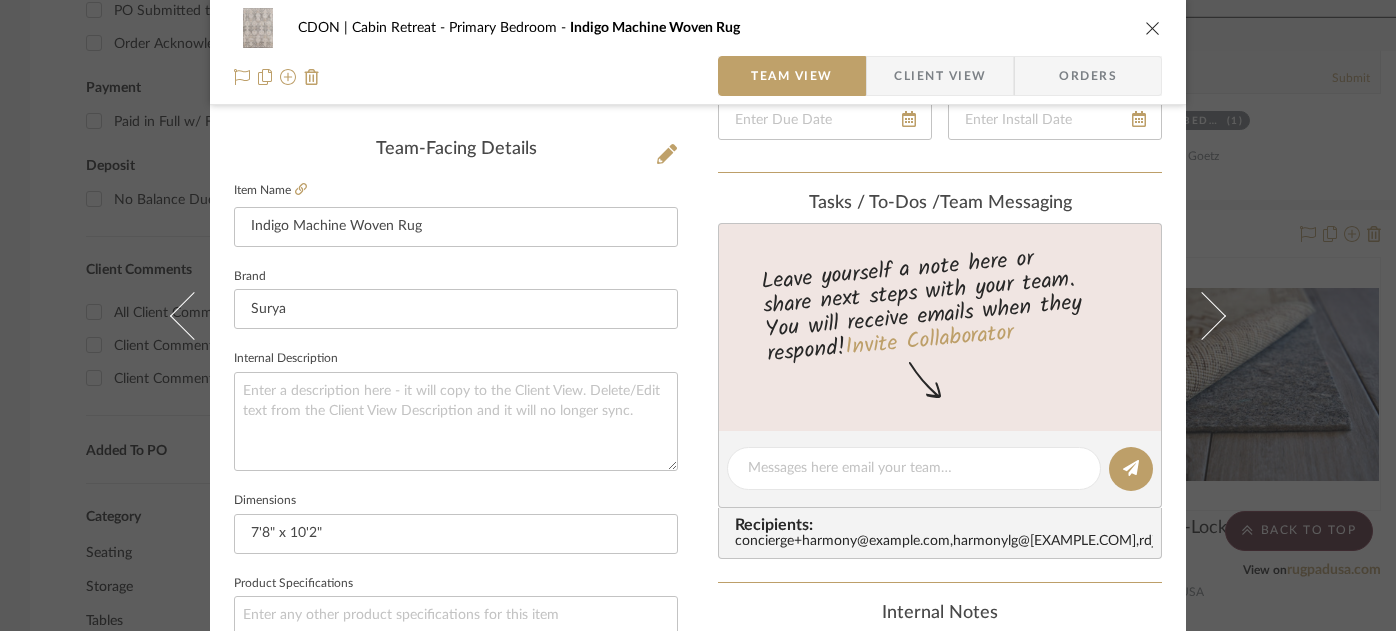 scroll, scrollTop: 0, scrollLeft: 0, axis: both 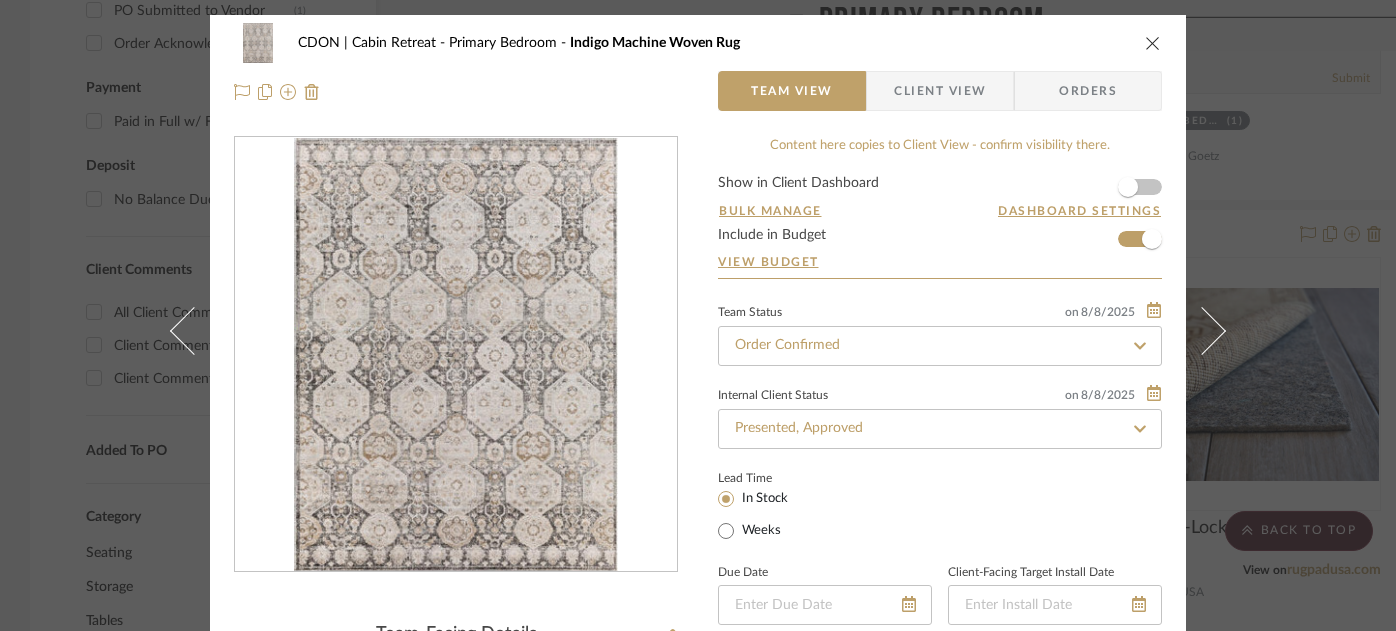 click at bounding box center (1153, 43) 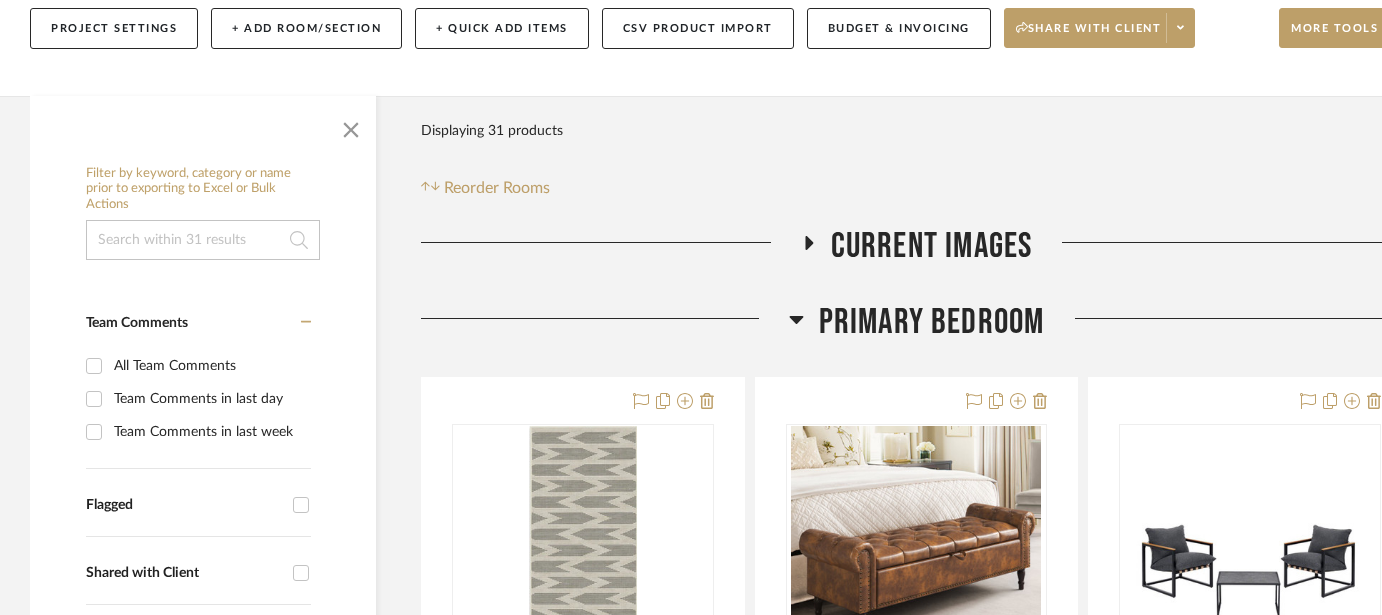 scroll, scrollTop: 487, scrollLeft: 0, axis: vertical 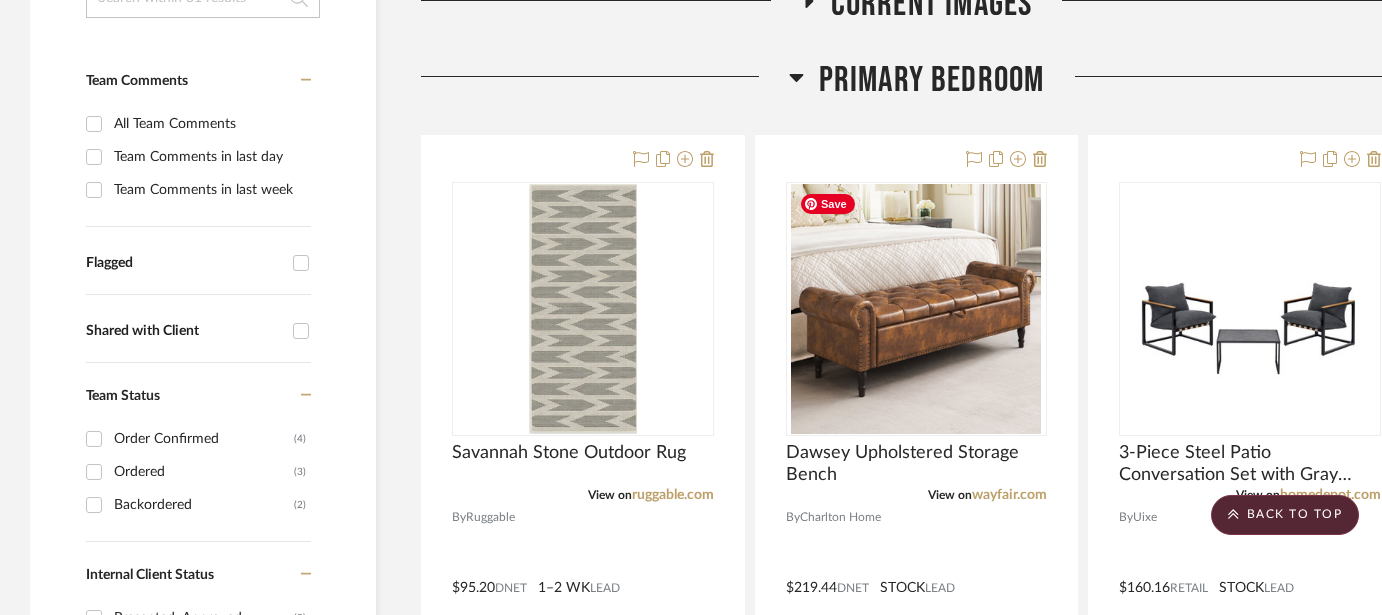 click at bounding box center [916, 309] 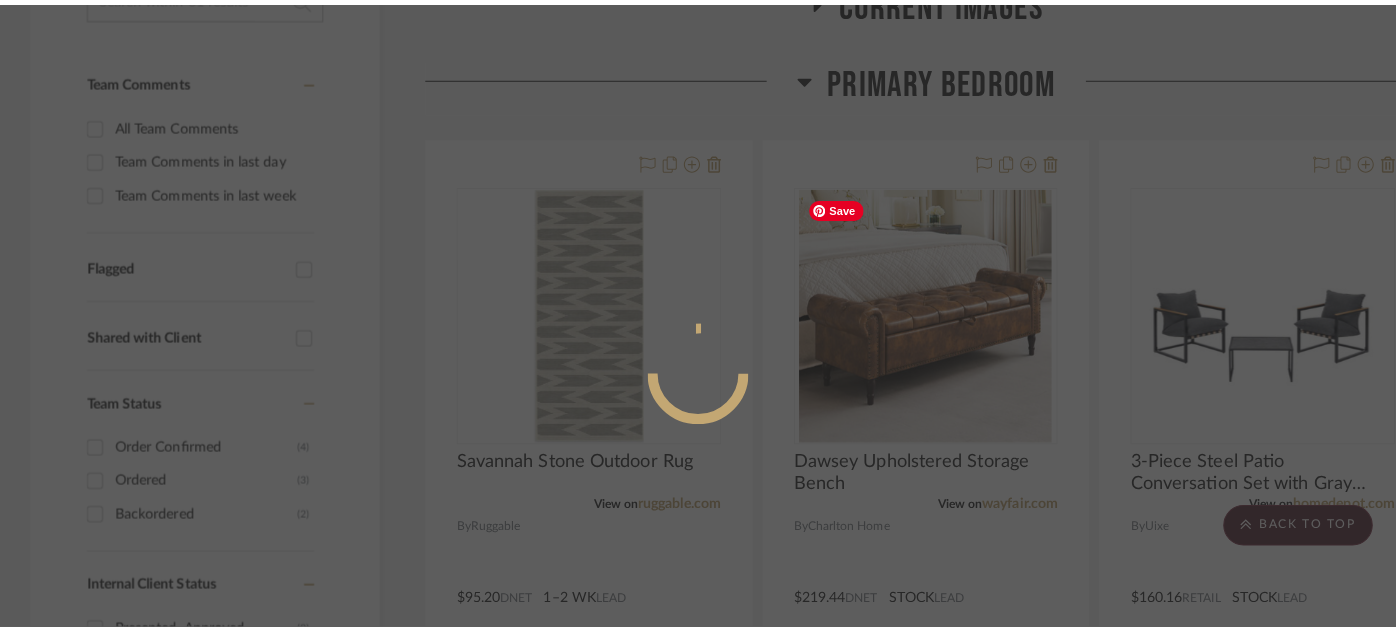 scroll, scrollTop: 0, scrollLeft: 0, axis: both 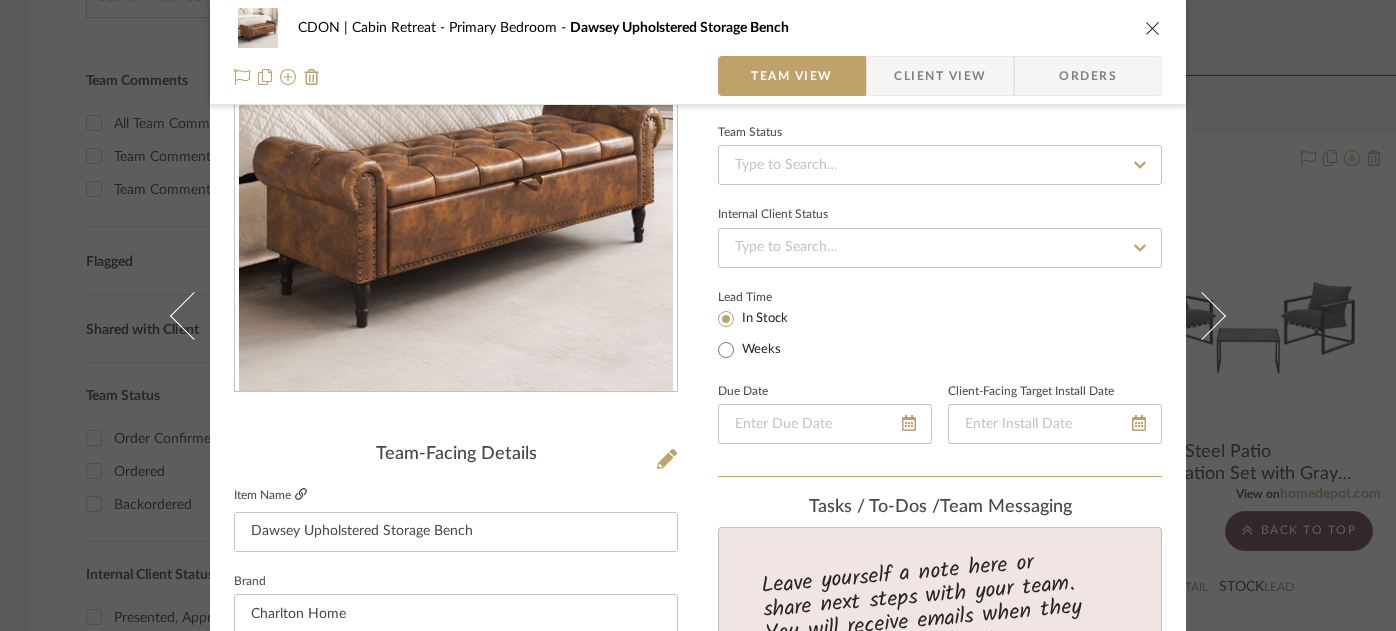 click 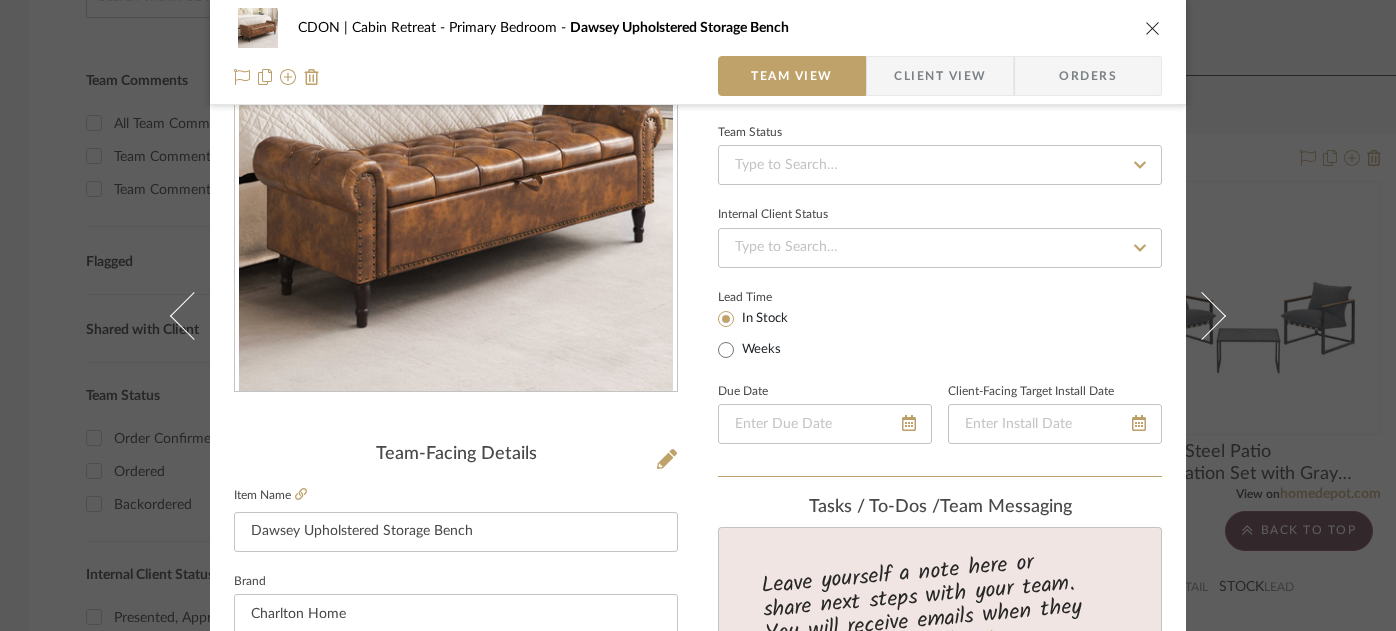click at bounding box center [1153, 28] 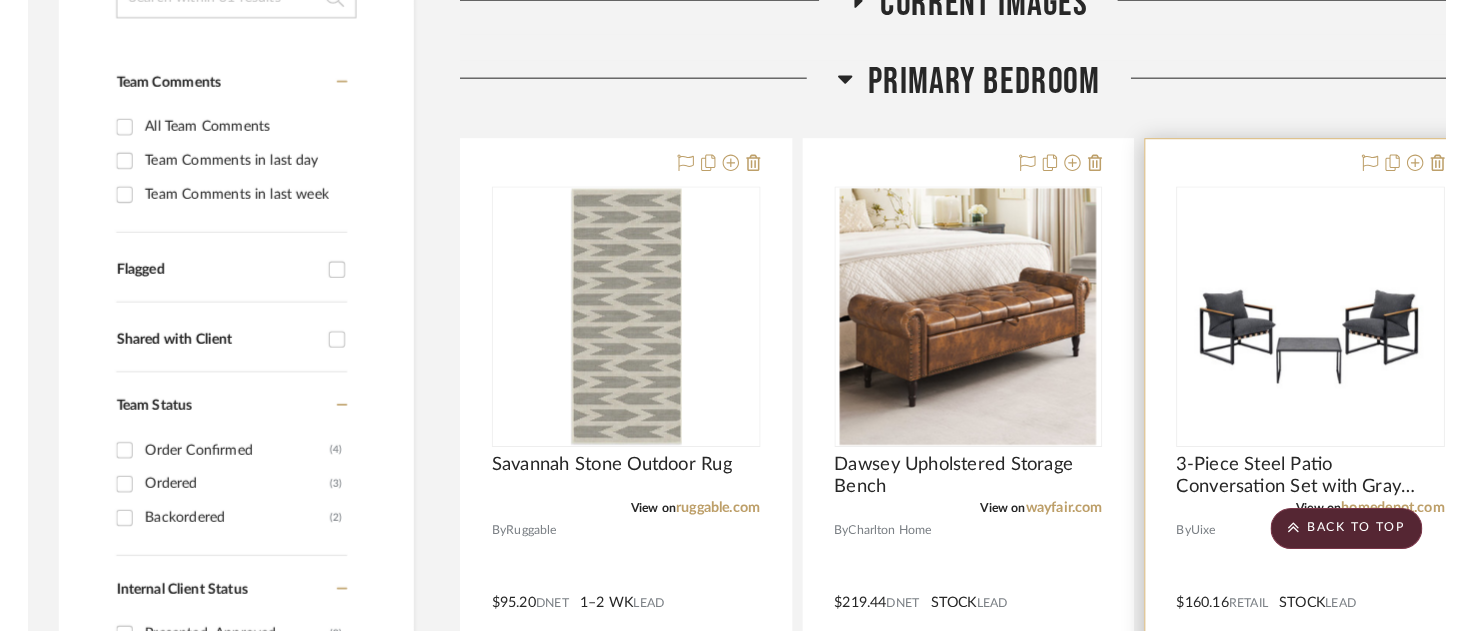 scroll, scrollTop: 0, scrollLeft: 0, axis: both 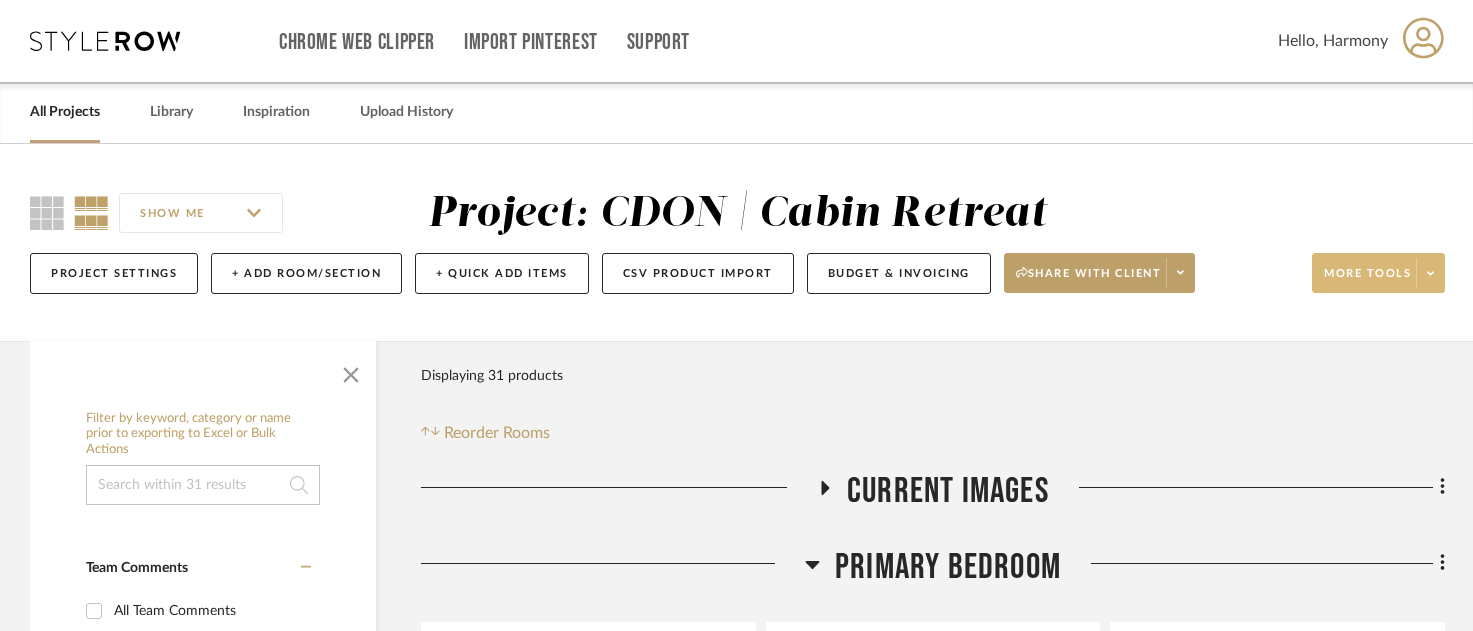 click 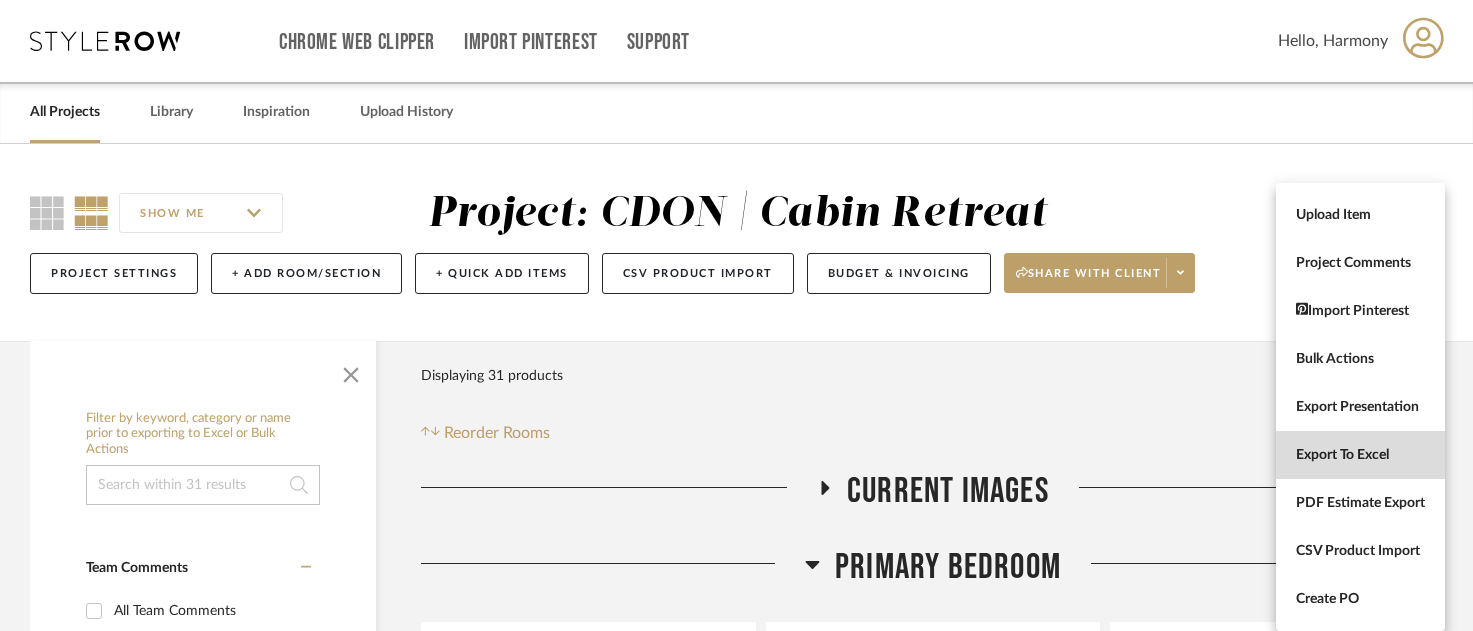 click on "Export To Excel" at bounding box center (1360, 455) 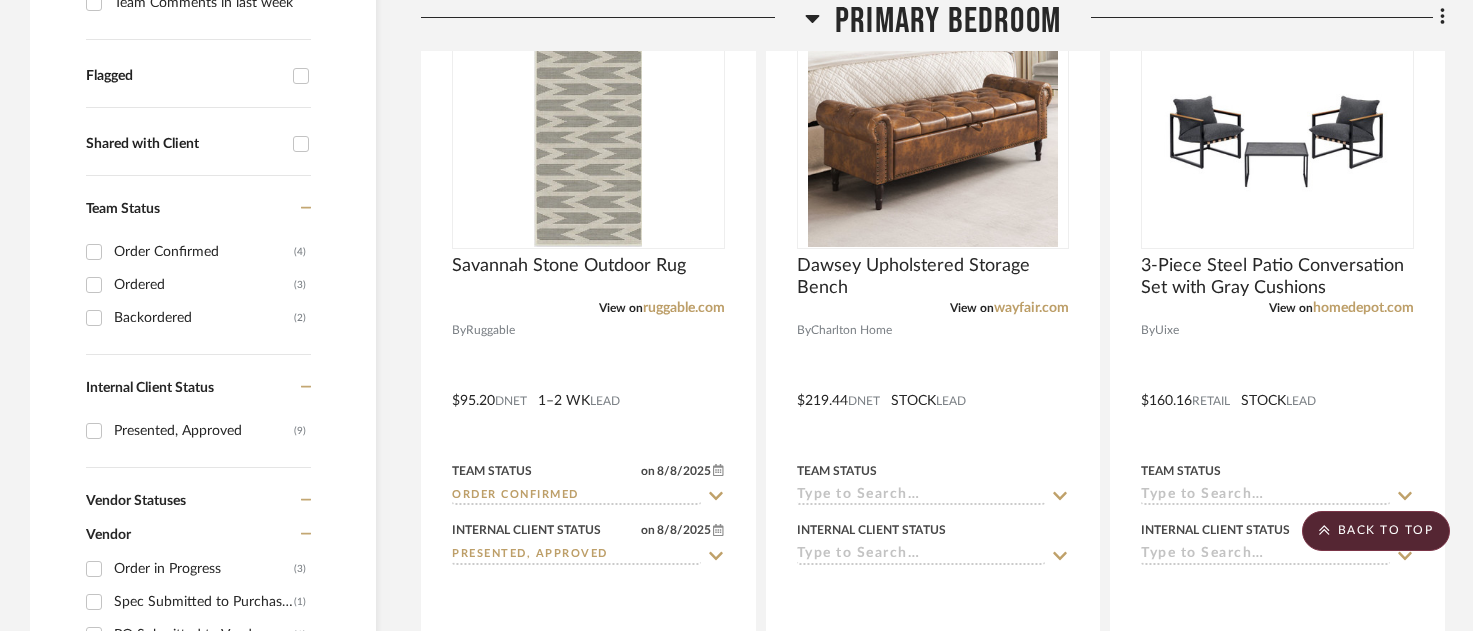 scroll, scrollTop: 0, scrollLeft: 0, axis: both 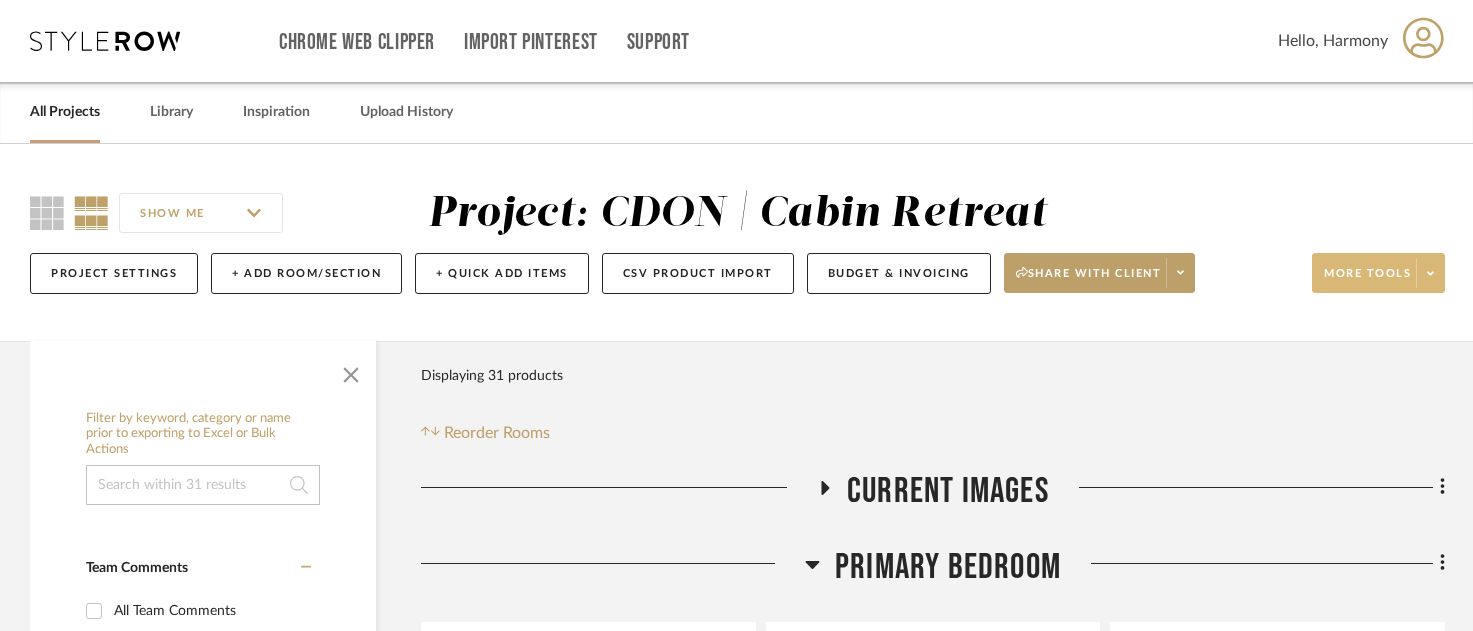 click at bounding box center (105, 41) 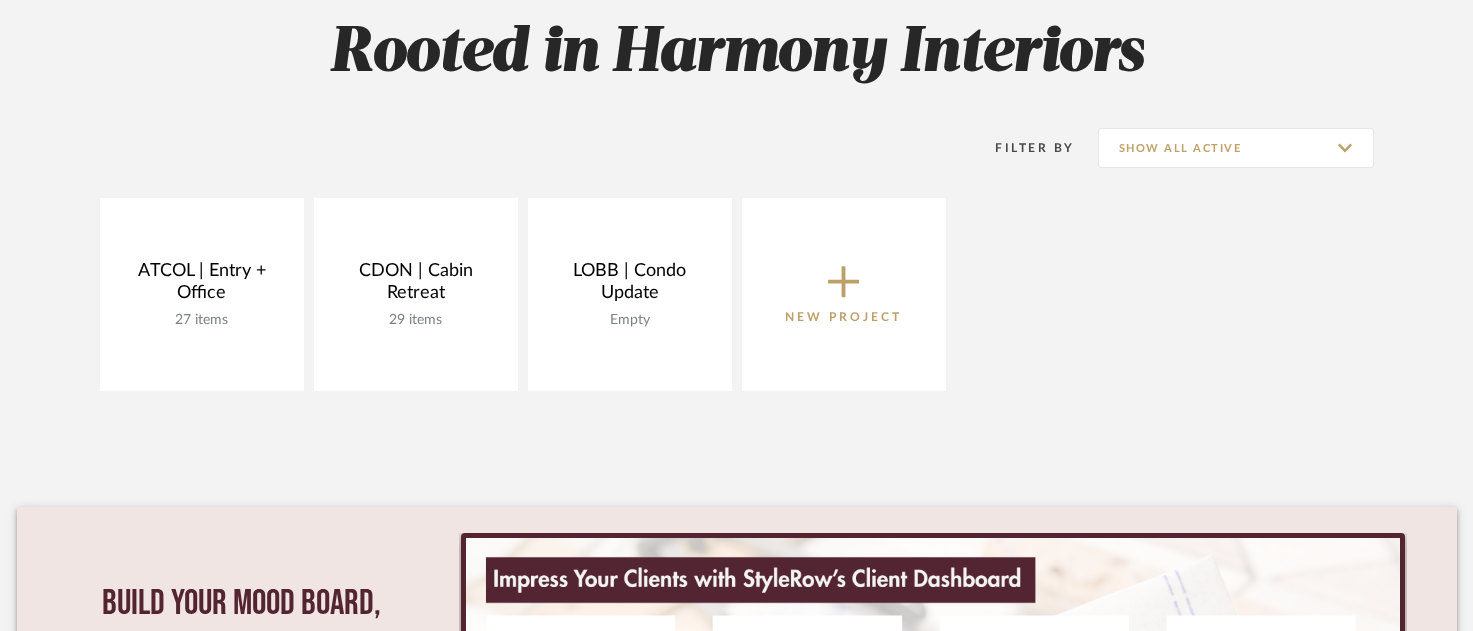 scroll, scrollTop: 303, scrollLeft: 0, axis: vertical 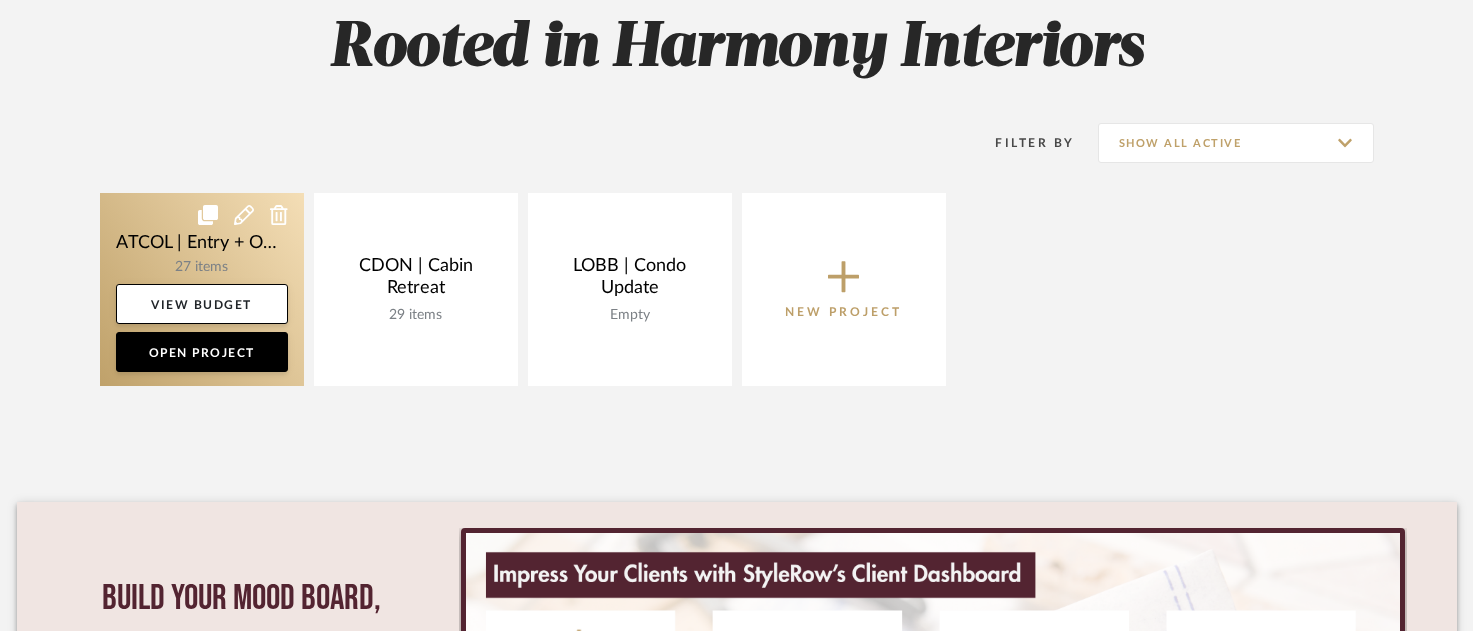 click 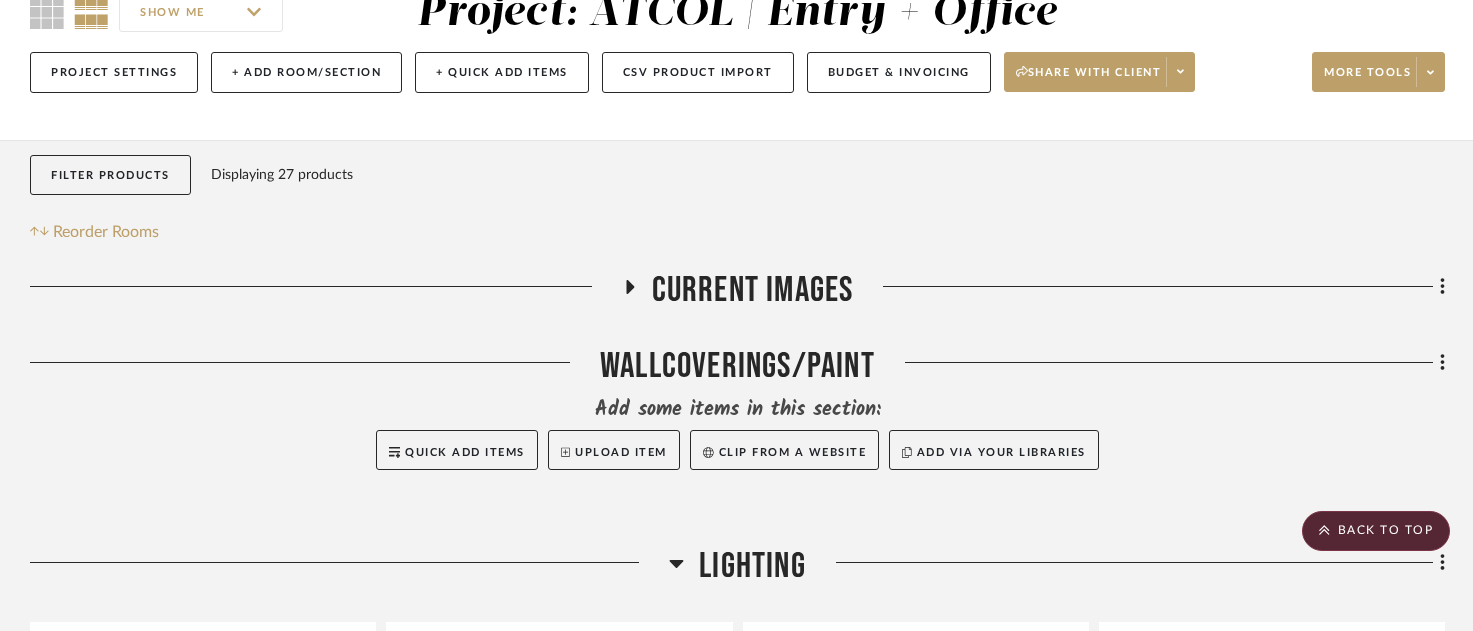 scroll, scrollTop: 0, scrollLeft: 0, axis: both 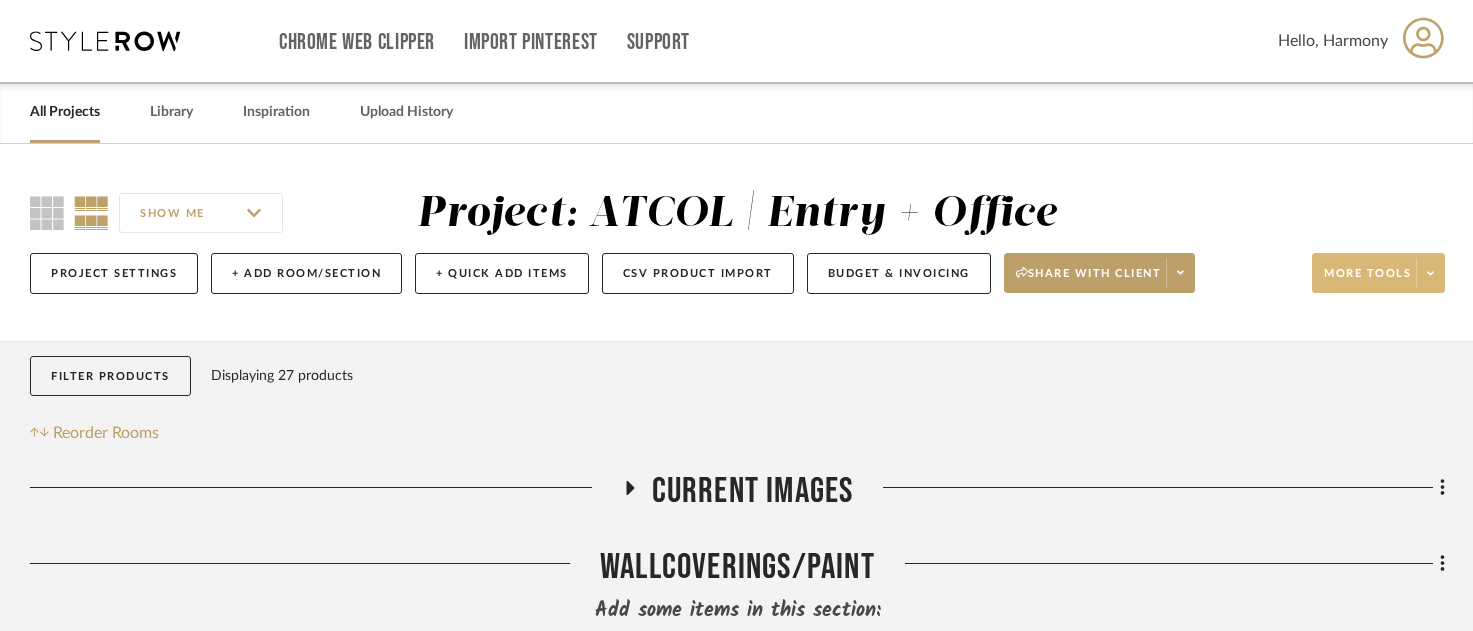click on "More tools" 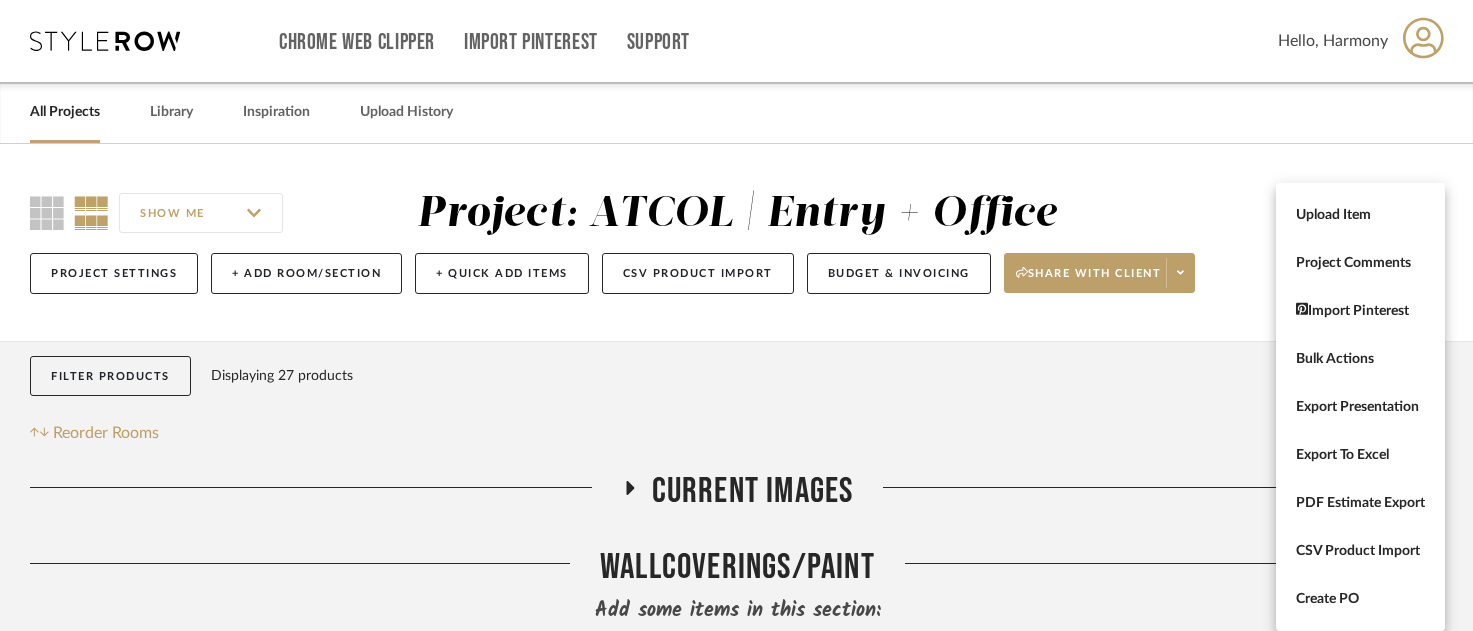 click at bounding box center [736, 315] 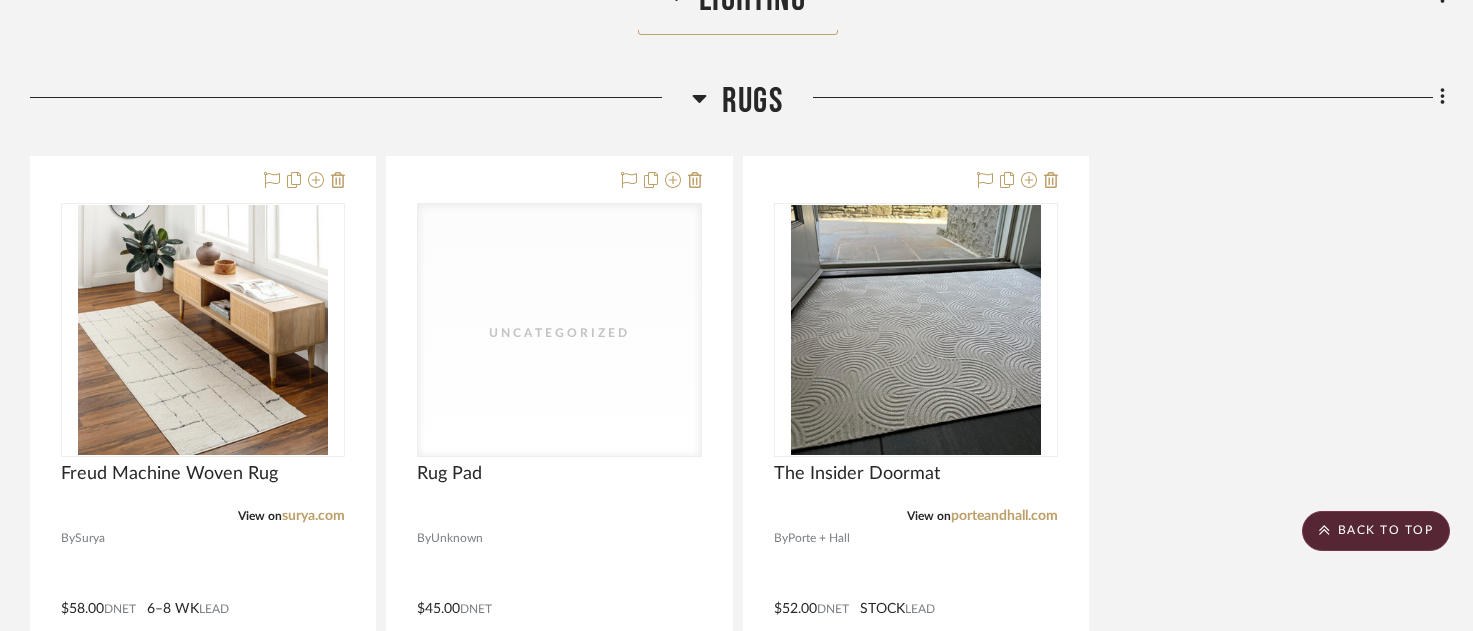 scroll, scrollTop: 1843, scrollLeft: 0, axis: vertical 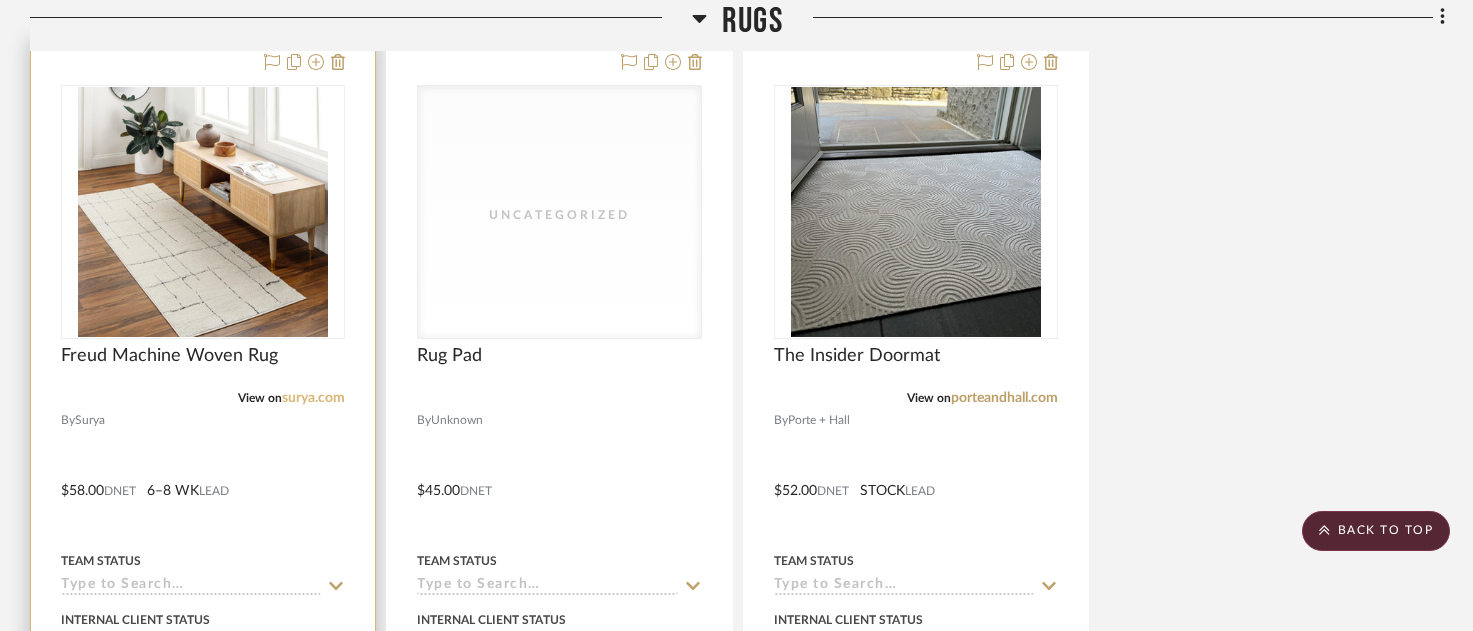 click on "surya.com" at bounding box center (313, 398) 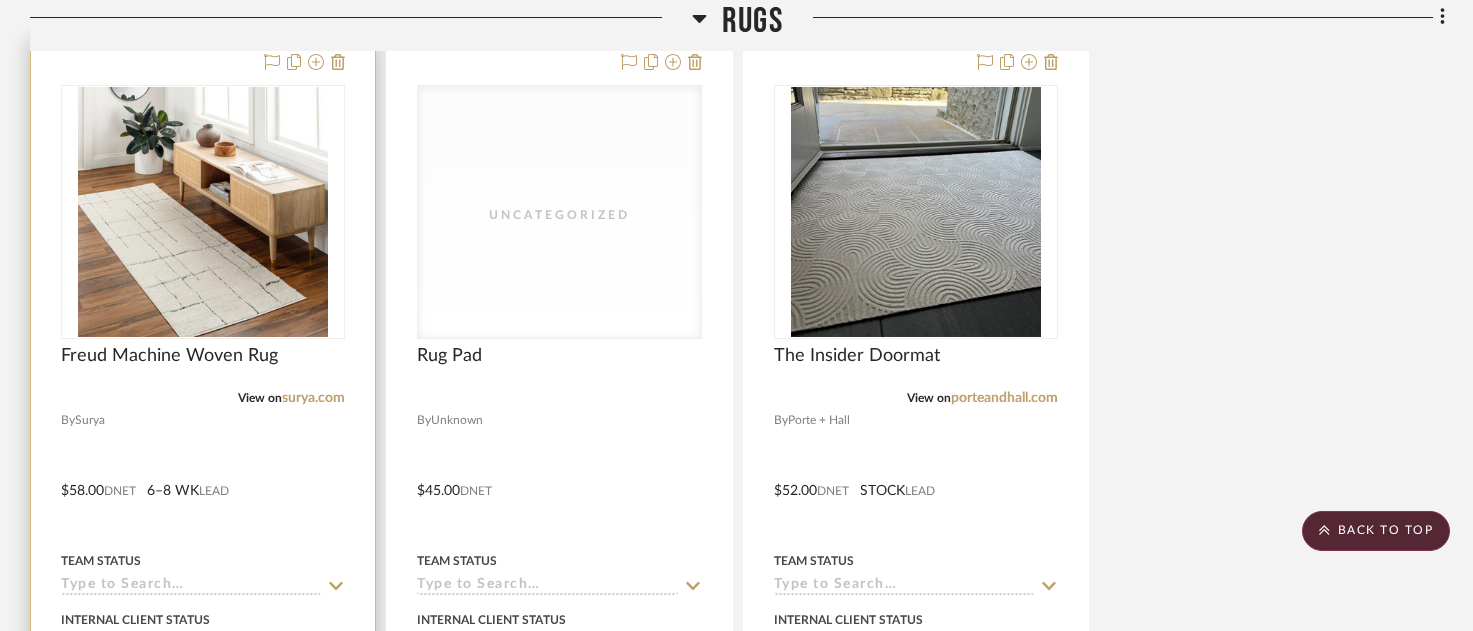 click at bounding box center [203, 476] 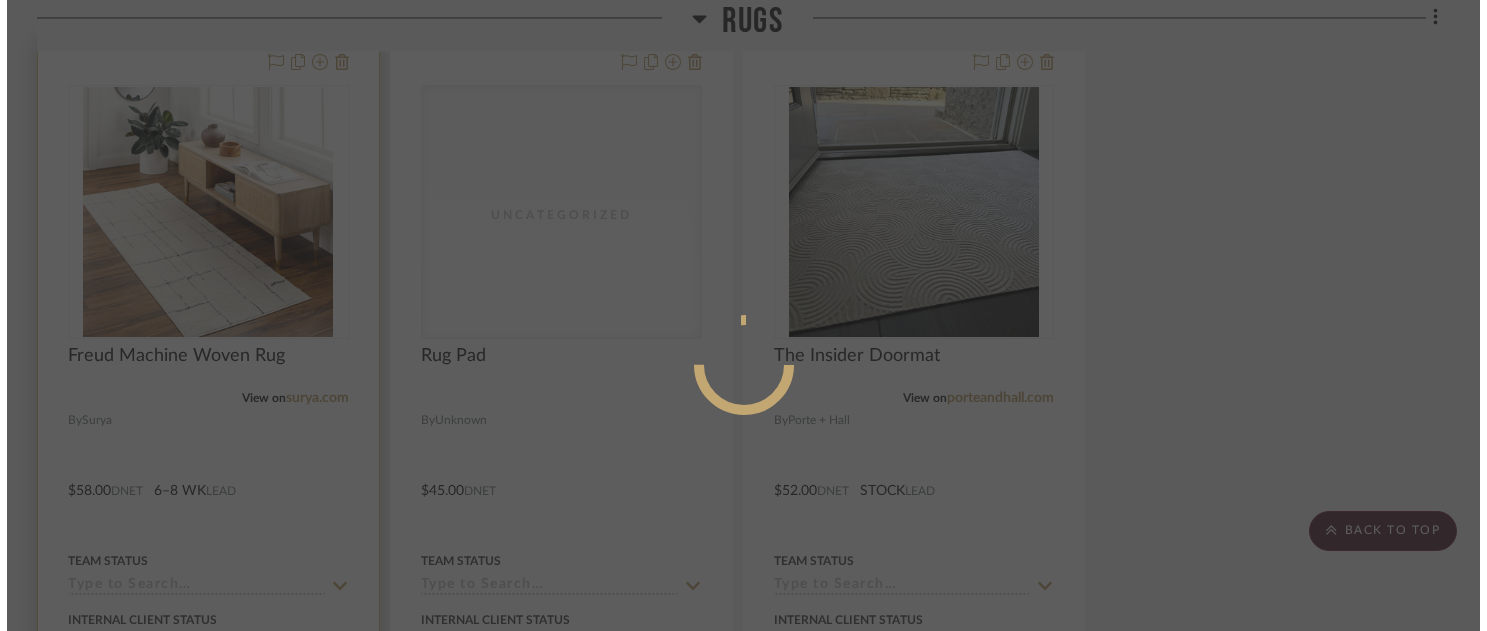 scroll, scrollTop: 0, scrollLeft: 0, axis: both 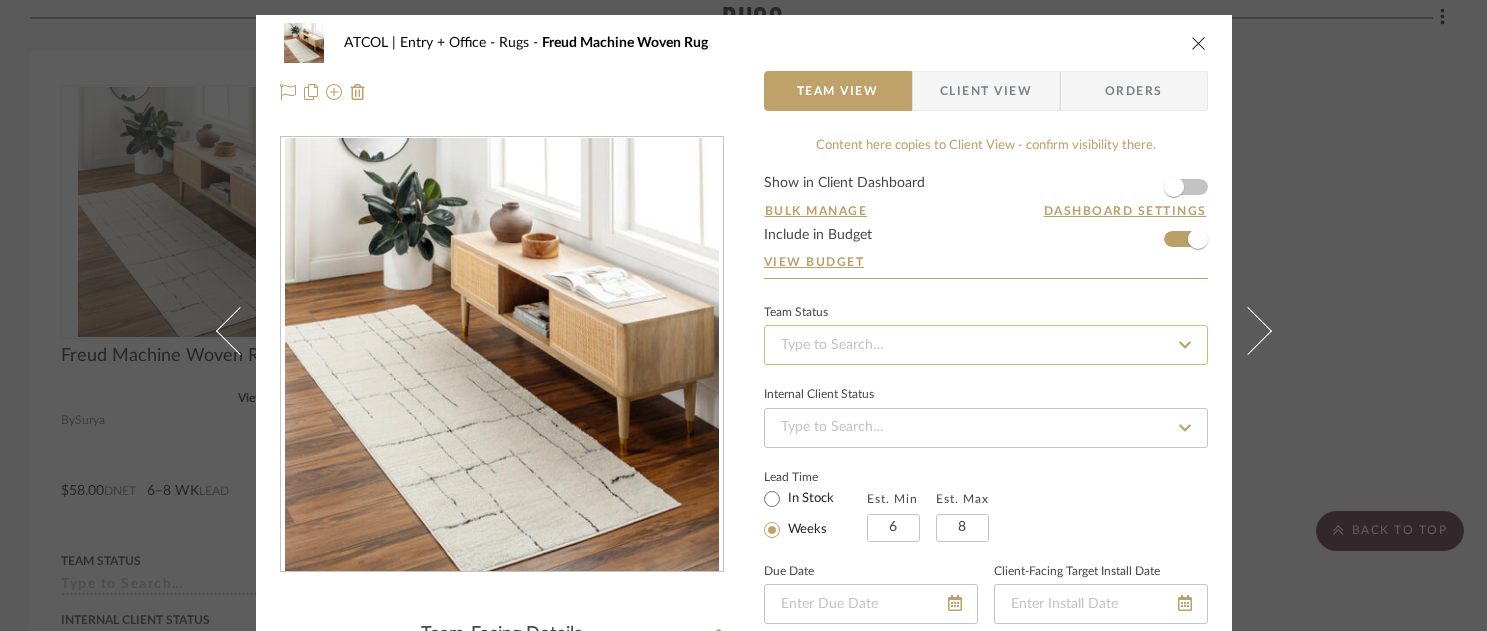 click 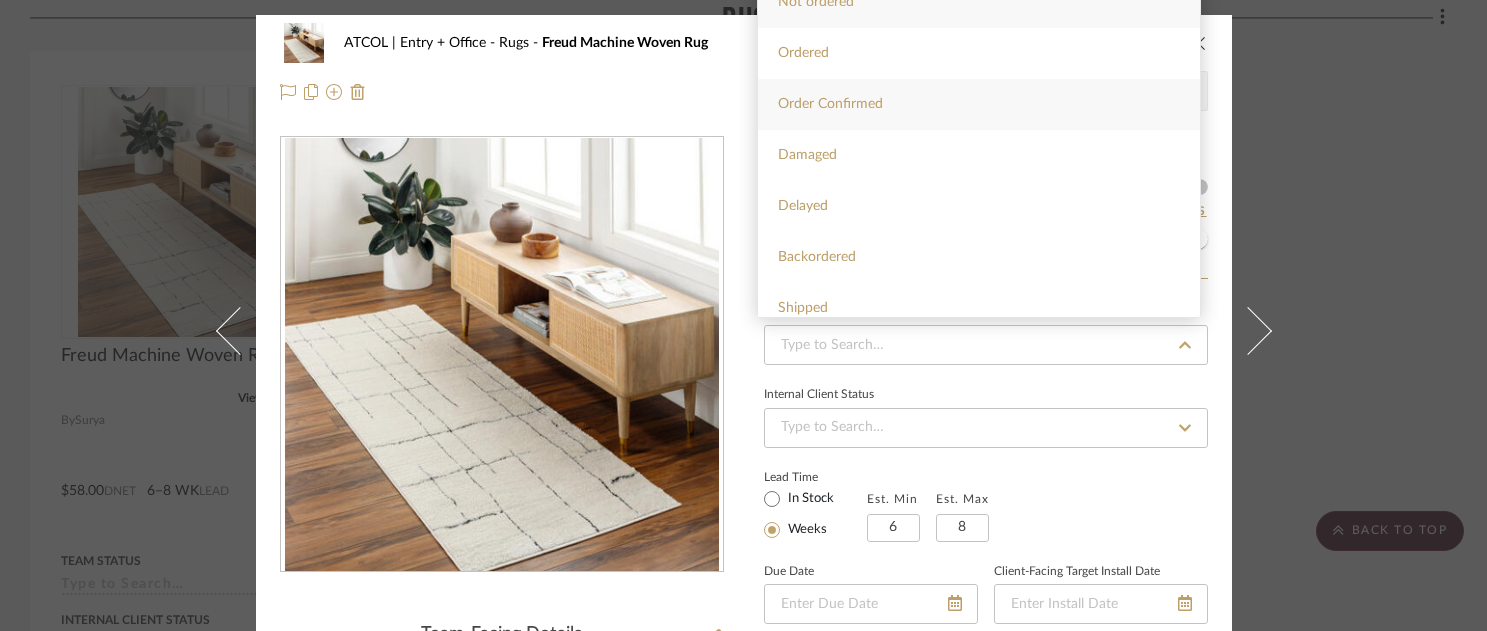 click on "Order Confirmed" at bounding box center (979, 104) 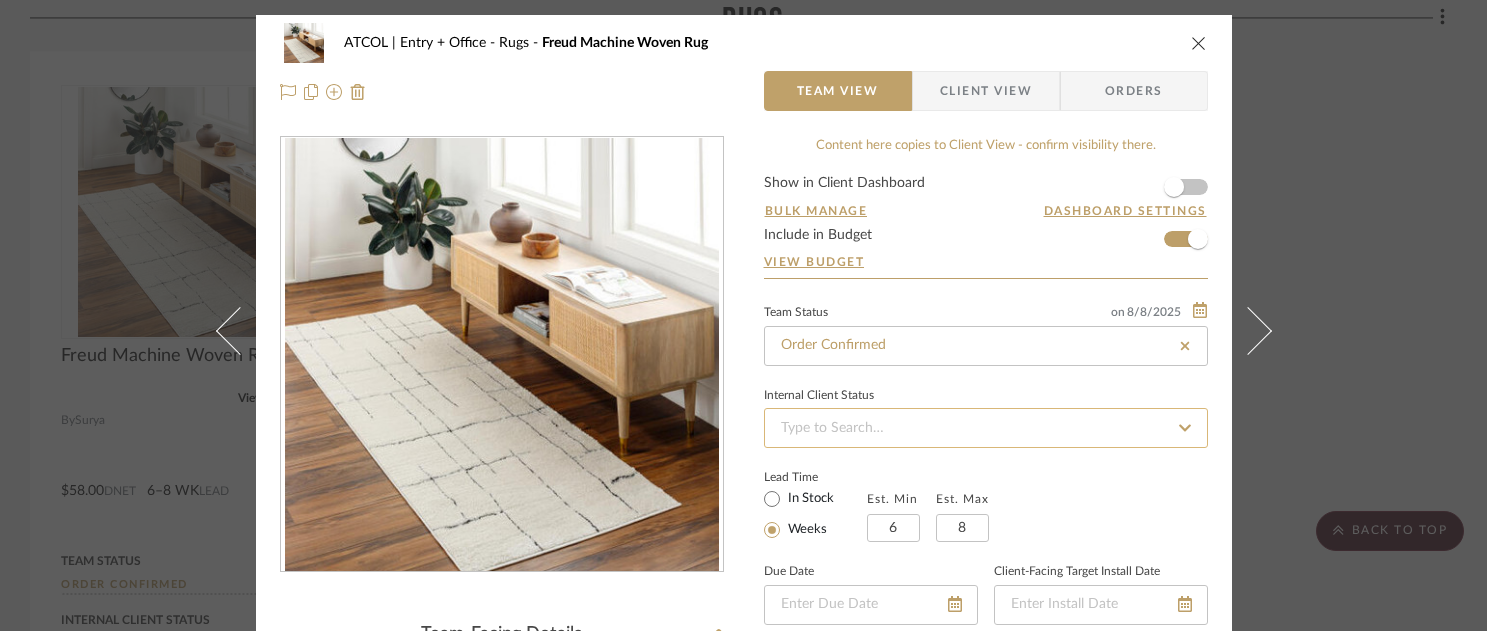click 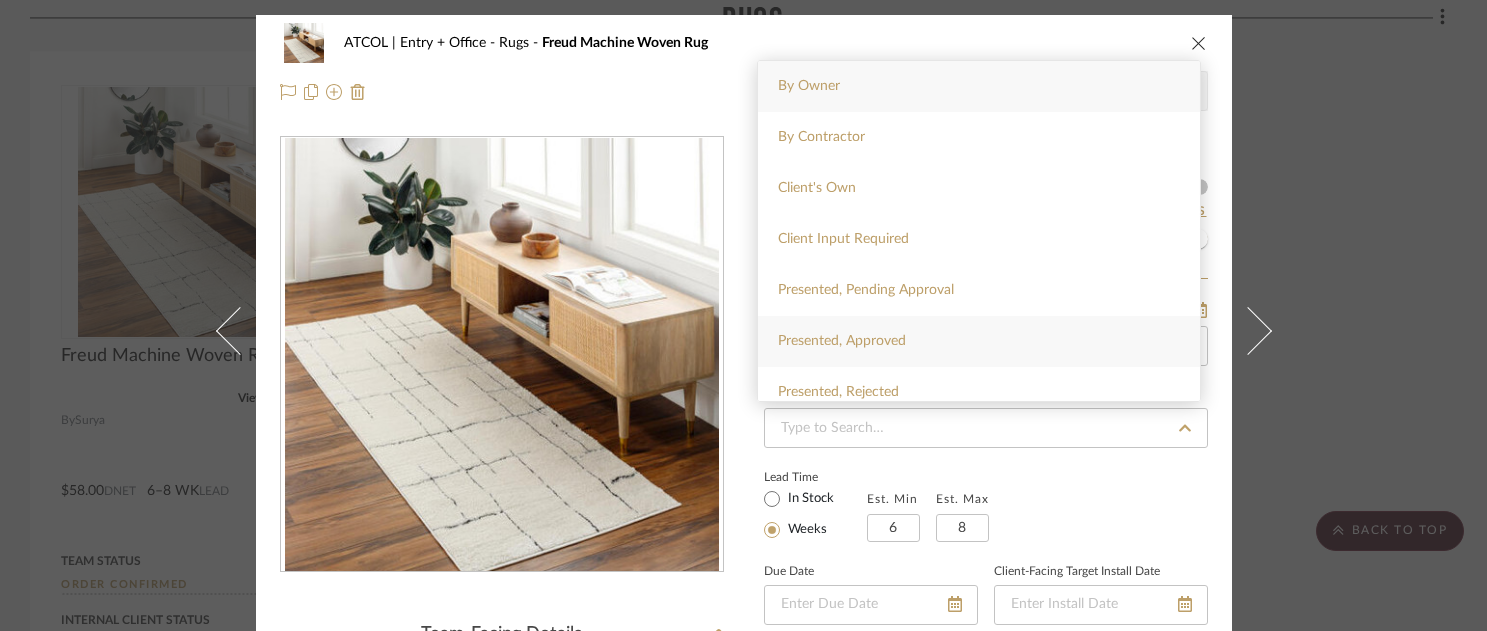 click on "Presented, Approved" at bounding box center [979, 341] 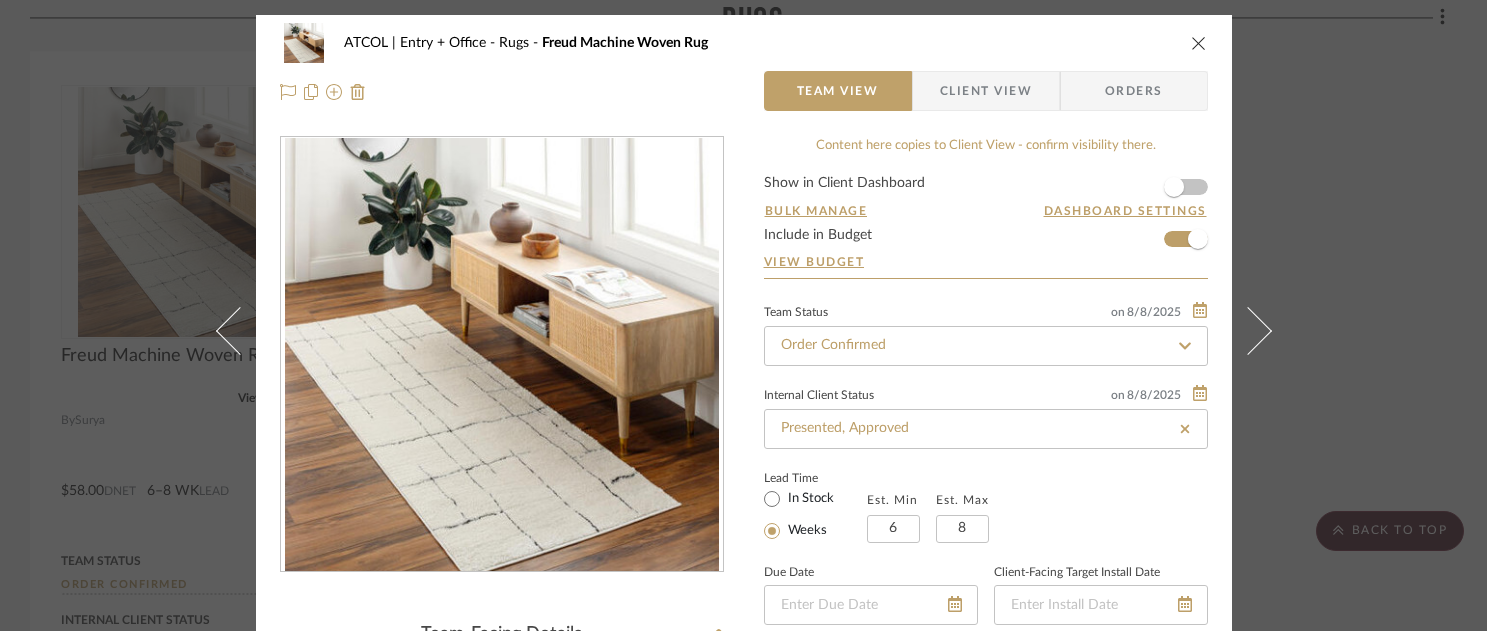click on "Orders" at bounding box center (1134, 91) 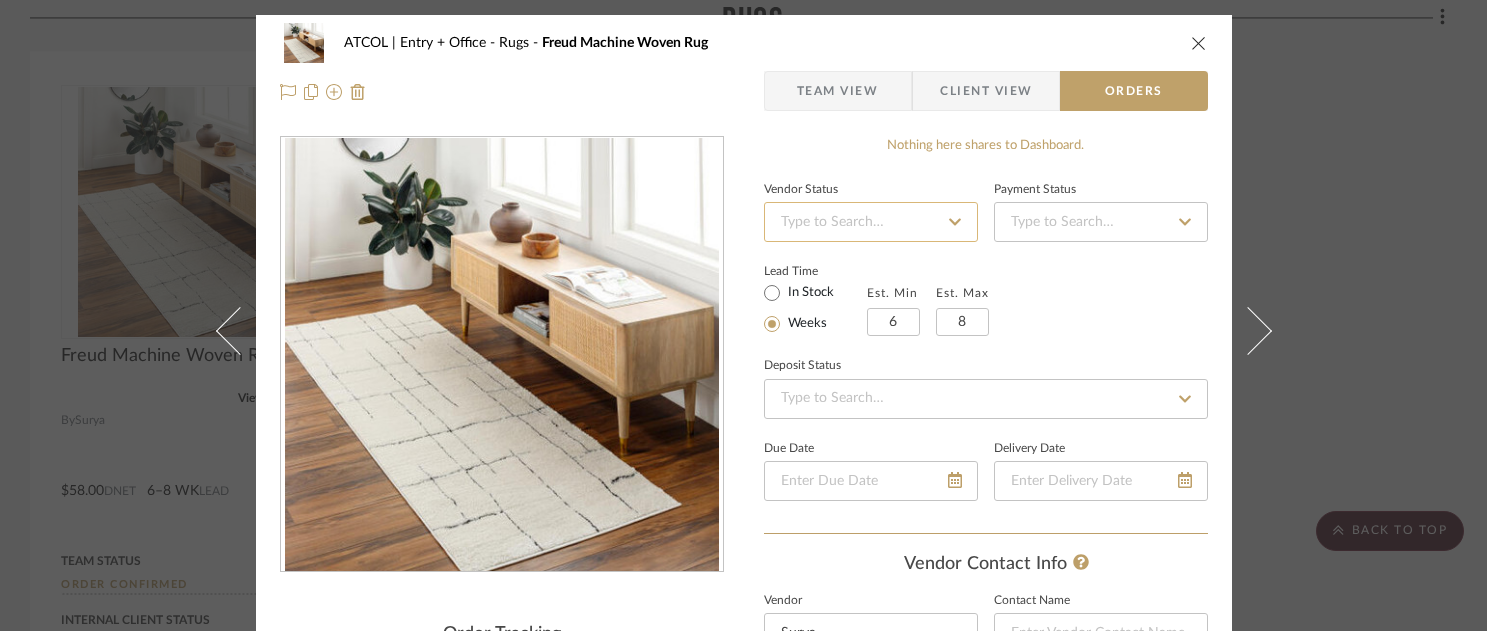 click 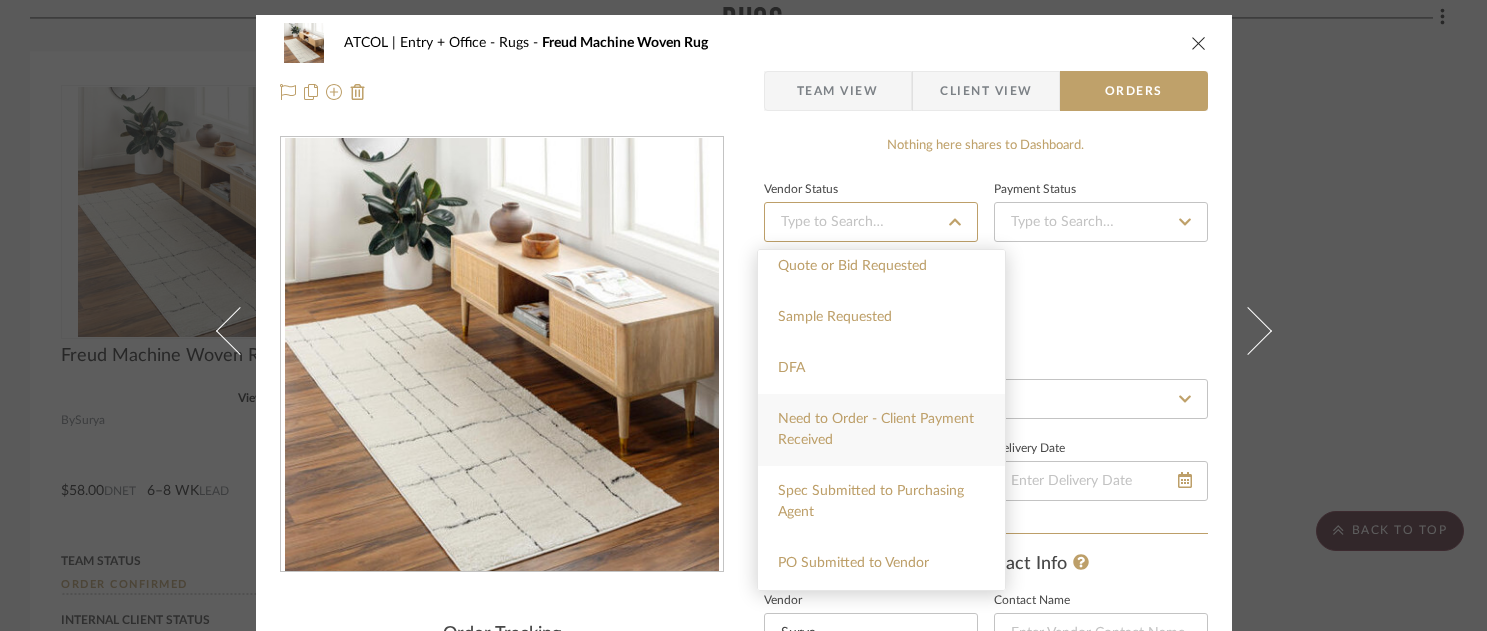scroll, scrollTop: 78, scrollLeft: 0, axis: vertical 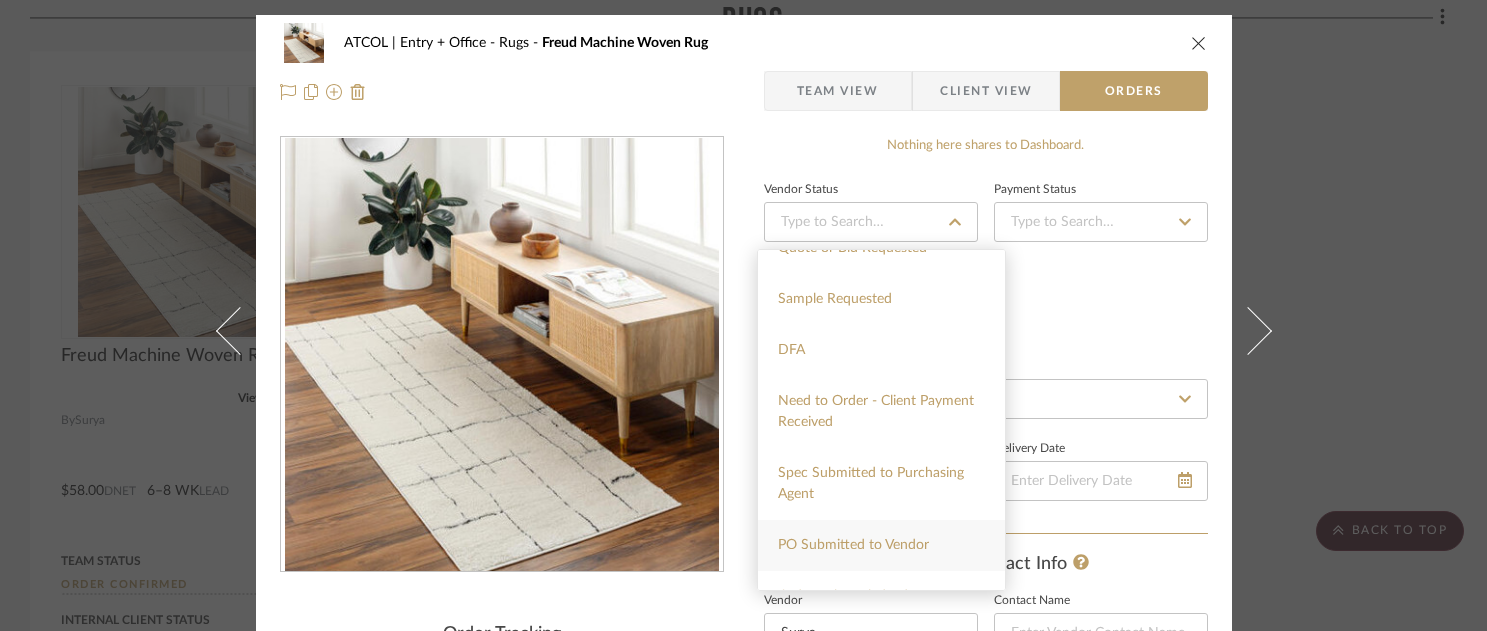click on "PO Submitted to Vendor" at bounding box center [853, 545] 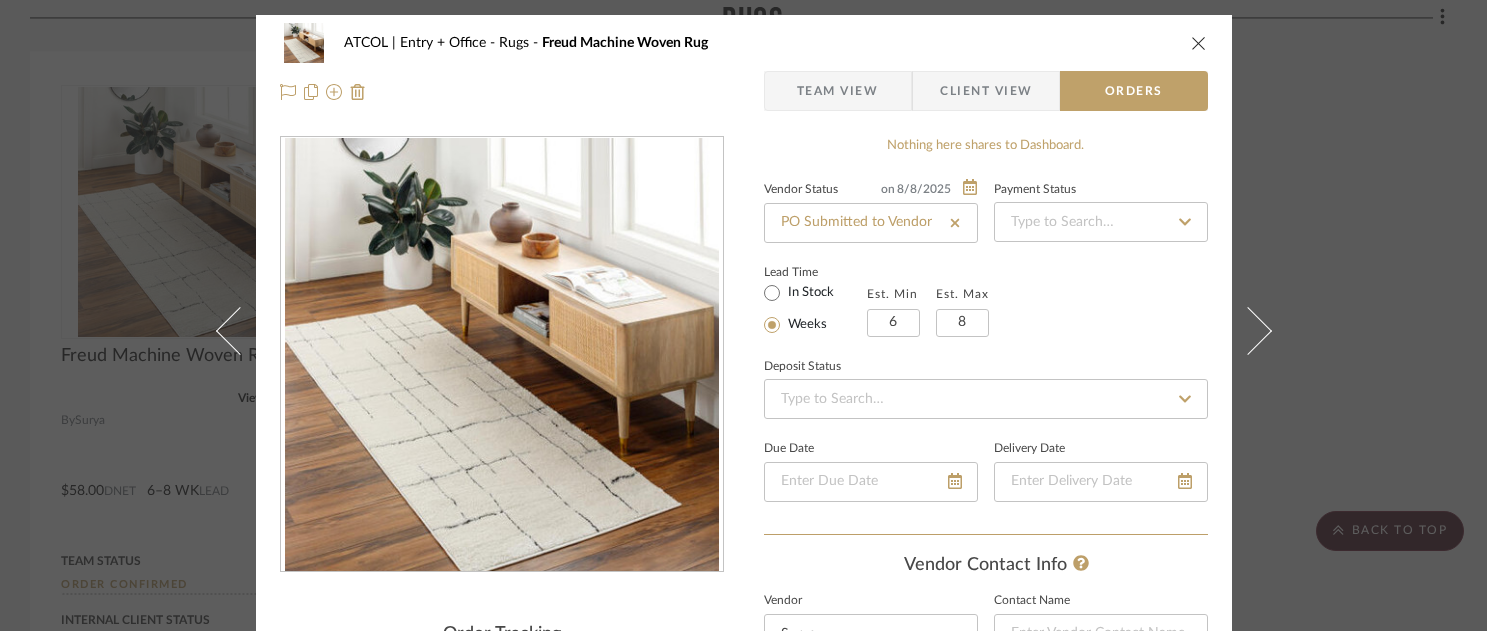 click 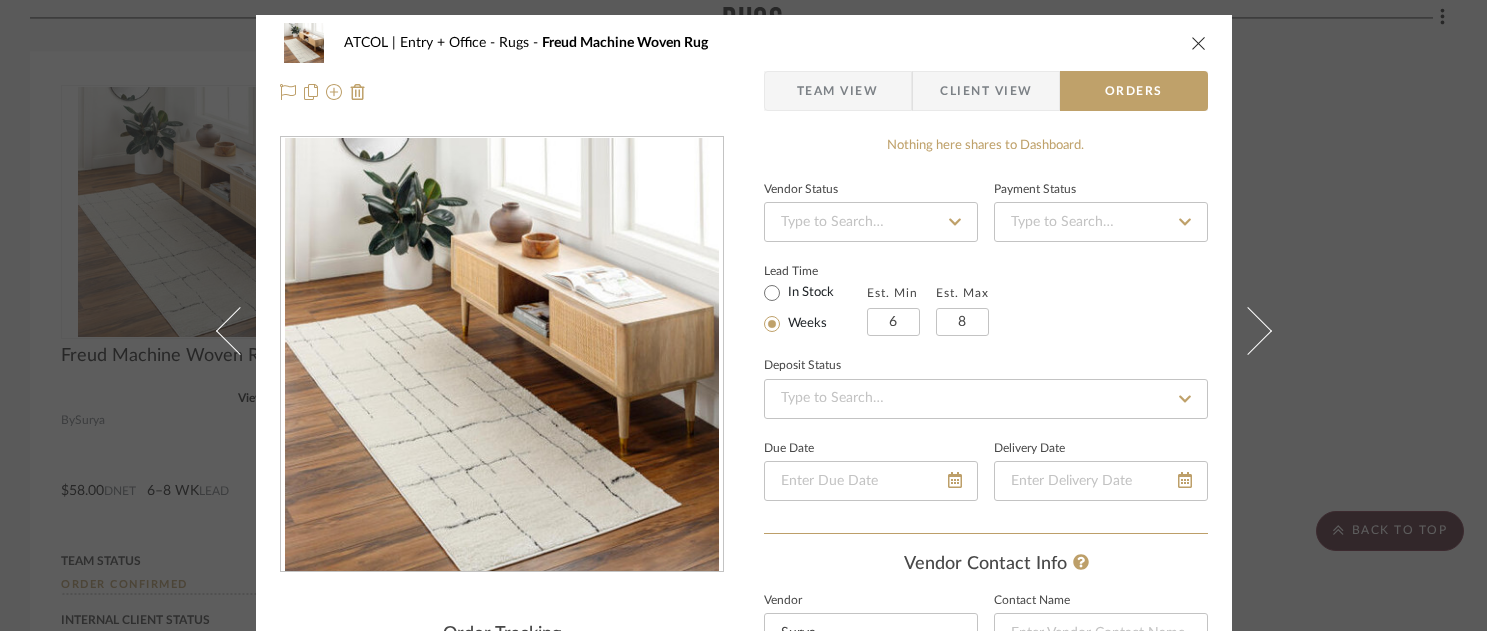 click 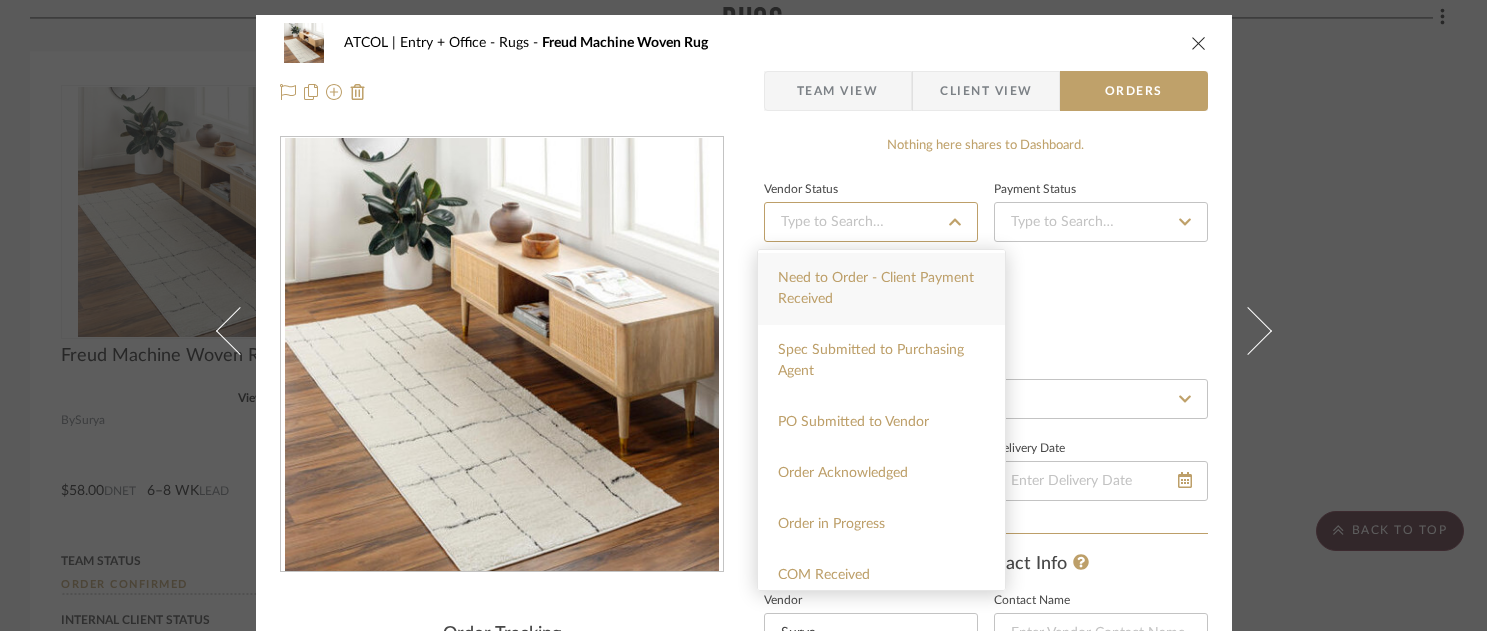 scroll, scrollTop: 200, scrollLeft: 0, axis: vertical 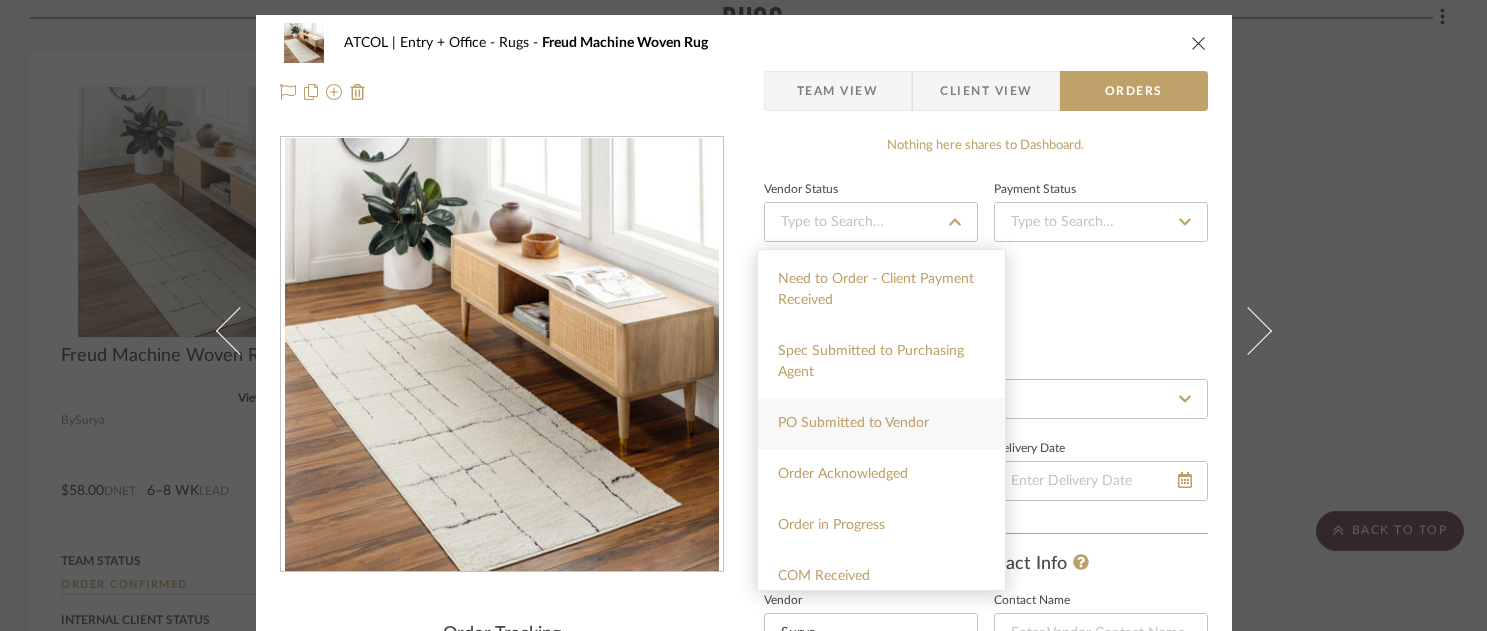click on "PO Submitted to Vendor" at bounding box center (853, 423) 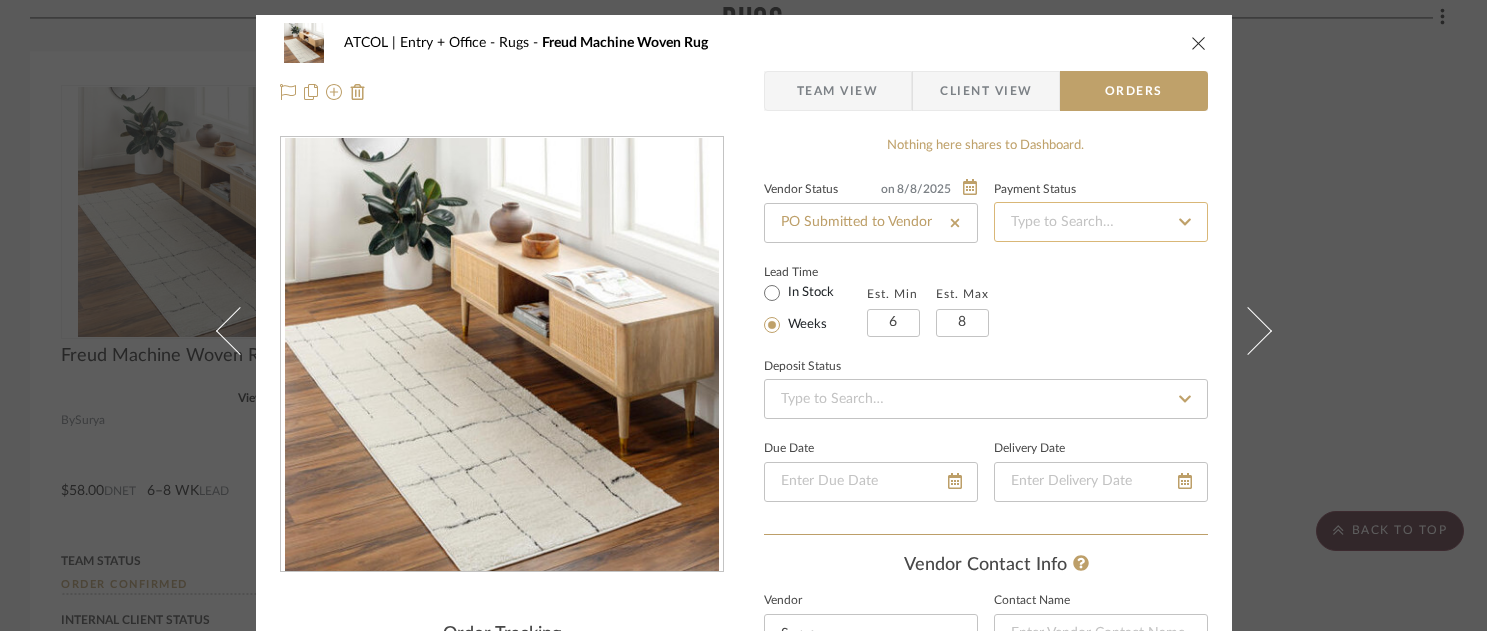 click 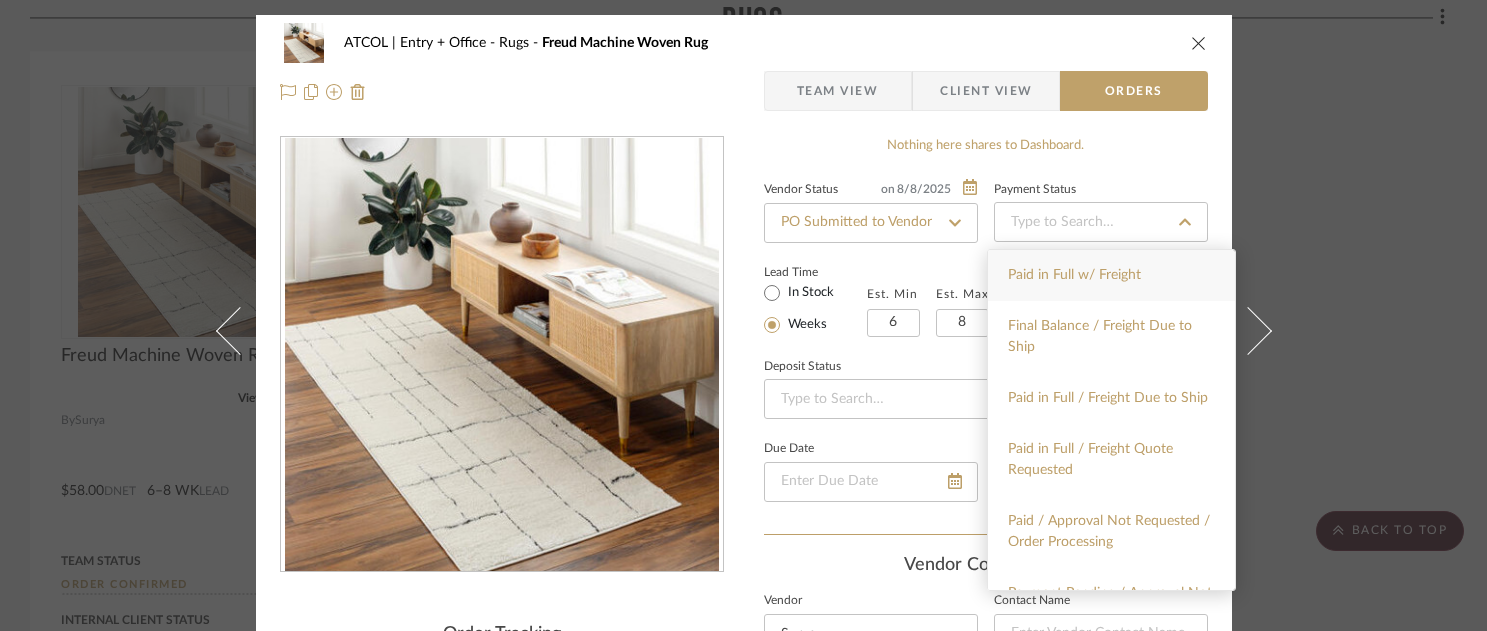click on "Paid in Full w/ Freight" at bounding box center [1074, 275] 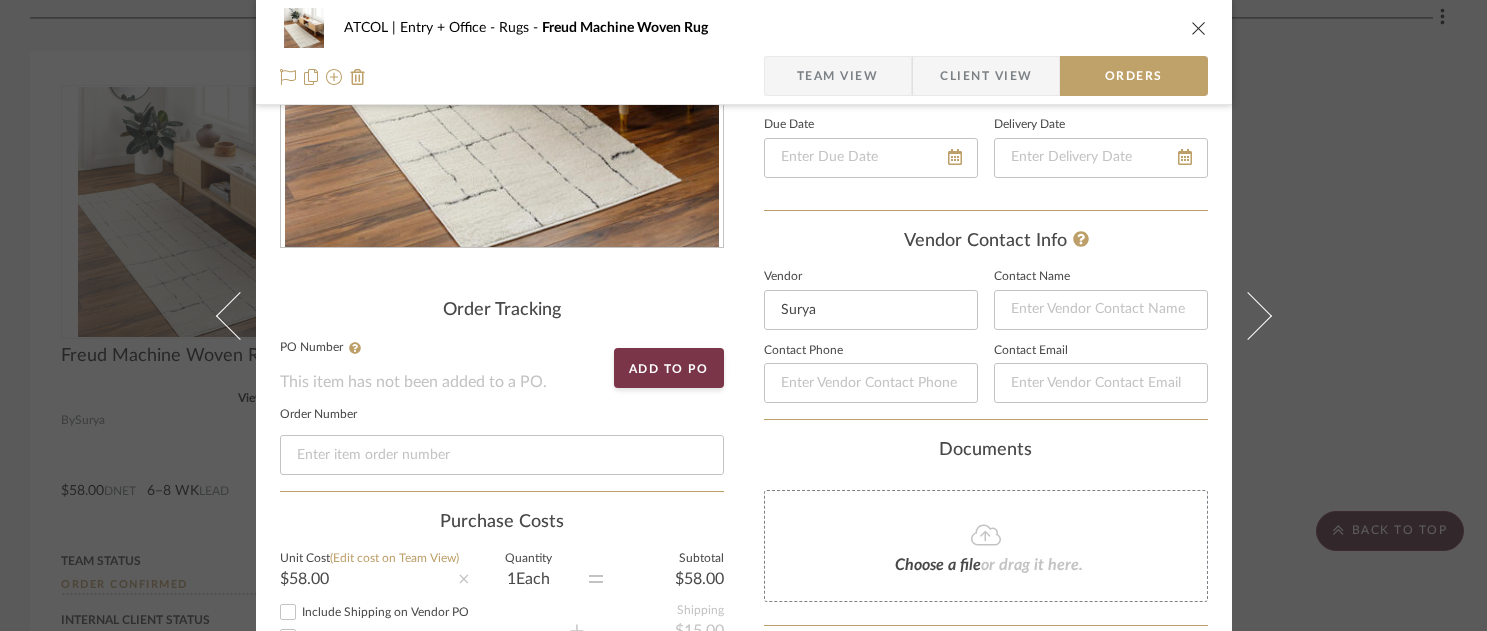 scroll, scrollTop: 338, scrollLeft: 0, axis: vertical 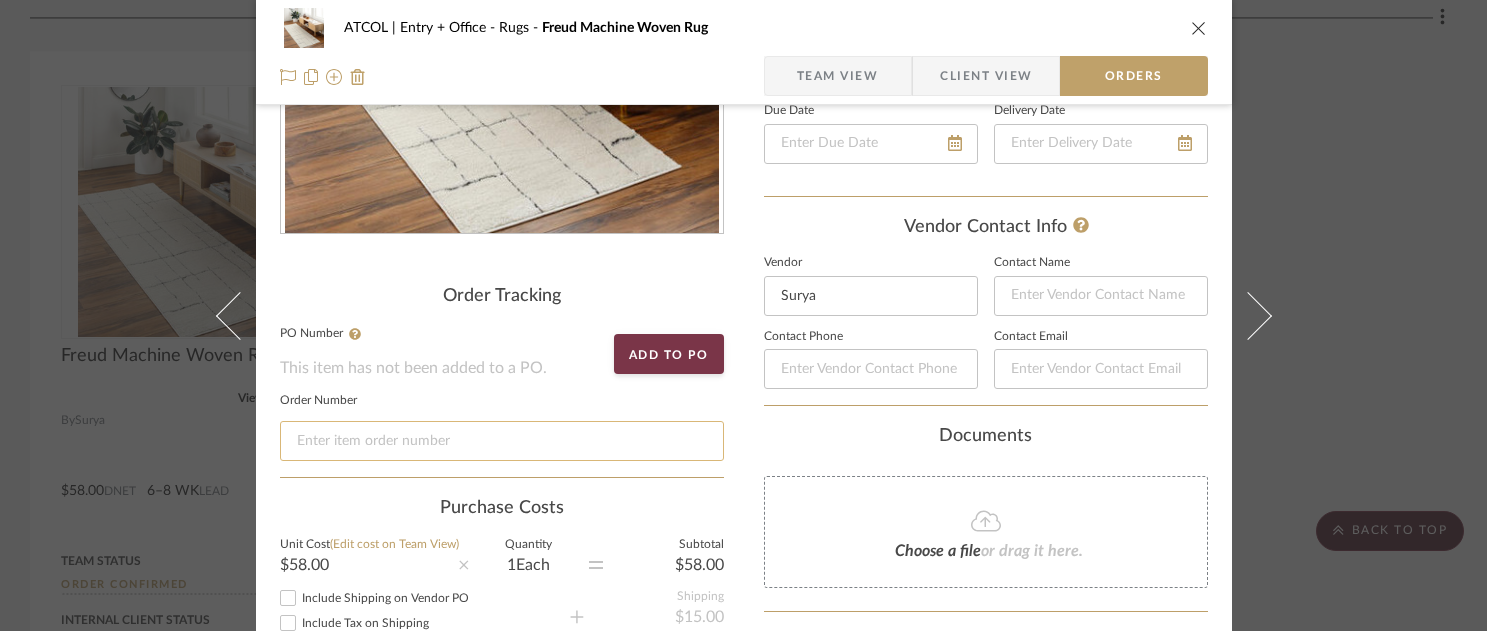 click 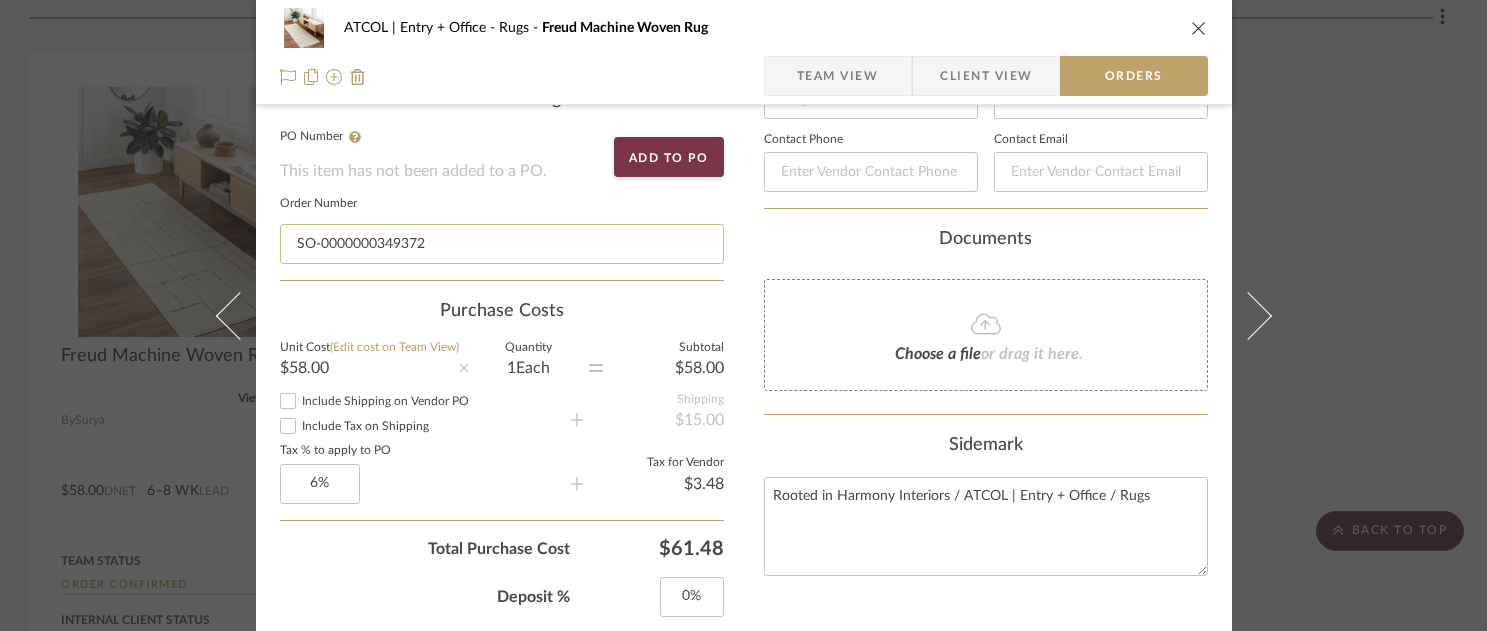 scroll, scrollTop: 628, scrollLeft: 0, axis: vertical 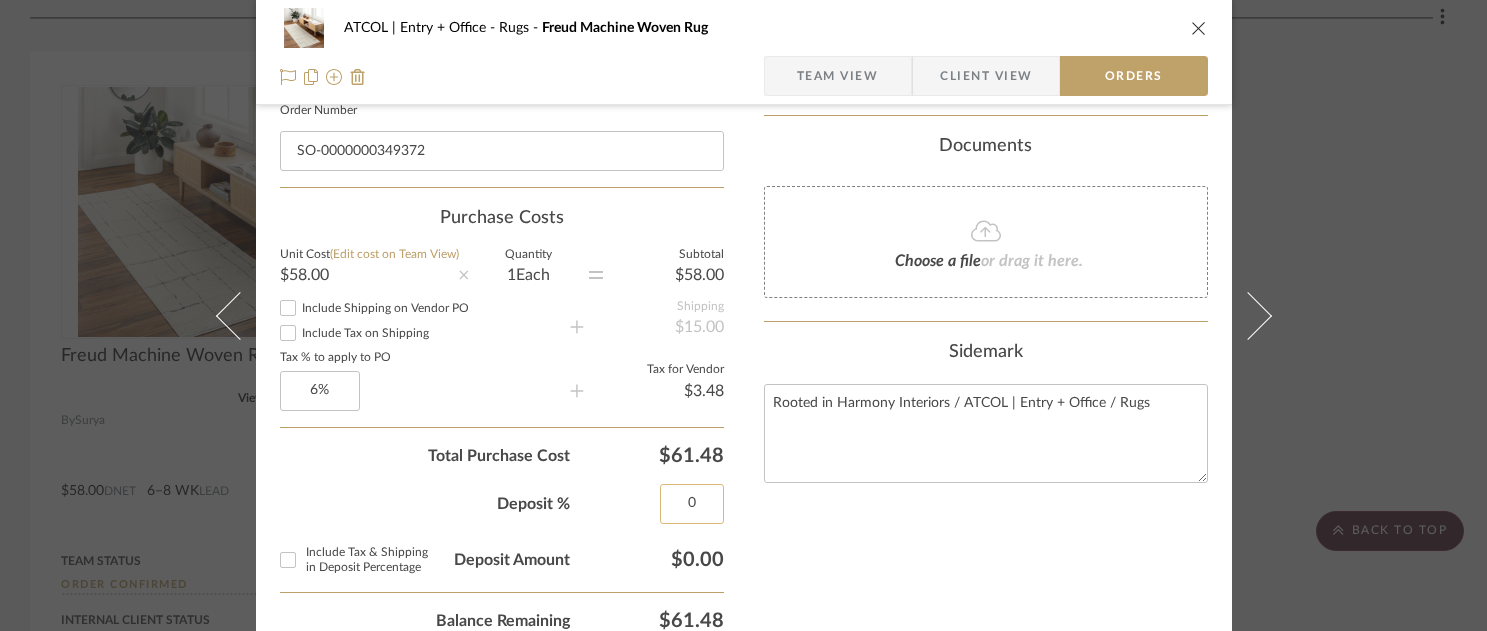 click on "0" 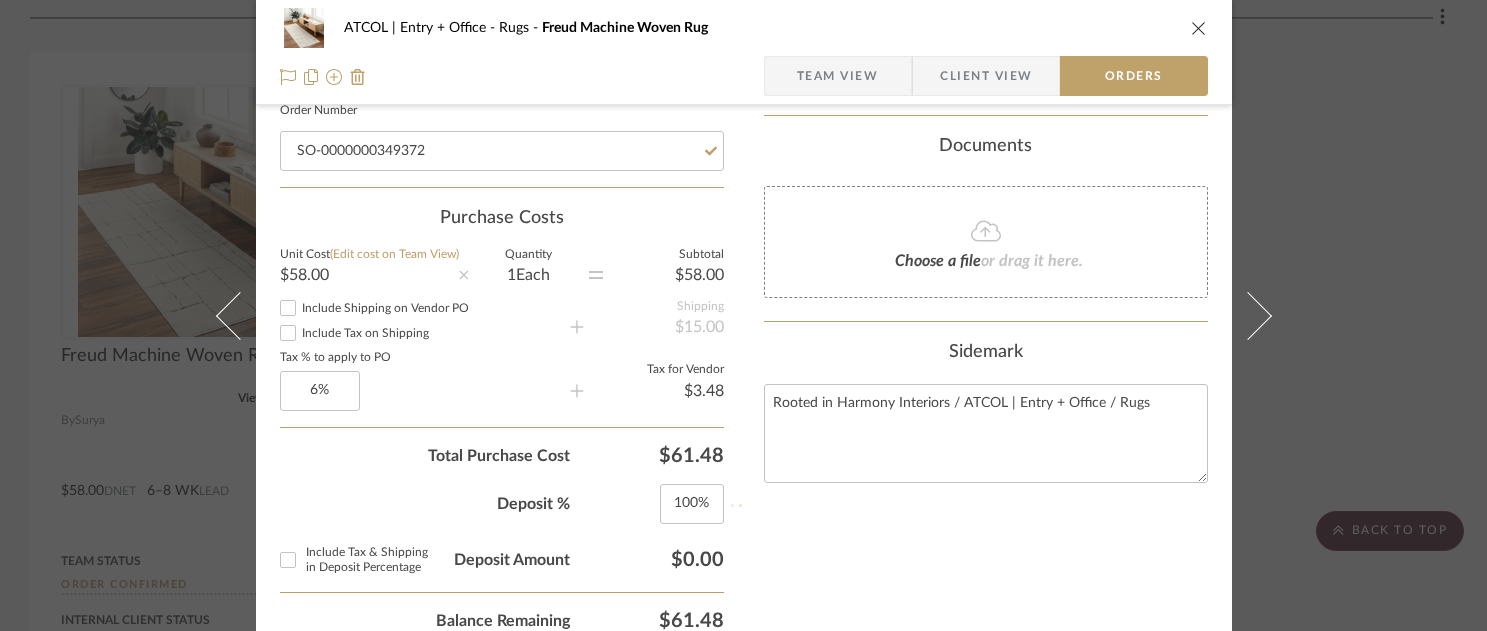 click on "Nothing here shares to Dashboard. Vendor Status on 8/8/2025 8/8/2025 PO Submitted to Vendor Payment Status on 8/8/2025 8/8/2025 Paid in Full w/ Freight  Lead Time  In Stock Weeks  Est. Min  6  Est. Max  8 Deposit Status  Due Date   Delivery Date  Vendor Contact Info  Vendor  Surya  Contact Name   Contact Phone   Contact Email   Documents  Choose a file  or drag it here. Sidemark Rooted in Harmony Interiors / ATCOL | Entry + Office / Rugs" at bounding box center [986, 463] 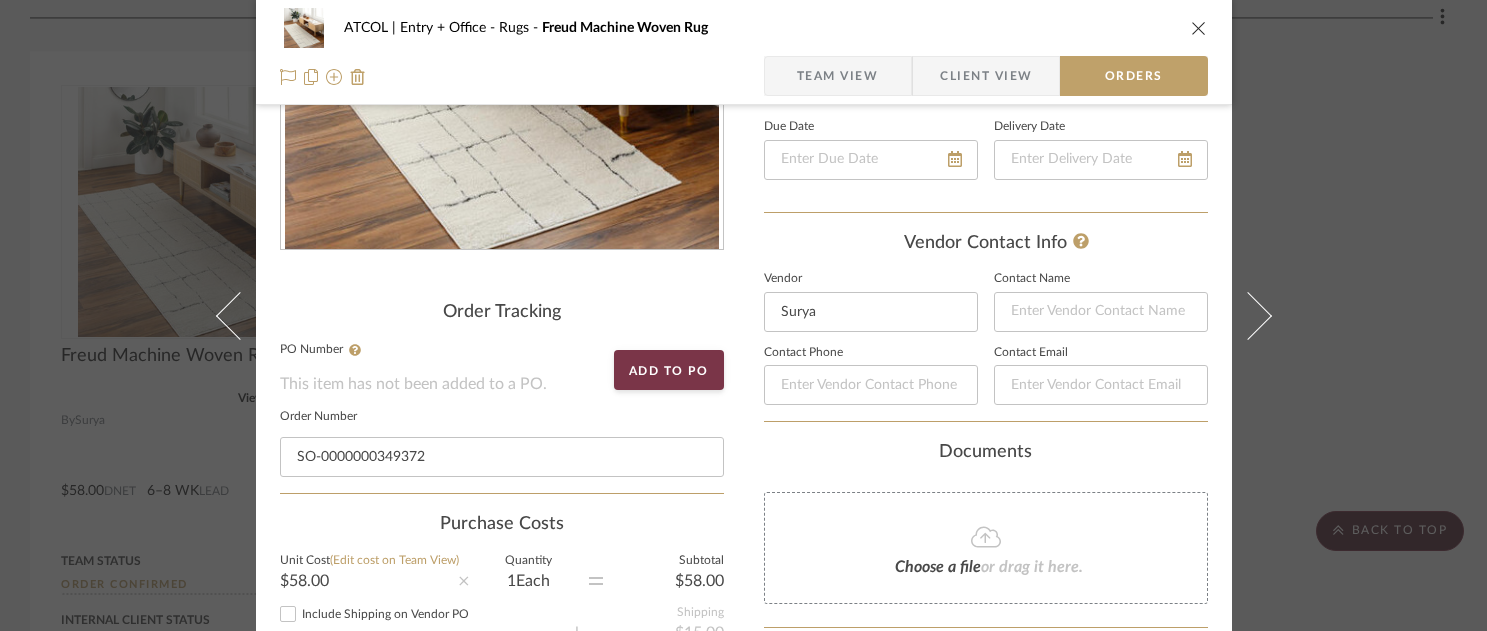 scroll, scrollTop: 241, scrollLeft: 0, axis: vertical 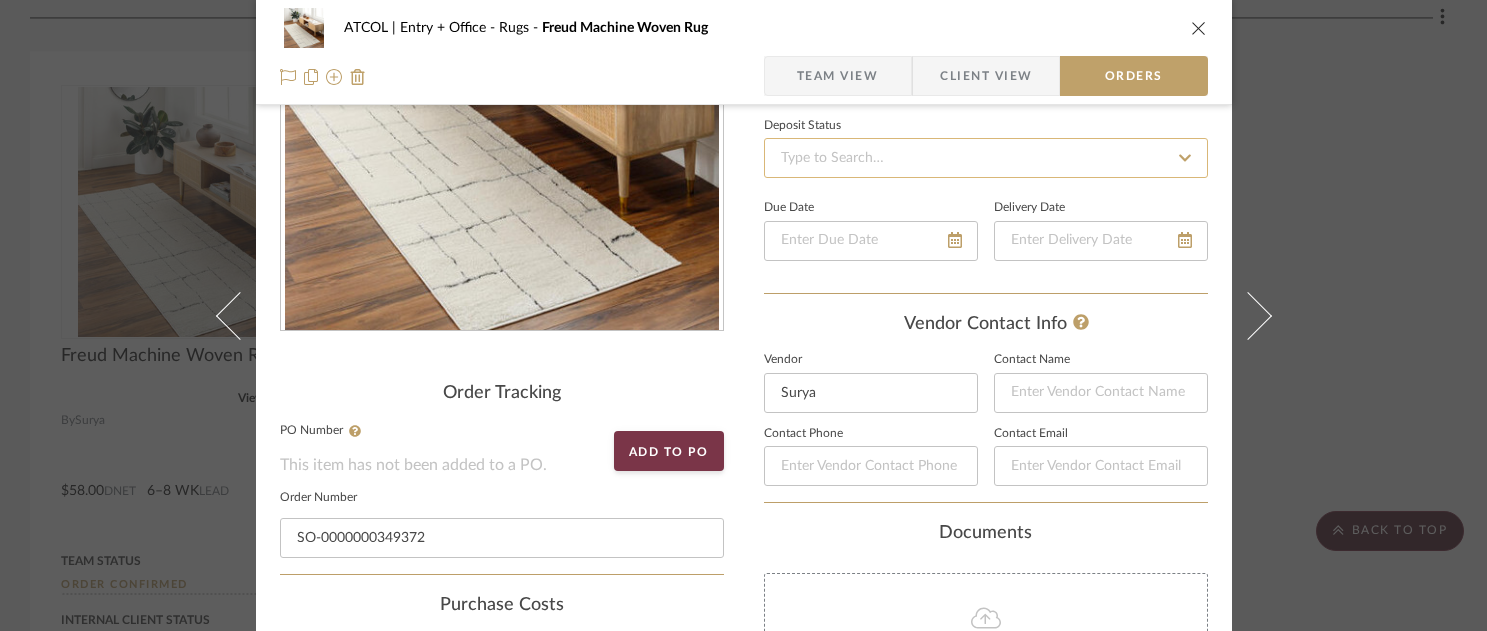 click 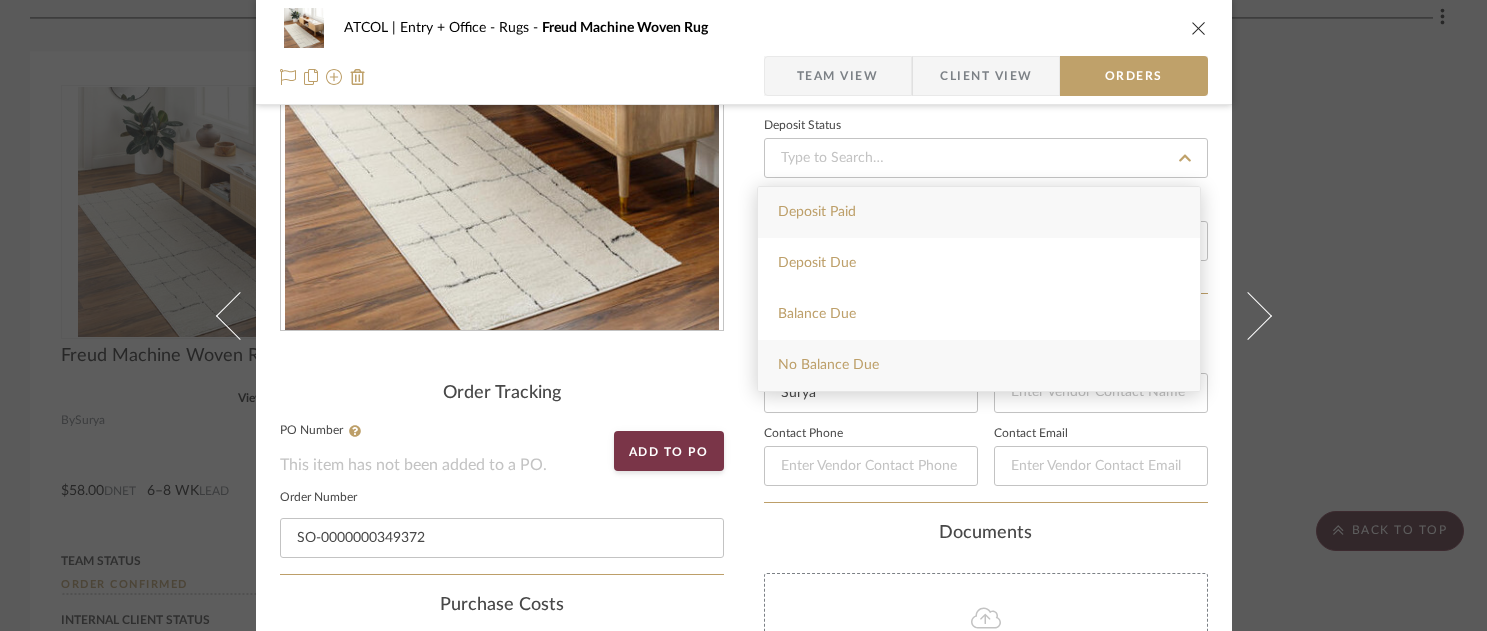click on "No Balance Due" at bounding box center (979, 365) 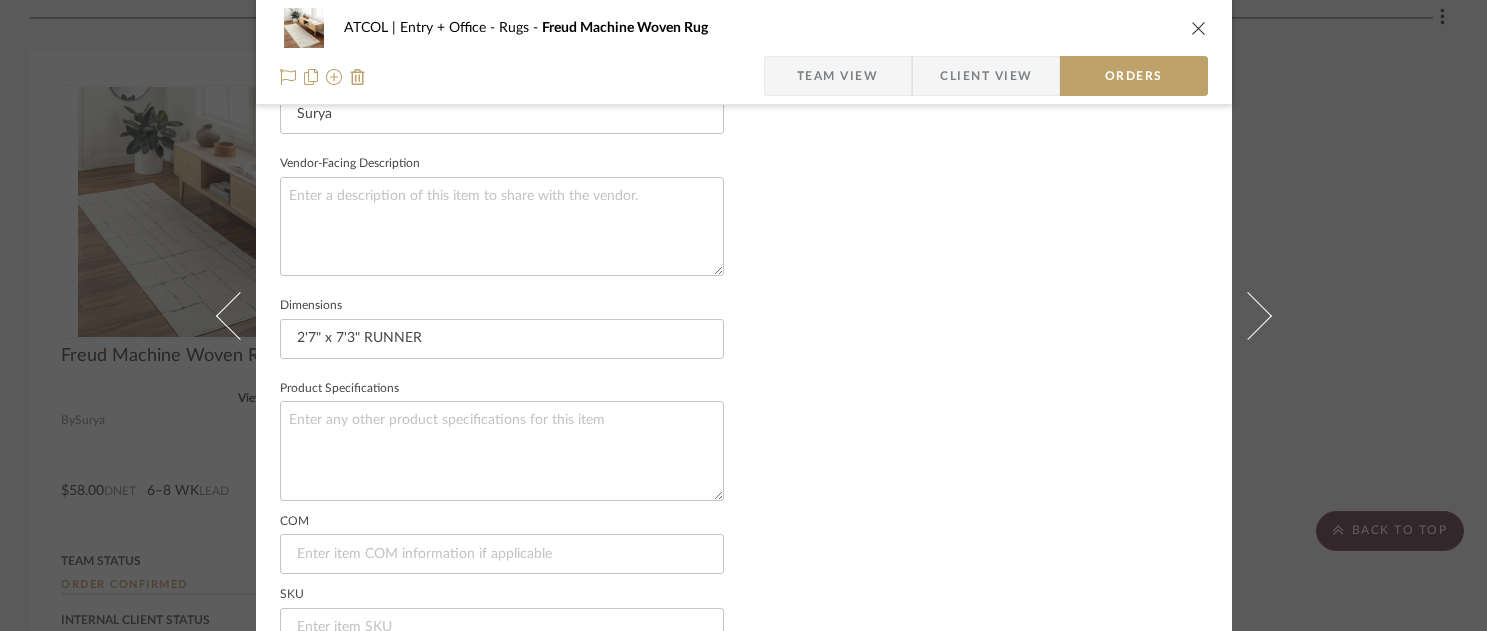 scroll, scrollTop: 1495, scrollLeft: 0, axis: vertical 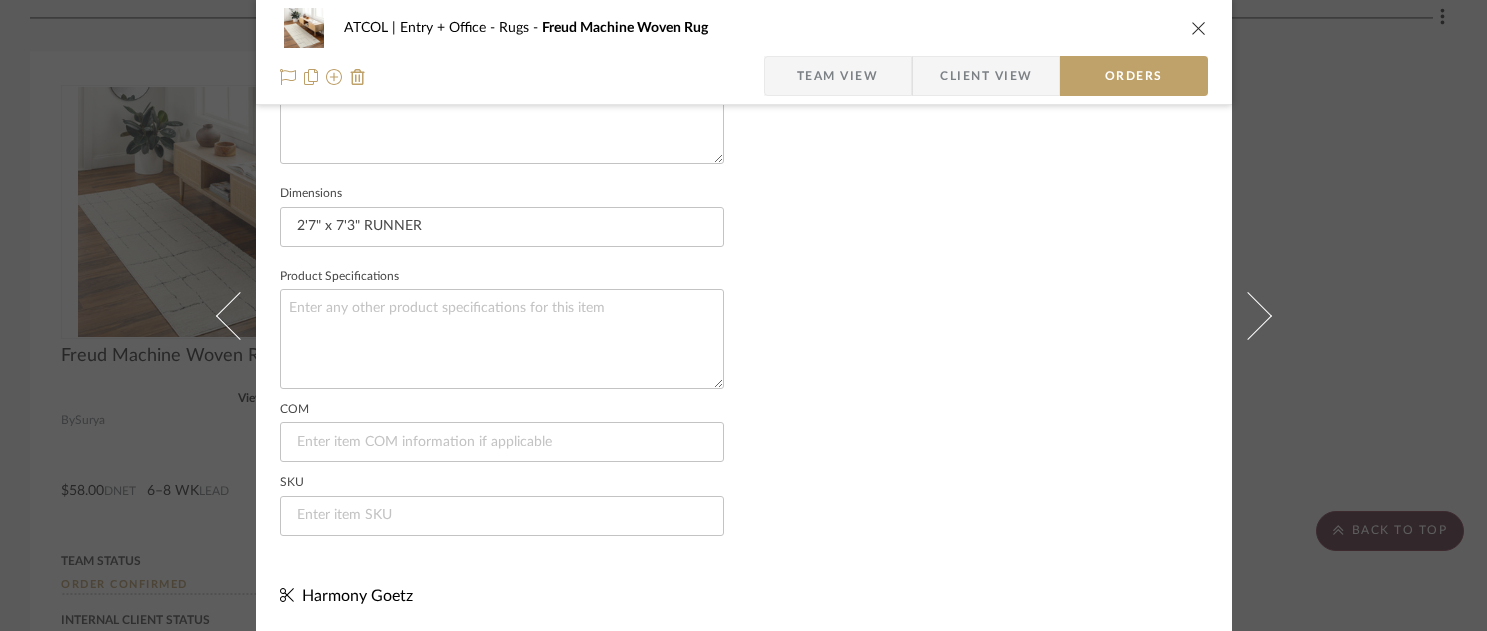 click at bounding box center [1199, 28] 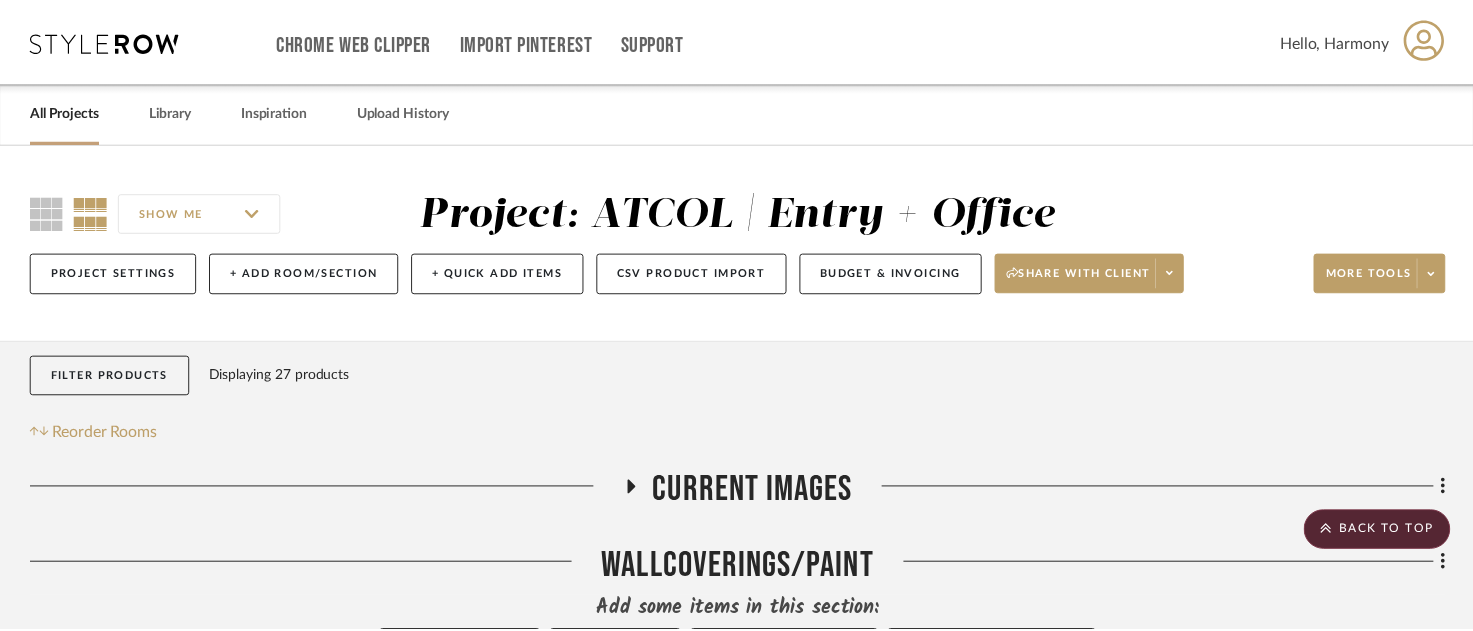 scroll, scrollTop: 1843, scrollLeft: 0, axis: vertical 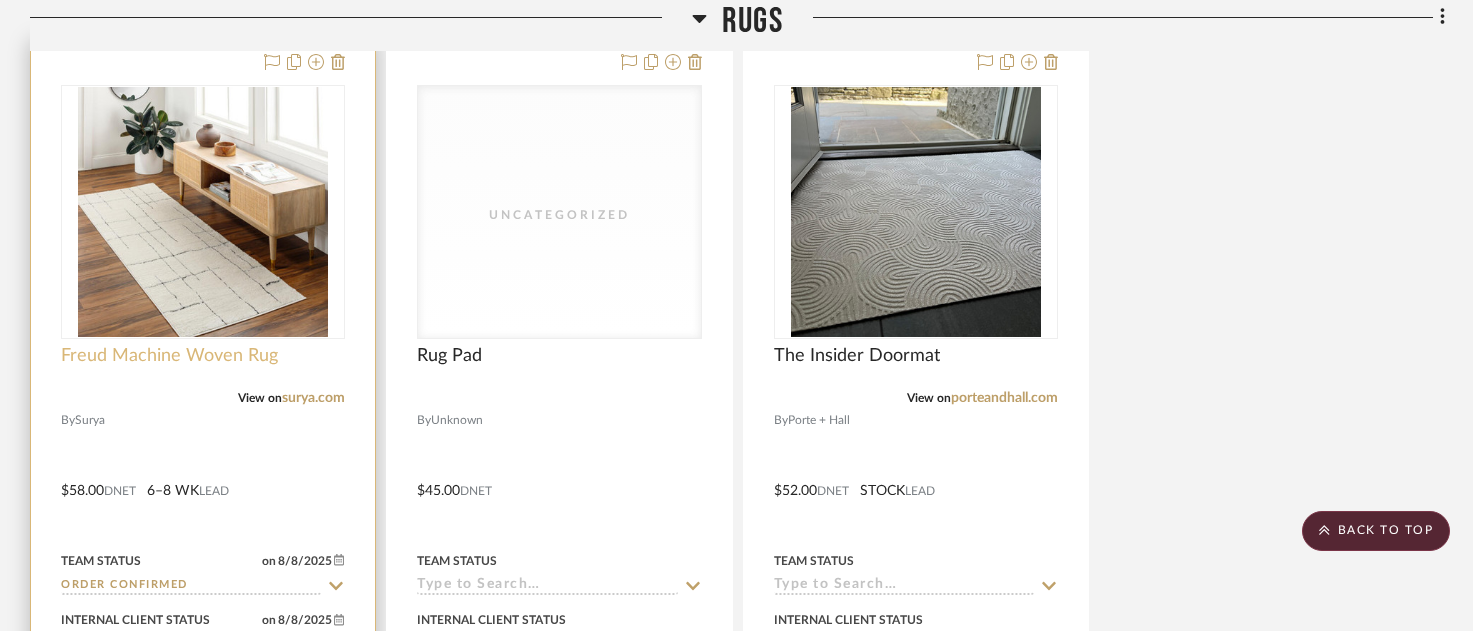 click on "Freud Machine Woven Rug" at bounding box center [169, 356] 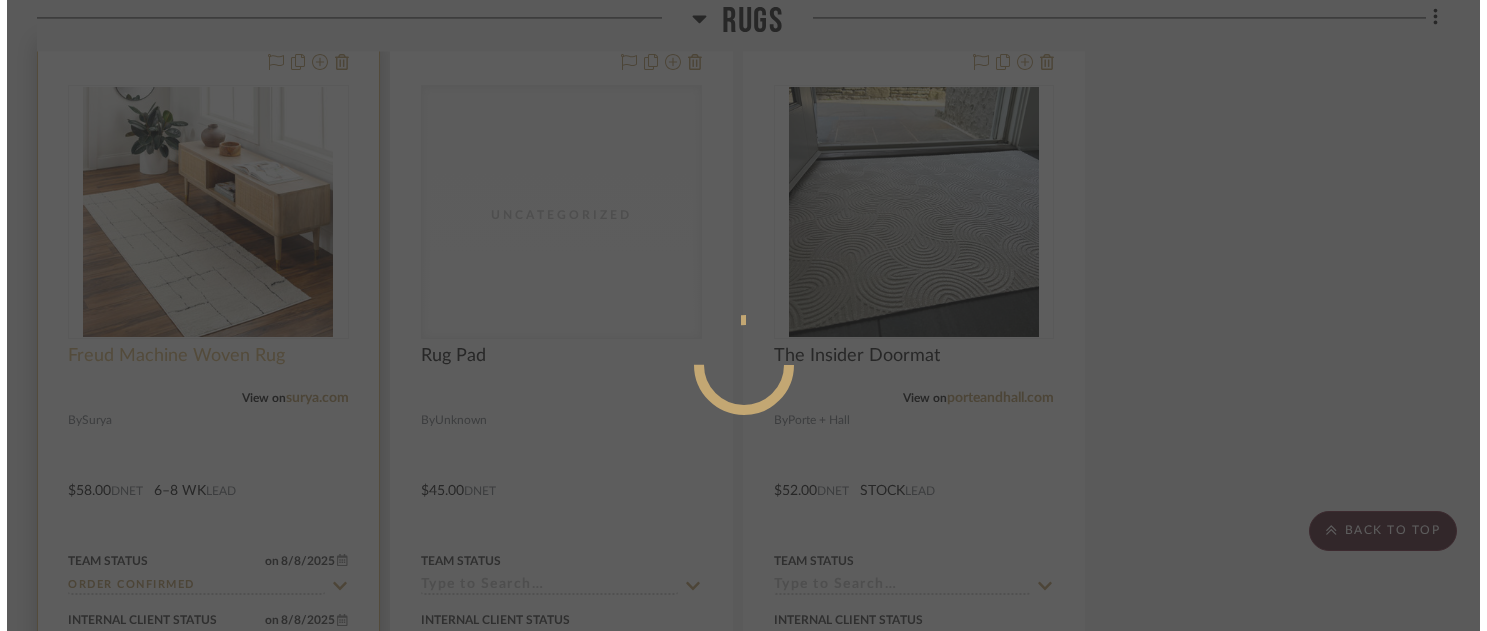 scroll, scrollTop: 0, scrollLeft: 0, axis: both 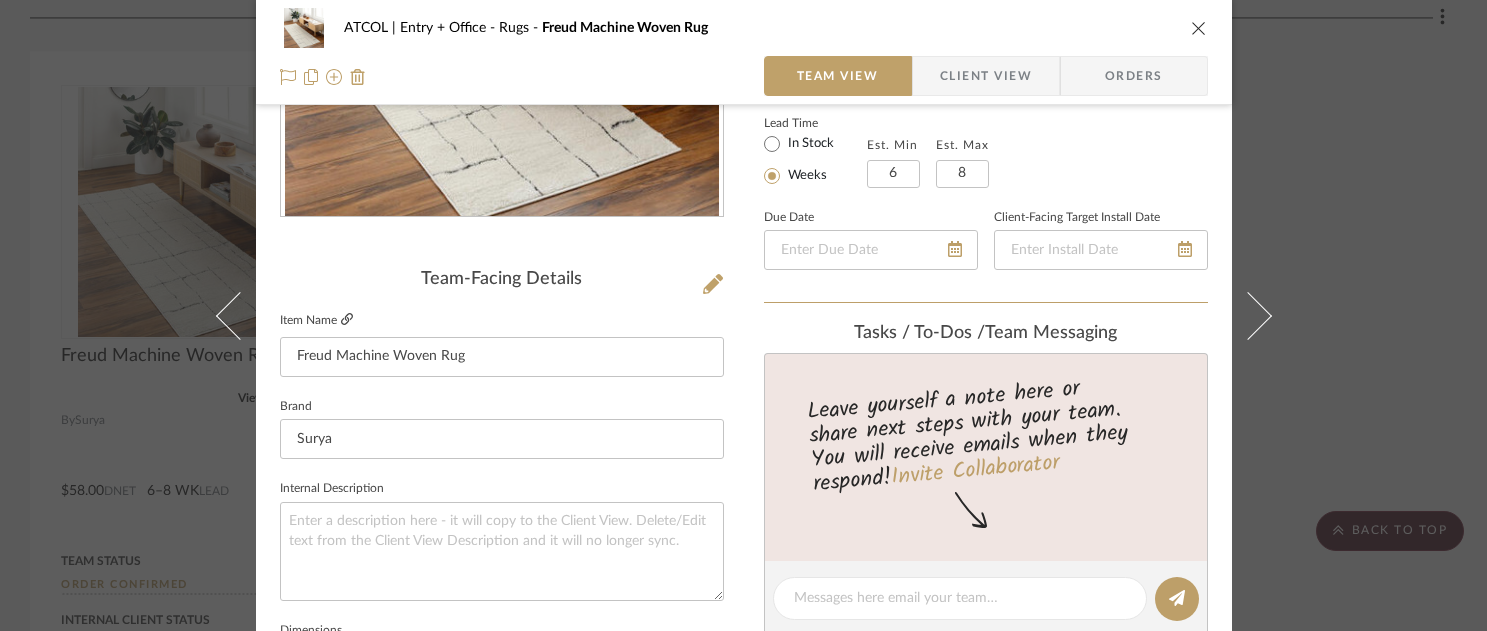 click 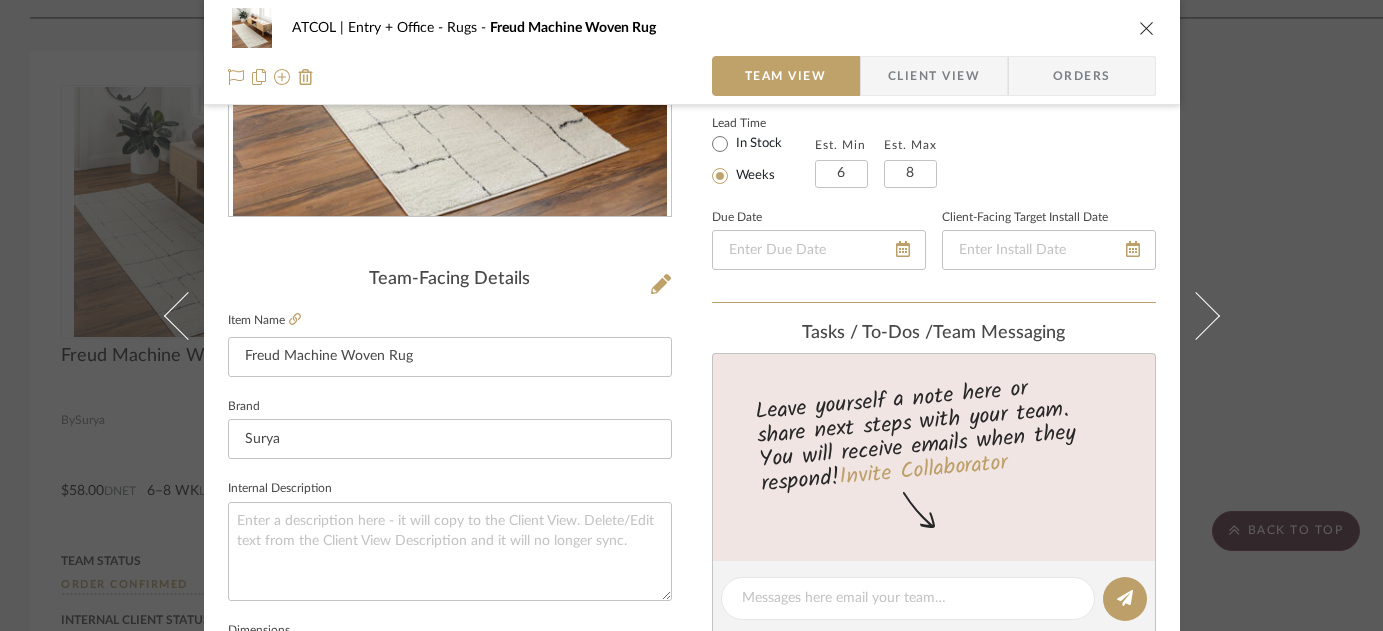 scroll, scrollTop: 0, scrollLeft: 0, axis: both 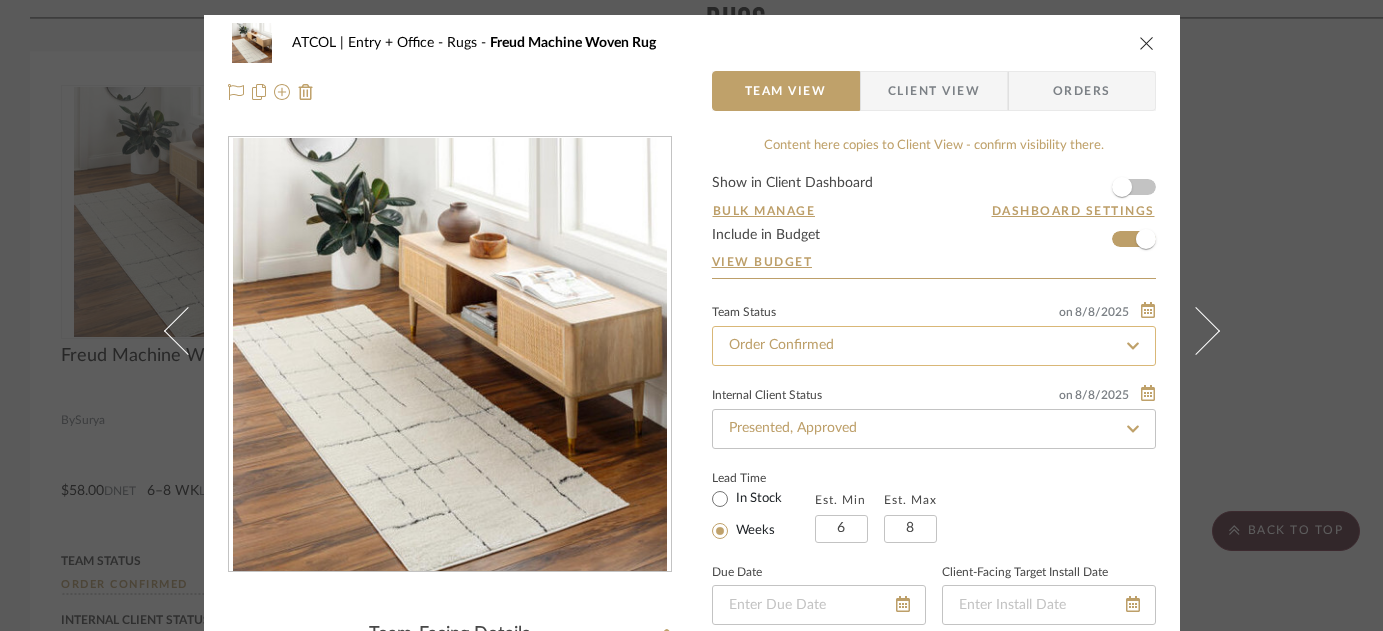 click on "Order Confirmed" 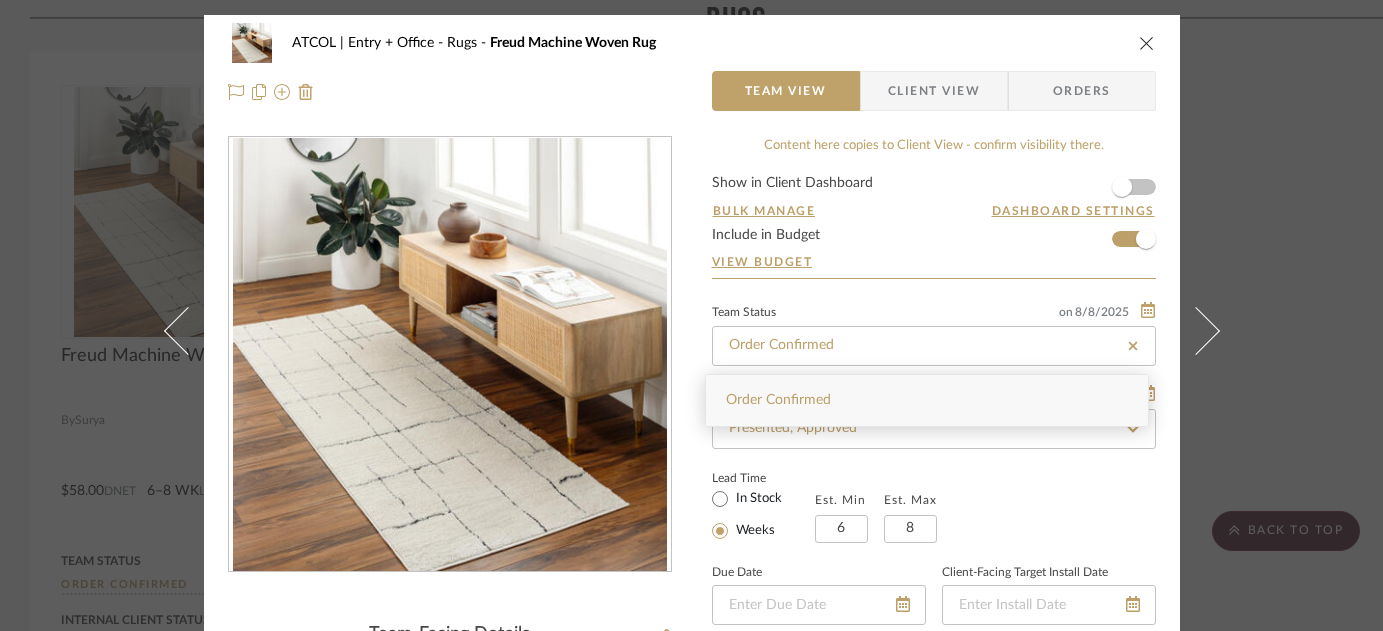 click 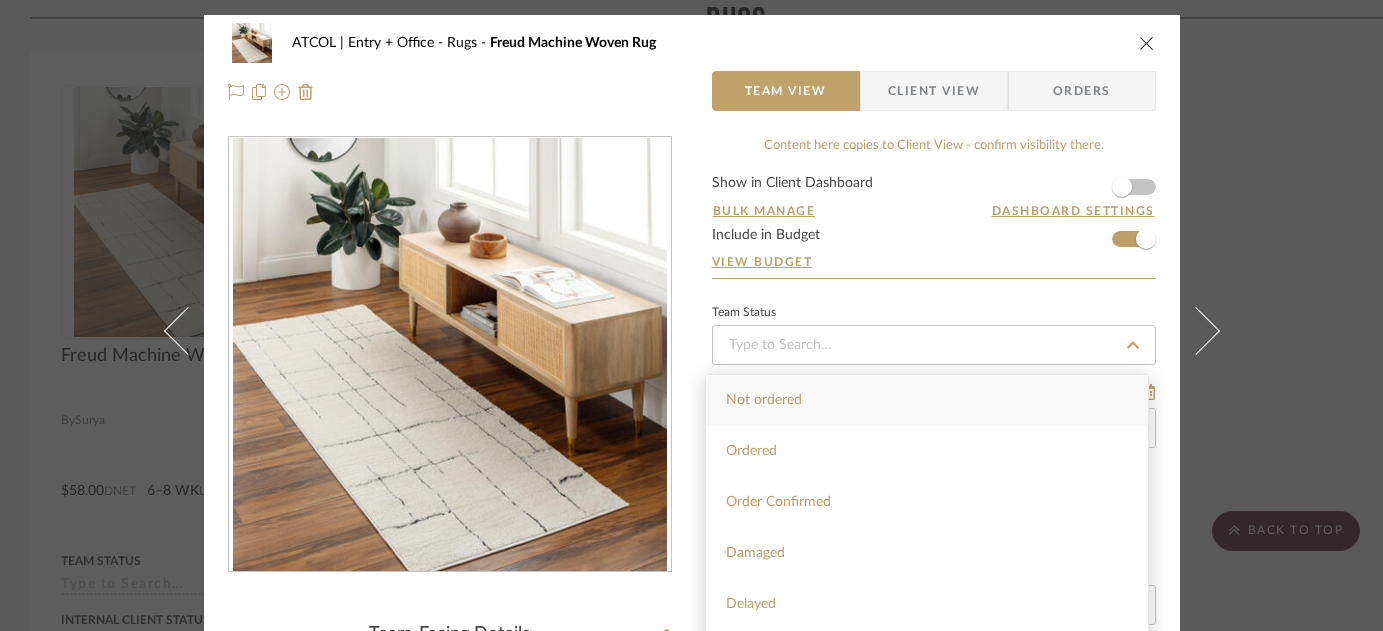 click on "Team Status" at bounding box center [934, 332] 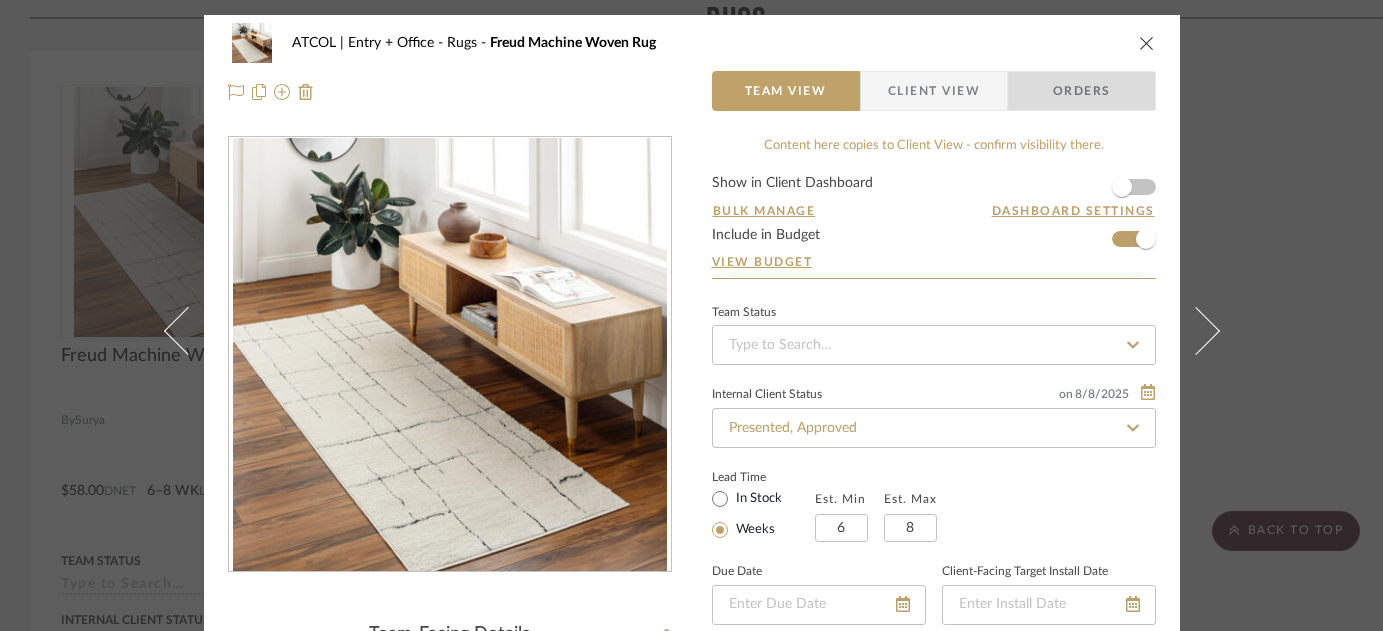 click on "Orders" at bounding box center (1082, 91) 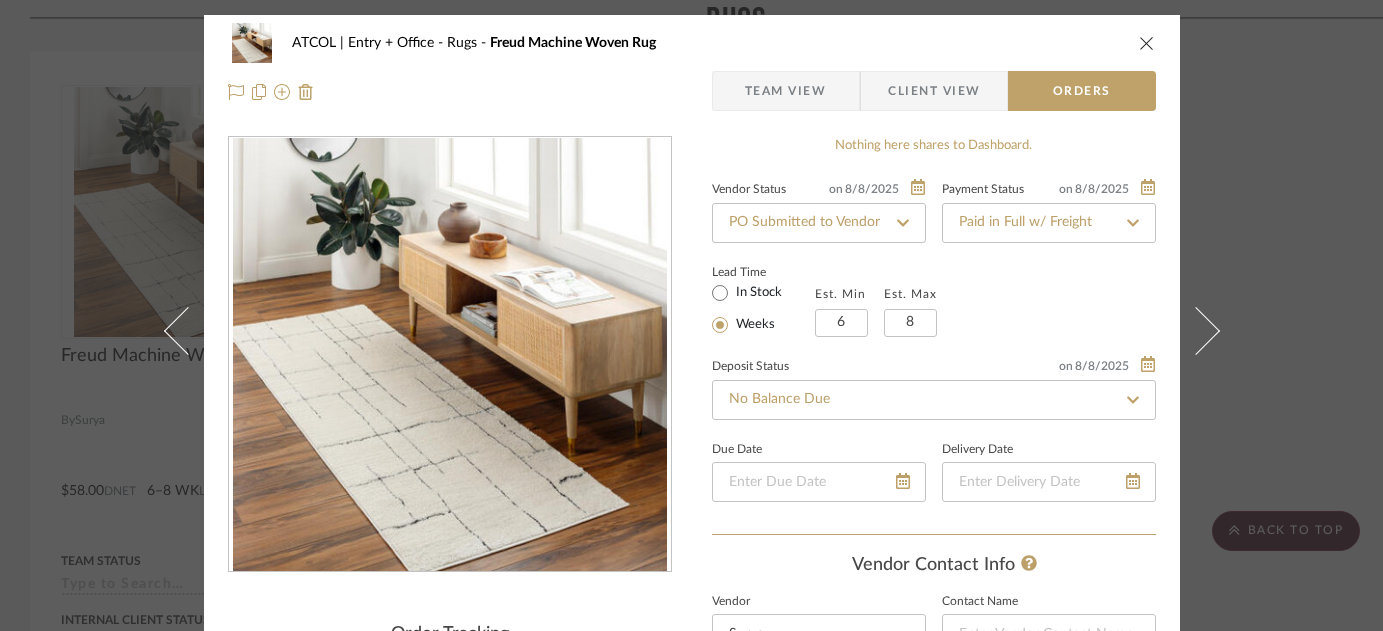click 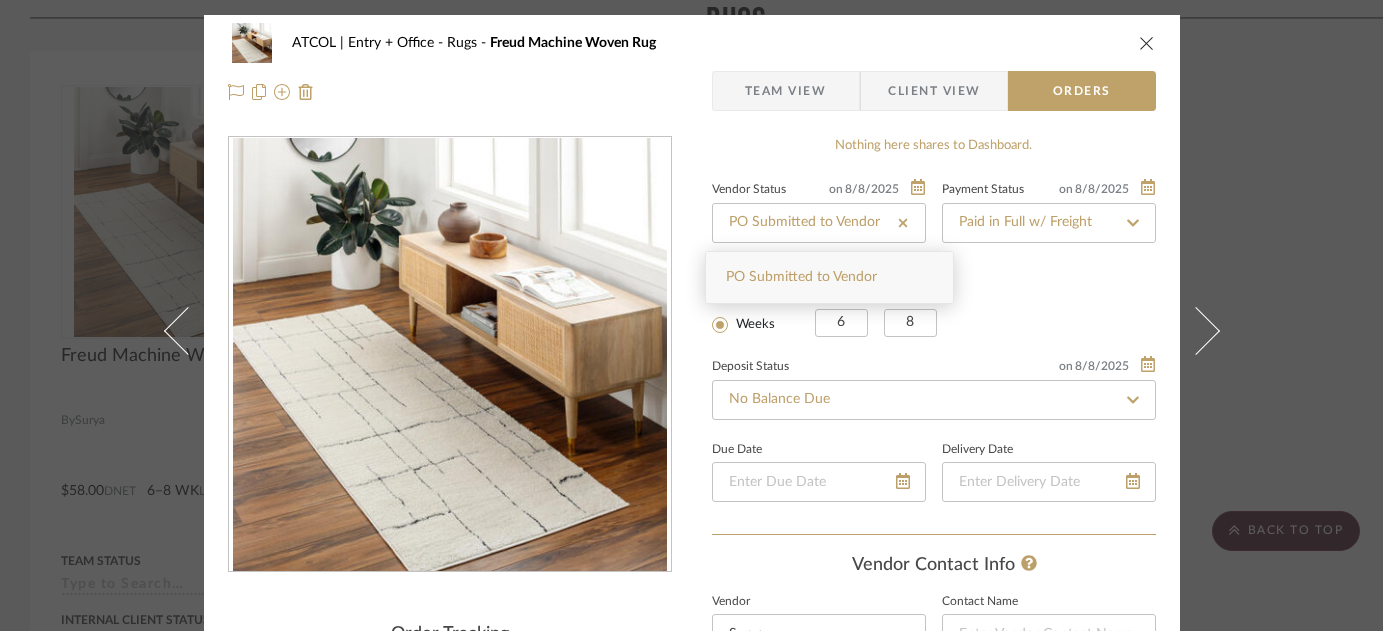 click 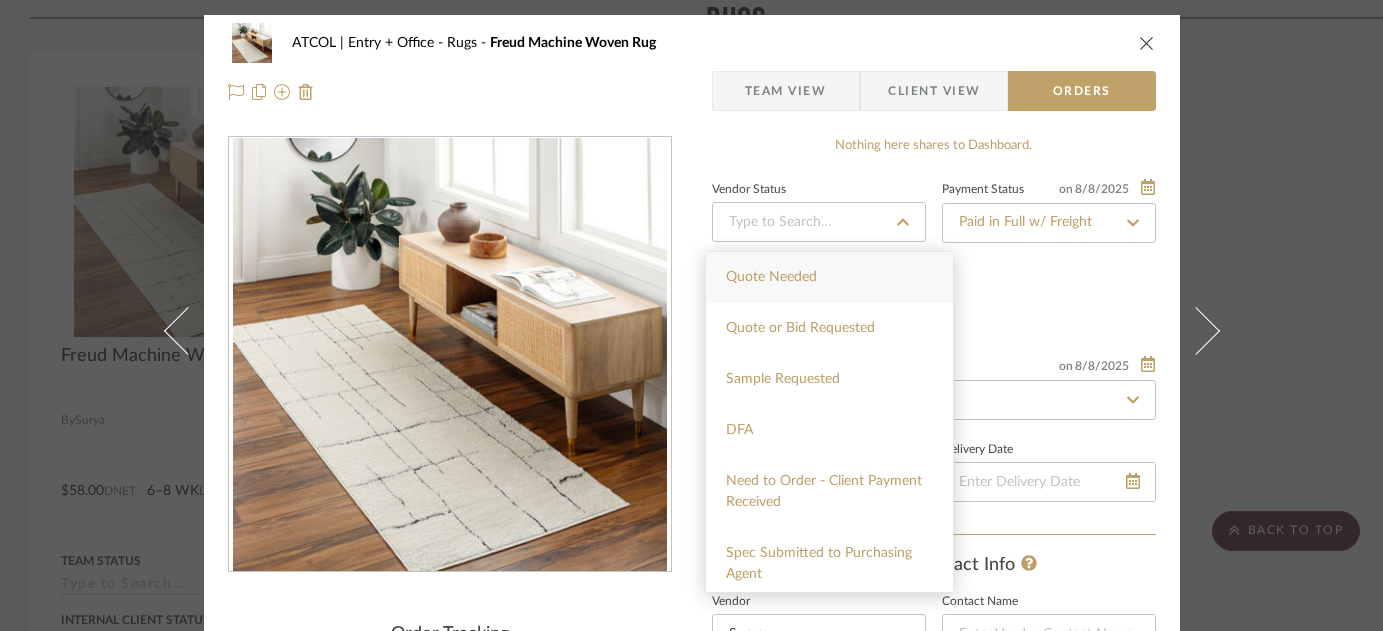 click 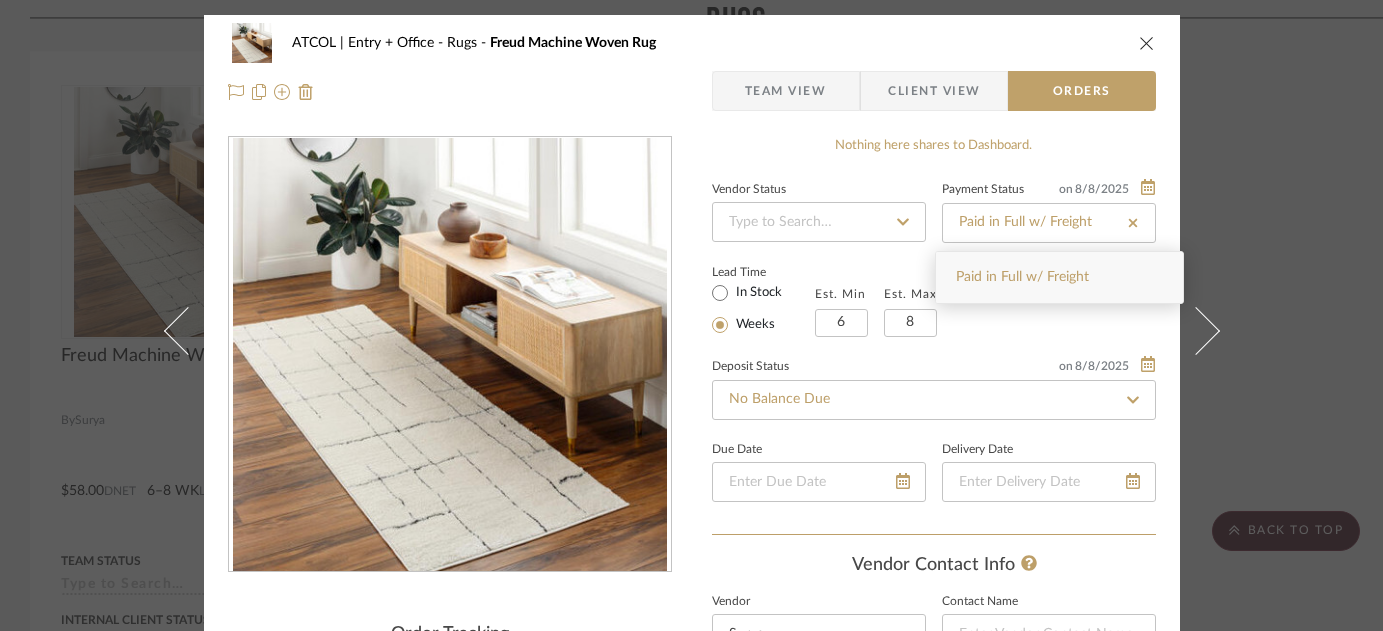 click 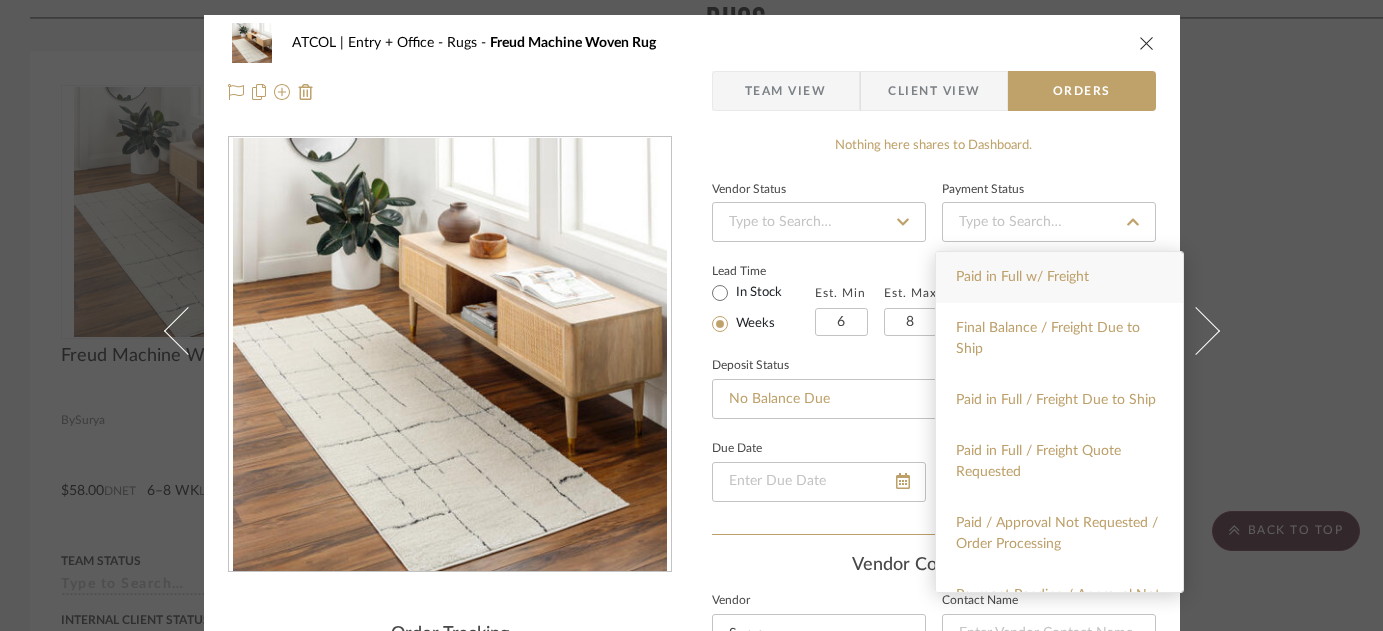 click on "Team View" at bounding box center [786, 91] 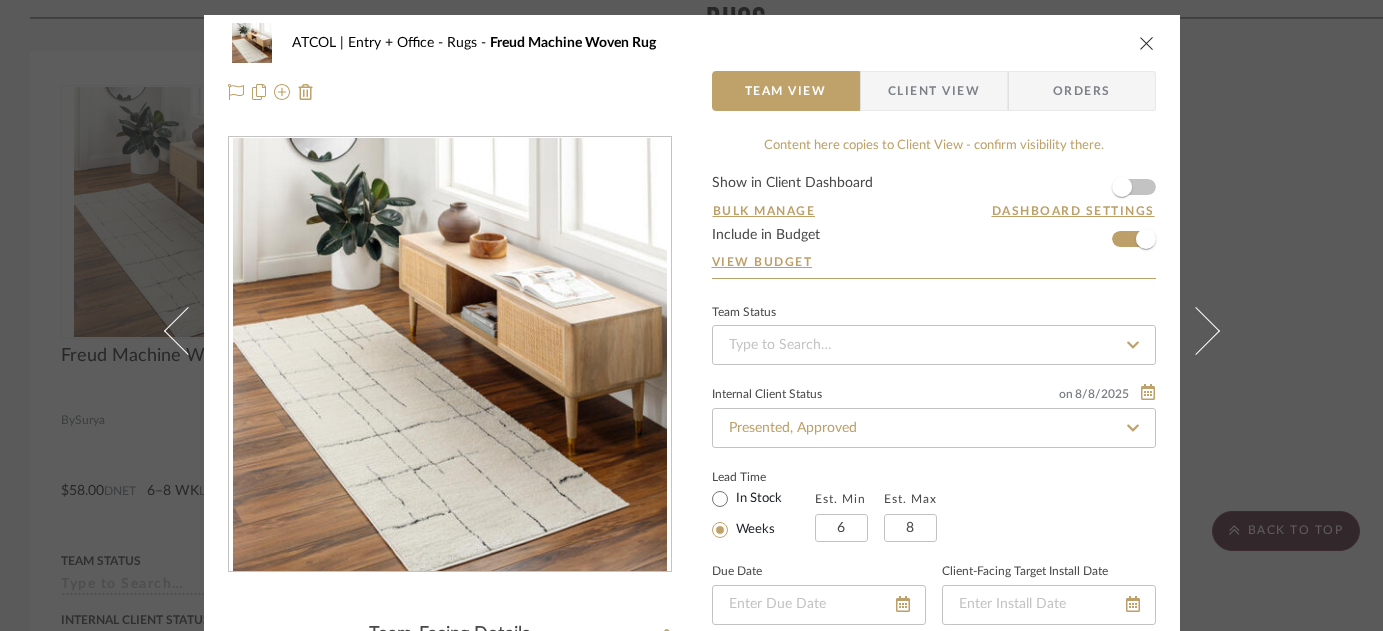 click 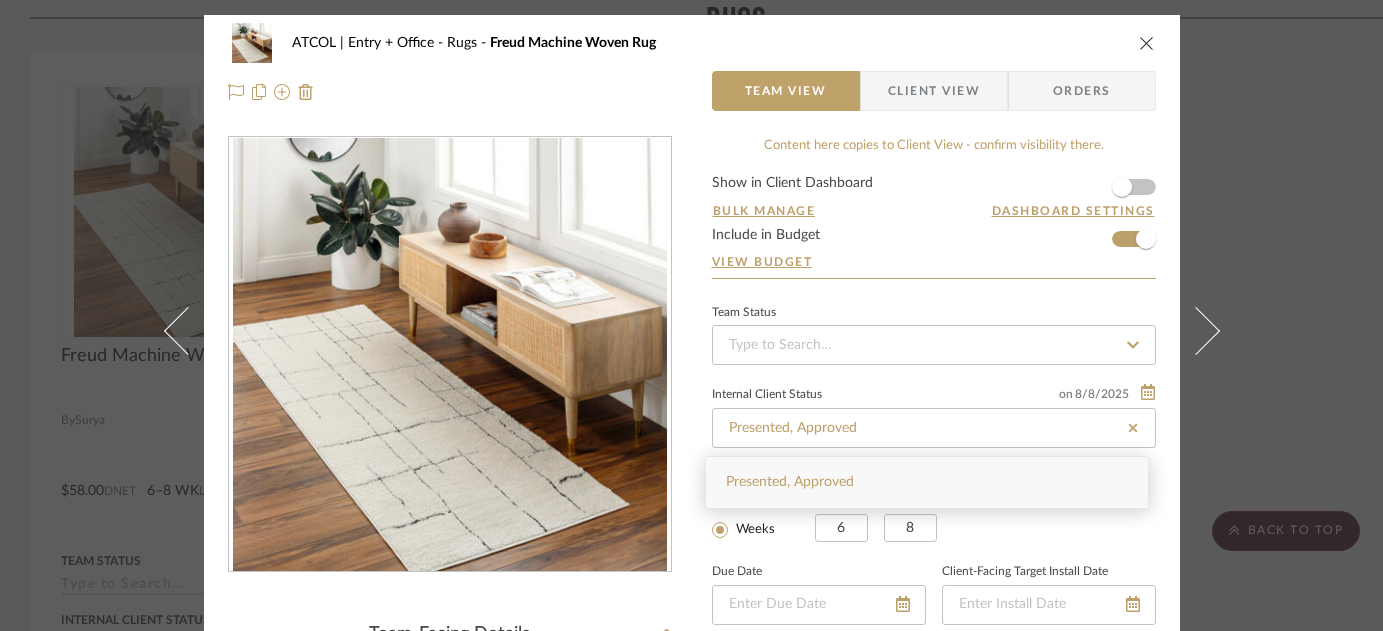 click 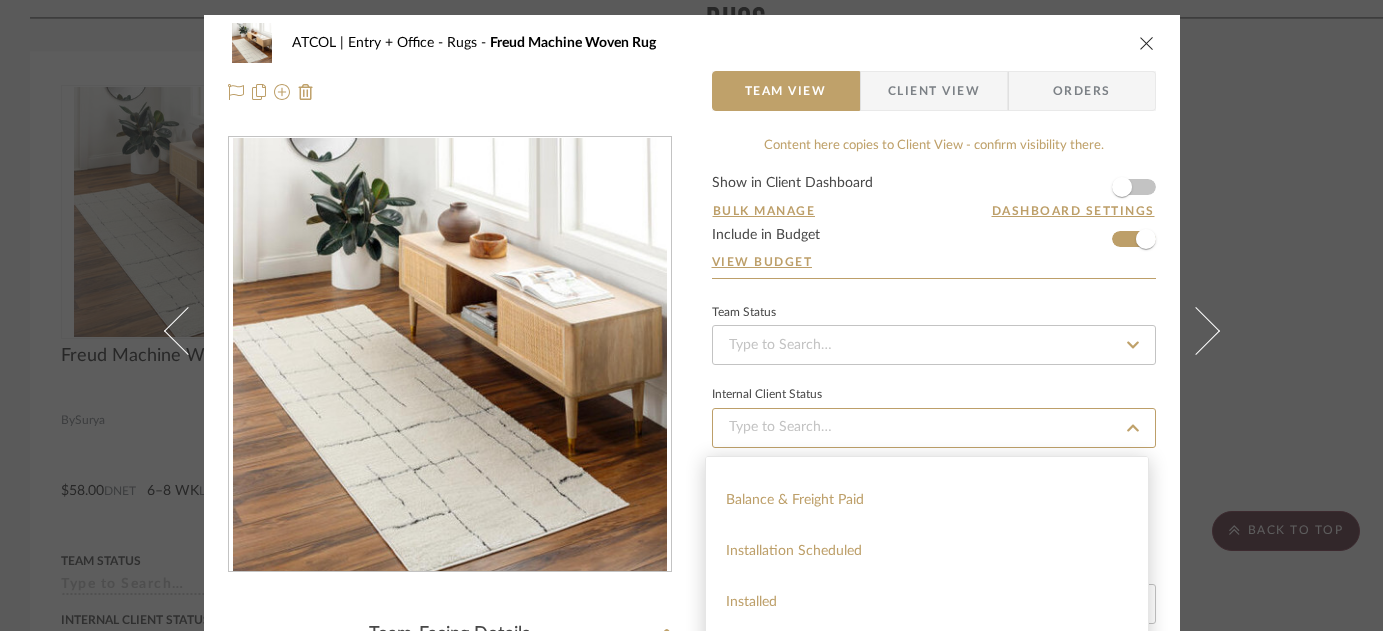 scroll, scrollTop: 527, scrollLeft: 0, axis: vertical 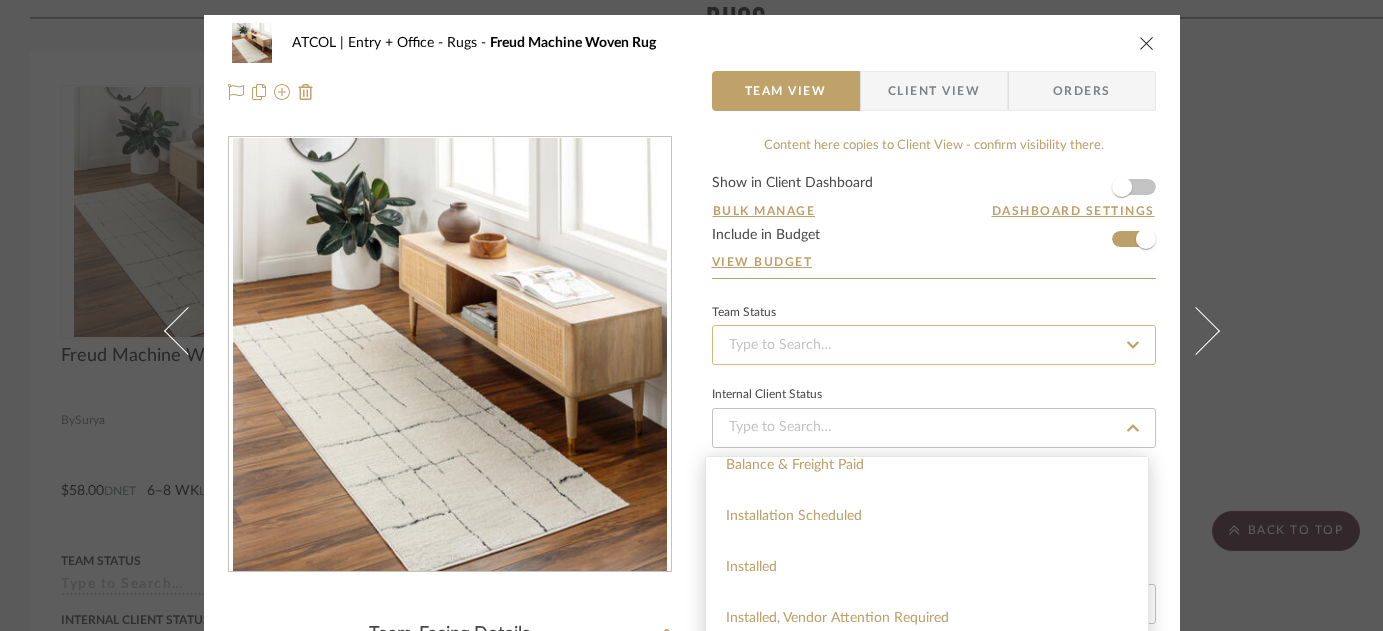 click 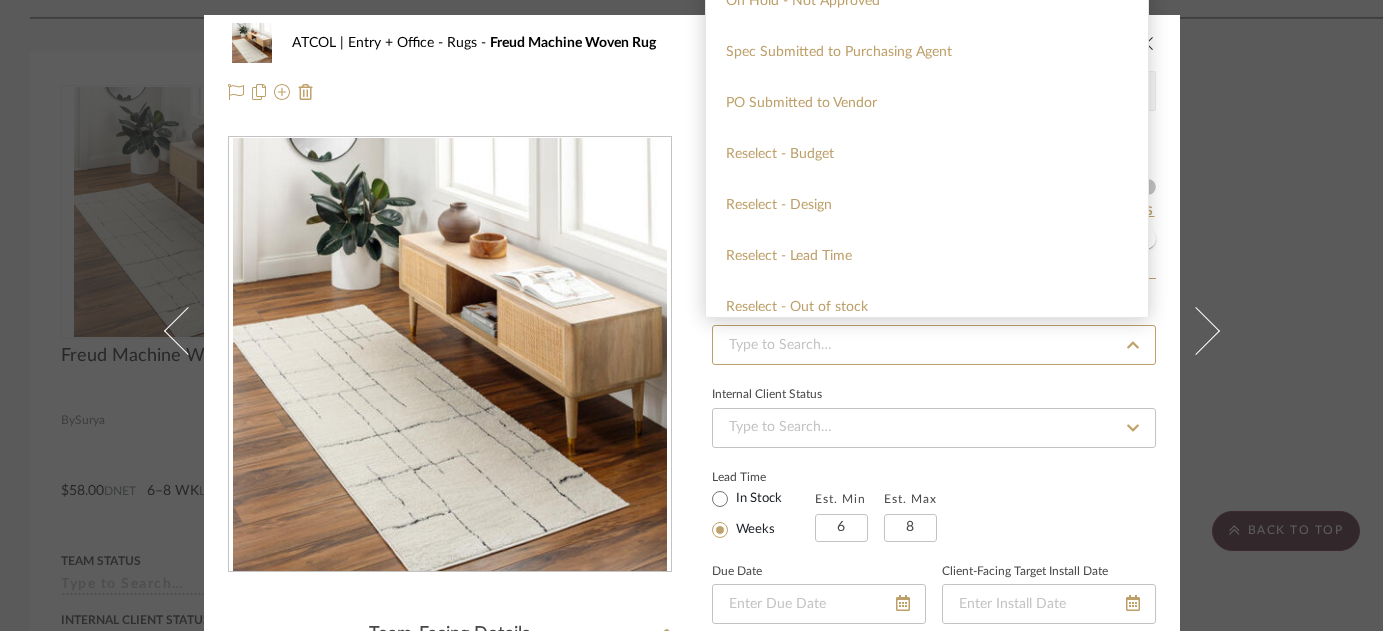 scroll, scrollTop: 1554, scrollLeft: 0, axis: vertical 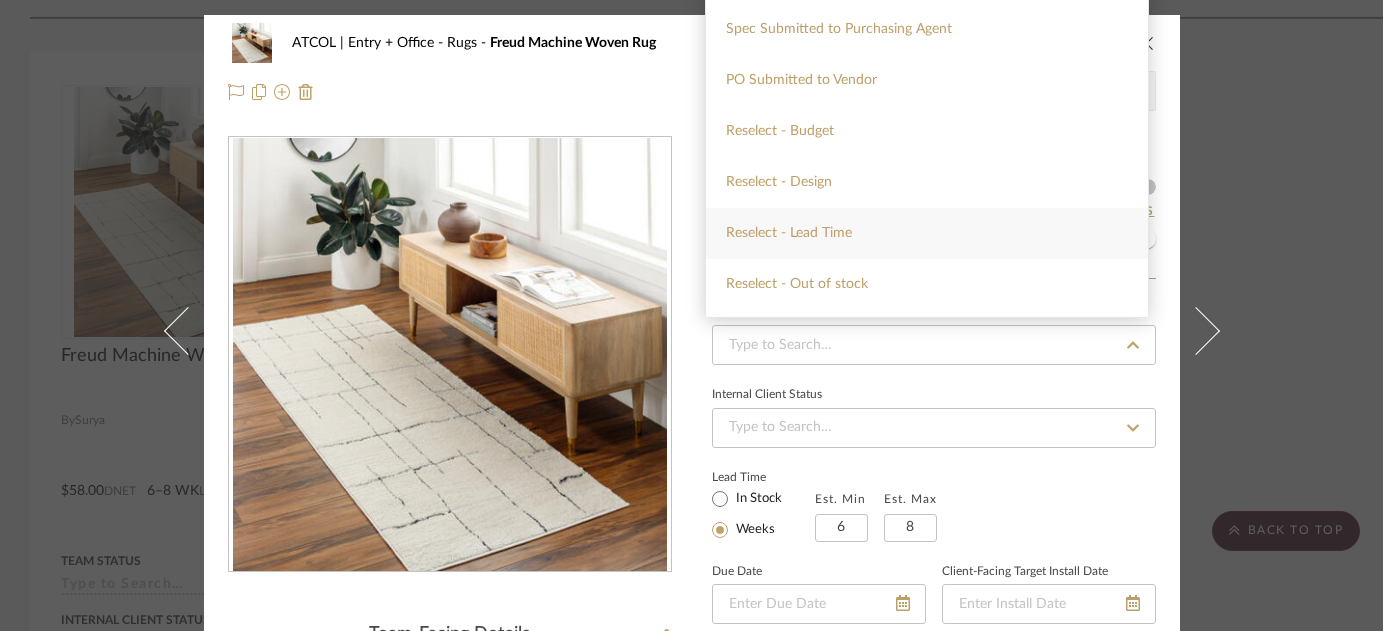 click on "Reselect - Lead Time" at bounding box center [927, 233] 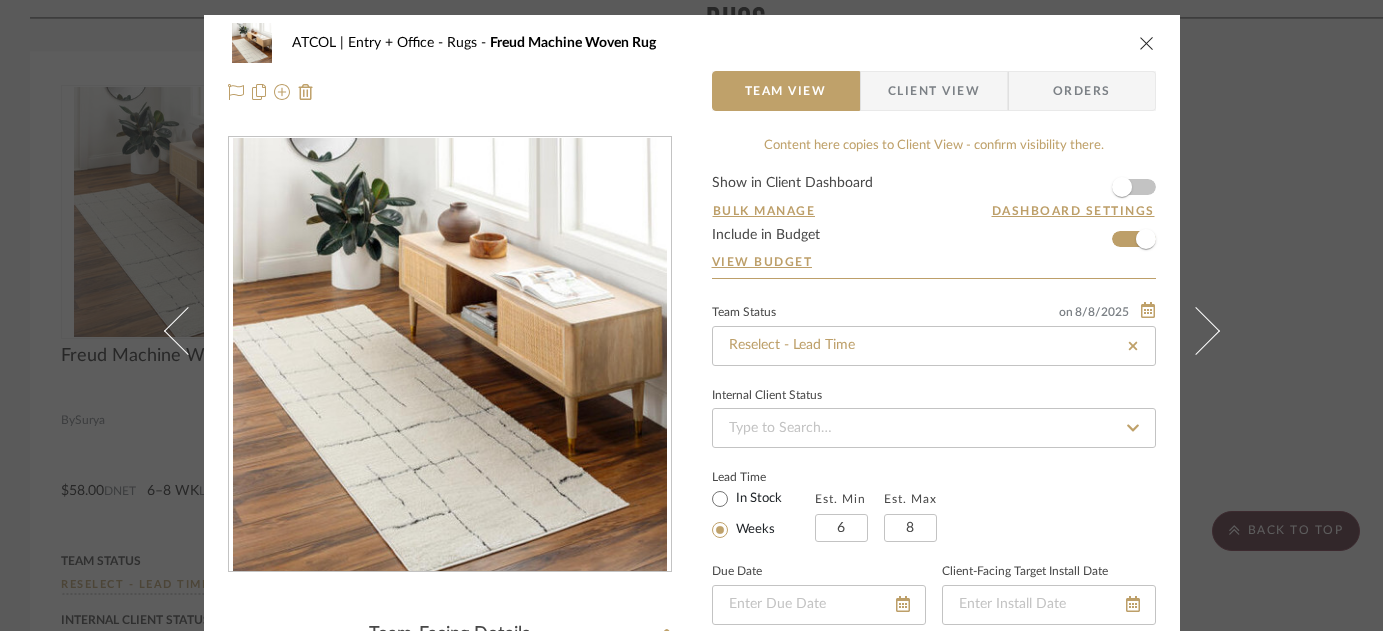 click at bounding box center [1147, 43] 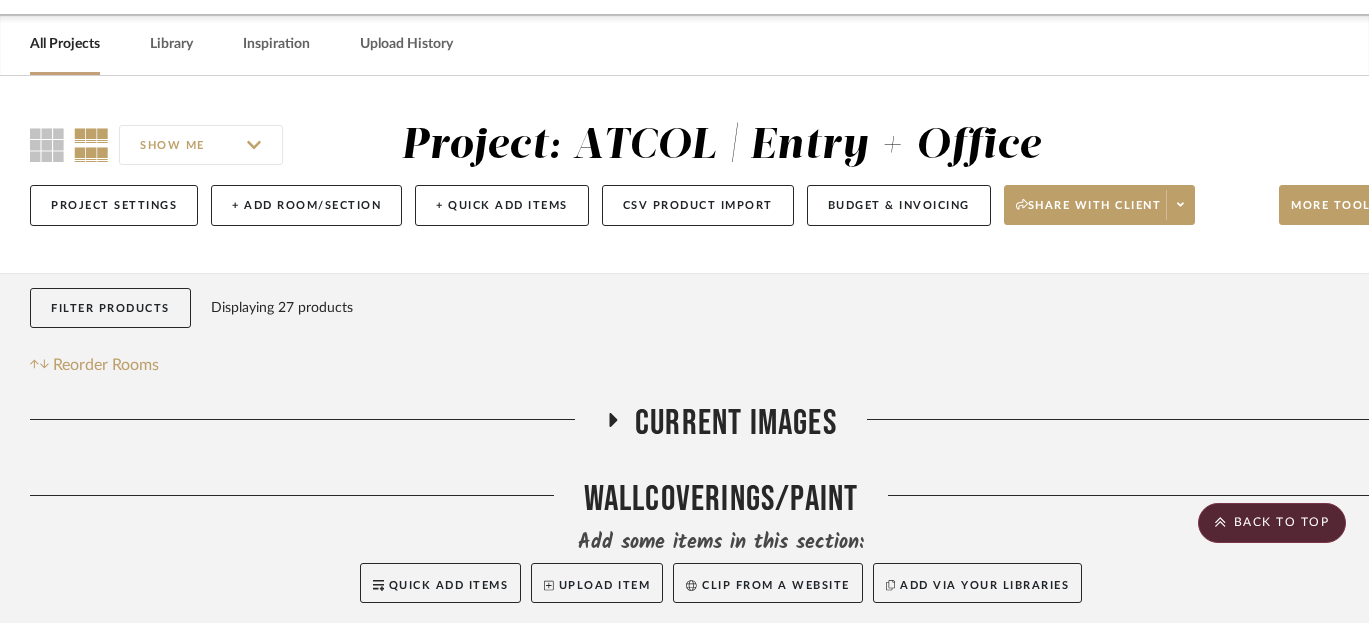 scroll, scrollTop: 0, scrollLeft: 0, axis: both 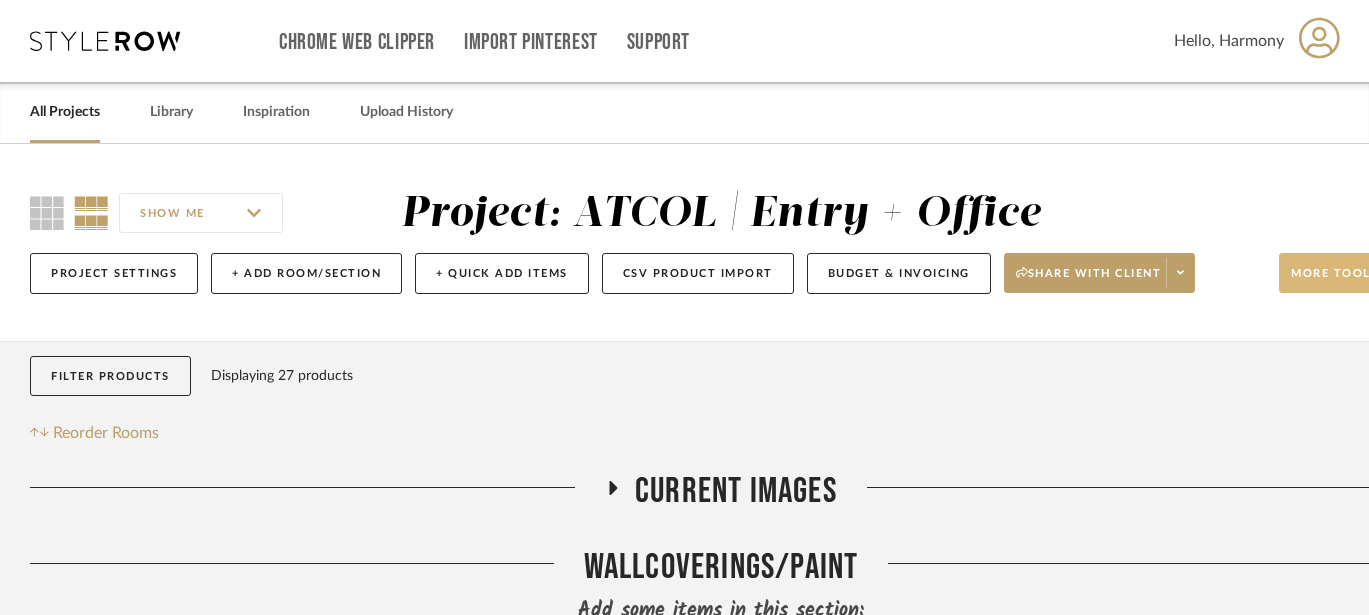 click on "More tools" 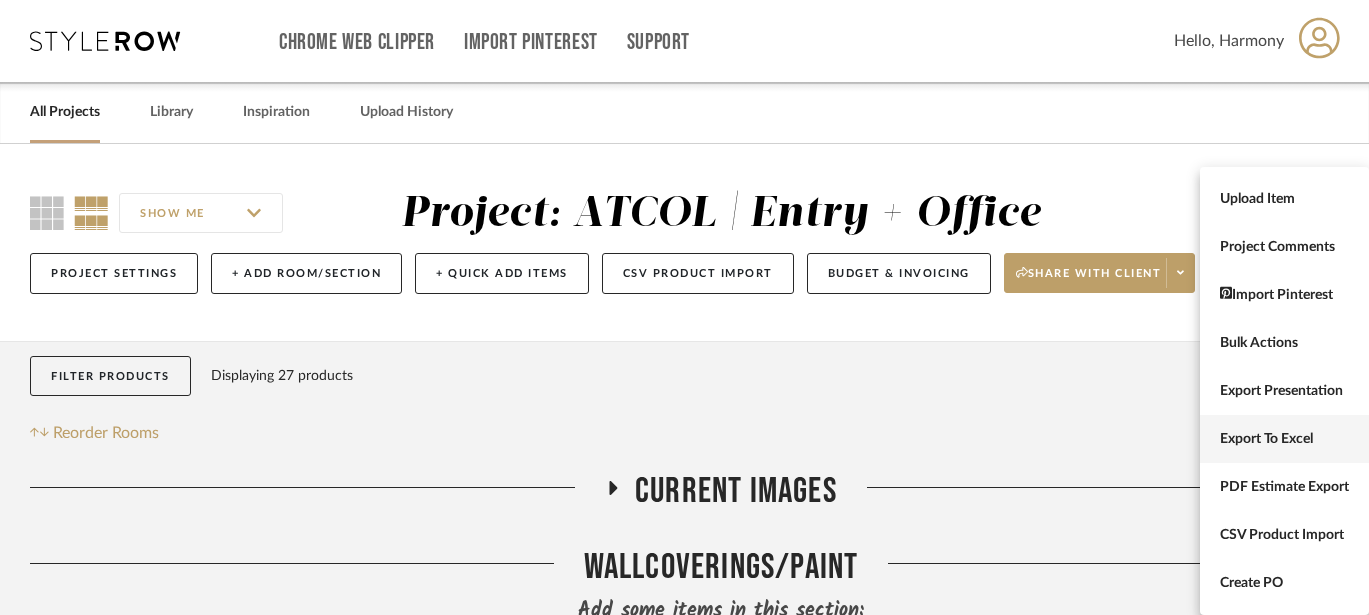 click on "Export To Excel" at bounding box center (1284, 439) 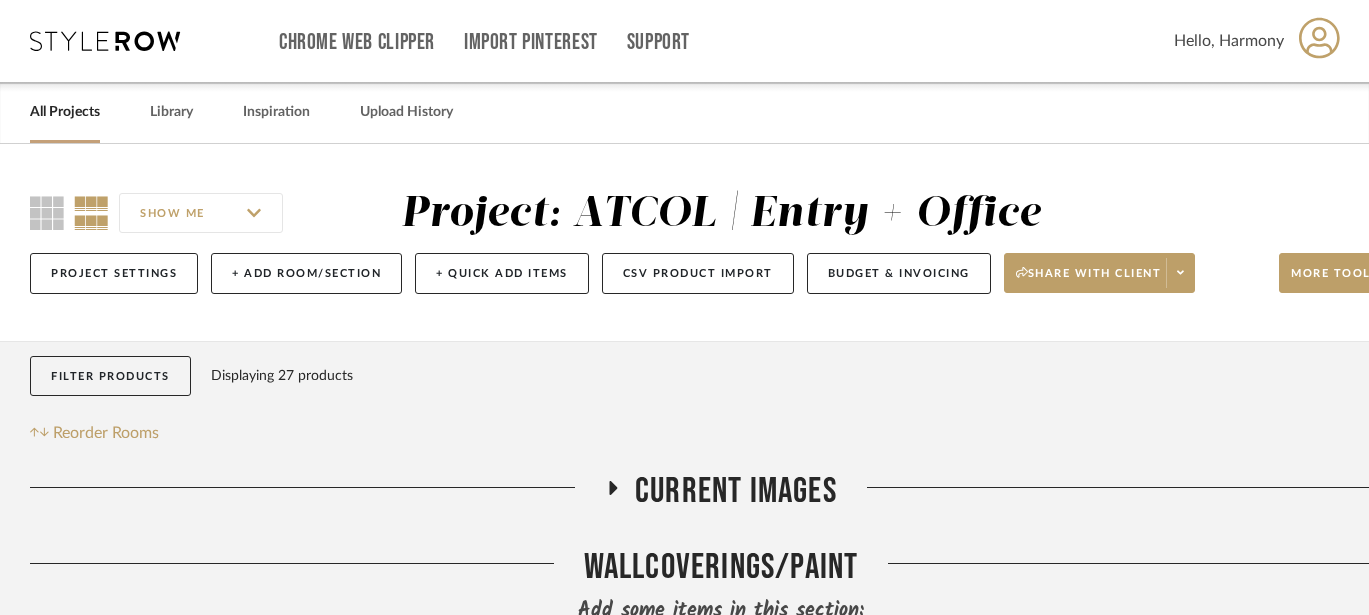 click at bounding box center (105, 41) 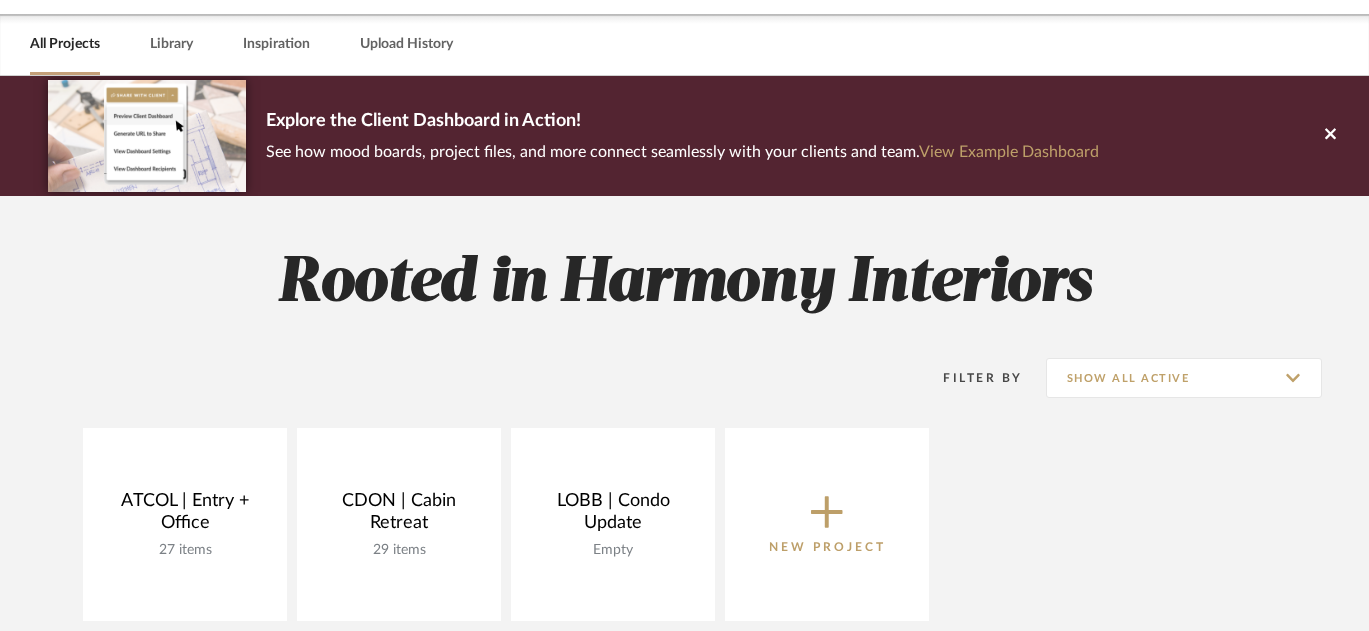 scroll, scrollTop: 220, scrollLeft: 0, axis: vertical 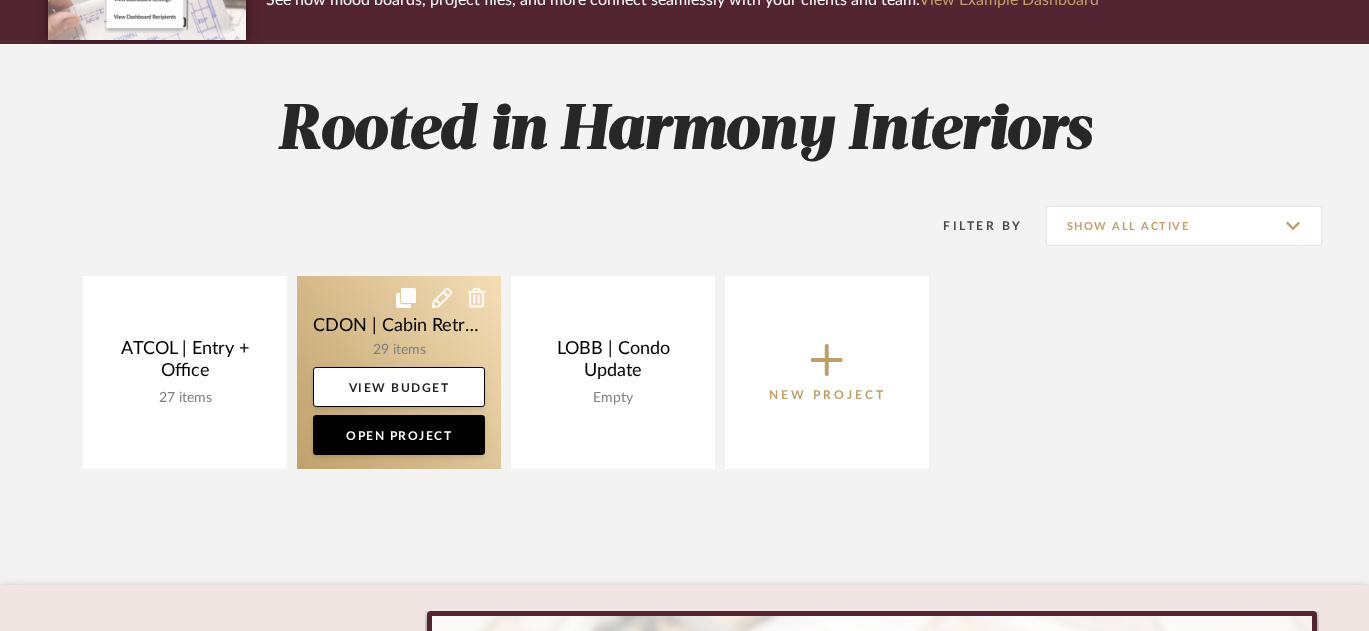 click 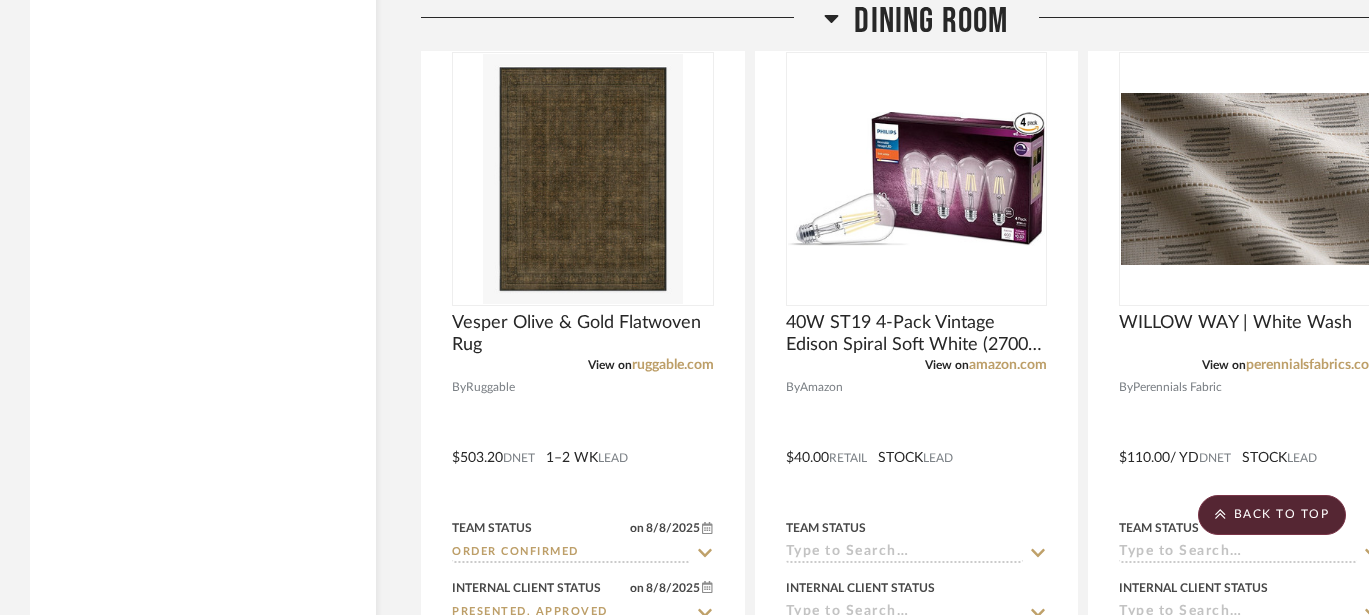 scroll, scrollTop: 3455, scrollLeft: 0, axis: vertical 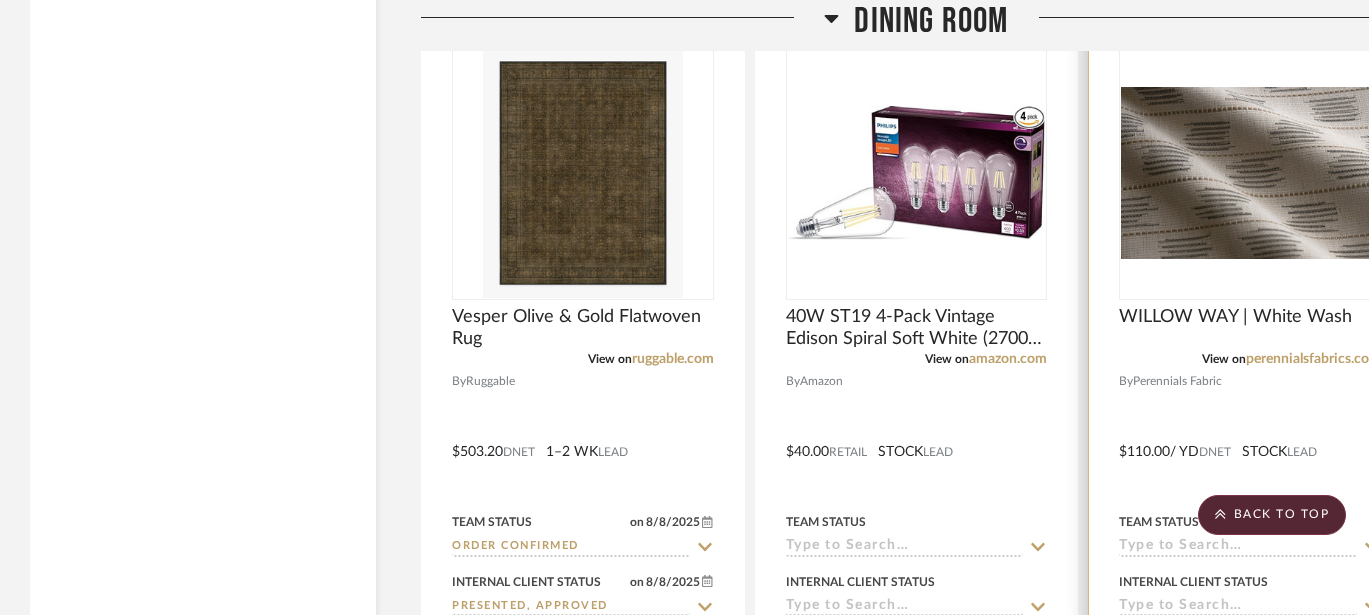 click at bounding box center [1250, 437] 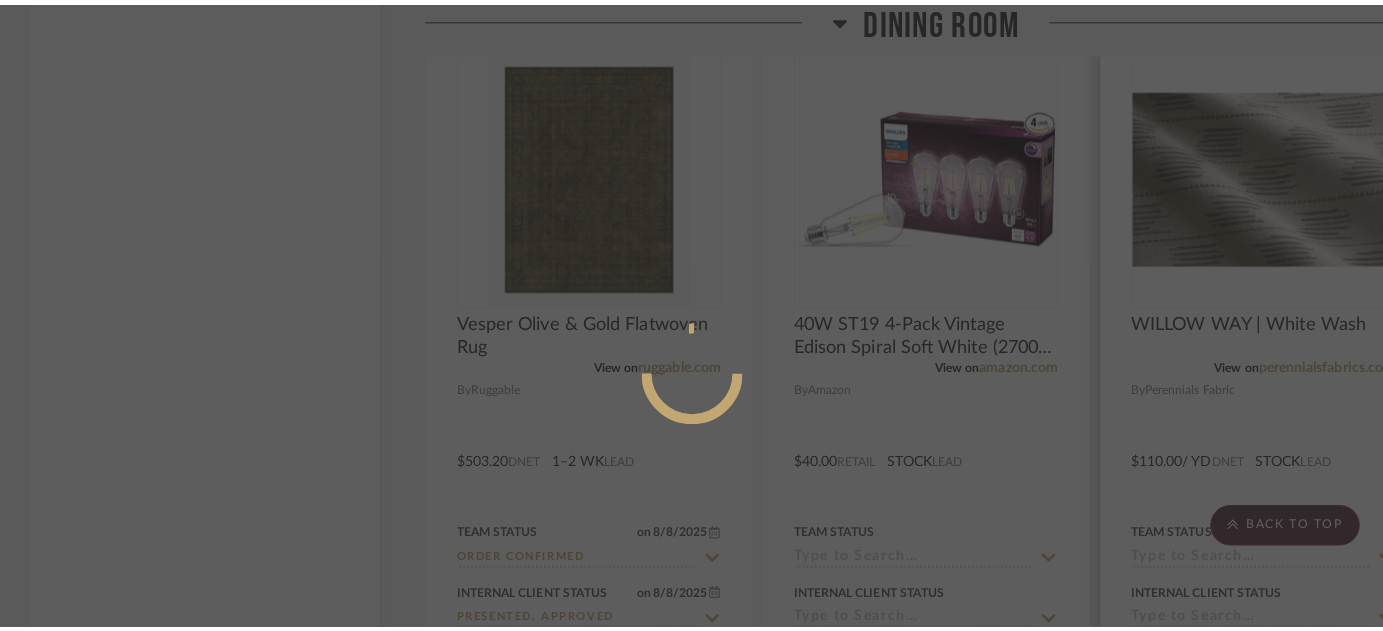 scroll, scrollTop: 0, scrollLeft: 0, axis: both 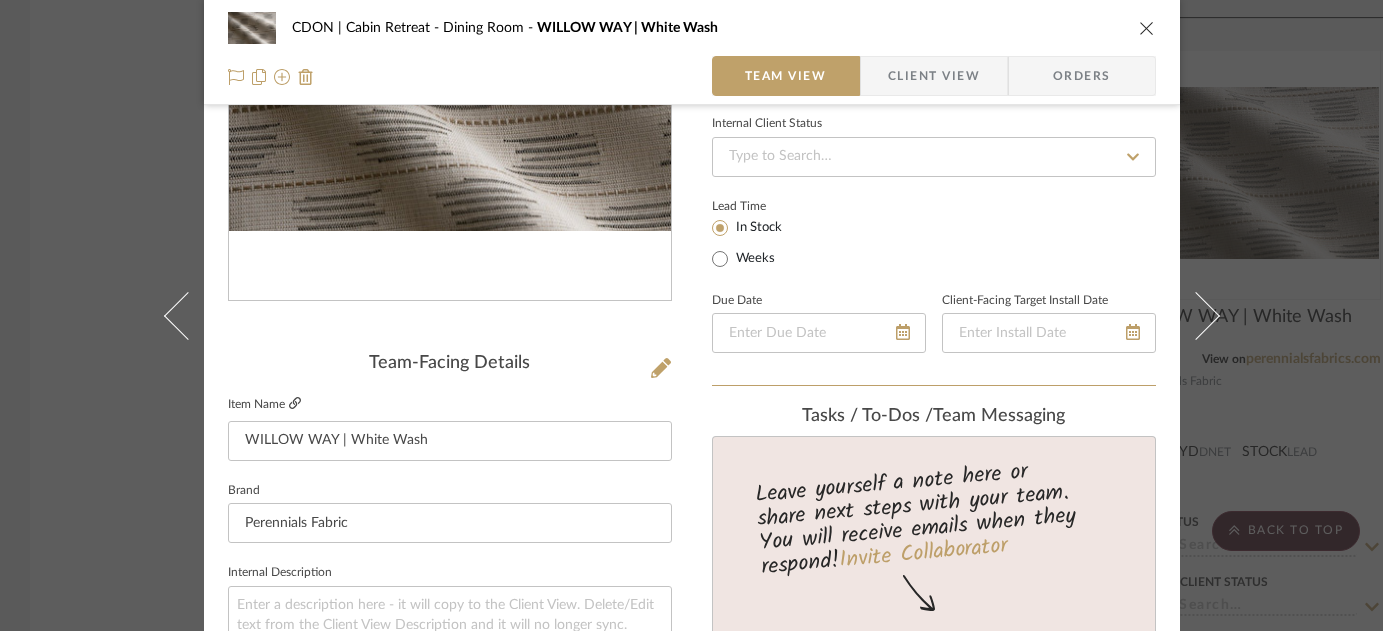 click 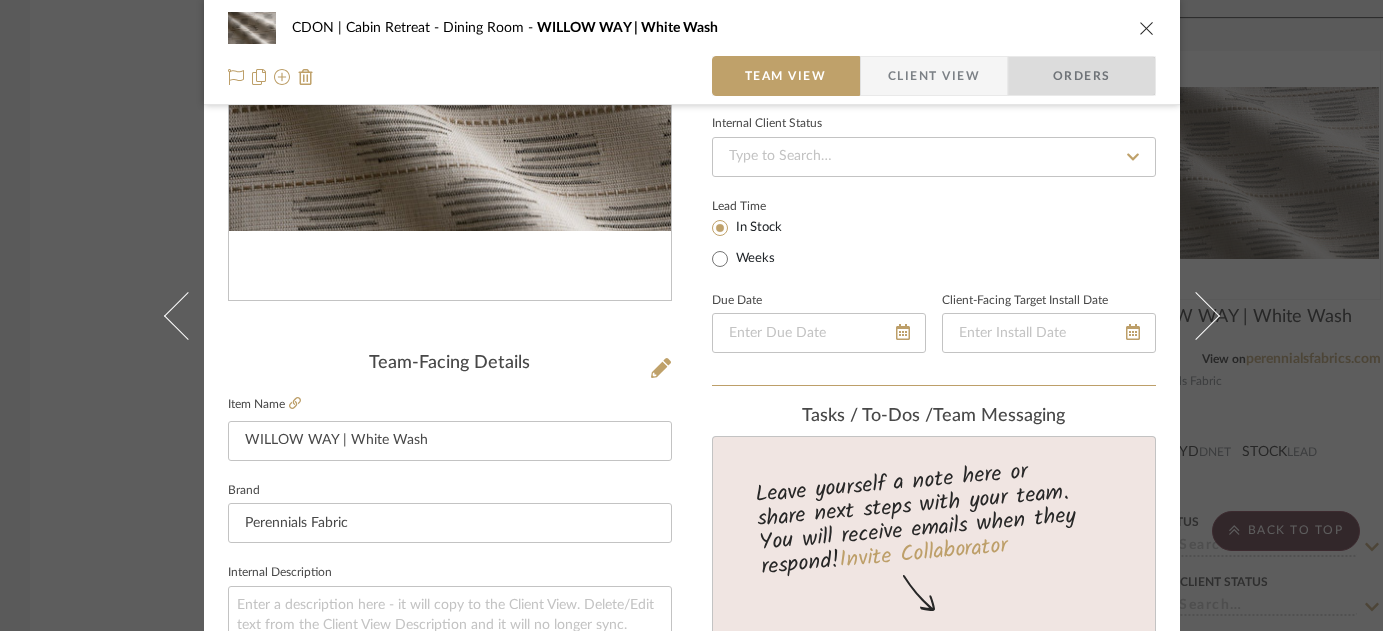 click on "Orders" at bounding box center [1082, 76] 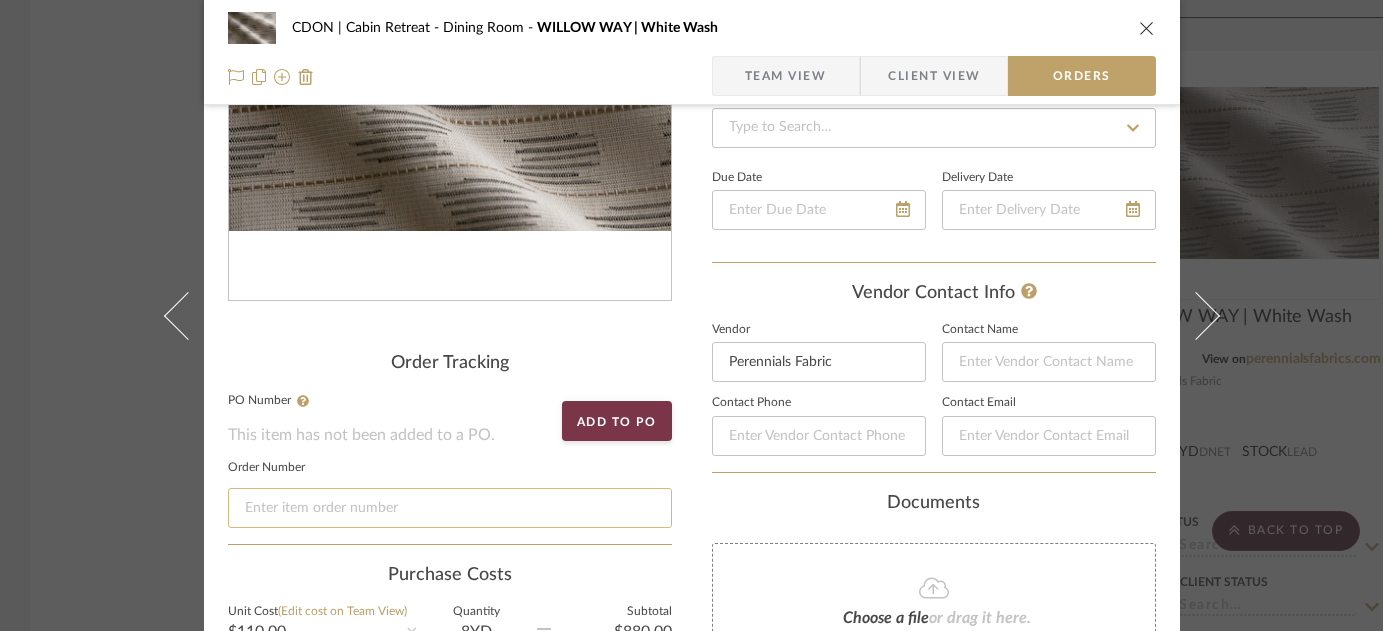 click 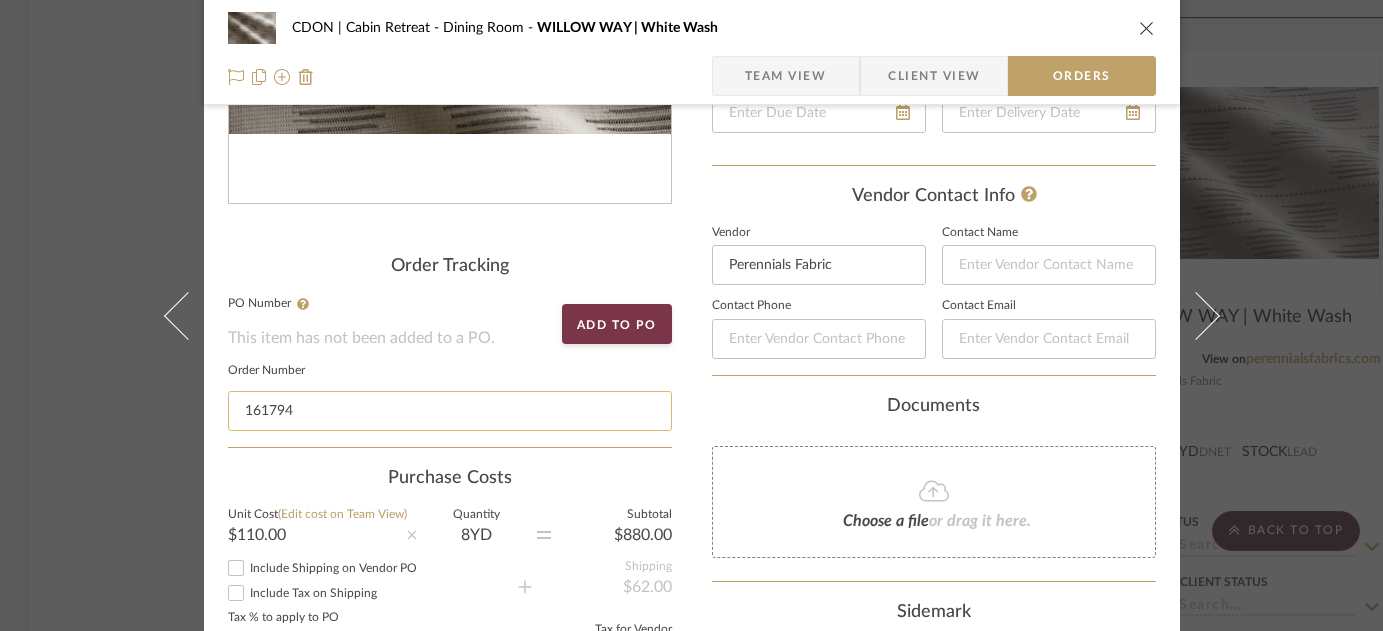 scroll, scrollTop: 792, scrollLeft: 0, axis: vertical 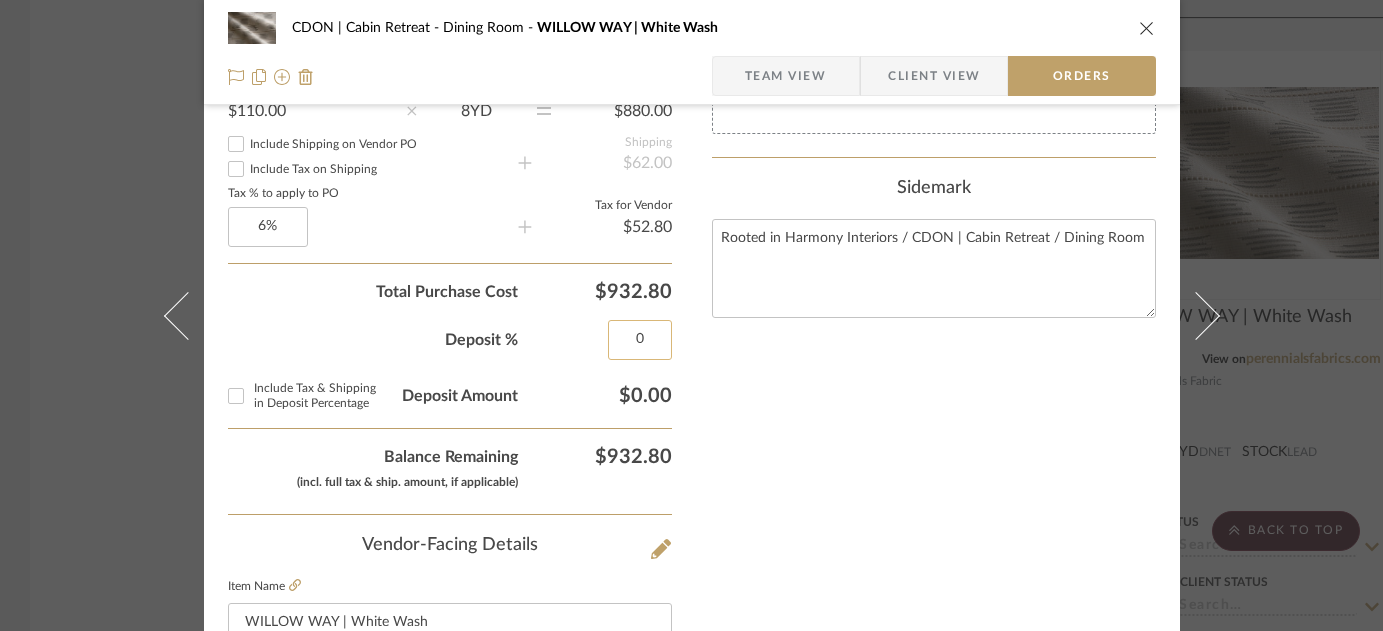 click on "0" 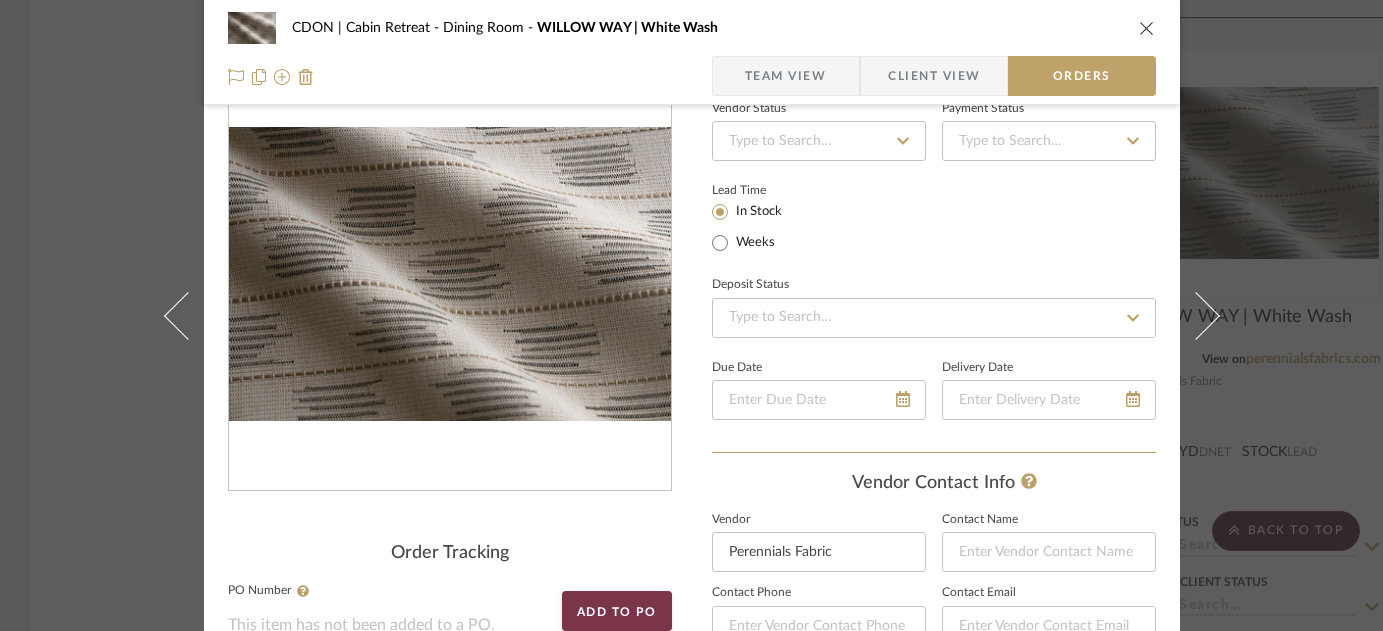 scroll, scrollTop: 0, scrollLeft: 0, axis: both 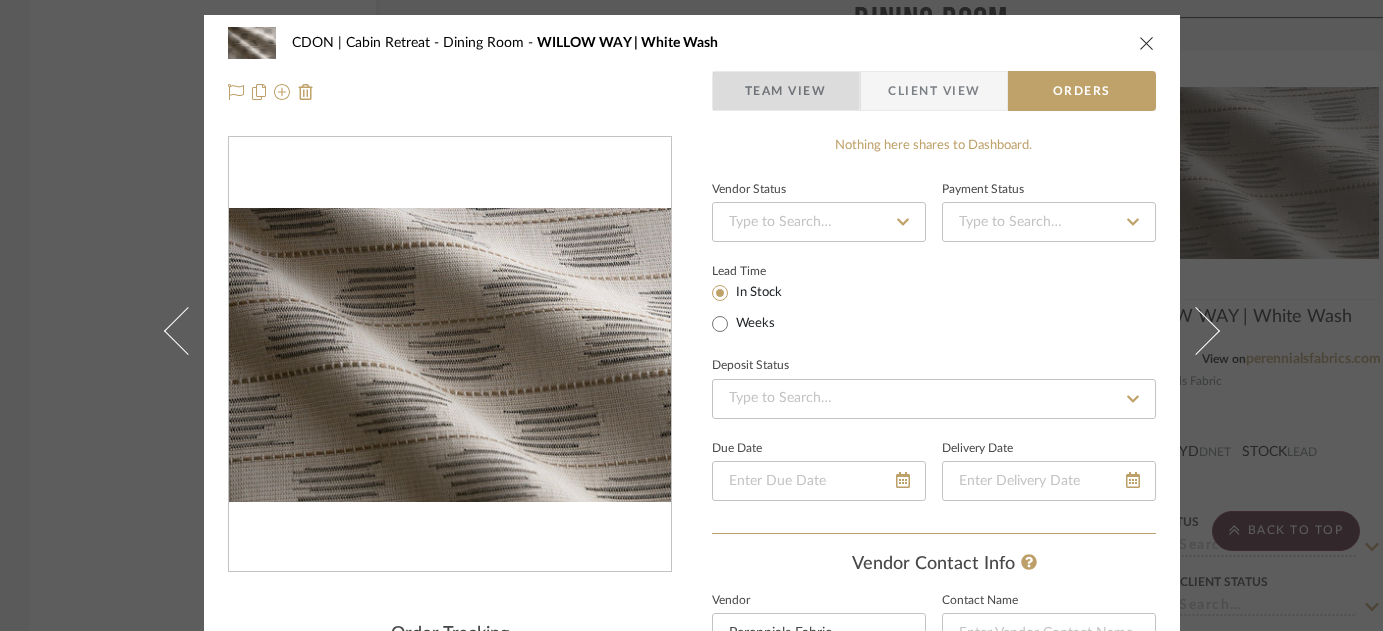 click on "Team View" at bounding box center [786, 91] 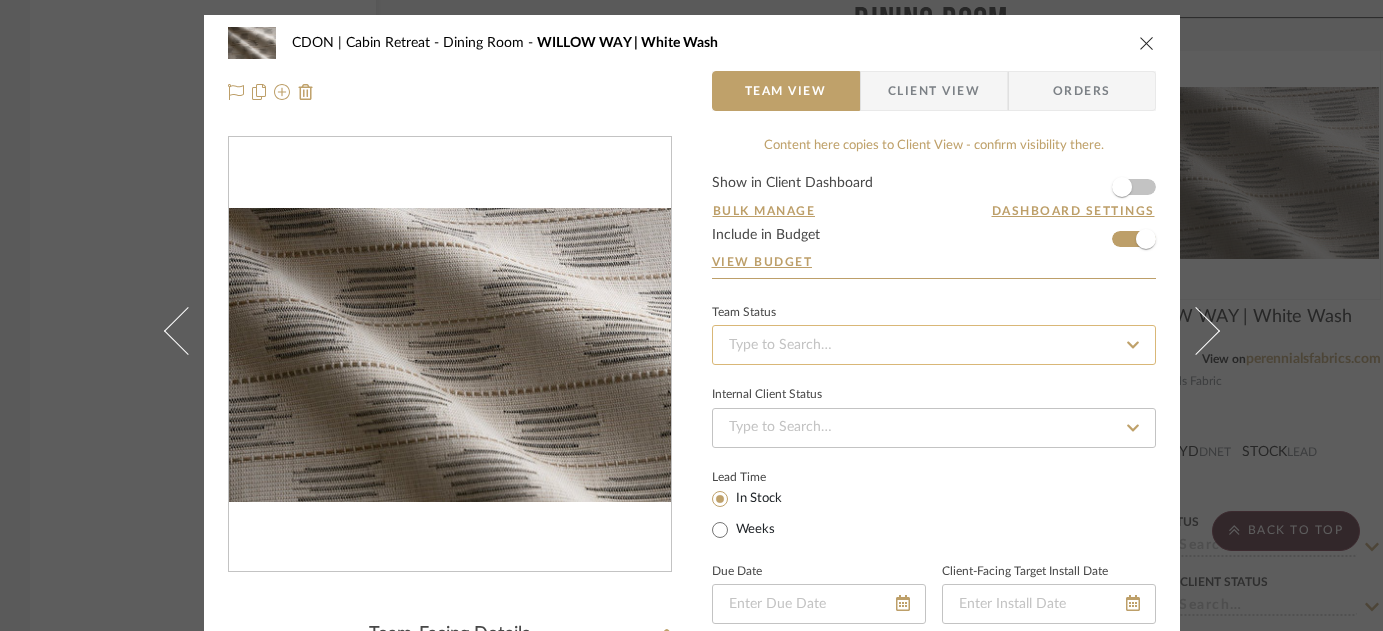click 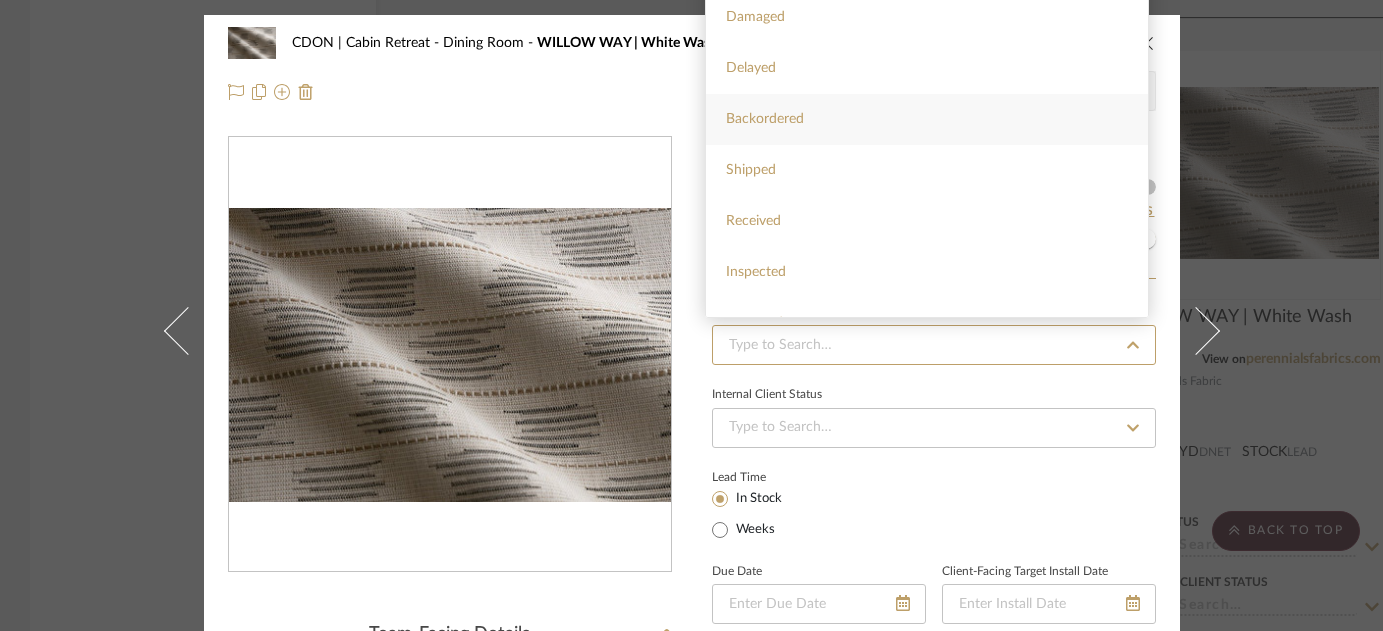 scroll, scrollTop: 0, scrollLeft: 0, axis: both 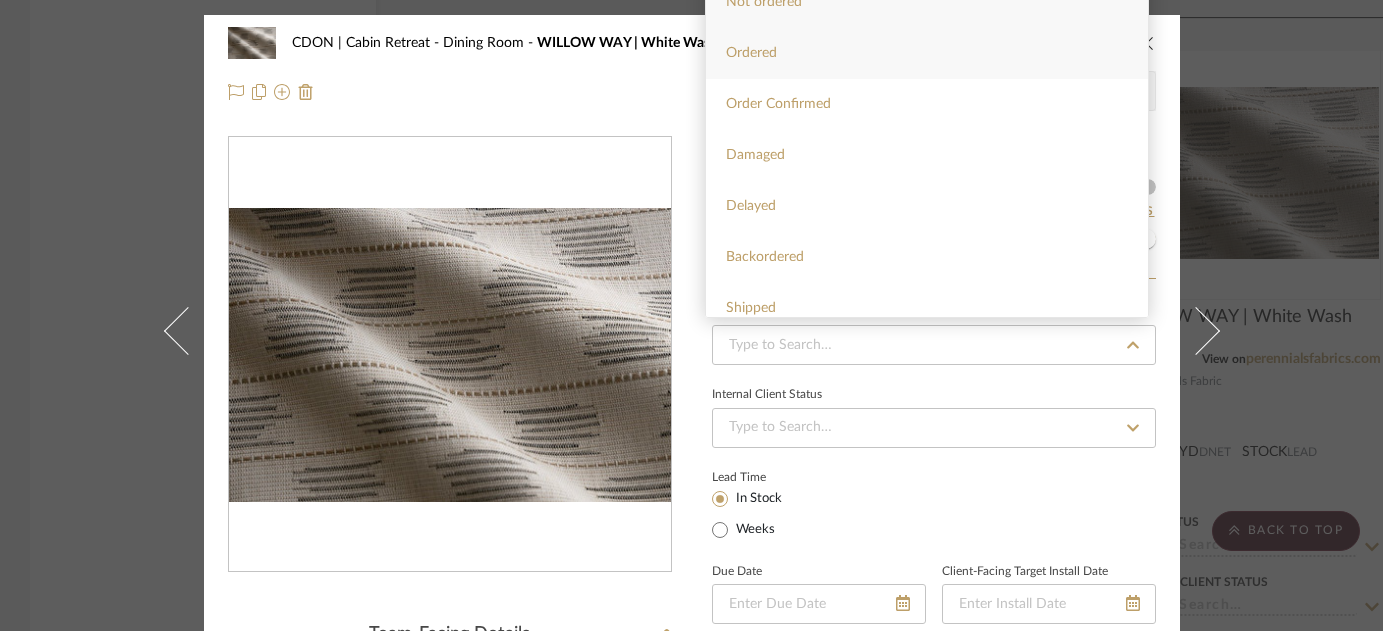 click on "Ordered" at bounding box center [927, 53] 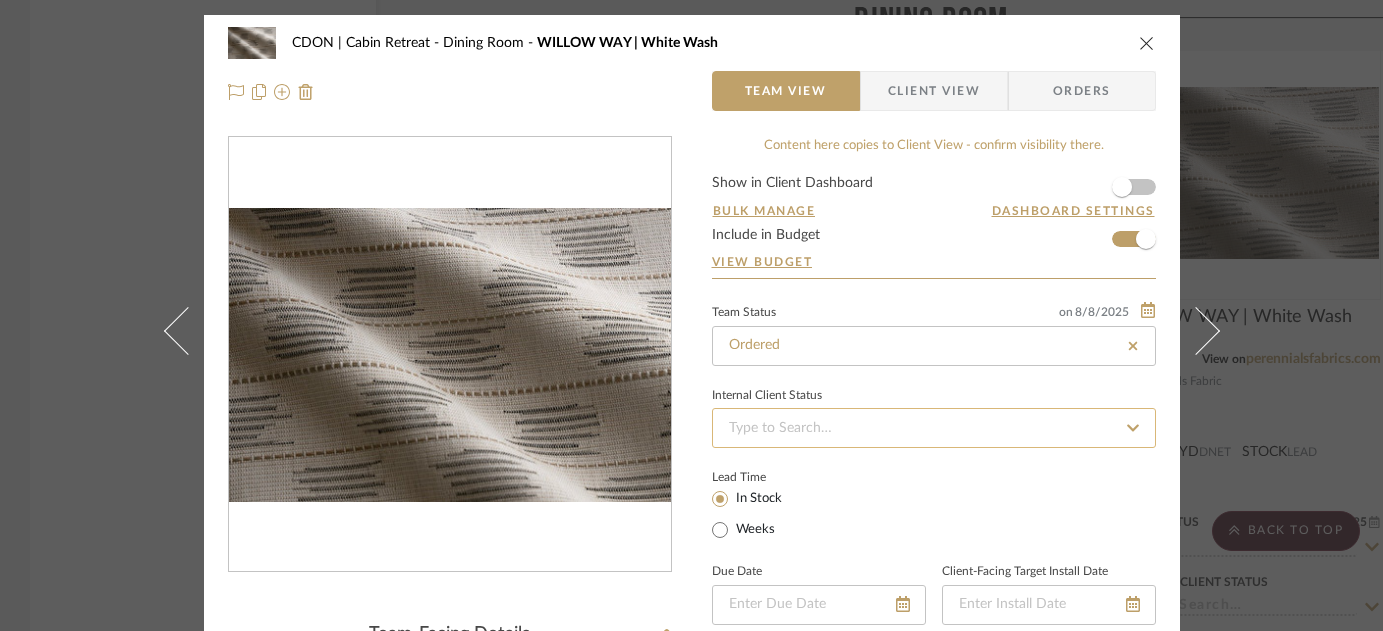 click 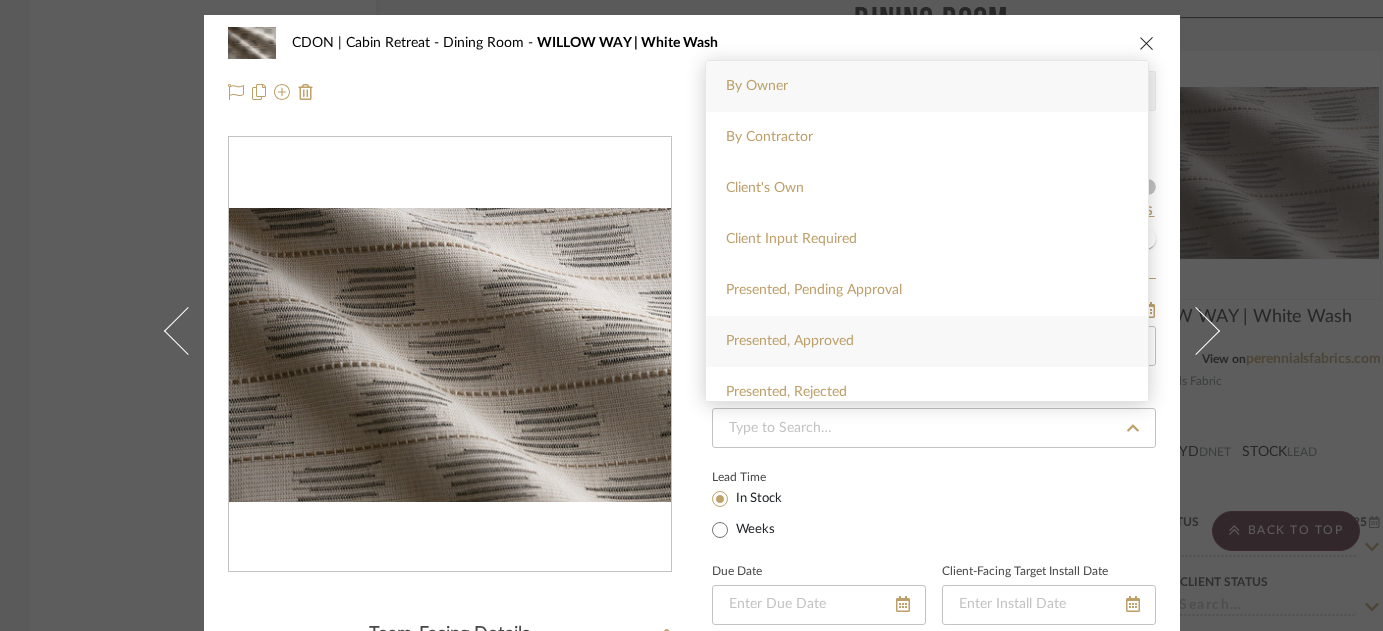 click on "Presented, Approved" at bounding box center [927, 341] 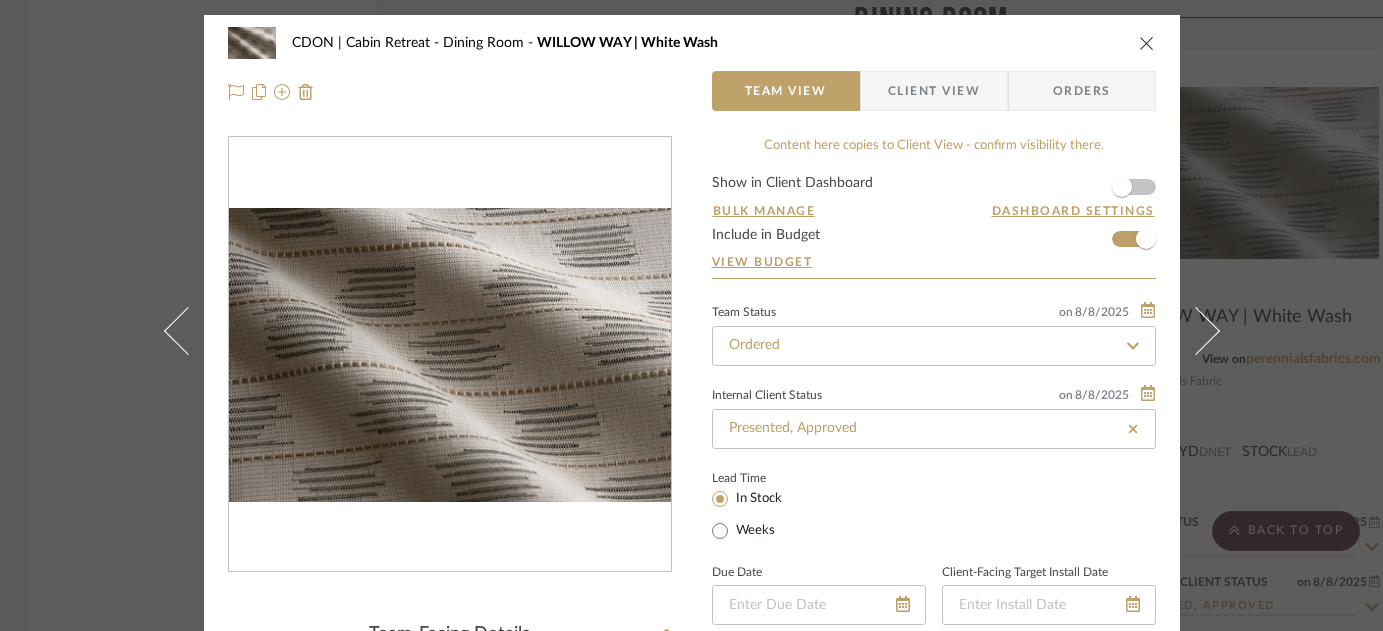 click on "Orders" at bounding box center (1082, 91) 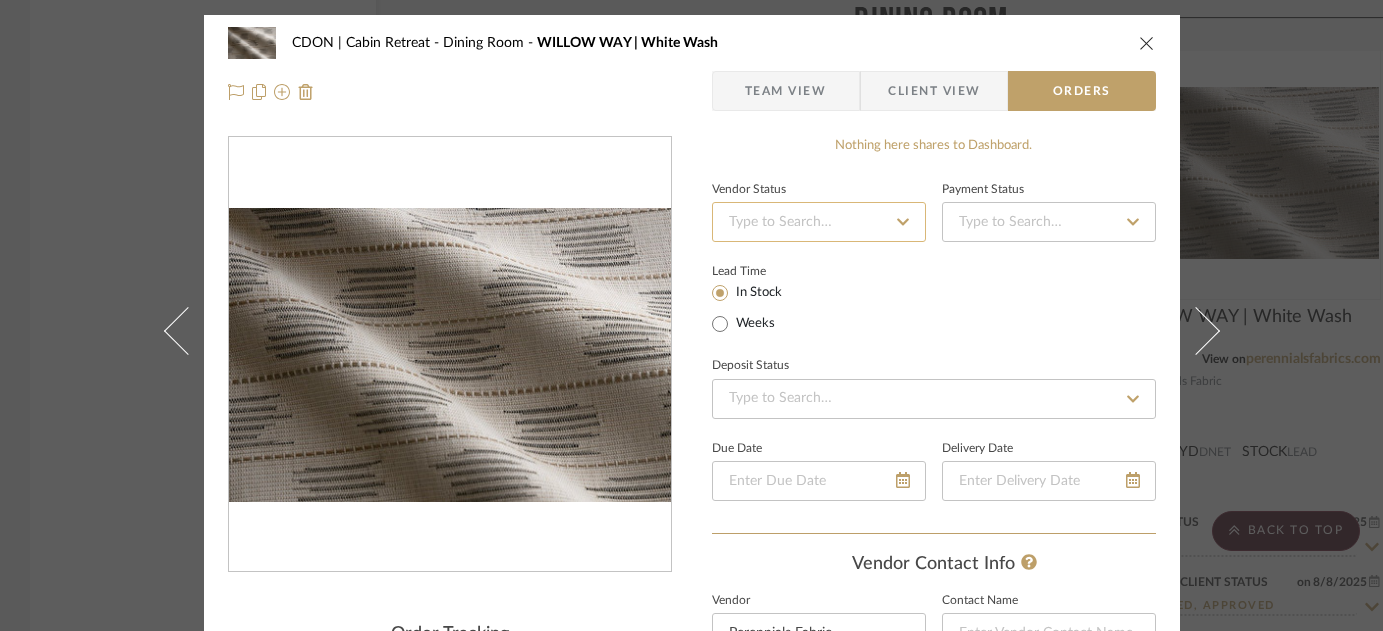 click 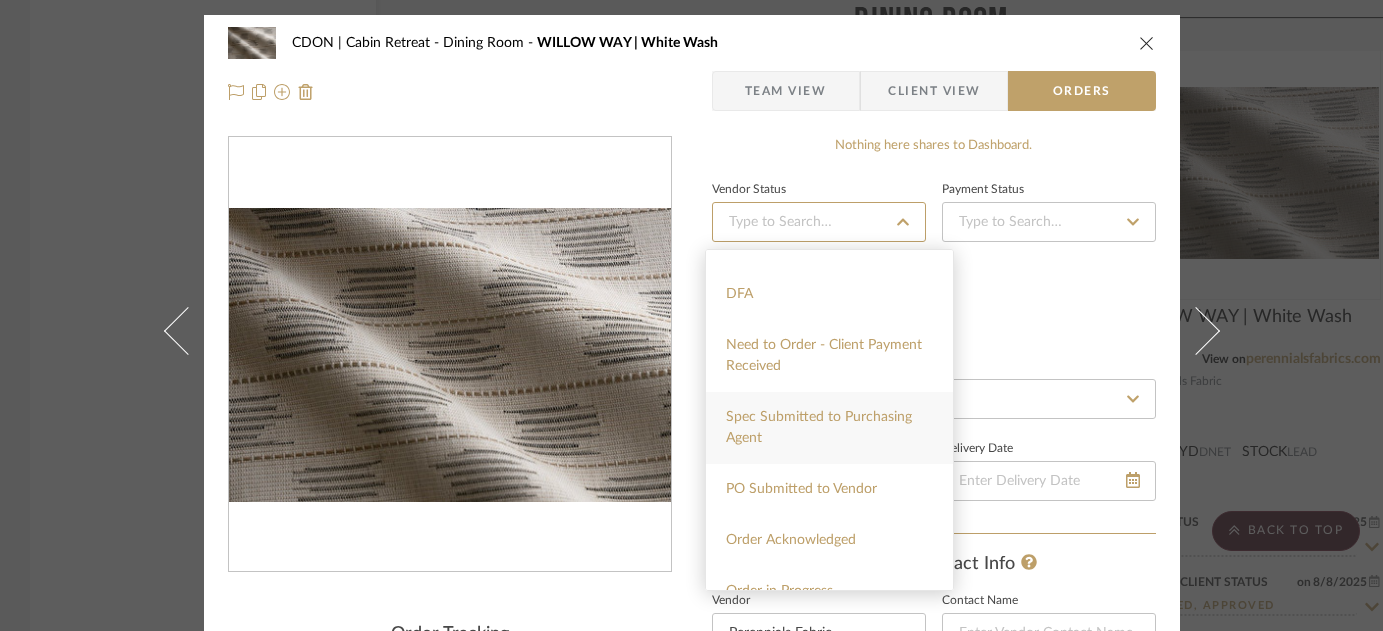scroll, scrollTop: 136, scrollLeft: 0, axis: vertical 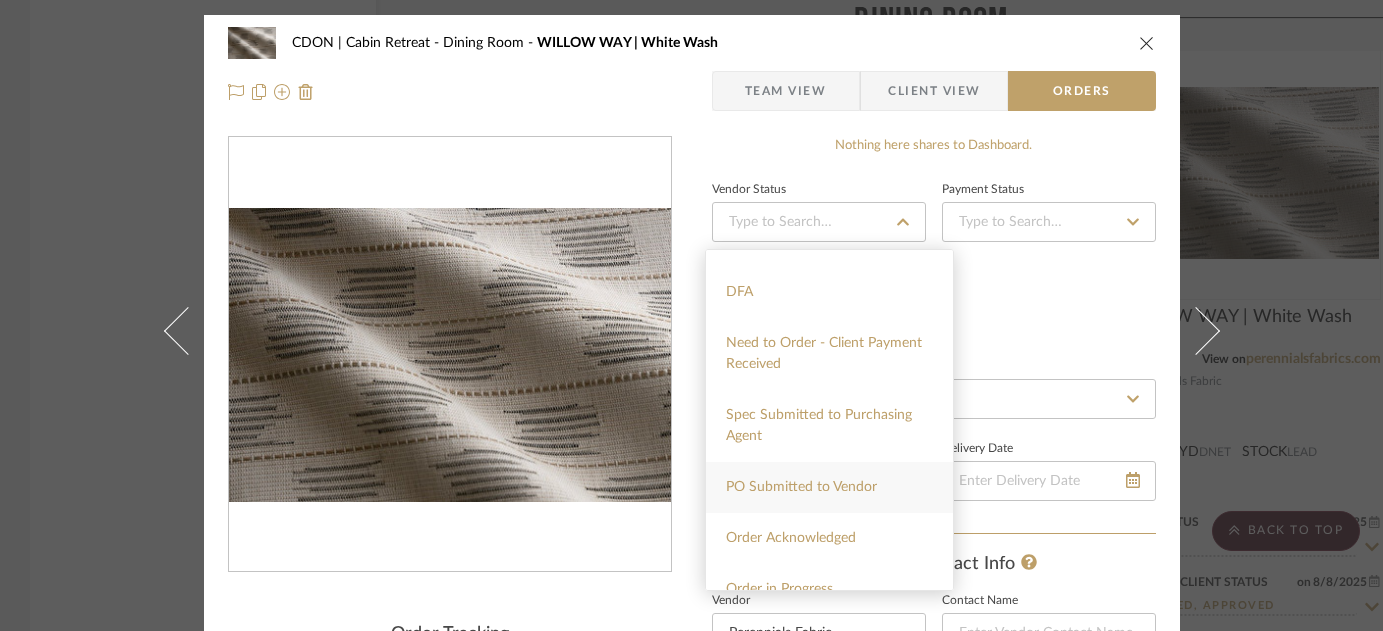 click on "PO Submitted to Vendor" at bounding box center [801, 487] 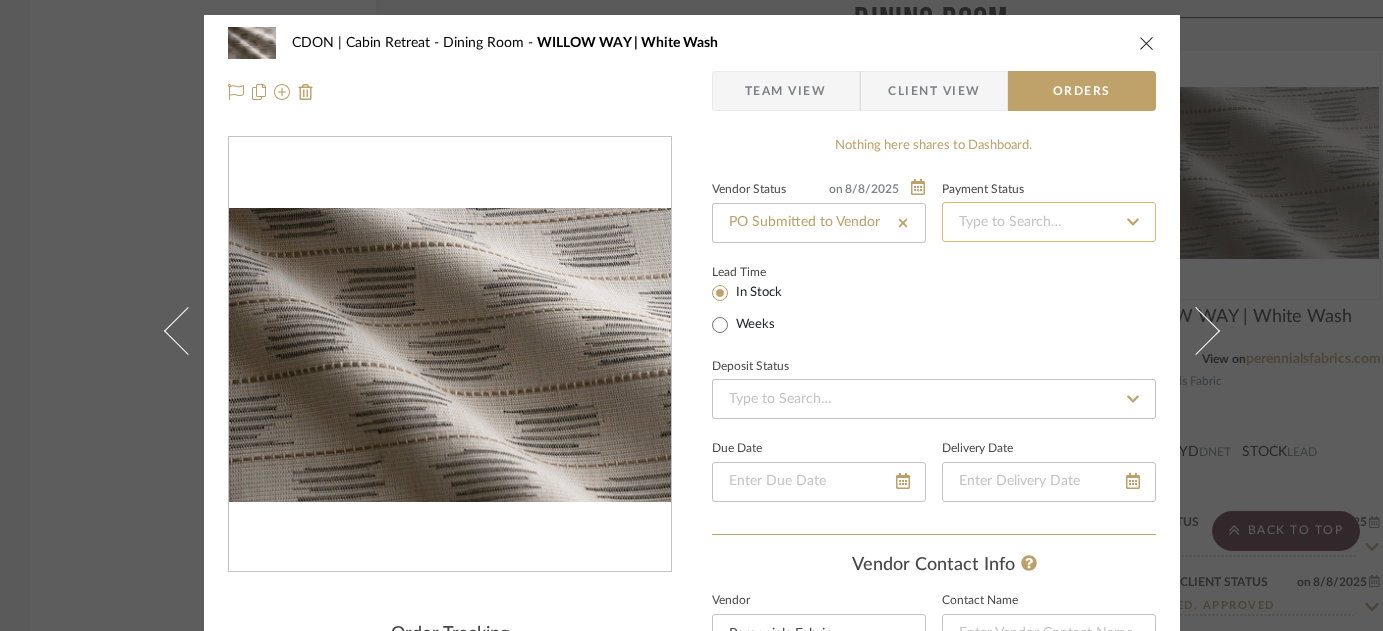 click 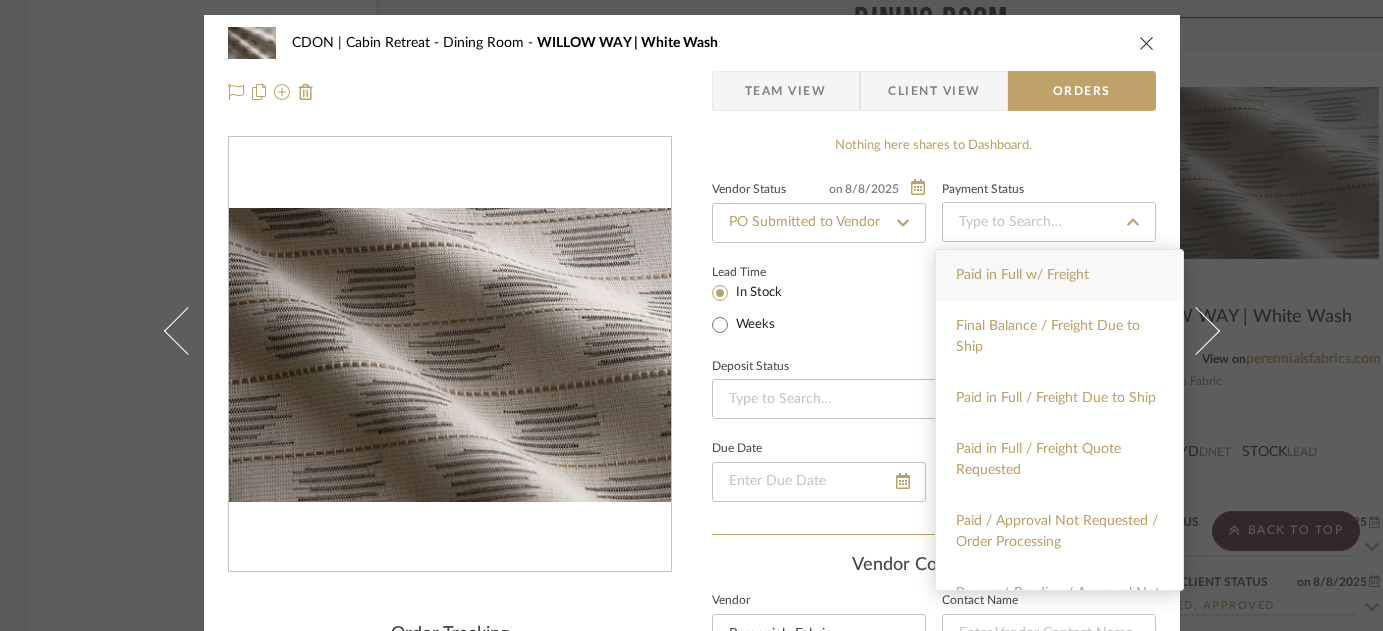 click on "Paid in Full w/ Freight" at bounding box center (1022, 275) 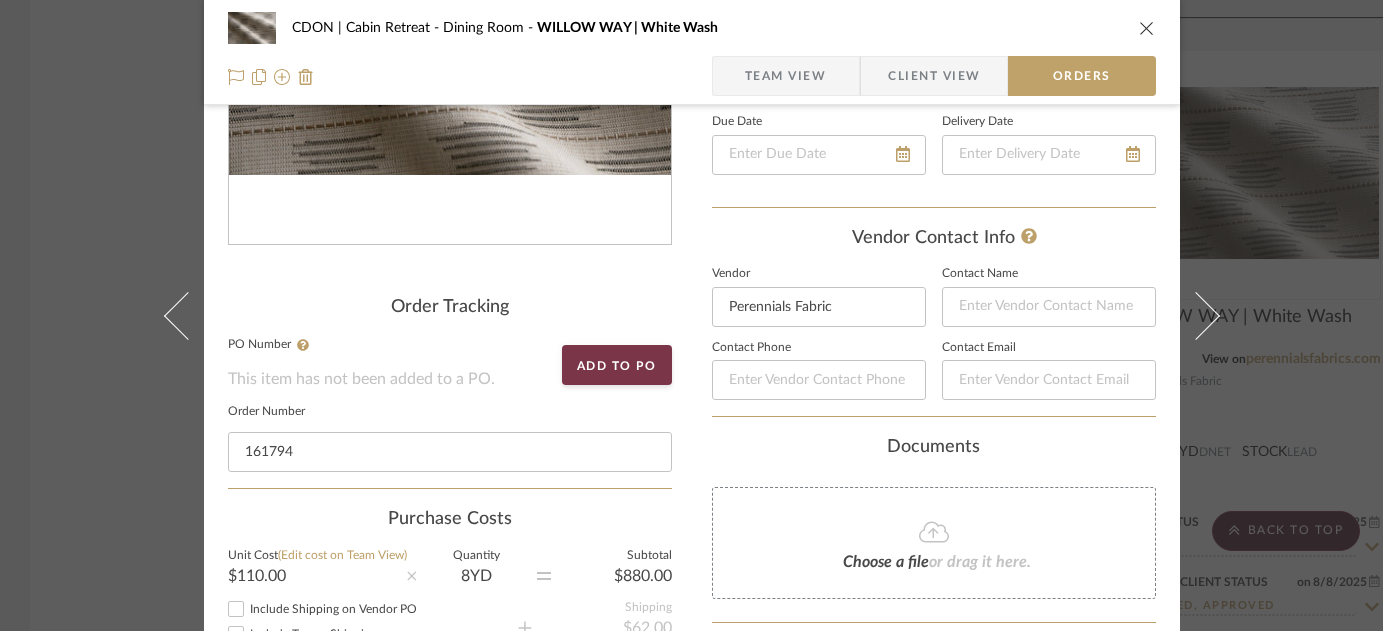 scroll, scrollTop: 325, scrollLeft: 0, axis: vertical 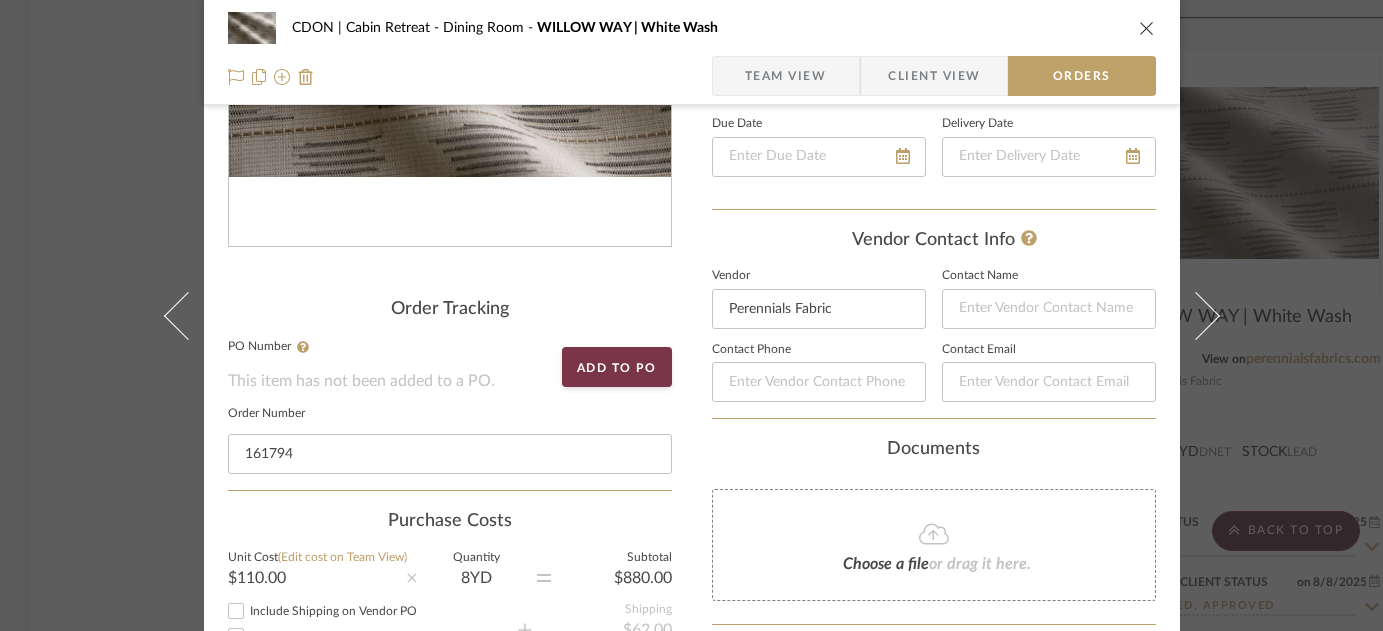 click at bounding box center [1147, 28] 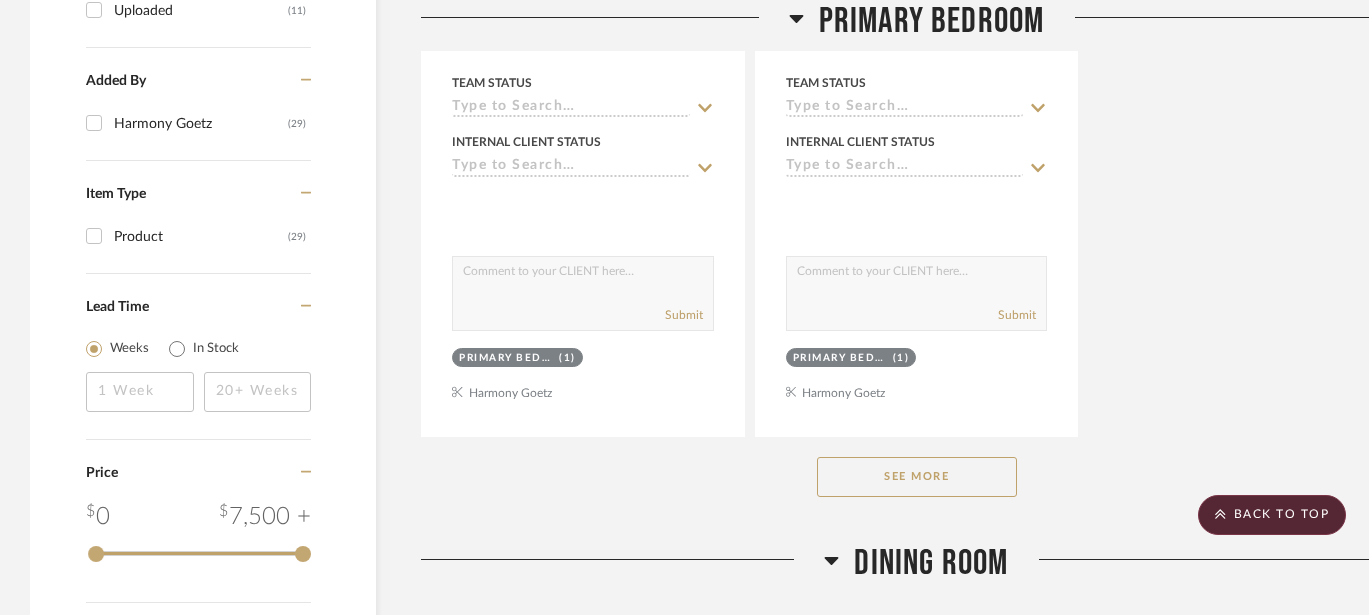 scroll, scrollTop: 2938, scrollLeft: 0, axis: vertical 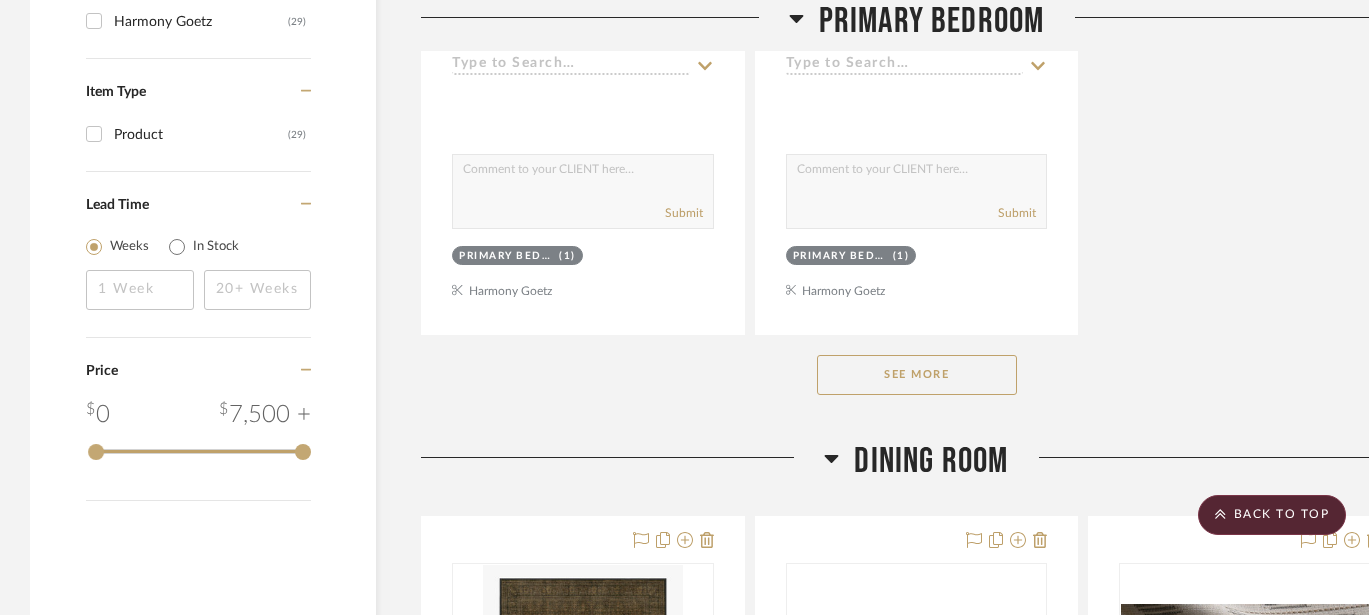 click on "See More" 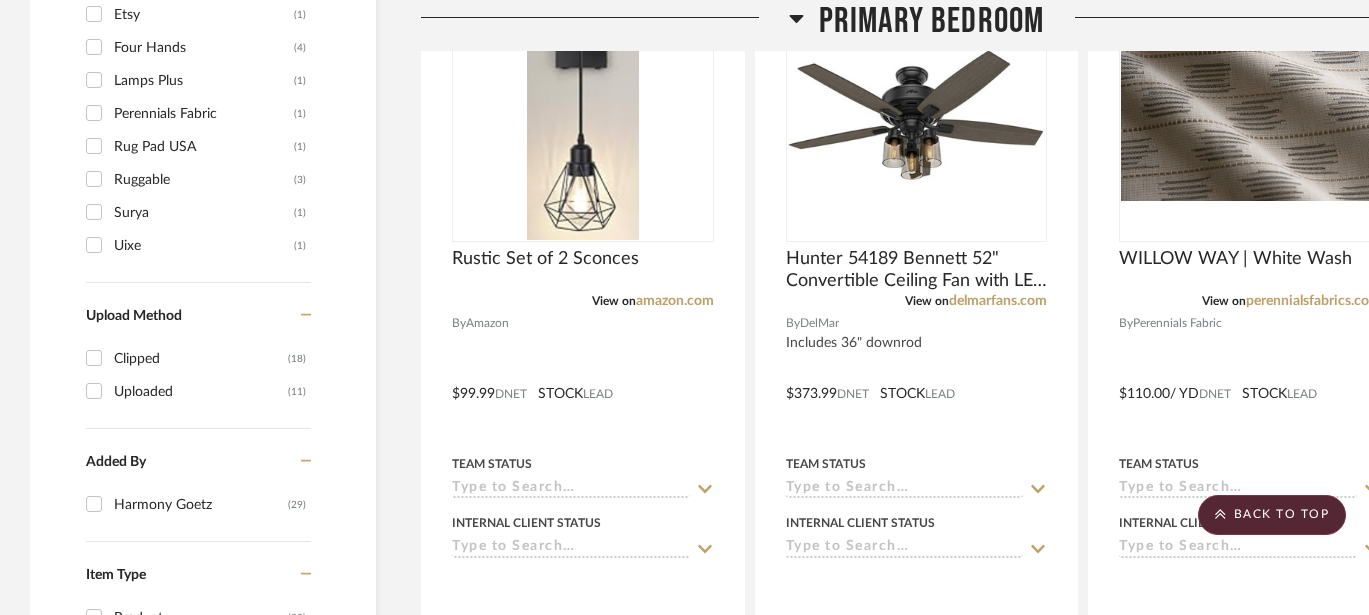 scroll, scrollTop: 2414, scrollLeft: 0, axis: vertical 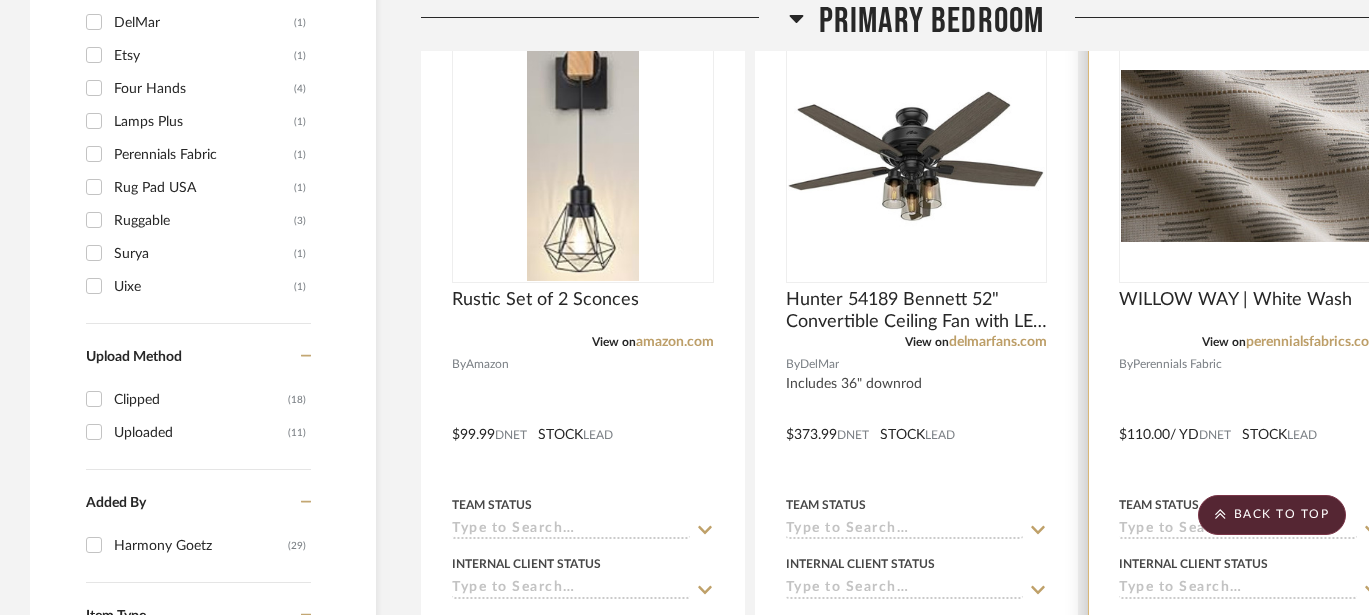 click at bounding box center [1250, 156] 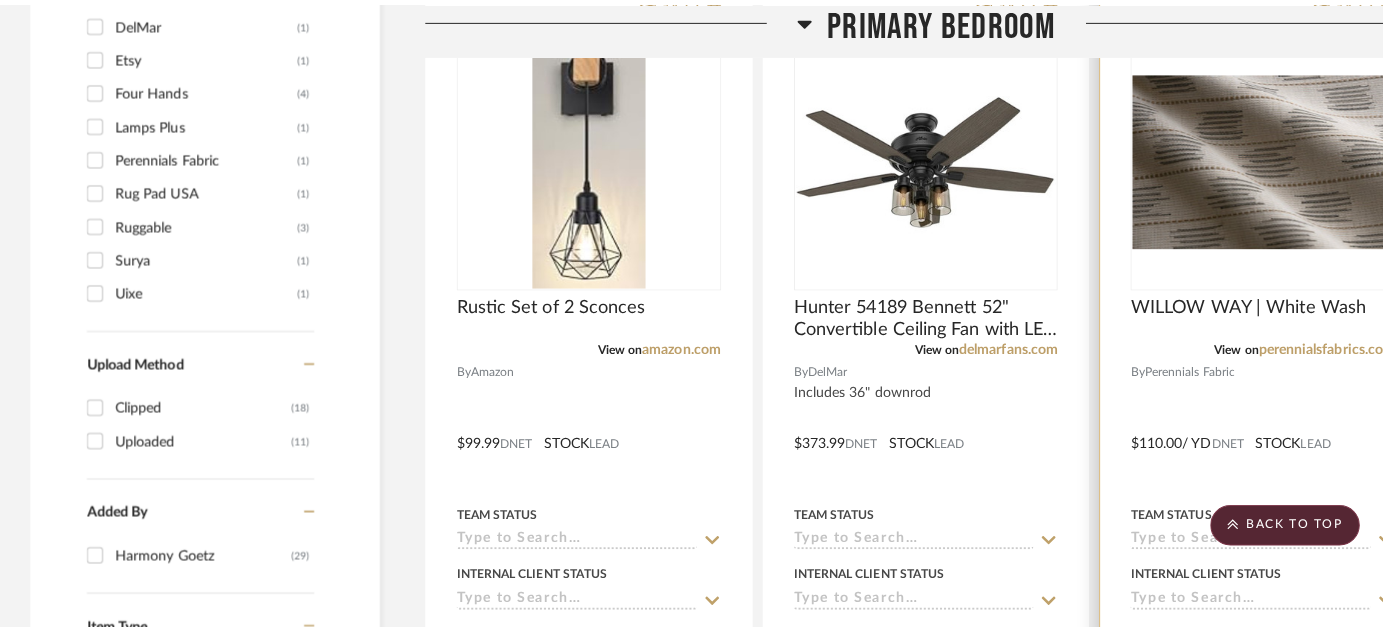 scroll, scrollTop: 0, scrollLeft: 0, axis: both 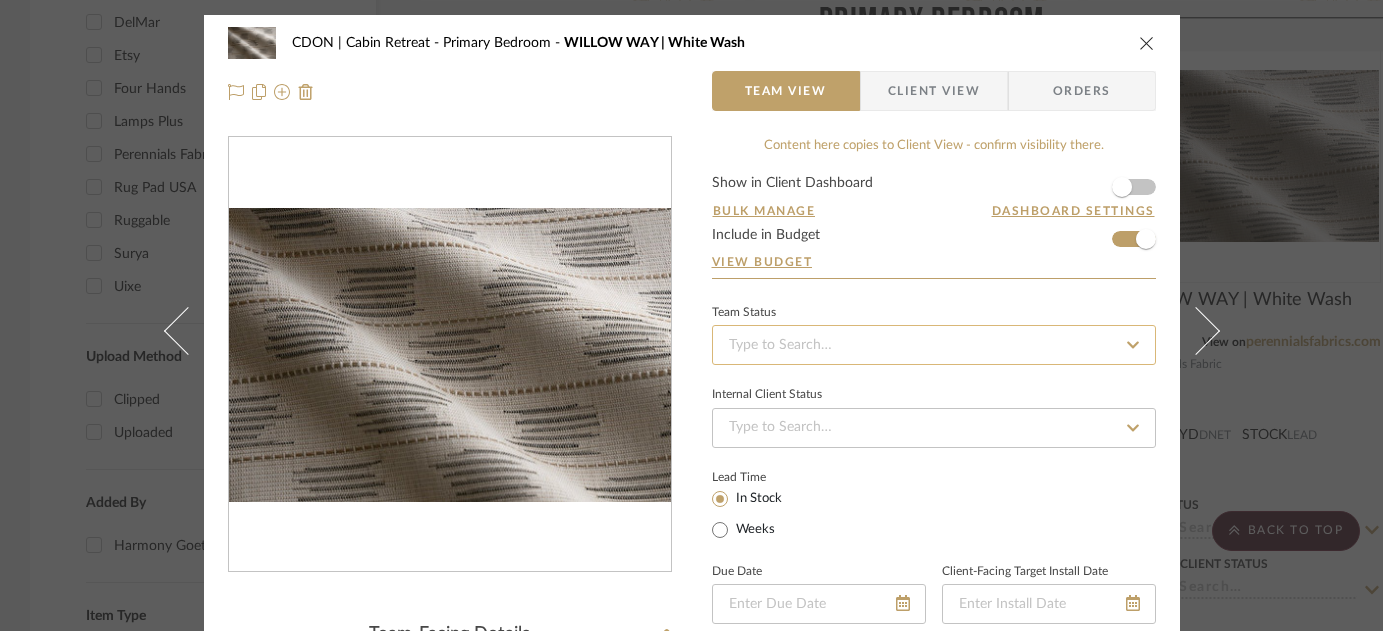 click 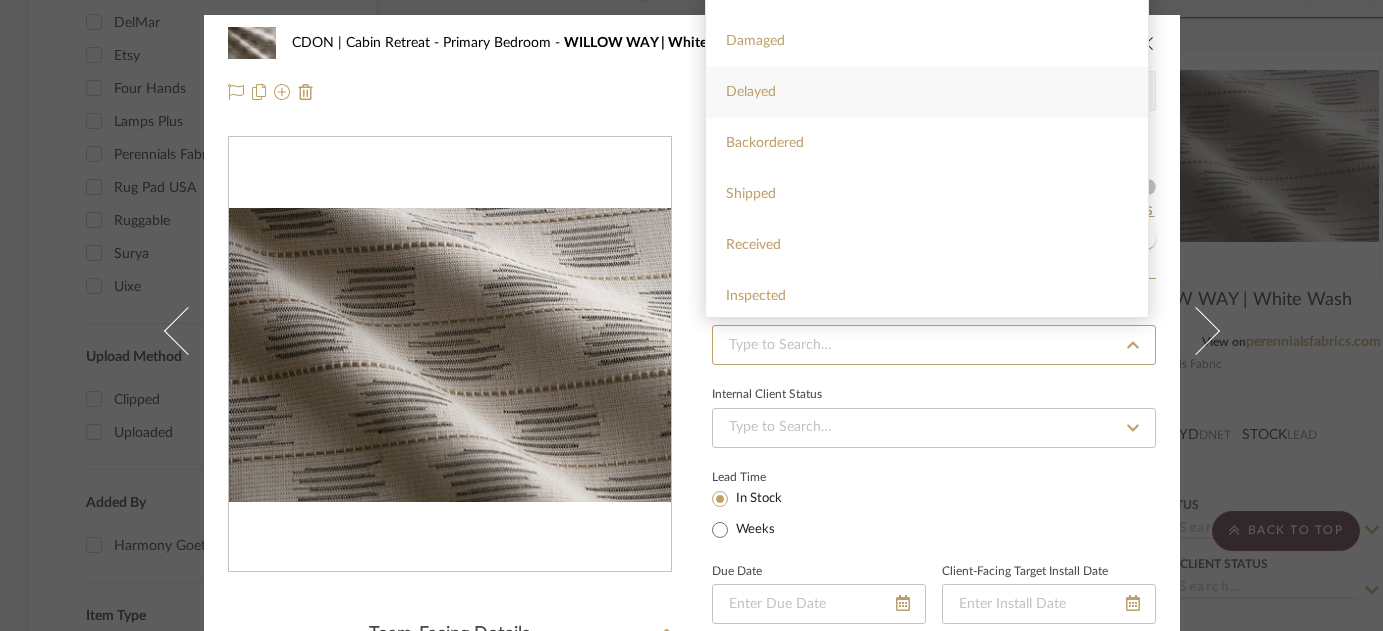 scroll, scrollTop: 0, scrollLeft: 0, axis: both 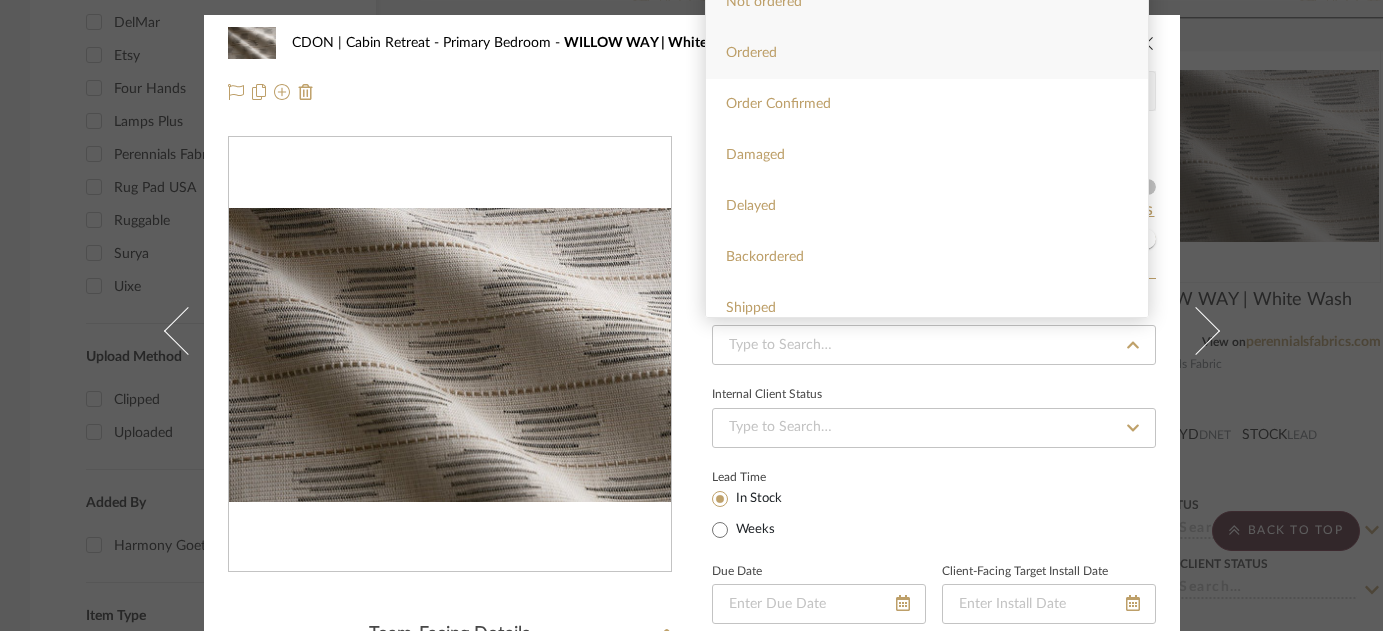 click on "Ordered" at bounding box center (927, 53) 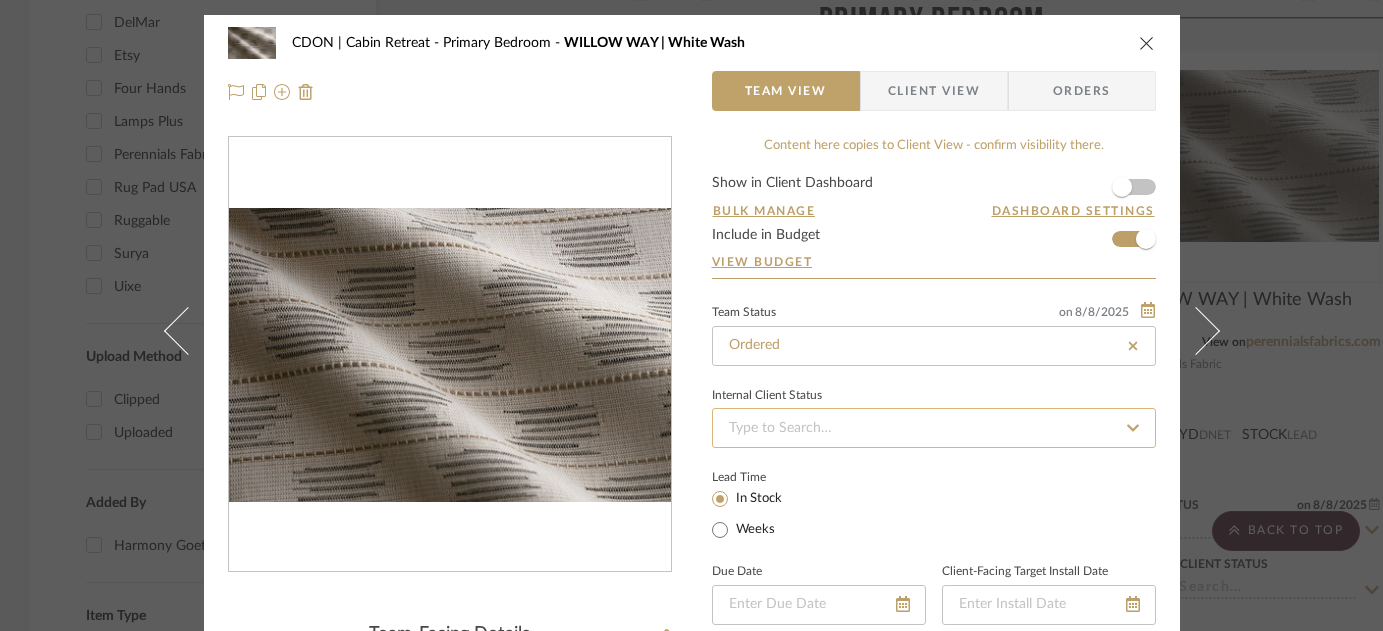 click 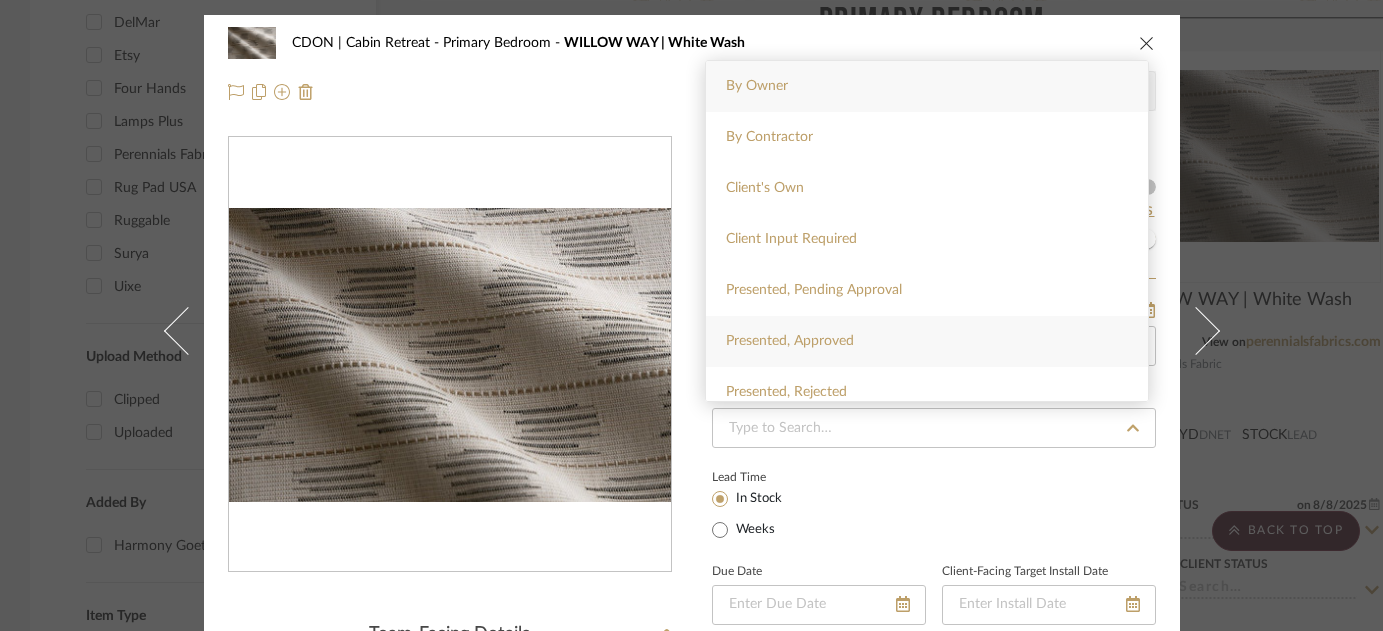 click on "Presented, Approved" at bounding box center (927, 341) 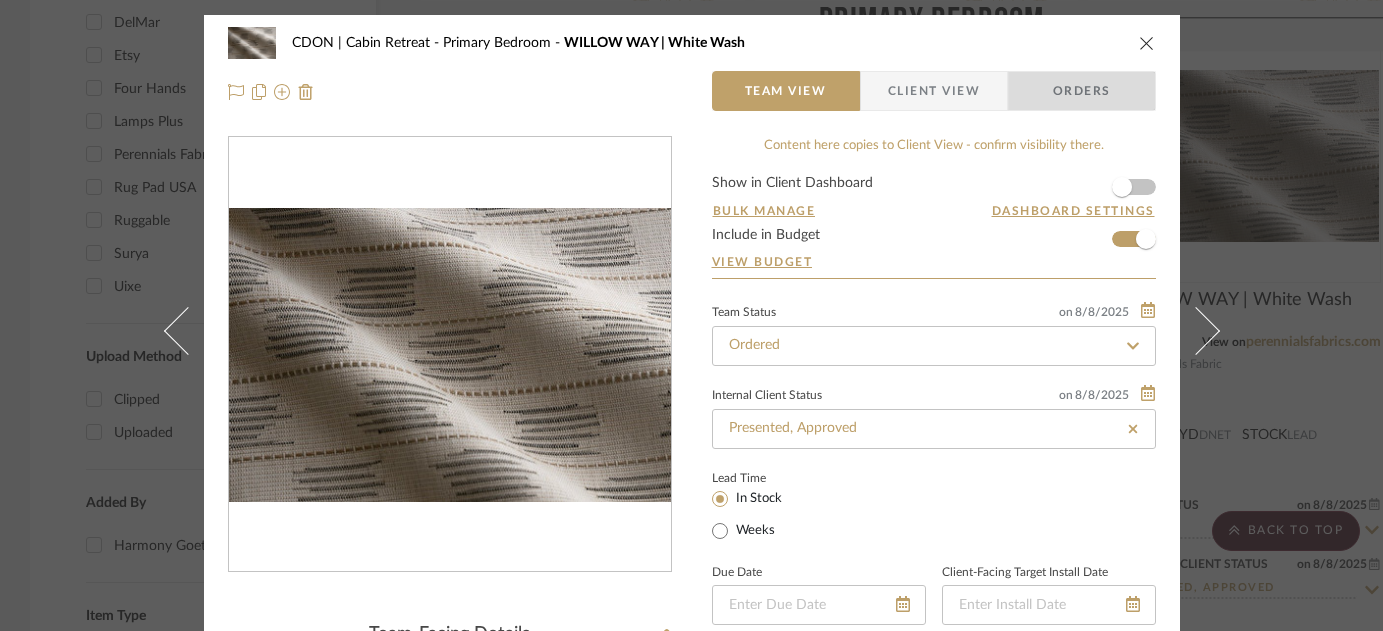 click on "Orders" at bounding box center (1082, 91) 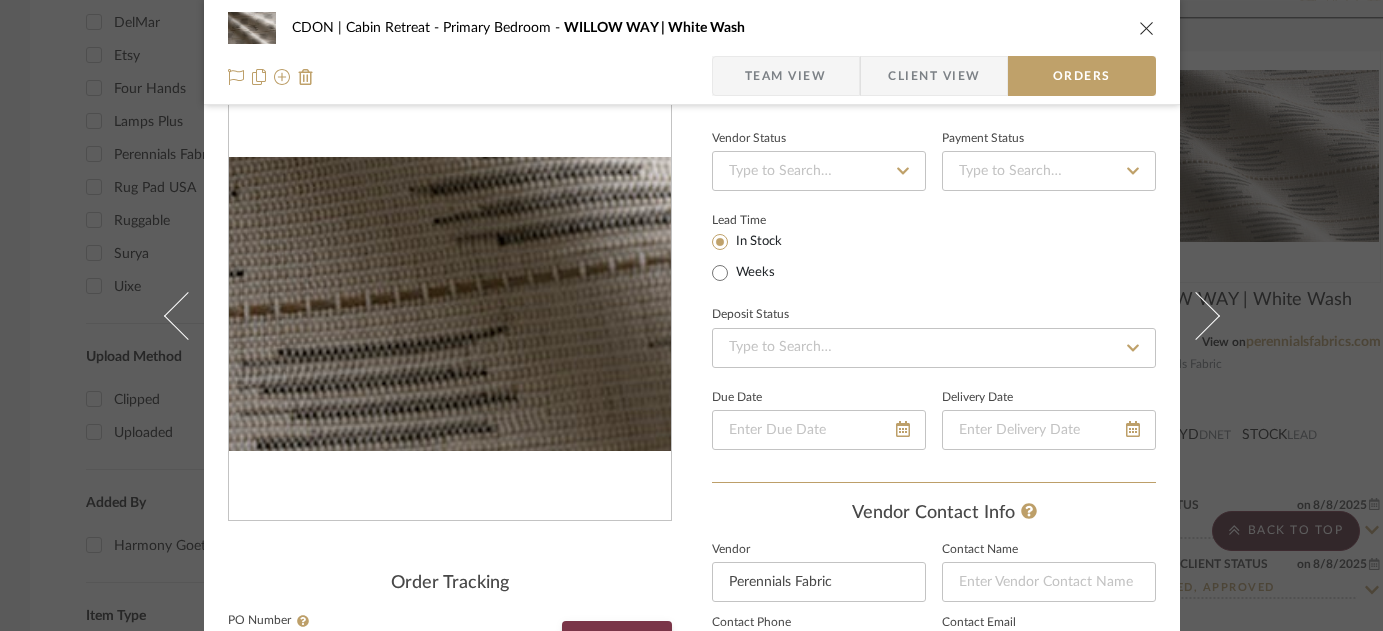 scroll, scrollTop: 431, scrollLeft: 0, axis: vertical 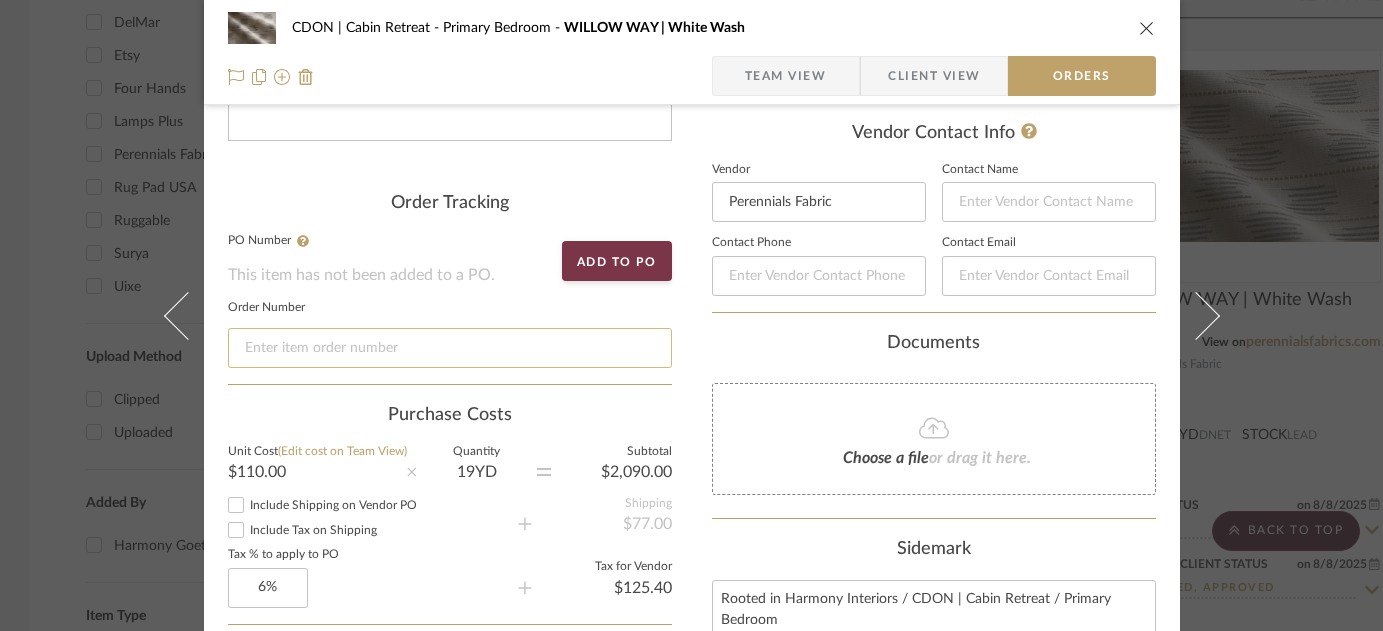 click 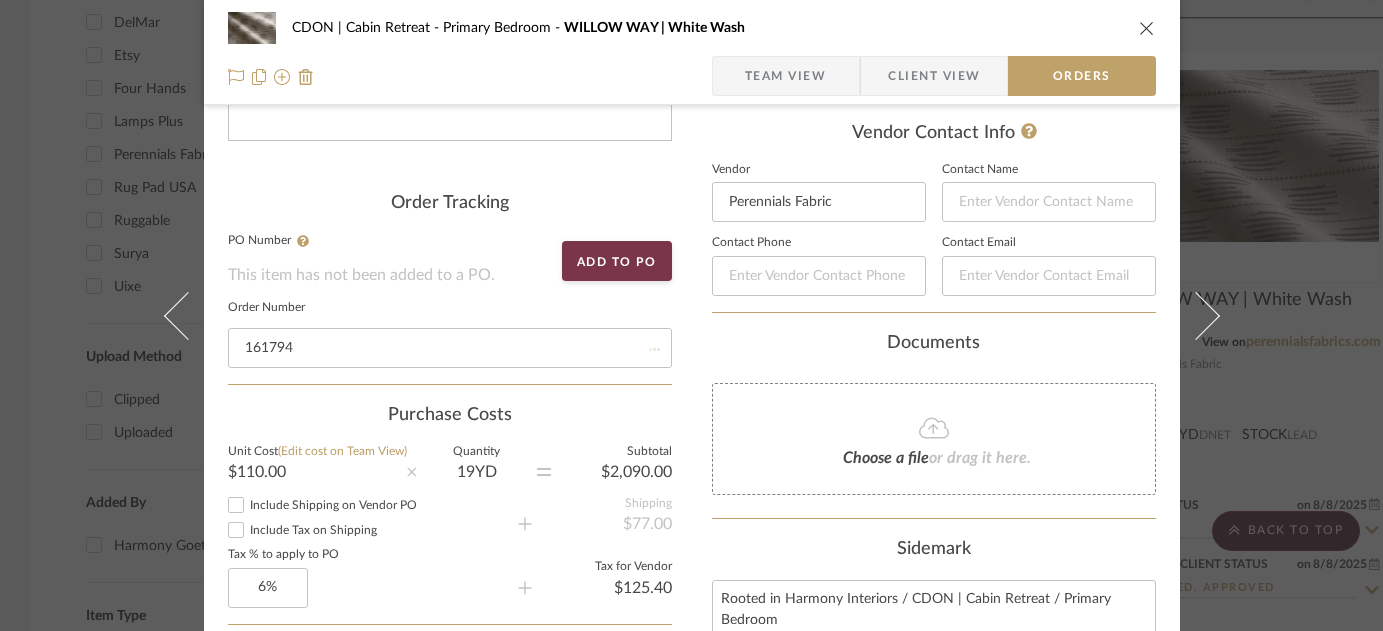 click on "CDON | Cabin Retreat Primary Bedroom WILLOW WAY | White Wash Team View Client View Orders Order Tracking  PO Number  This item has not been added to a PO.  Add to PO   Order Number  161794 Purchase Costs  Unit Cost  (Edit cost on Team View)  $110.00       Quantity   19    YD       Subtotal   $2,090.00  Include Shipping on Vendor PO Include Tax on Shipping      Shipping   $77.00   Tax % to apply to PO  6%      Tax for Vendor   $125.40  Total Purchase Cost  $2,215.40  Deposit % 0% Include Tax & Shipping in Deposit Percentage  Deposit Amount   $0.00   Balance Remaining  (incl. full tax & ship. amount, if applicable)   $2,215.40   Vendor-Facing Details   Item Name  WILLOW WAY | White Wash  Brand  Perennials Fabric  Vendor-Facing Description   Dimensions  54"  Product Specifications   COM   SKU  Nothing here shares to Dashboard. Vendor Status Payment Status  Lead Time  In Stock Weeks Deposit Status  Due Date   Delivery Date  Vendor Contact Info  Vendor  Perennials Fabric  Contact Name   Contact Phone" at bounding box center [692, 640] 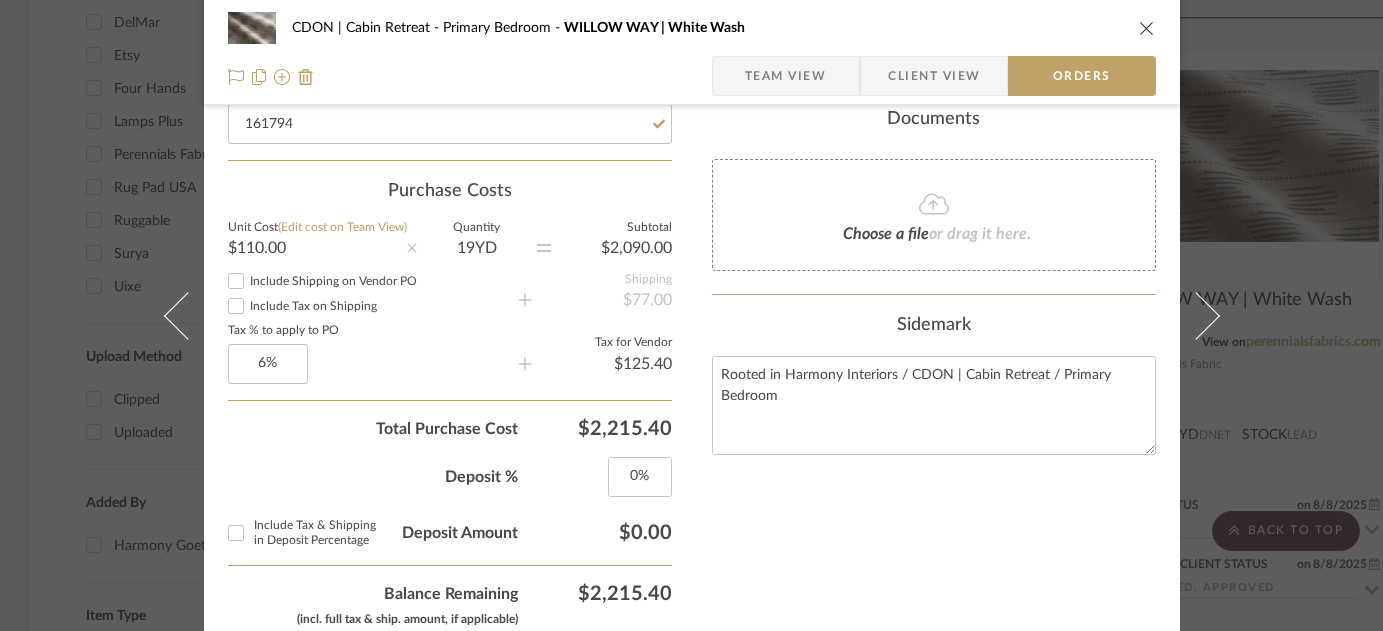scroll, scrollTop: 664, scrollLeft: 0, axis: vertical 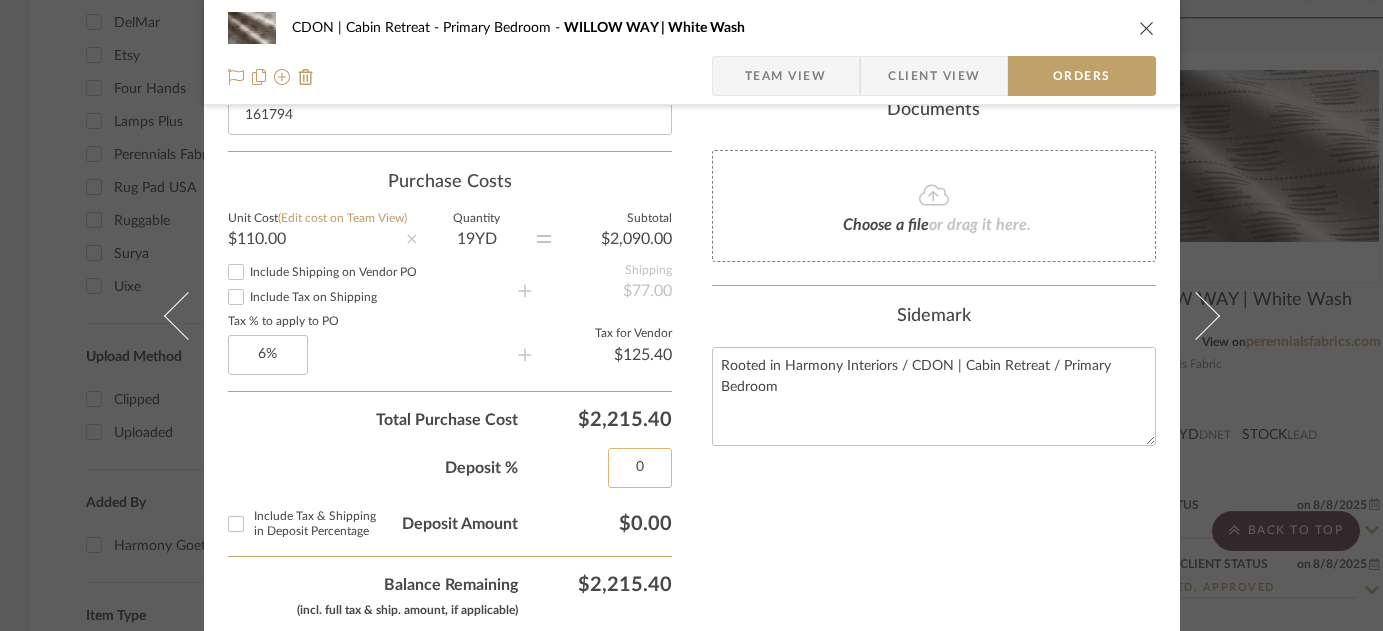 click on "0" 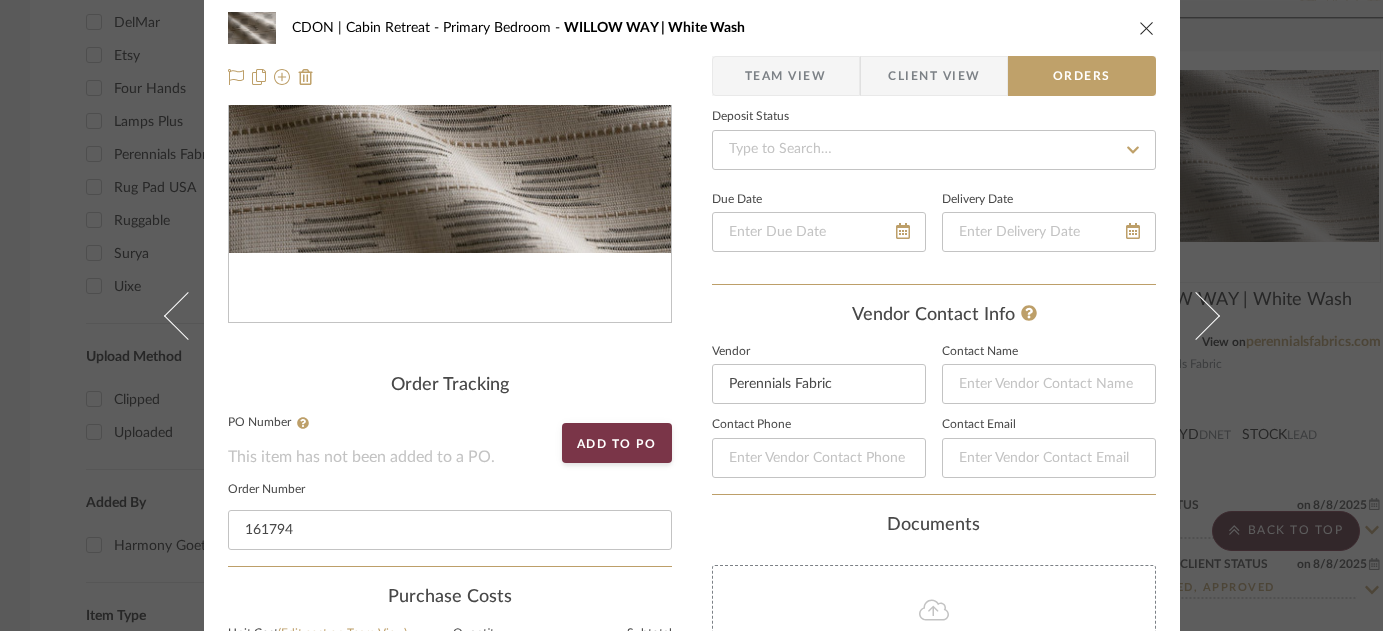 scroll, scrollTop: 0, scrollLeft: 0, axis: both 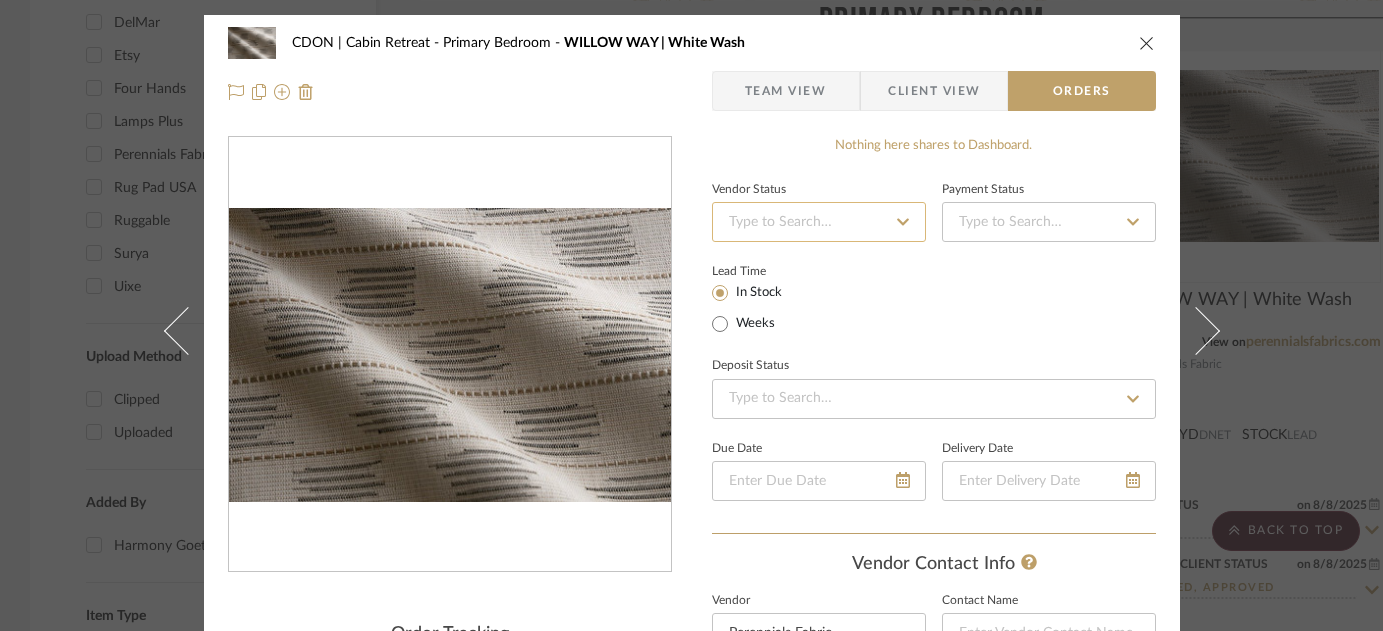 click 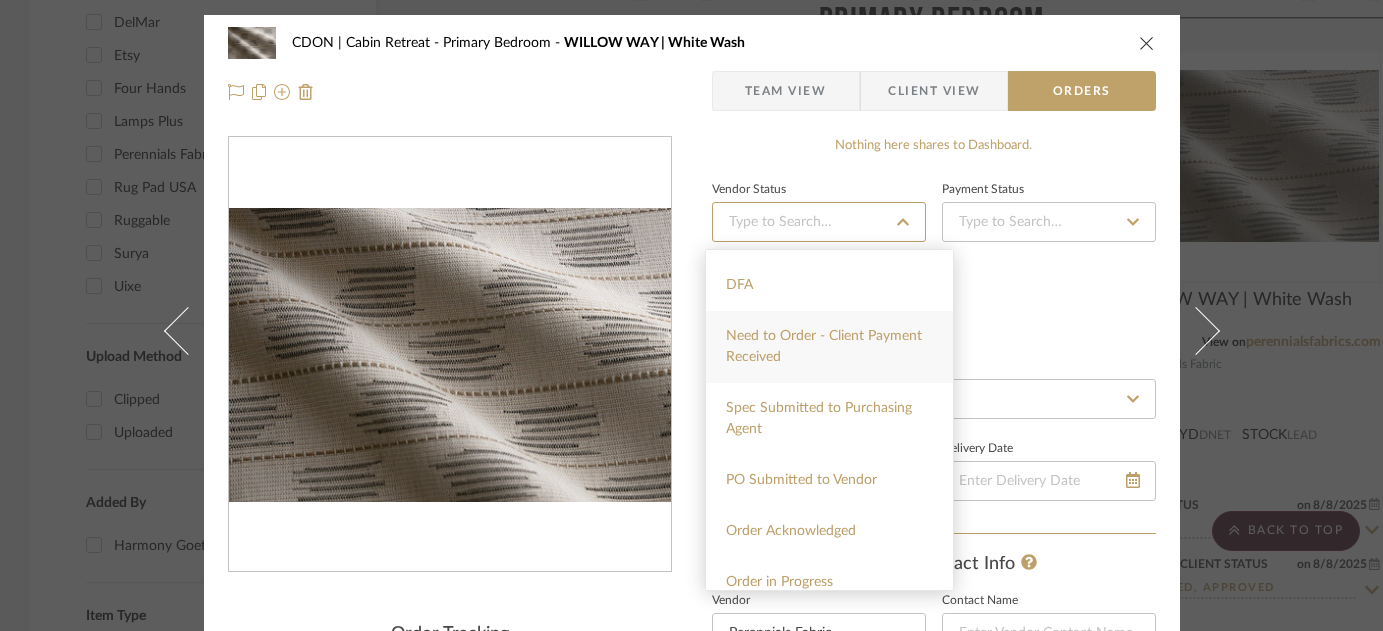 scroll, scrollTop: 145, scrollLeft: 0, axis: vertical 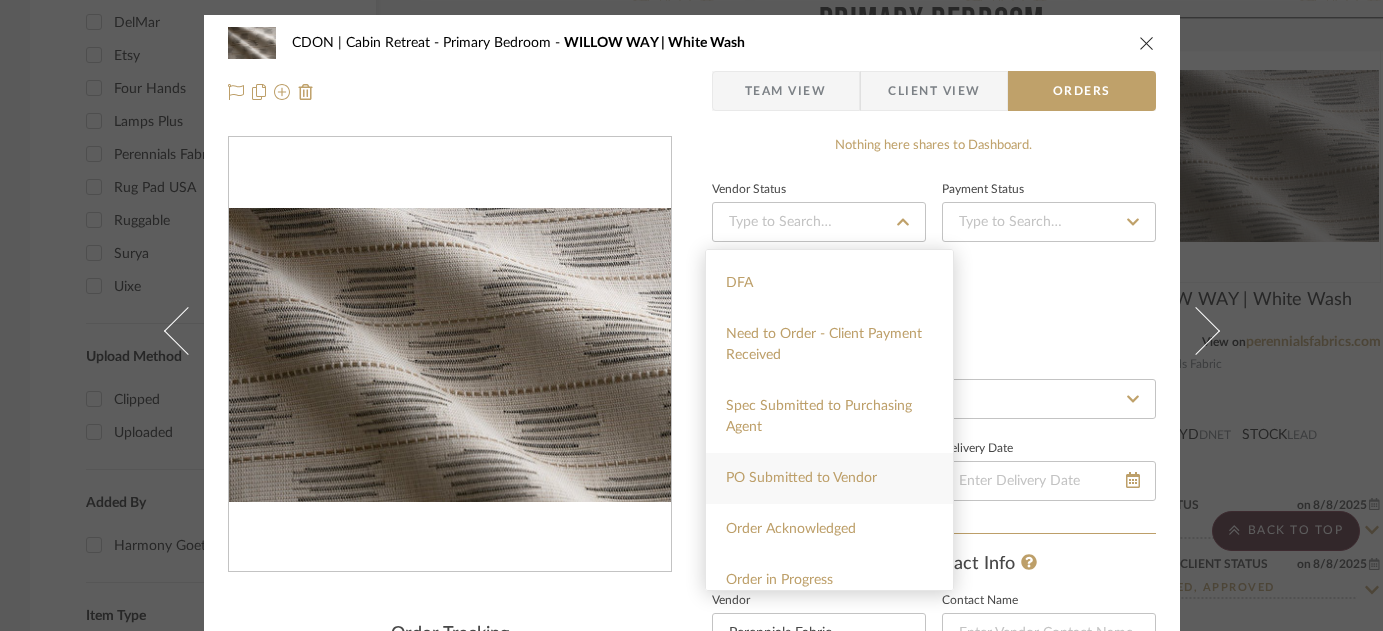 click on "PO Submitted to Vendor" at bounding box center (801, 478) 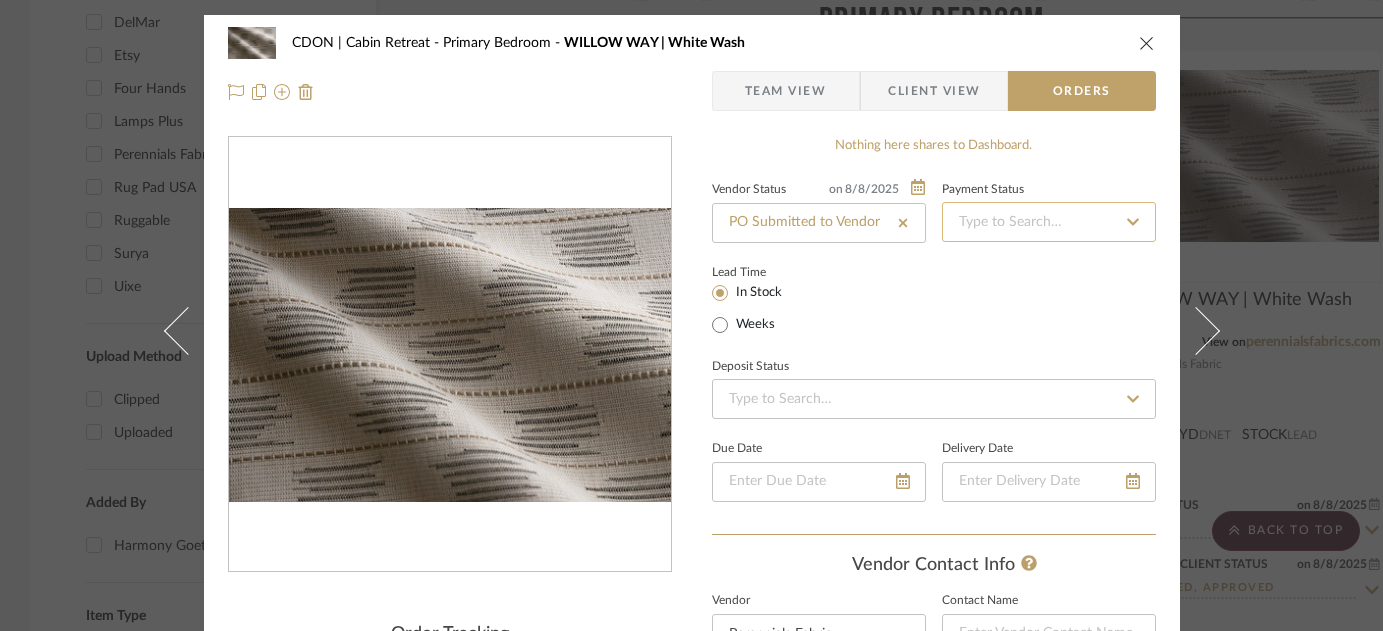 click 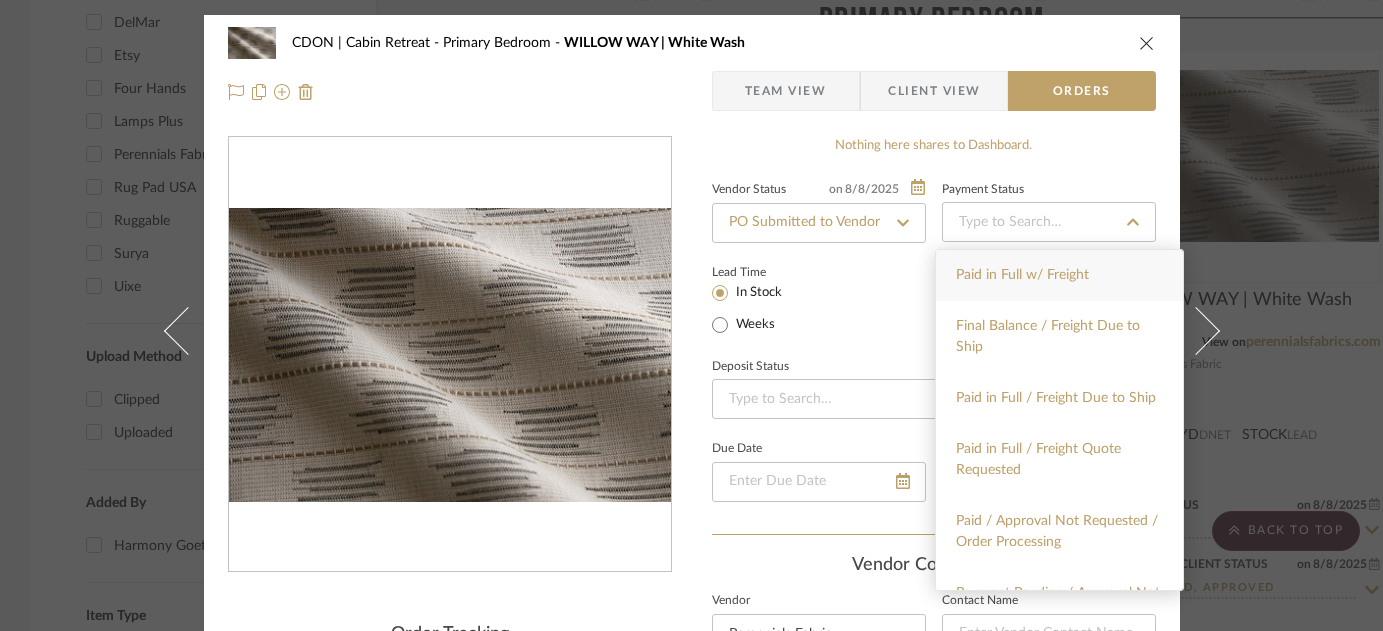 click on "Paid in Full w/ Freight" at bounding box center (1022, 275) 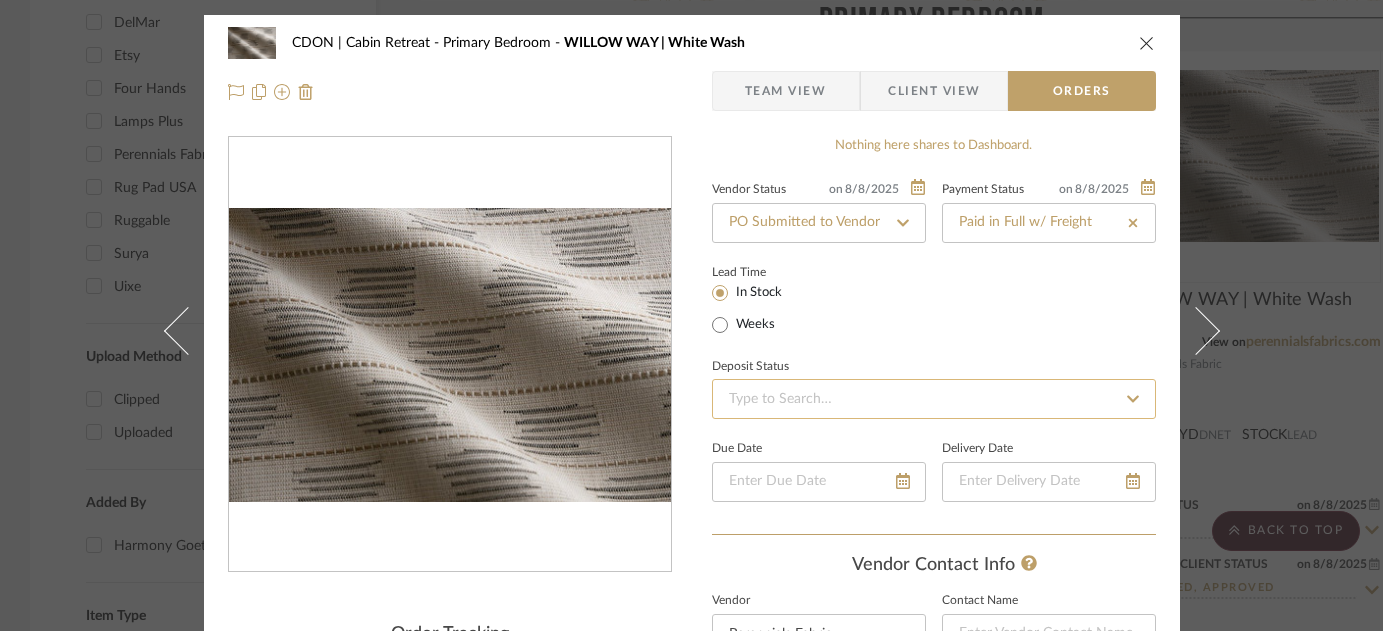 click 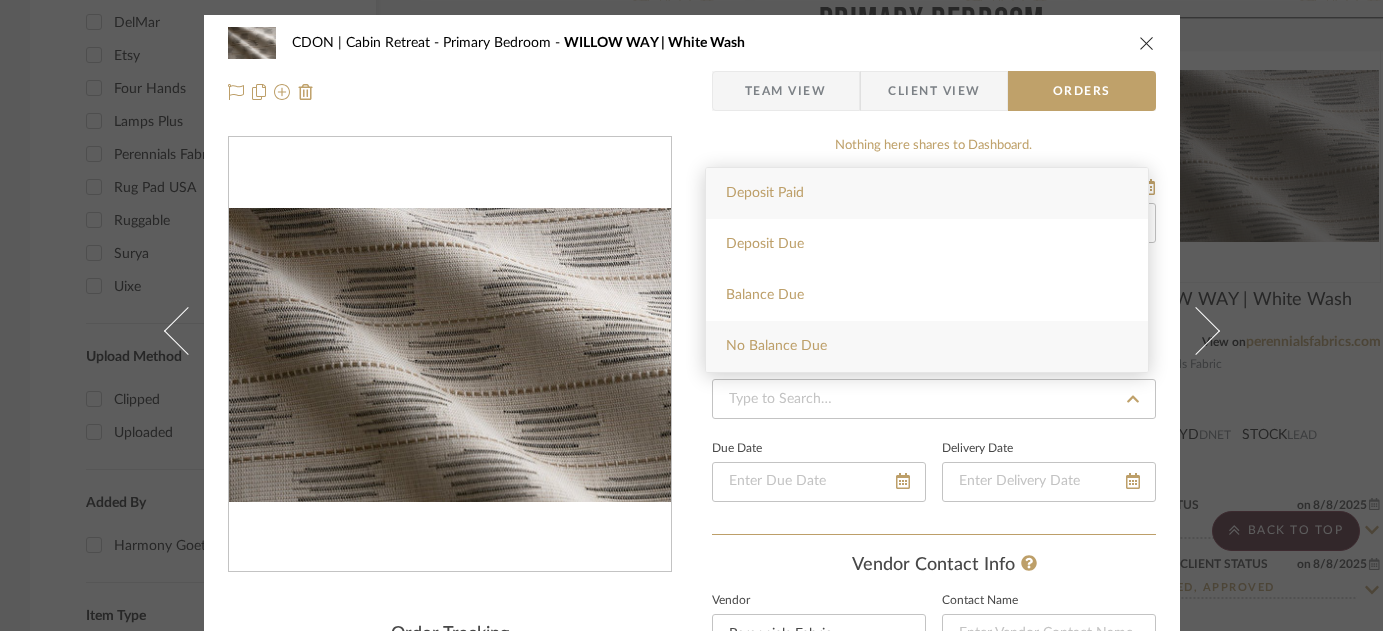 click on "No Balance Due" at bounding box center [927, 346] 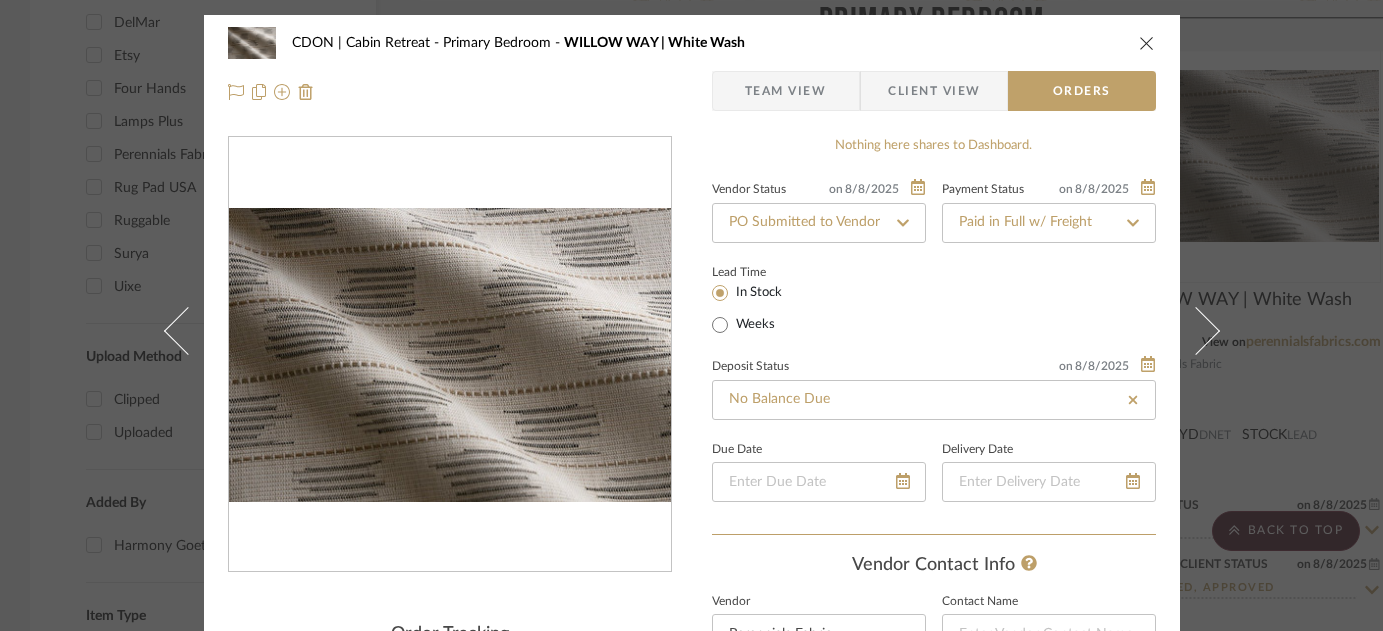 click on "Vendor Status on 8/8/2025 8/8/2025 PO Submitted to Vendor Payment Status on 8/8/2025 8/8/2025 Paid in Full w/ Freight  Lead Time  In Stock Weeks Deposit Status on 8/8/2025 8/8/2025 No Balance Due  Due Date   Delivery Date" at bounding box center (934, 356) 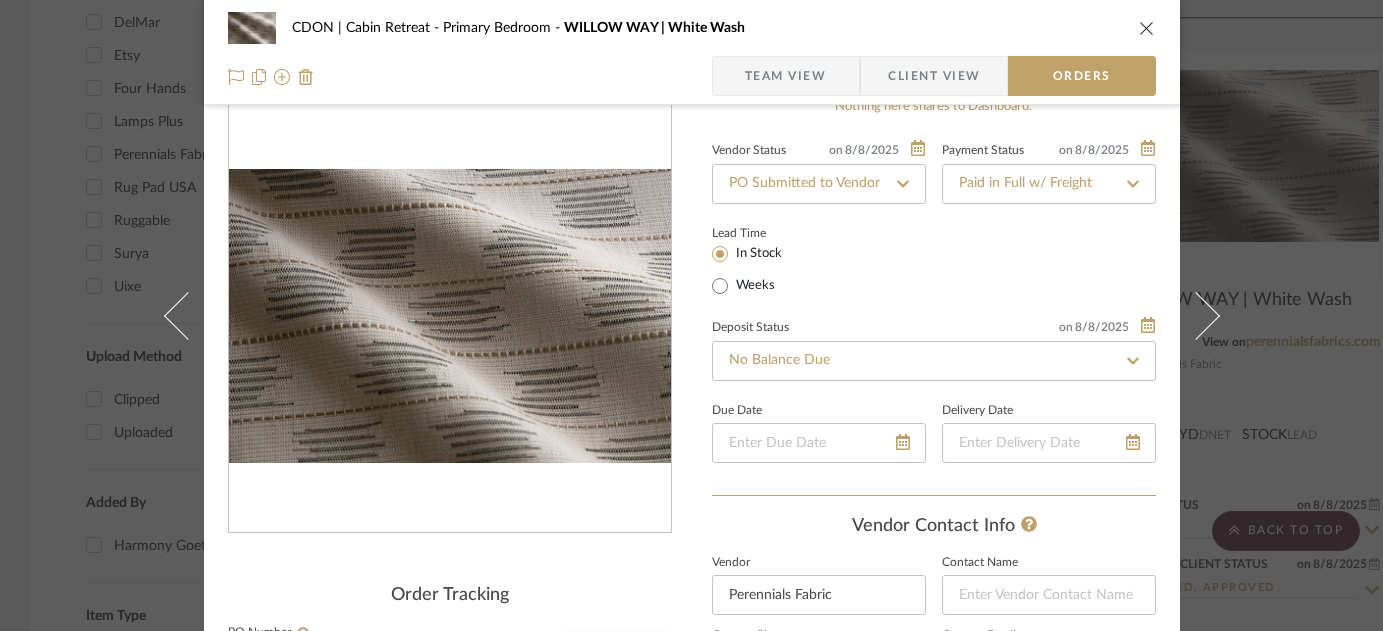 scroll, scrollTop: 382, scrollLeft: 0, axis: vertical 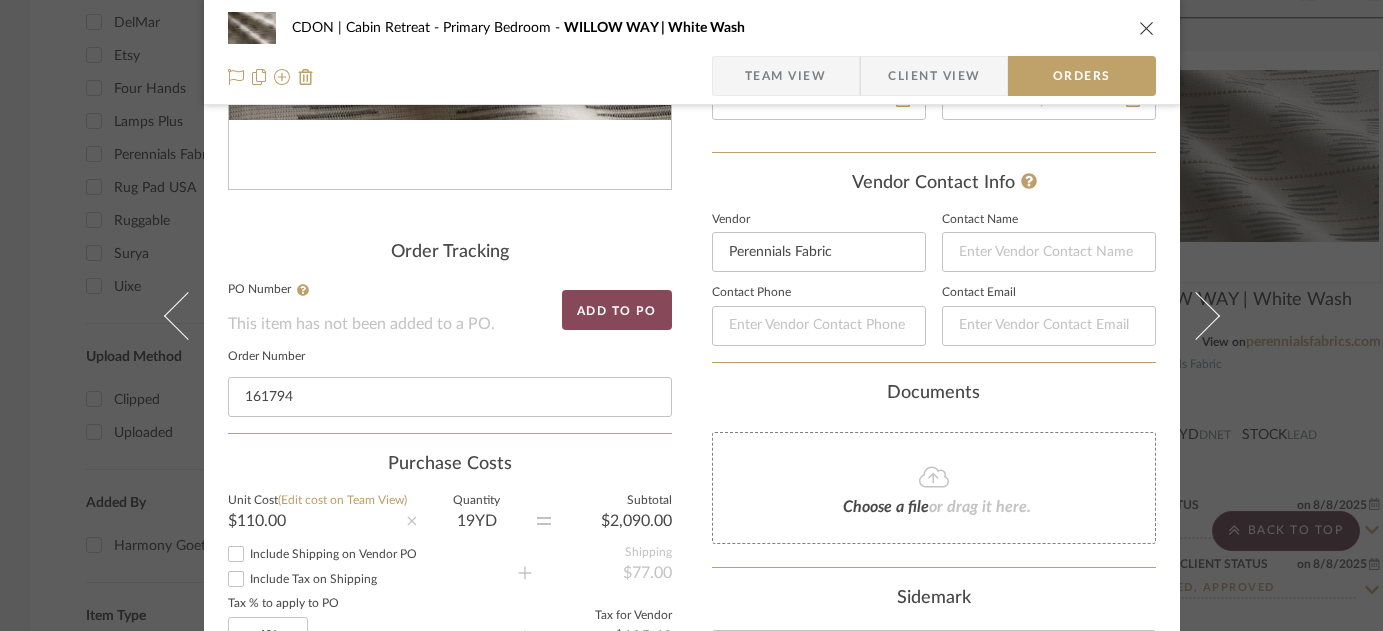 click on "Add to PO" 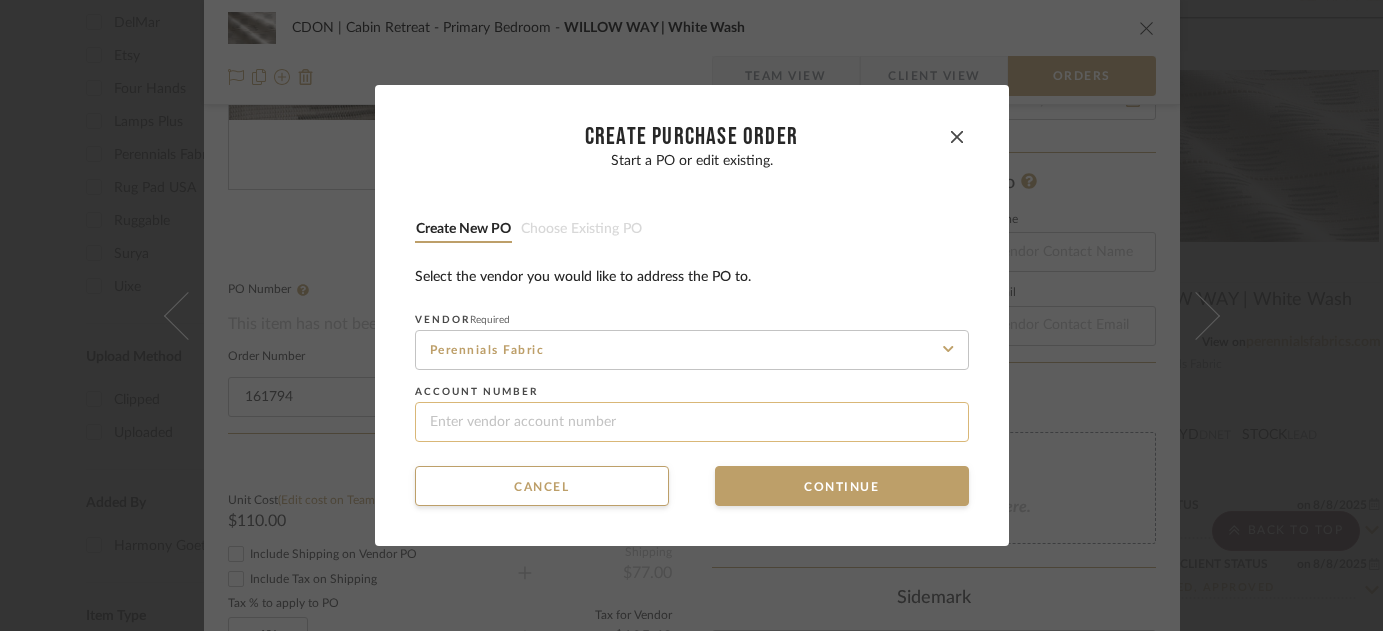 click at bounding box center [692, 422] 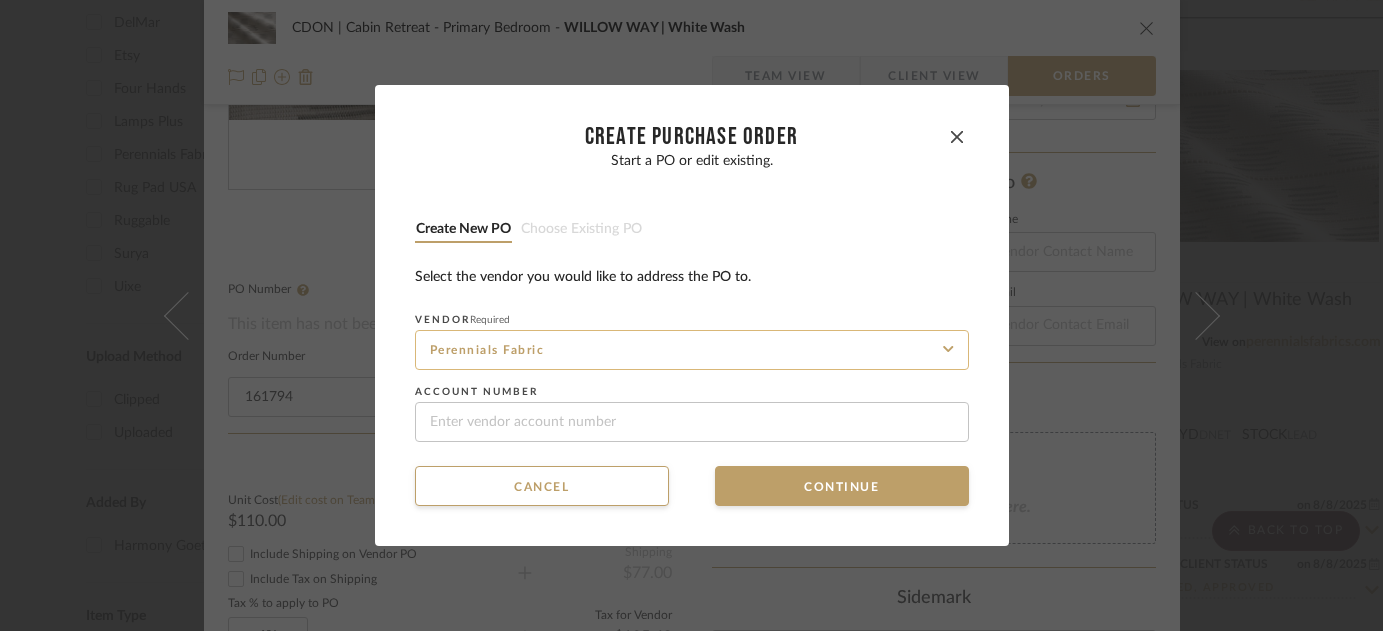 click on "Perennials Fabric" at bounding box center (692, 350) 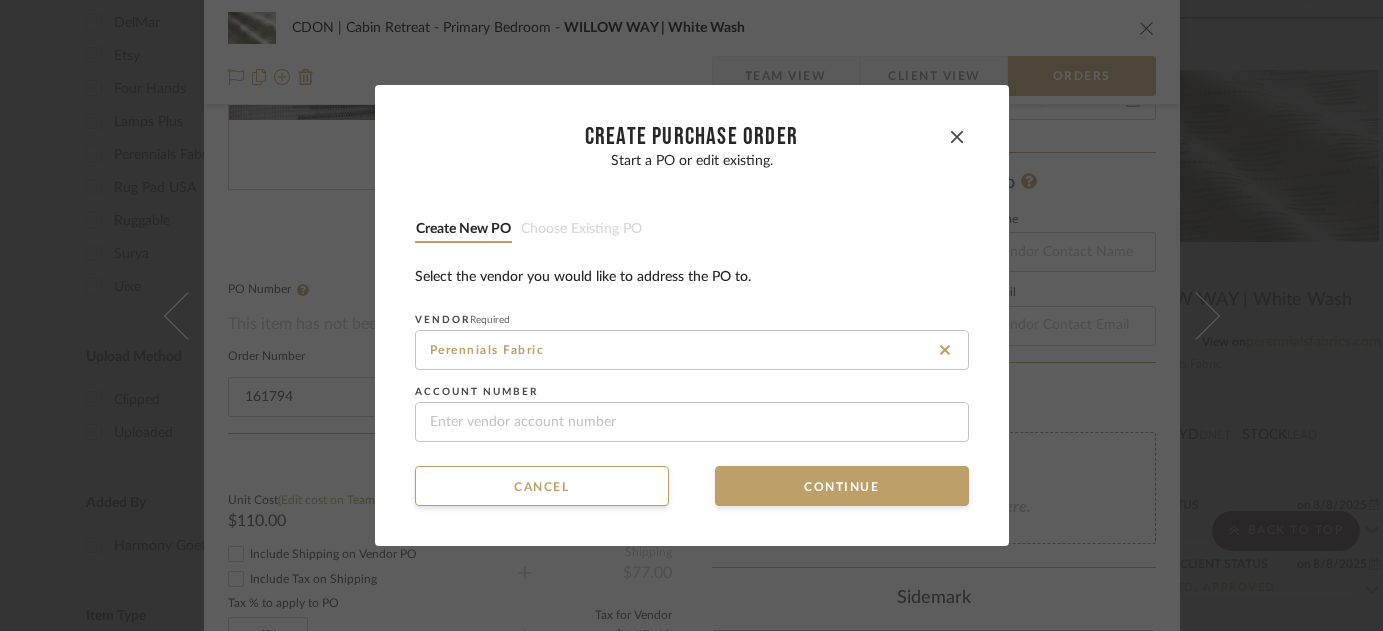 click on "Start a PO or edit existing.  Create new PO   Choose existing PO   Select the vendor you would like to address the PO to.   Vendor  Required Perennials Fabric  Account number" at bounding box center (692, 297) 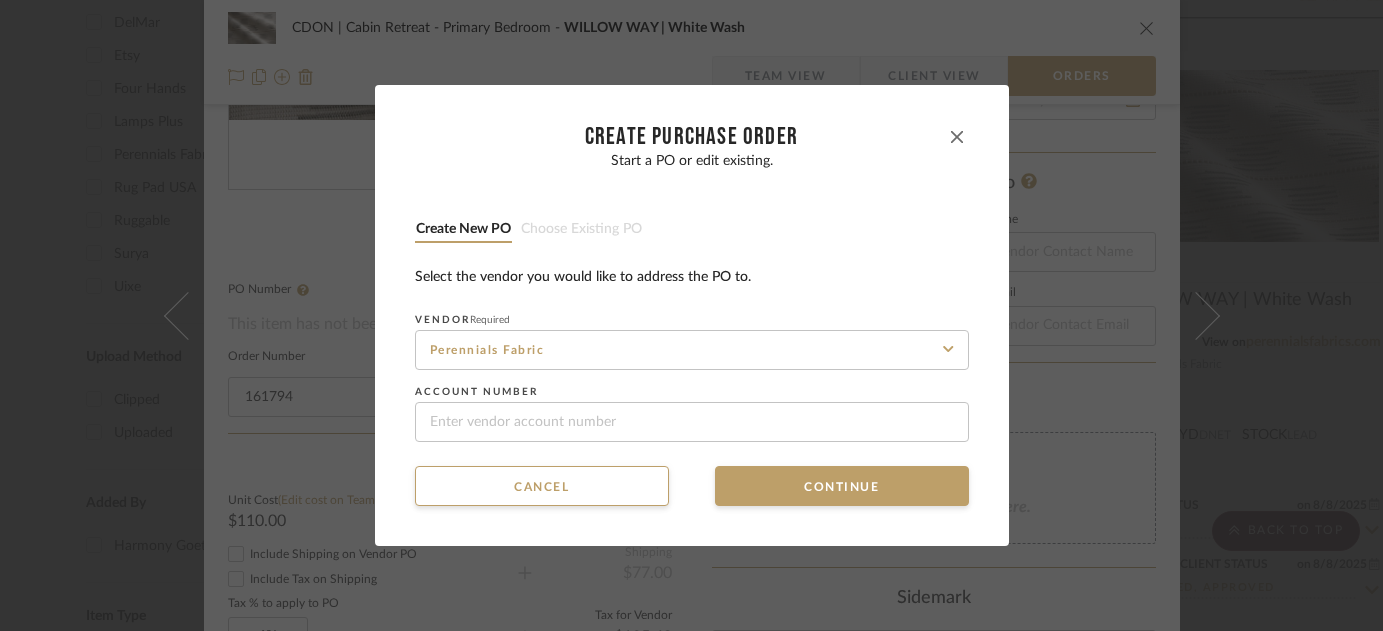 click 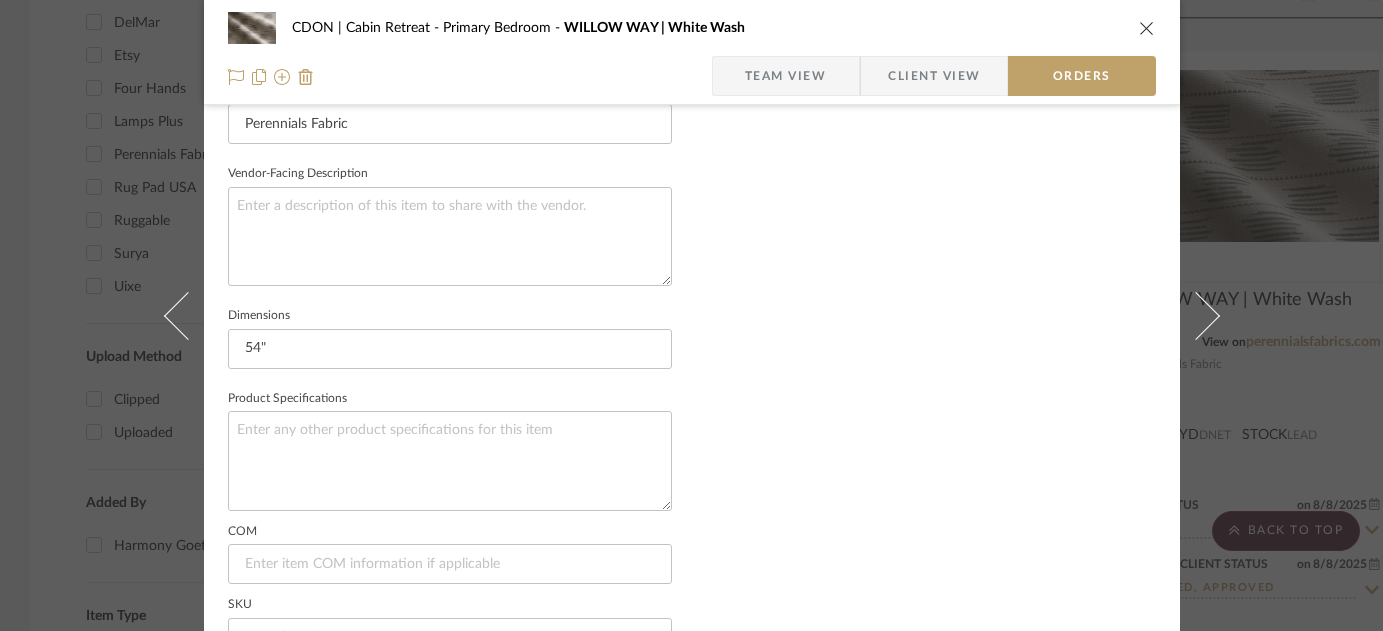 scroll, scrollTop: 0, scrollLeft: 0, axis: both 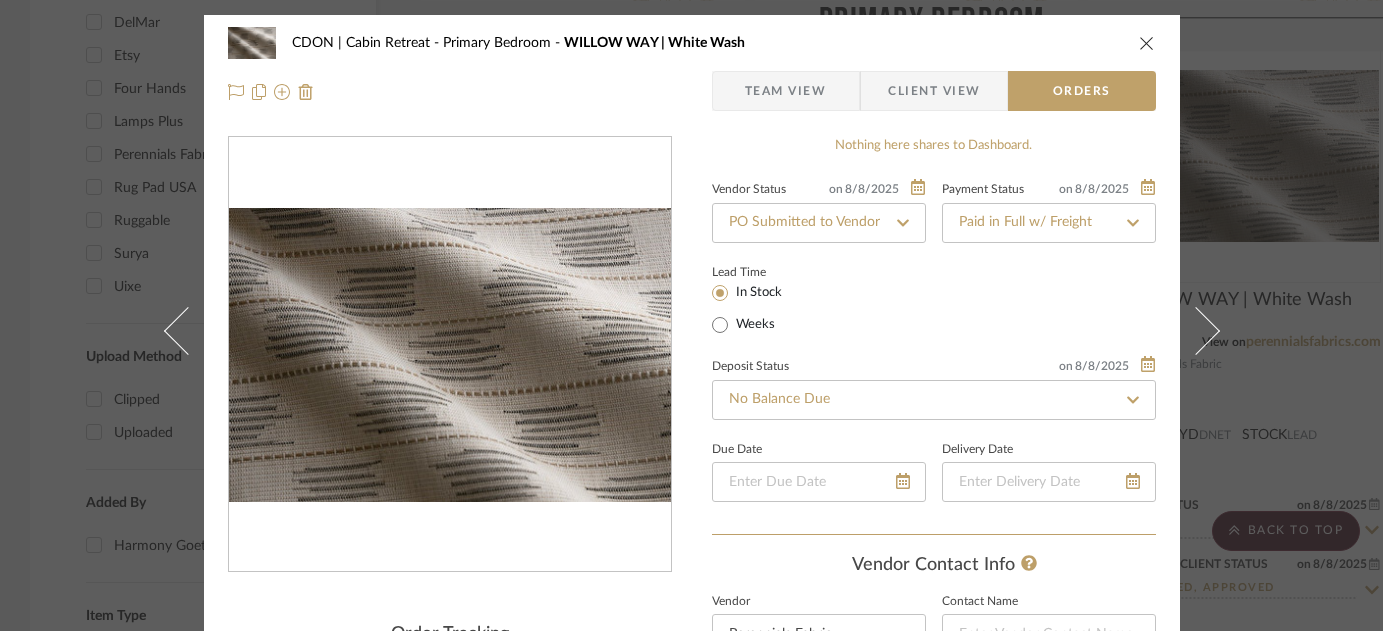 click at bounding box center (1147, 43) 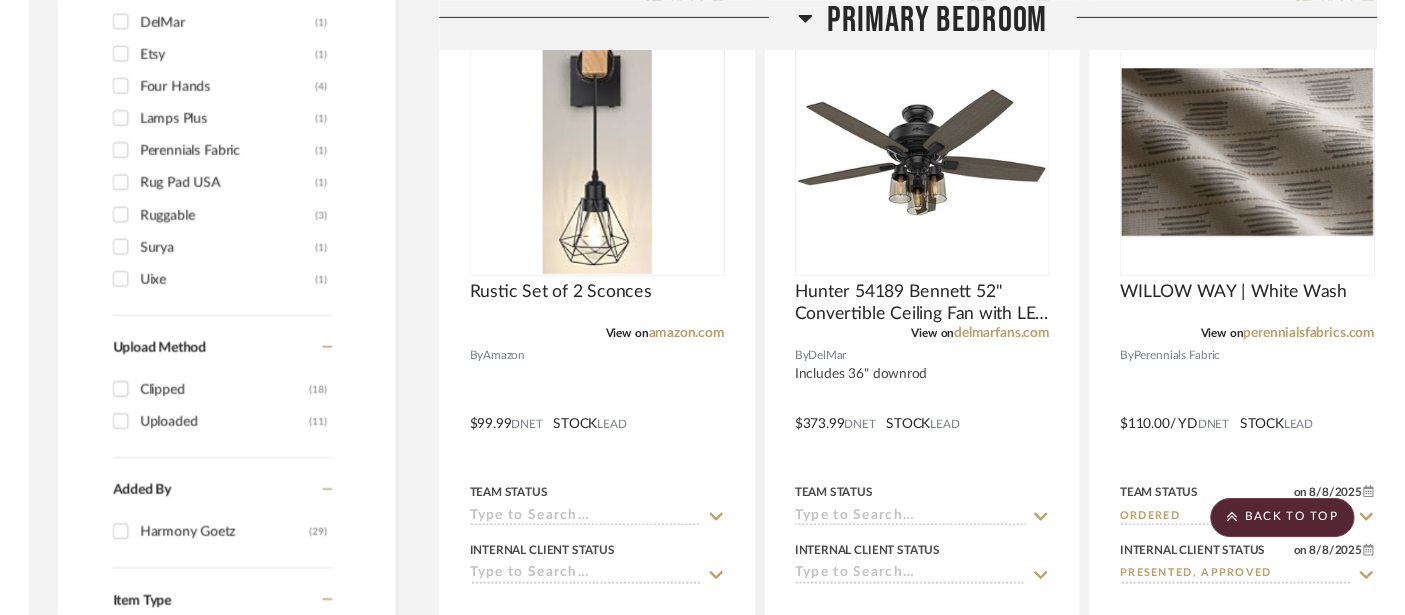scroll, scrollTop: 2414, scrollLeft: 0, axis: vertical 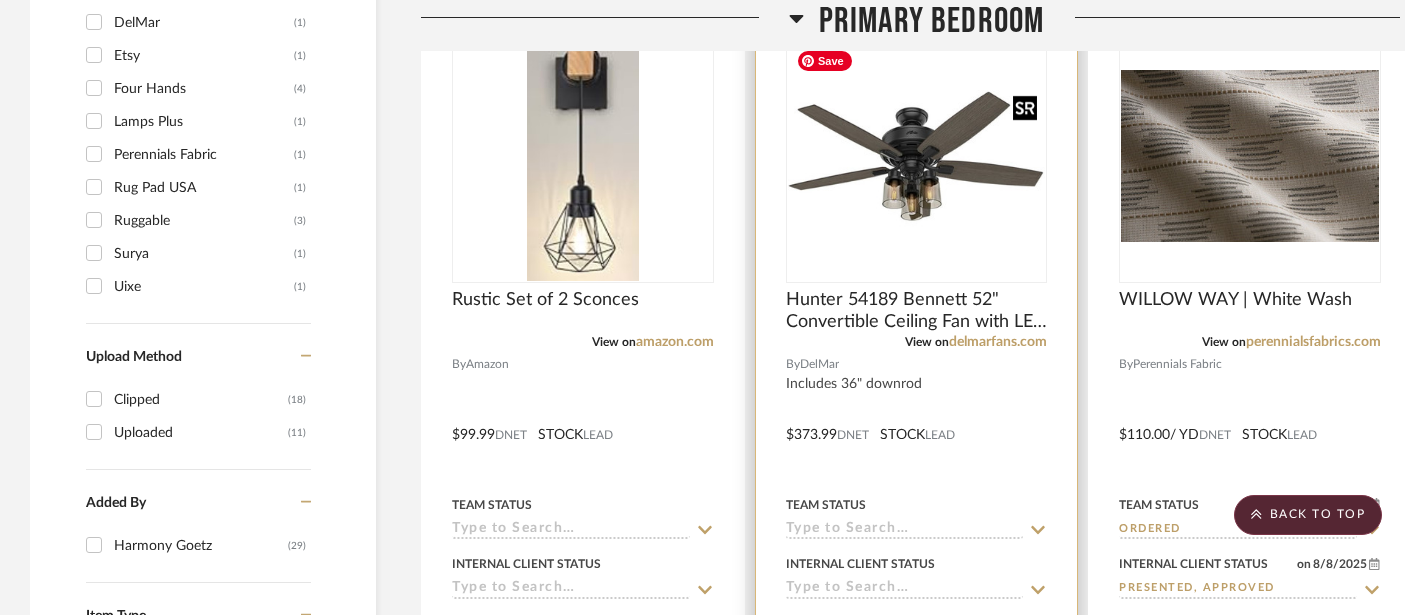 click at bounding box center [917, 155] 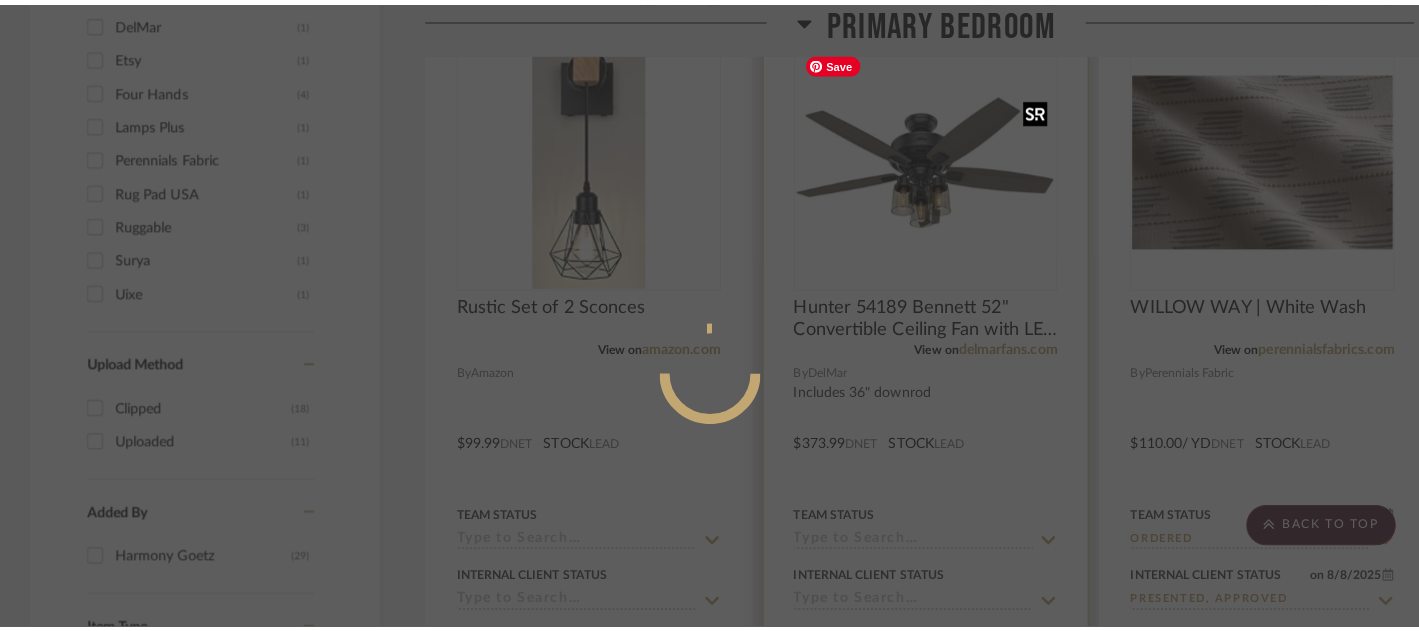 scroll, scrollTop: 0, scrollLeft: 0, axis: both 